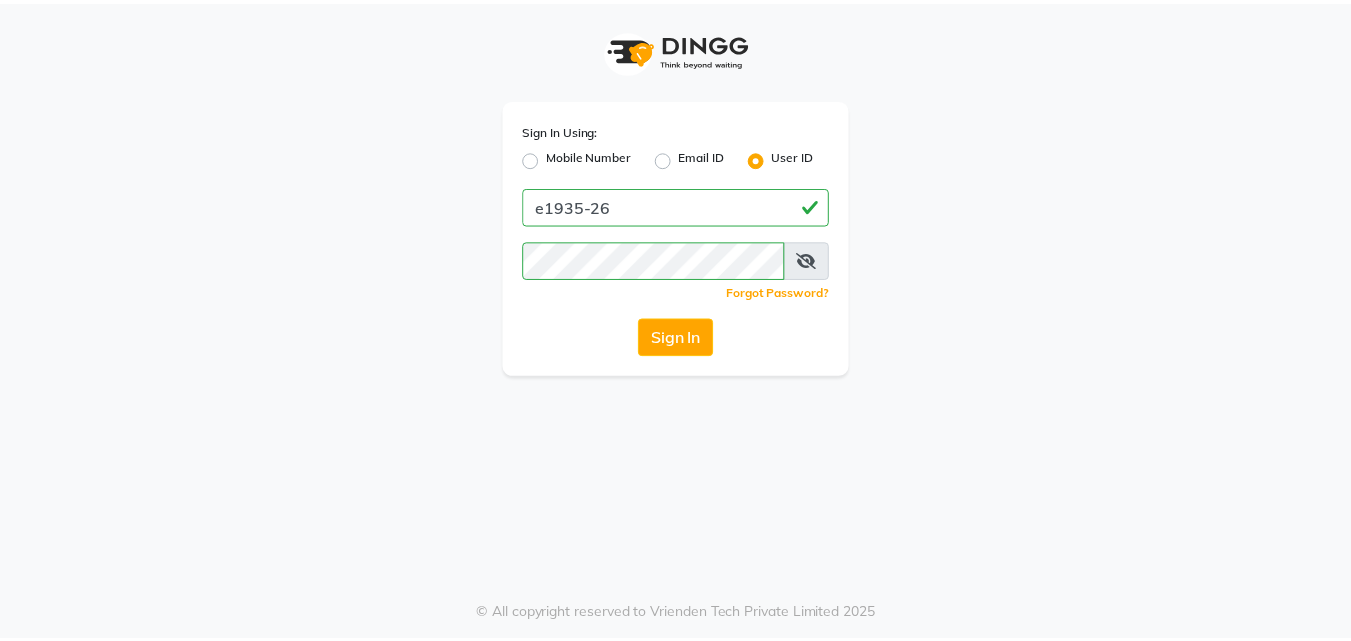 scroll, scrollTop: 0, scrollLeft: 0, axis: both 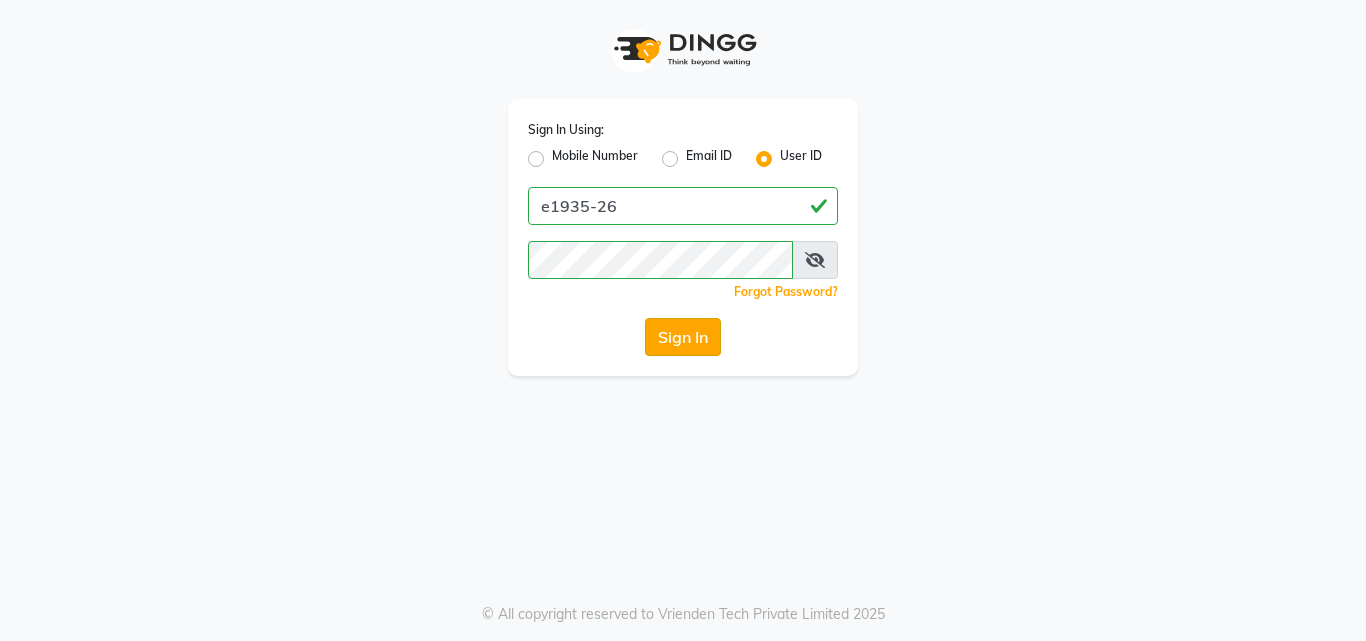click on "Sign In" 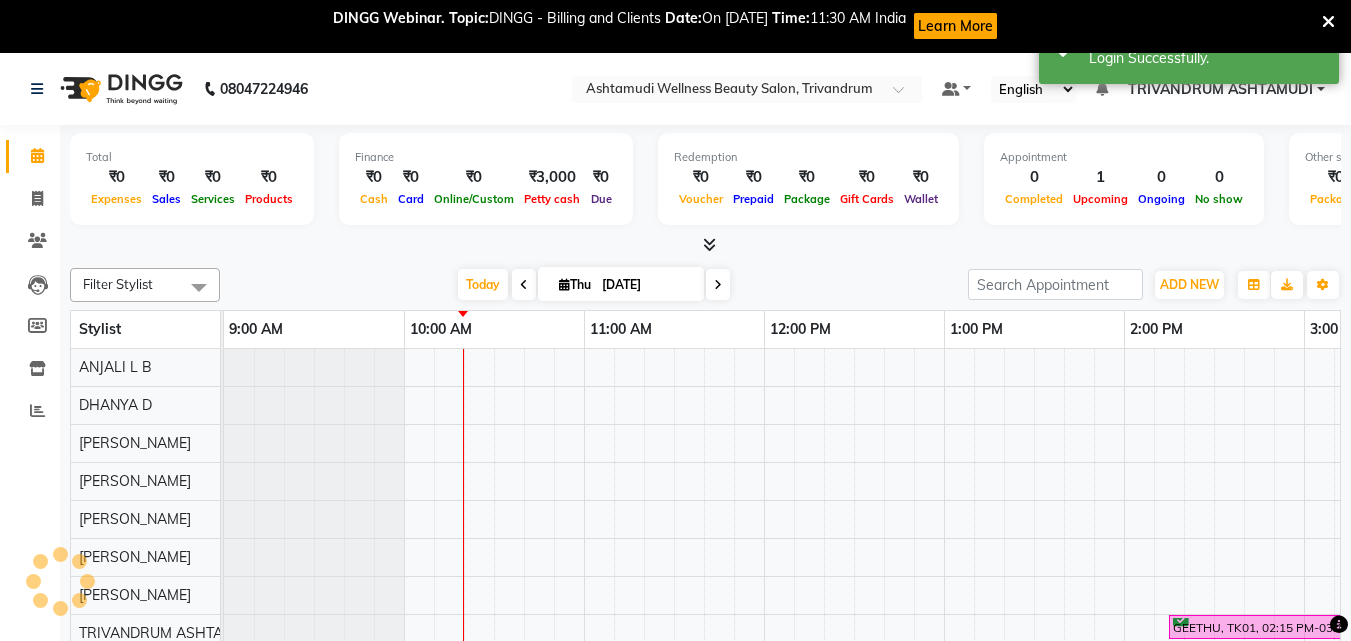 scroll, scrollTop: 0, scrollLeft: 0, axis: both 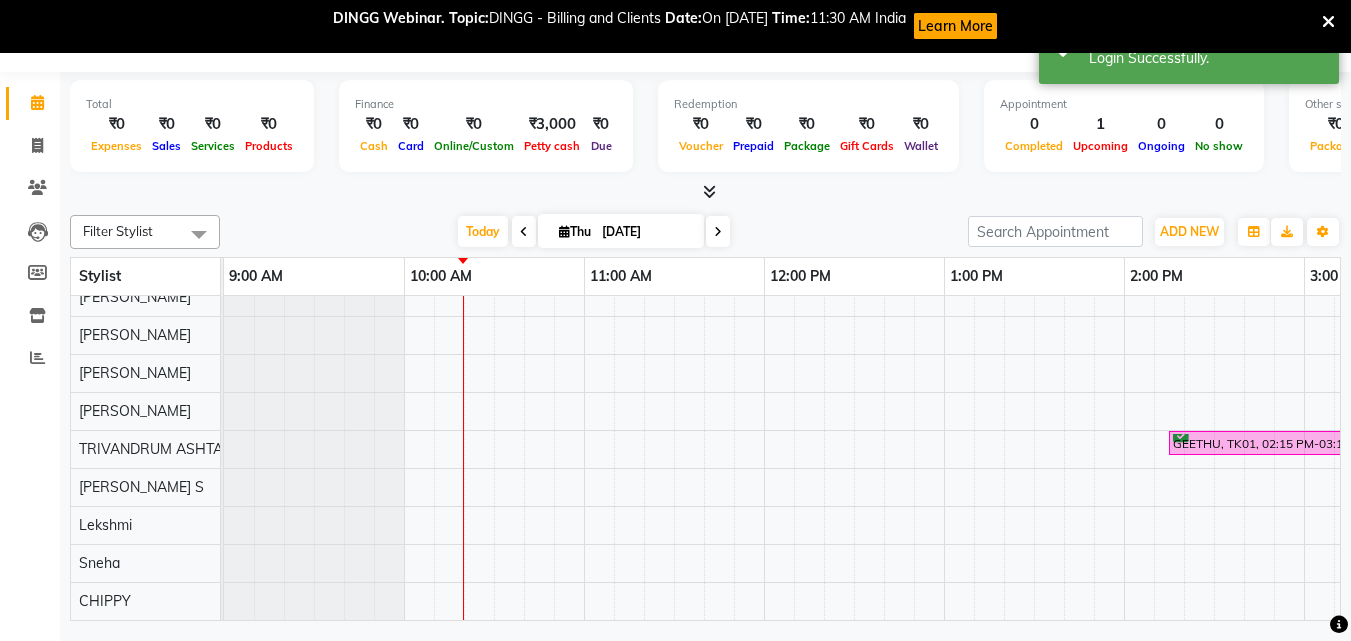 click on "GEETHU, TK01, 02:15 PM-03:15 PM, Fruit Facial" at bounding box center (1484, 392) 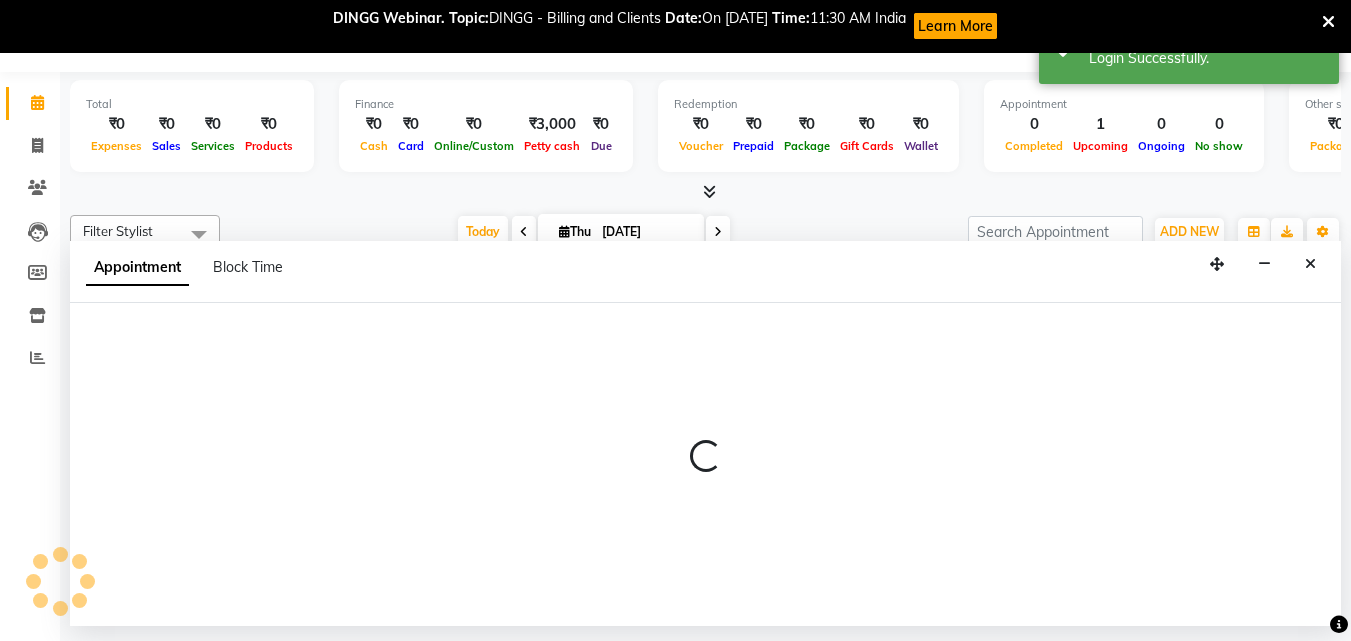 select on "52027" 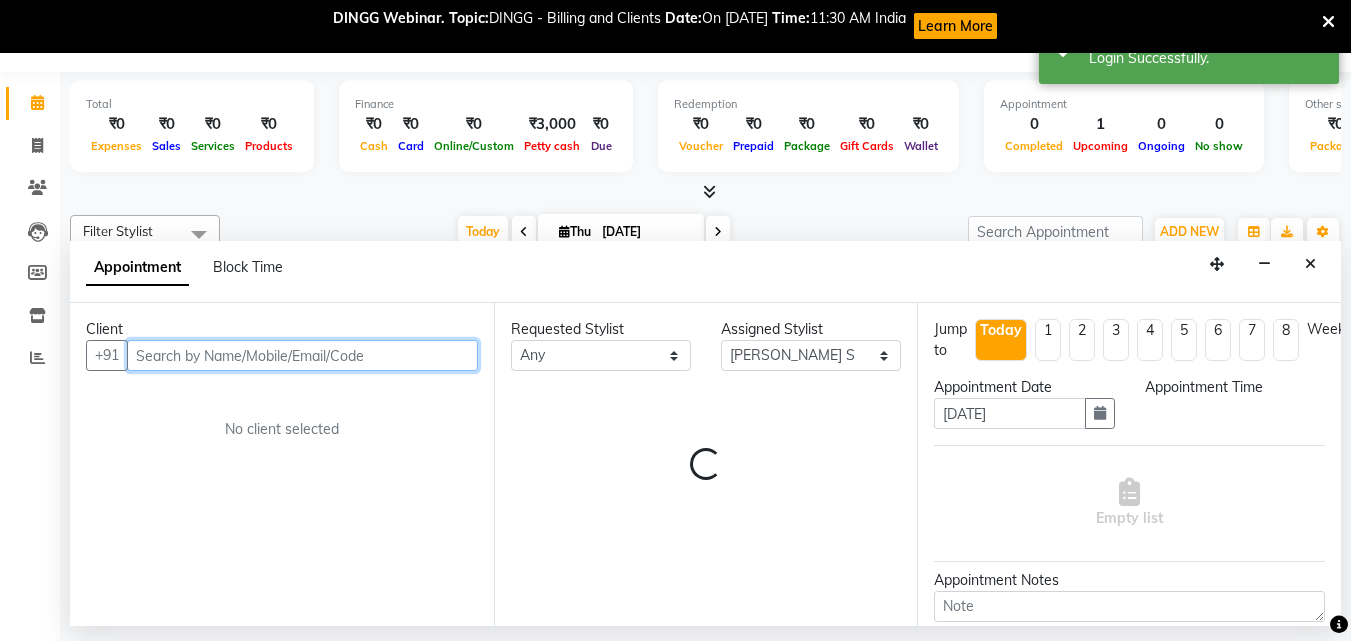 select on "615" 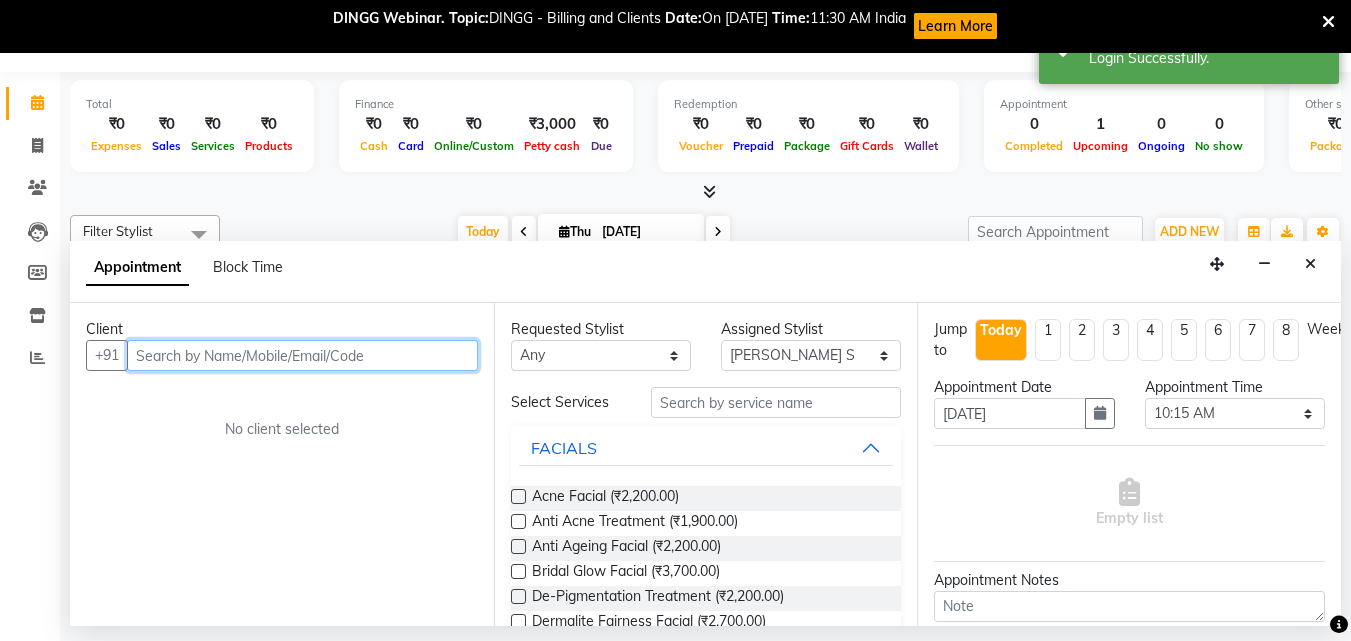 click at bounding box center (302, 355) 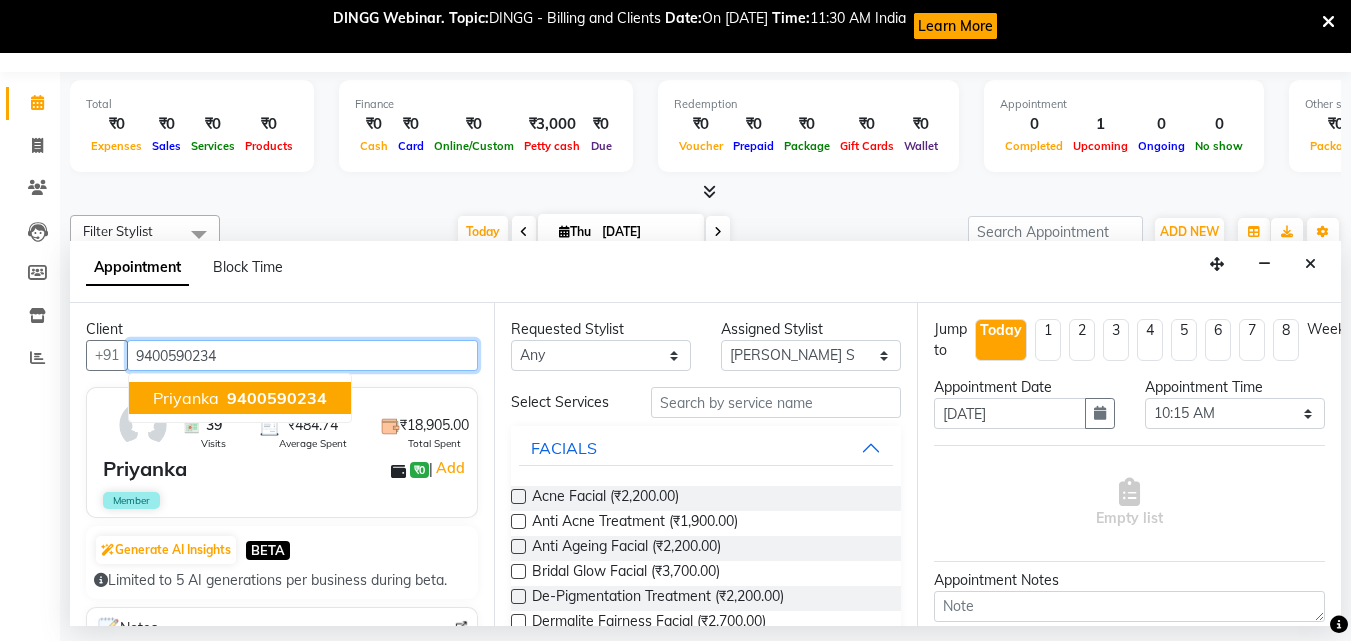 type on "9400590234" 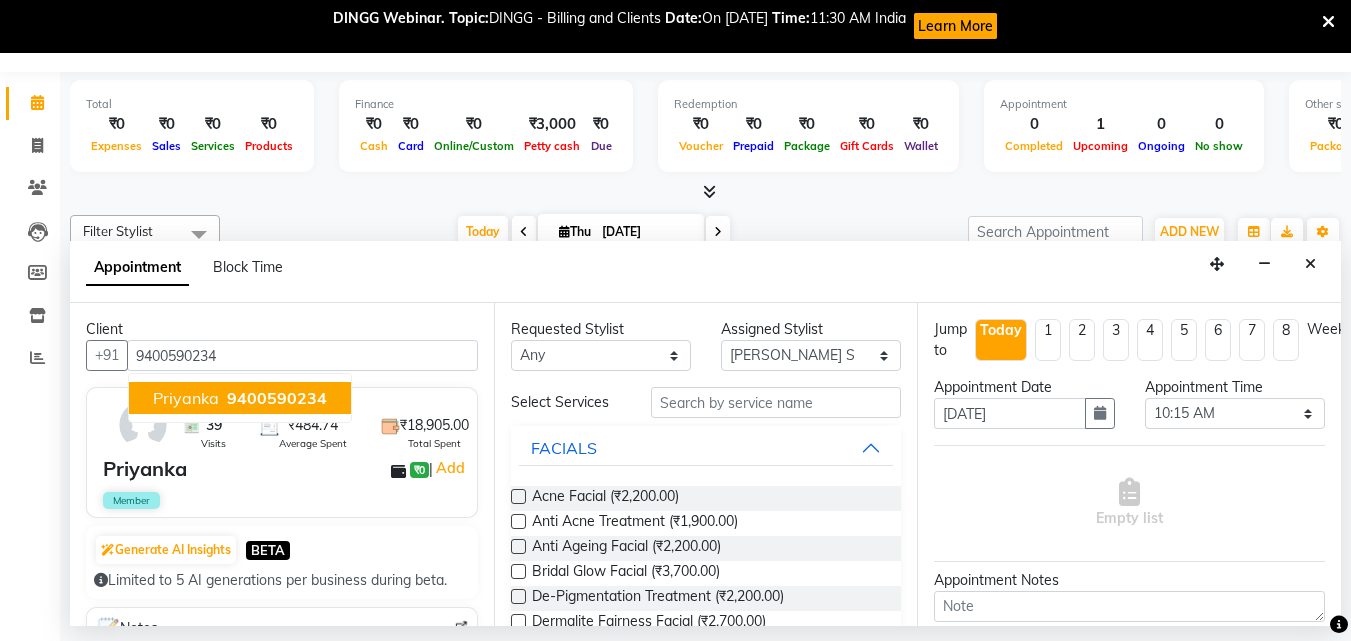 click on "39 Visits ₹484.74 Average Spent ₹18,905.00 Total Spent Priyanka    ₹0  |   Add  Member" at bounding box center [282, 452] 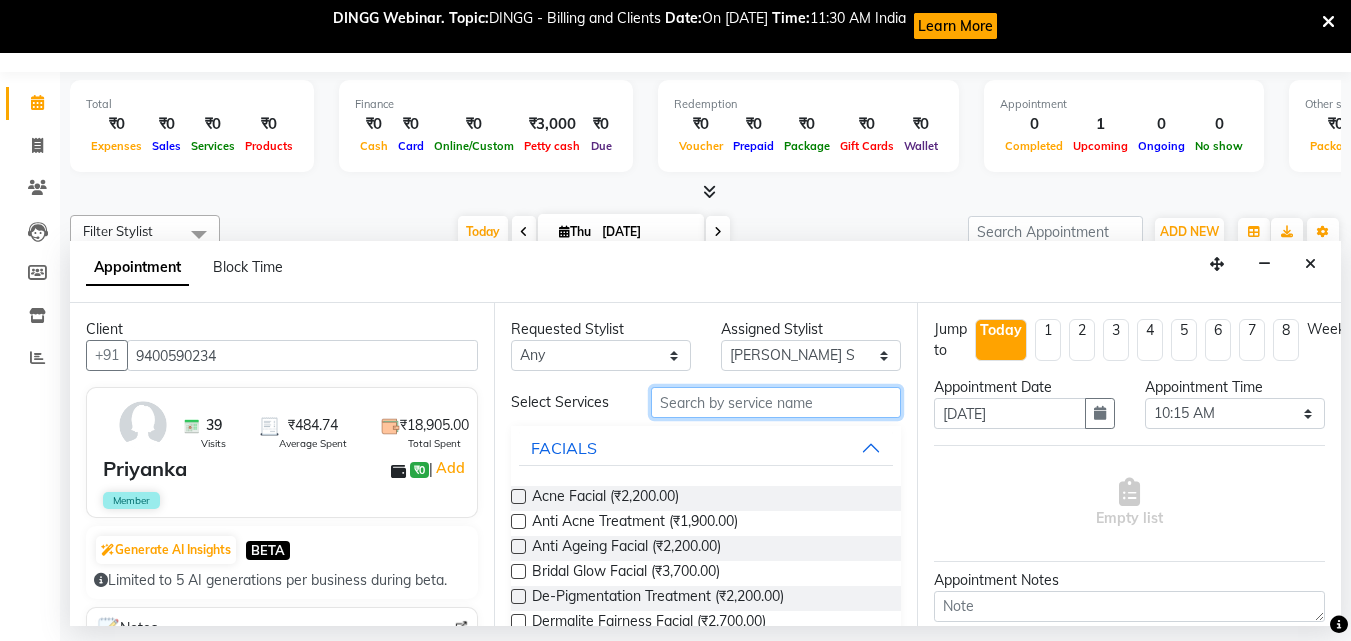click at bounding box center (776, 402) 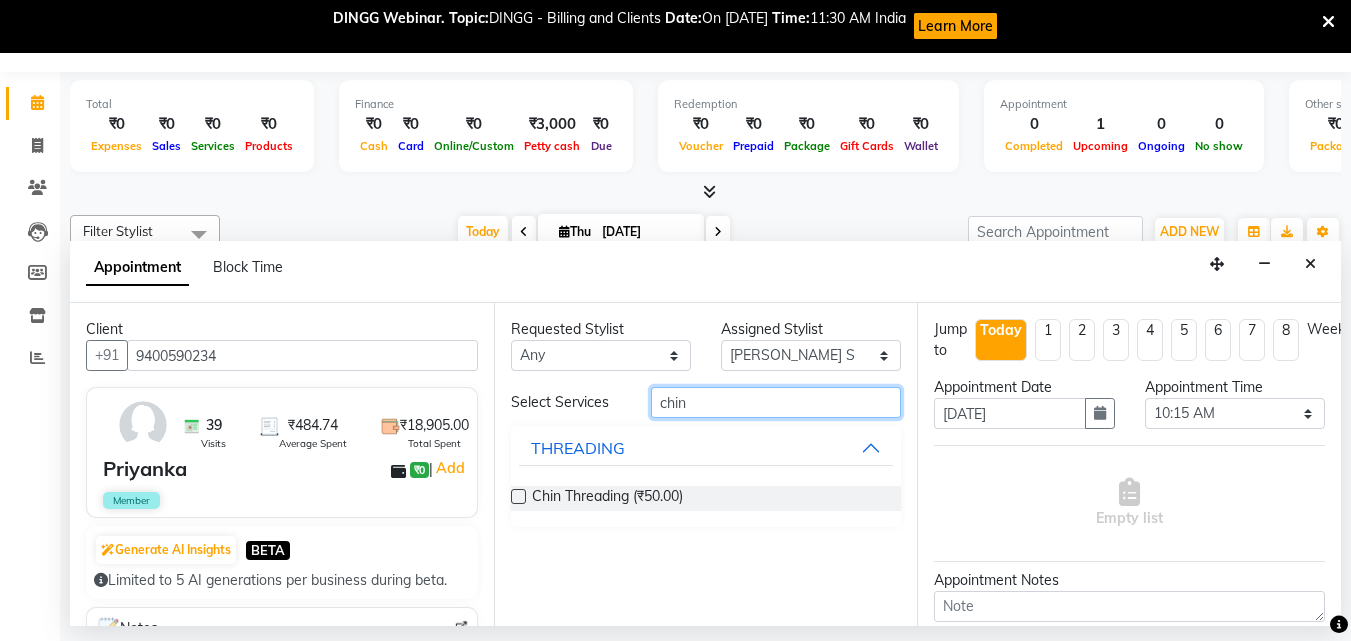 type on "chin" 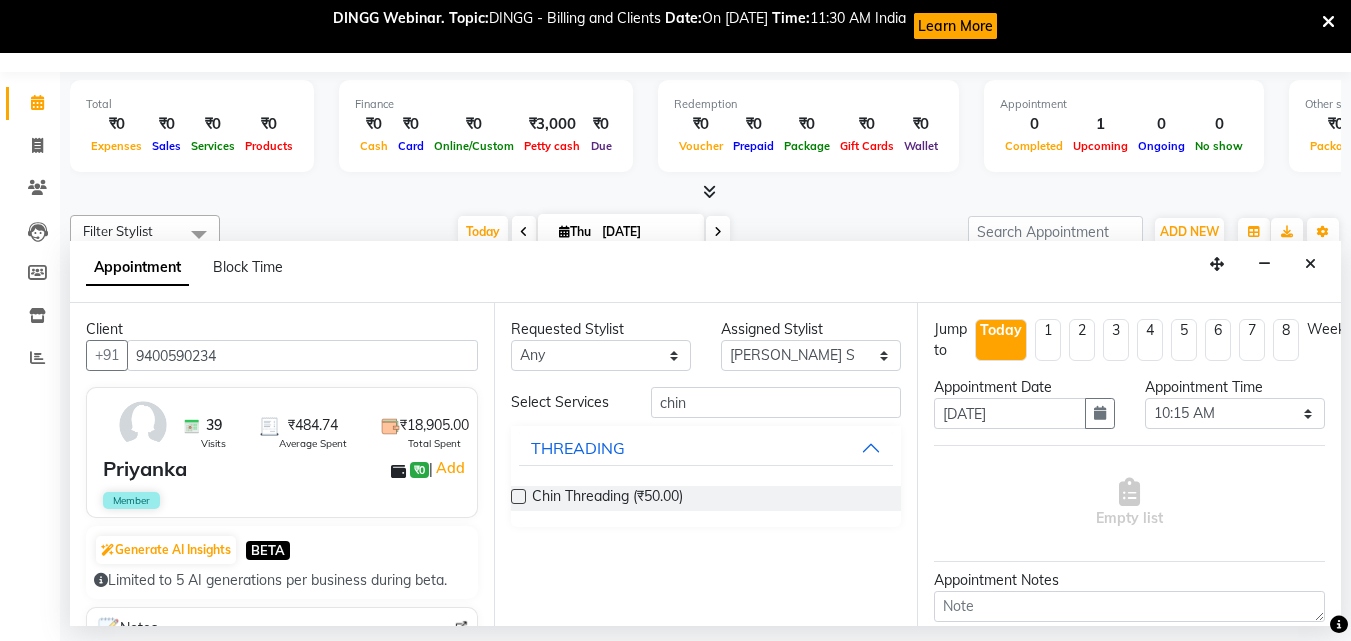 click at bounding box center (518, 496) 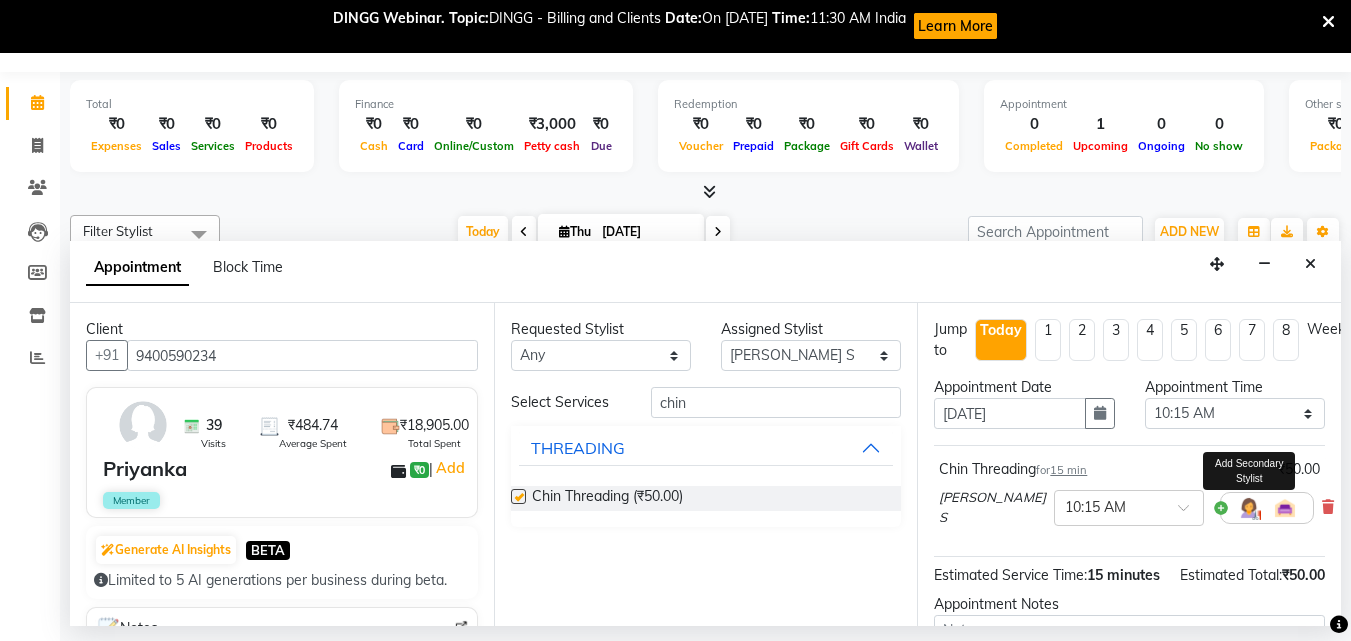 checkbox on "false" 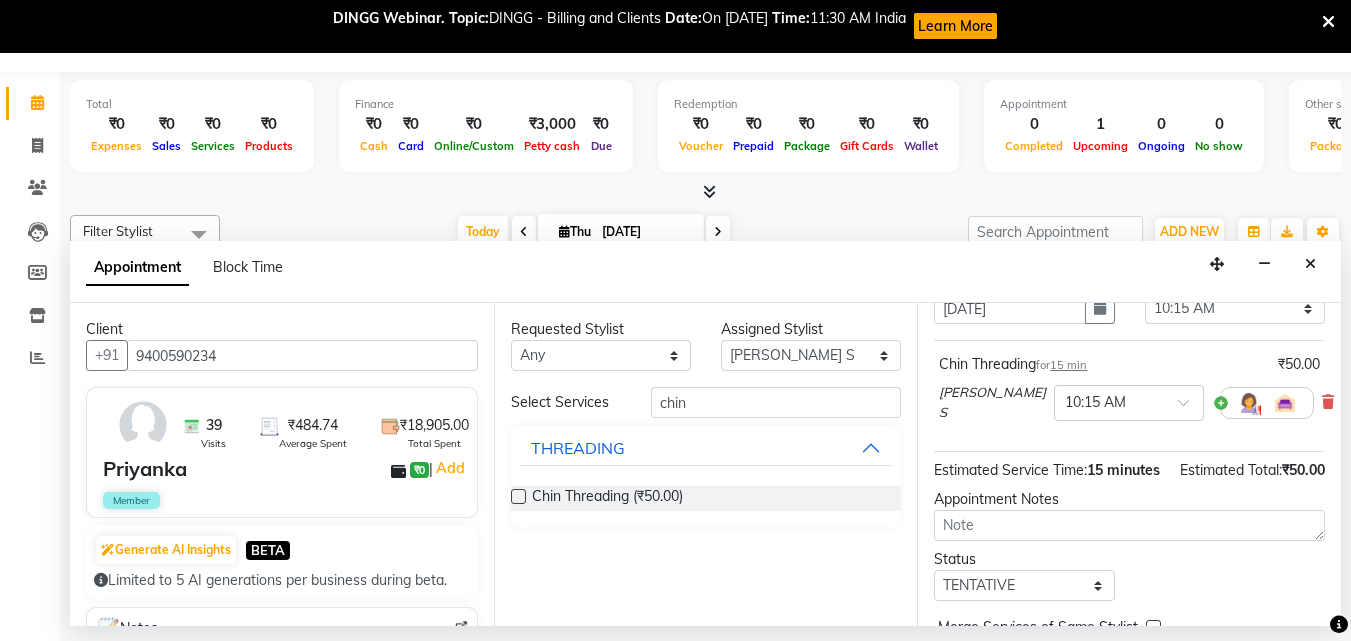 scroll, scrollTop: 242, scrollLeft: 0, axis: vertical 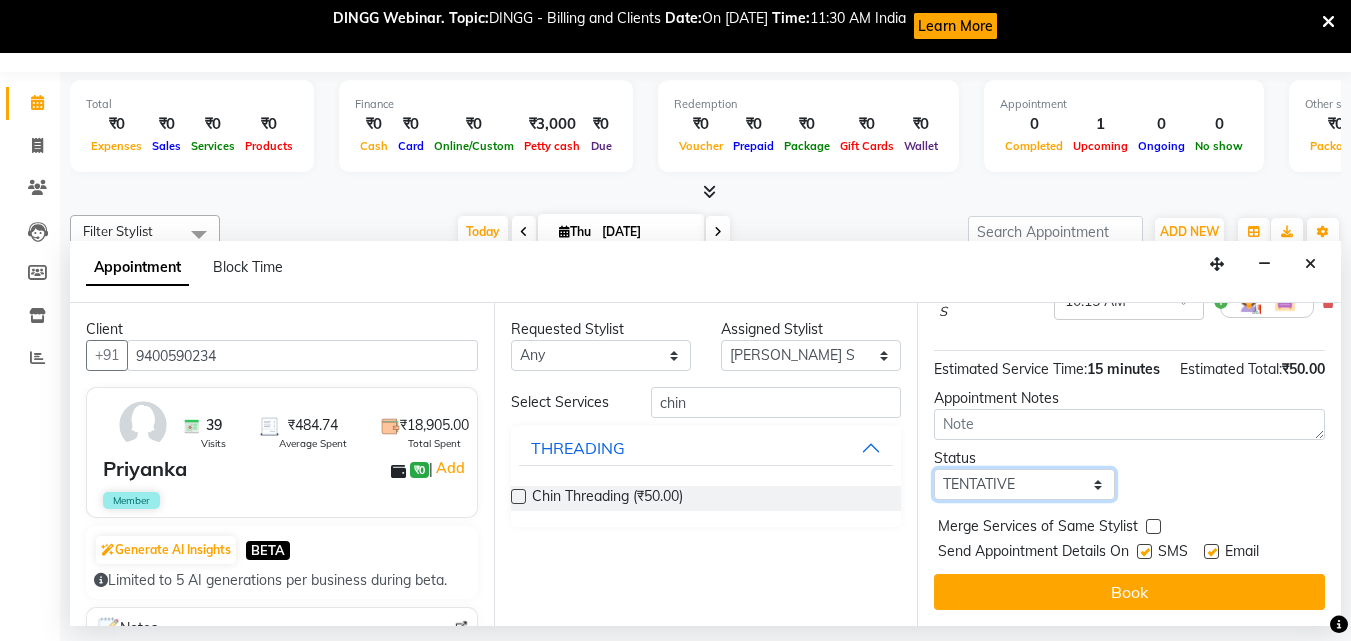click on "Select TENTATIVE CONFIRM CHECK-IN UPCOMING" at bounding box center (1024, 484) 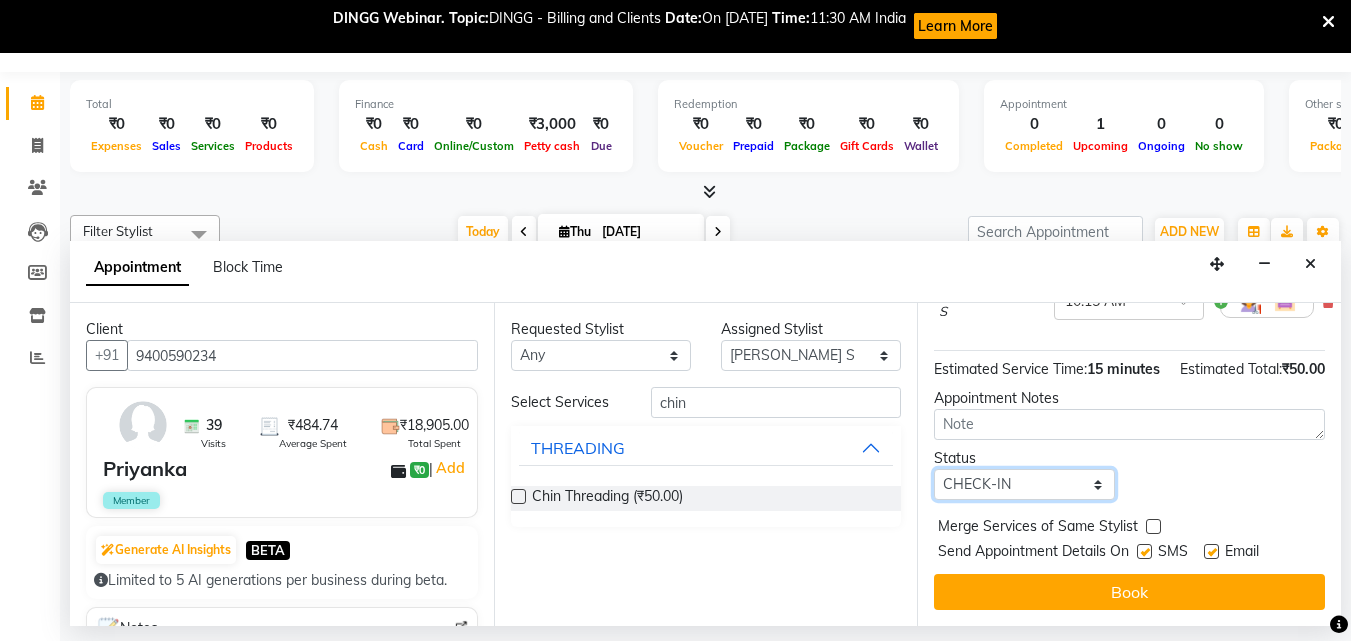 click on "Select TENTATIVE CONFIRM CHECK-IN UPCOMING" at bounding box center (1024, 484) 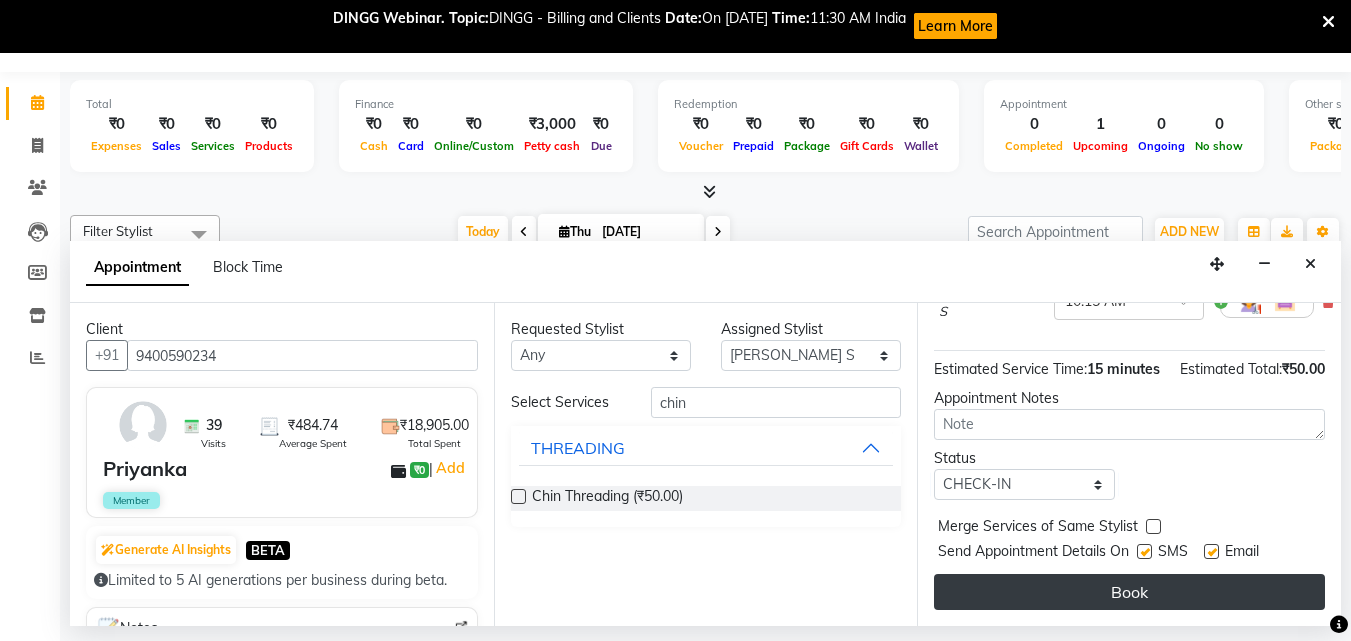 click on "Book" at bounding box center [1129, 592] 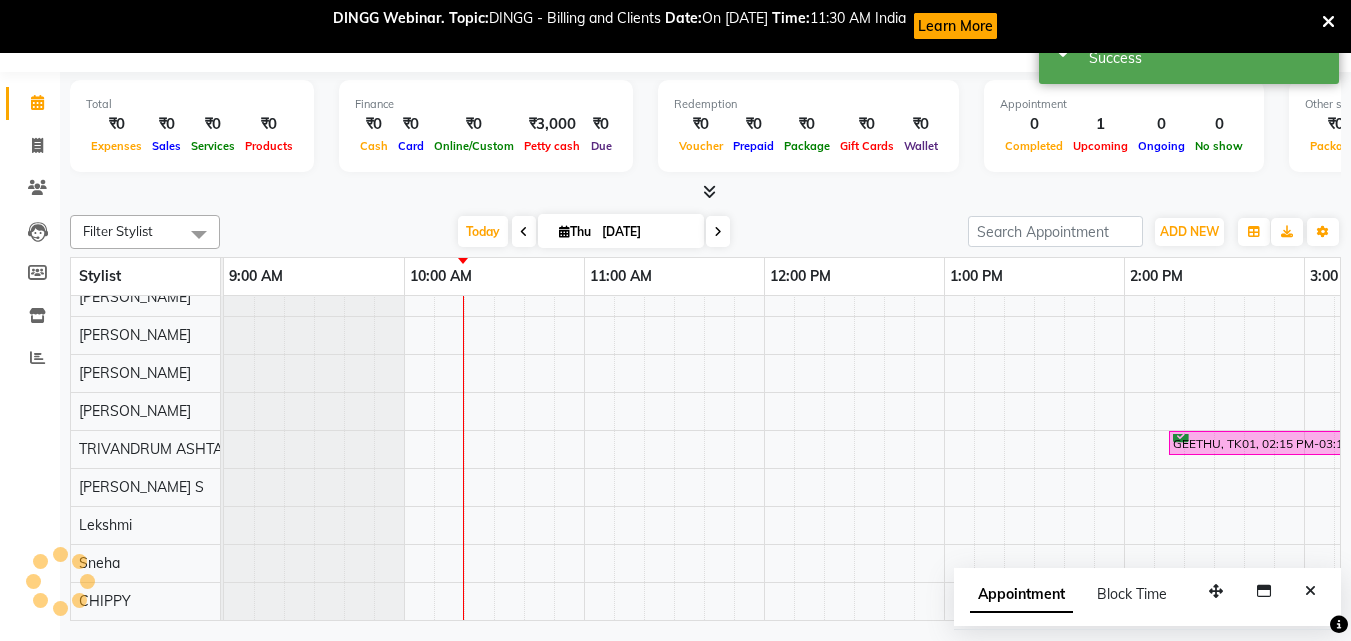 scroll, scrollTop: 0, scrollLeft: 0, axis: both 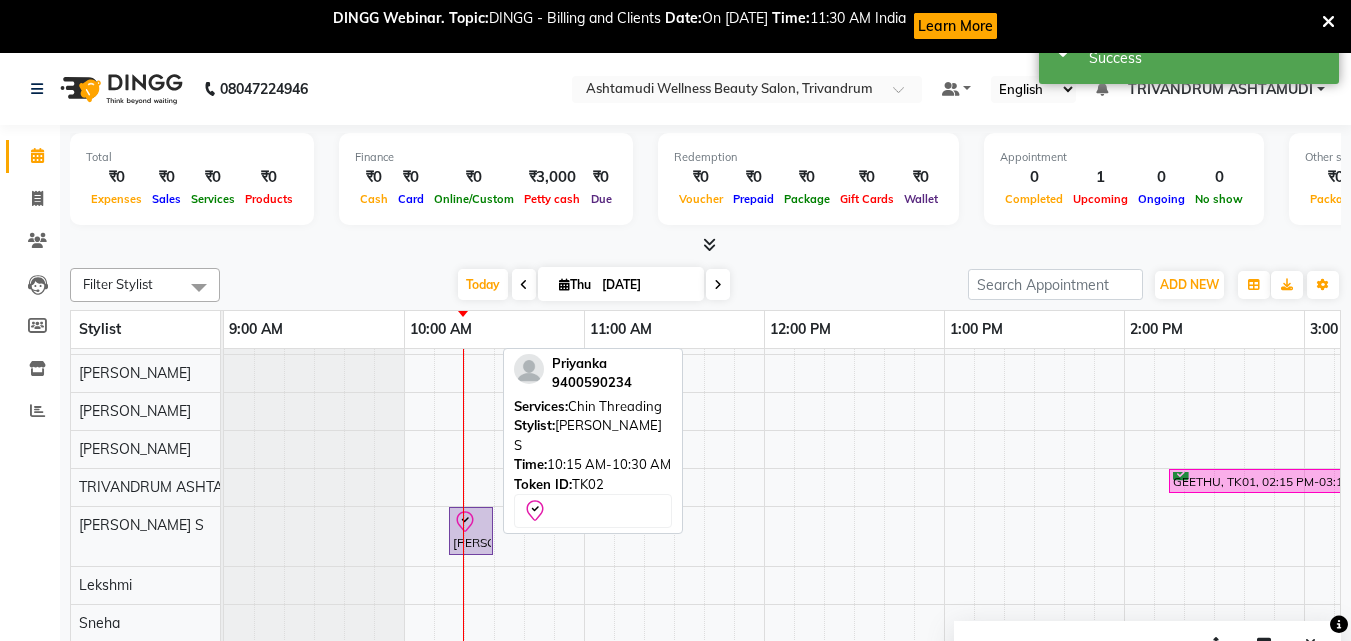 click on "[PERSON_NAME], TK02, 10:15 AM-10:30 AM, Chin Threading" at bounding box center [471, 531] 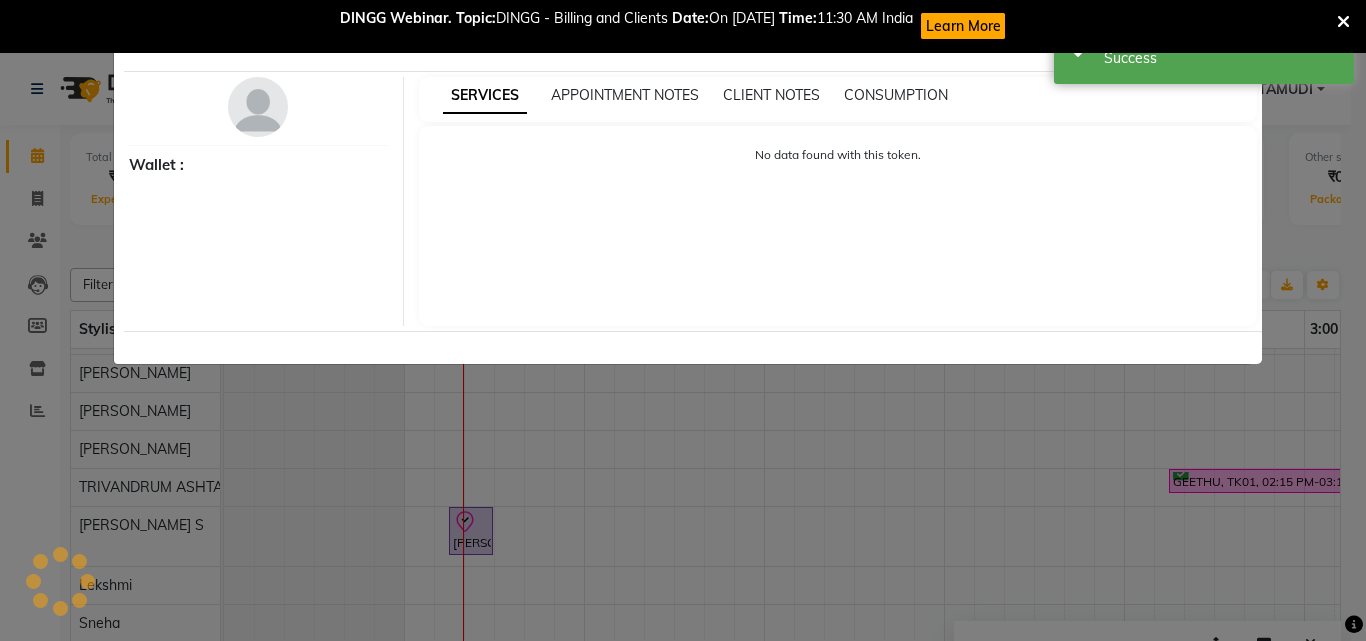 select on "8" 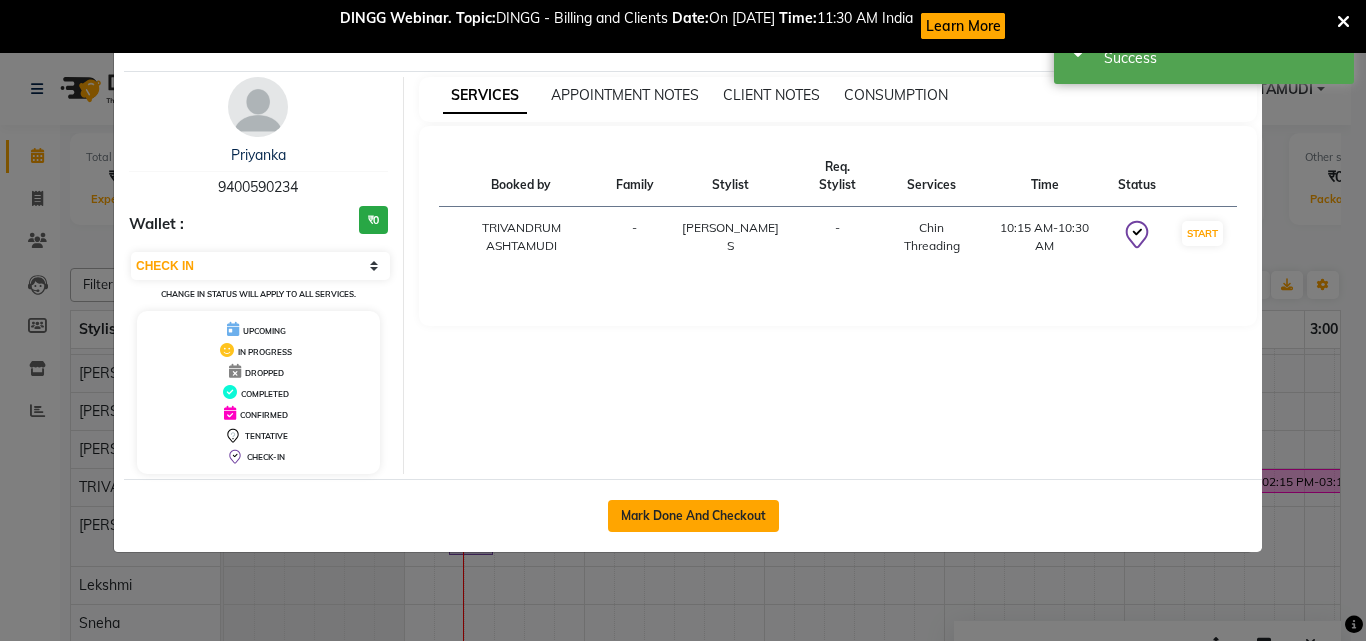 click on "Mark Done And Checkout" 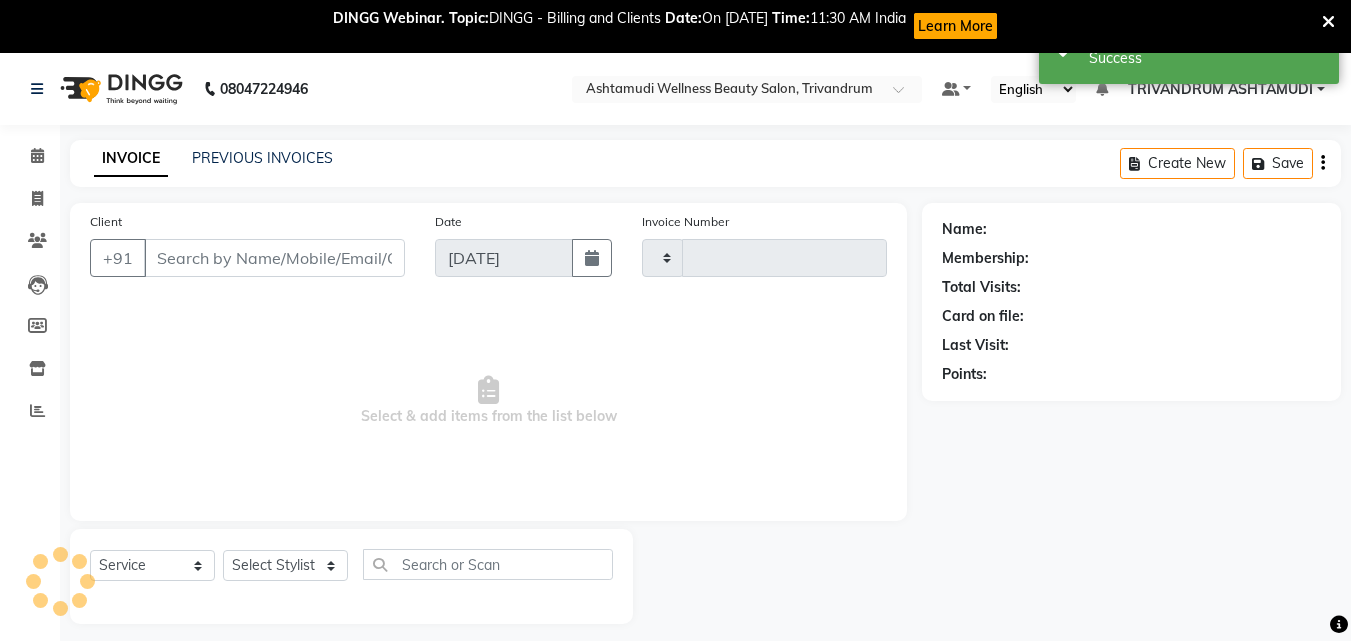 type on "2015" 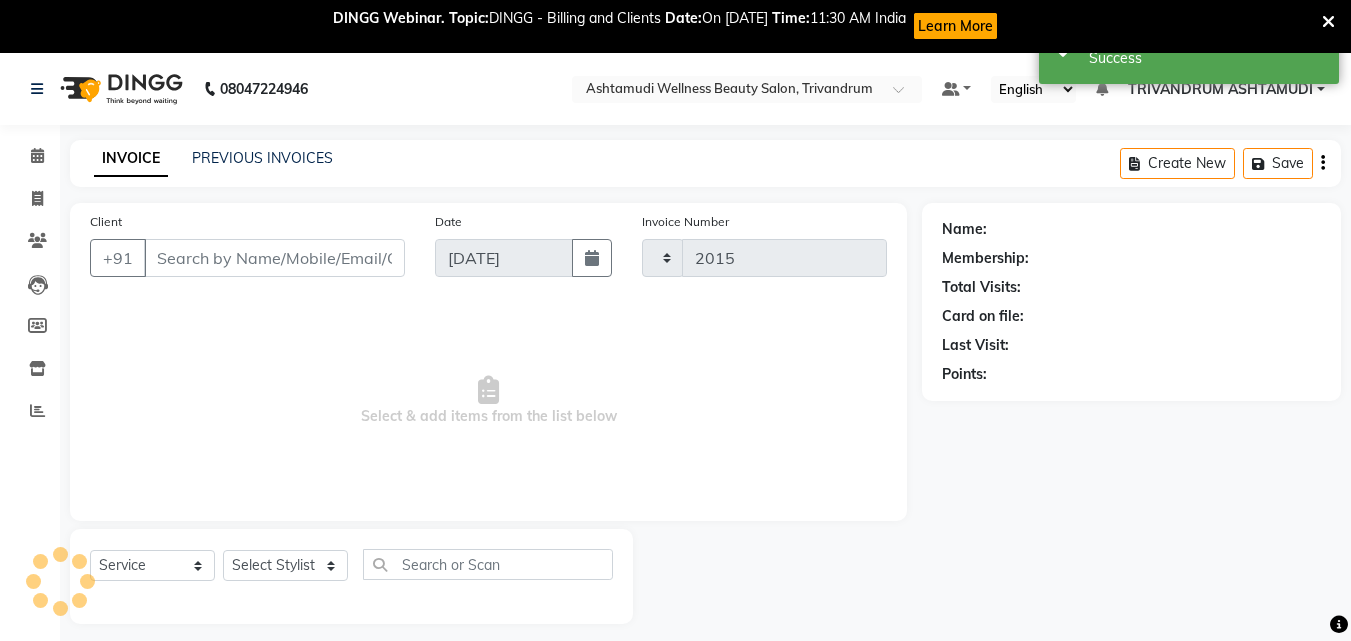 select on "4636" 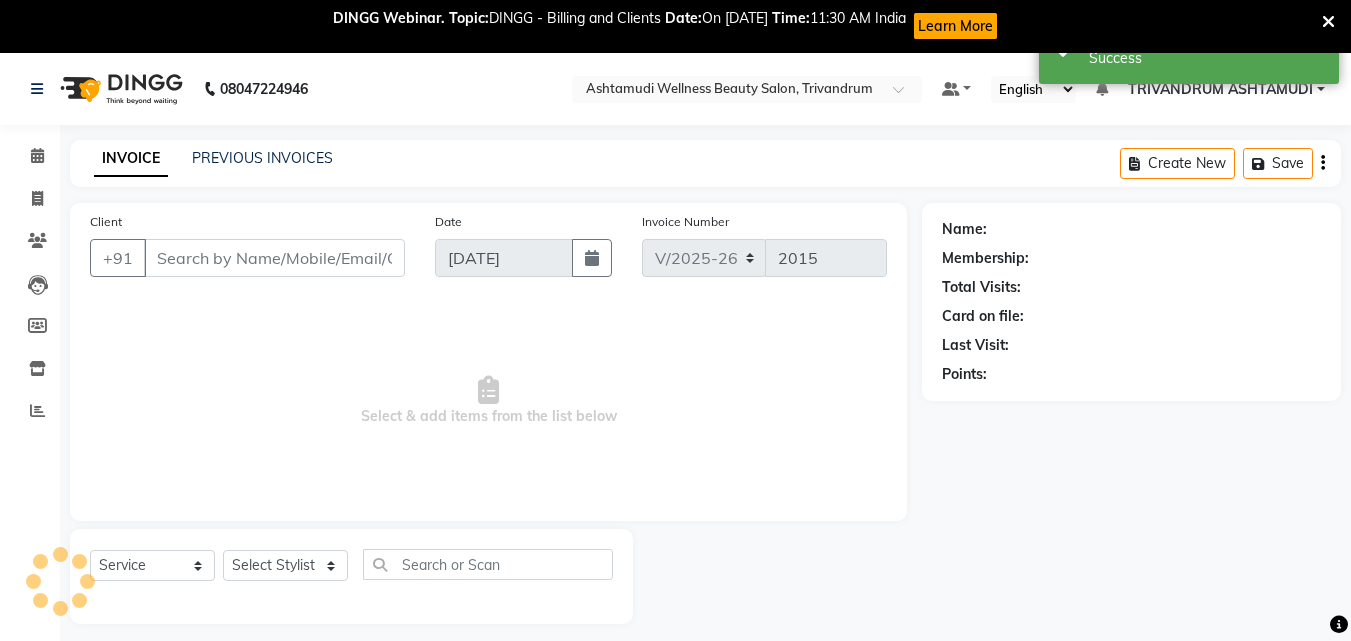 type on "9400590234" 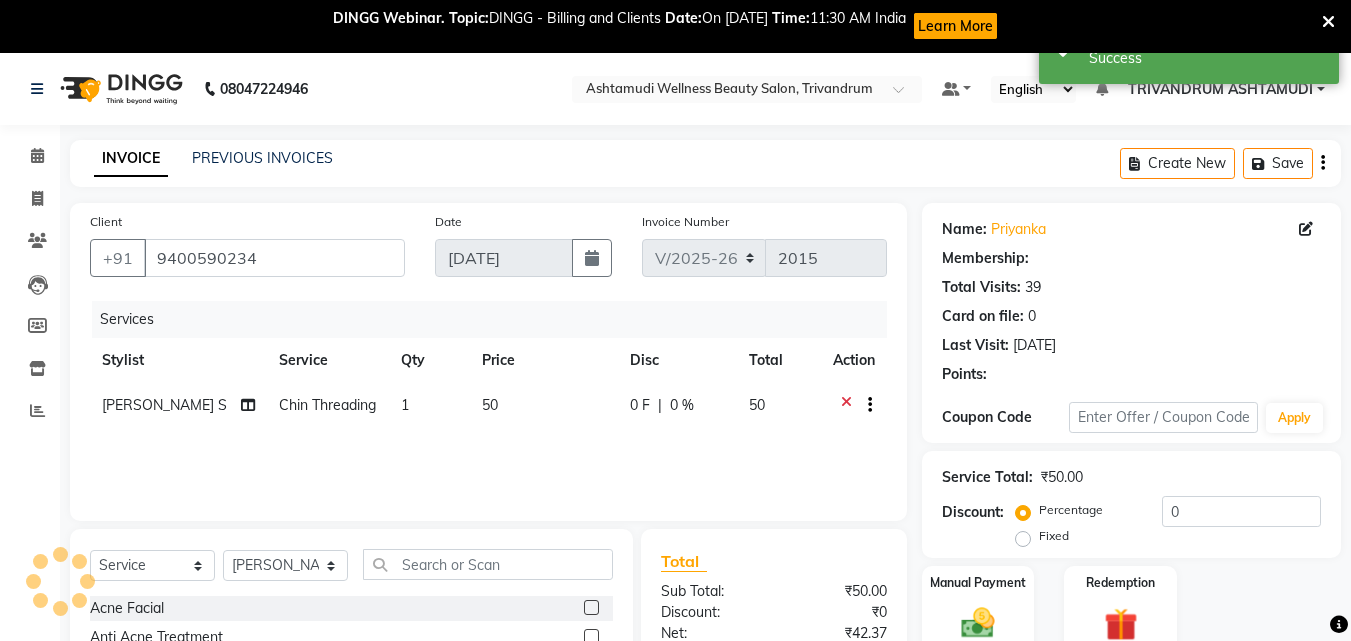 select on "2: Object" 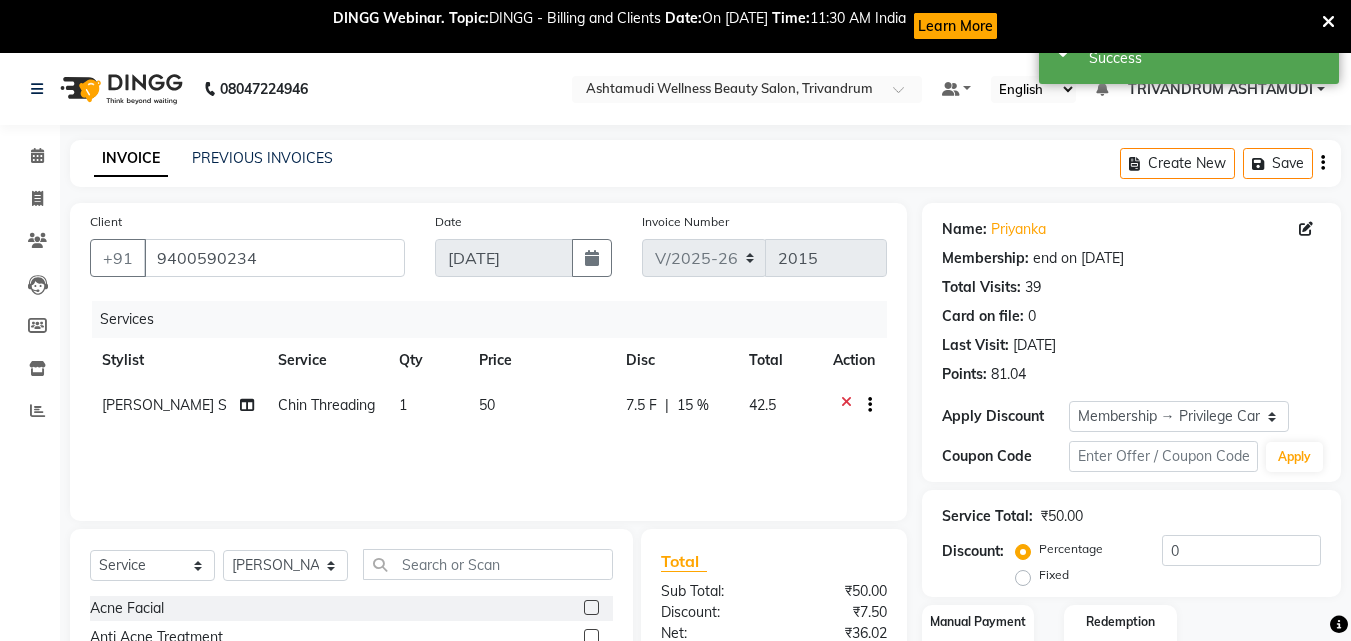 type on "15" 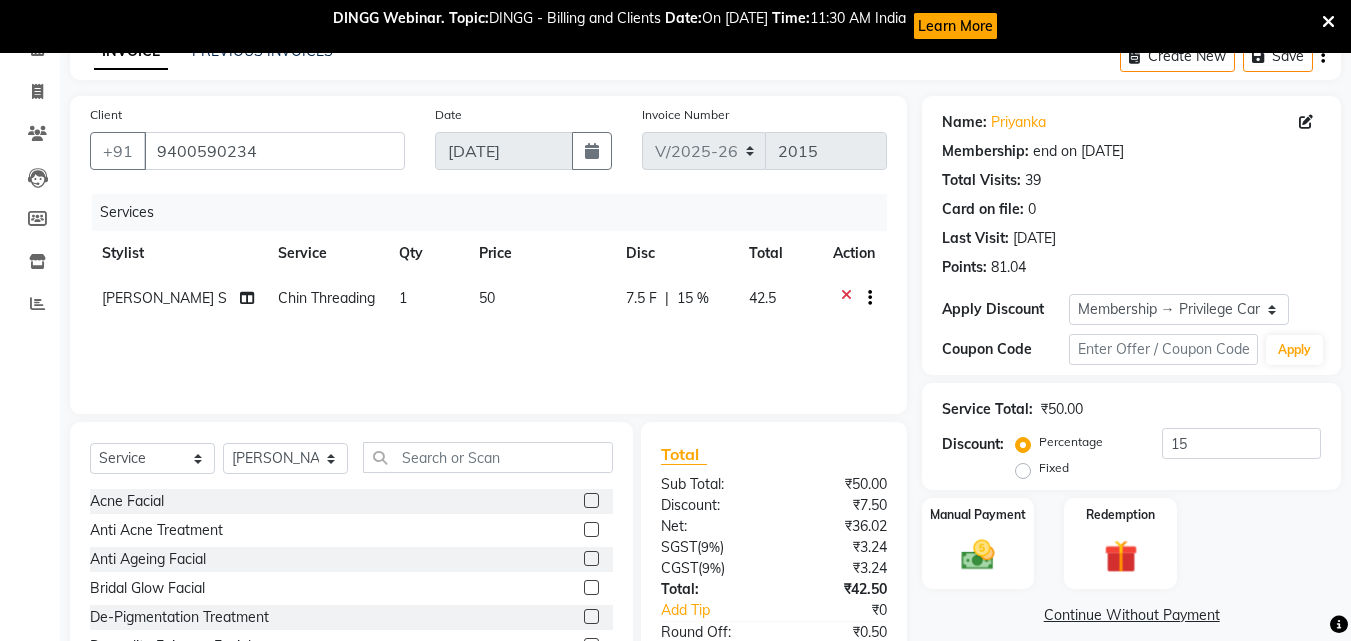 scroll, scrollTop: 233, scrollLeft: 0, axis: vertical 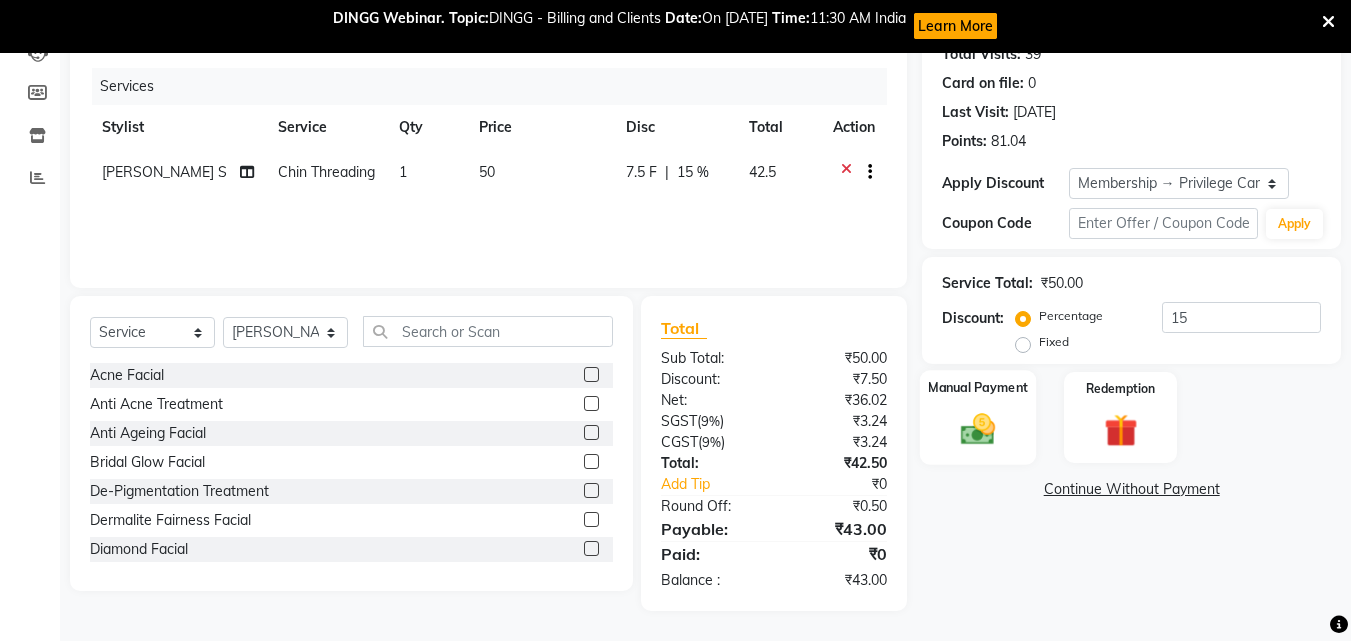 click 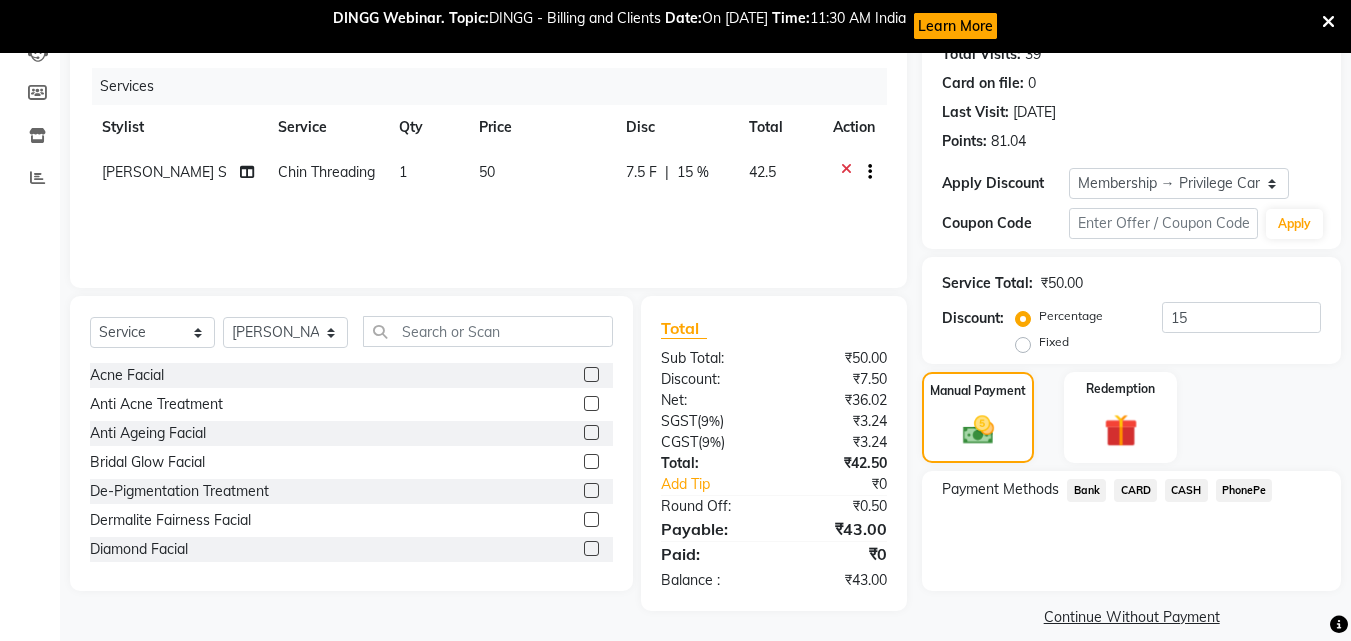 click on "PhonePe" 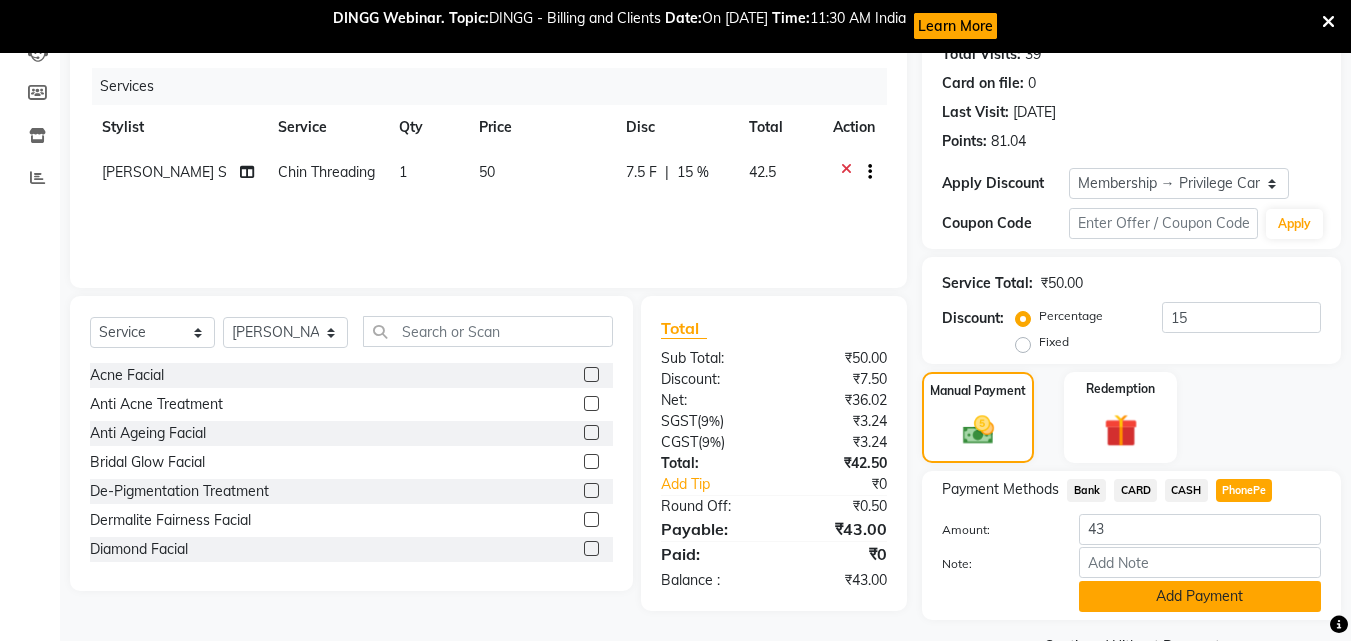 click on "Add Payment" 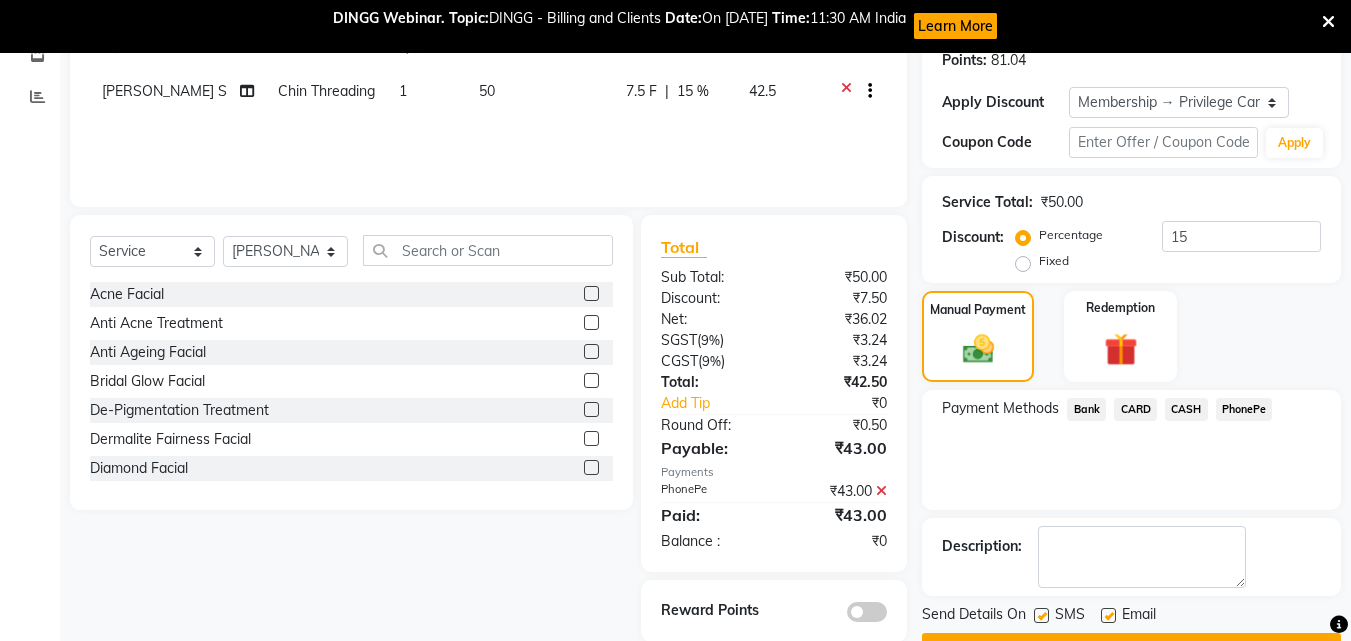 scroll, scrollTop: 367, scrollLeft: 0, axis: vertical 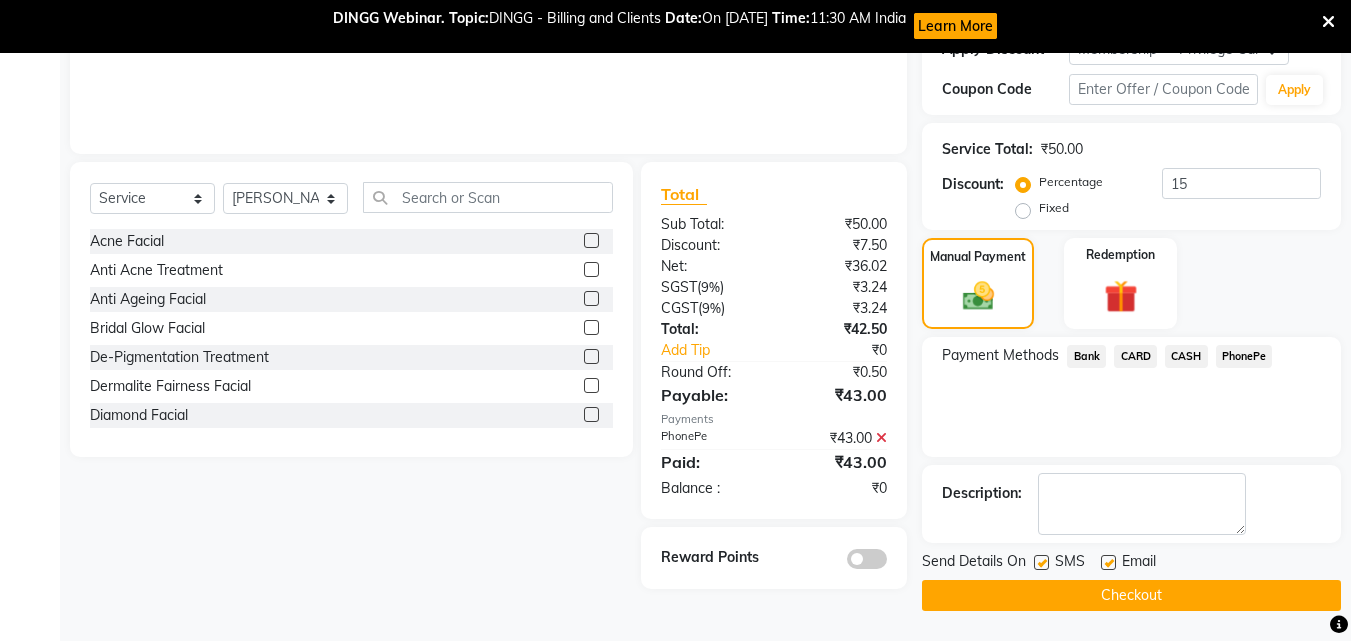 click on "Checkout" 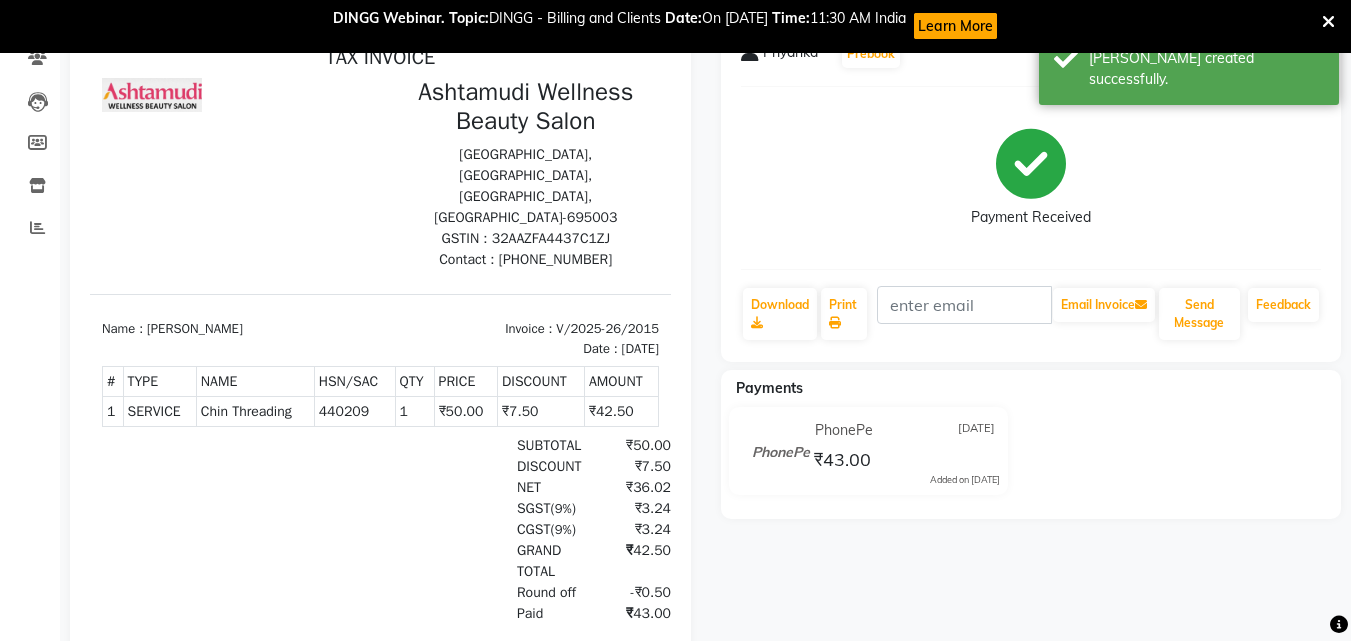 scroll, scrollTop: 0, scrollLeft: 0, axis: both 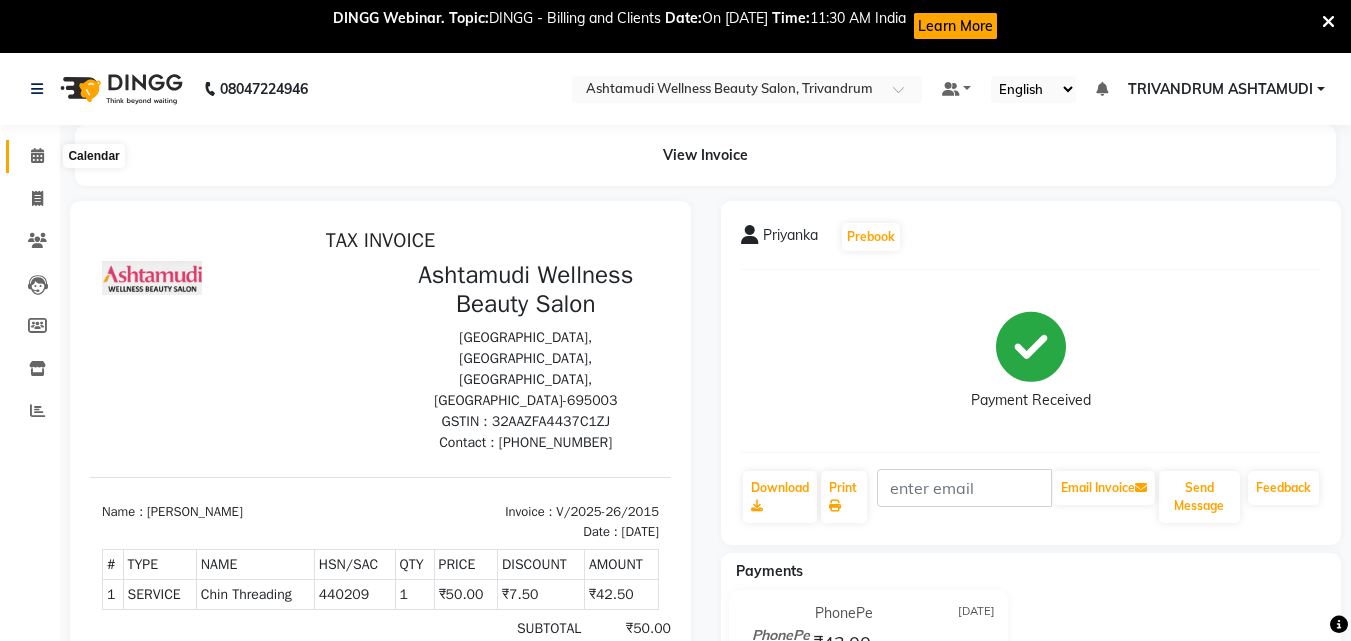 click 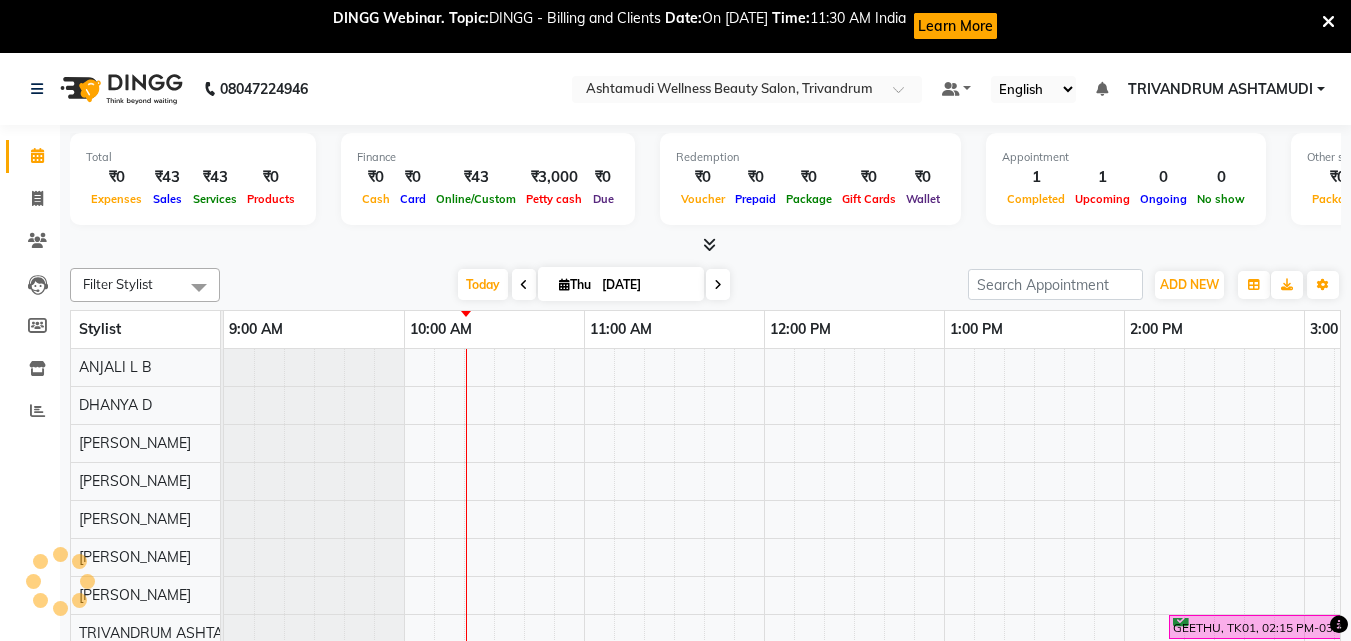 scroll, scrollTop: 0, scrollLeft: 0, axis: both 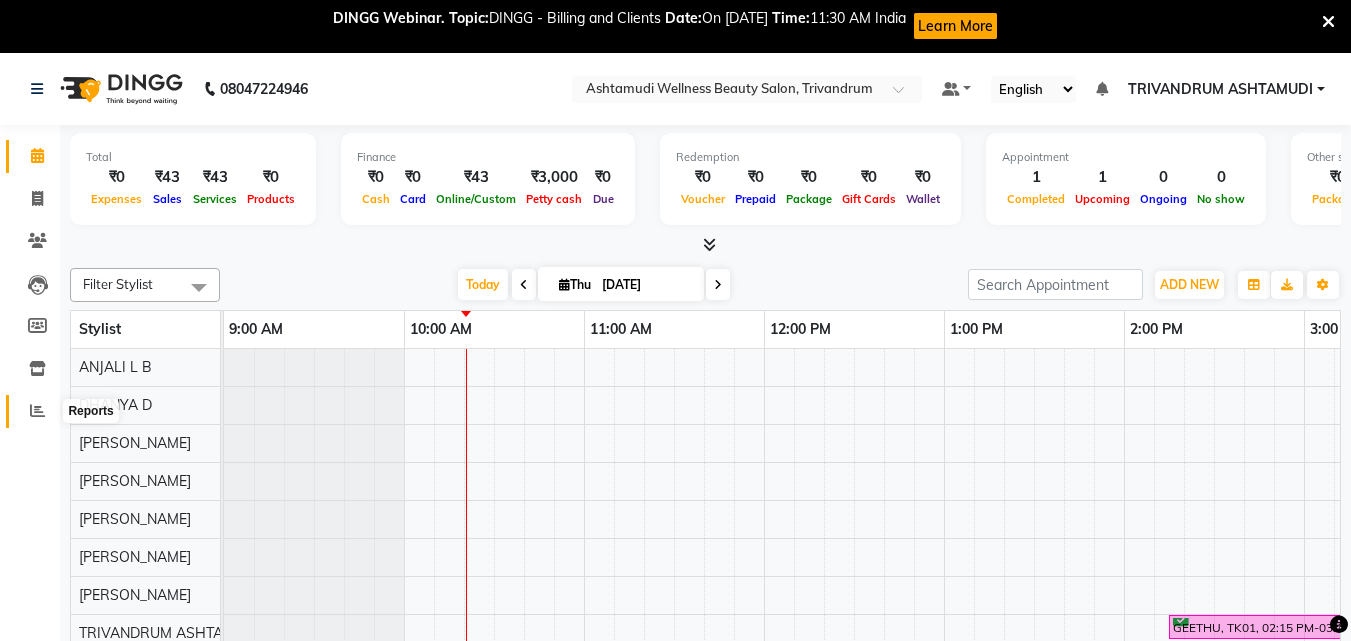 click 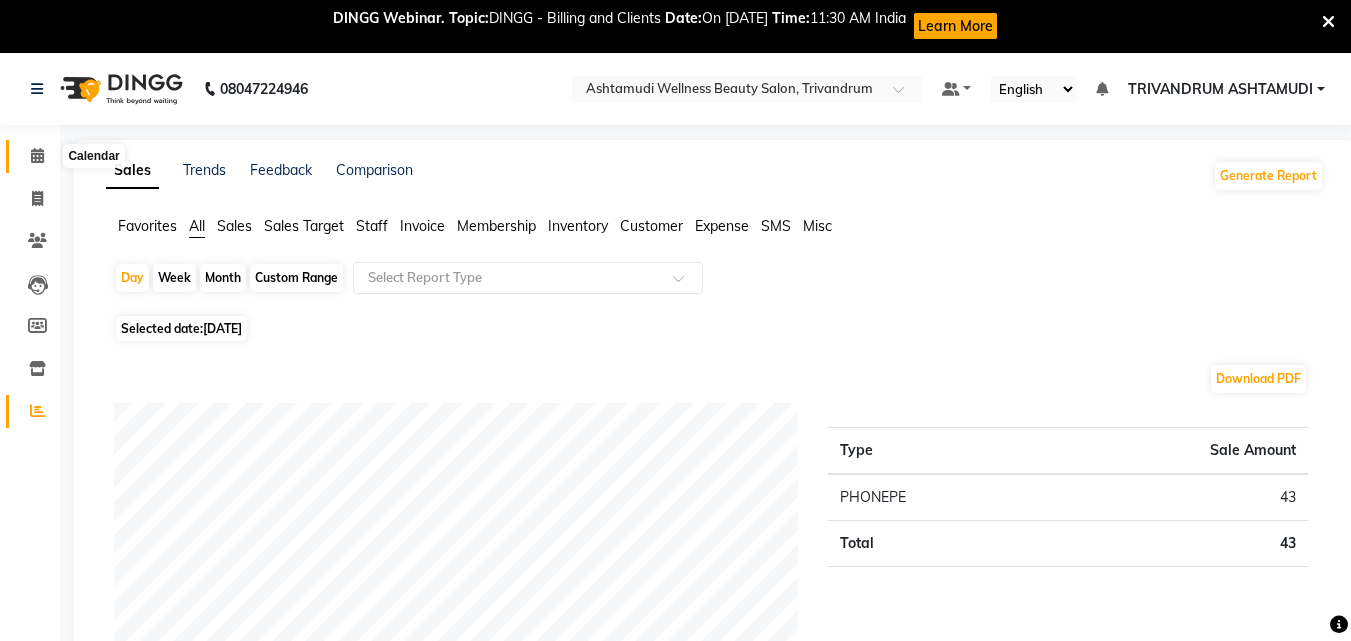 click 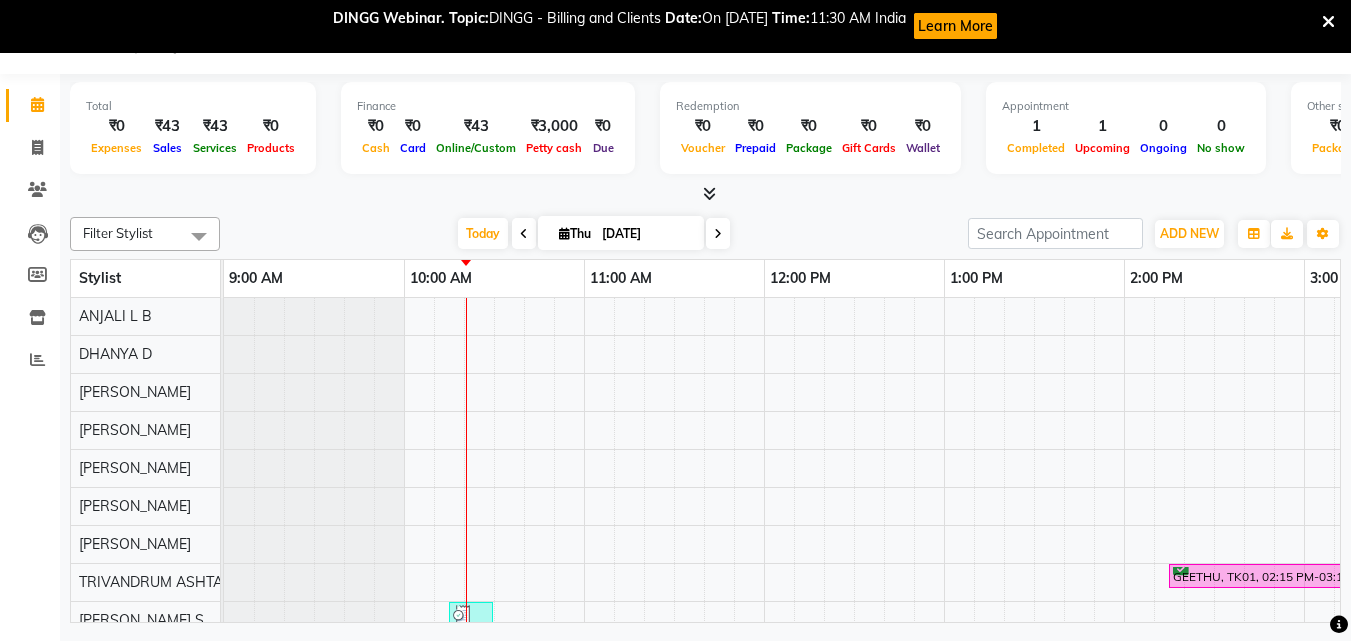 scroll, scrollTop: 53, scrollLeft: 0, axis: vertical 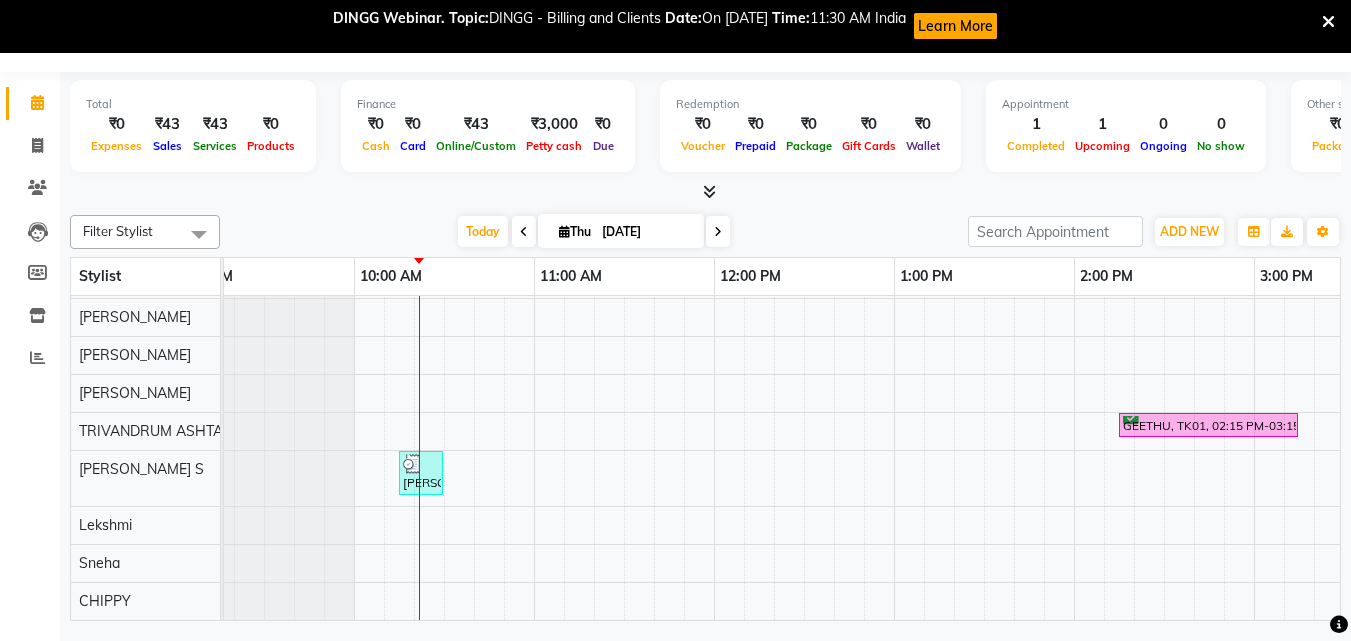 click on "Total  ₹0  Expenses ₹43  Sales ₹43  Services ₹0  Products Finance  ₹0  Cash ₹0  Card ₹43  Online/Custom ₹3,000 [PERSON_NAME] cash ₹0 Due  Redemption  ₹0 Voucher ₹0 Prepaid ₹0 Package ₹0  Gift Cards ₹0  Wallet  Appointment  1 Completed 1 Upcoming 0 Ongoing 0 No show  Other sales  ₹0  Packages ₹0  Memberships ₹0  Vouchers ₹0  Prepaids ₹0  Gift Cards Filter Stylist Select All ANJALI L B	 CHIPPY DHANYA D [PERSON_NAME]	 [PERSON_NAME] [PERSON_NAME] [PERSON_NAME]	 [PERSON_NAME] TRIVANDRUM ASHTAMUDI [PERSON_NAME] S [DATE]  [DATE] Toggle Dropdown Add Appointment Add Invoice Add Expense Add Attendance Add Client Toggle Dropdown Add Appointment Add Invoice Add Expense Add Attendance Add Client ADD NEW Toggle Dropdown Add Appointment Add Invoice Add Expense Add Attendance Add Client Filter Stylist Select All ANJALI L B	 CHIPPY DHANYA D [PERSON_NAME]	 [PERSON_NAME] [PERSON_NAME] [PERSON_NAME]	 [PERSON_NAME] TRIVANDRUM ASHTAMUDI [PERSON_NAME] S Group By  Staff View   Room View  View as Vertical" 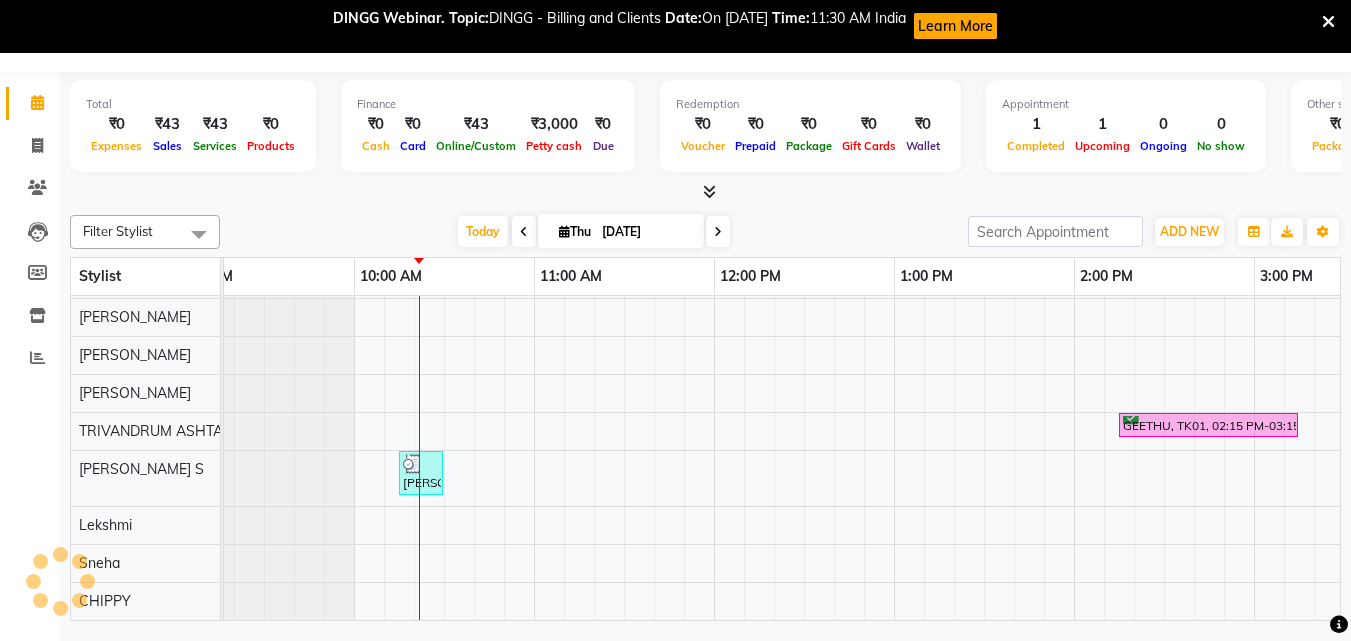 click at bounding box center (1328, 22) 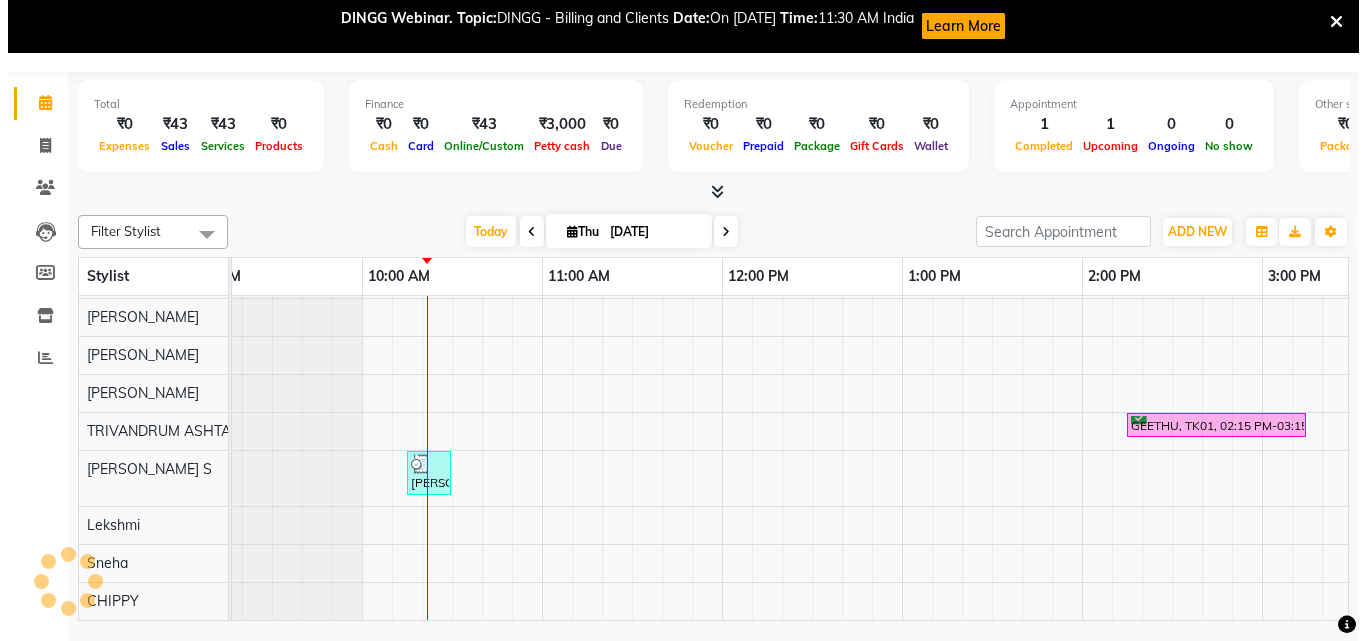 scroll, scrollTop: 0, scrollLeft: 0, axis: both 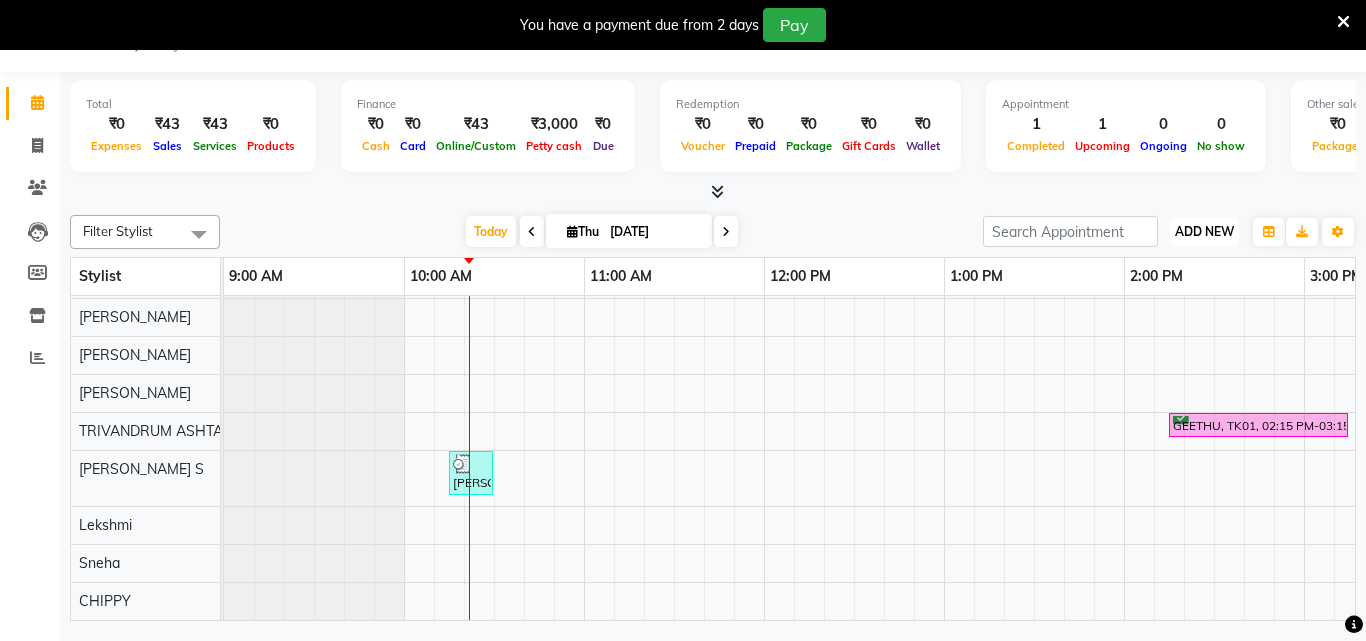 click on "ADD NEW" at bounding box center (1204, 231) 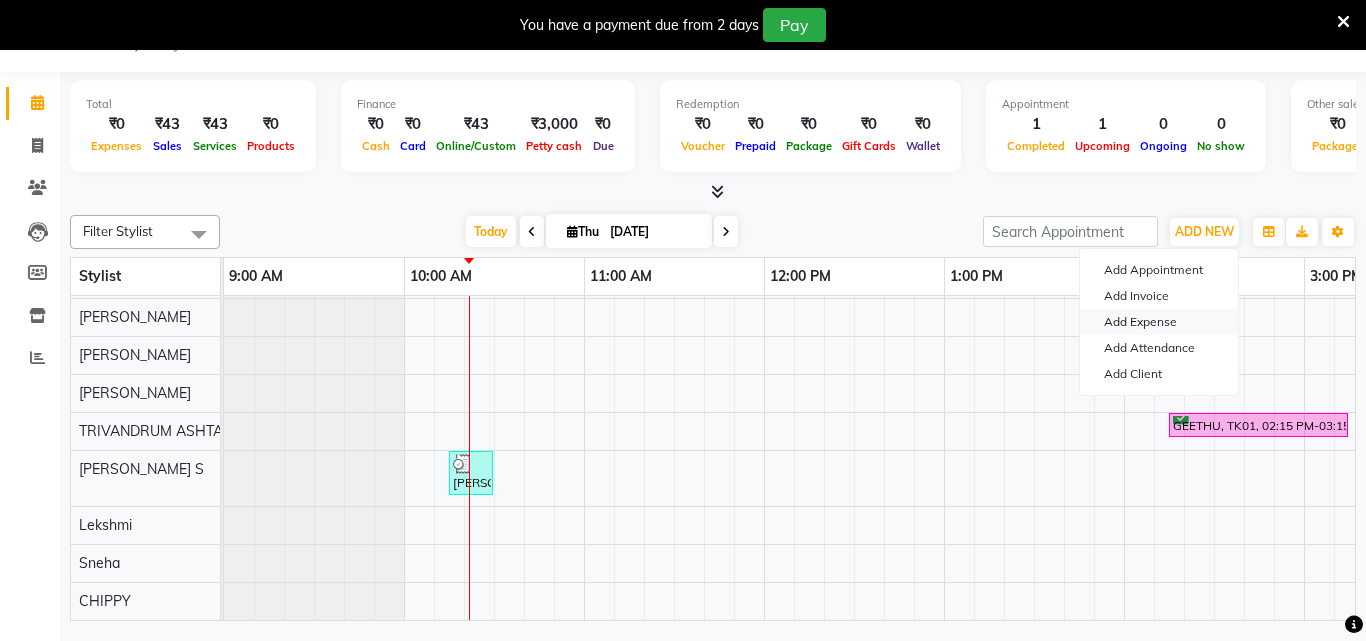 click on "Add Expense" at bounding box center (1159, 322) 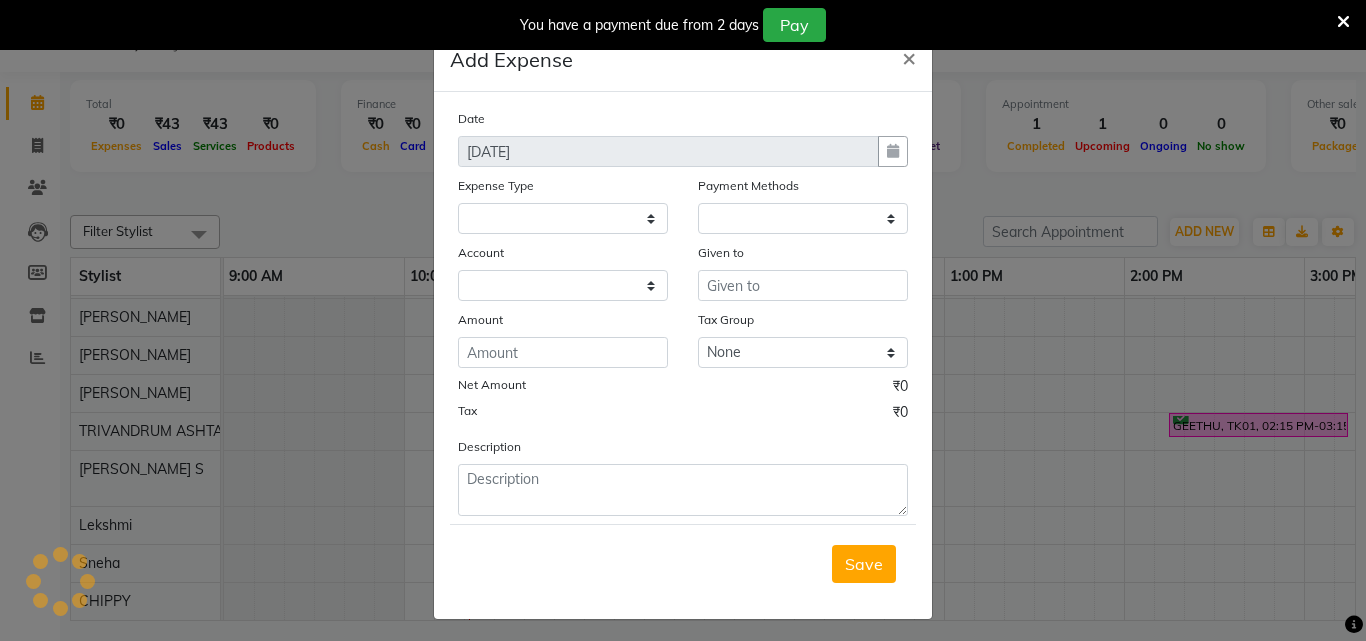 select 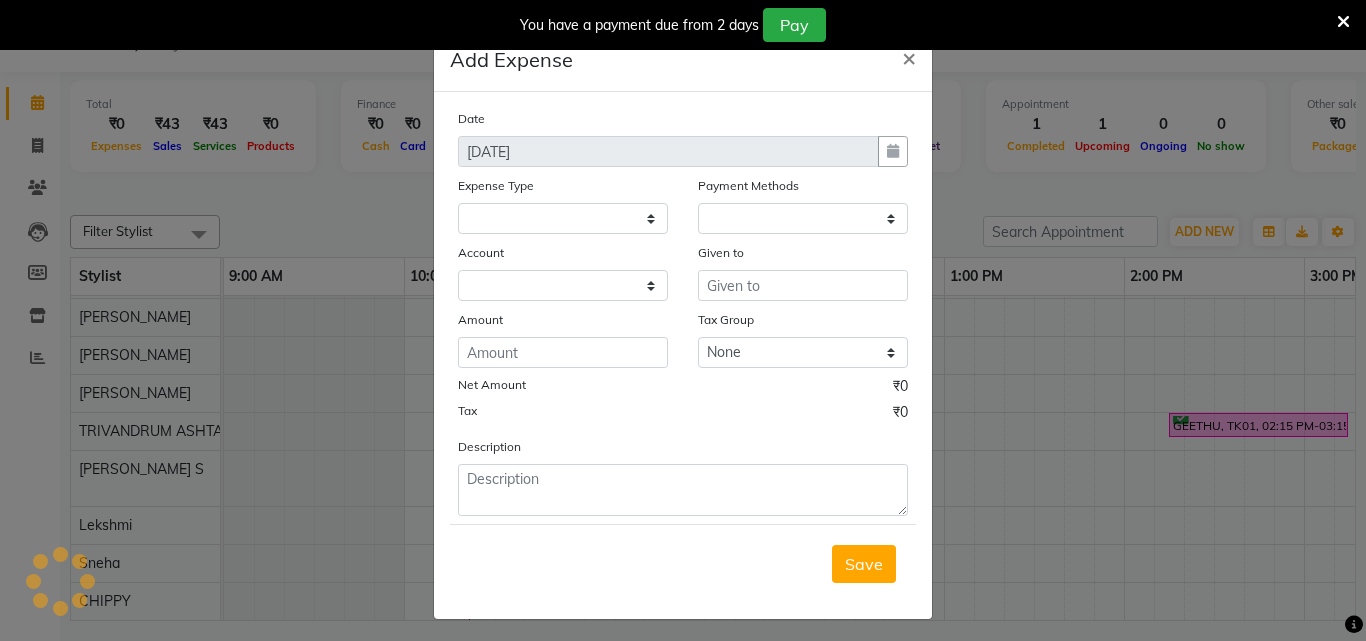 select on "1" 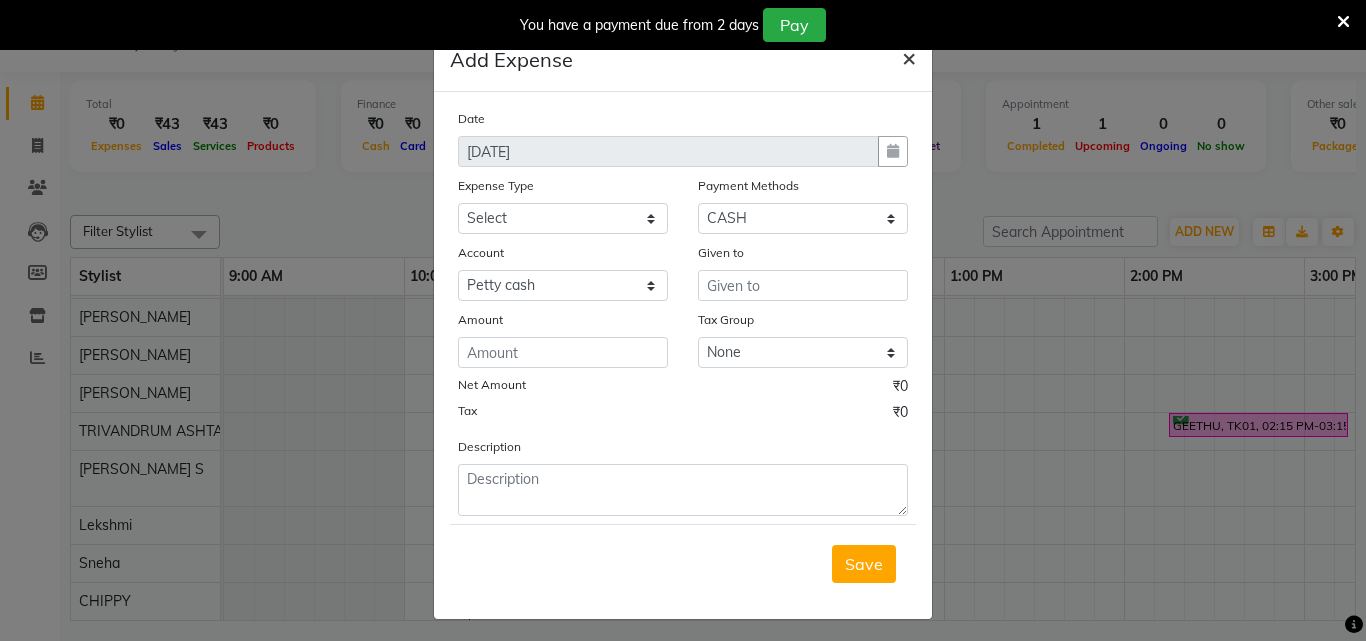 click on "×" 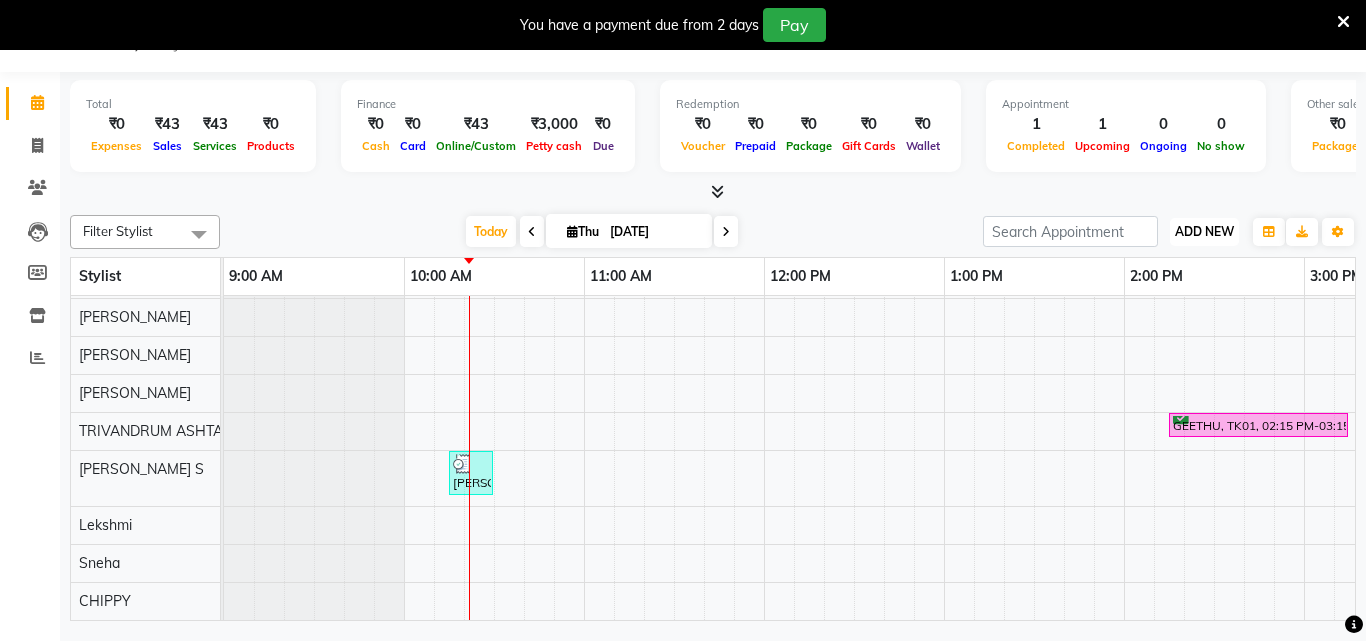 click on "ADD NEW" at bounding box center [1204, 231] 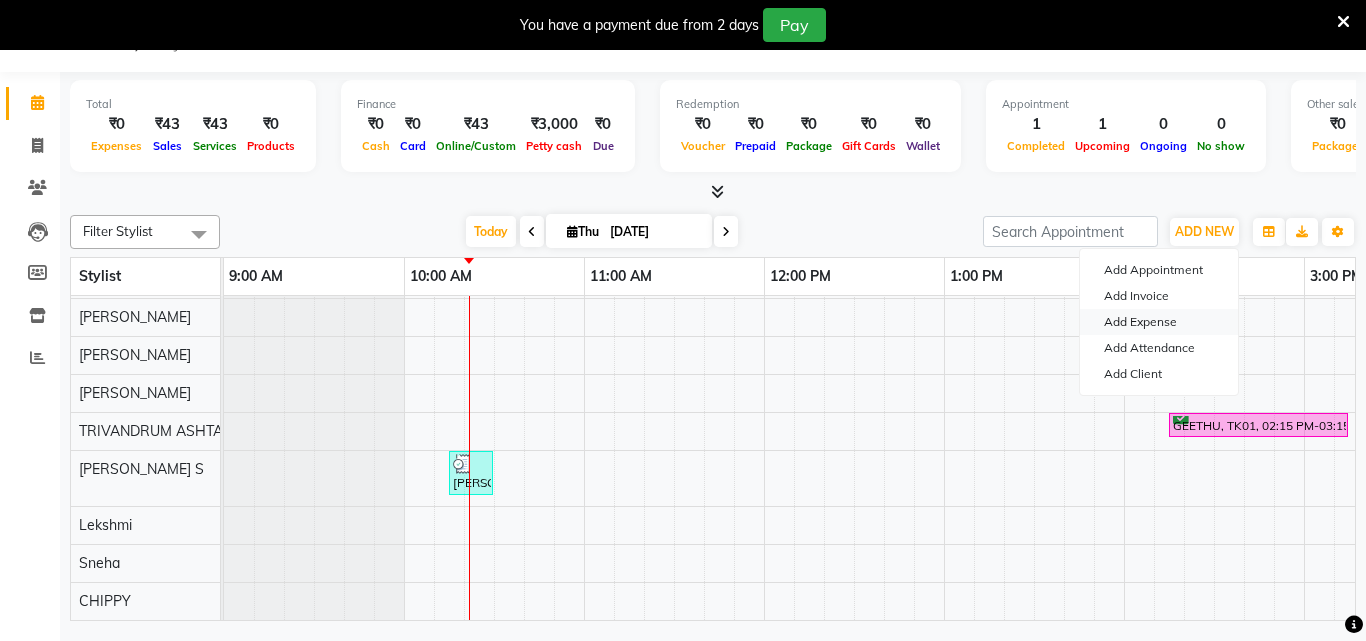 click on "Add Expense" at bounding box center [1159, 322] 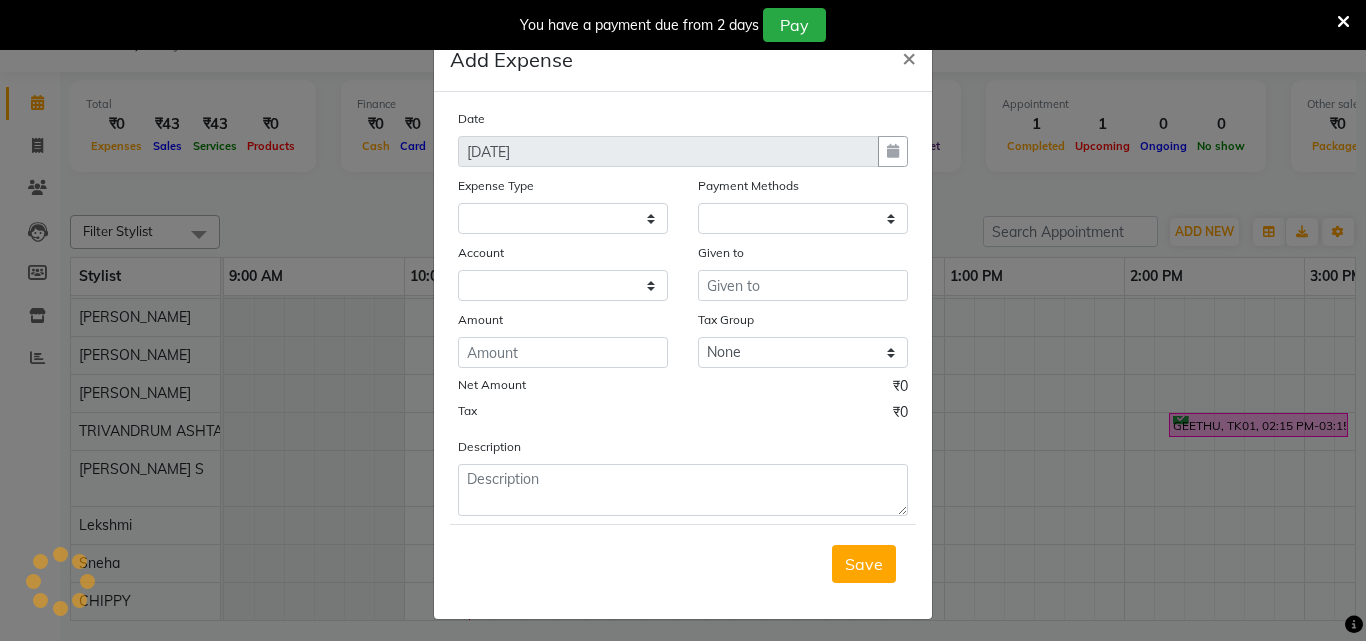 select 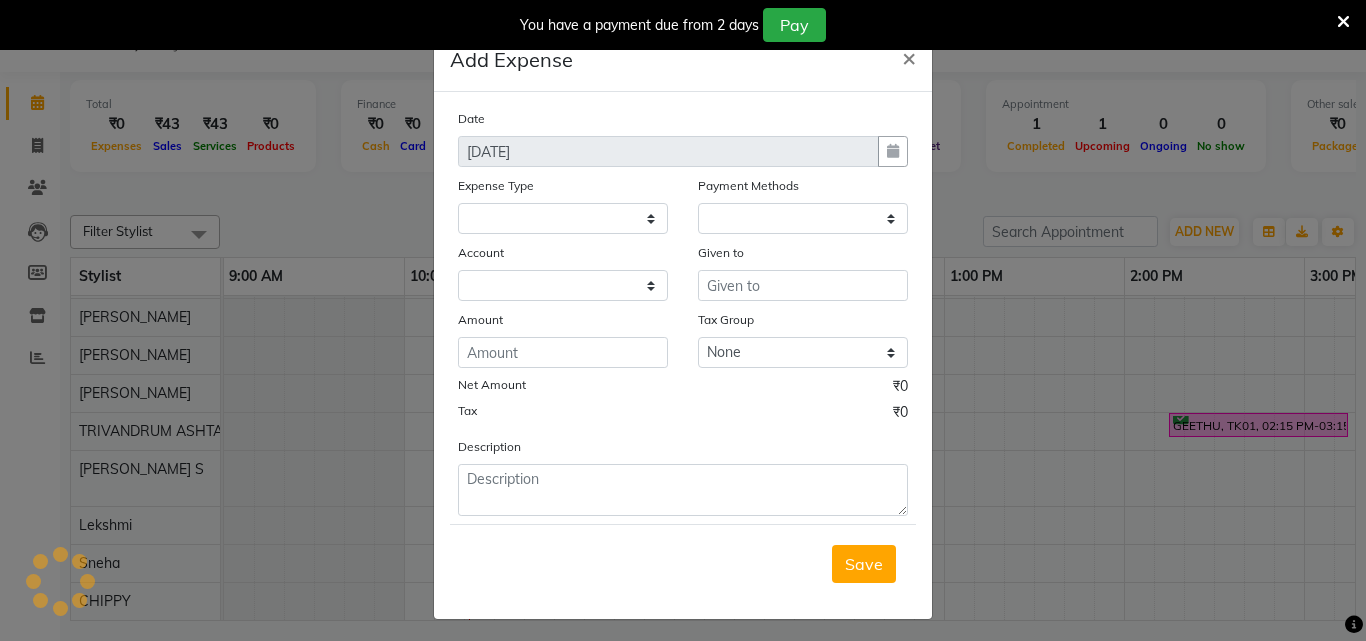 select on "1" 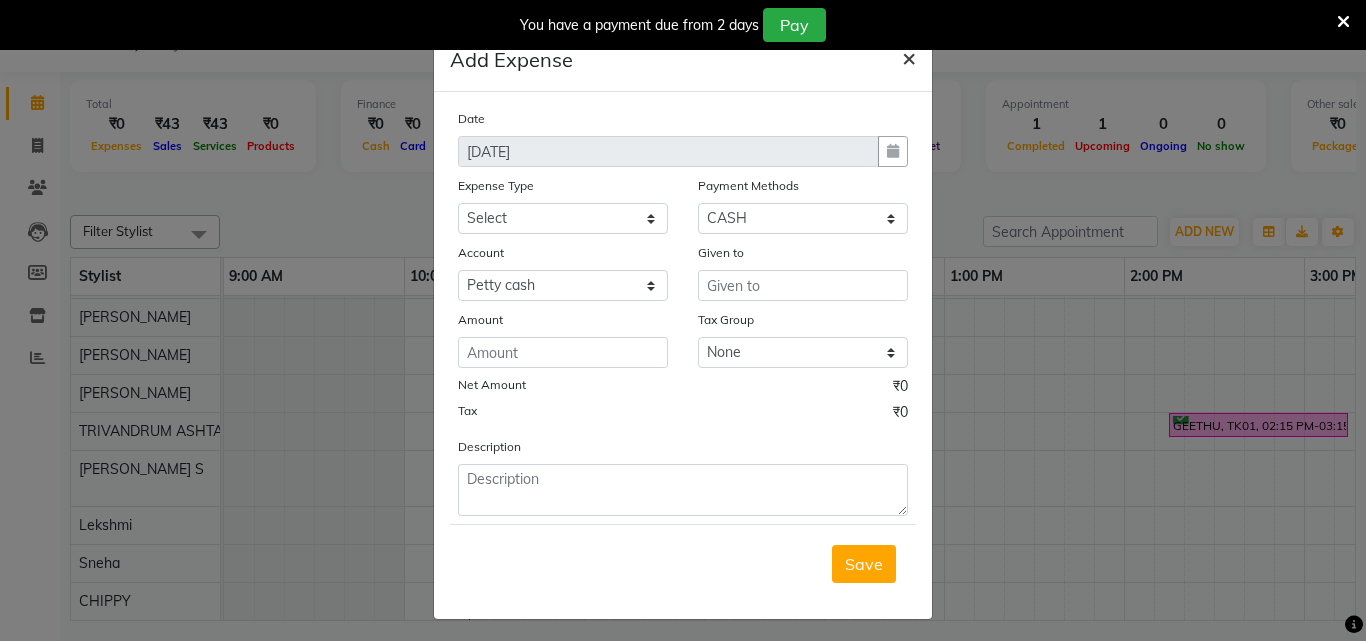 click on "×" 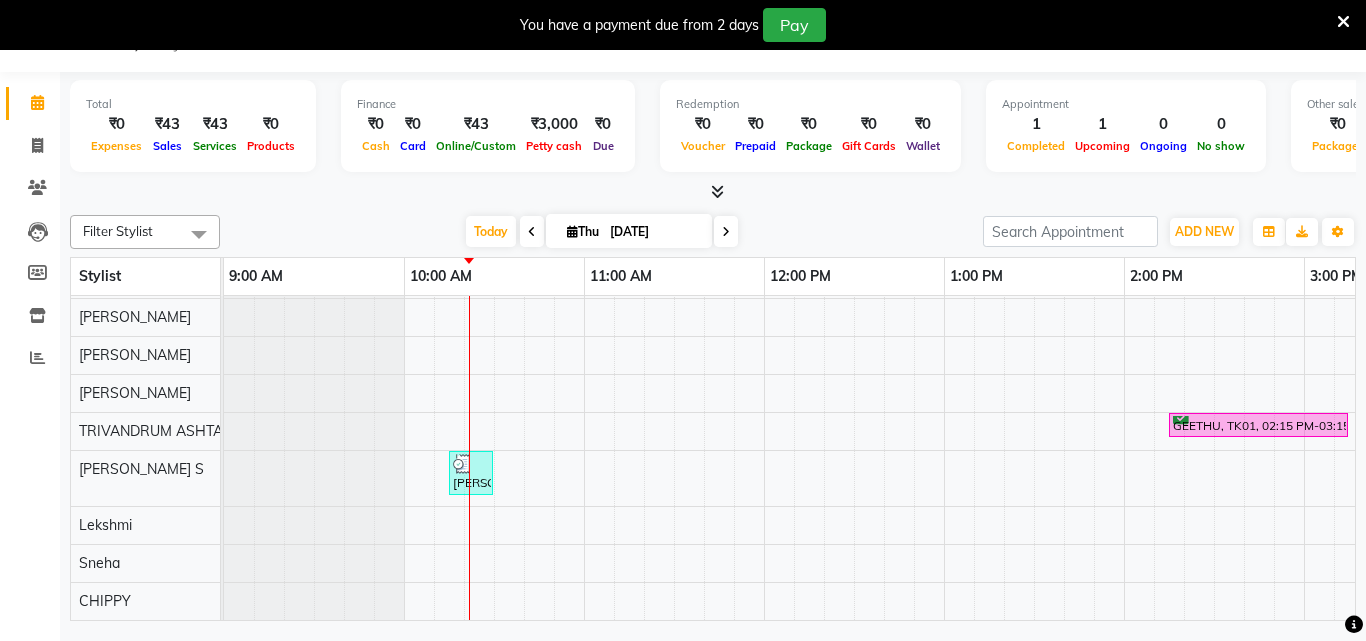 click on "ADD NEW Toggle Dropdown Add Appointment Add Invoice Add Expense Add Attendance Add Client" at bounding box center (1204, 232) 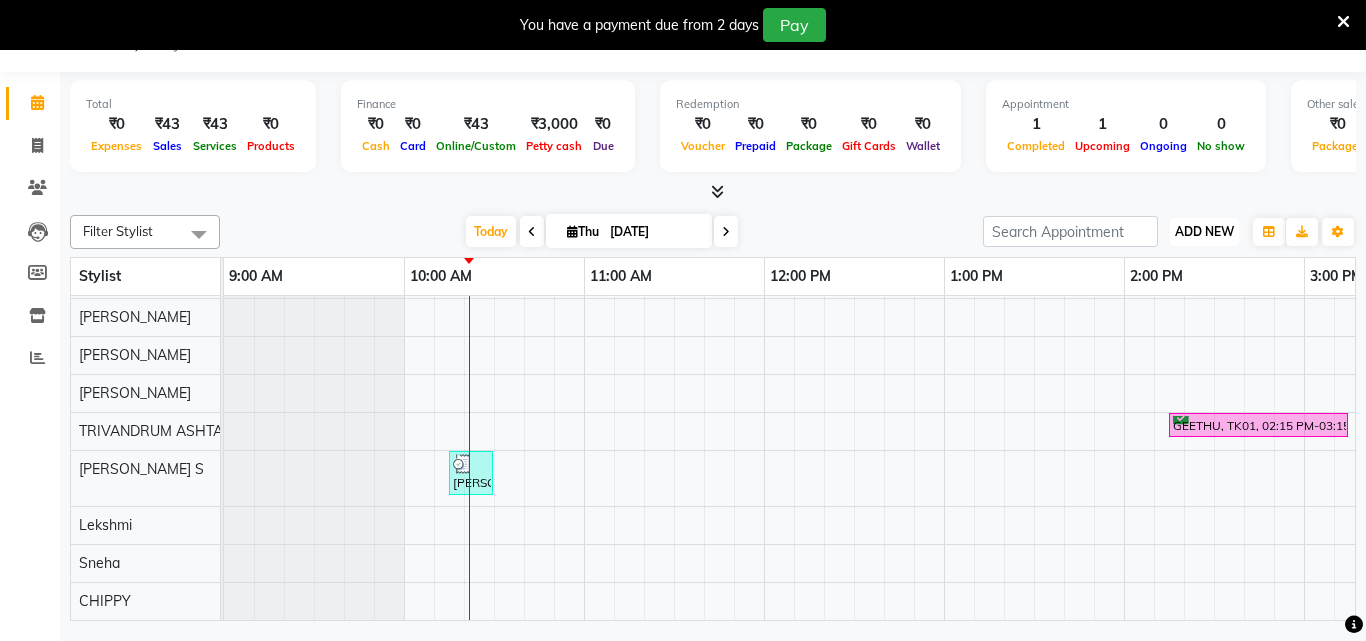 click on "ADD NEW Toggle Dropdown" at bounding box center [1204, 232] 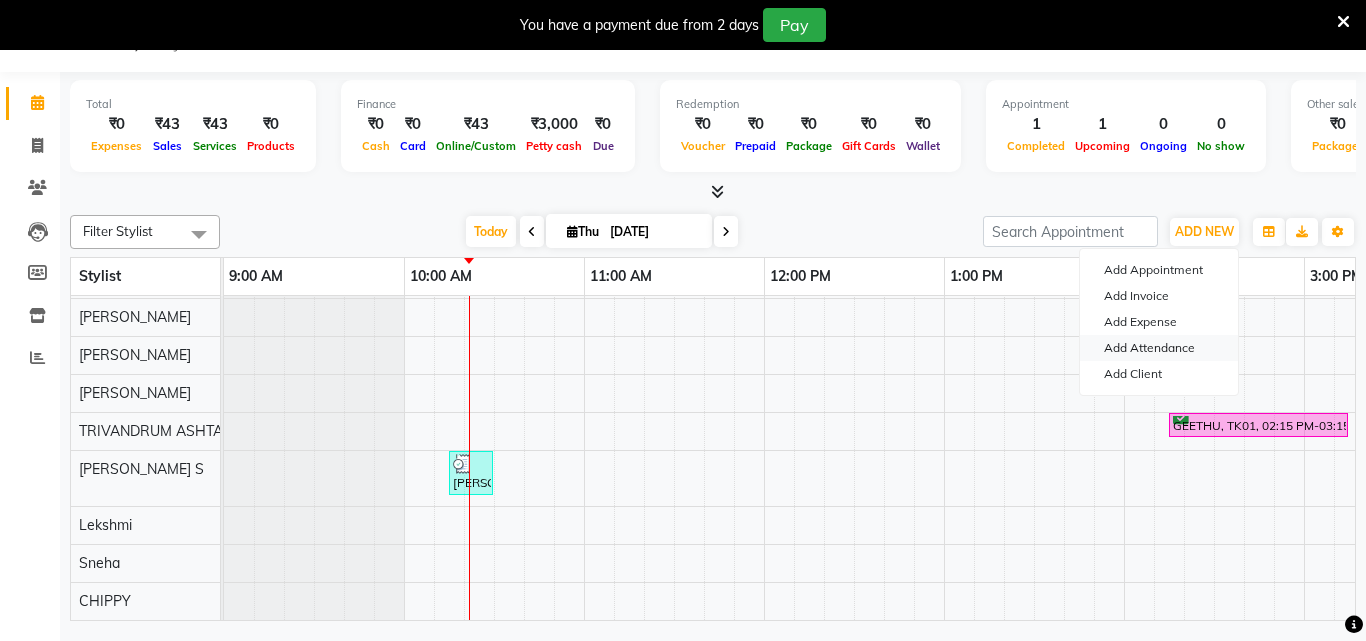 click on "Add Attendance" at bounding box center (1159, 348) 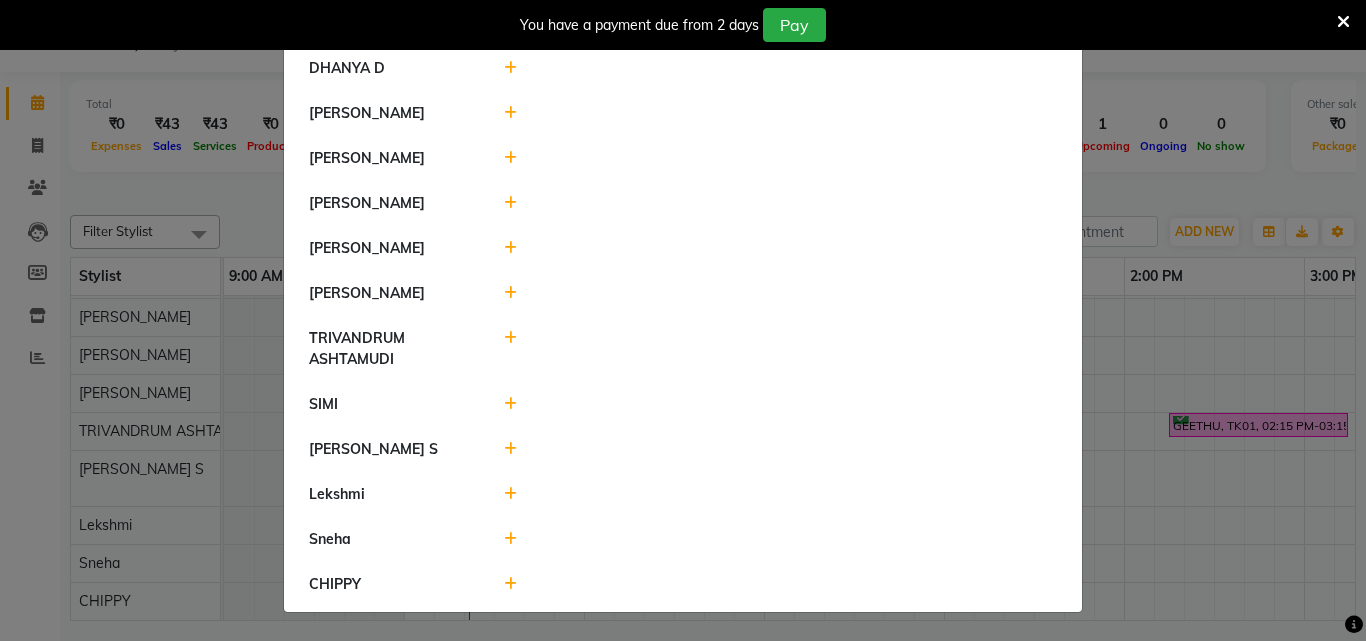scroll, scrollTop: 0, scrollLeft: 0, axis: both 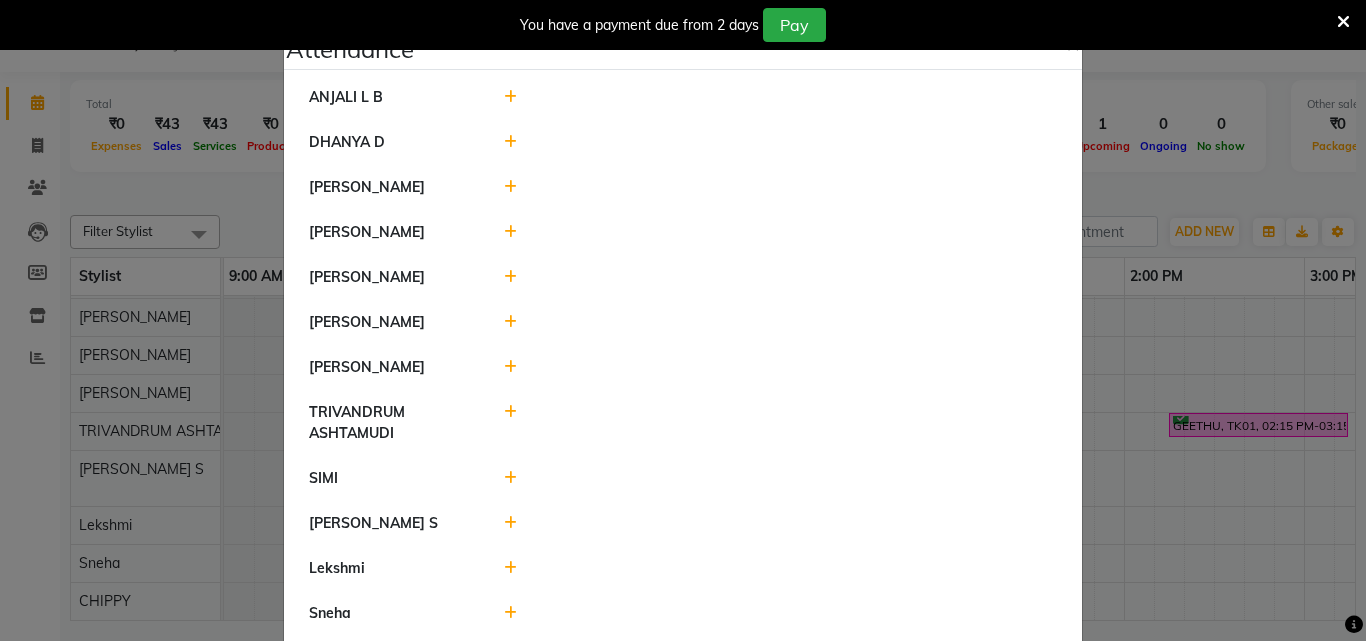 click 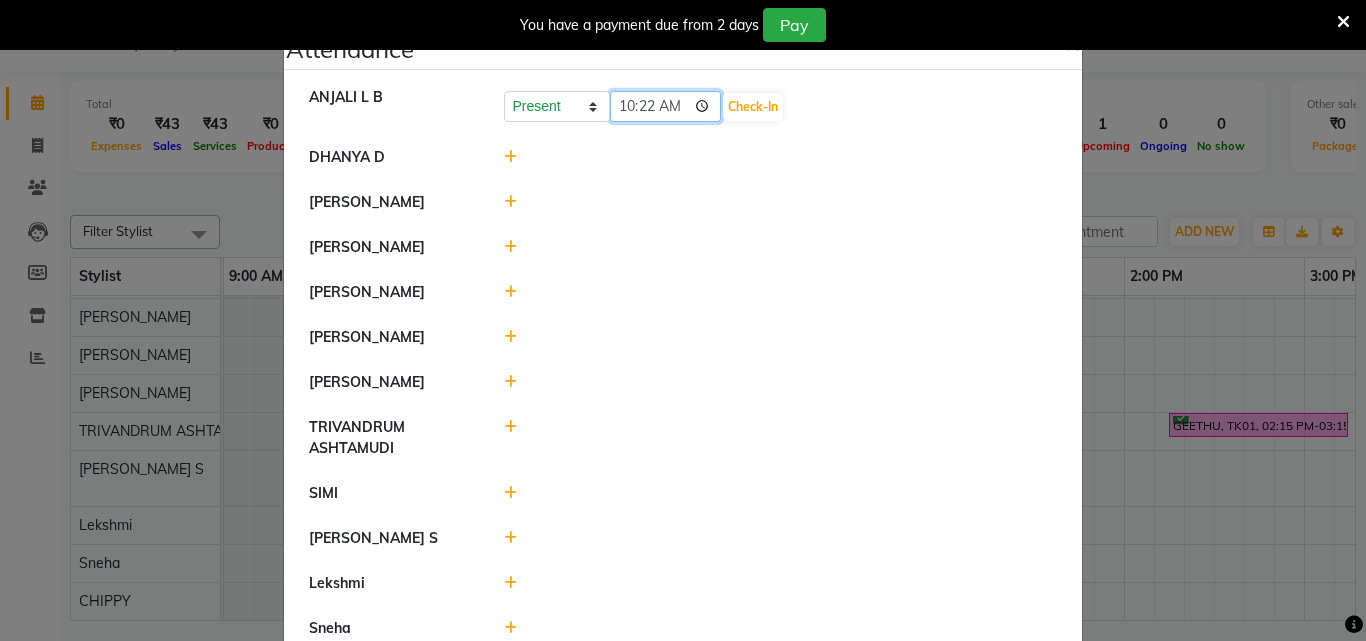 click on "10:22" 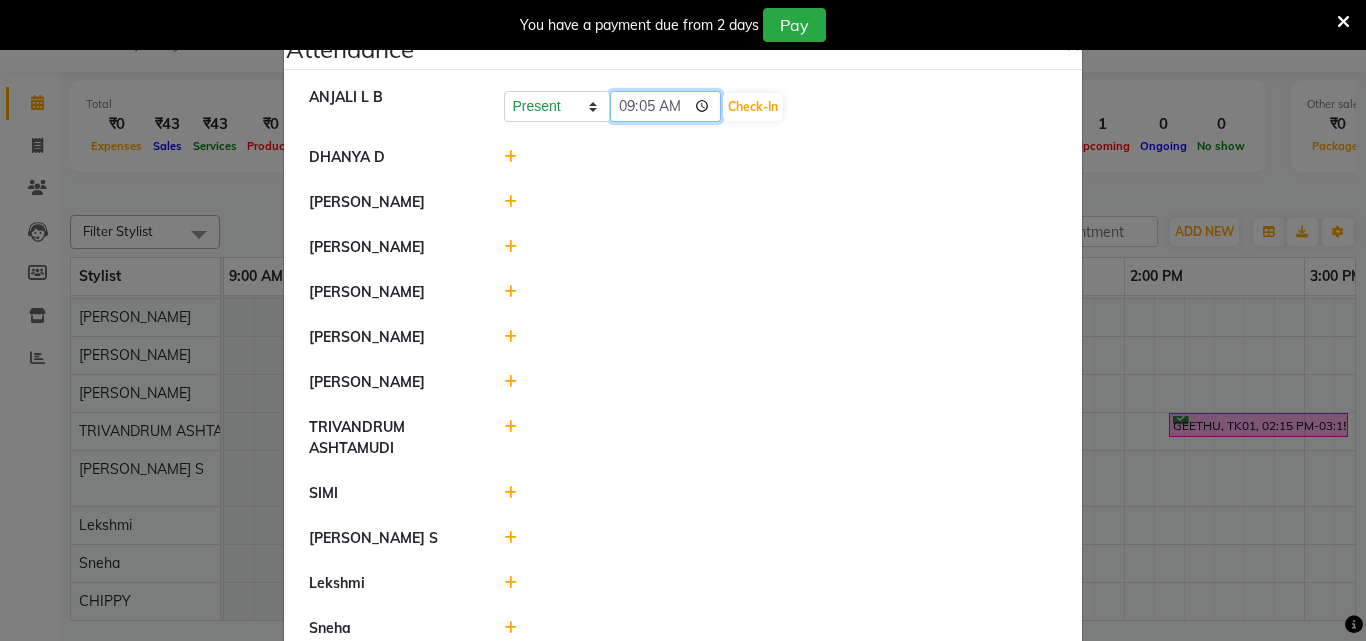 type on "09:51" 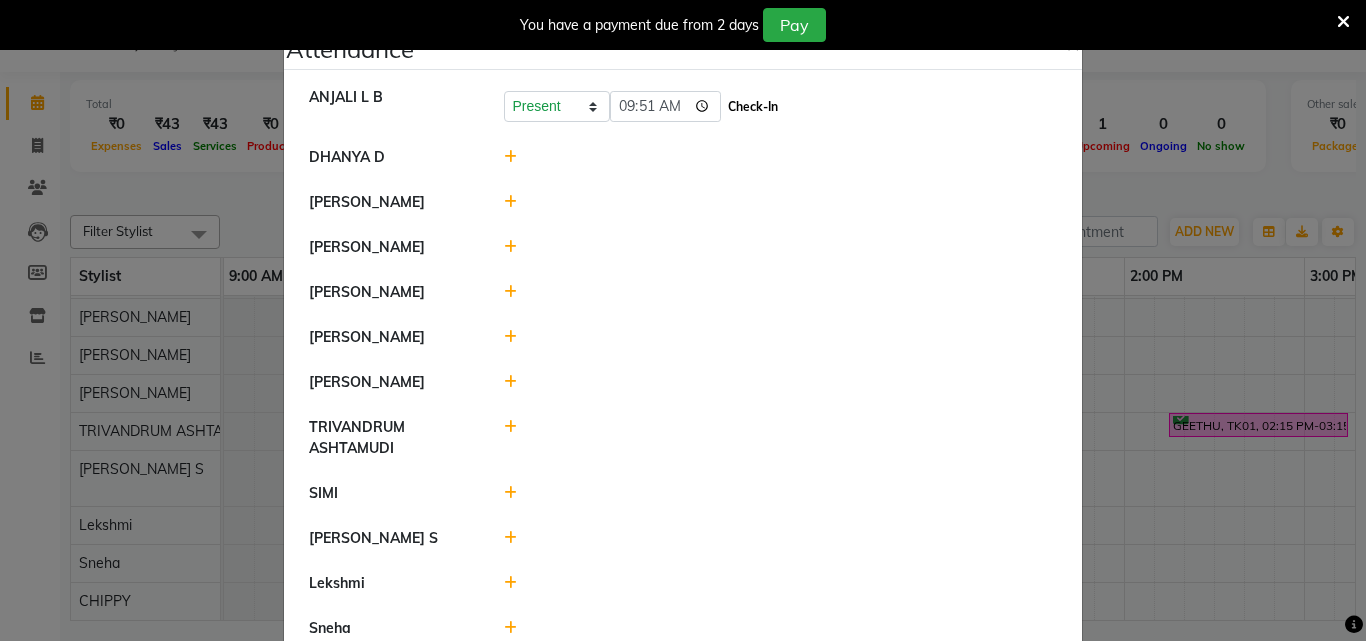 click on "Check-In" 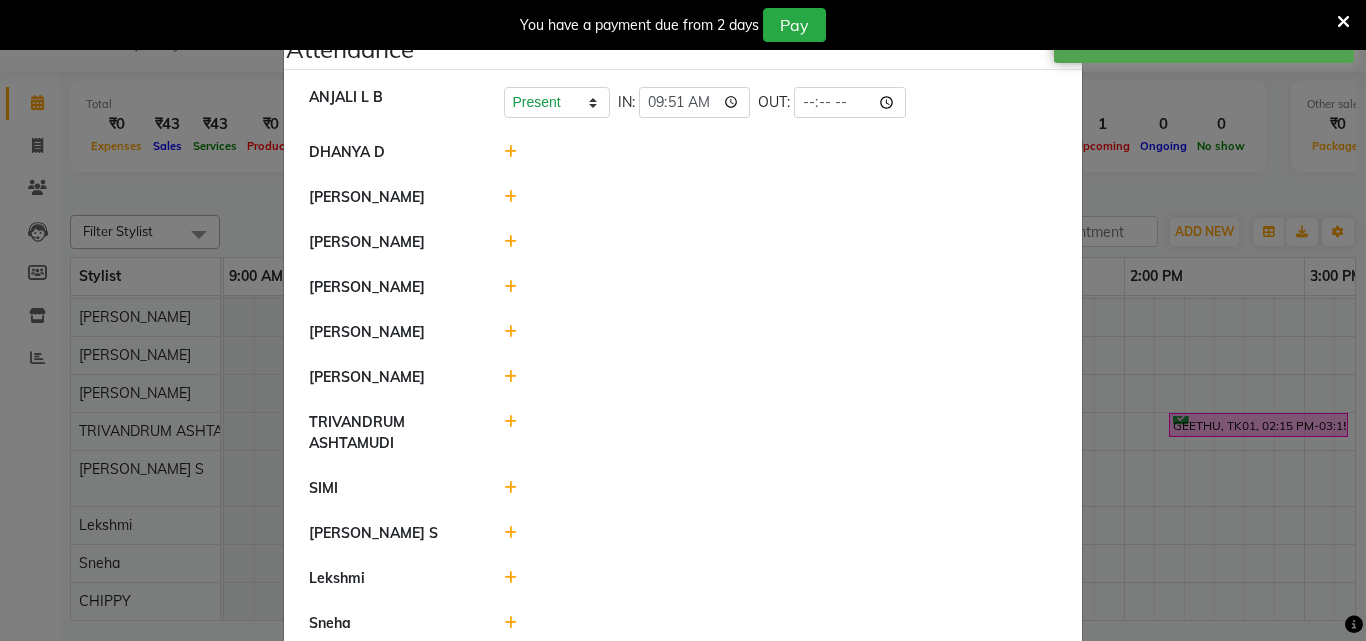 click at bounding box center (1343, 22) 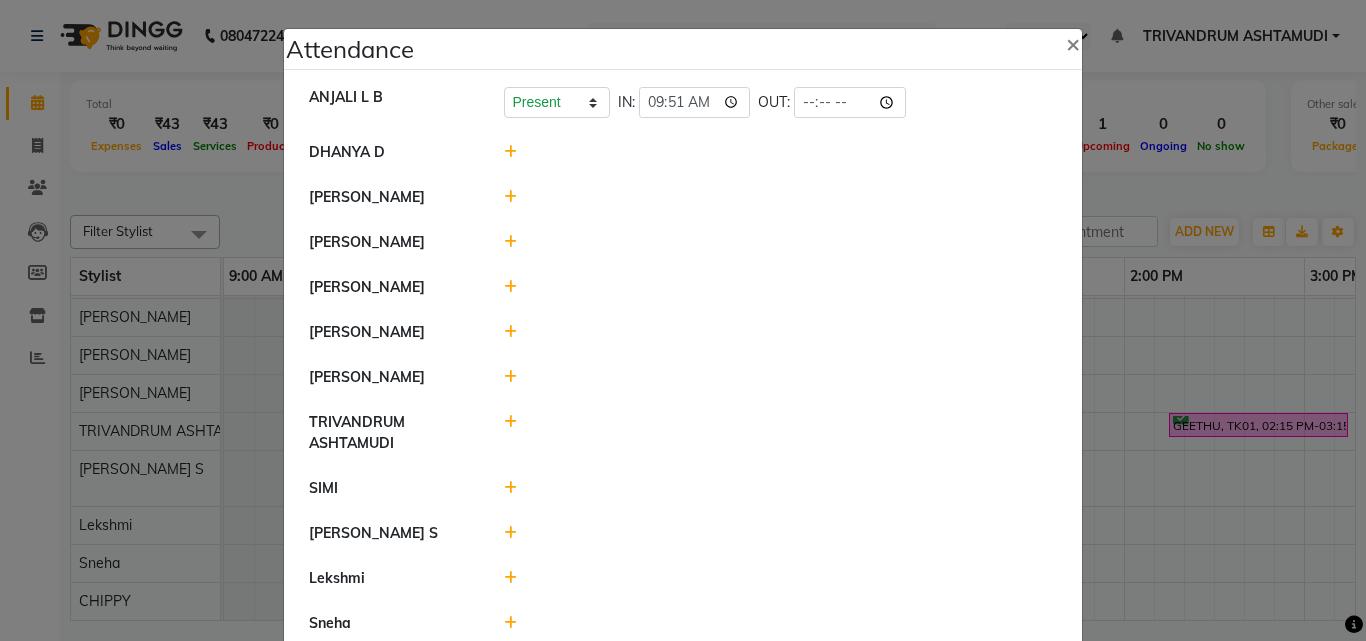 click 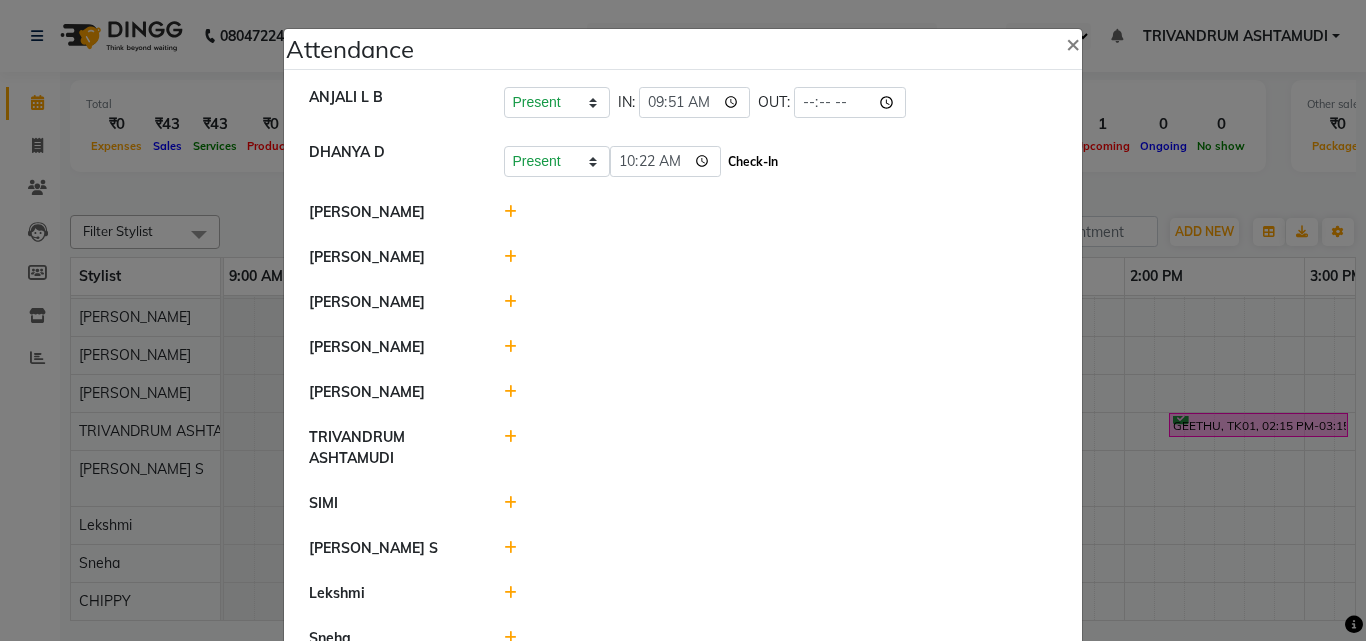 click on "Check-In" 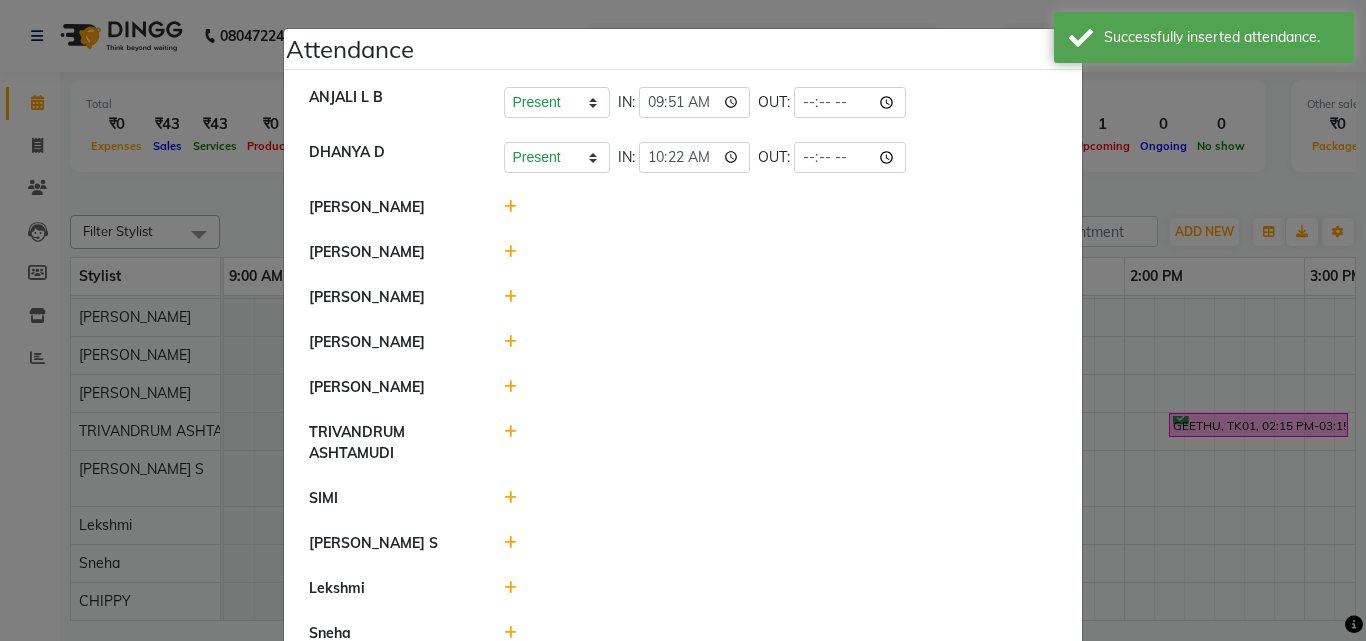 click 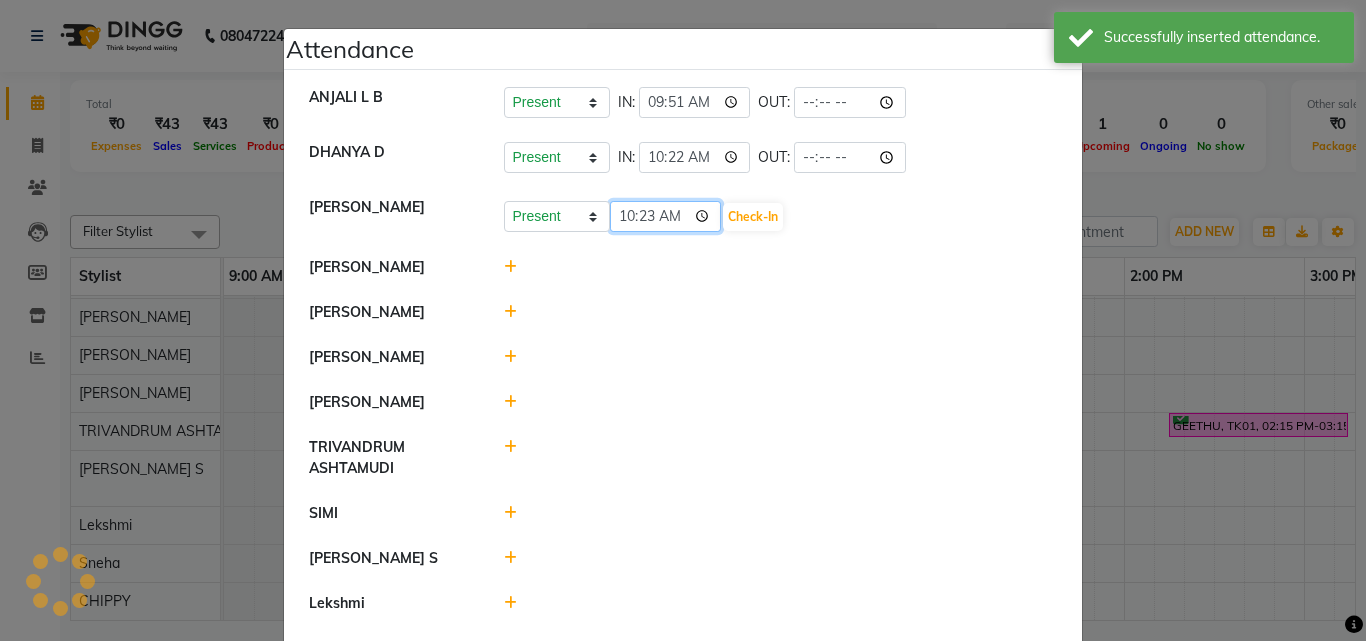 click on "10:23" 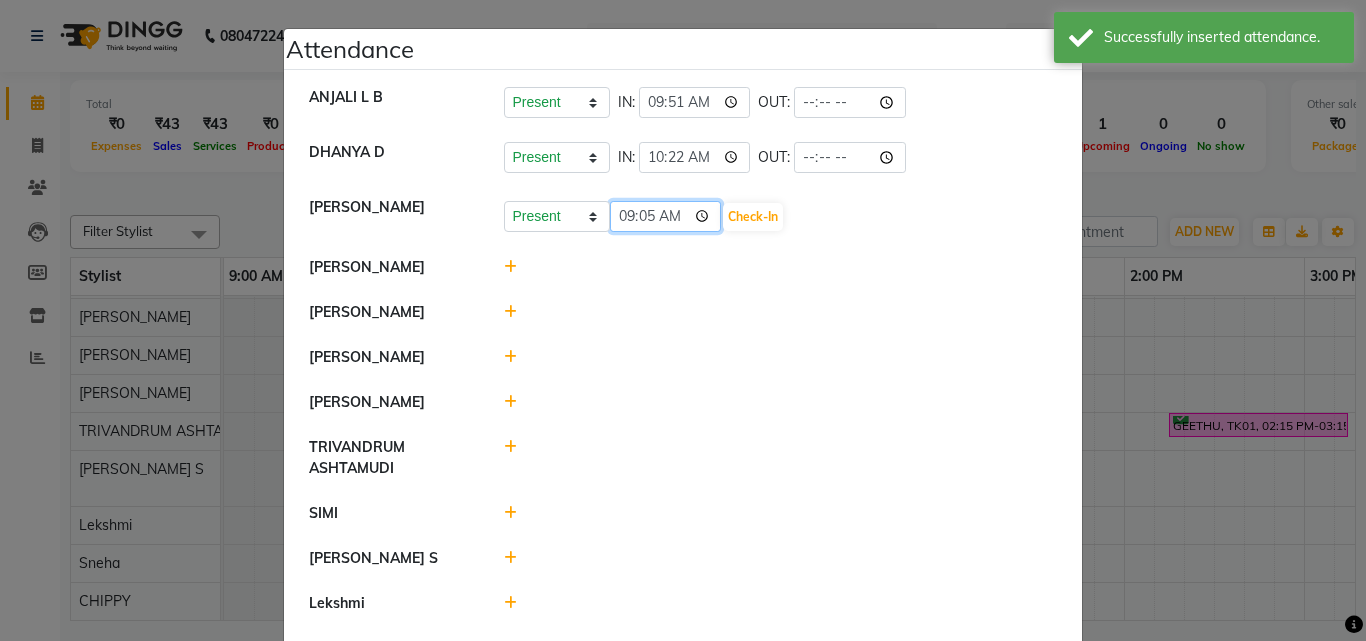 type on "09:51" 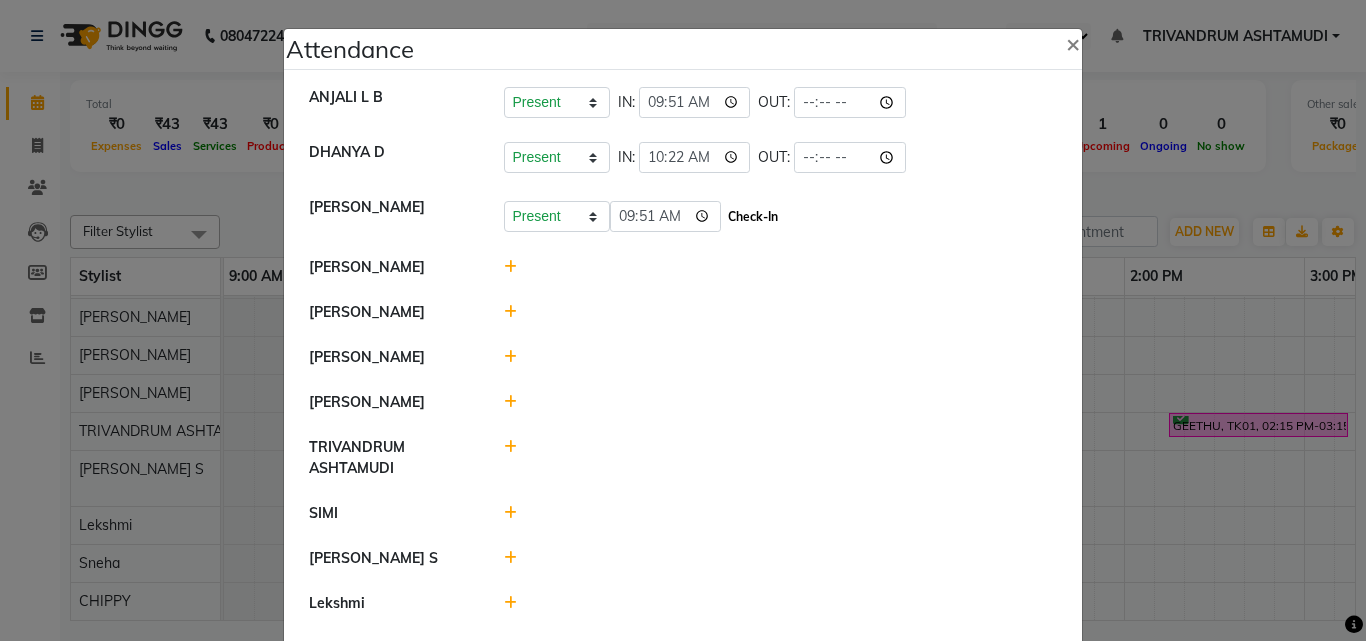 click on "Check-In" 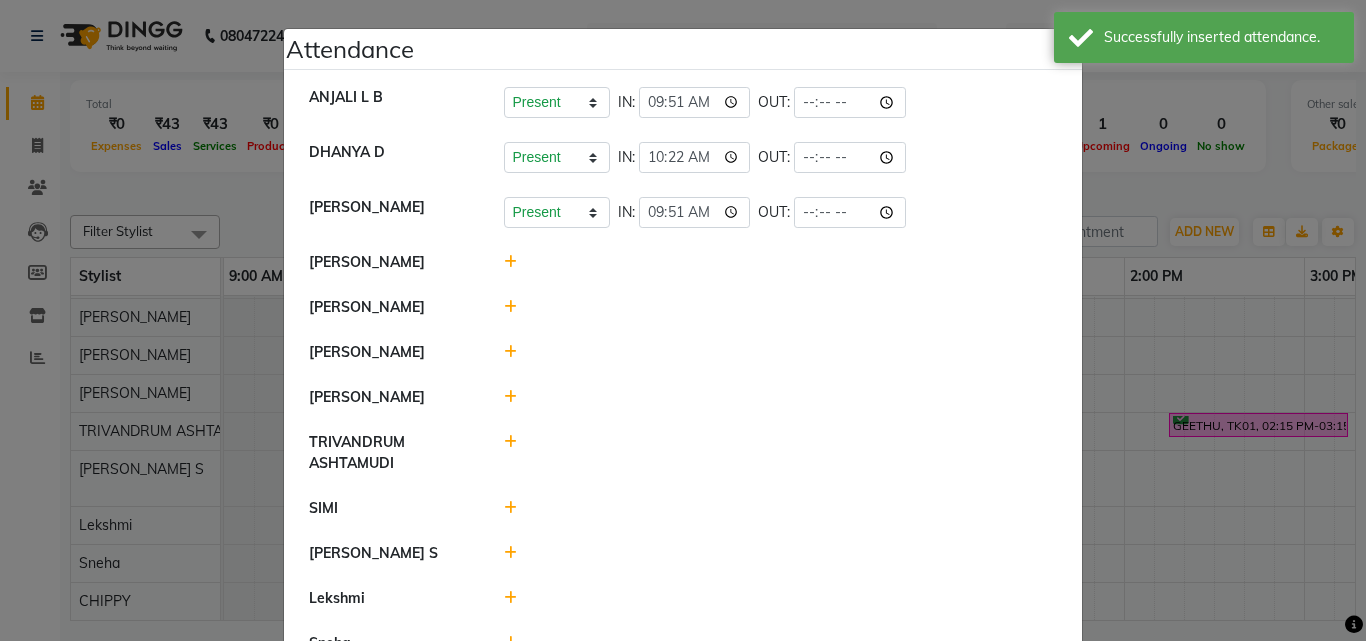 drag, startPoint x: 503, startPoint y: 260, endPoint x: 512, endPoint y: 251, distance: 12.727922 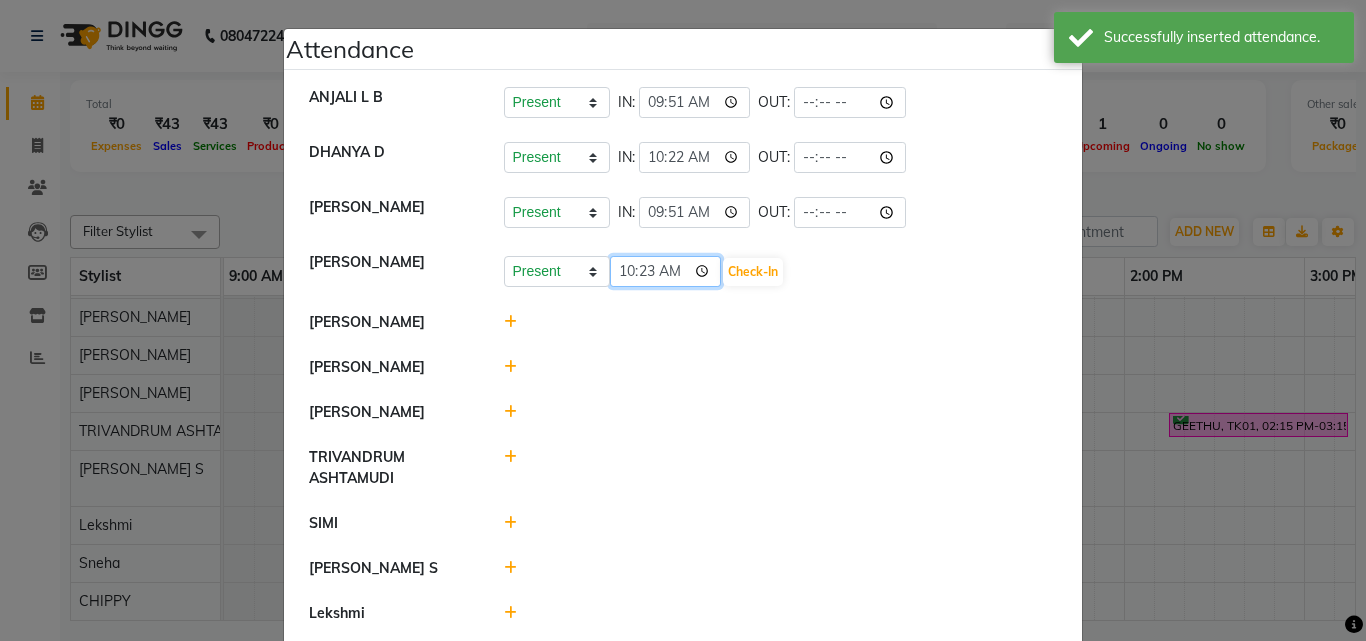 click on "10:23" 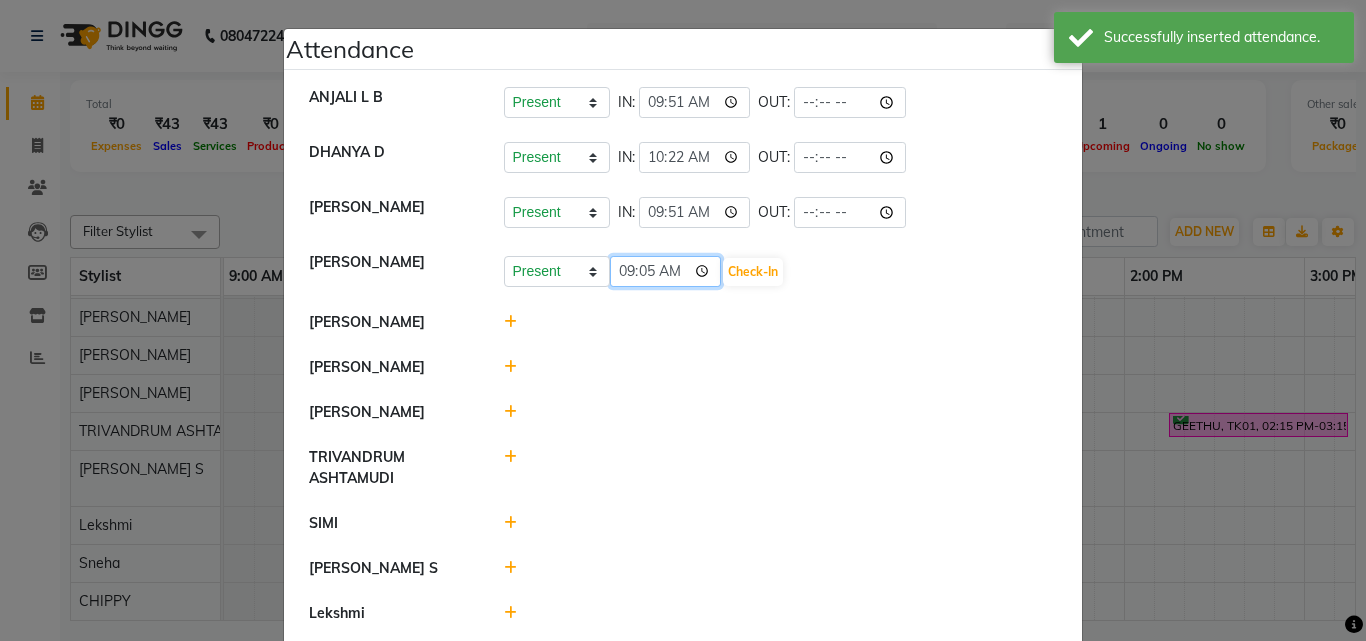 type on "09:55" 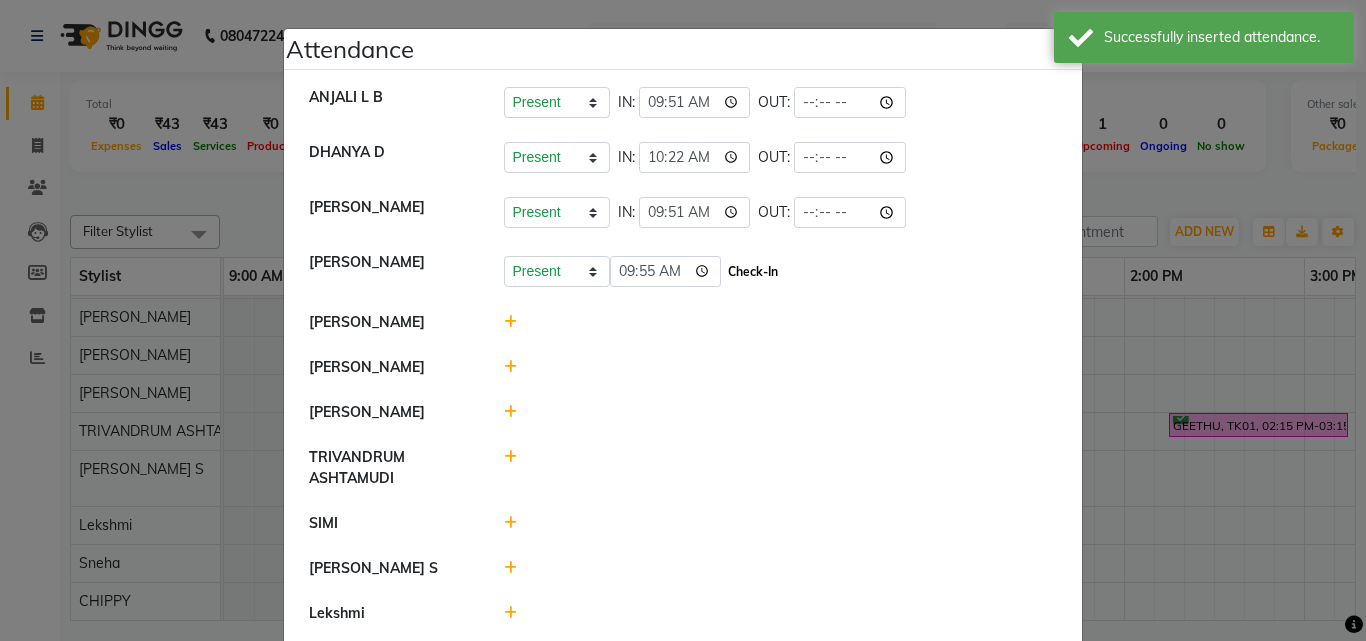 click on "Check-In" 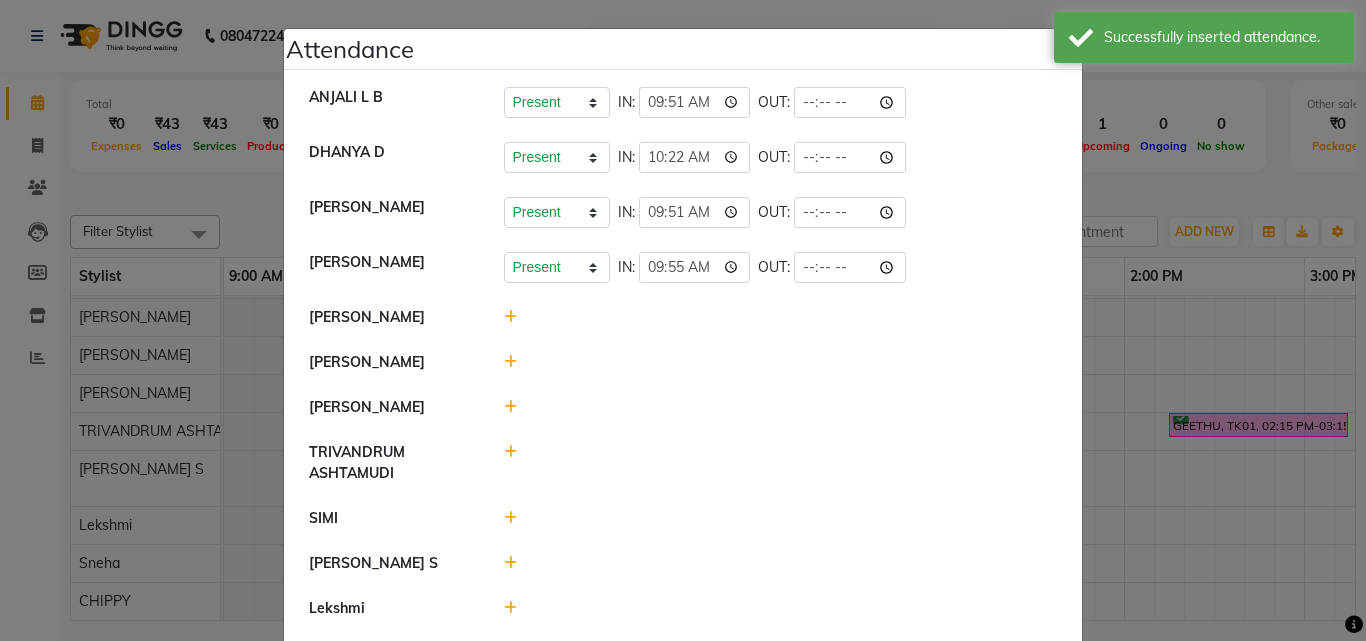 click 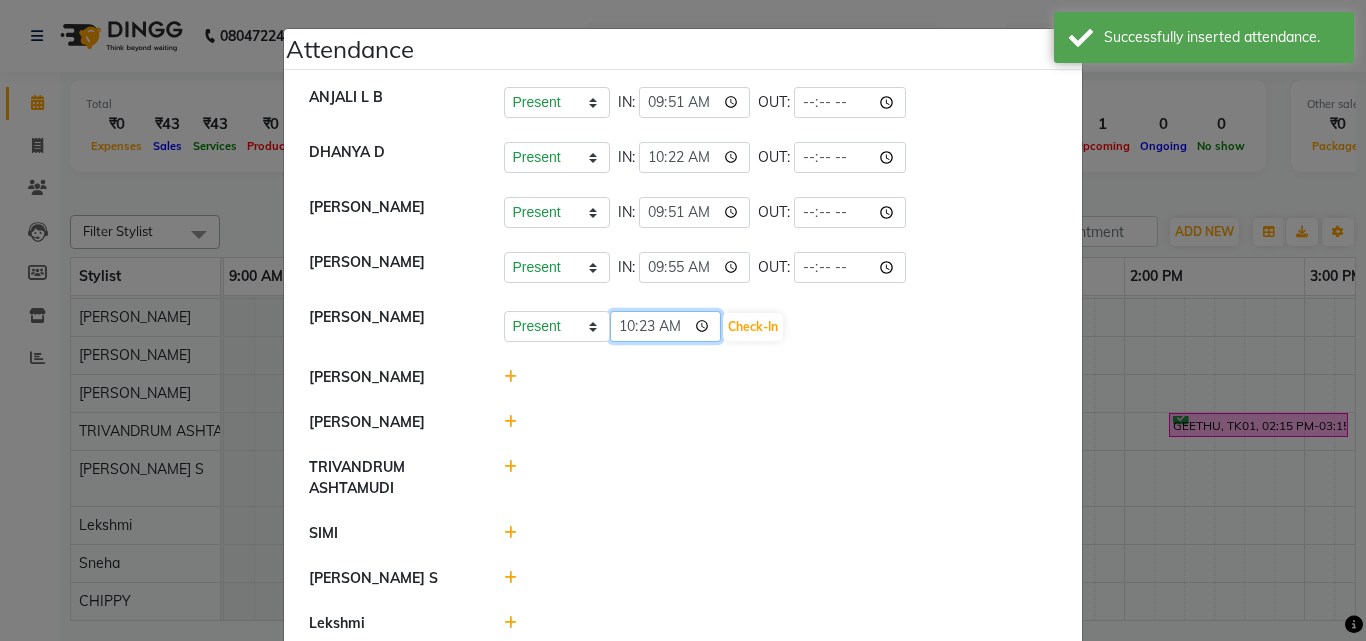click on "10:23" 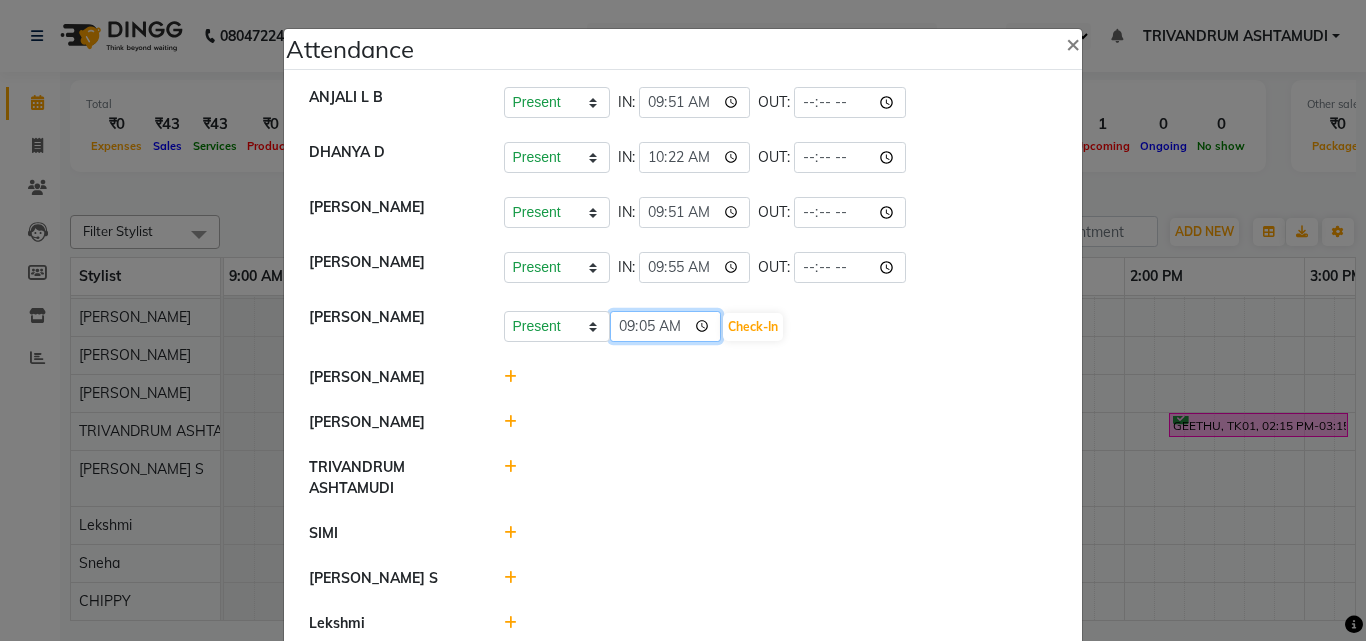 type on "09:51" 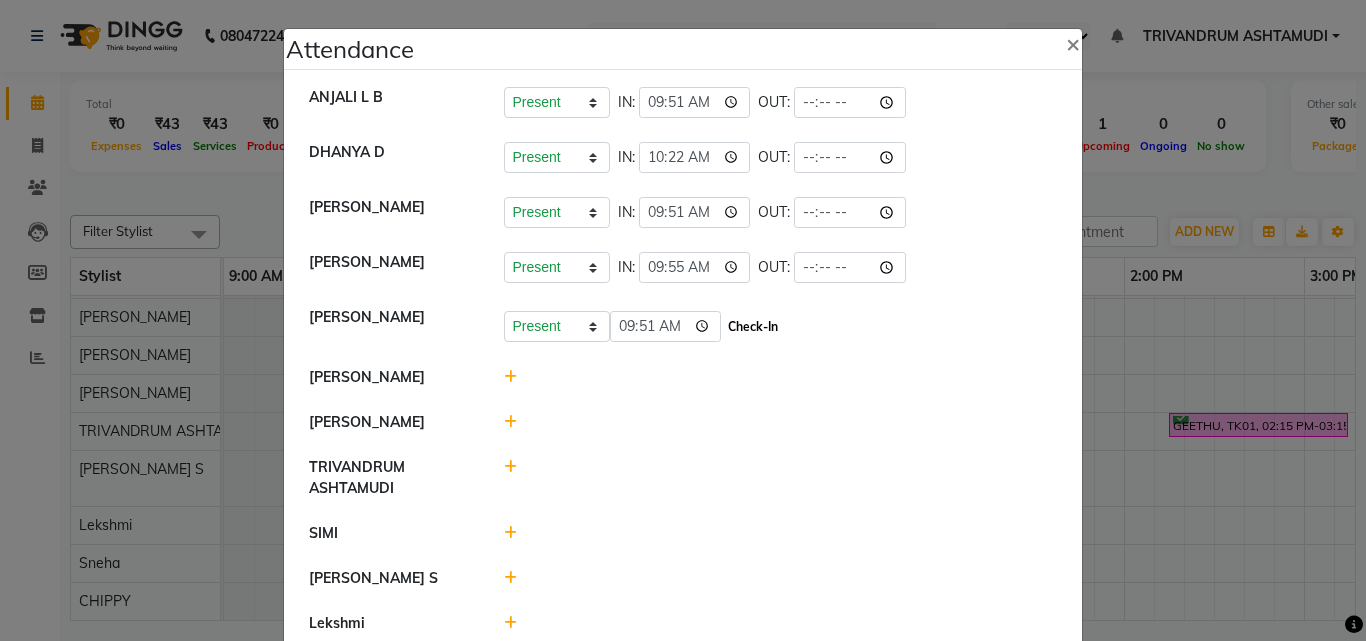 click on "Check-In" 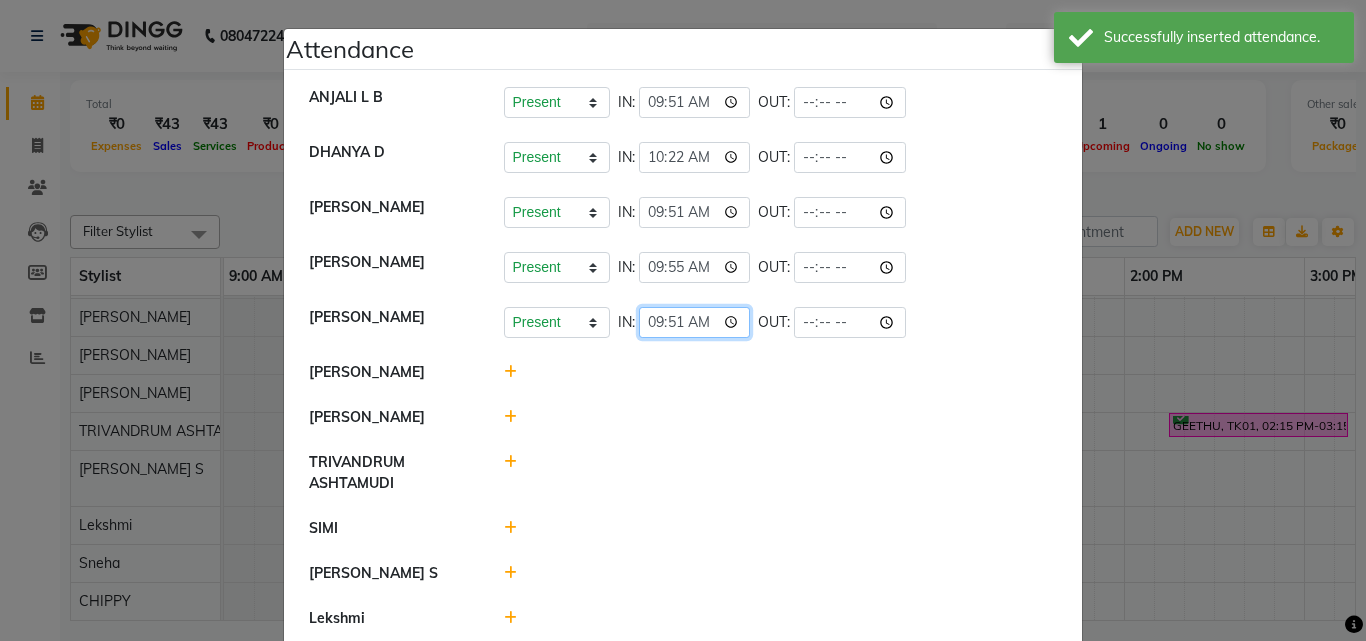 click on "09:51" 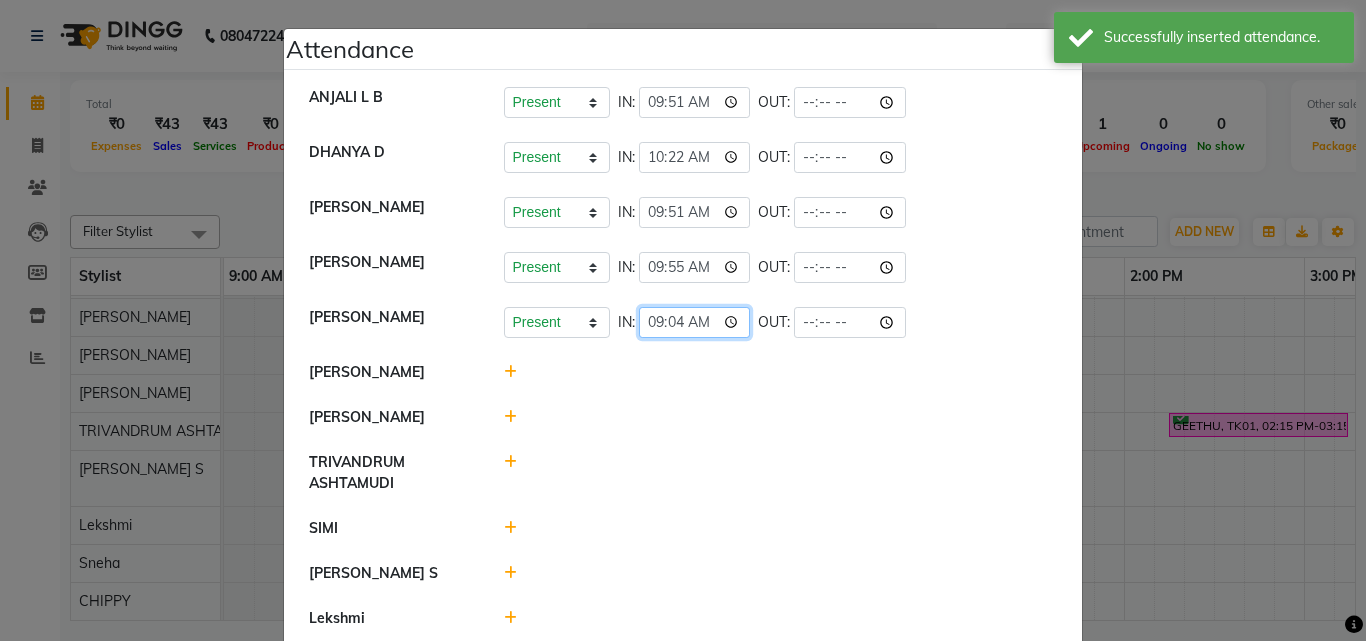 type on "09:49" 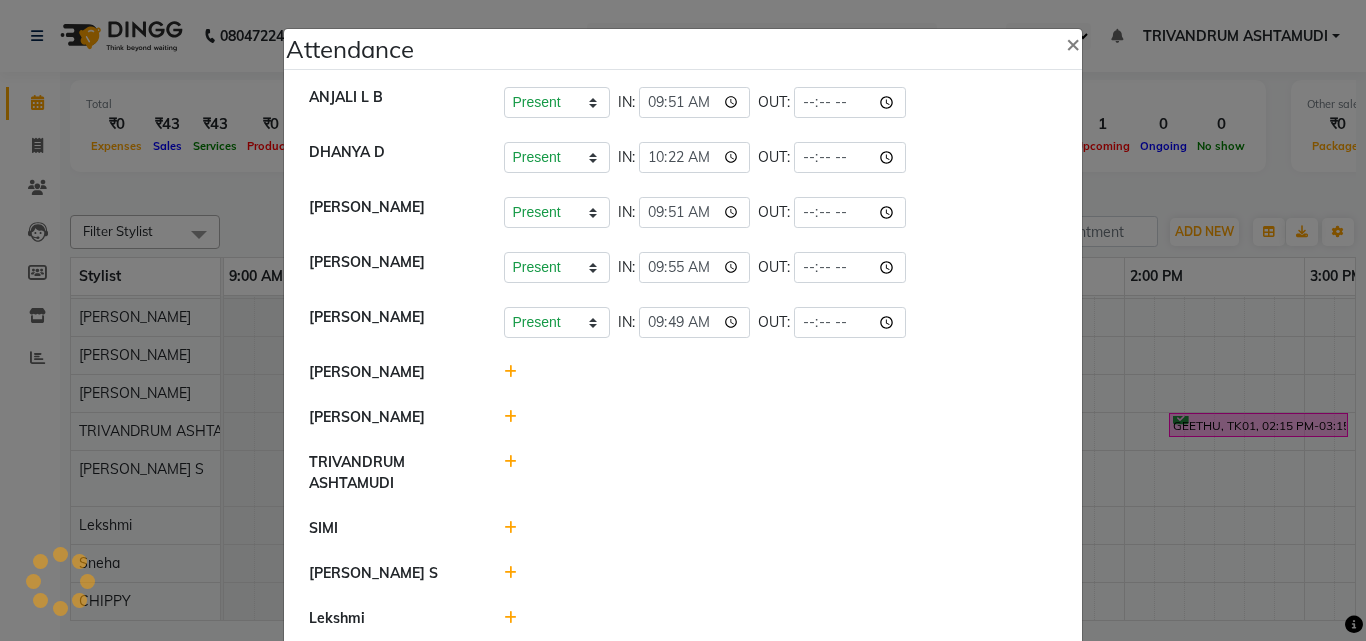 click on "[PERSON_NAME]" 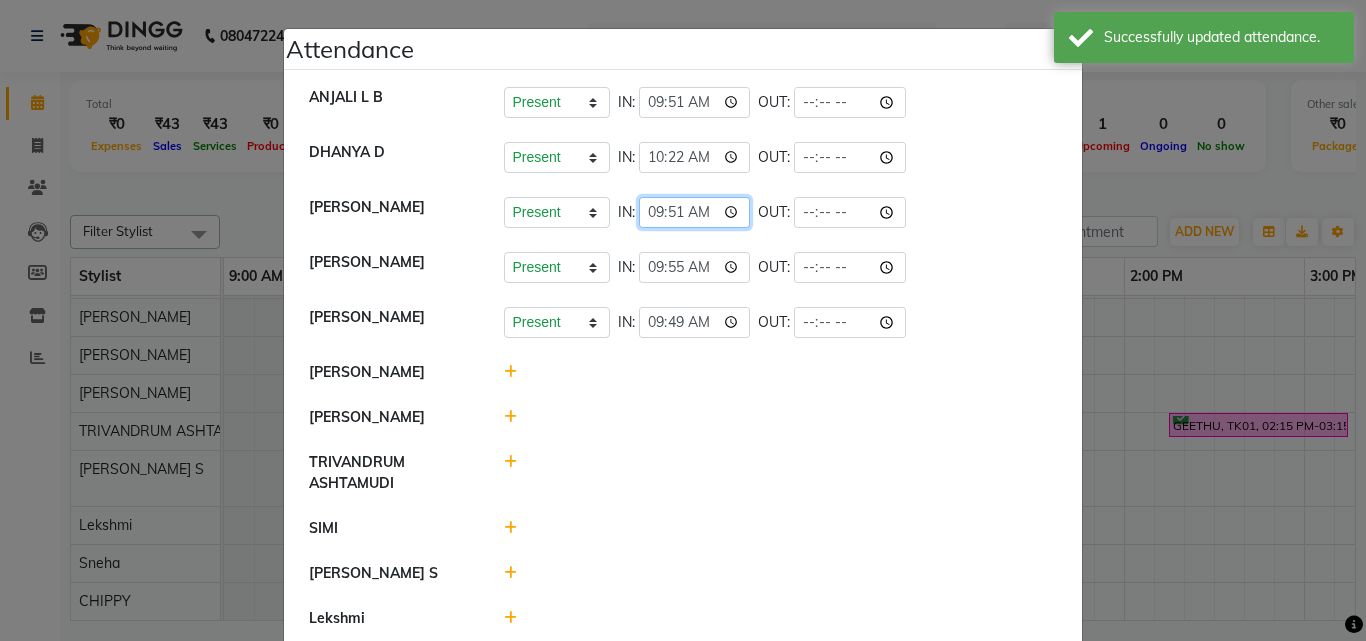 click on "09:51" 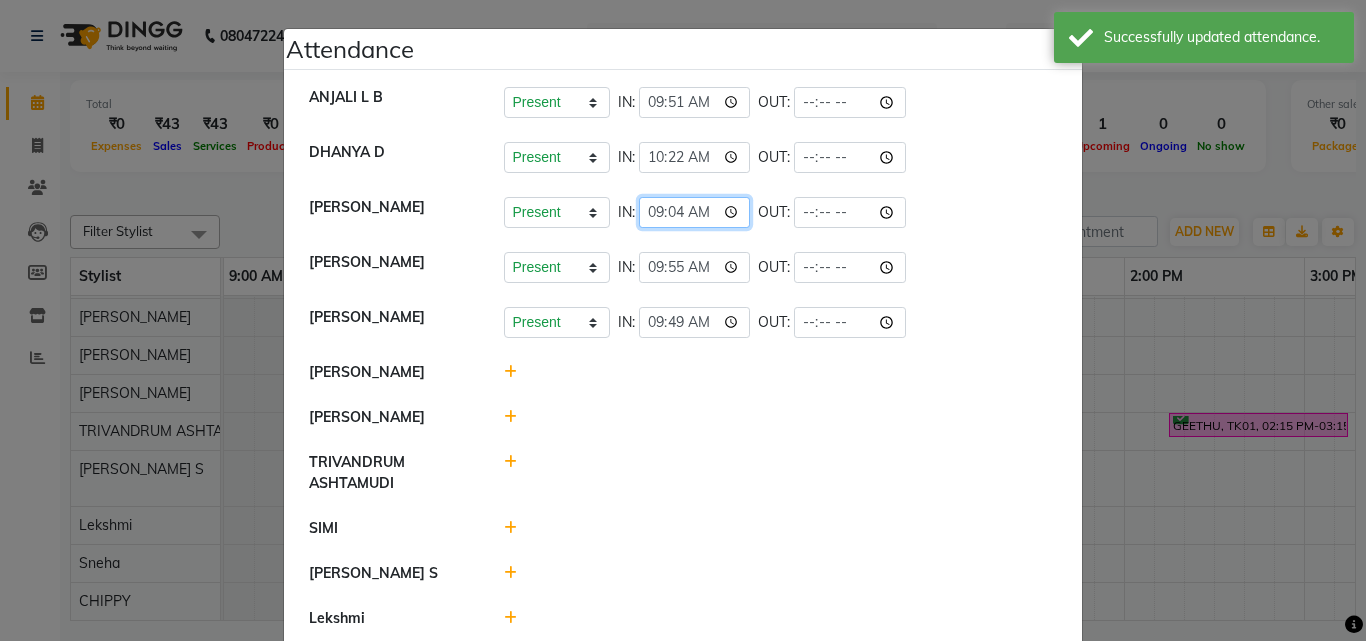 type on "09:49" 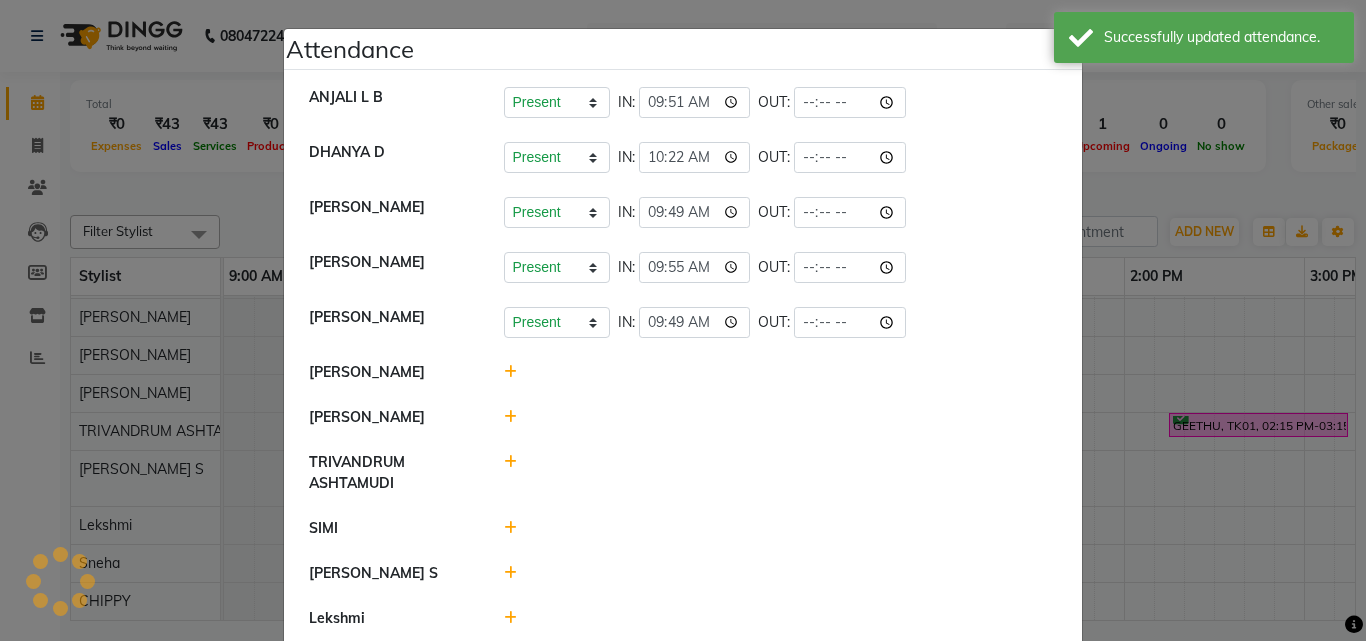 click 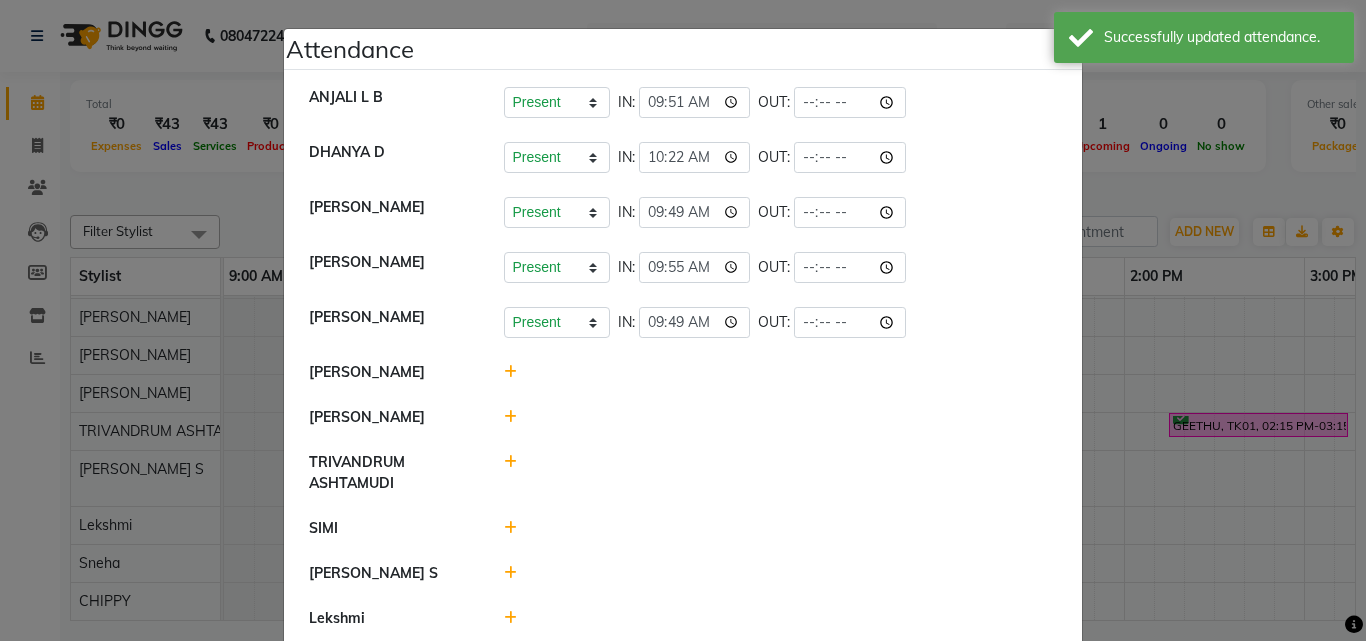 click 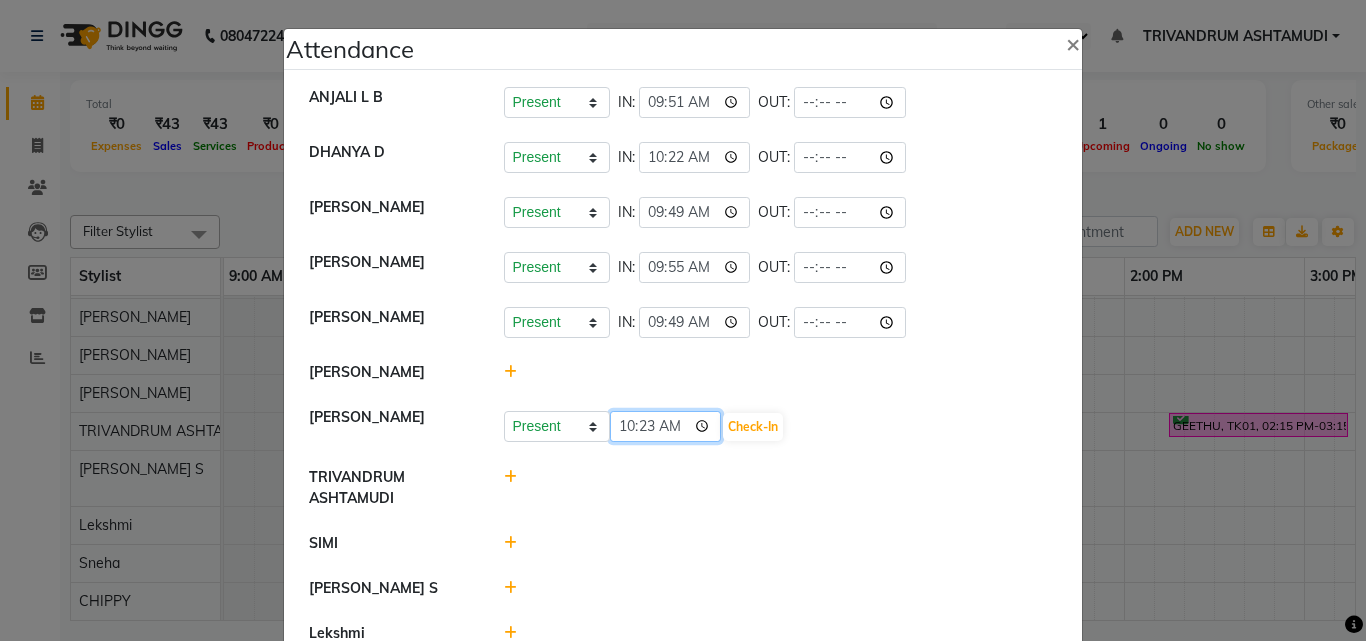 click on "10:23" 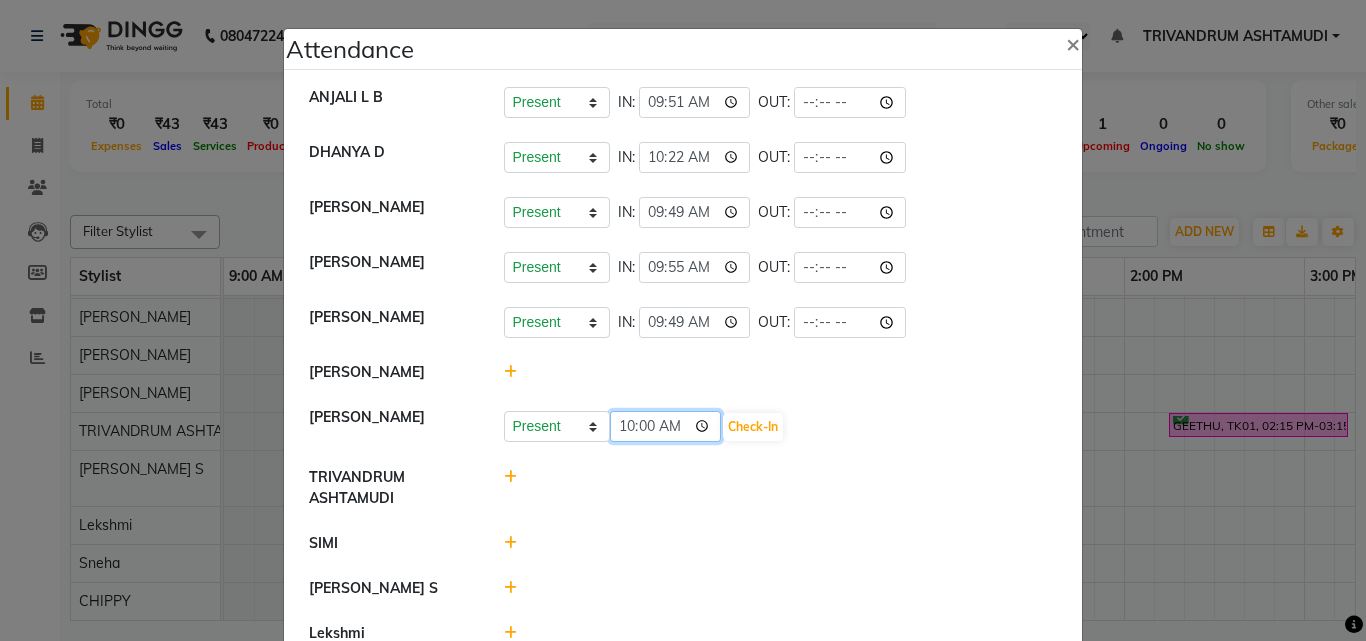 type on "10:03" 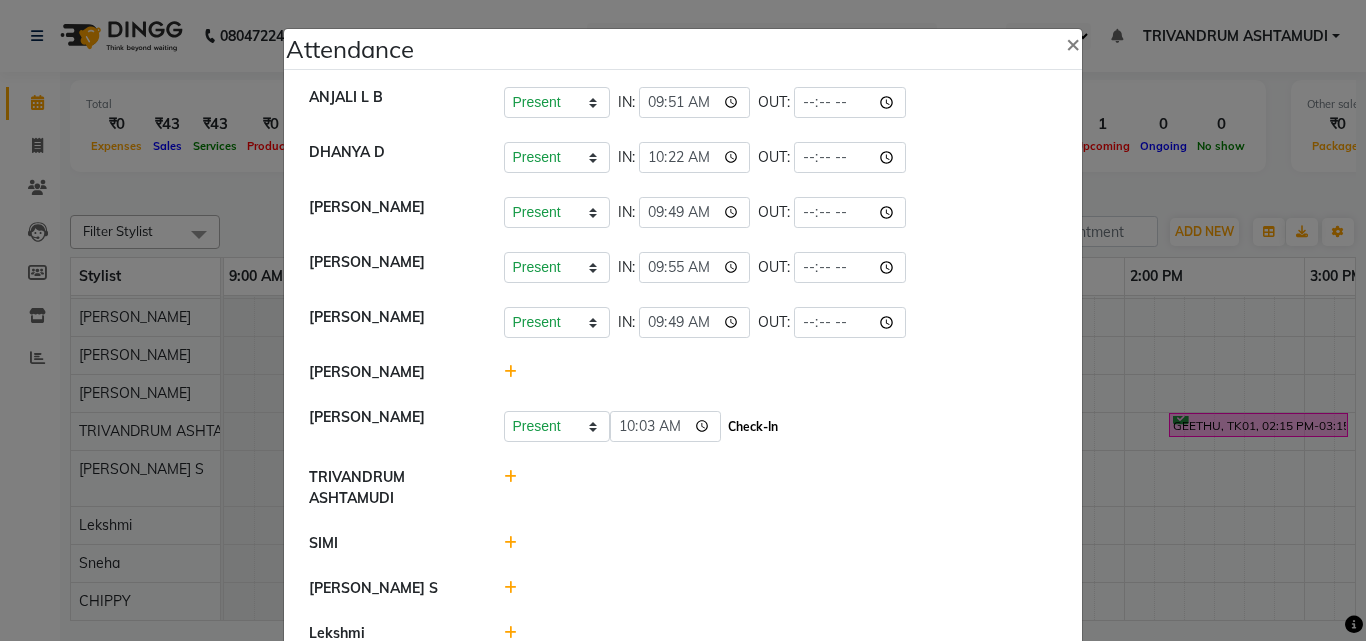 click on "Check-In" 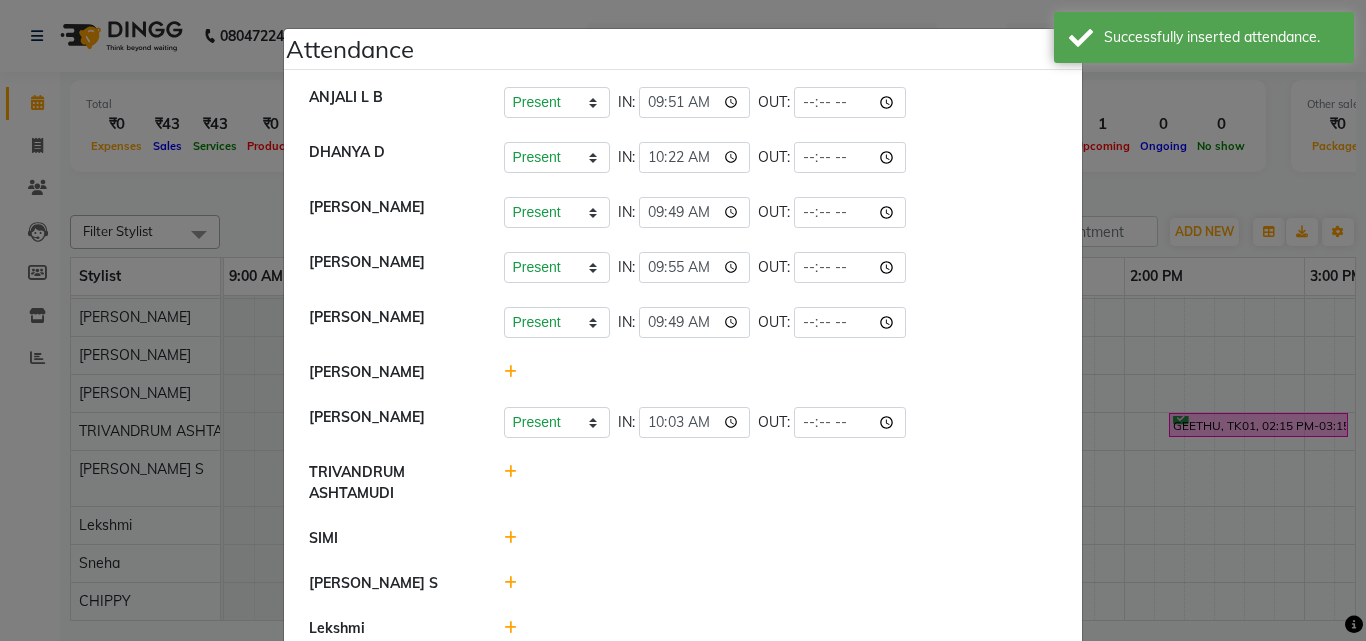 click 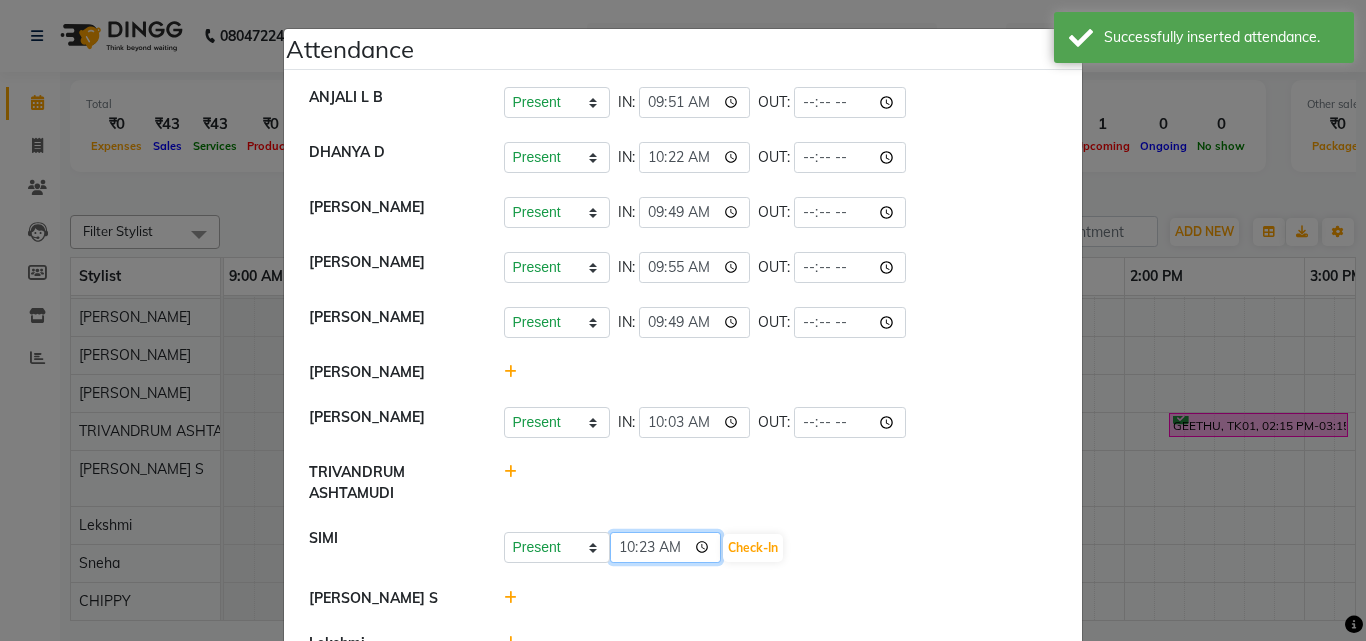 click on "10:23" 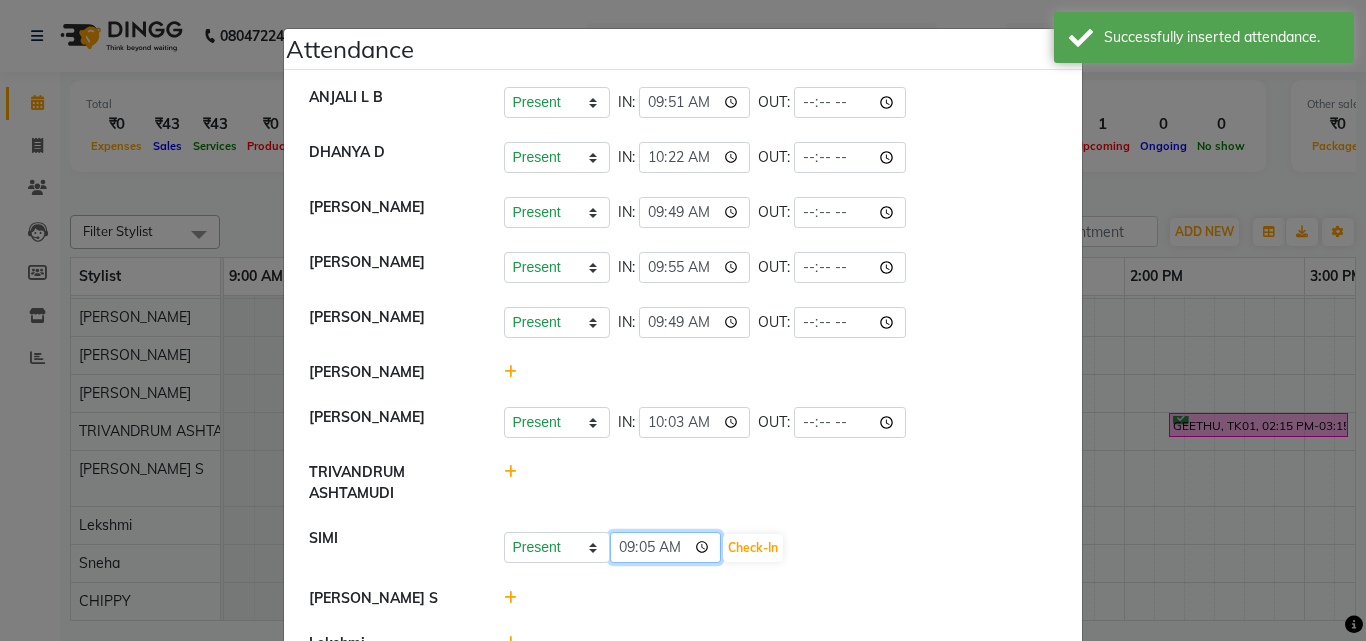 type on "09:54" 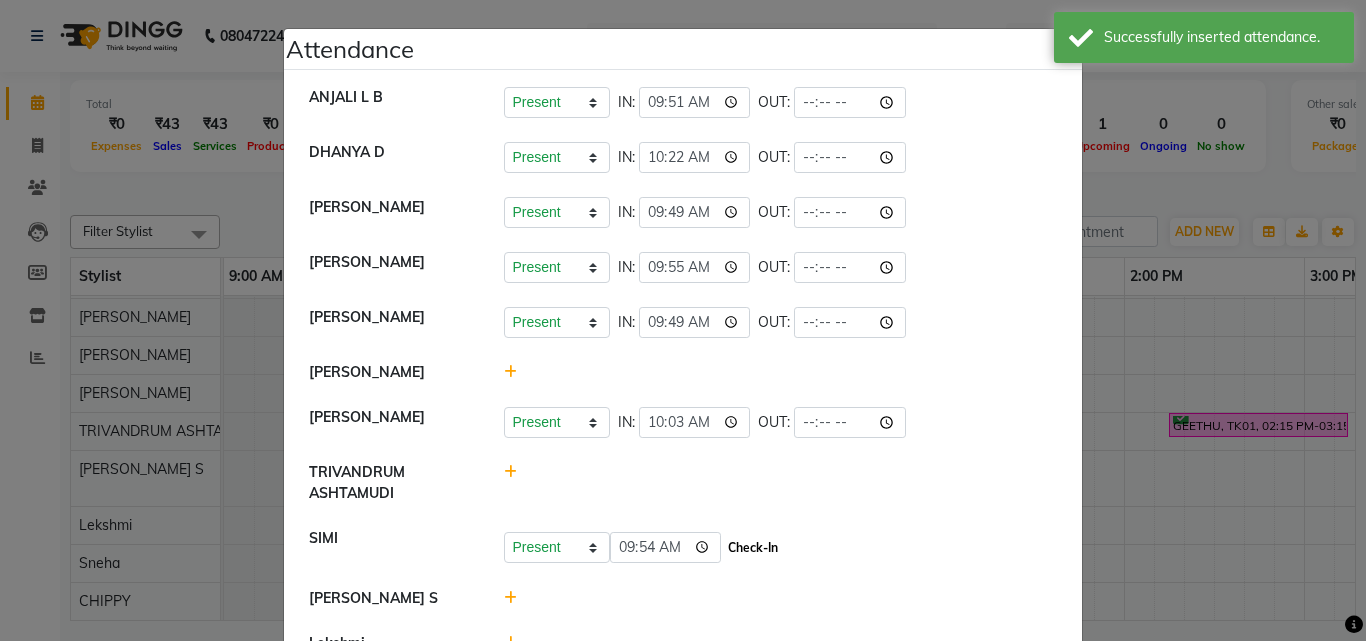 click on "Check-In" 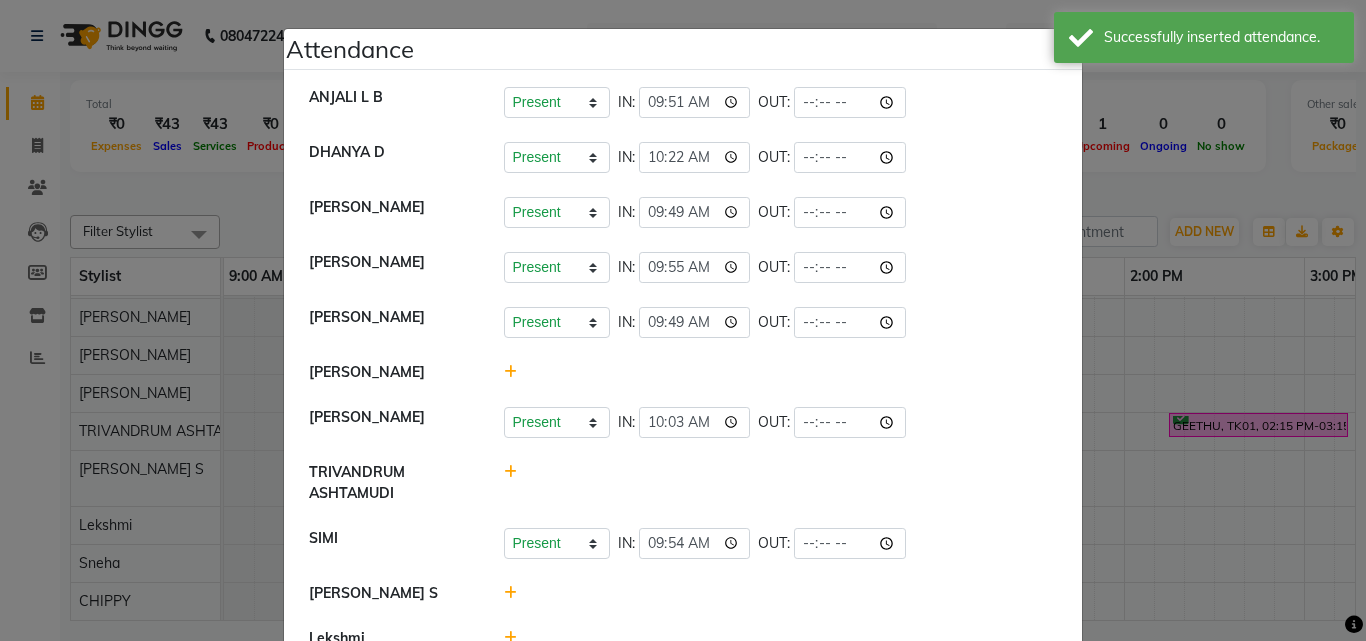 scroll, scrollTop: 144, scrollLeft: 0, axis: vertical 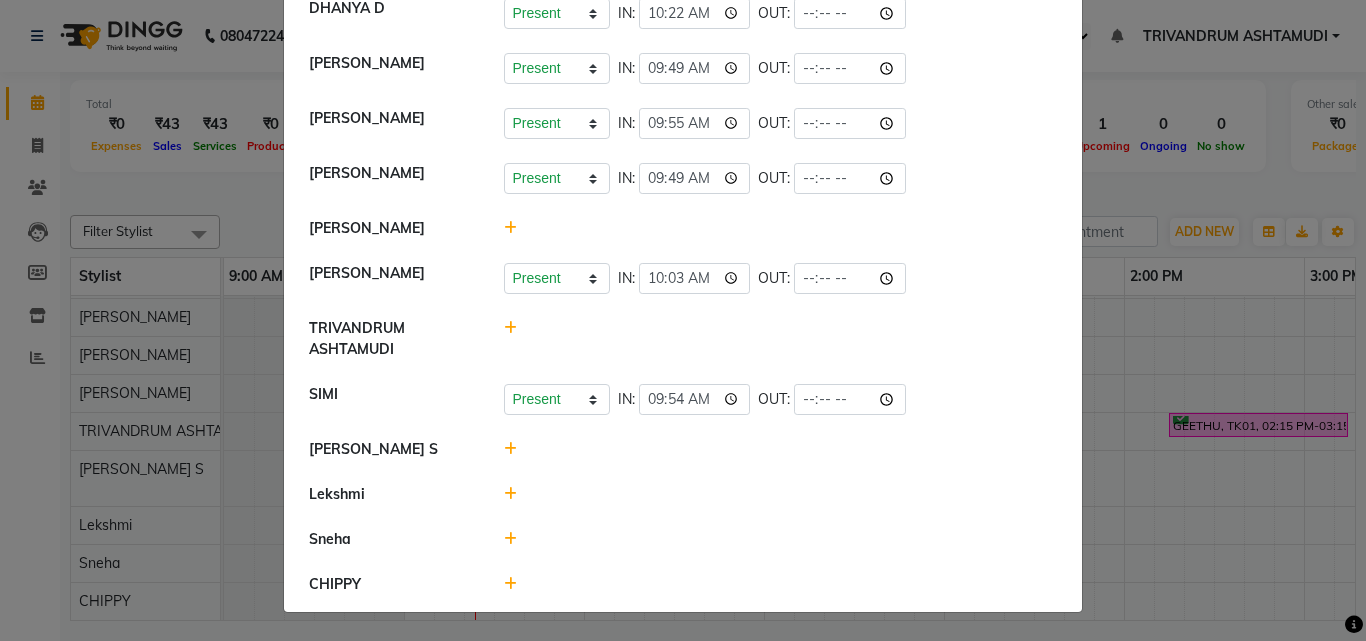 click 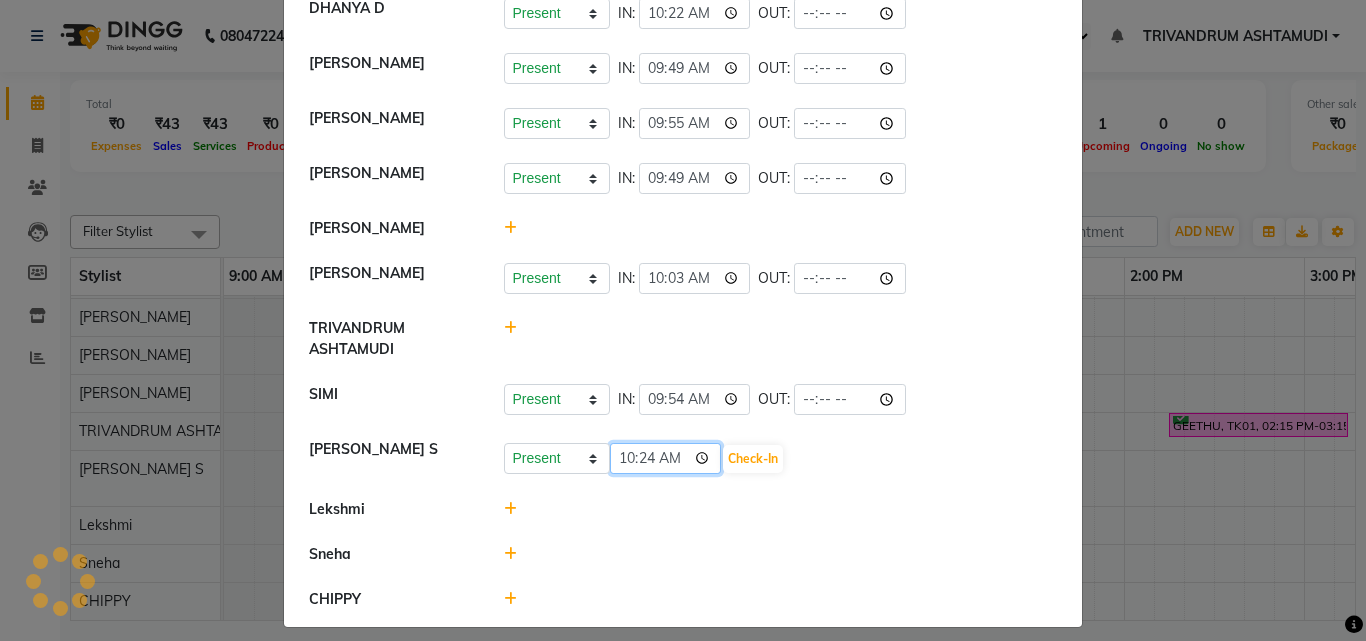 click on "10:24" 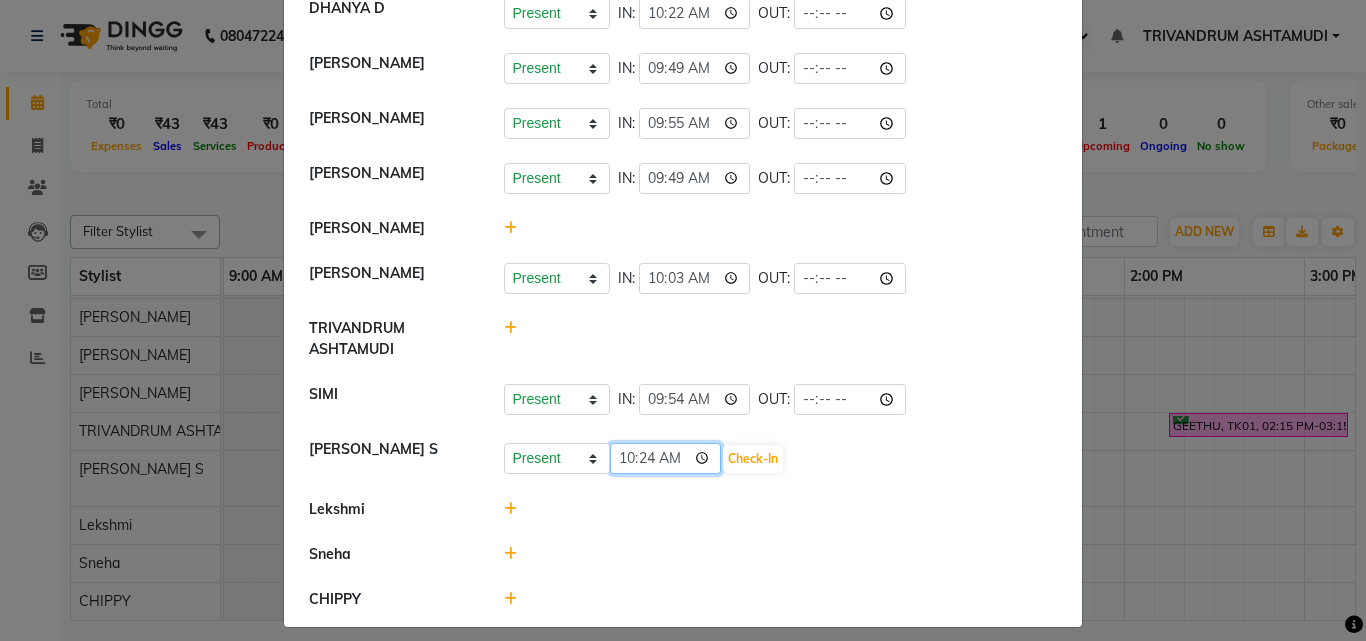 click on "10:24" 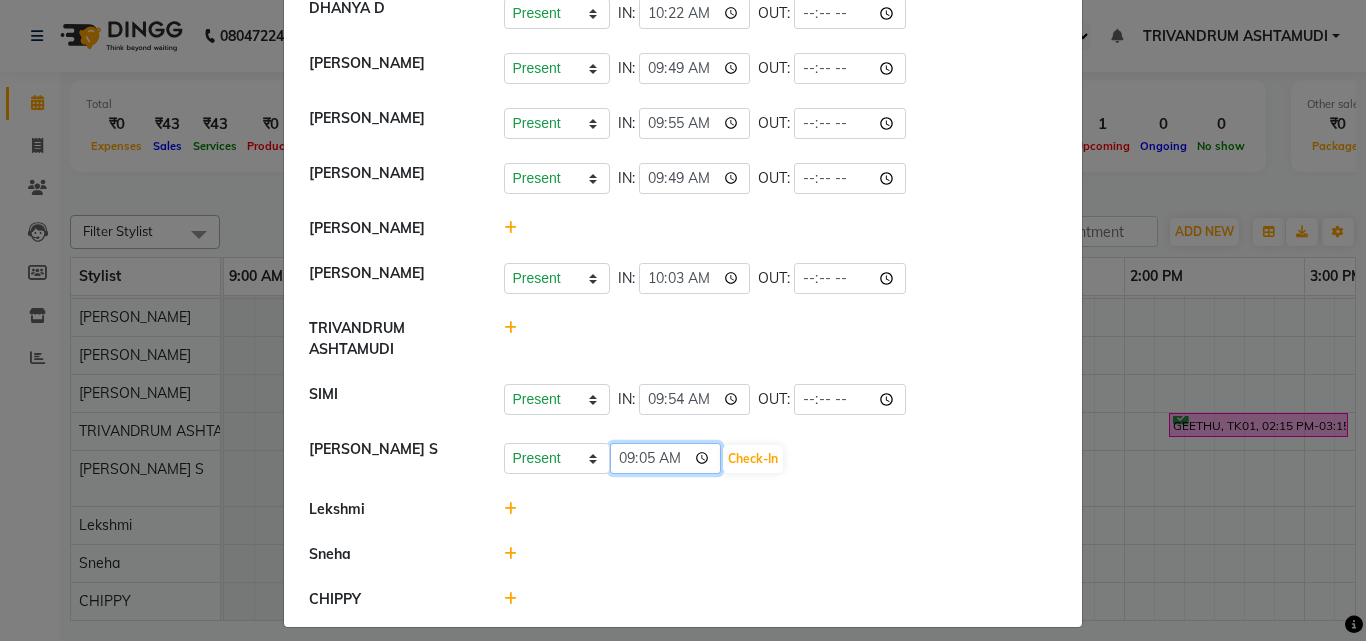 type on "09:58" 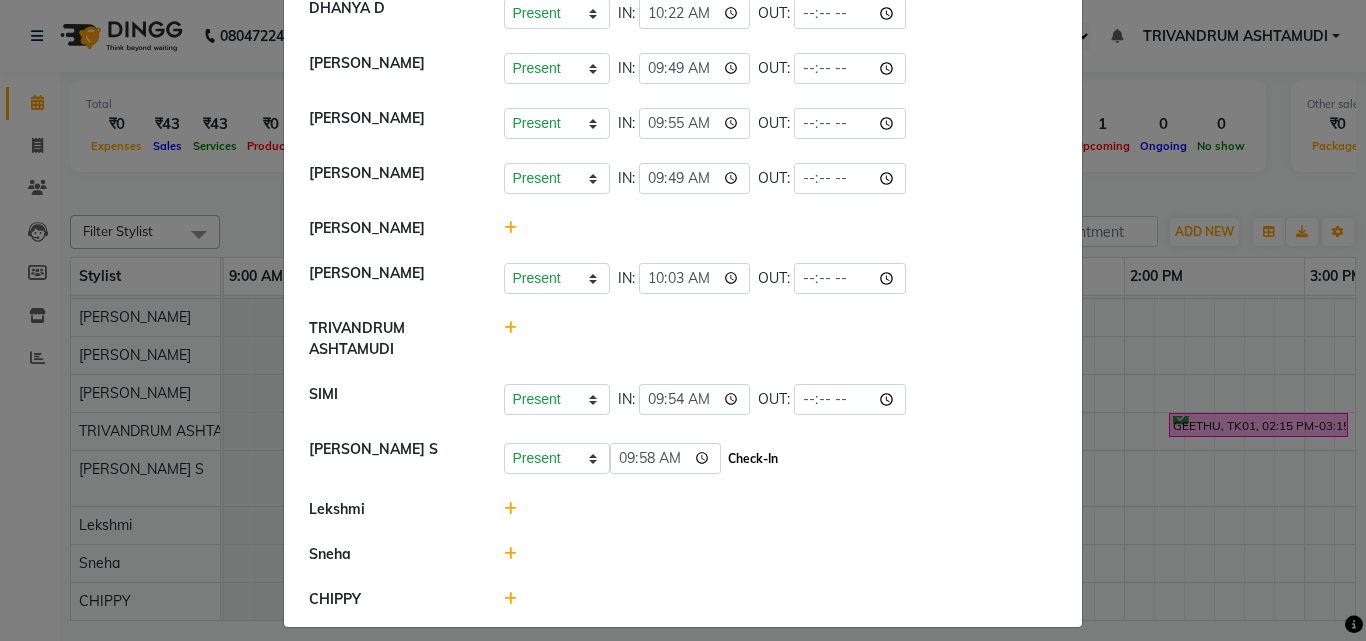 click on "Check-In" 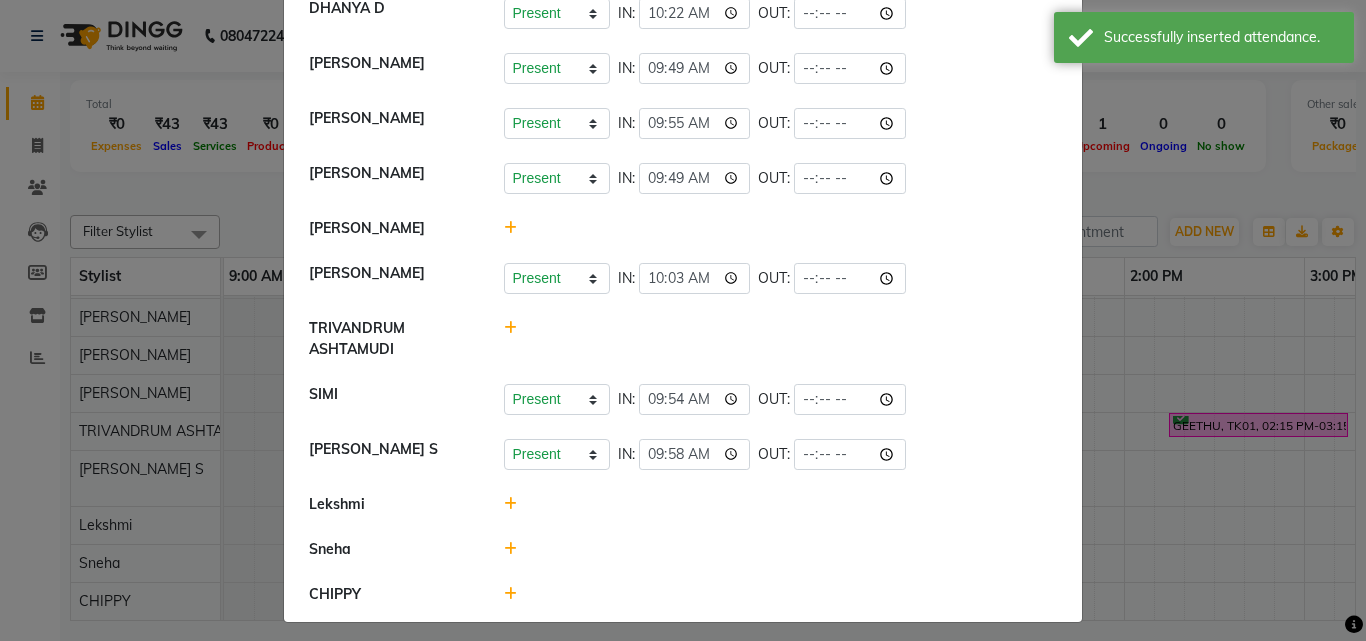 click 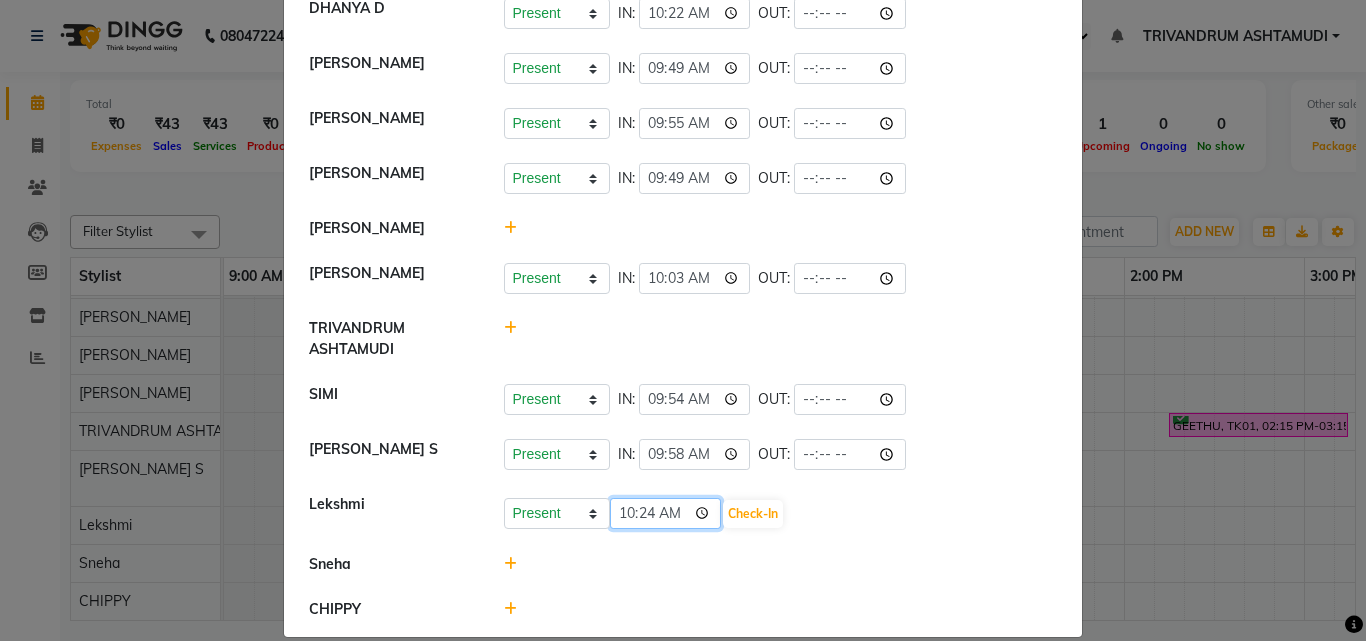 click on "10:24" 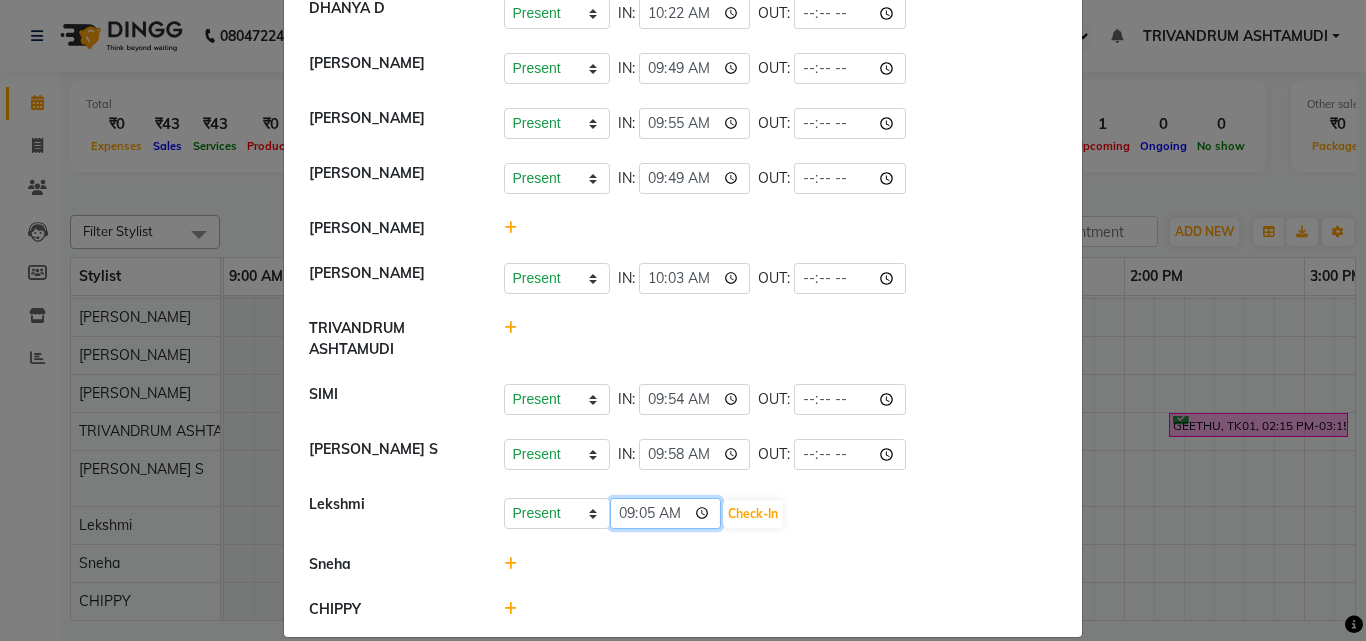type on "09:54" 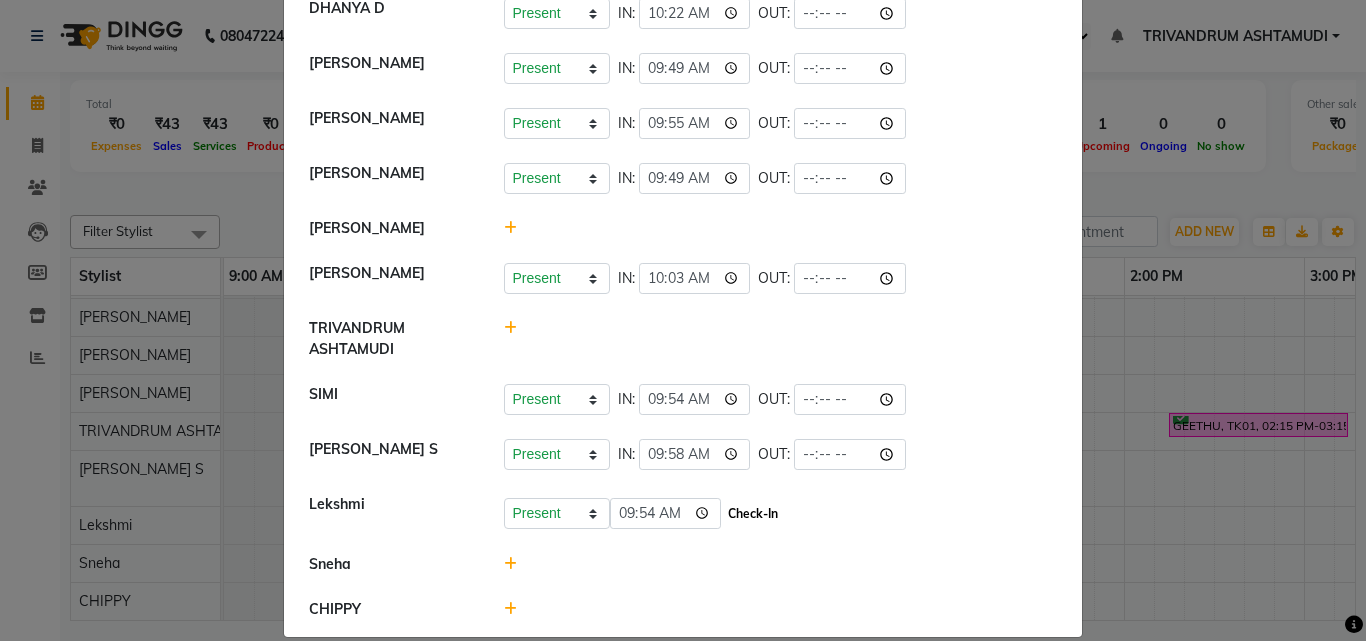 click on "Check-In" 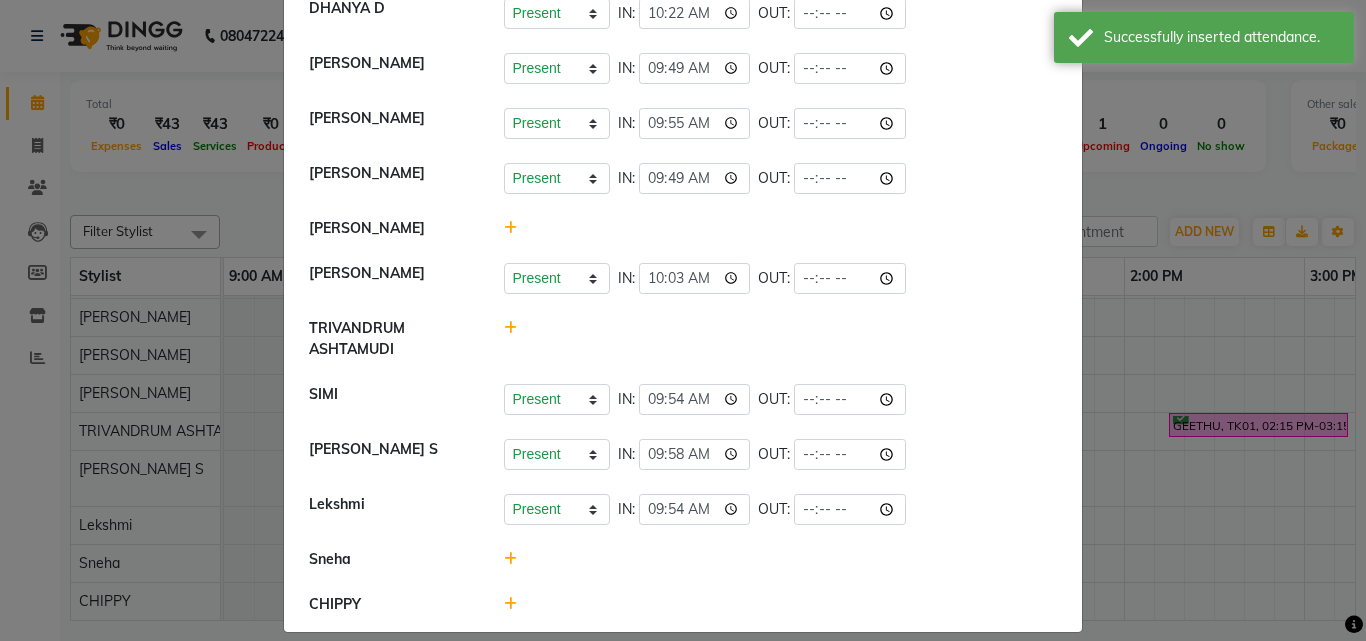 click 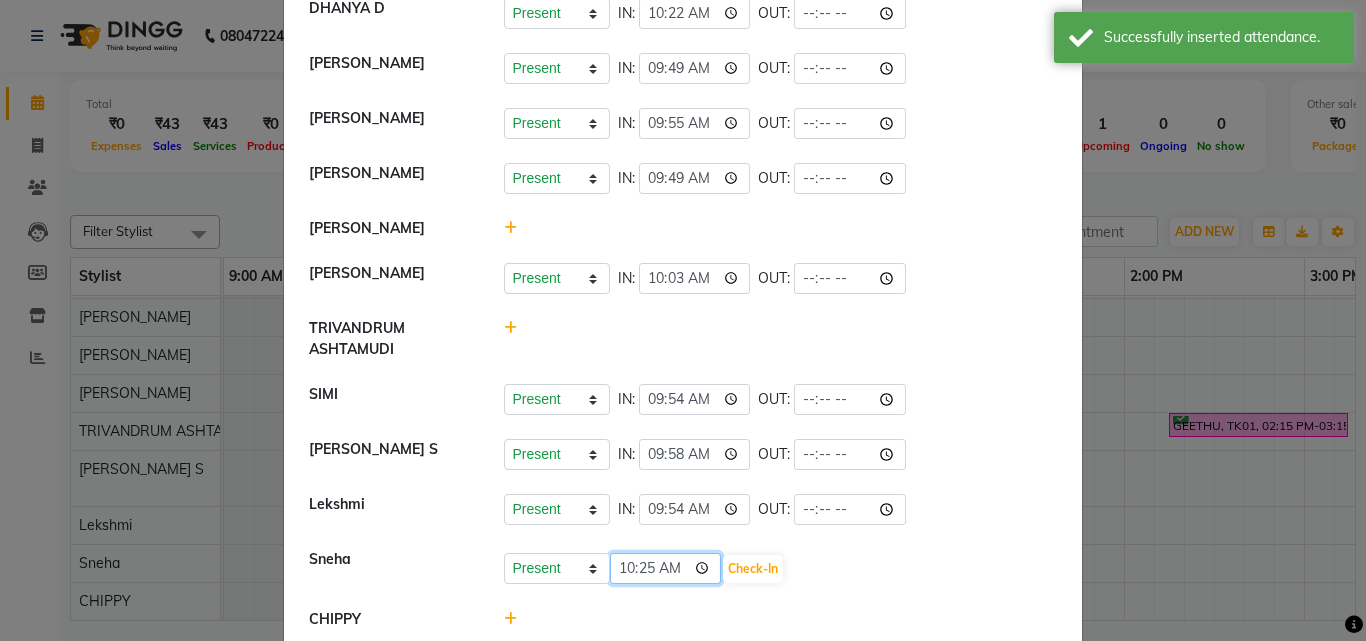 click on "10:25" 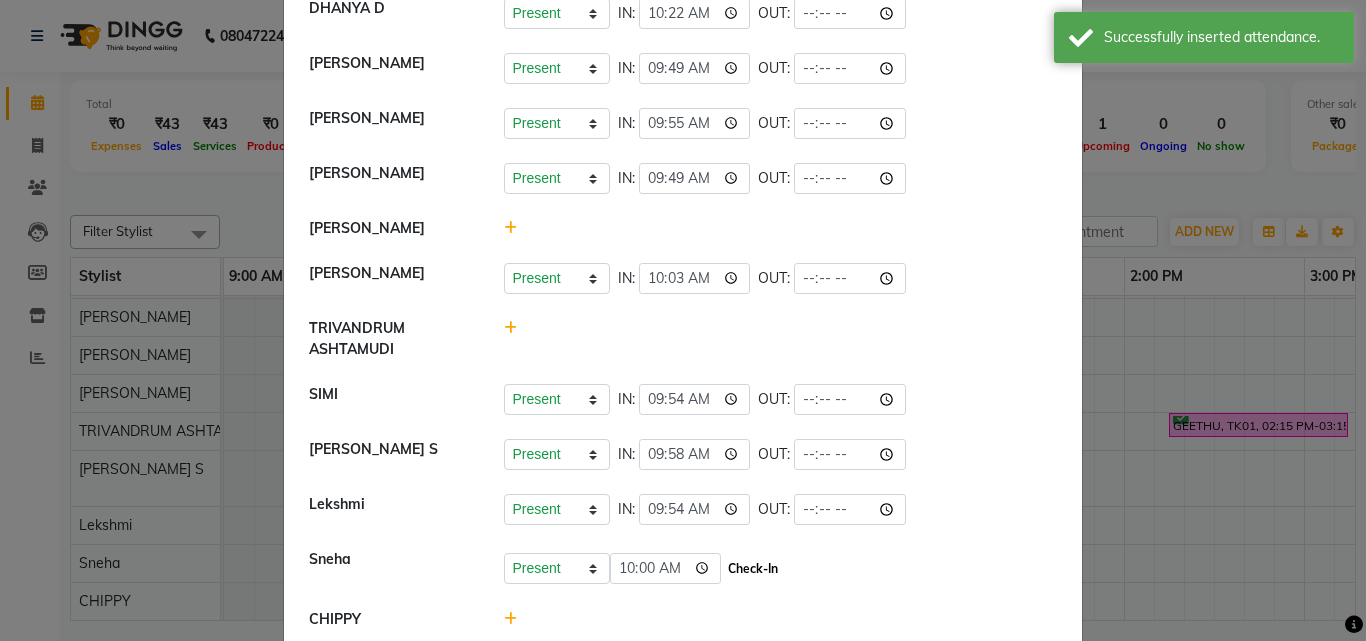 click on "Check-In" 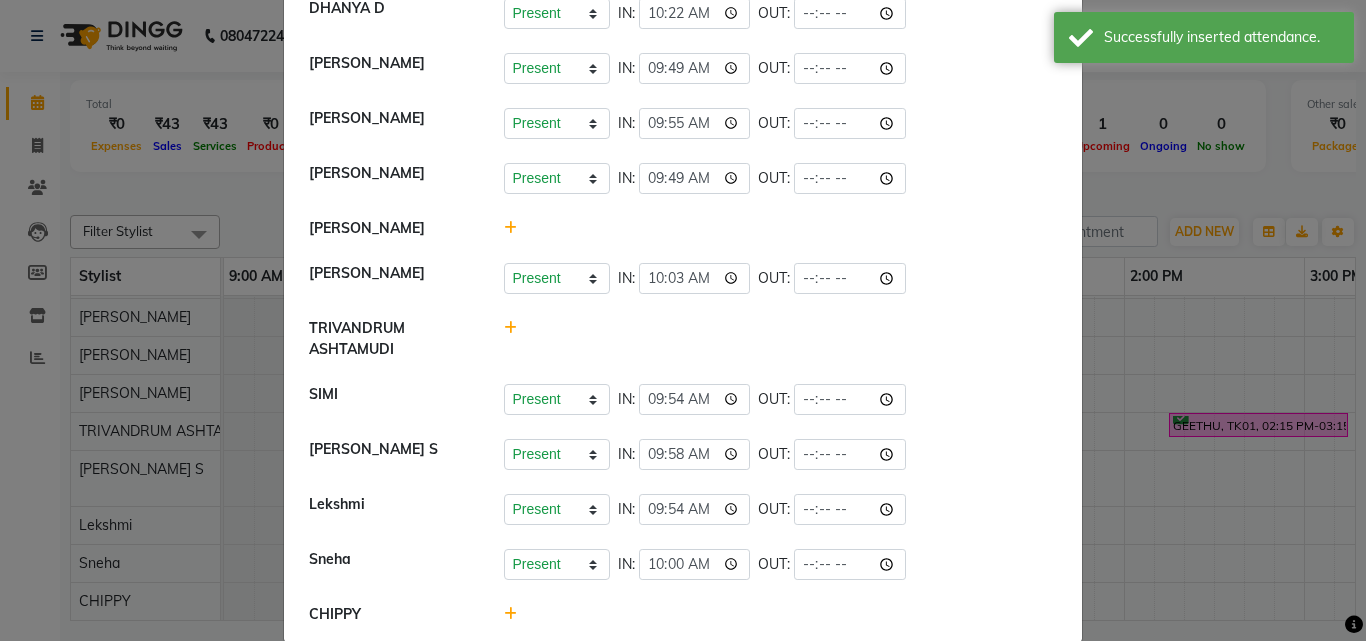 click 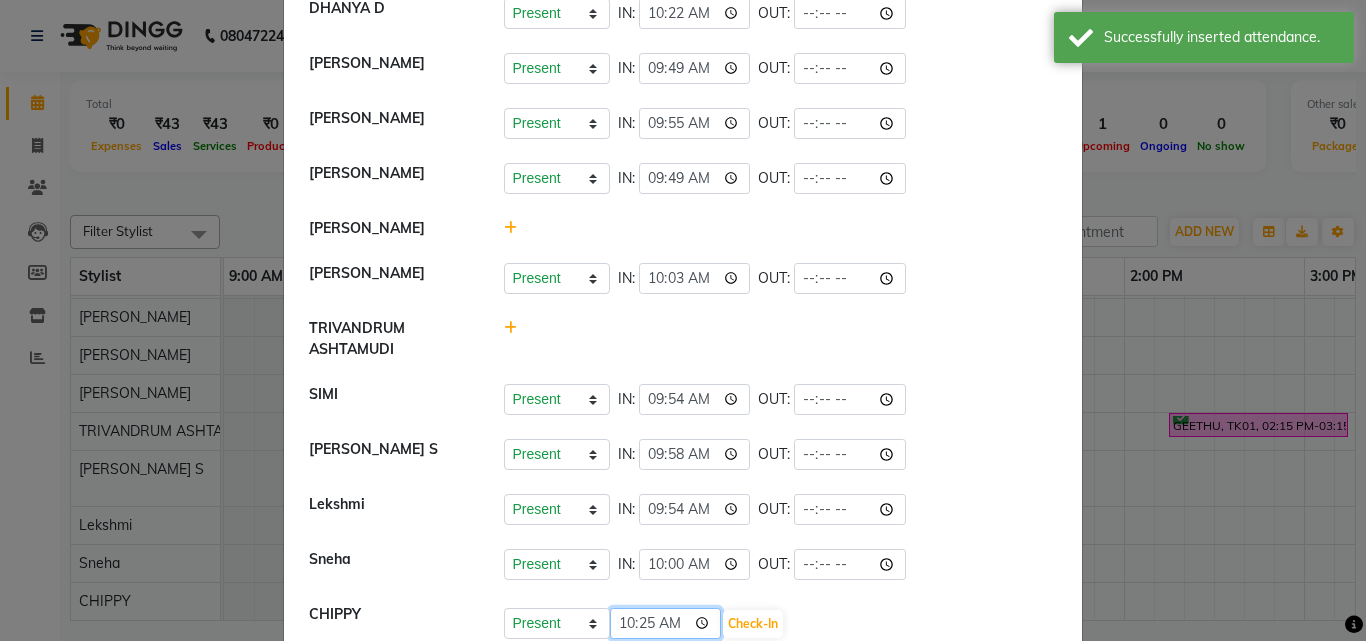 click on "10:25" 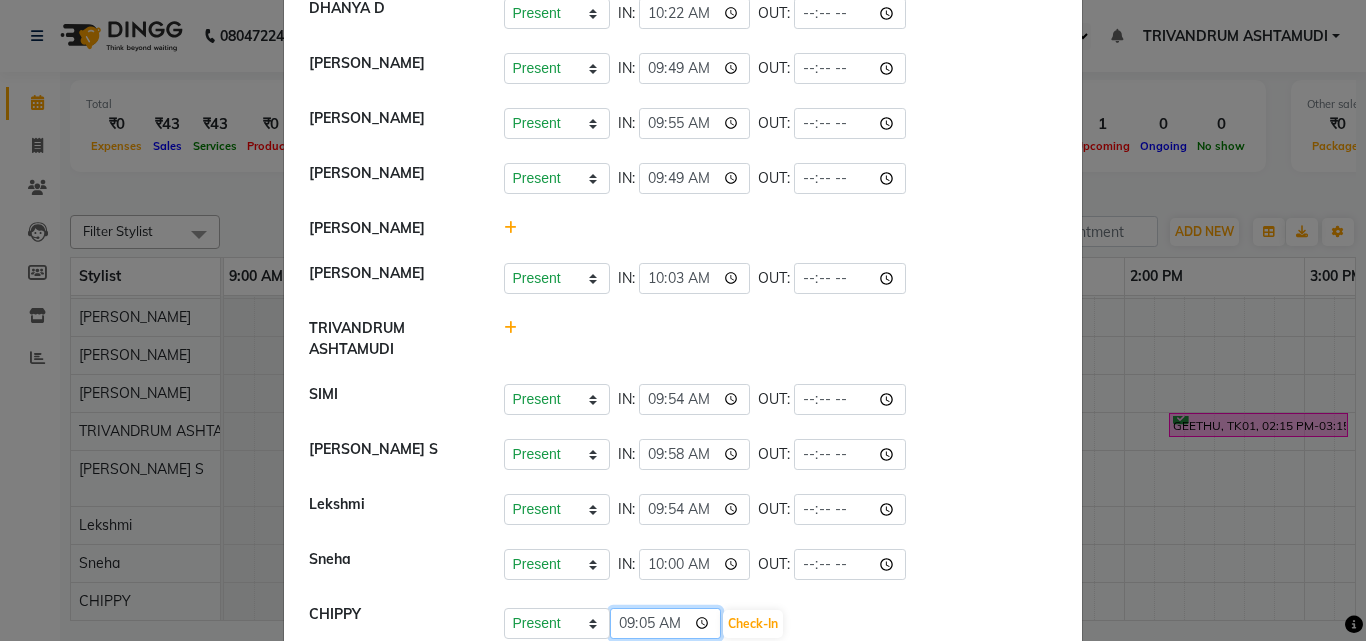 type on "09:53" 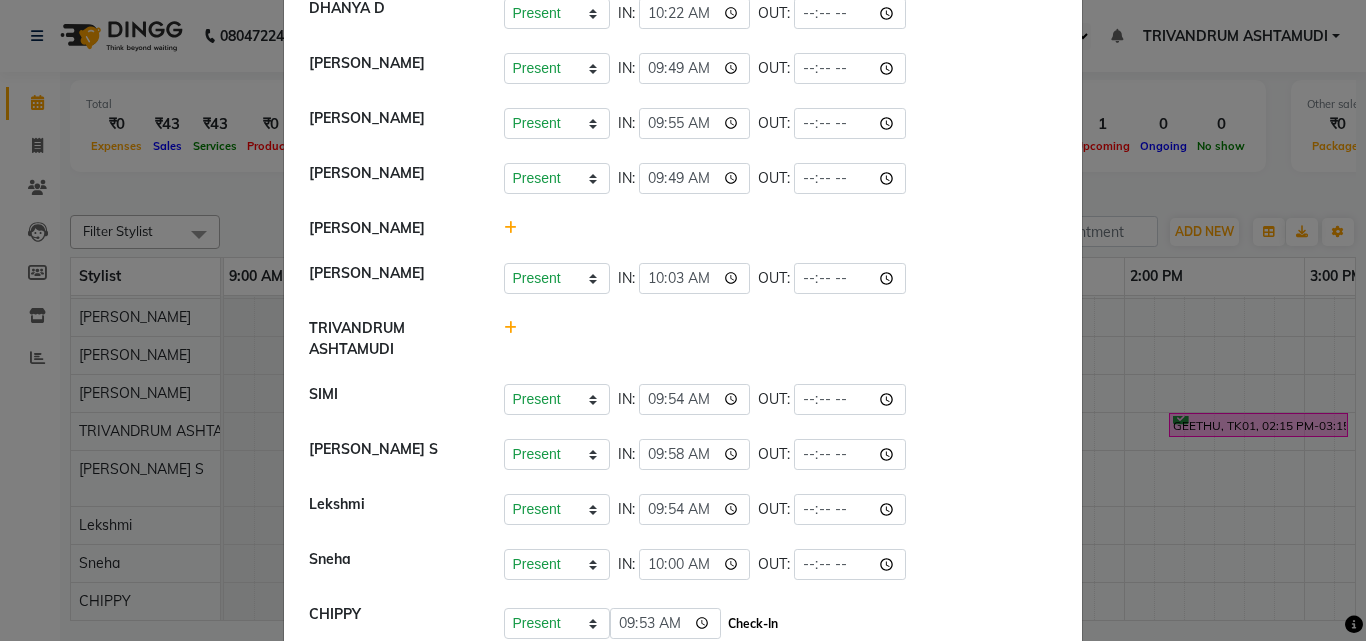 click on "Check-In" 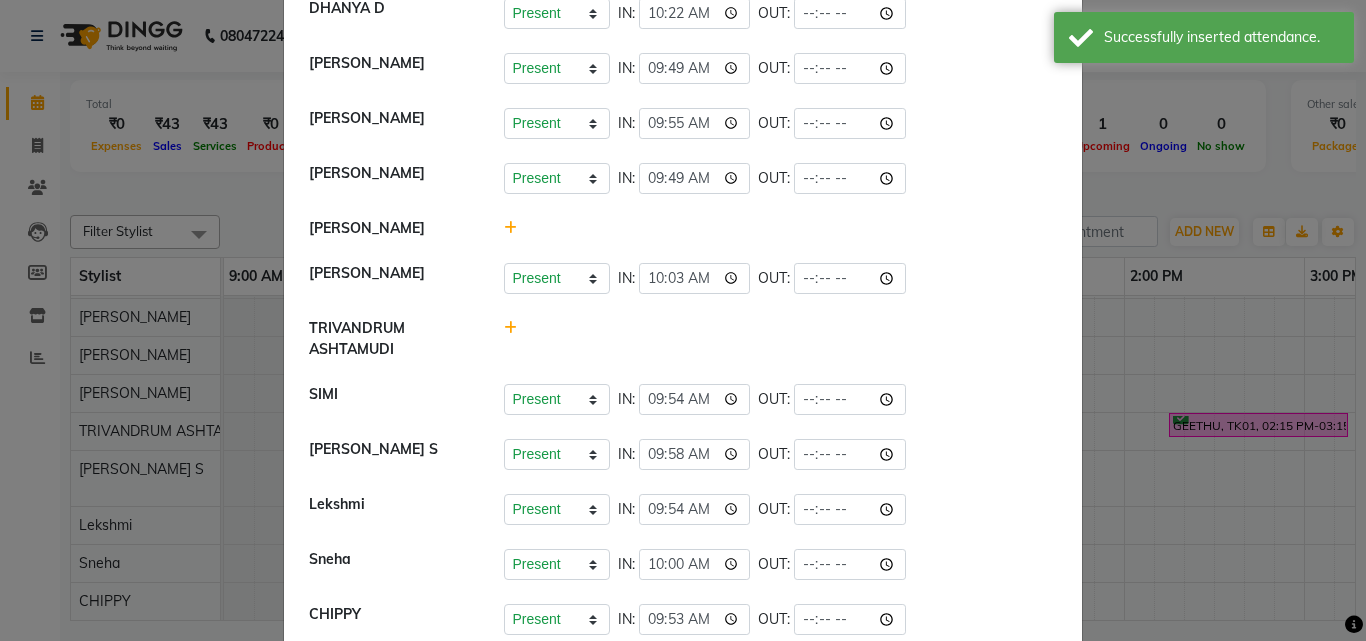 click on "Attendance ×  ANJALI L B	   Present   Absent   Late   Half Day   Weekly Off  IN:  09:51 OUT:   DHANYA D   Present   Absent   Late   Half Day   Weekly Off  IN:  10:22 OUT:   [PERSON_NAME]	   Present   Absent   Late   Half Day   Weekly Off  IN:  09:49 OUT:   [PERSON_NAME]	   Present   Absent   Late   Half Day   Weekly Off  IN:  09:55 OUT:   [PERSON_NAME]	   Present   Absent   Late   Half Day   Weekly Off  IN:  09:49 OUT:   [PERSON_NAME]	   [PERSON_NAME]	   Present   Absent   Late   Half Day   Weekly Off  IN:  10:03 OUT:   TRIVANDRUM ASHTAMUDI   SIMI   Present   Absent   Late   Half Day   Weekly Off  IN:  09:54 OUT:   [PERSON_NAME] S   Present   Absent   Late   Half Day   Weekly Off  IN:  09:58 OUT:   Lekshmi   Present   Absent   Late   Half Day   Weekly Off  IN:  09:54 OUT:   Sneha   Present   Absent   Late   Half Day   Weekly Off  IN:  10:00 OUT:   CHIPPY   Present   Absent   Late   Half Day   Weekly Off  IN:  09:53 OUT:" 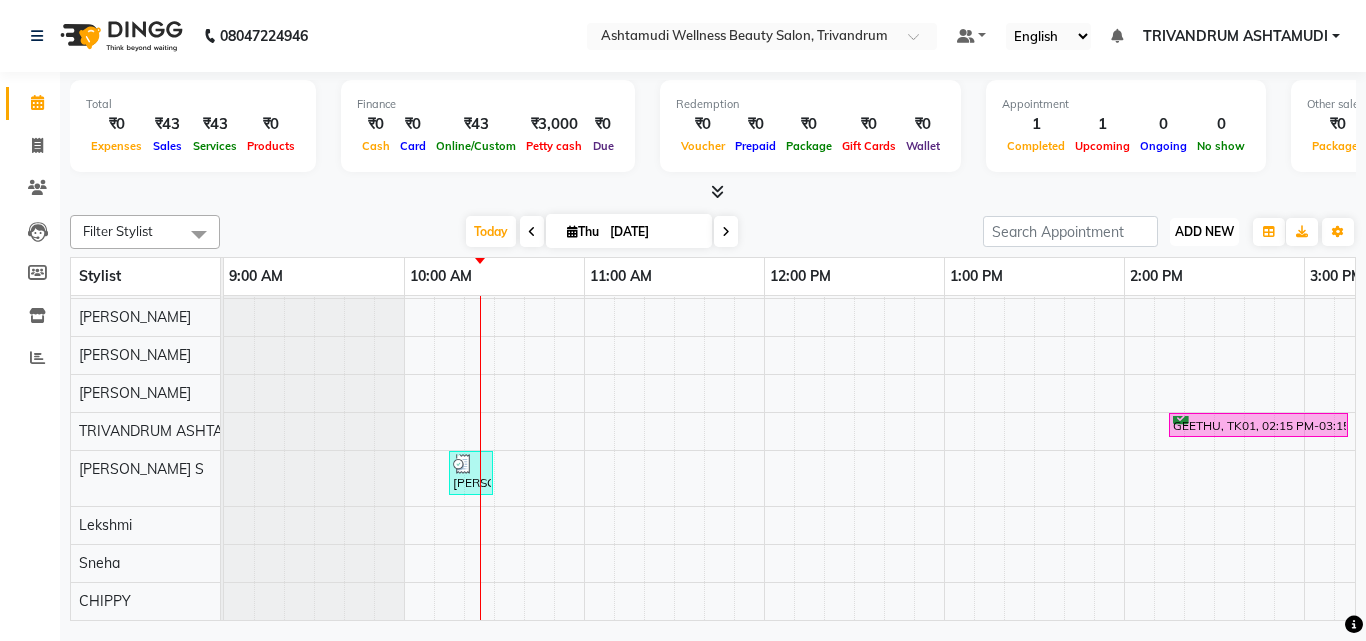 click on "ADD NEW" at bounding box center [1204, 231] 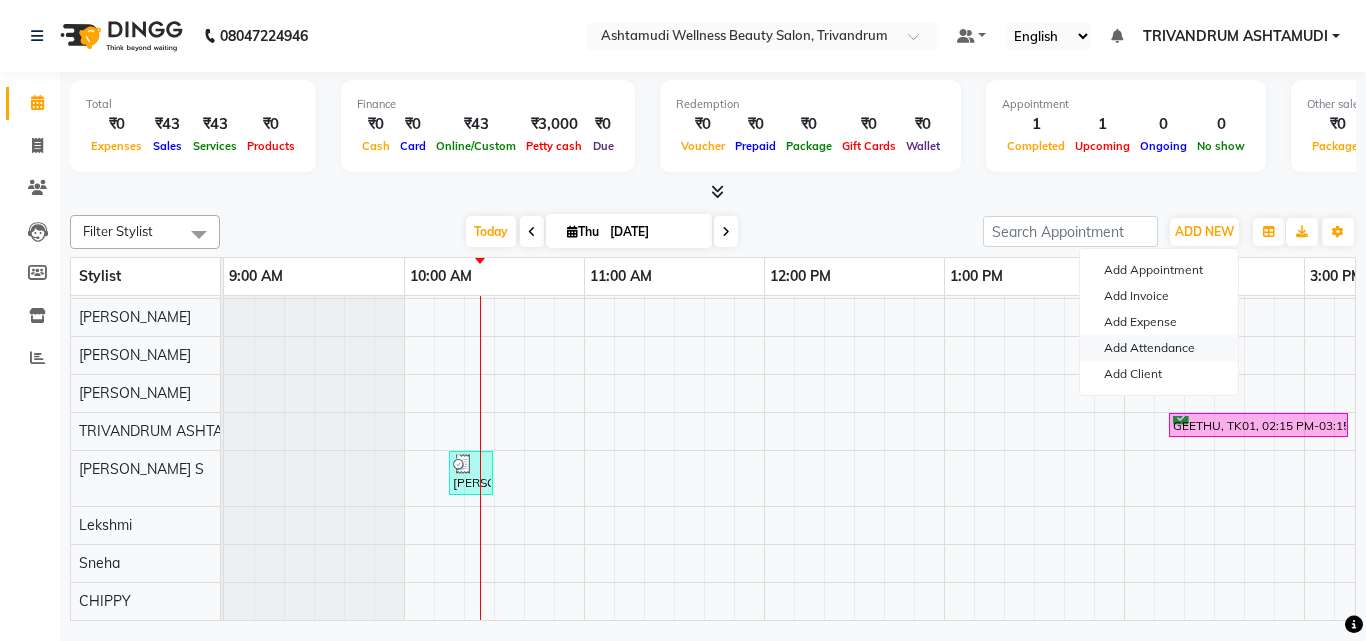 click on "Add Attendance" at bounding box center (1159, 348) 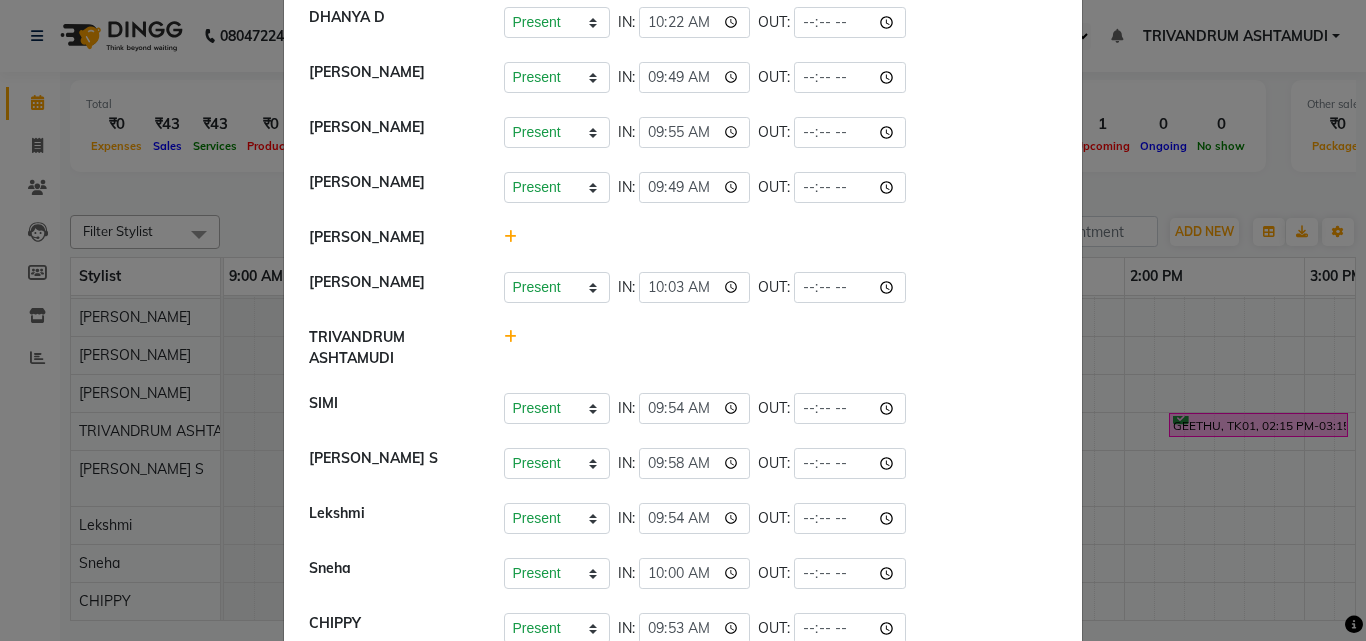 scroll, scrollTop: 184, scrollLeft: 0, axis: vertical 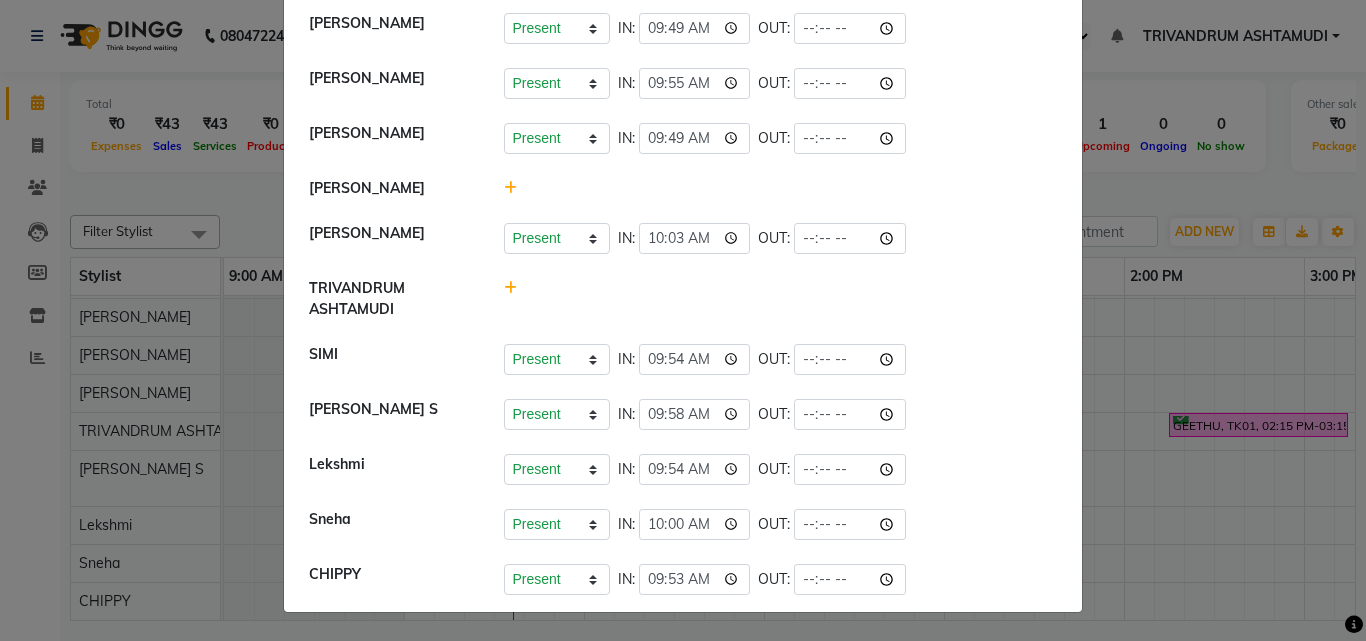 click on "Attendance ×  ANJALI L B	   Present   Absent   Late   Half Day   Weekly Off  IN:  09:51 OUT:   DHANYA D   Present   Absent   Late   Half Day   Weekly Off  IN:  10:22 OUT:   [PERSON_NAME]	   Present   Absent   Late   Half Day   Weekly Off  IN:  09:49 OUT:   [PERSON_NAME]	   Present   Absent   Late   Half Day   Weekly Off  IN:  09:55 OUT:   [PERSON_NAME]	   Present   Absent   Late   Half Day   Weekly Off  IN:  09:49 OUT:   [PERSON_NAME]	   [PERSON_NAME]	   Present   Absent   Late   Half Day   Weekly Off  IN:  10:03 OUT:   TRIVANDRUM ASHTAMUDI   SIMI   Present   Absent   Late   Half Day   Weekly Off  IN:  09:54 OUT:   [PERSON_NAME] S   Present   Absent   Late   Half Day   Weekly Off  IN:  09:58 OUT:   Lekshmi   Present   Absent   Late   Half Day   Weekly Off  IN:  09:54 OUT:   Sneha   Present   Absent   Late   Half Day   Weekly Off  IN:  10:00 OUT:   CHIPPY   Present   Absent   Late   Half Day   Weekly Off  IN:  09:53 OUT:" 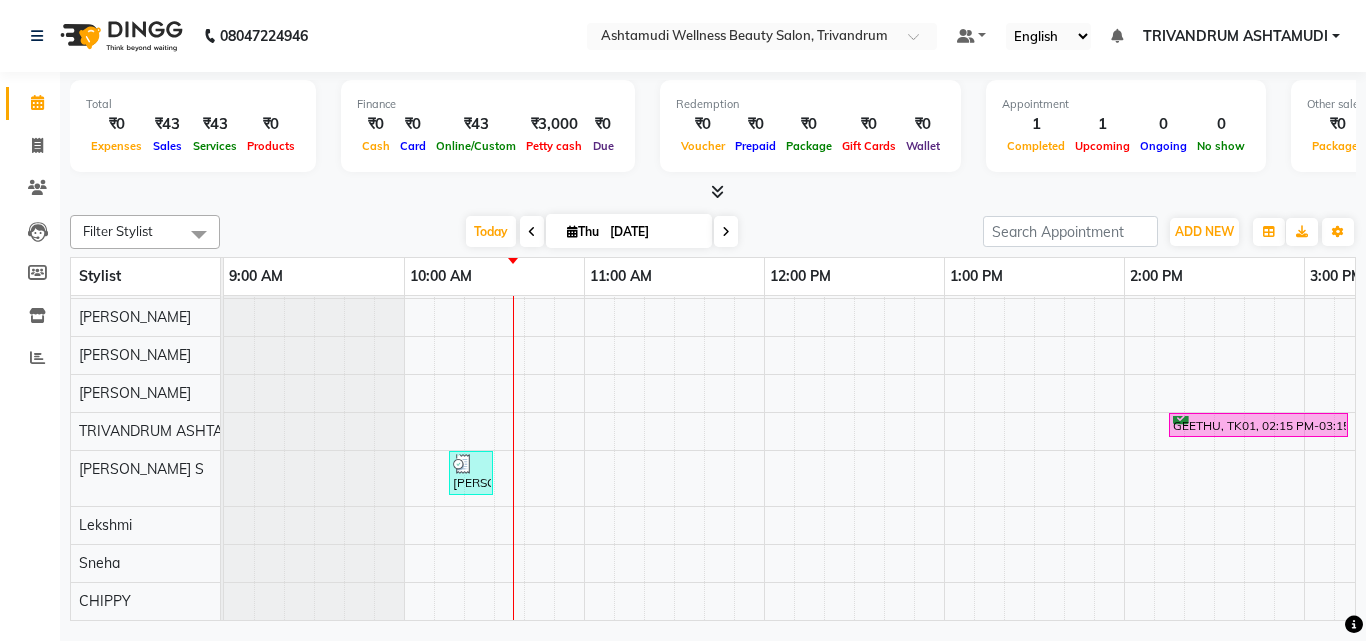 click on "[DATE]  [DATE]" at bounding box center (601, 232) 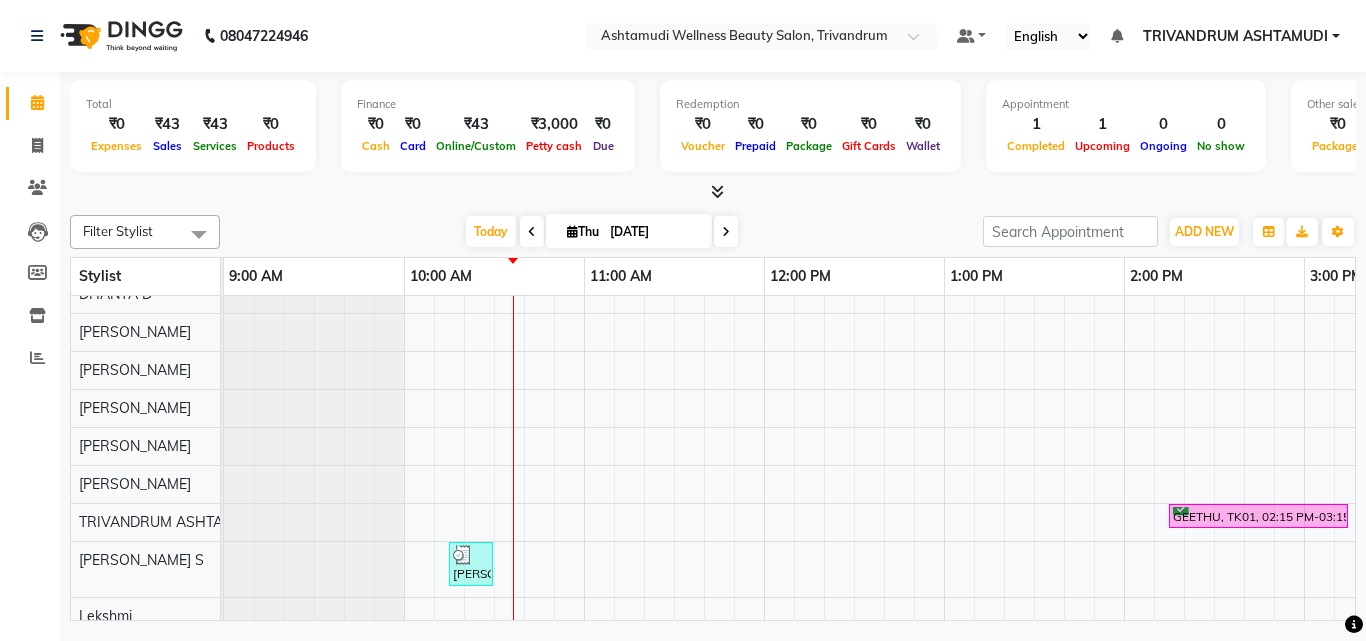 scroll, scrollTop: 0, scrollLeft: 0, axis: both 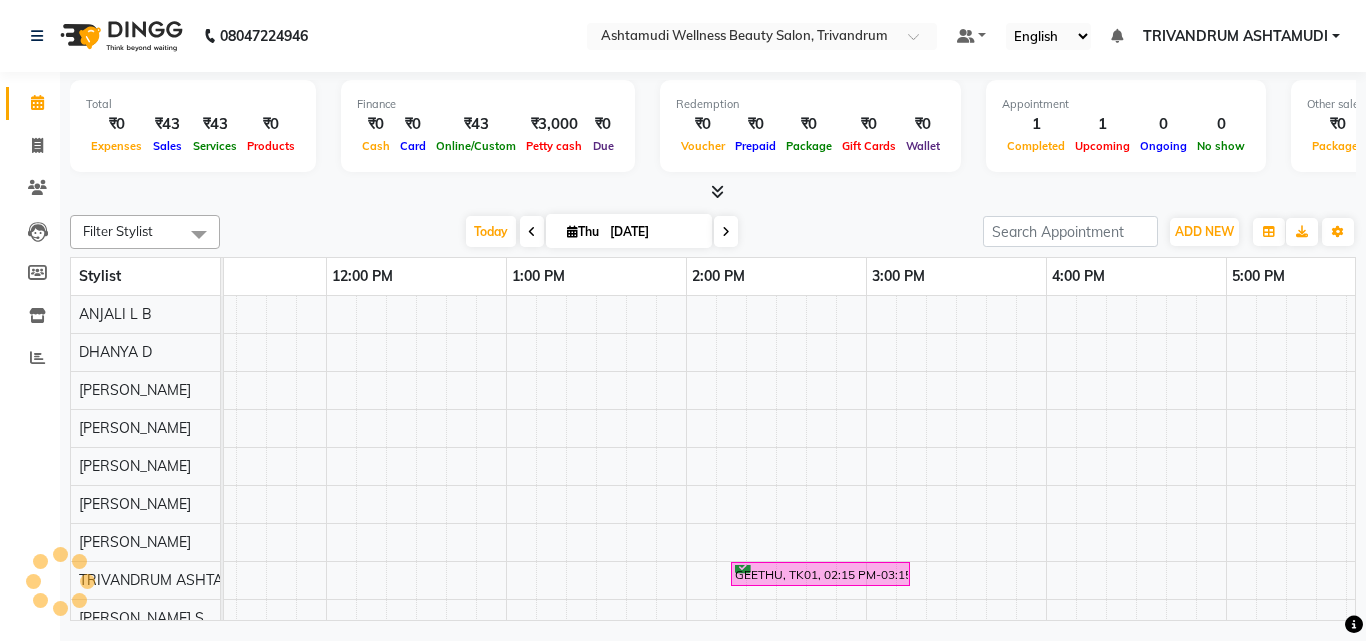 click on "Total  ₹0  Expenses ₹43  Sales ₹43  Services ₹0  Products Finance  ₹0  Cash ₹0  Card ₹43  Online/Custom ₹3,000 [PERSON_NAME] cash ₹0 Due  Redemption  ₹0 Voucher ₹0 Prepaid ₹0 Package ₹0  Gift Cards ₹0  Wallet  Appointment  1 Completed 1 Upcoming 0 Ongoing 0 No show  Other sales  ₹0  Packages ₹0  Memberships ₹0  Vouchers ₹0  Prepaids ₹0  Gift Cards Filter Stylist Select All ANJALI L B	 CHIPPY DHANYA D [PERSON_NAME]	 [PERSON_NAME] [PERSON_NAME] [PERSON_NAME]	 [PERSON_NAME] TRIVANDRUM ASHTAMUDI [PERSON_NAME] S [DATE]  [DATE] Toggle Dropdown Add Appointment Add Invoice Add Expense Add Attendance Add Client Toggle Dropdown Add Appointment Add Invoice Add Expense Add Attendance Add Client ADD NEW Toggle Dropdown Add Appointment Add Invoice Add Expense Add Attendance Add Client Filter Stylist Select All ANJALI L B	 CHIPPY DHANYA D [PERSON_NAME]	 [PERSON_NAME] [PERSON_NAME] [PERSON_NAME]	 [PERSON_NAME] TRIVANDRUM ASHTAMUDI [PERSON_NAME] S Group By  Staff View   Room View  View as Vertical" 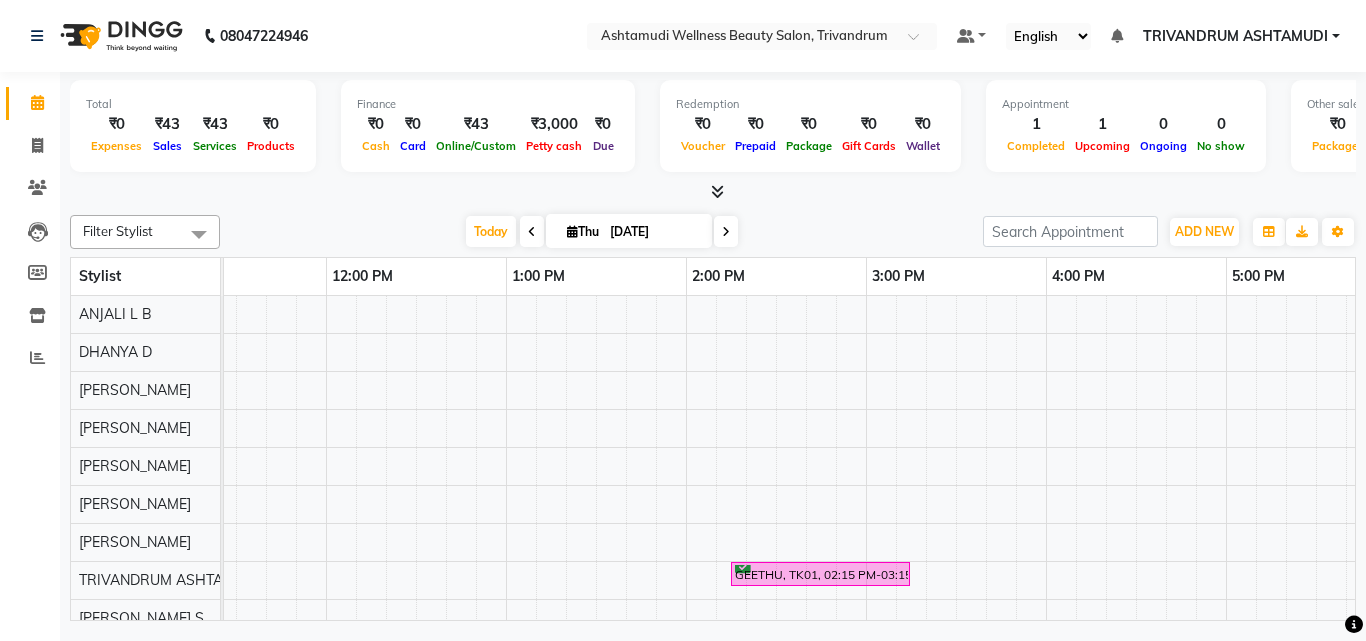 scroll, scrollTop: 0, scrollLeft: 201, axis: horizontal 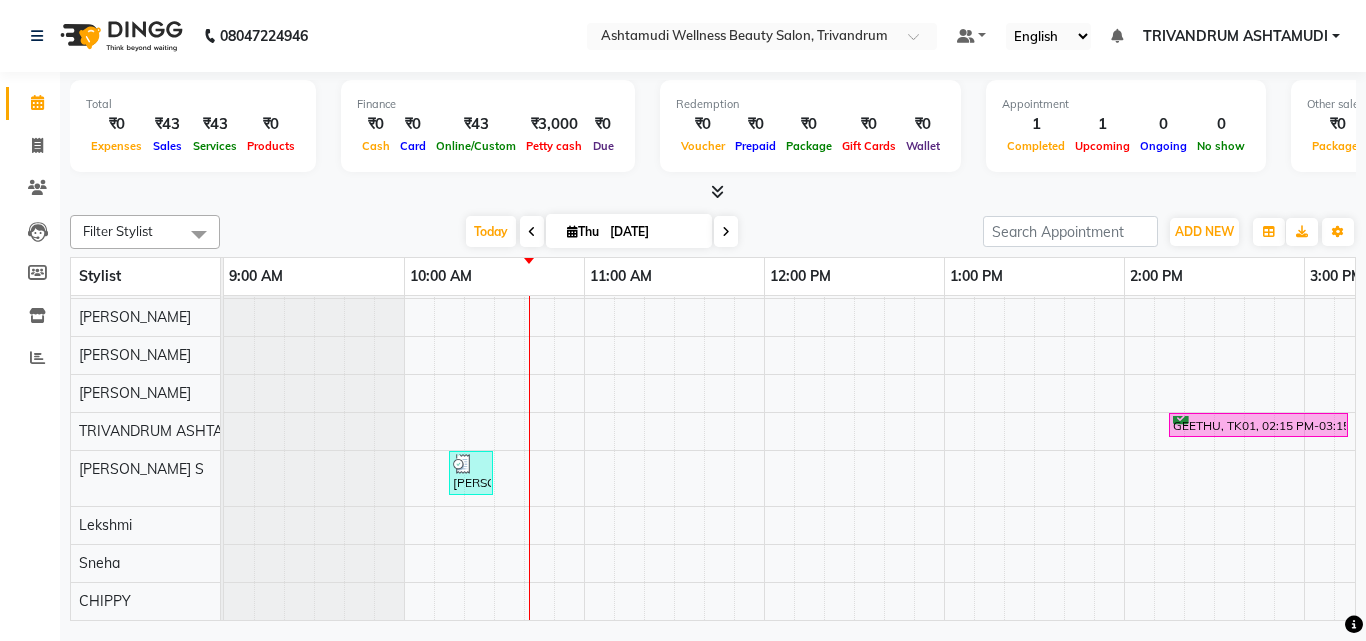 click on "GEETHU, TK01, 02:15 PM-03:15 PM, Fruit Facial     Priyanka, TK02, 10:15 AM-10:30 AM, Chin Threading" at bounding box center [1484, 383] 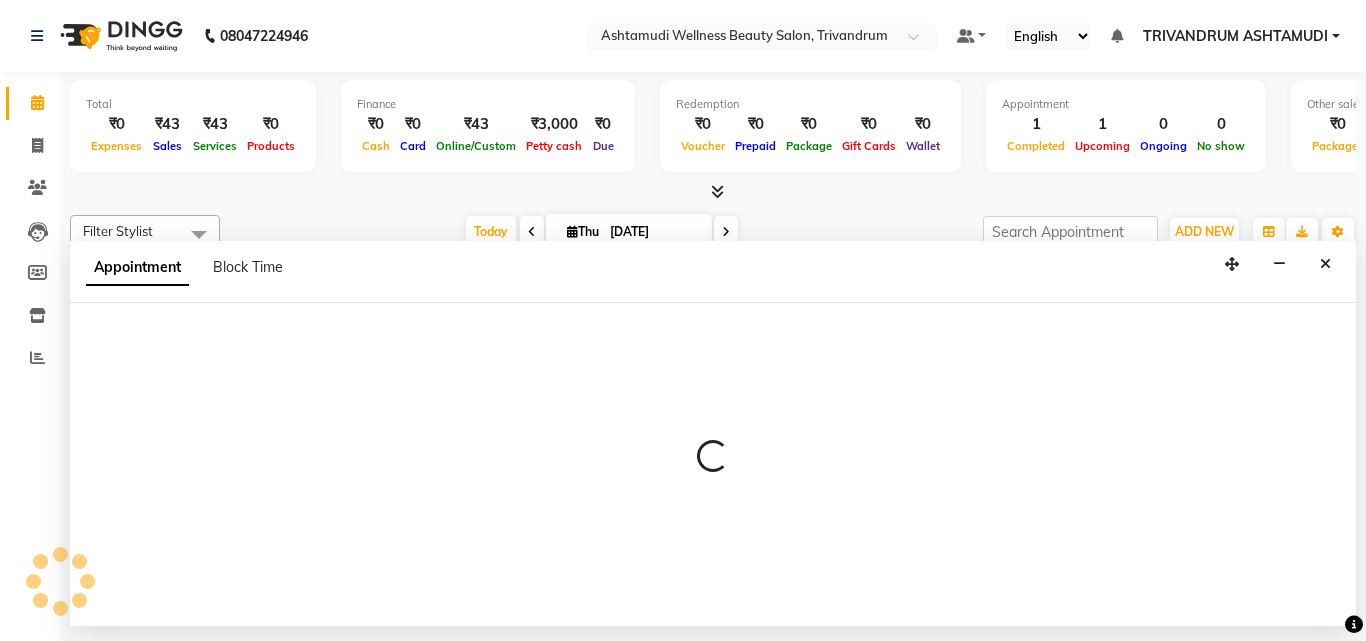select on "72435" 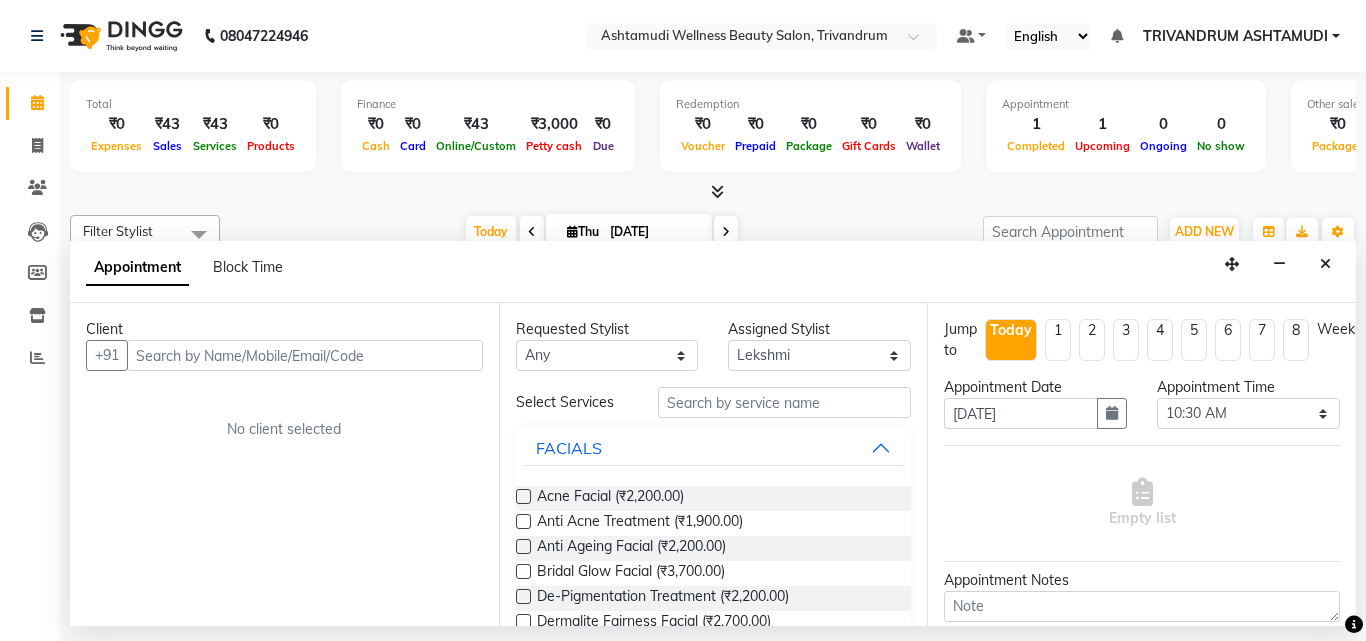 click at bounding box center (305, 355) 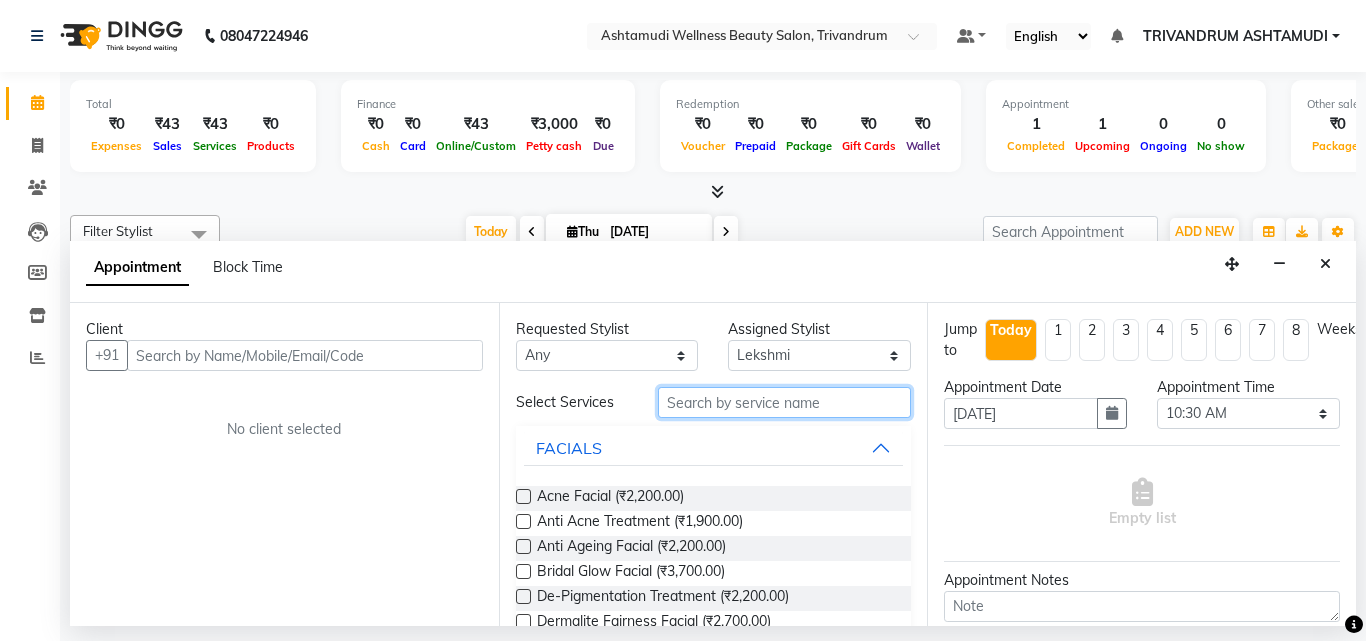 click at bounding box center (785, 402) 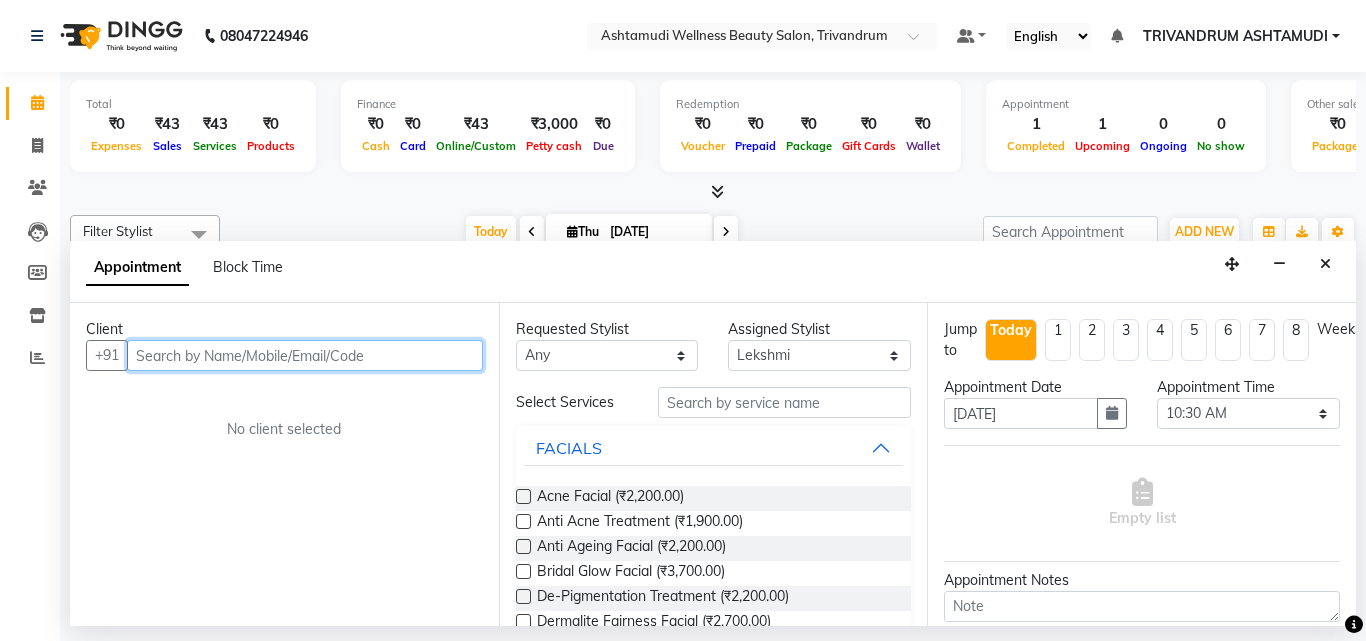 click at bounding box center (305, 355) 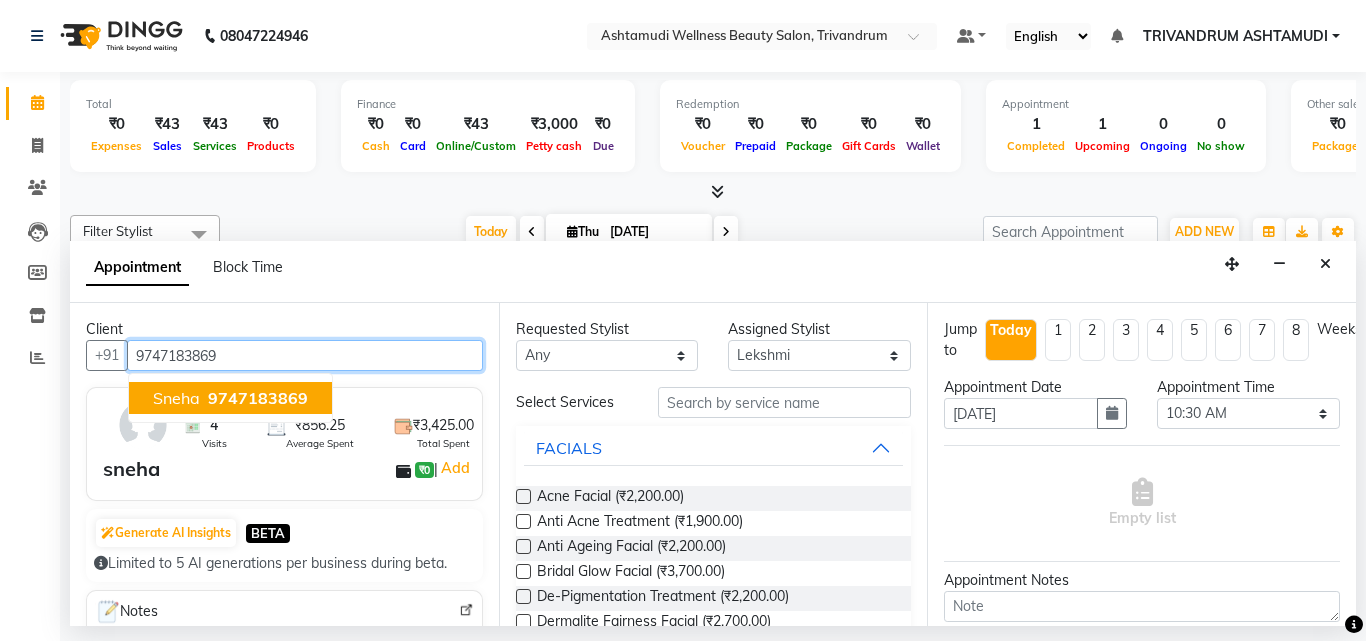 type on "9747183869" 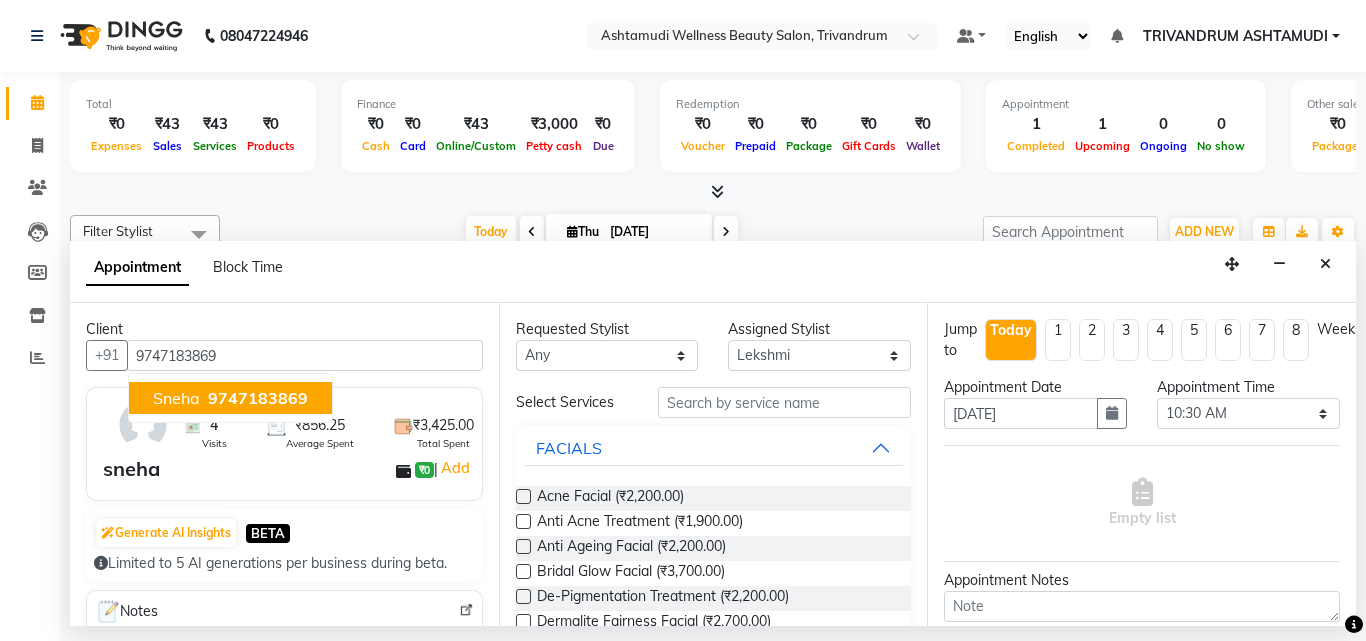 click on "sneha    ₹0  |   Add" at bounding box center (288, 469) 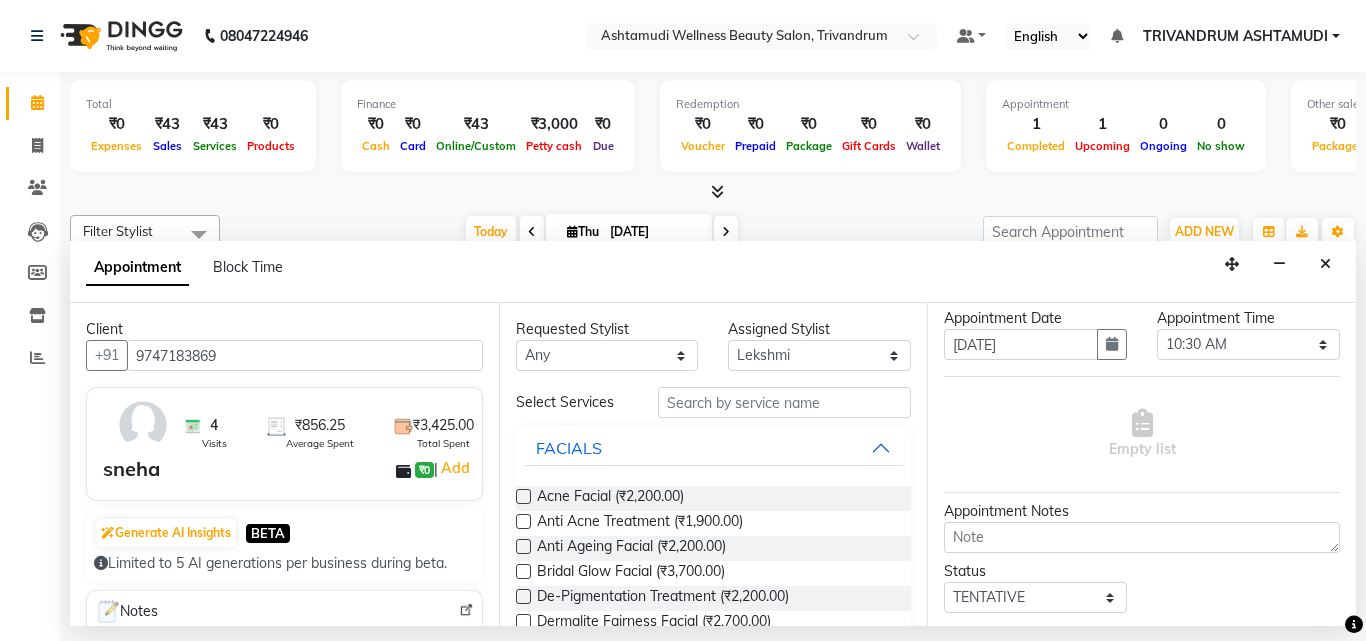 scroll, scrollTop: 100, scrollLeft: 0, axis: vertical 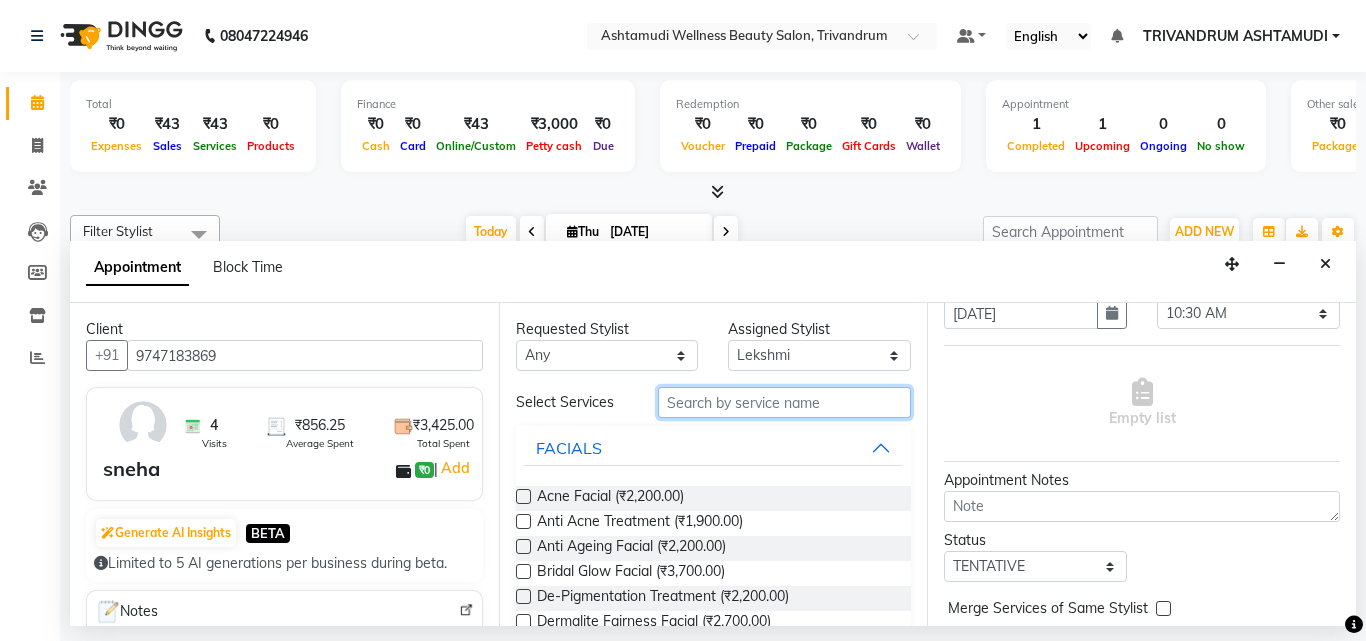 click at bounding box center [785, 402] 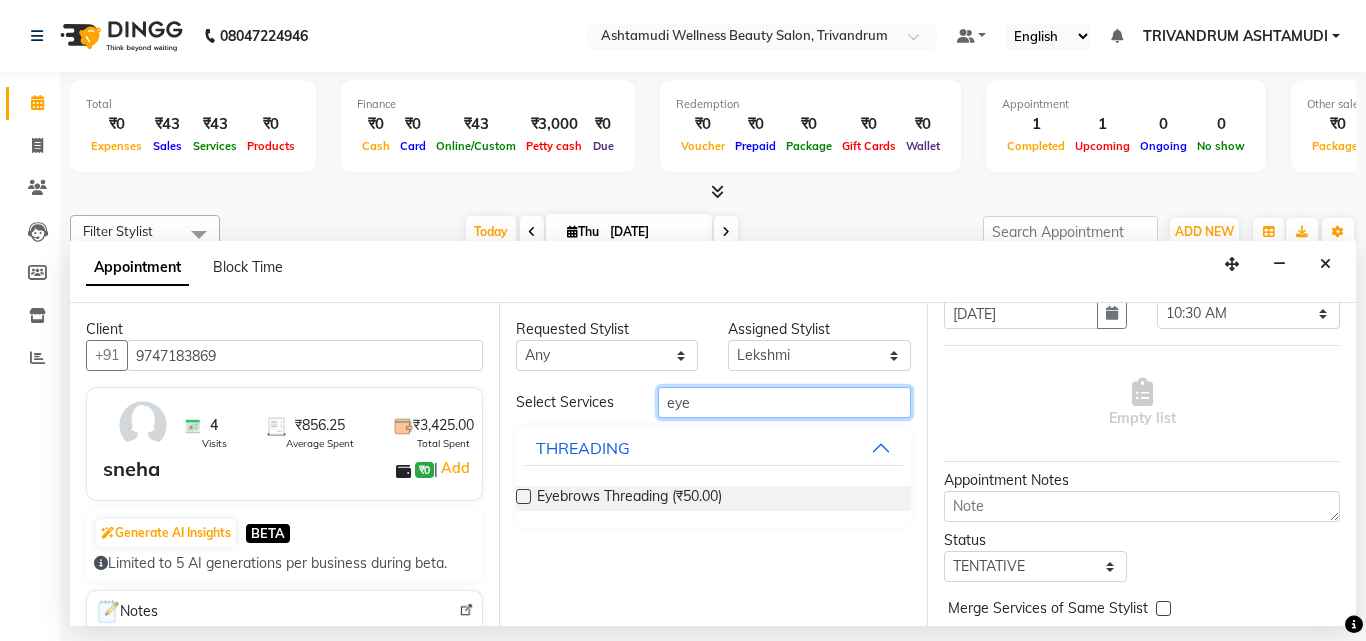 type on "eye" 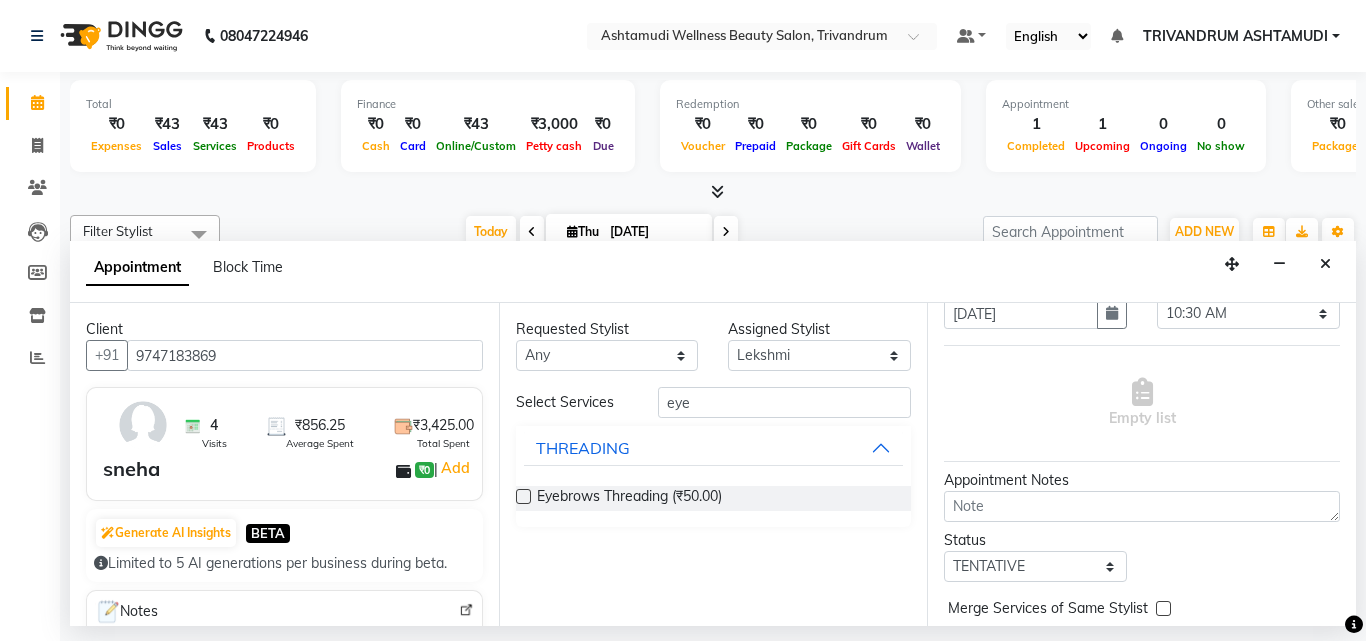 click at bounding box center [523, 496] 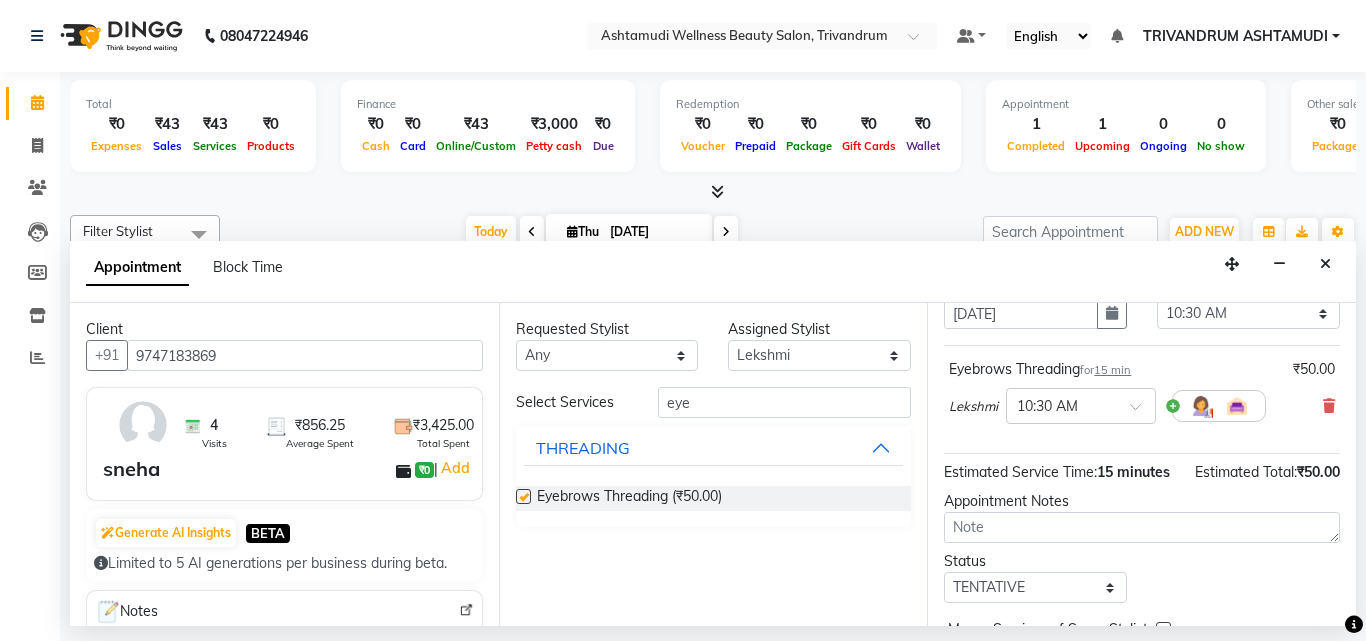 checkbox on "false" 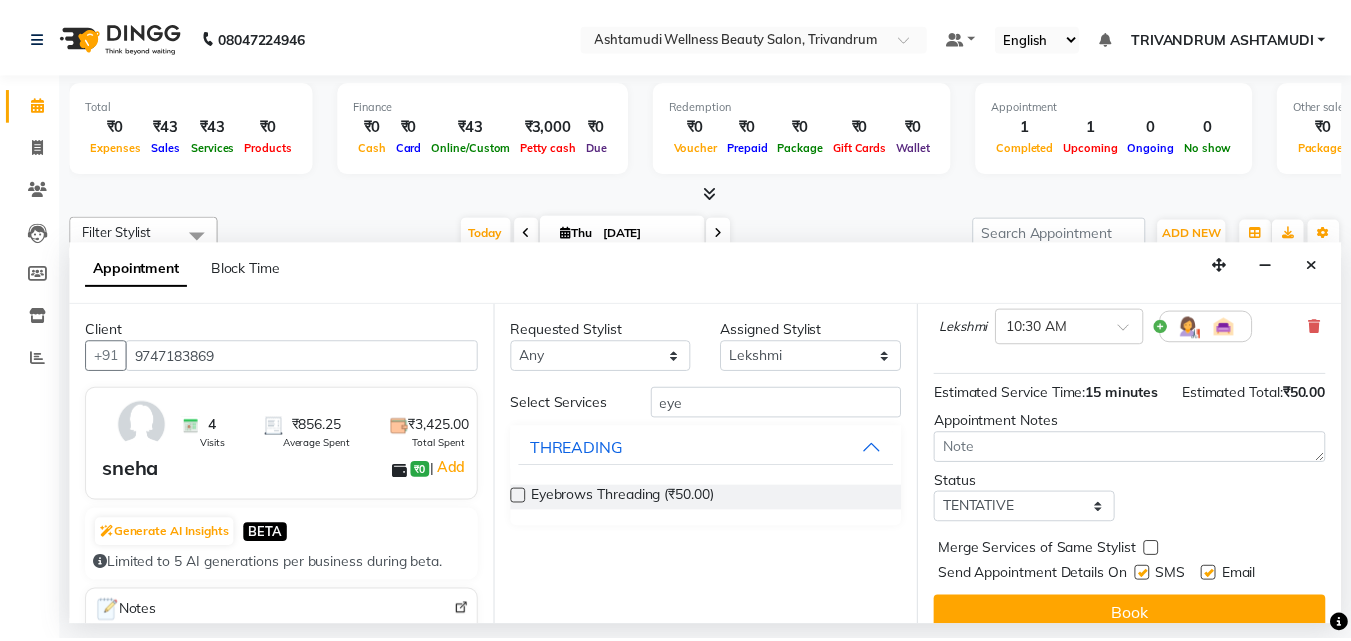 scroll, scrollTop: 239, scrollLeft: 0, axis: vertical 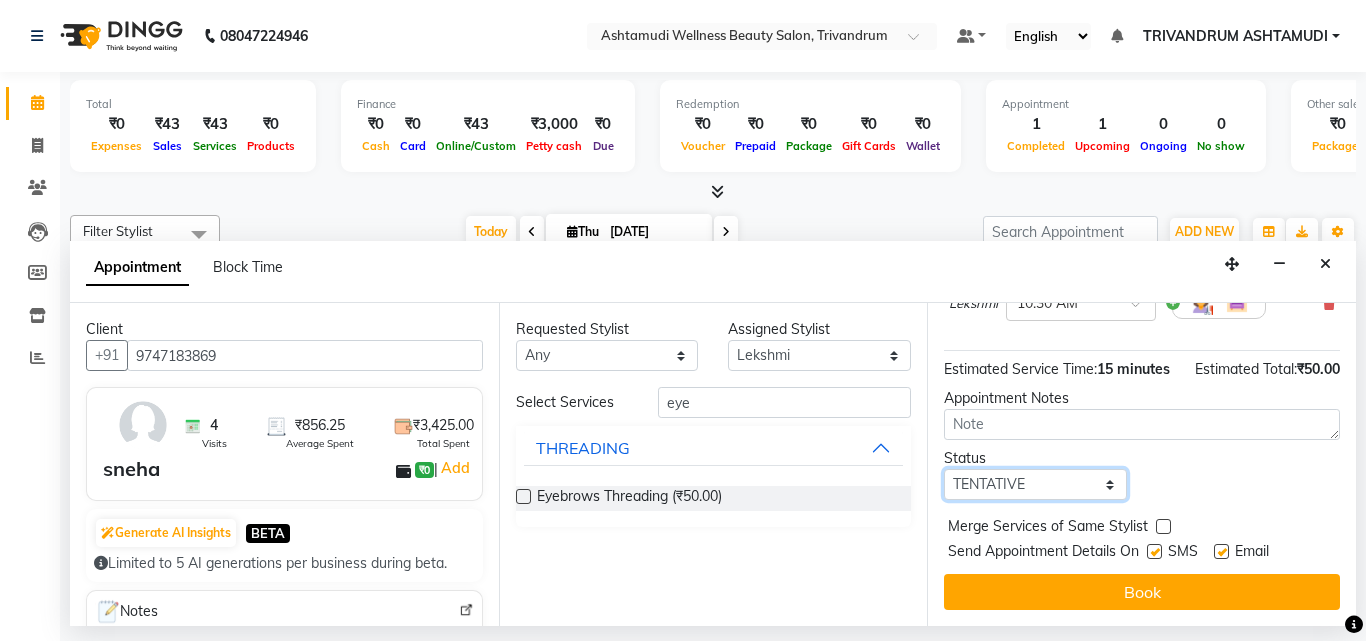 click on "Select TENTATIVE CONFIRM CHECK-IN UPCOMING" at bounding box center (1035, 484) 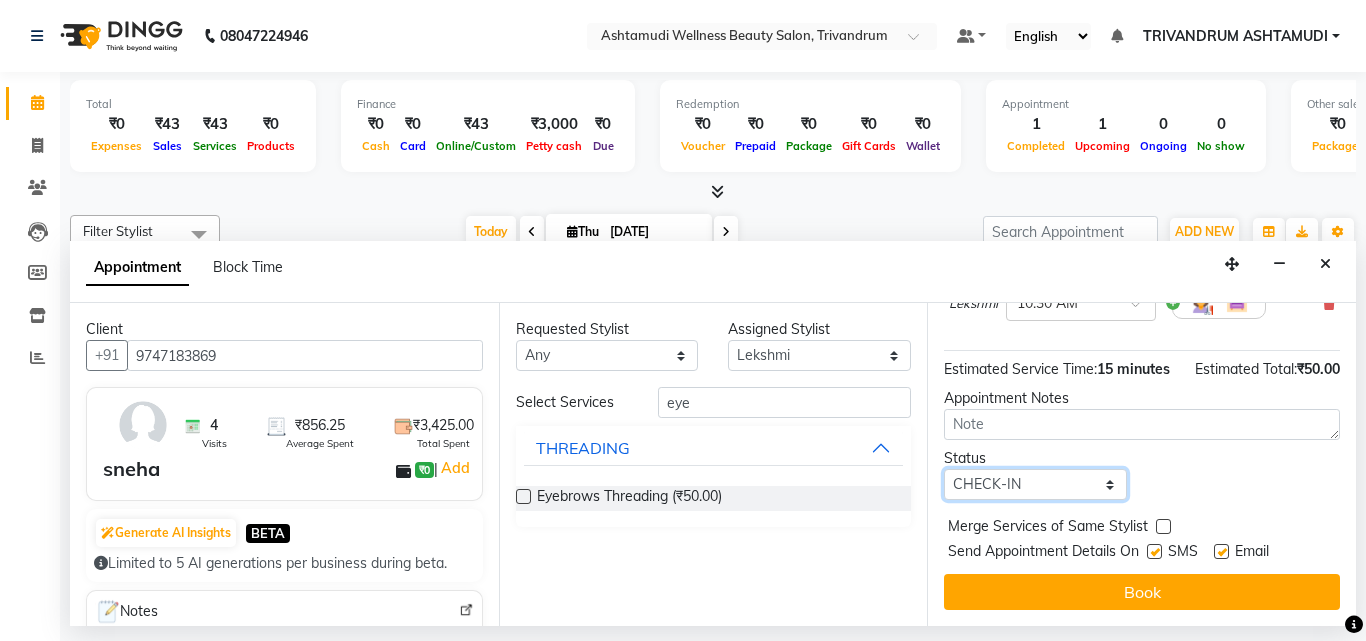 click on "Select TENTATIVE CONFIRM CHECK-IN UPCOMING" at bounding box center [1035, 484] 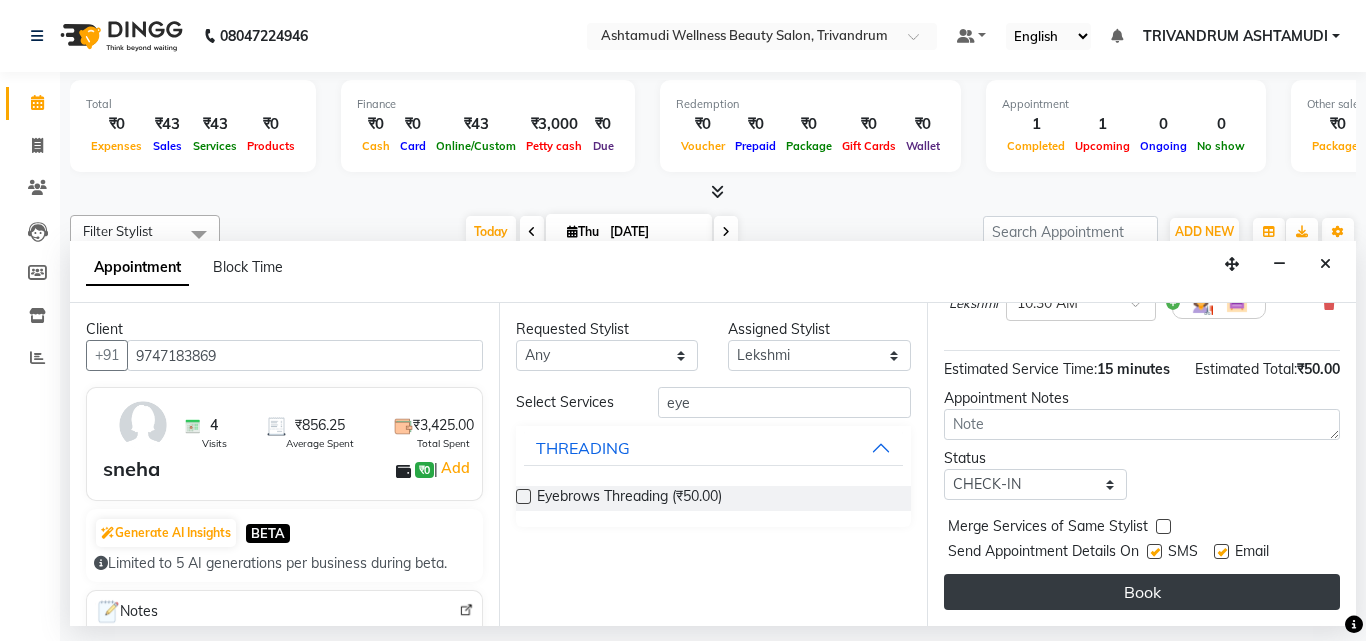 click on "Book" at bounding box center [1142, 592] 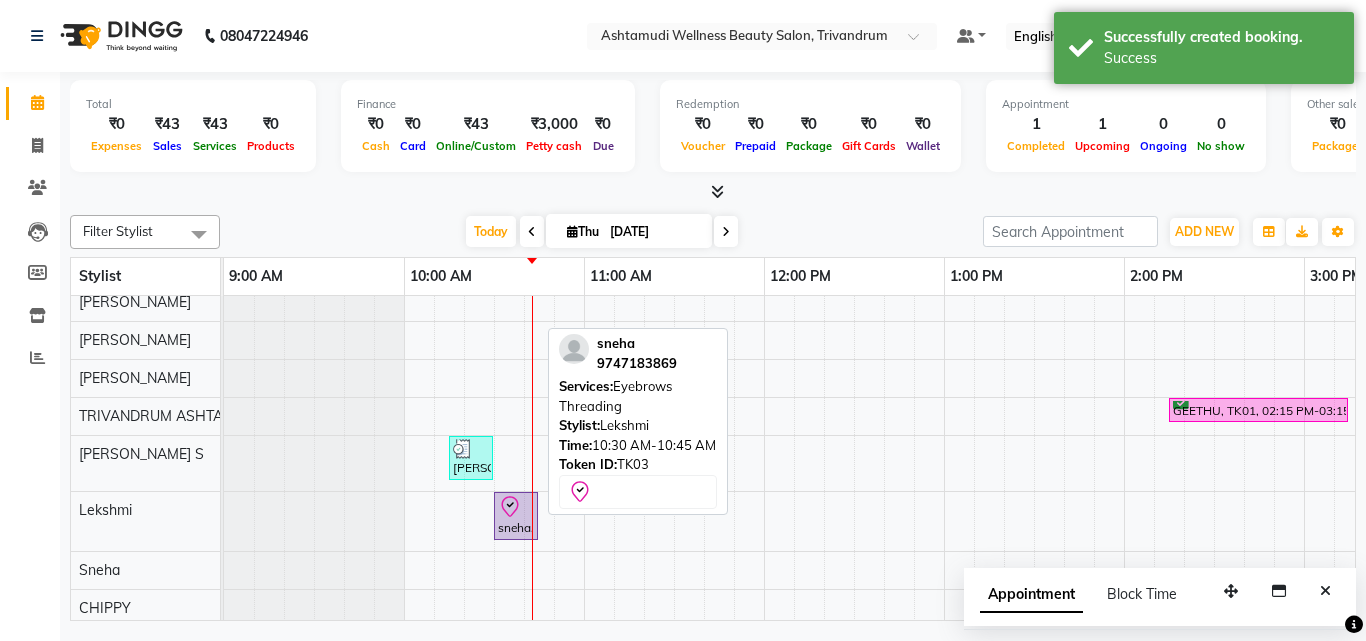 click 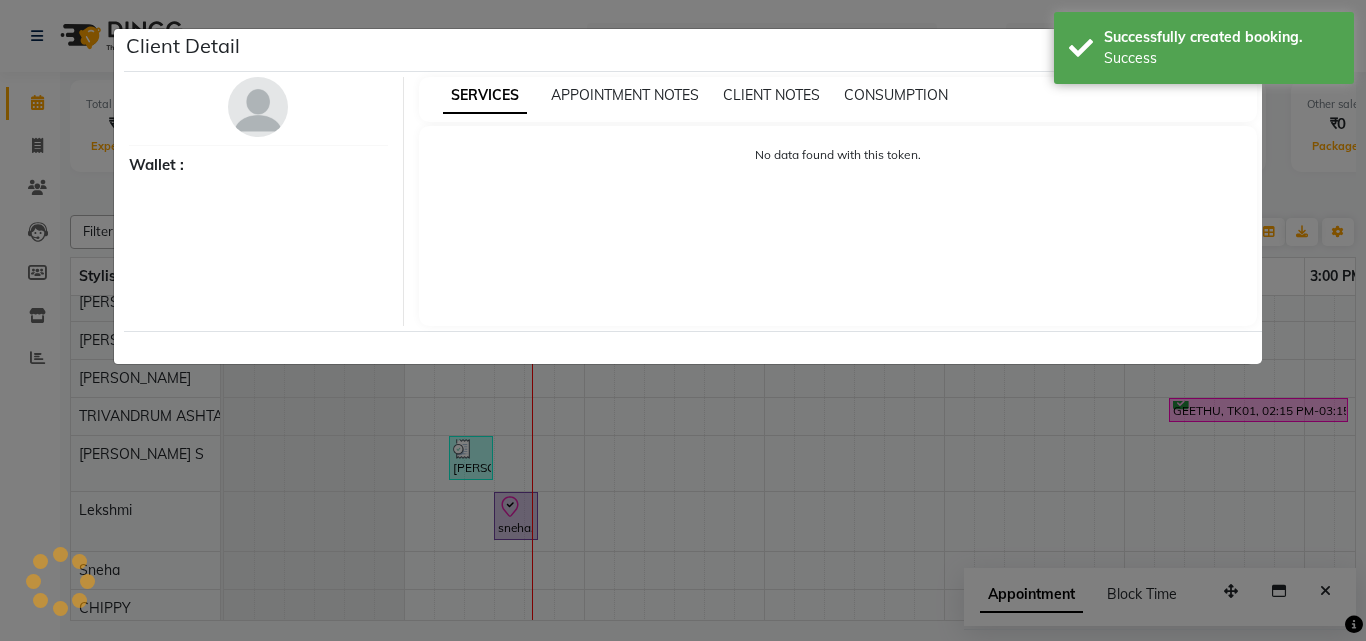 select on "8" 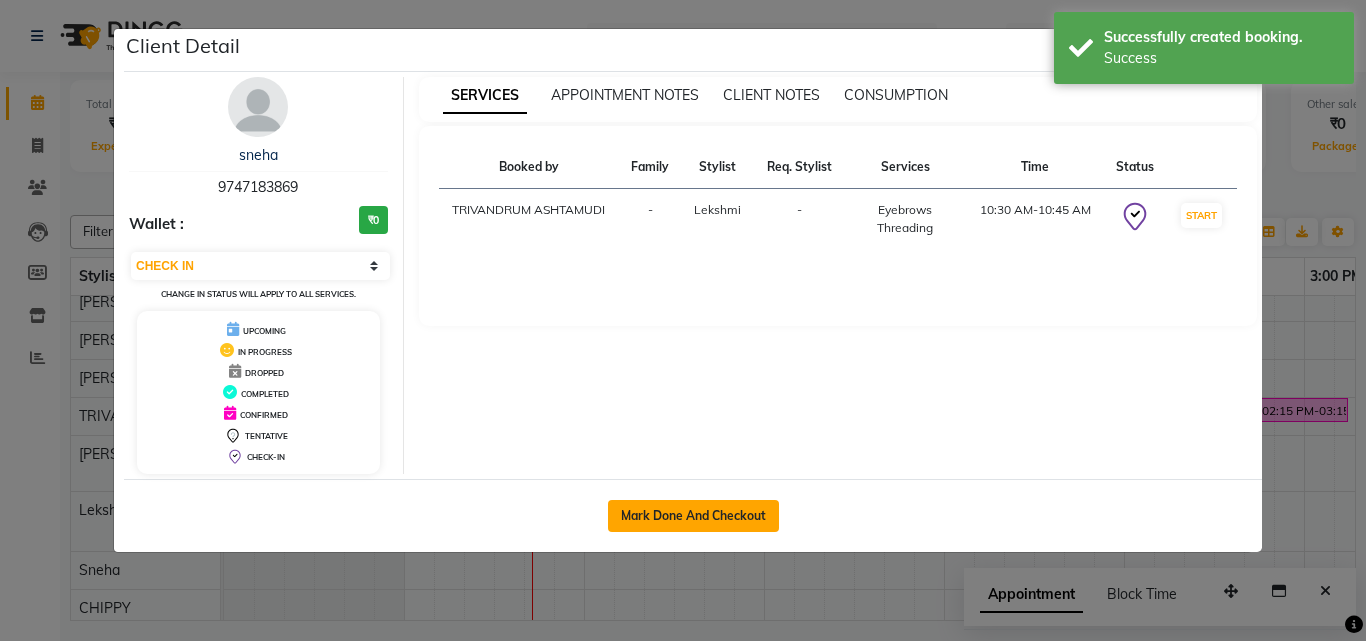 click on "Mark Done And Checkout" 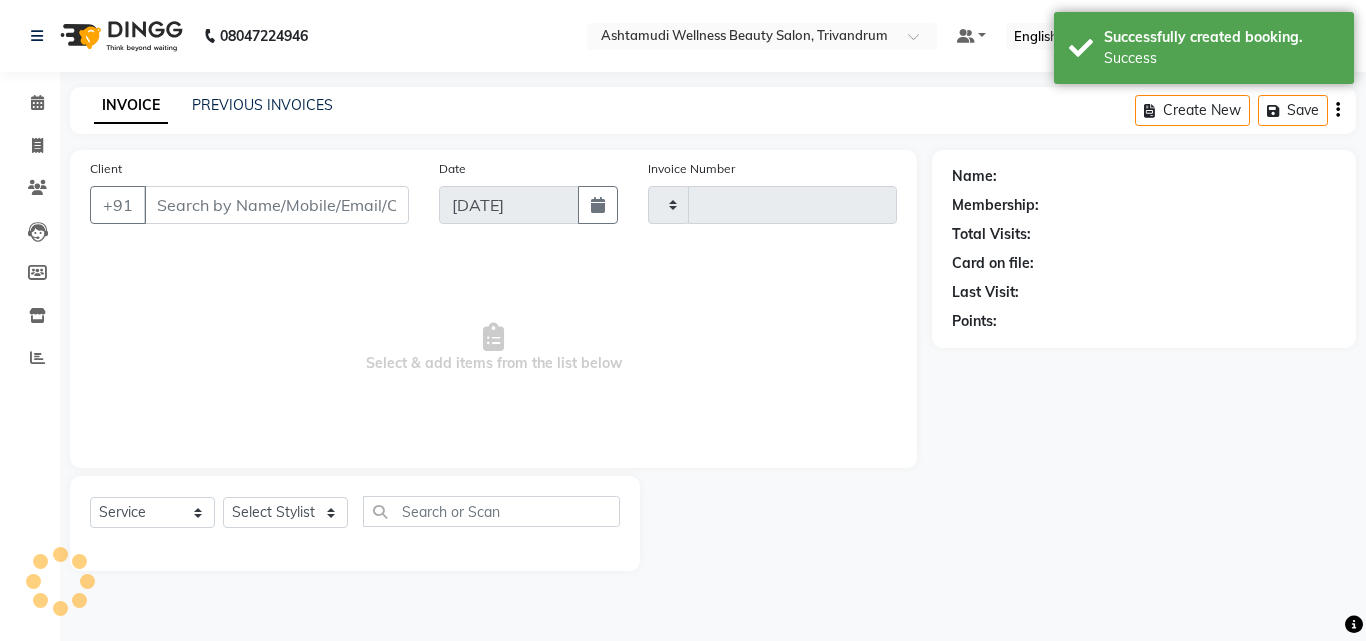type on "2016" 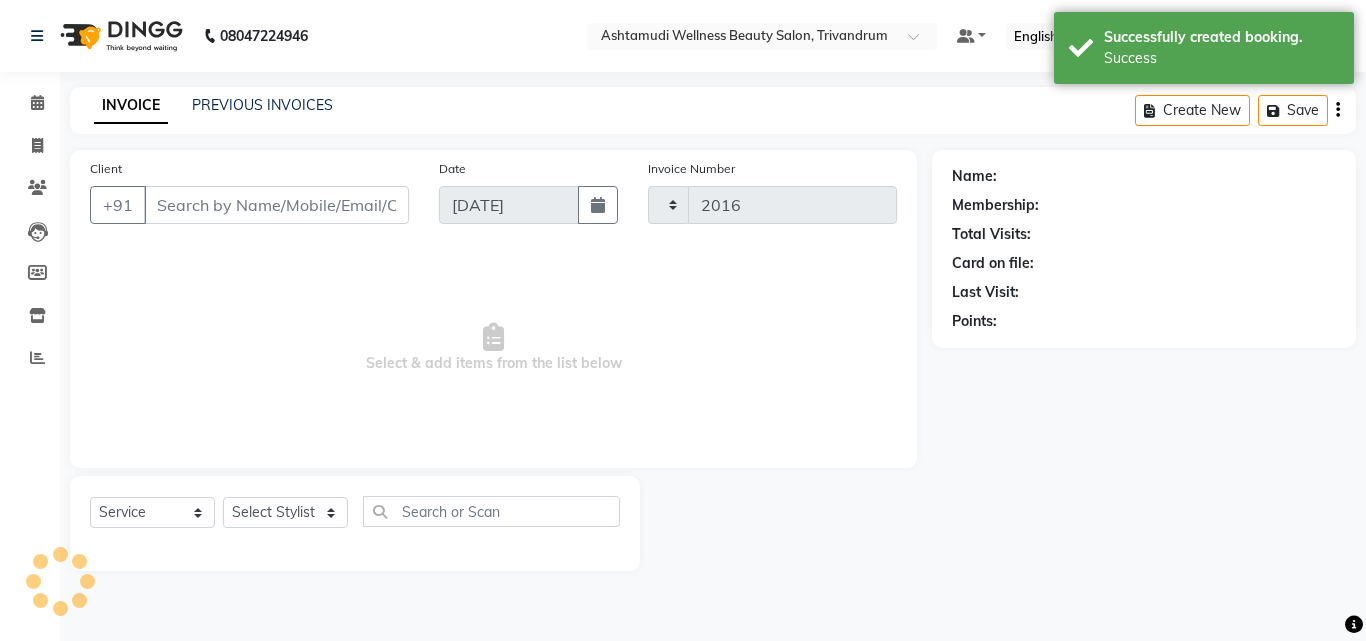 select on "4636" 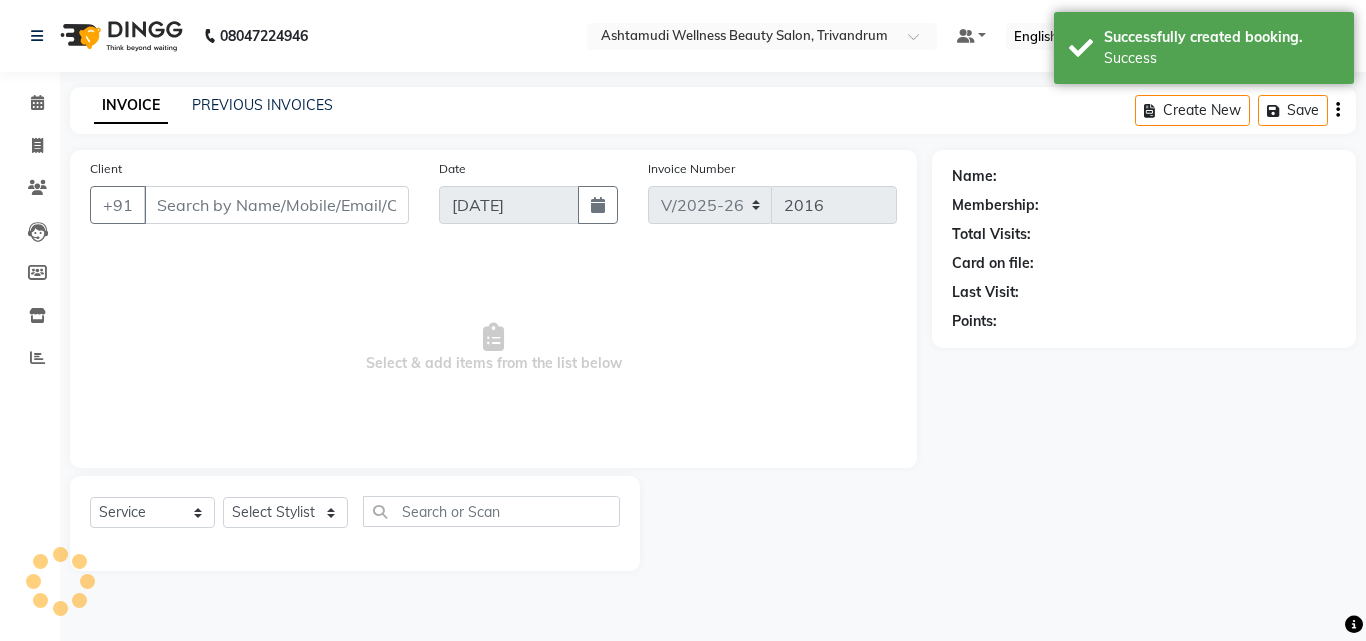type on "9747183869" 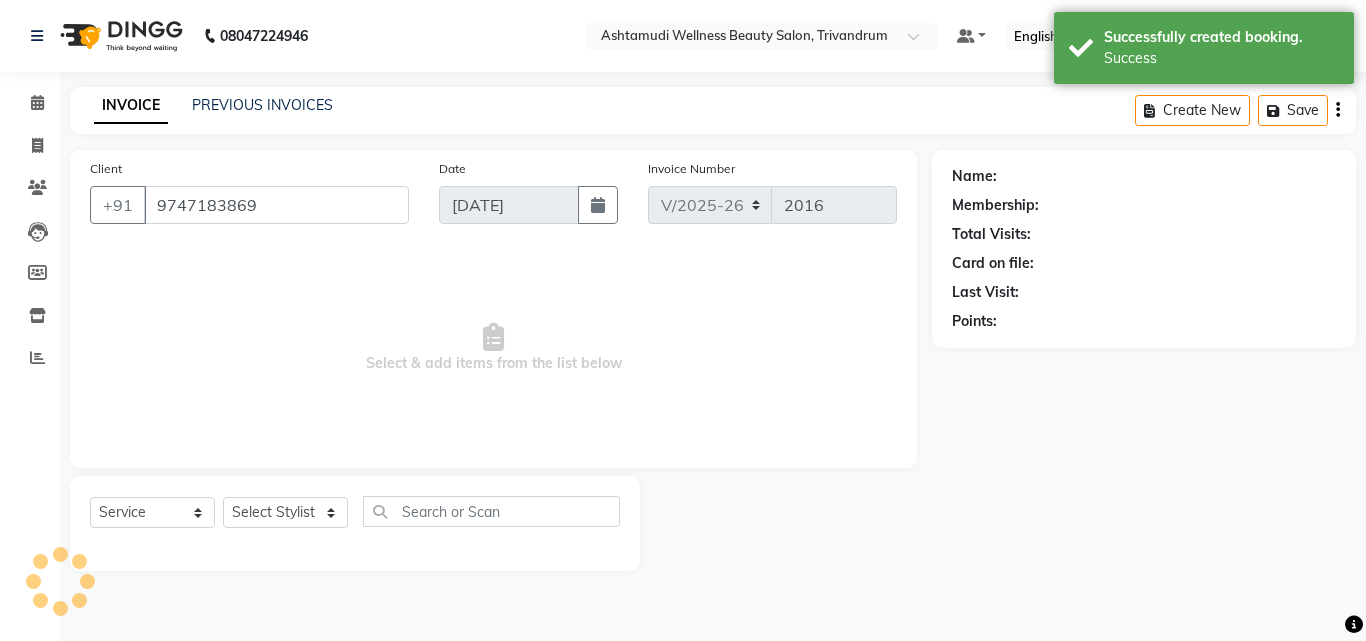 select on "72435" 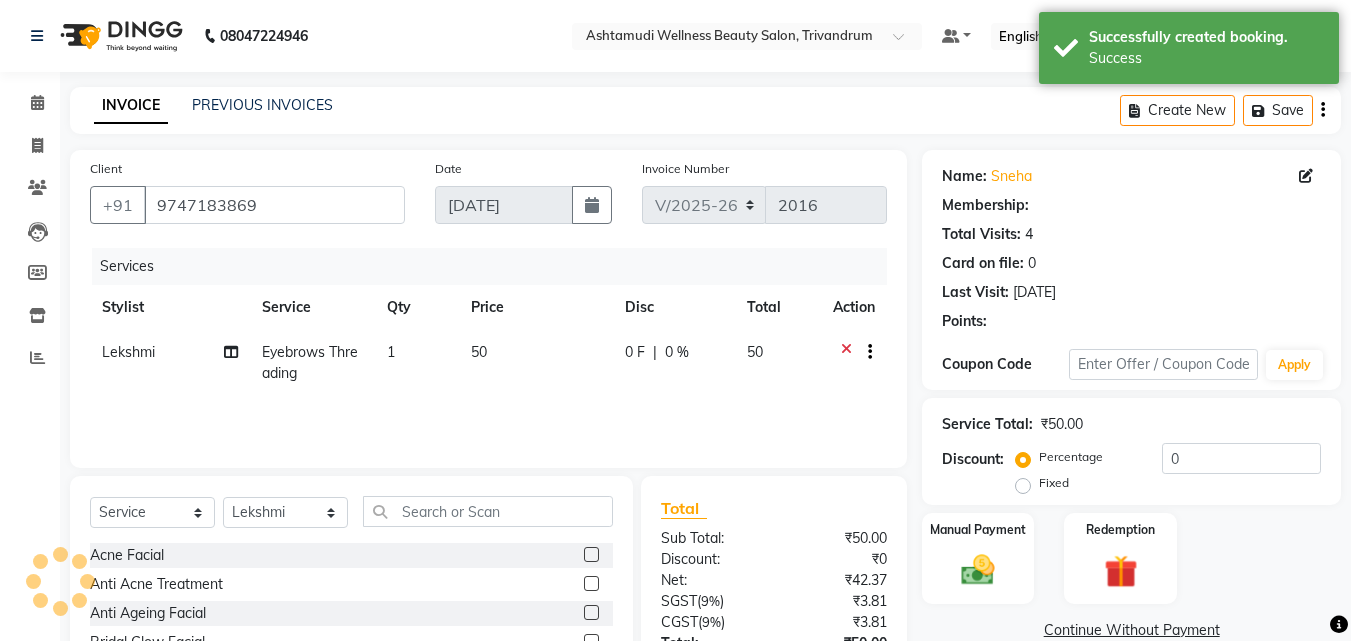 select on "1: Object" 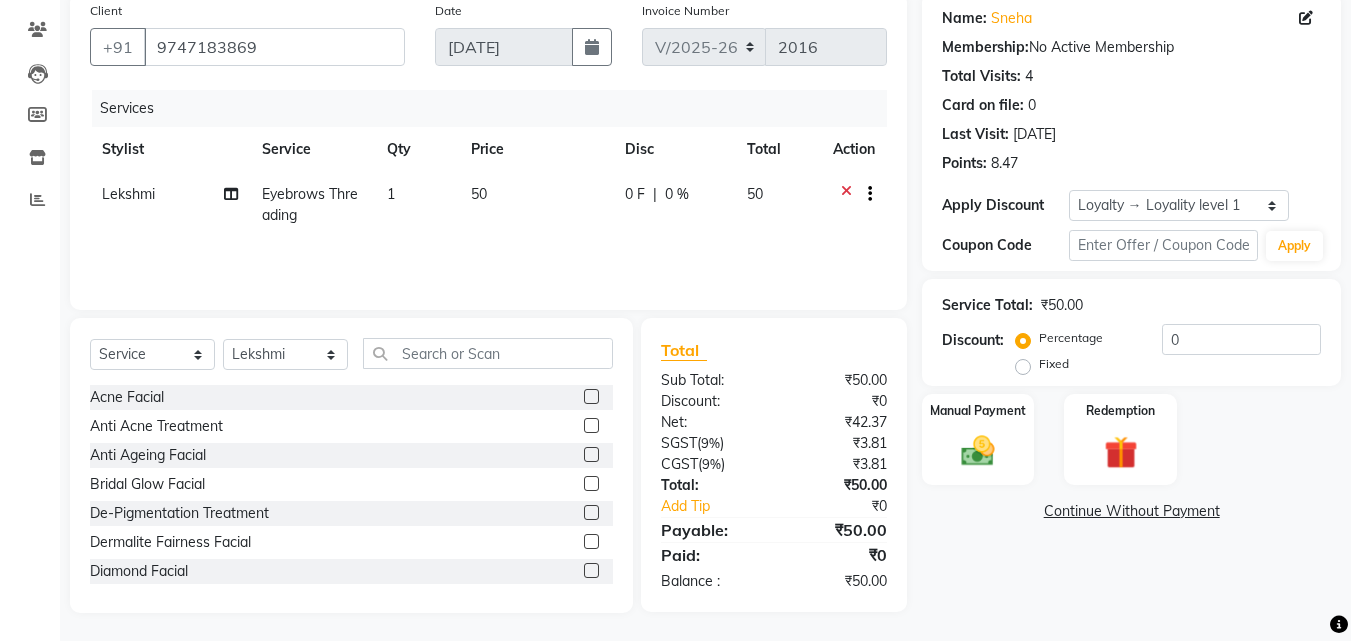 scroll, scrollTop: 160, scrollLeft: 0, axis: vertical 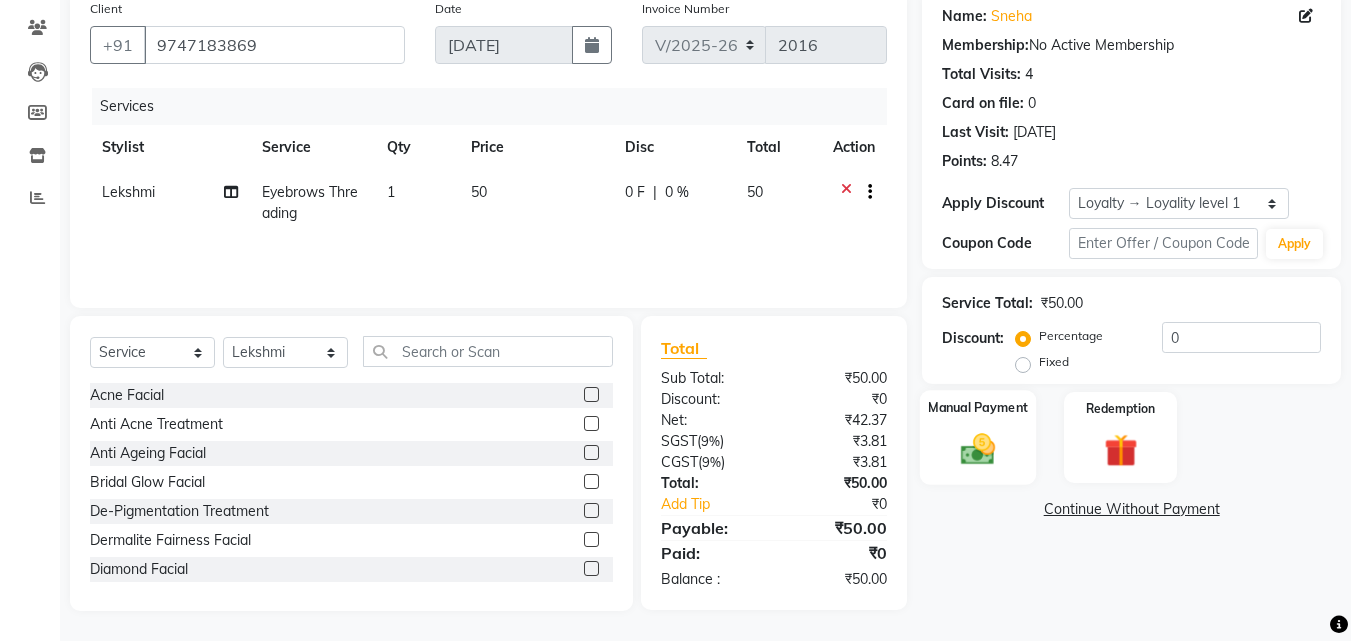 click 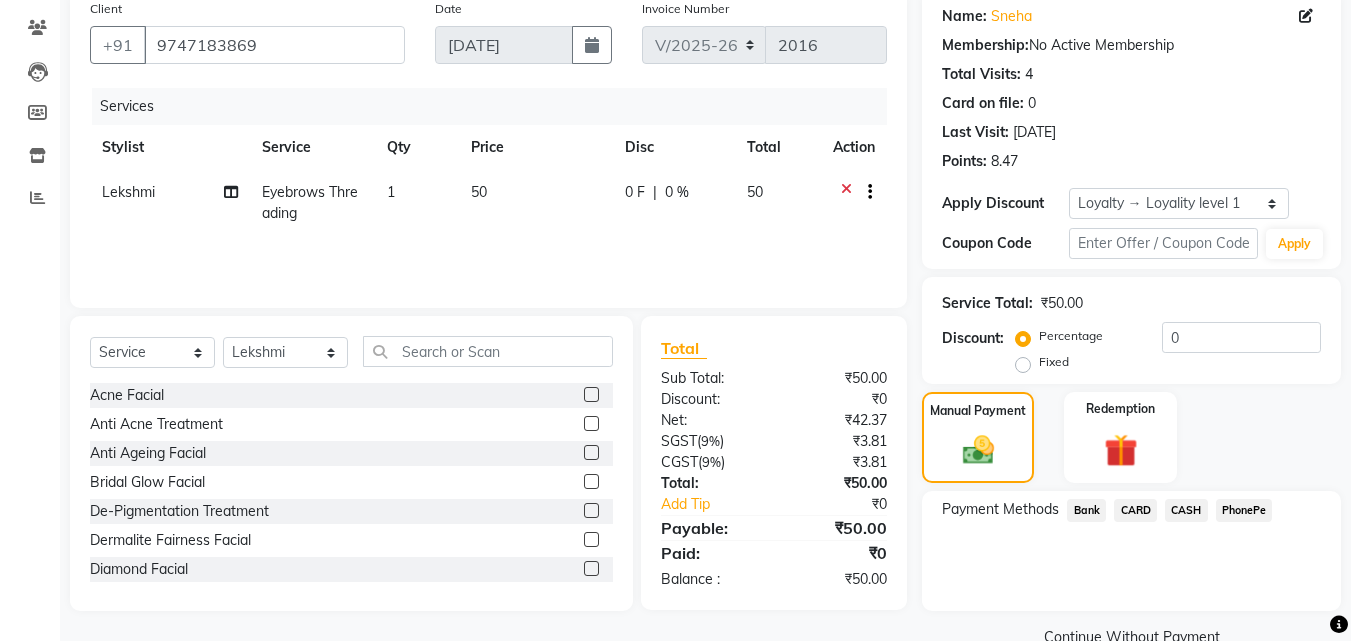 click on "PhonePe" 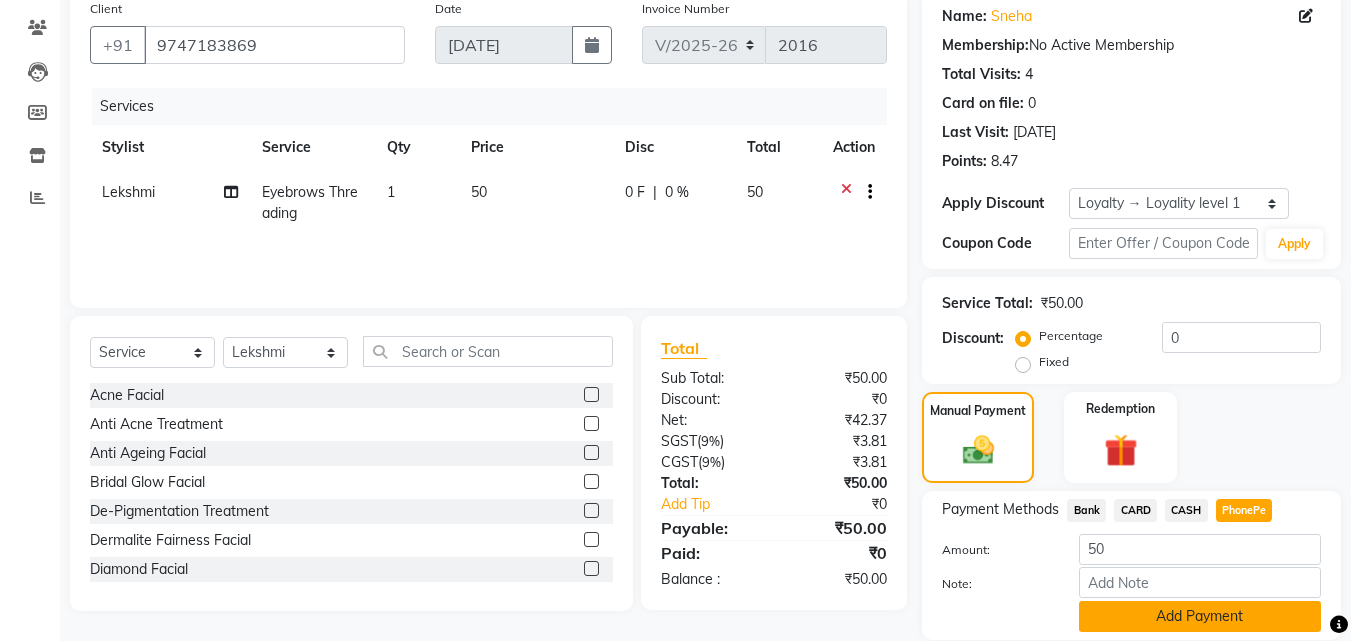 click on "Add Payment" 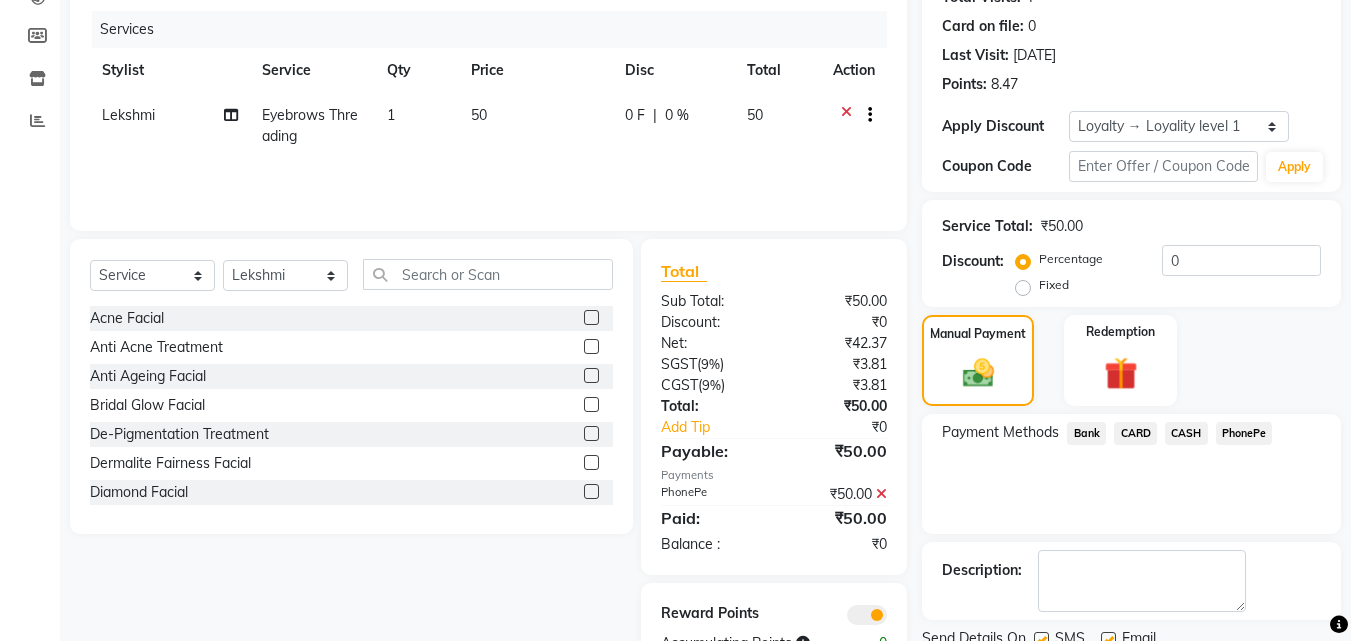 scroll, scrollTop: 314, scrollLeft: 0, axis: vertical 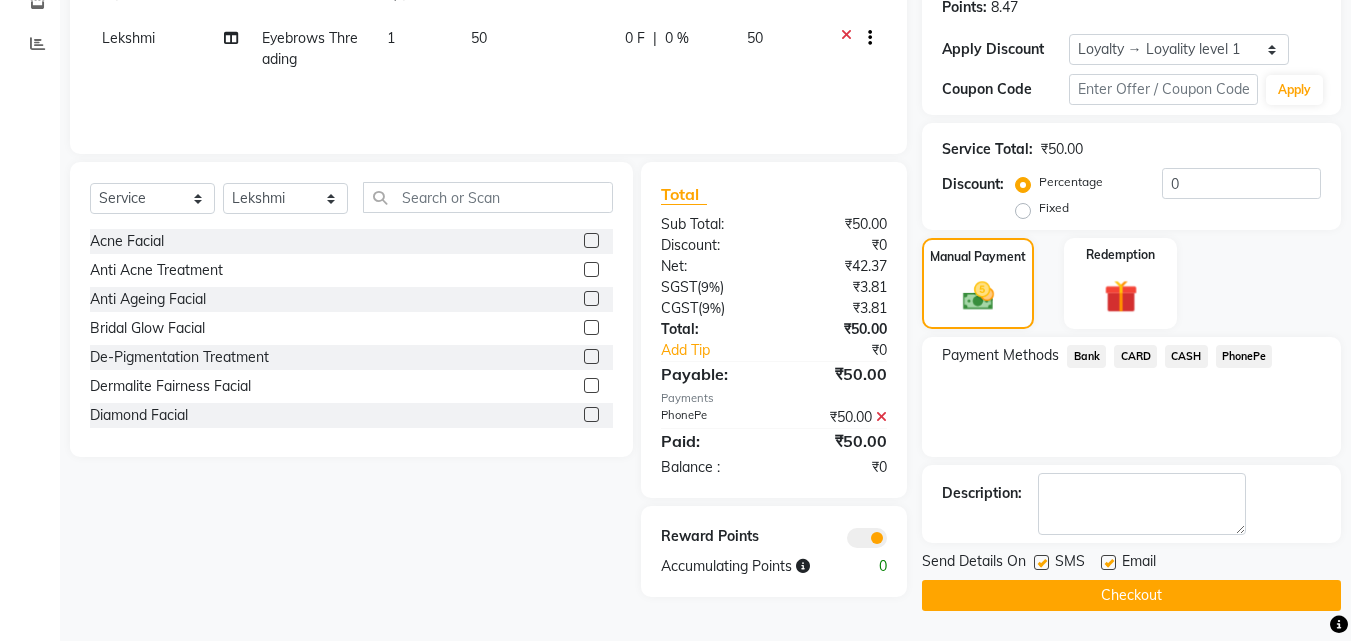 click on "Checkout" 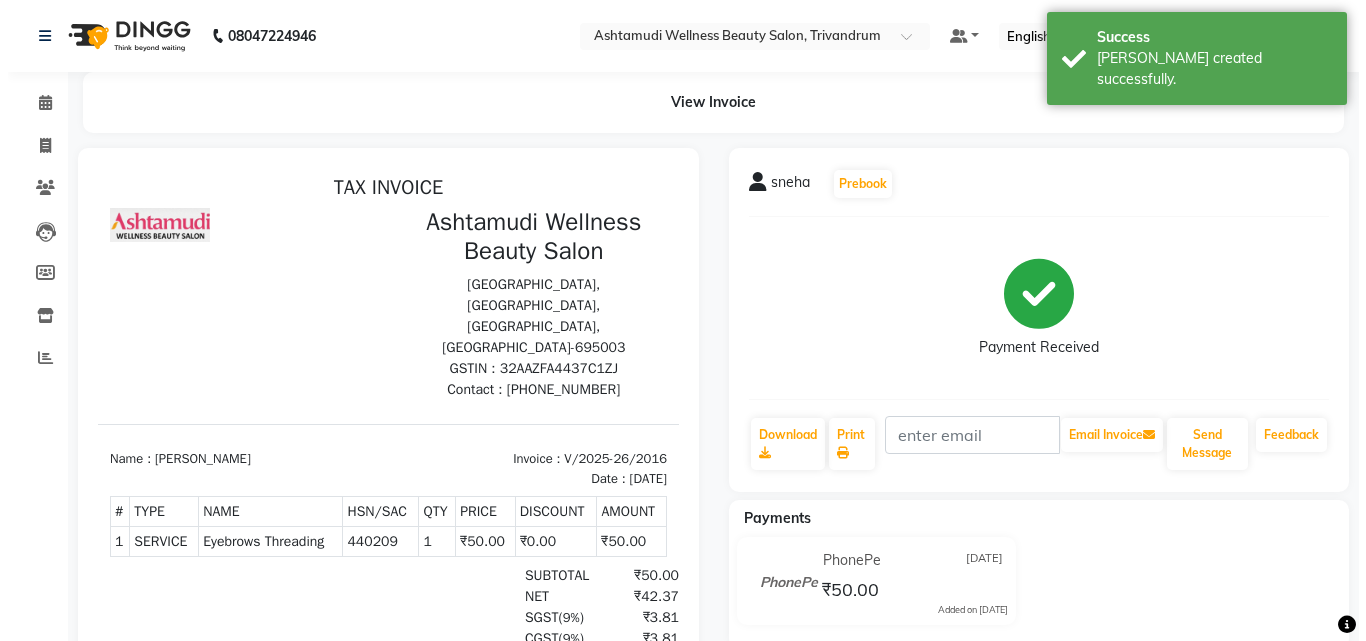 scroll, scrollTop: 0, scrollLeft: 0, axis: both 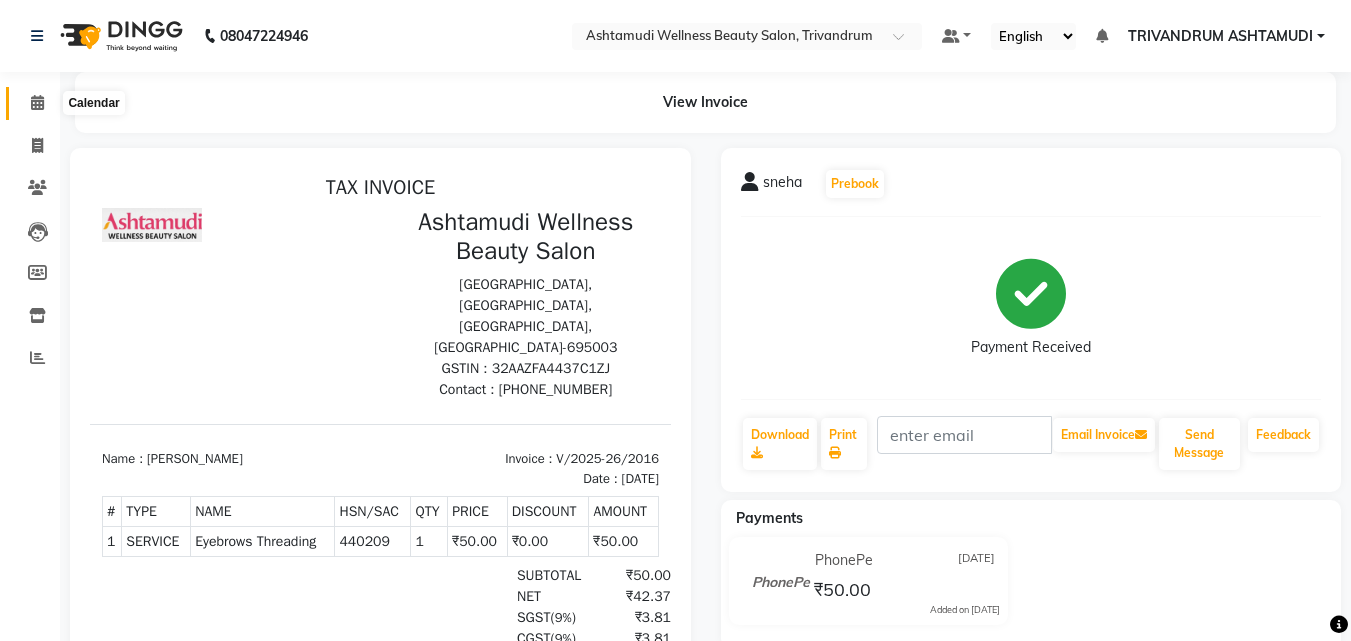 click 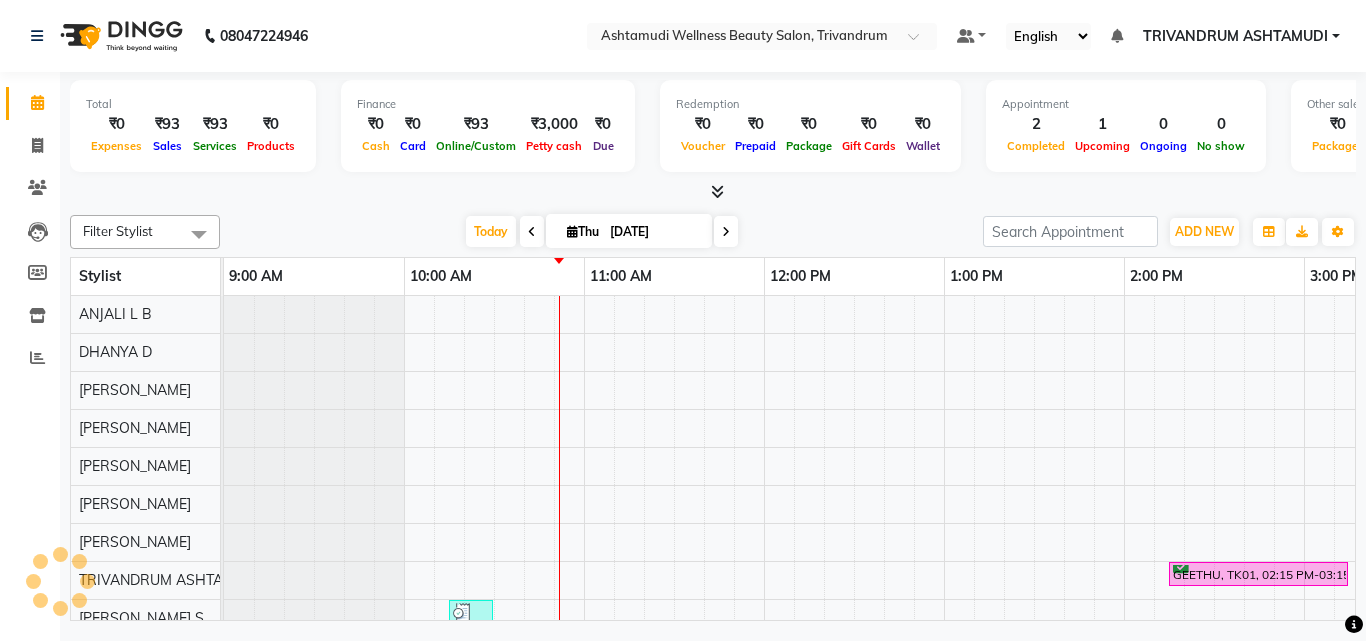 scroll, scrollTop: 0, scrollLeft: 0, axis: both 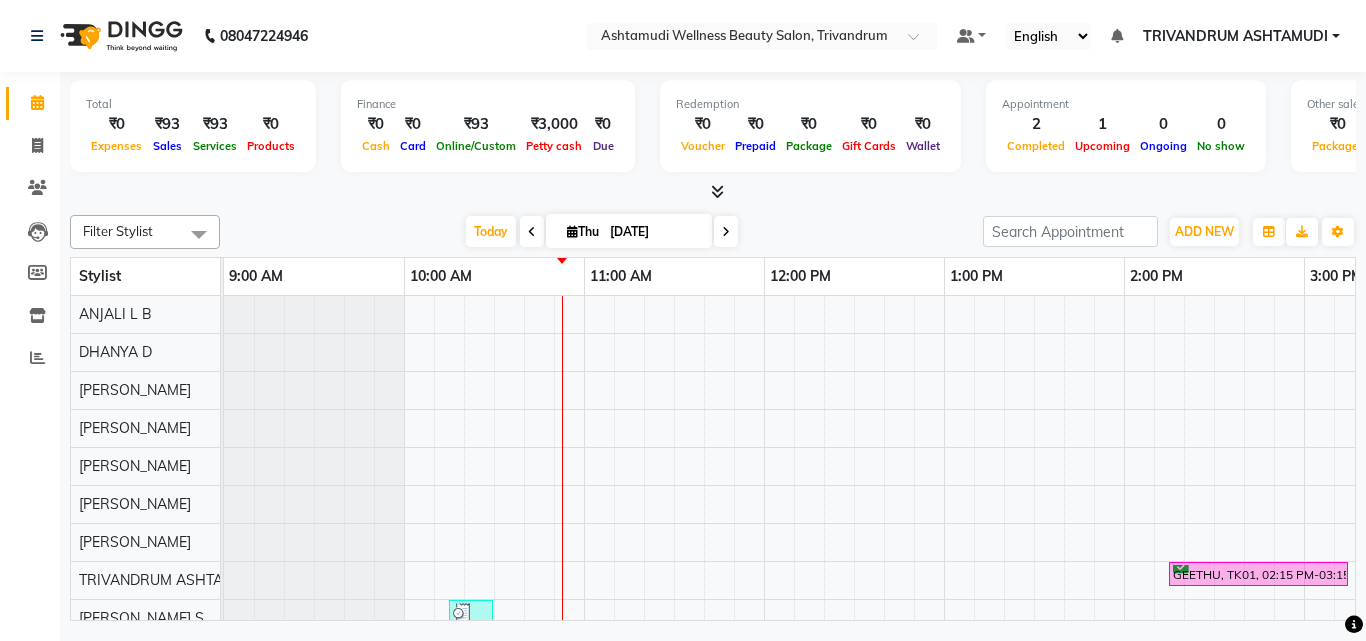 click at bounding box center (713, 192) 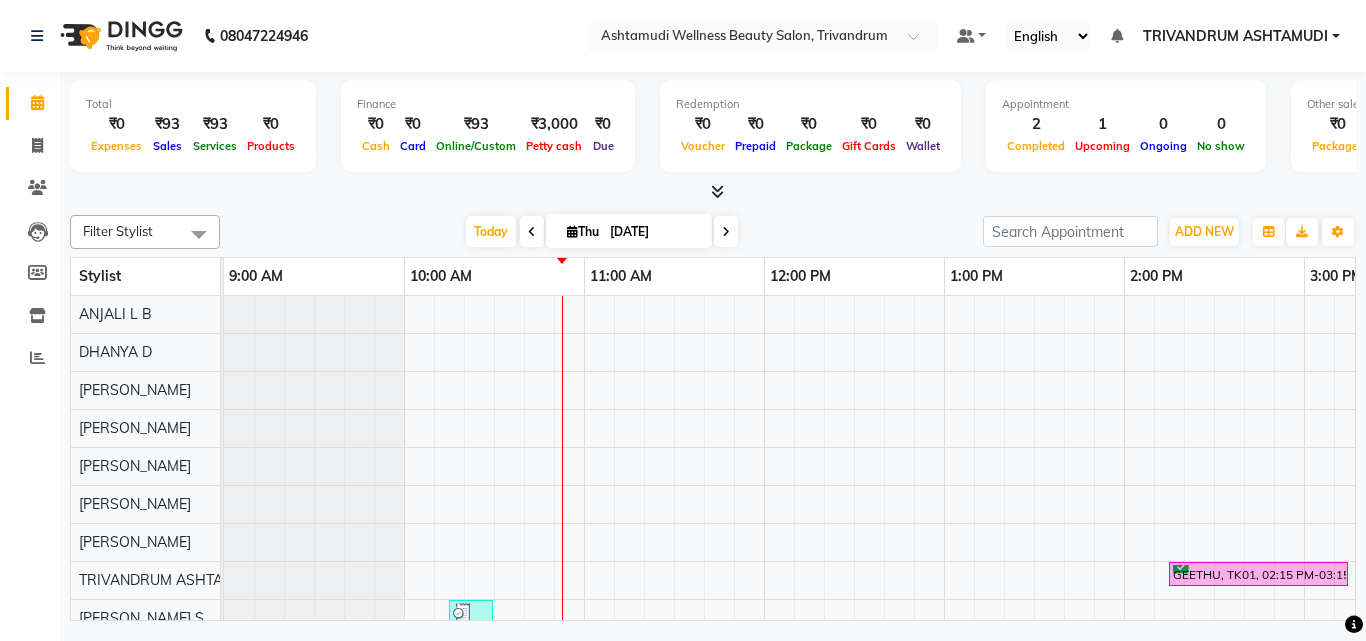 click on "Total  ₹0  Expenses ₹93  Sales ₹93  Services ₹0  Products Finance  ₹0  Cash ₹0  Card ₹93  Online/Custom ₹3,000 [PERSON_NAME] cash ₹0 Due  Redemption  ₹0 Voucher ₹0 Prepaid ₹0 Package ₹0  Gift Cards ₹0  Wallet  Appointment  2 Completed 1 Upcoming 0 Ongoing 0 No show  Other sales  ₹0  Packages ₹0  Memberships ₹0  Vouchers ₹0  Prepaids ₹0  Gift Cards Filter Stylist Select All ANJALI L B	 CHIPPY DHANYA D [PERSON_NAME]	 [PERSON_NAME] [PERSON_NAME] [PERSON_NAME]	 [PERSON_NAME] TRIVANDRUM ASHTAMUDI [PERSON_NAME] S [DATE]  [DATE] Toggle Dropdown Add Appointment Add Invoice Add Expense Add Attendance Add Client Toggle Dropdown Add Appointment Add Invoice Add Expense Add Attendance Add Client ADD NEW Toggle Dropdown Add Appointment Add Invoice Add Expense Add Attendance Add Client Filter Stylist Select All ANJALI L B	 CHIPPY DHANYA D [PERSON_NAME]	 [PERSON_NAME] [PERSON_NAME] [PERSON_NAME]	 [PERSON_NAME] TRIVANDRUM ASHTAMUDI [PERSON_NAME] S Group By  Staff View   Room View  View as Vertical" 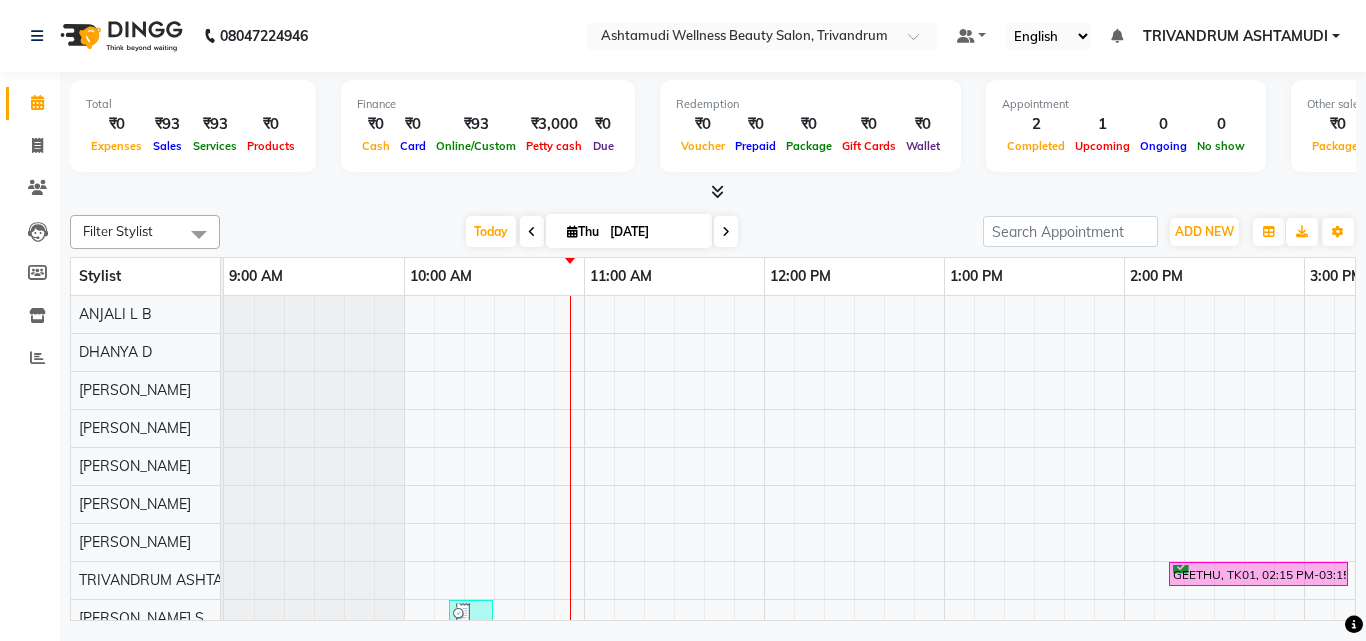 scroll, scrollTop: 110, scrollLeft: 0, axis: vertical 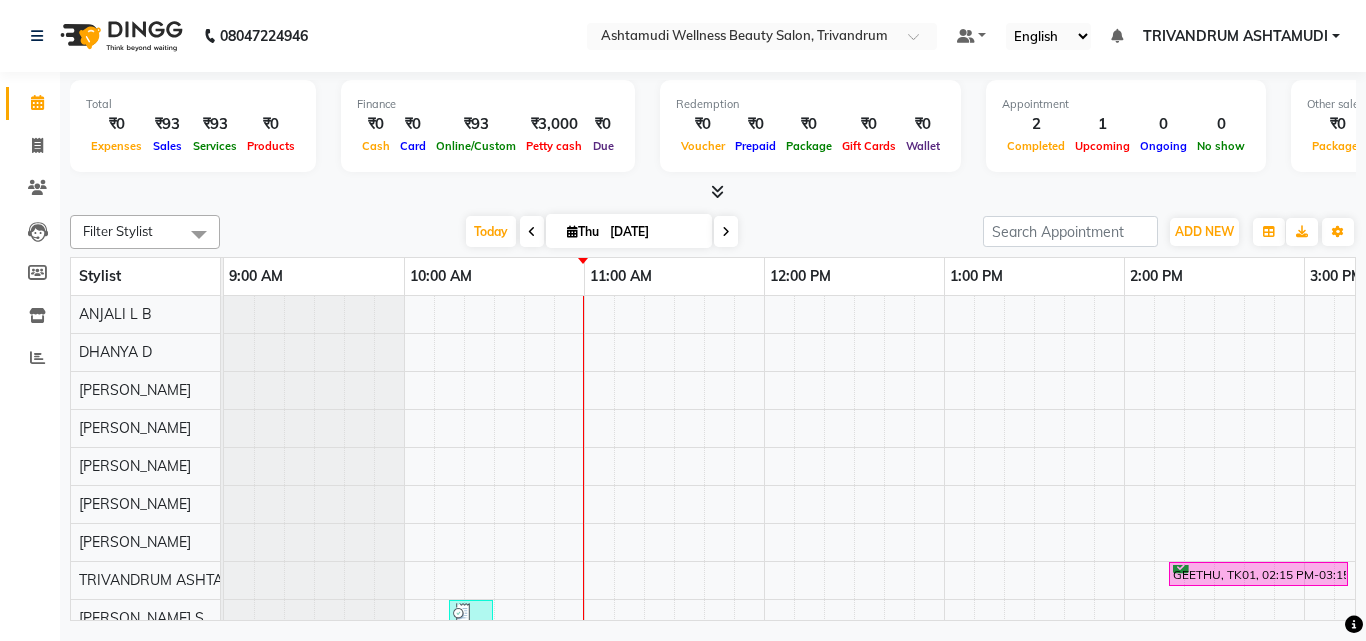 click on "GEETHU, TK01, 02:15 PM-03:15 PM, Fruit Facial     Priyanka, TK02, 10:15 AM-10:30 AM, Chin Threading     sneha, TK03, 10:30 AM-10:45 AM, Eyebrows Threading" at bounding box center (1484, 541) 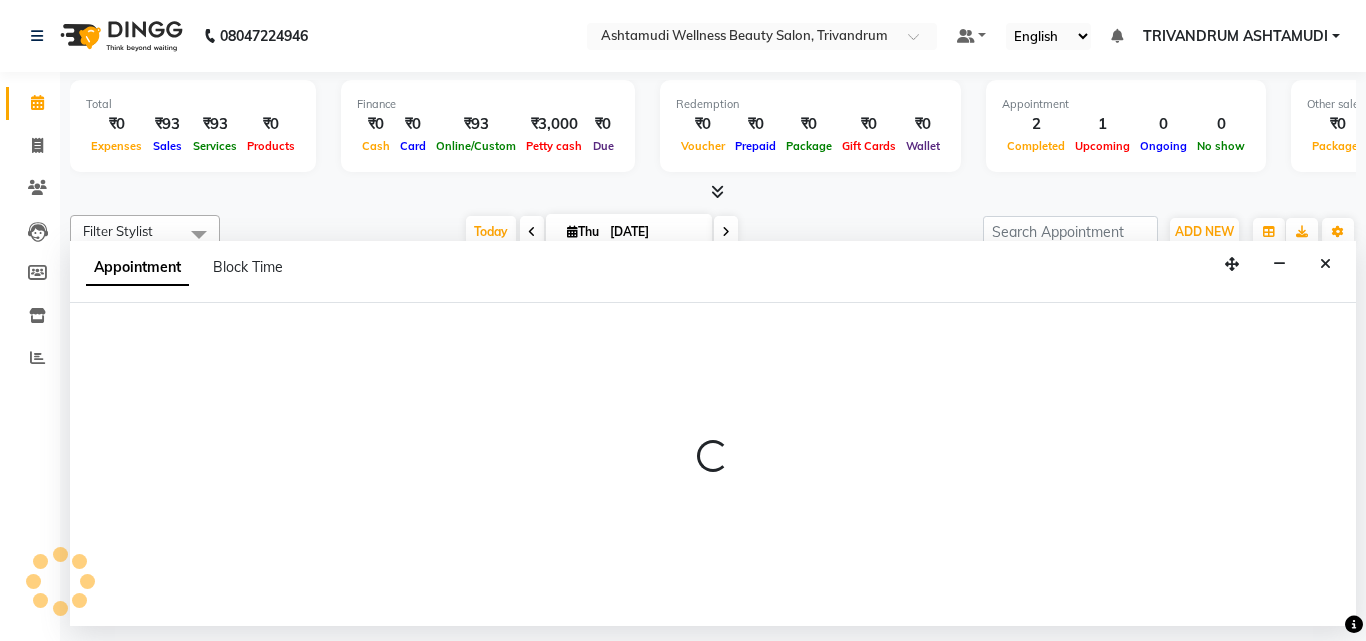 select on "27025" 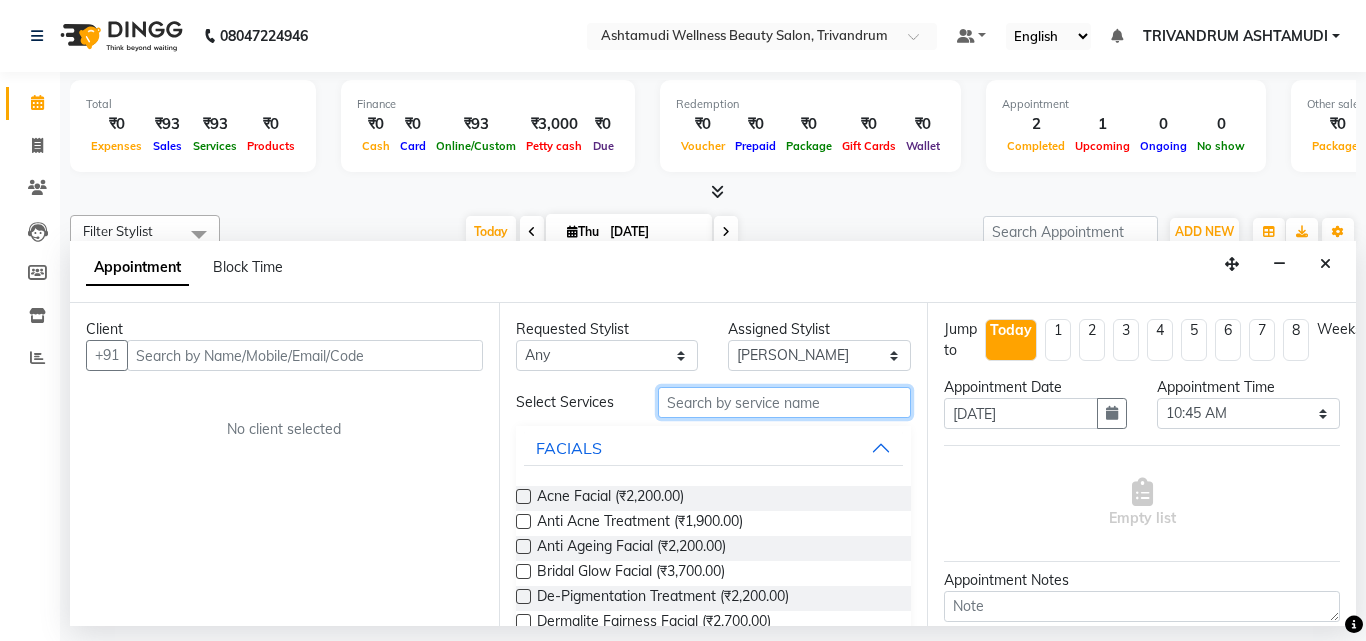 click at bounding box center (785, 402) 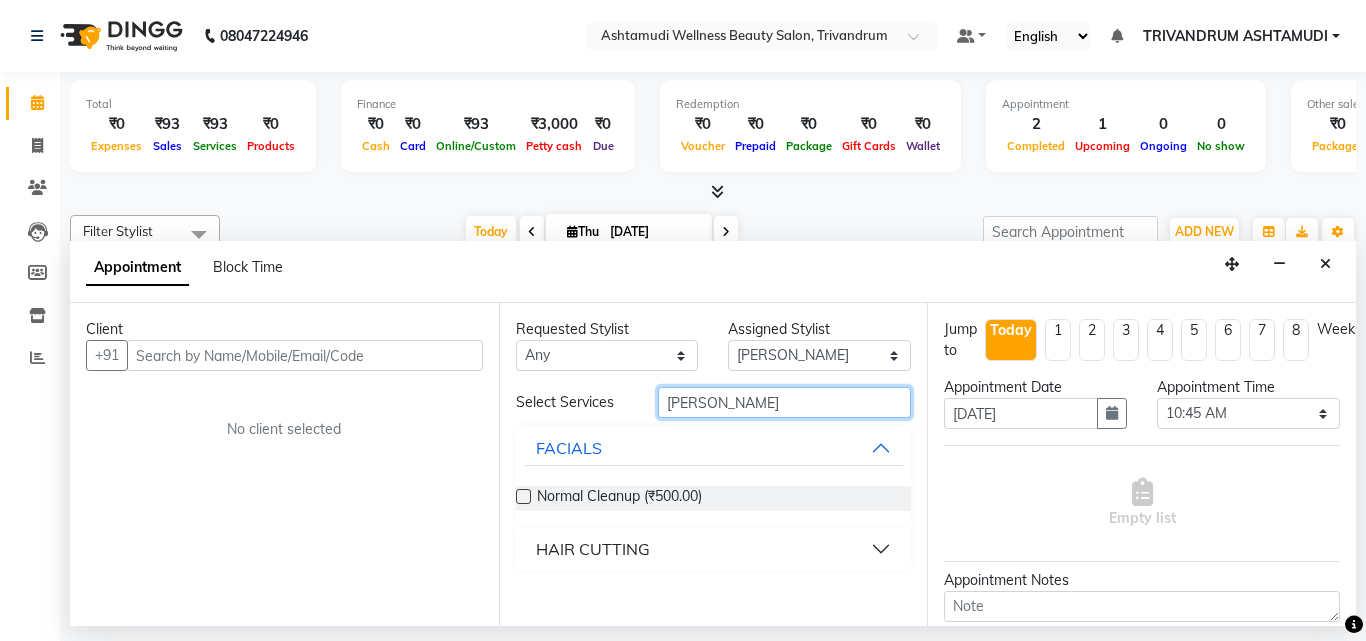 type on "[PERSON_NAME]" 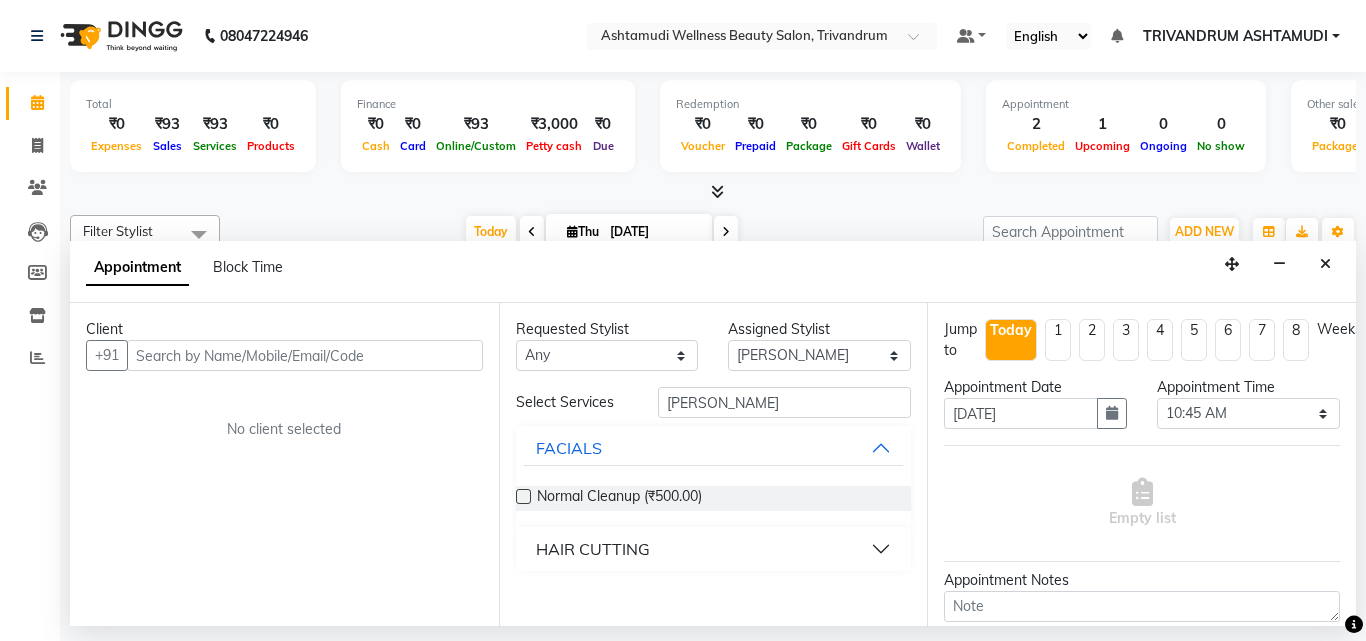click on "HAIR CUTTING" at bounding box center (714, 549) 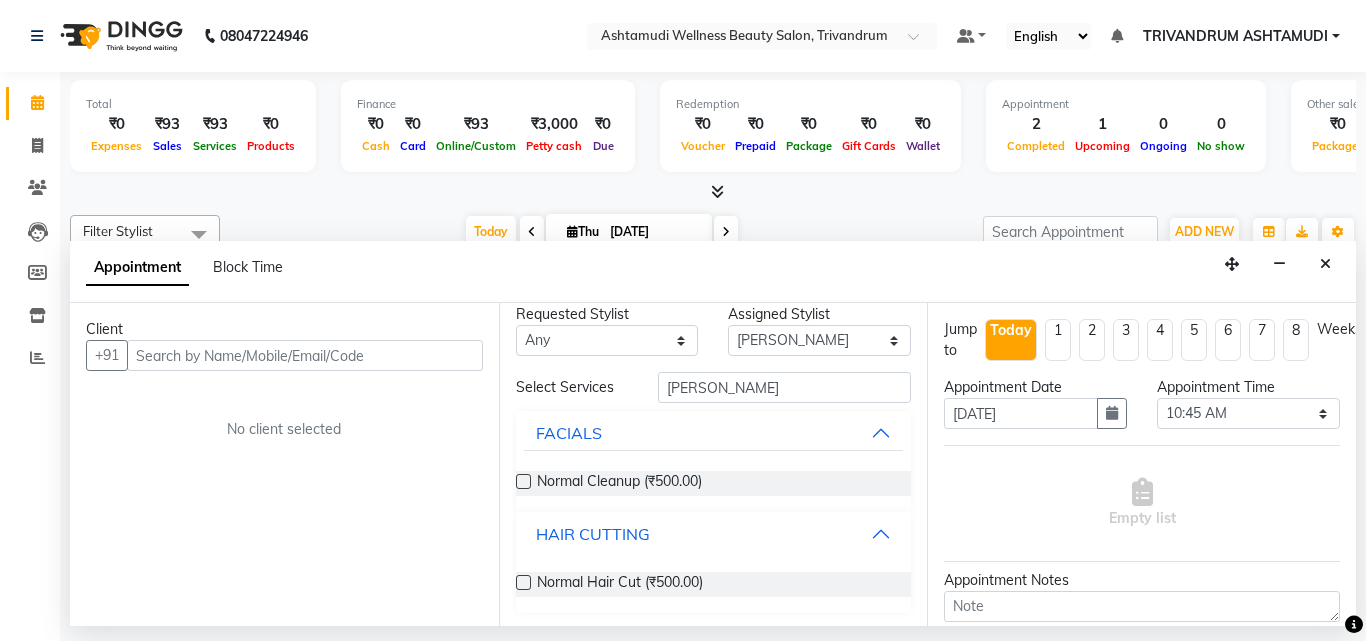 scroll, scrollTop: 18, scrollLeft: 0, axis: vertical 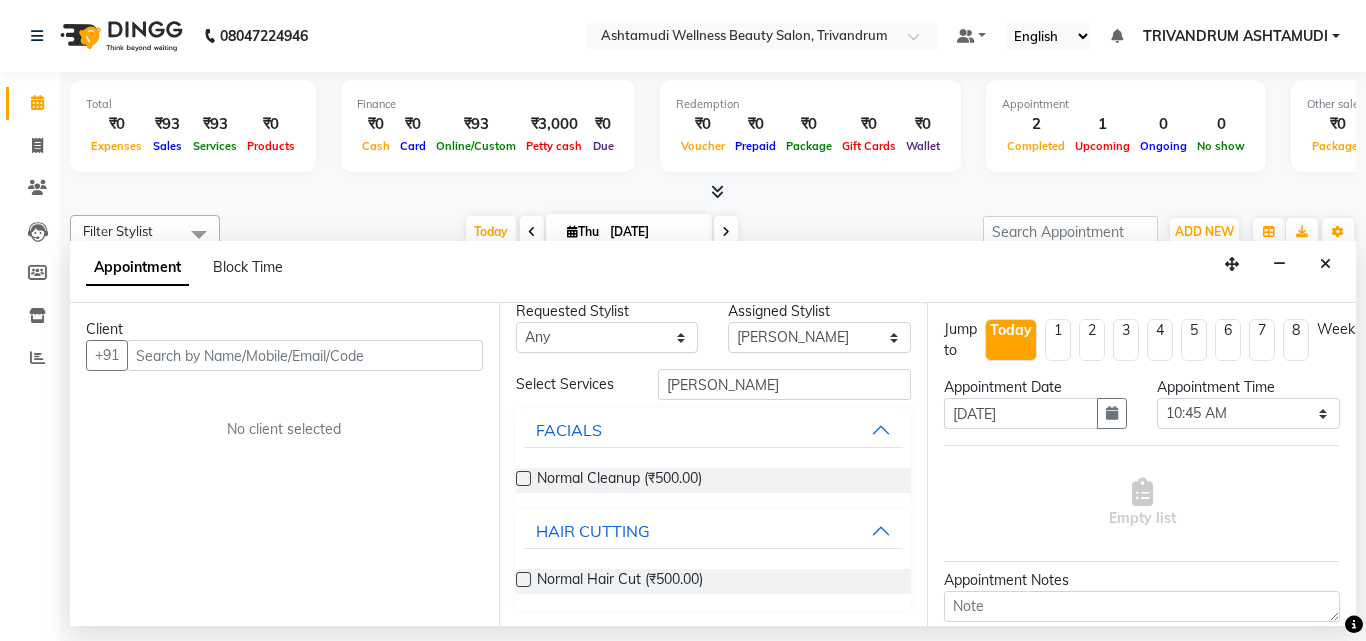 click at bounding box center [523, 579] 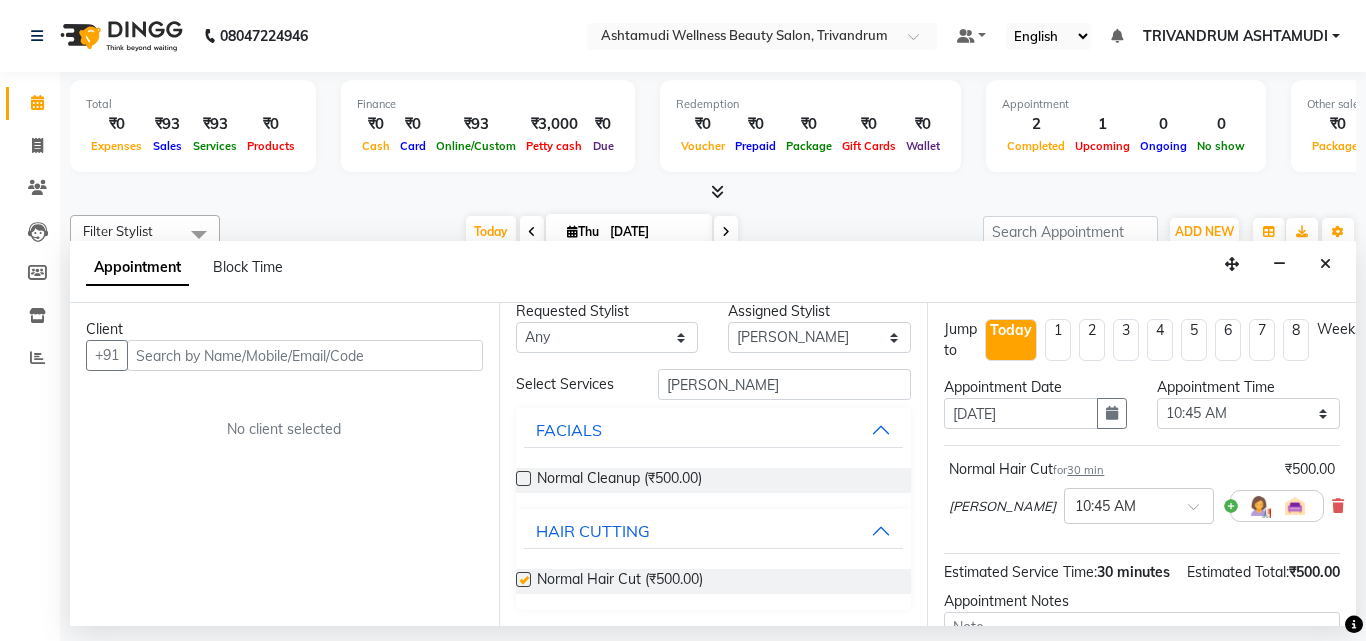 checkbox on "false" 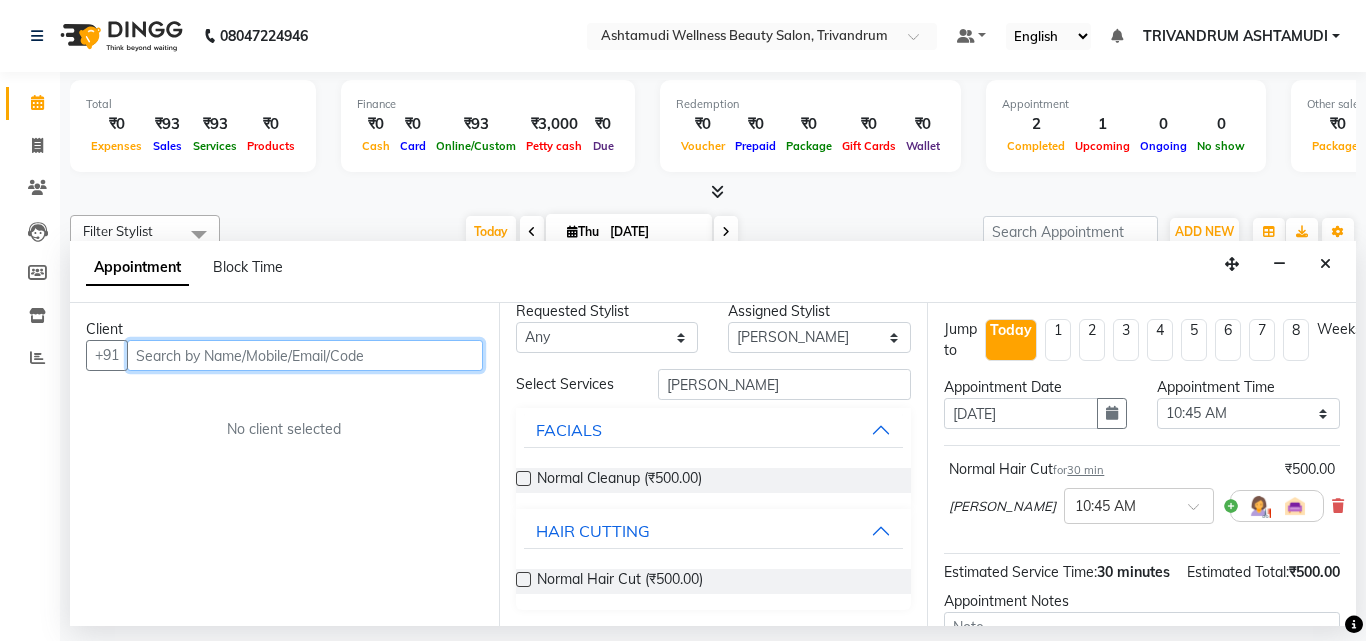 click at bounding box center (305, 355) 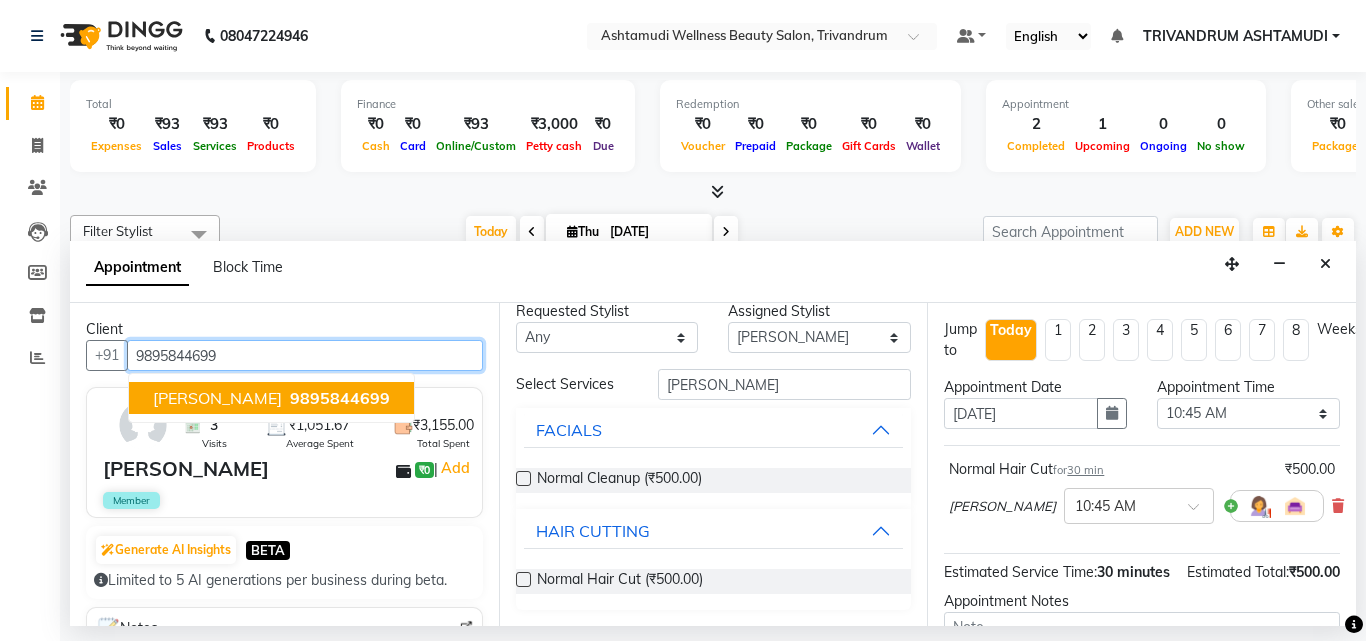 type on "9895844699" 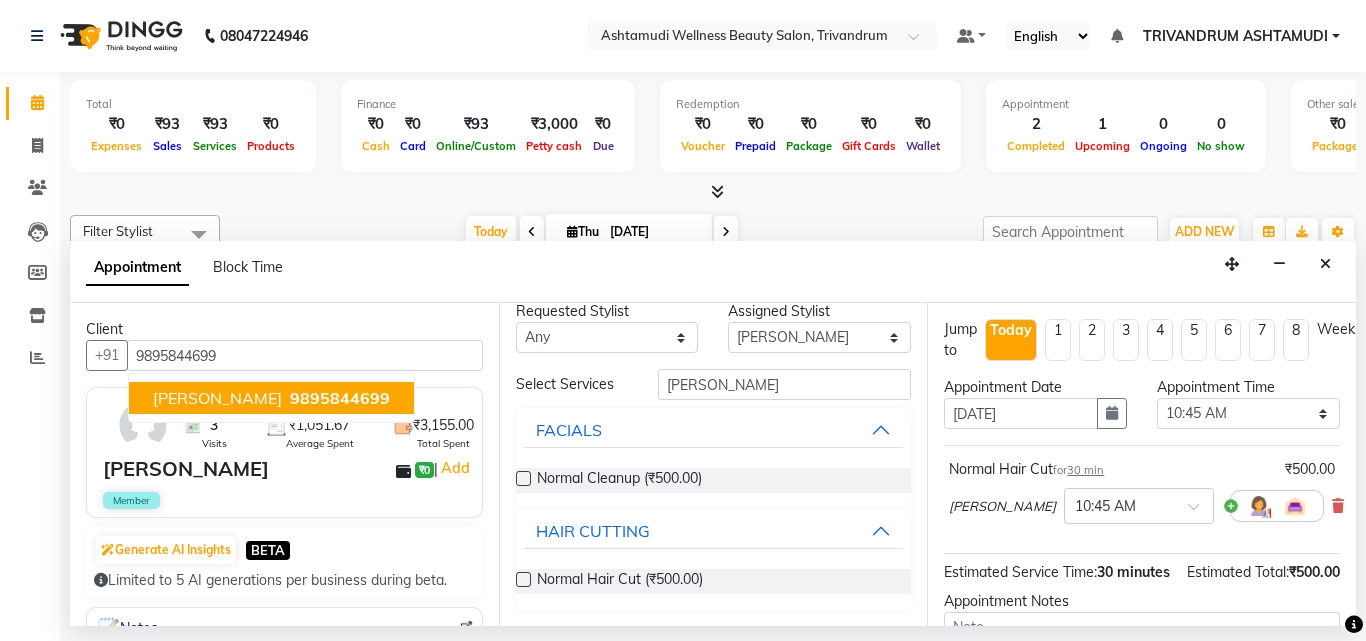 click on "[PERSON_NAME]    ₹0  |   Add" at bounding box center [288, 469] 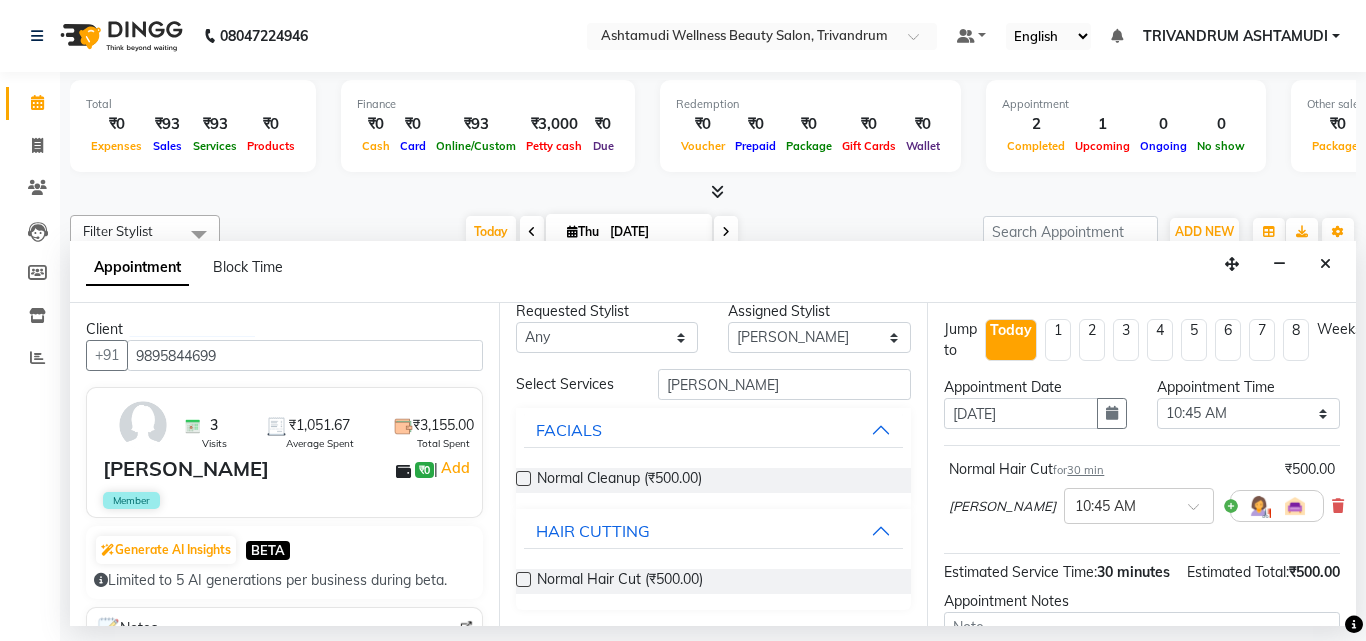 click on "[PERSON_NAME]    ₹0  |   Add" at bounding box center [288, 469] 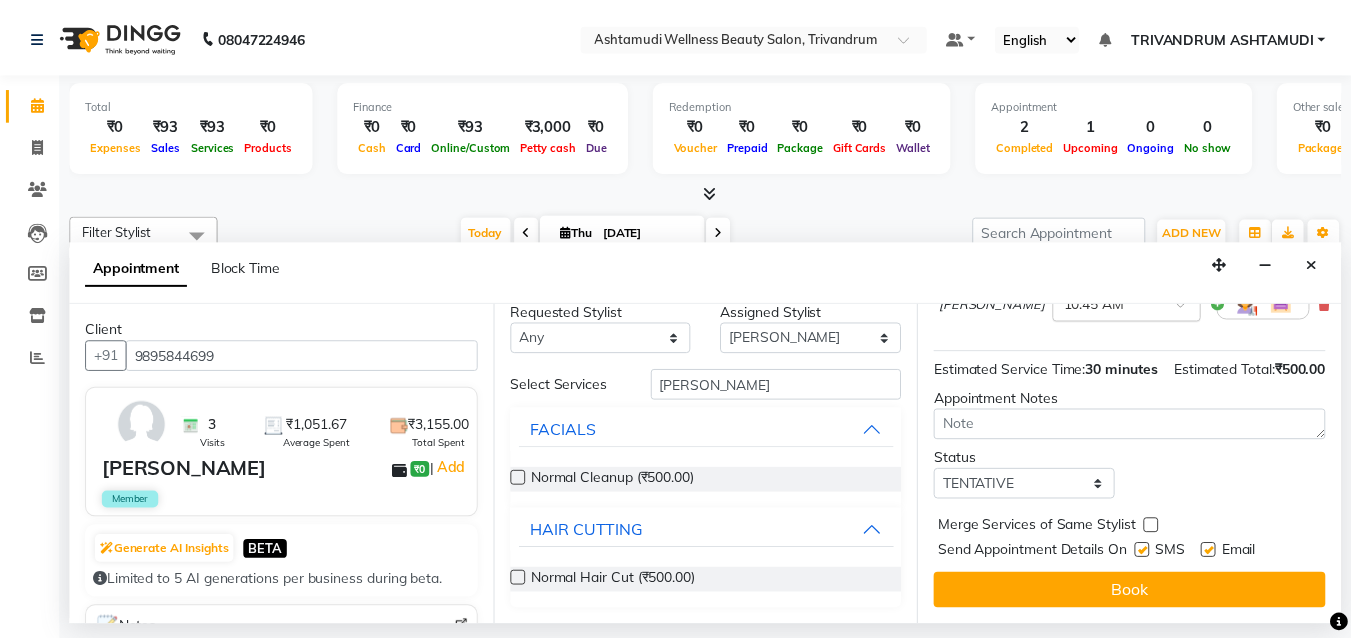 scroll, scrollTop: 239, scrollLeft: 0, axis: vertical 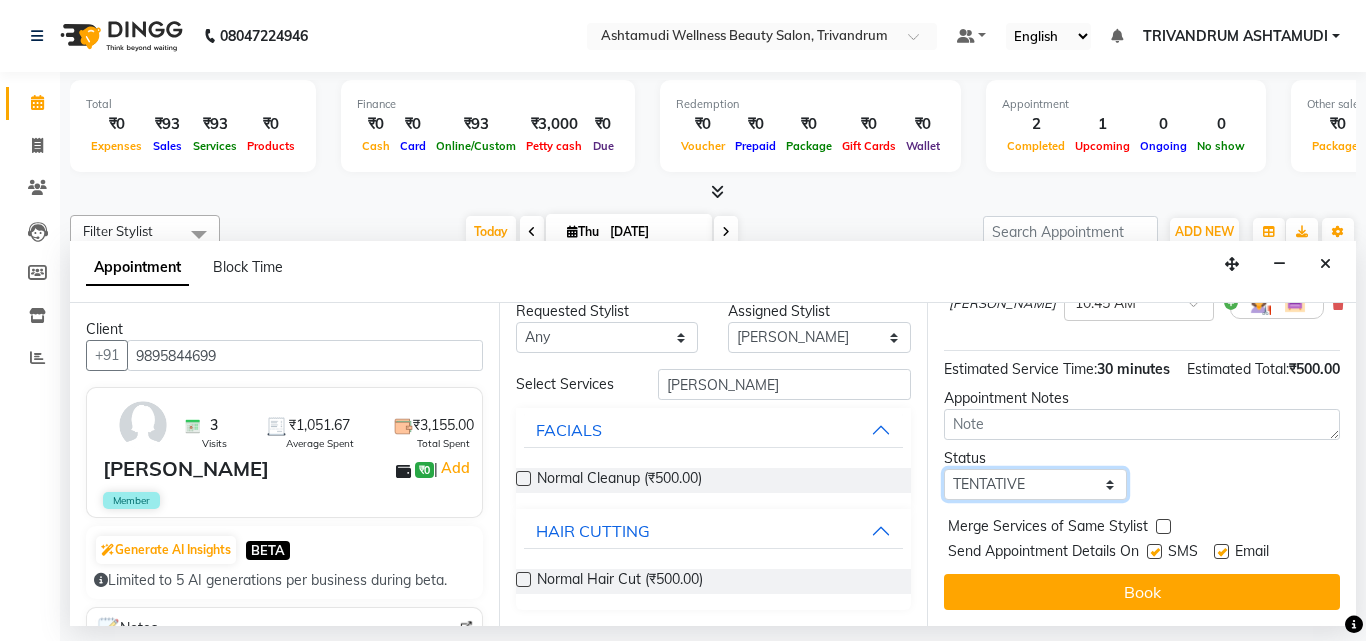 click on "Select TENTATIVE CONFIRM CHECK-IN UPCOMING" at bounding box center [1035, 484] 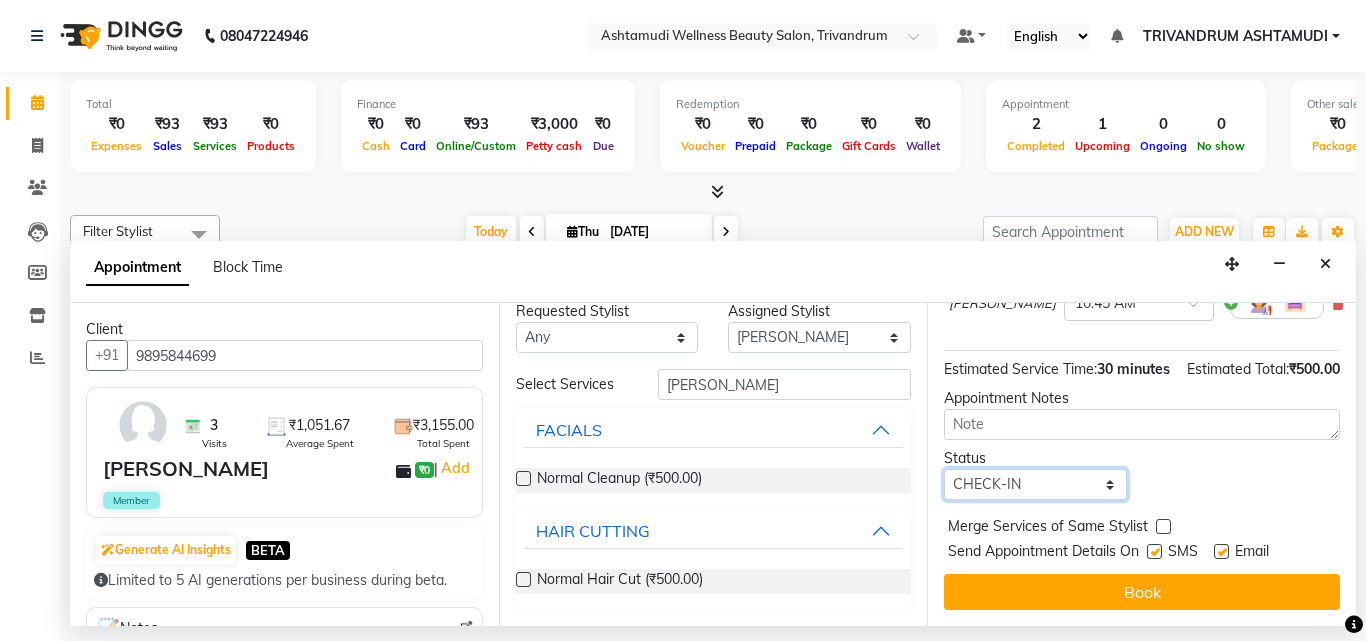 click on "Select TENTATIVE CONFIRM CHECK-IN UPCOMING" at bounding box center [1035, 484] 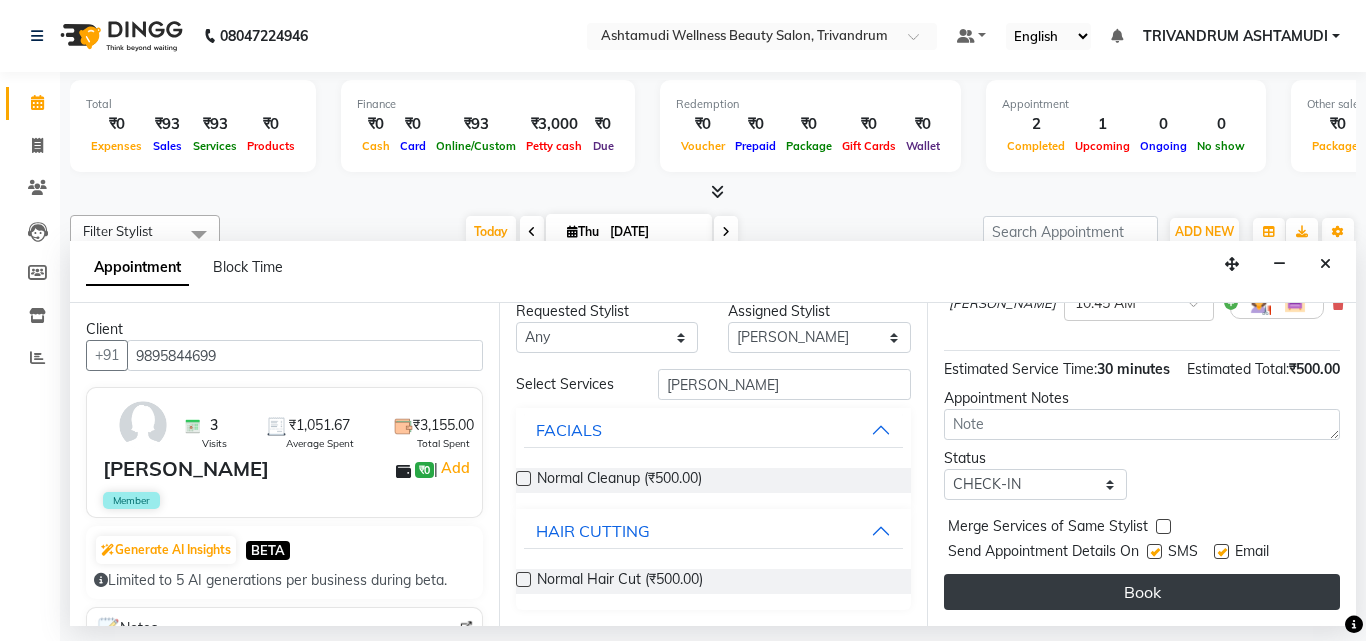 click on "Book" at bounding box center [1142, 592] 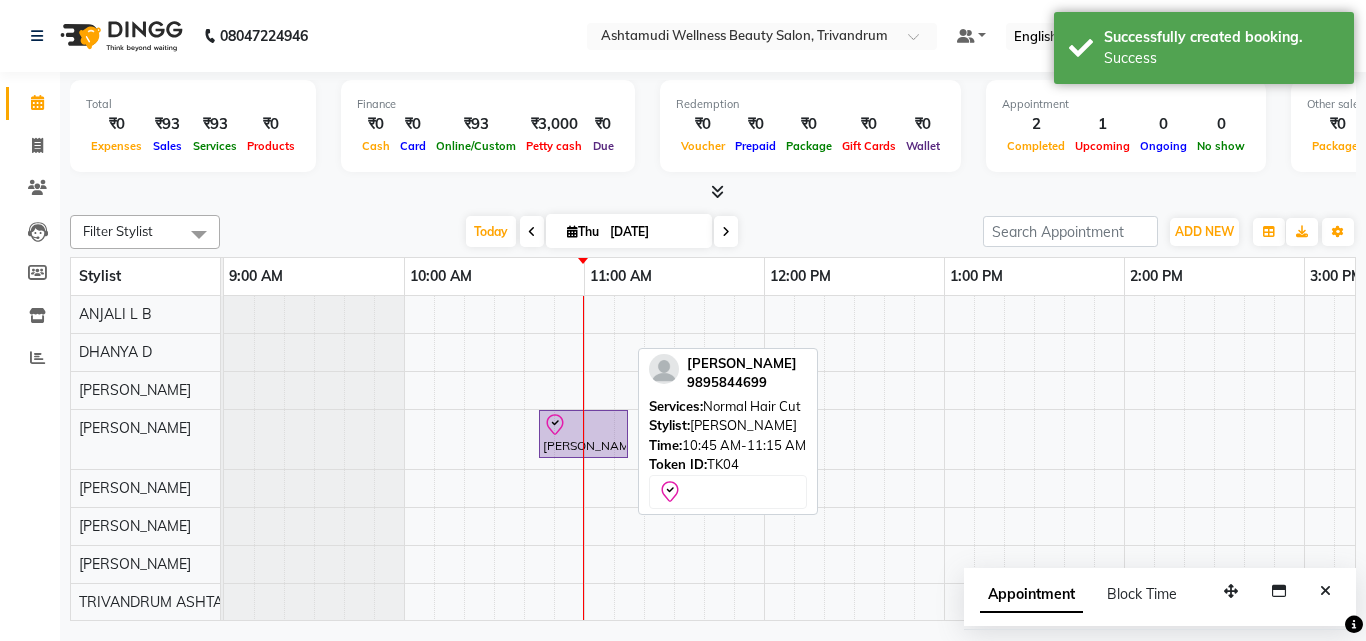 click on "[PERSON_NAME], TK04, 10:45 AM-11:15 AM, Normal Hair Cut" at bounding box center (583, 434) 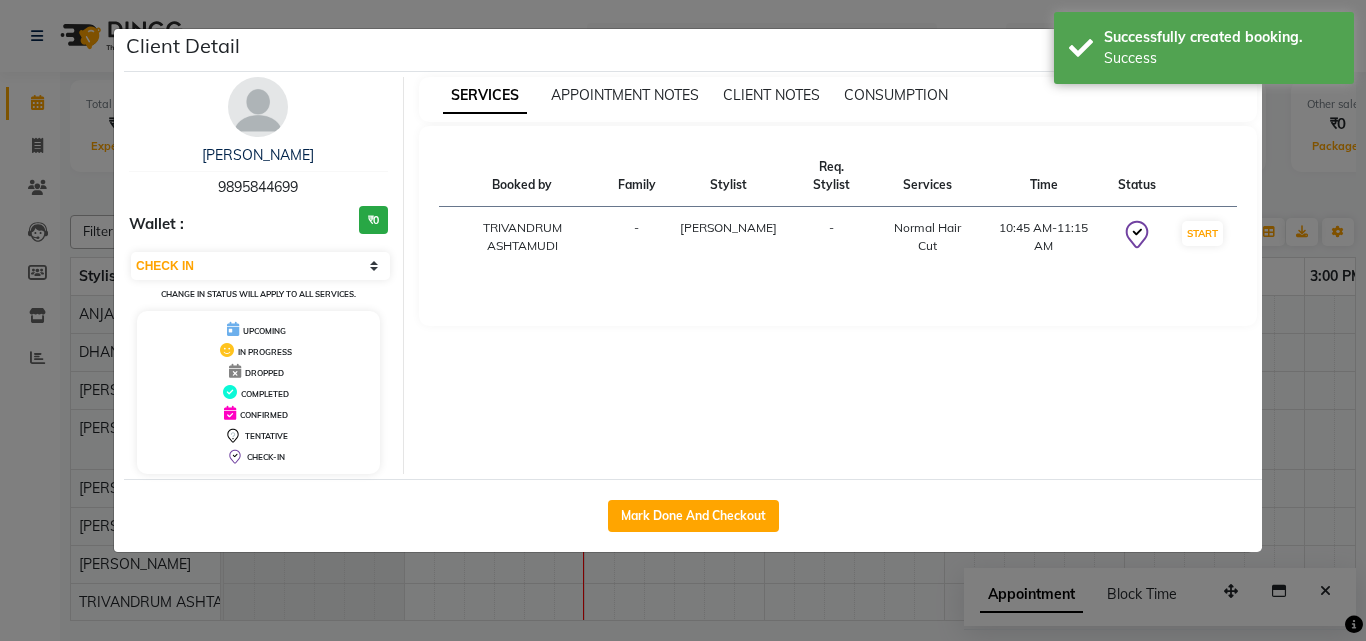 click on "Mark Done And Checkout" 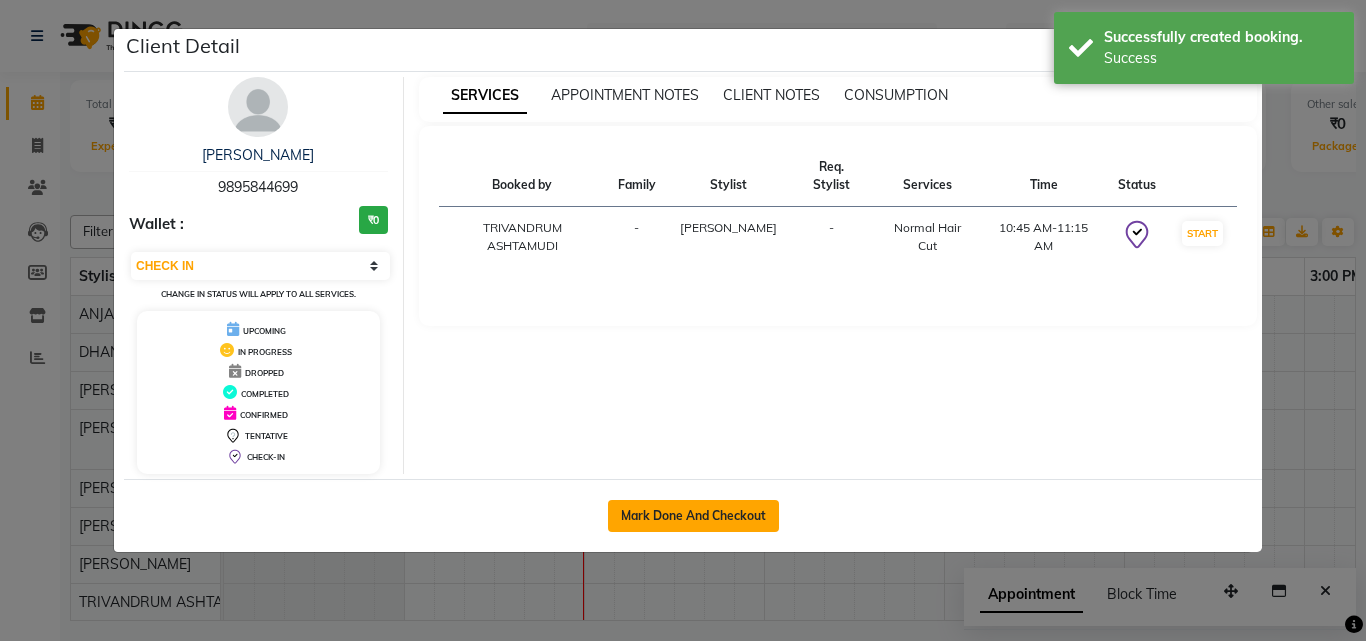 click on "Mark Done And Checkout" 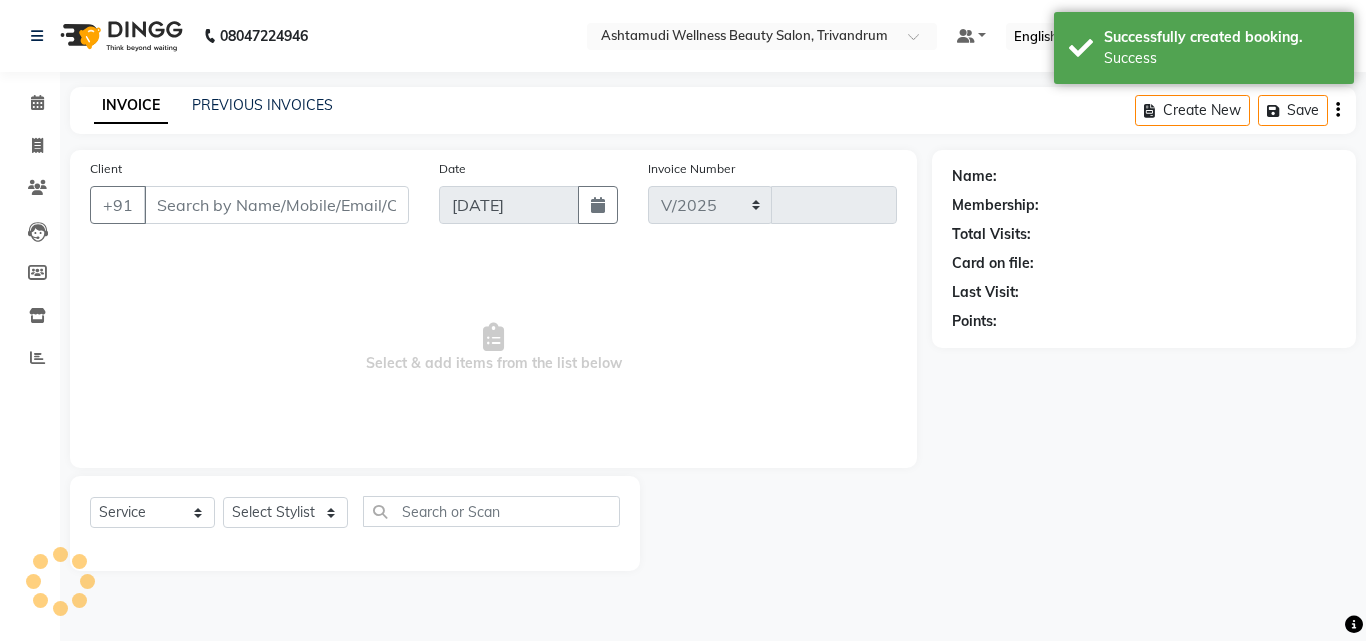 select on "4636" 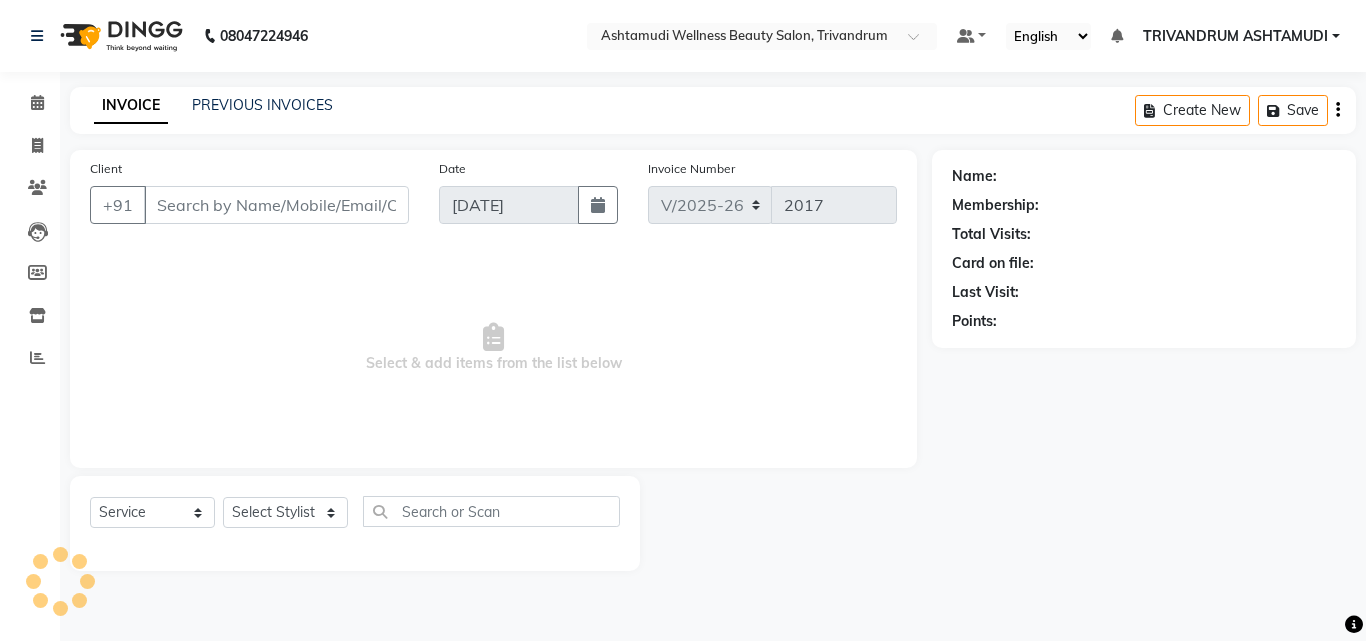 type on "9895844699" 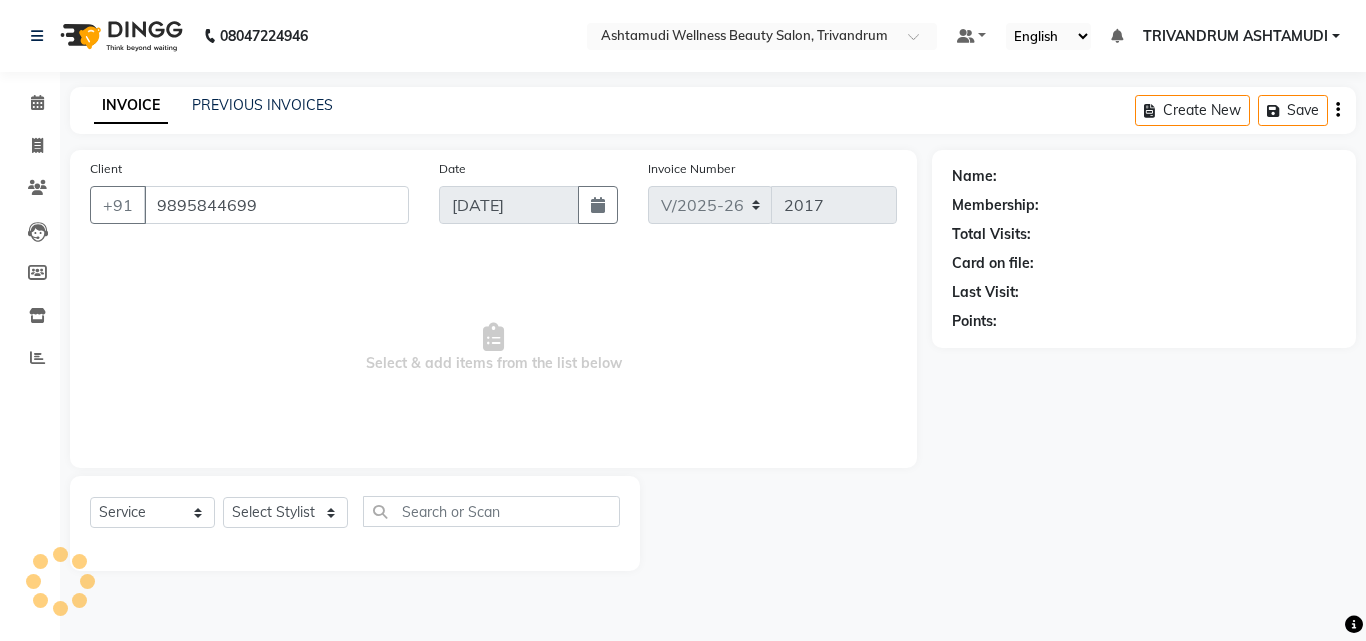 select on "27025" 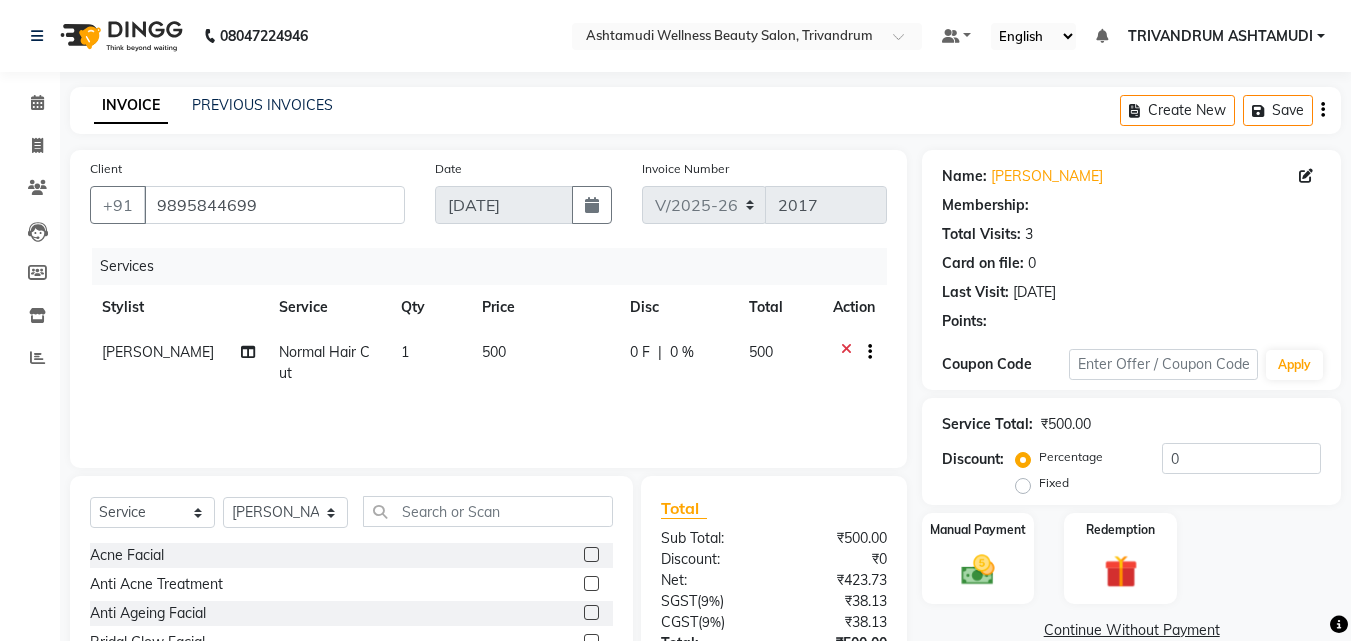select on "1: Object" 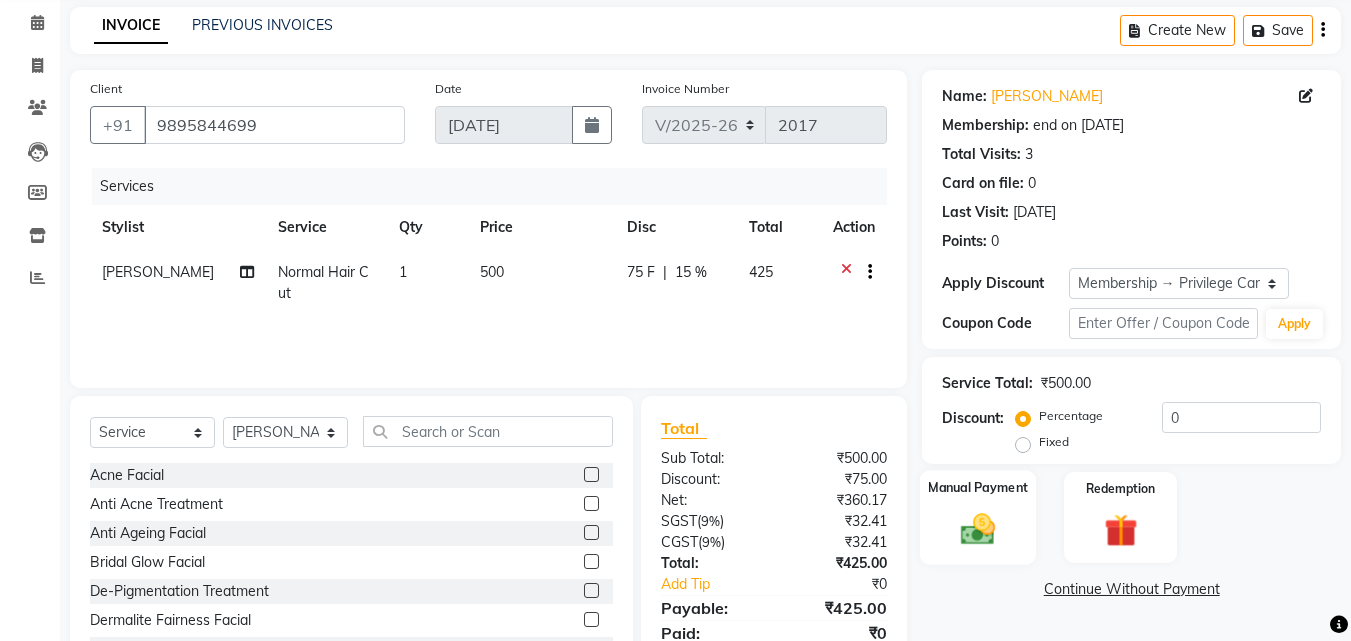 scroll, scrollTop: 160, scrollLeft: 0, axis: vertical 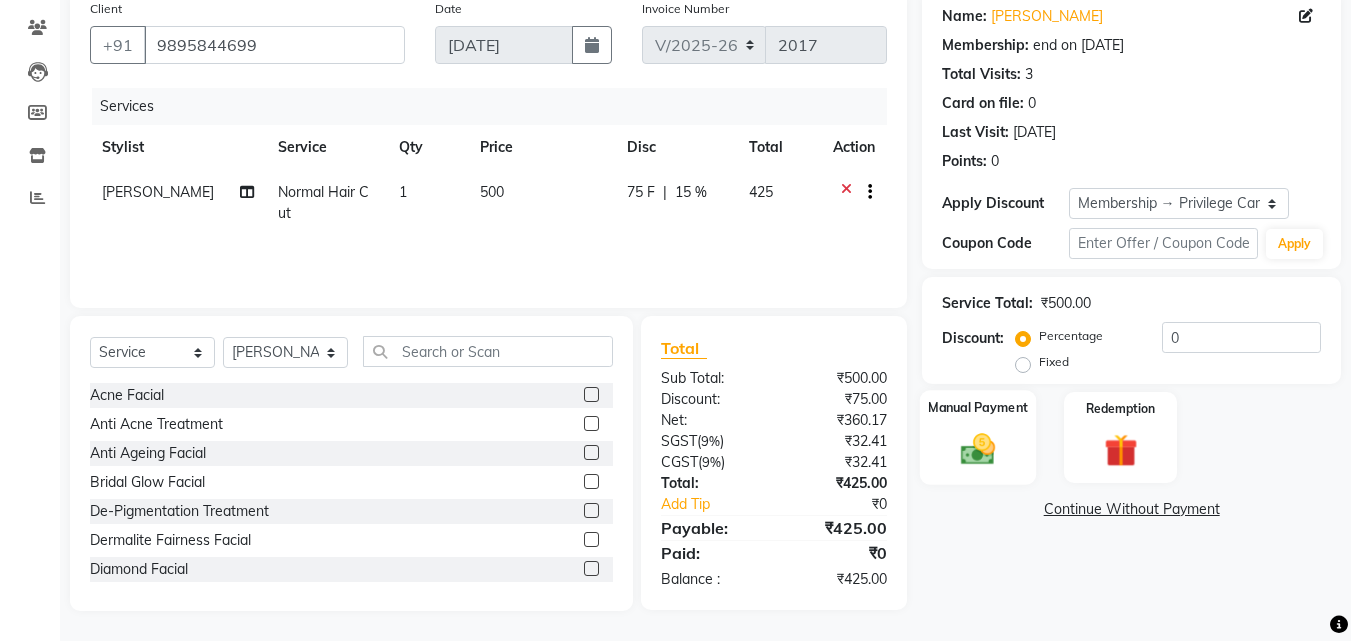 type on "15" 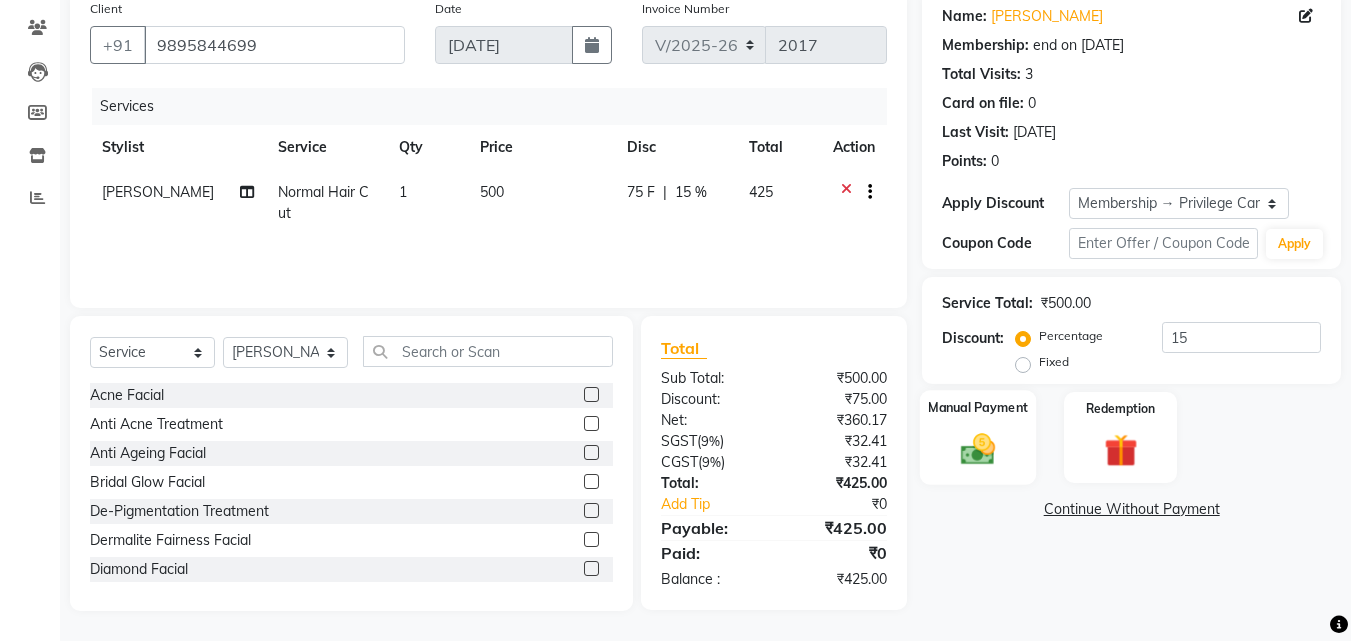 click 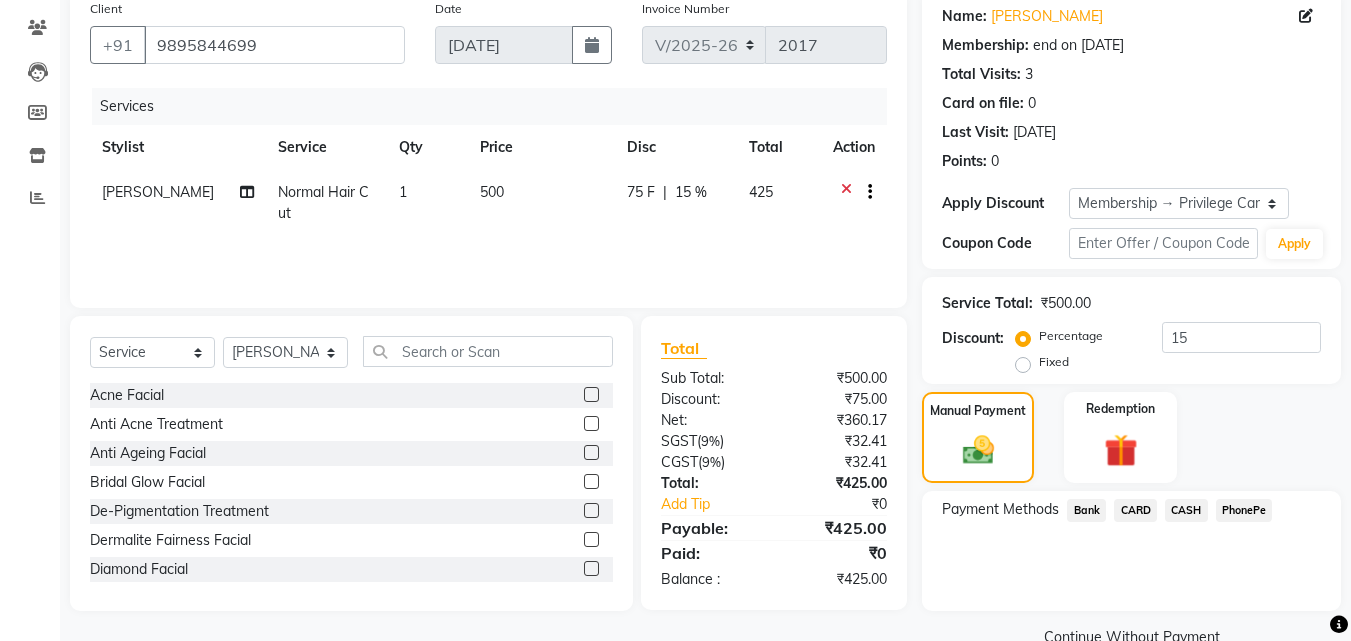 click on "PhonePe" 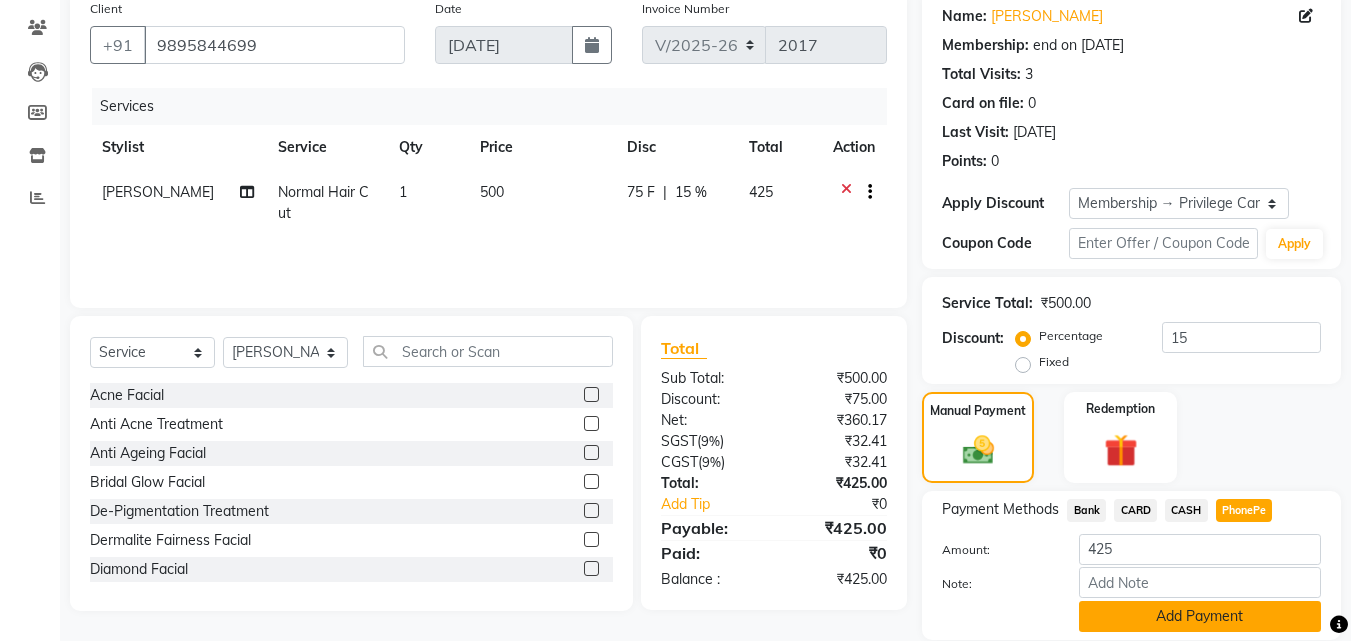 click on "Add Payment" 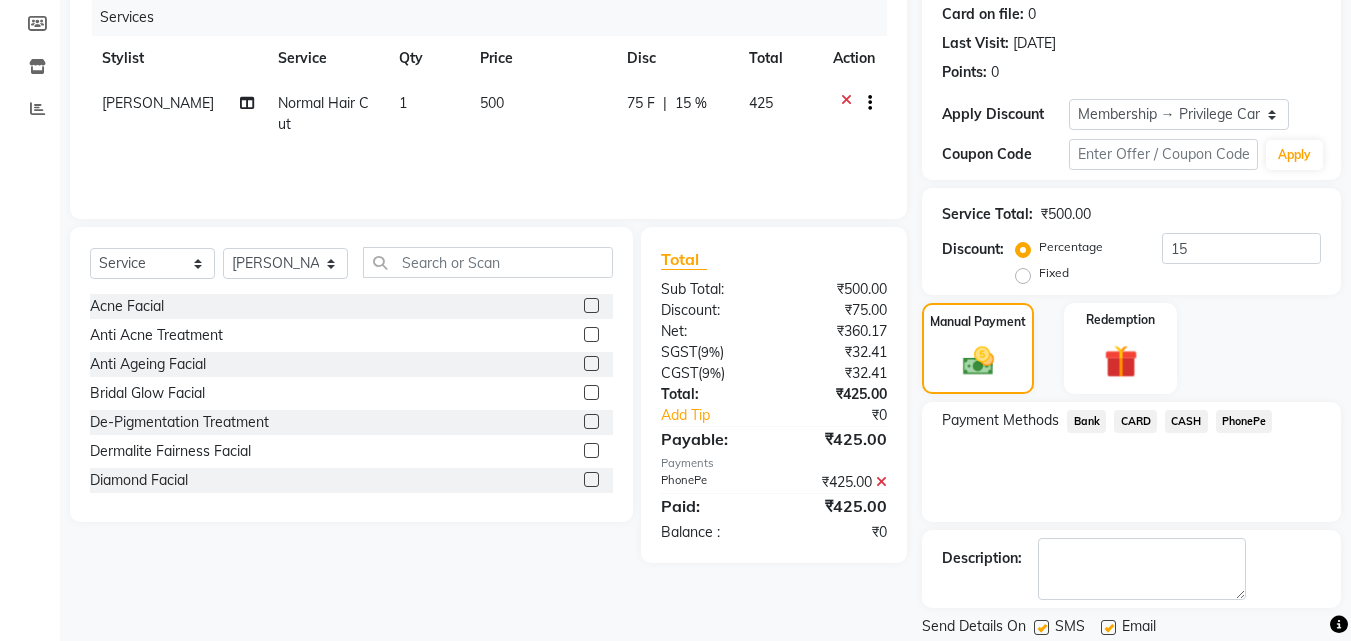 scroll, scrollTop: 314, scrollLeft: 0, axis: vertical 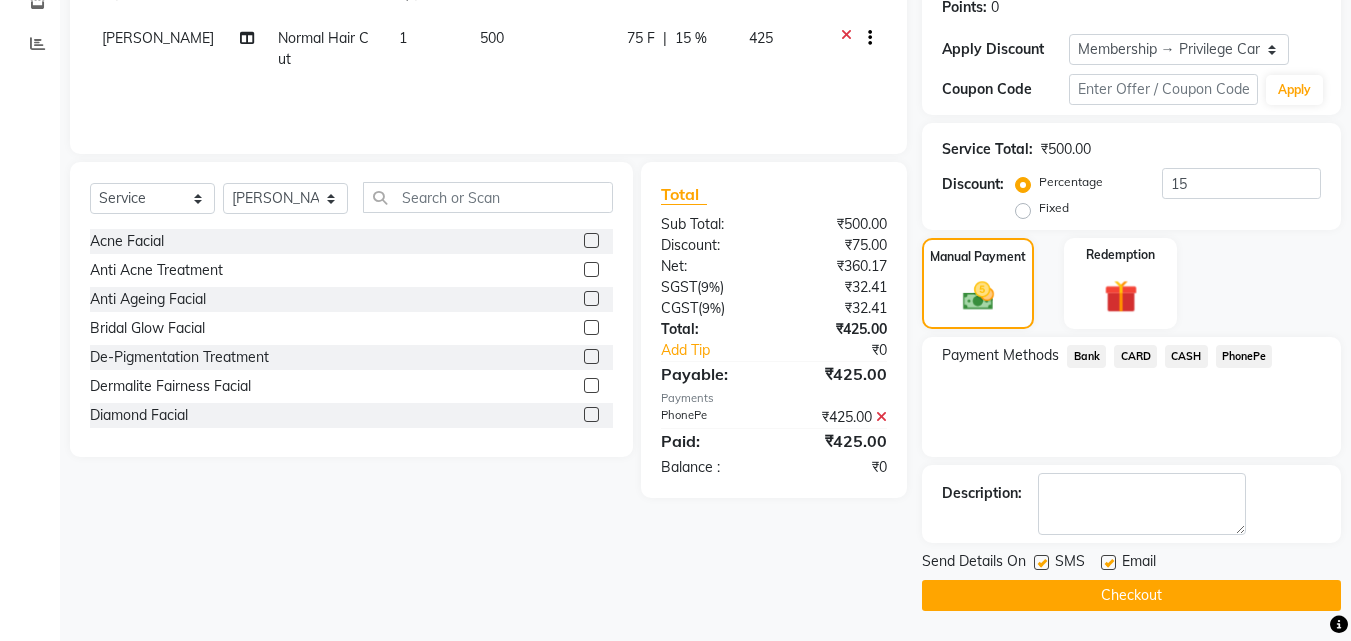 click on "Checkout" 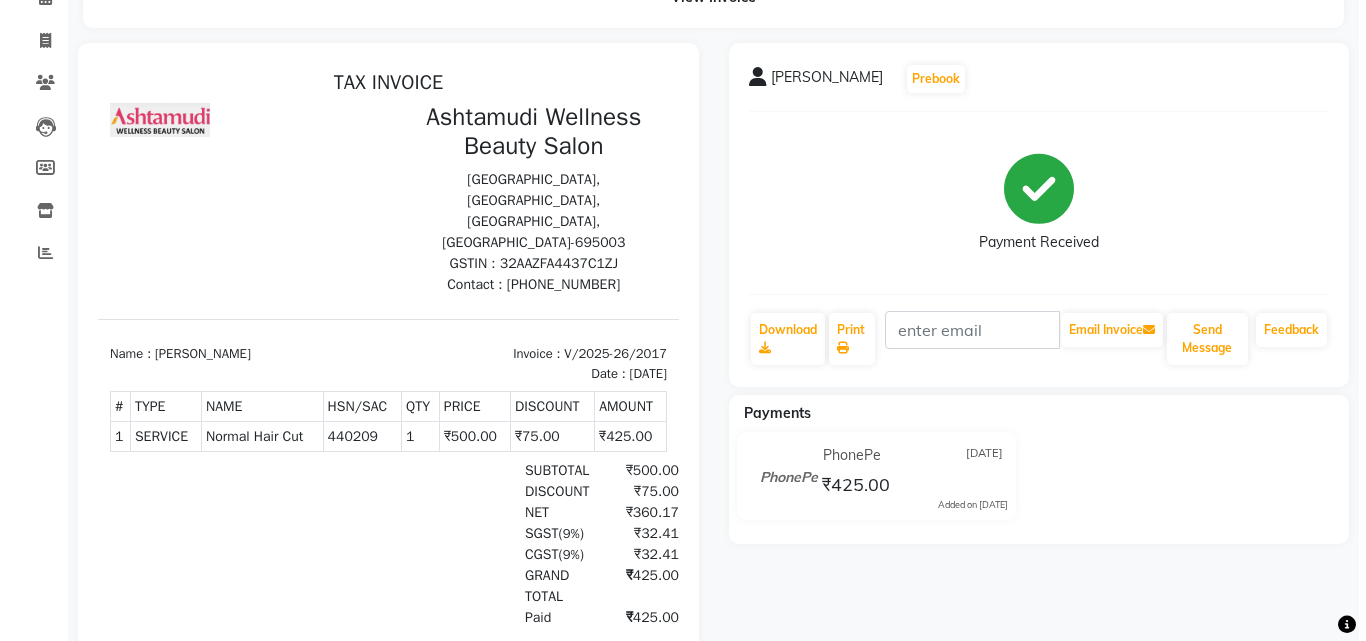 scroll, scrollTop: 0, scrollLeft: 0, axis: both 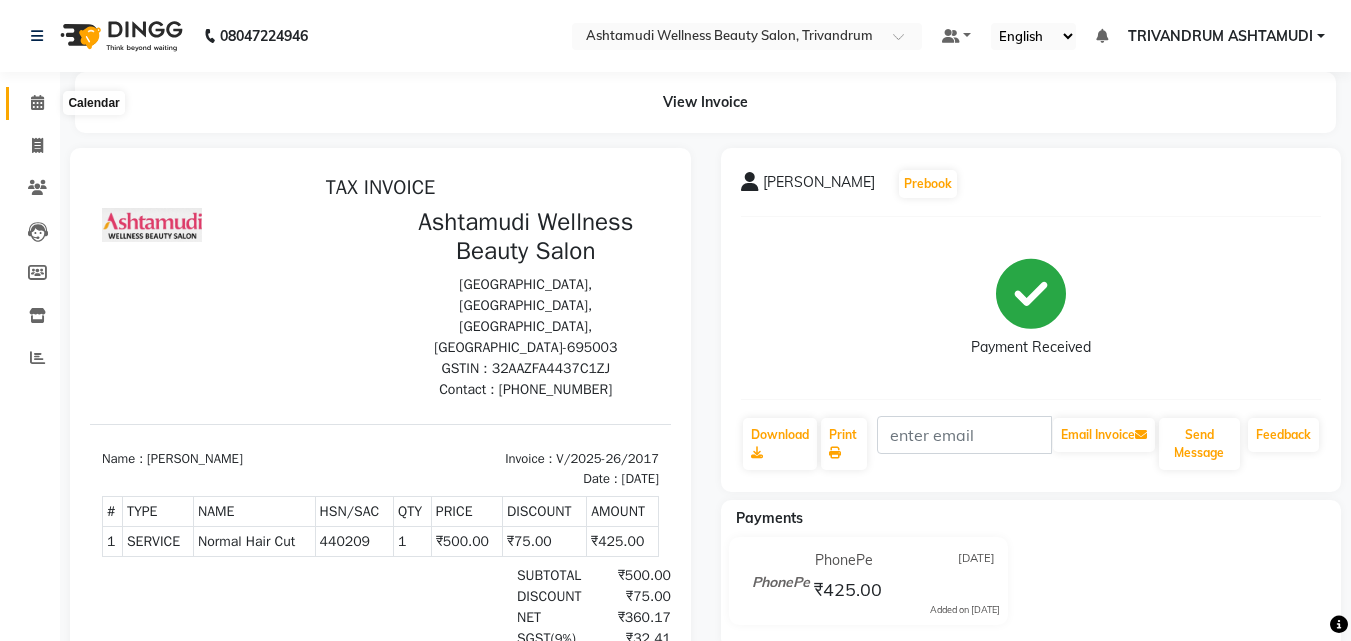 click 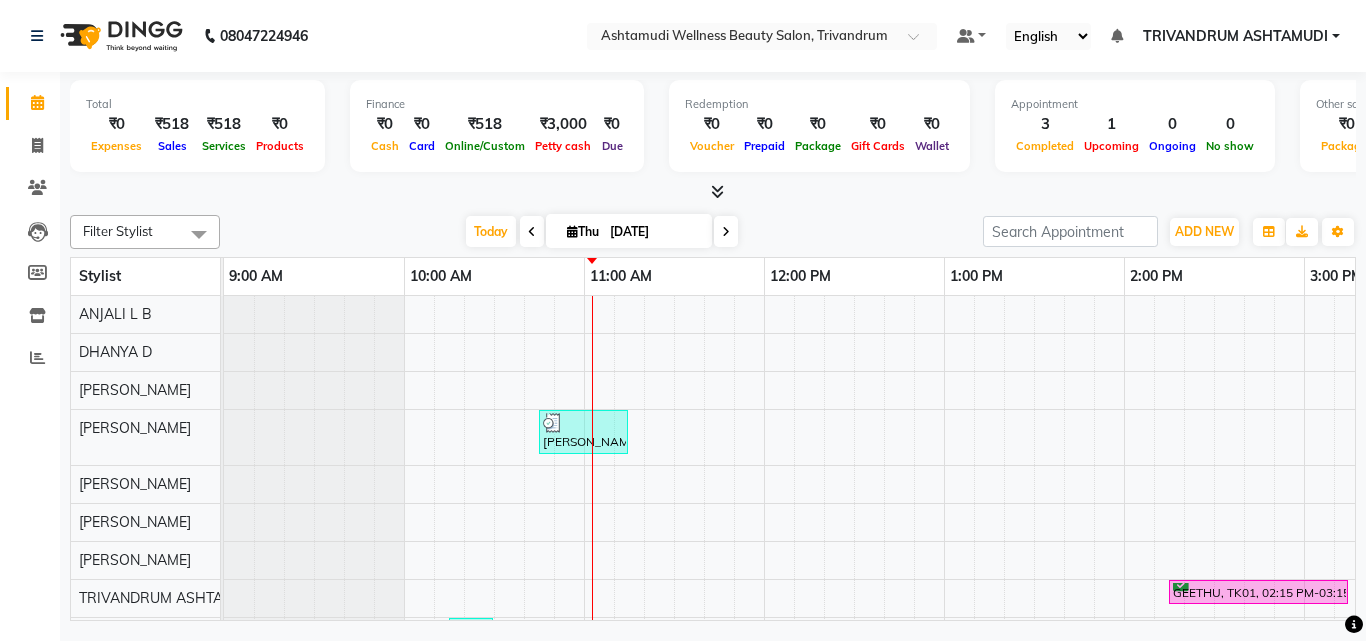 scroll, scrollTop: 0, scrollLeft: 89, axis: horizontal 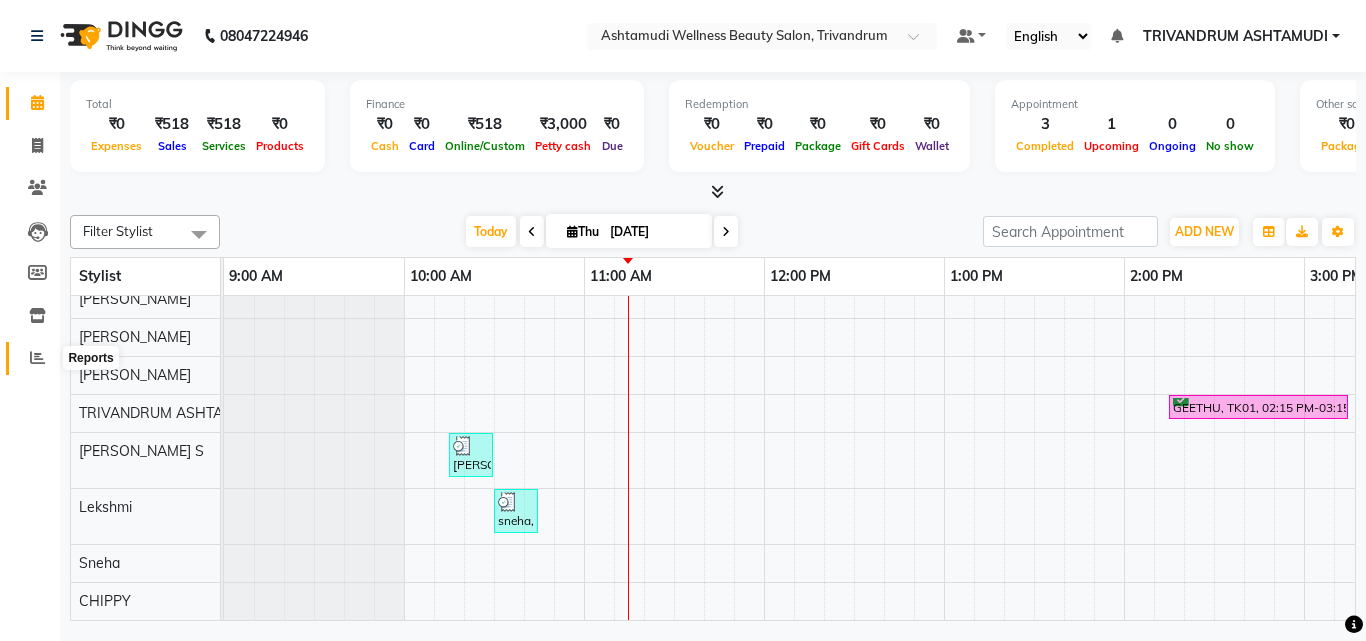 click 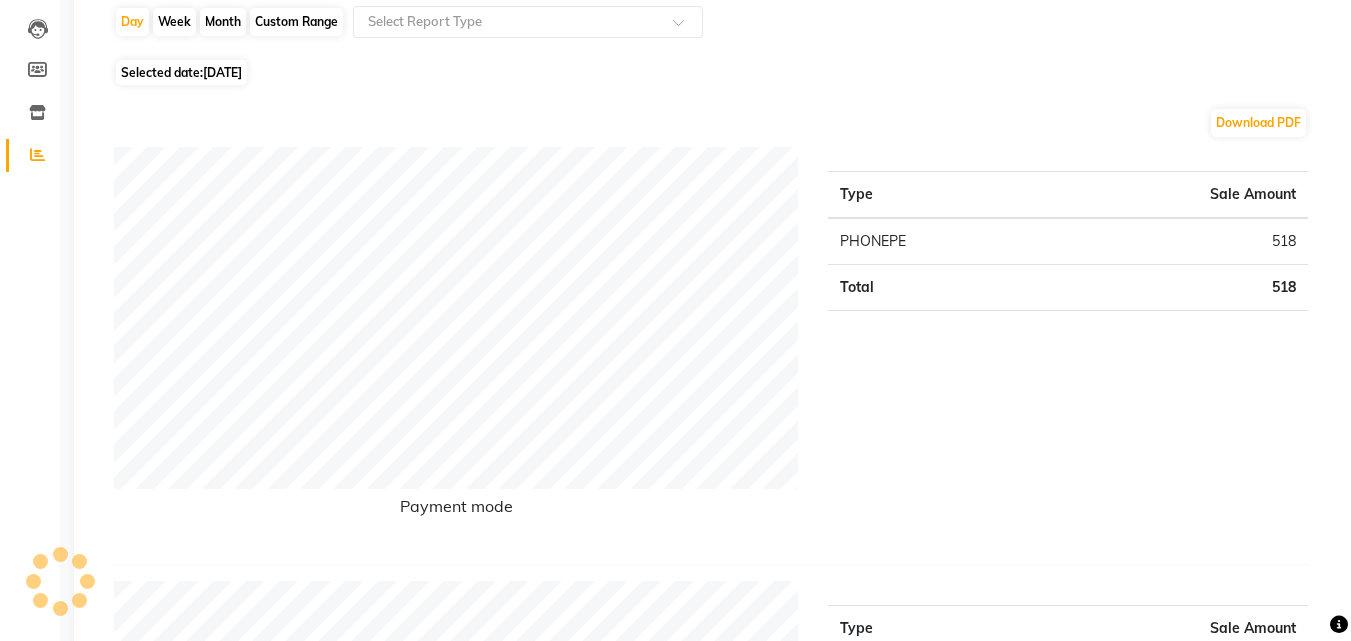 scroll, scrollTop: 0, scrollLeft: 0, axis: both 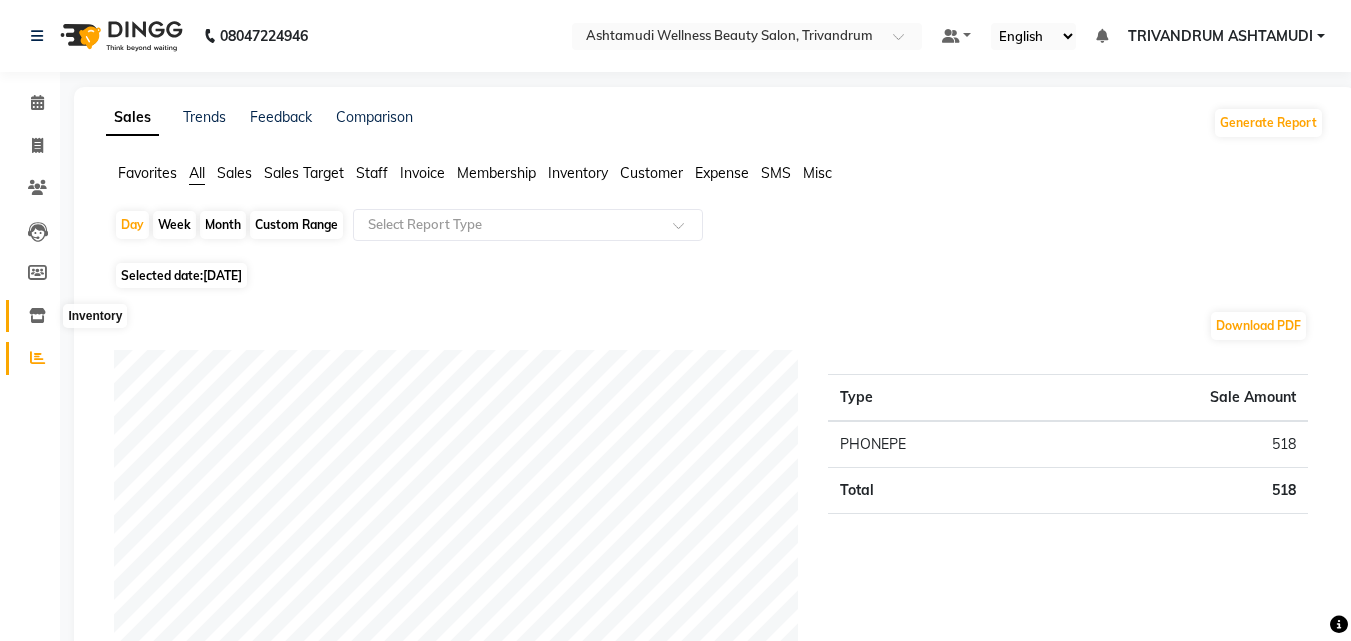 click 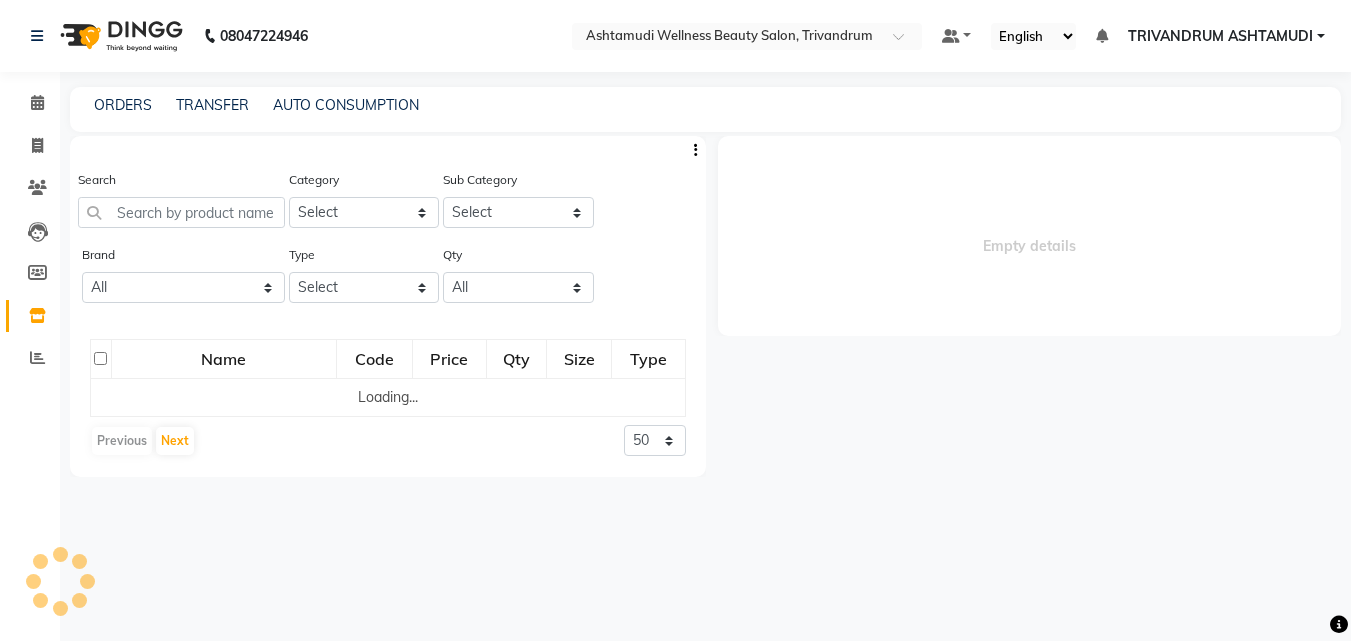 select 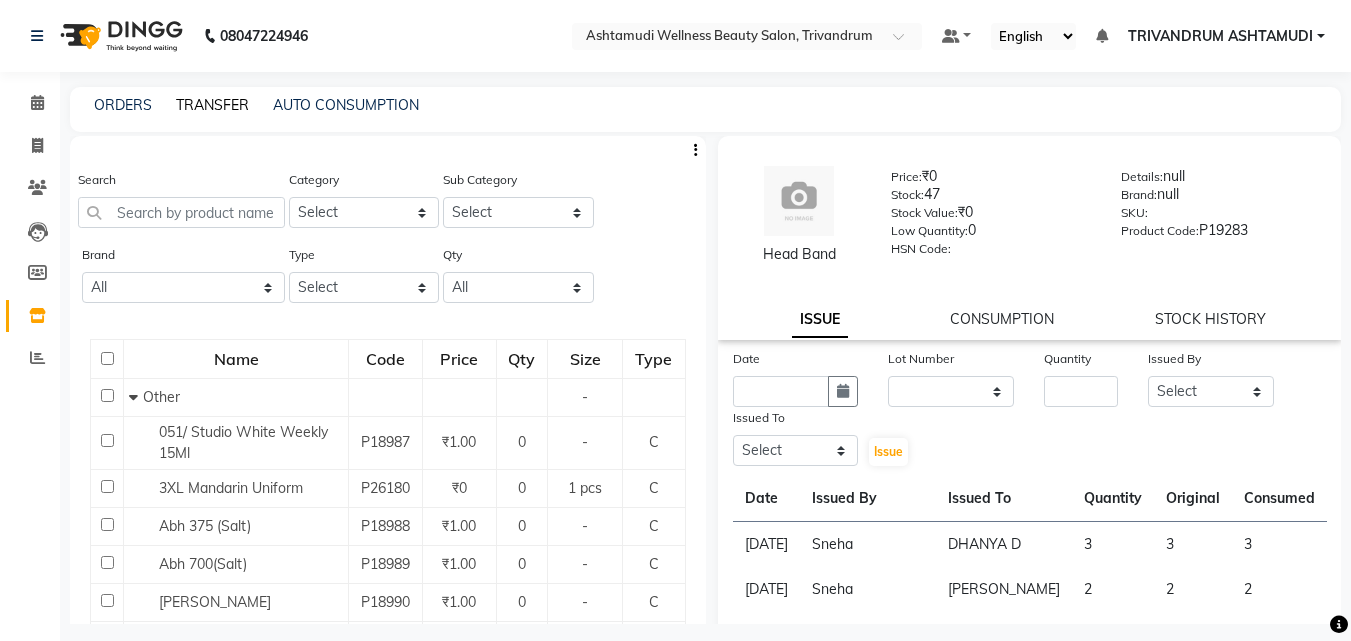 click on "TRANSFER" 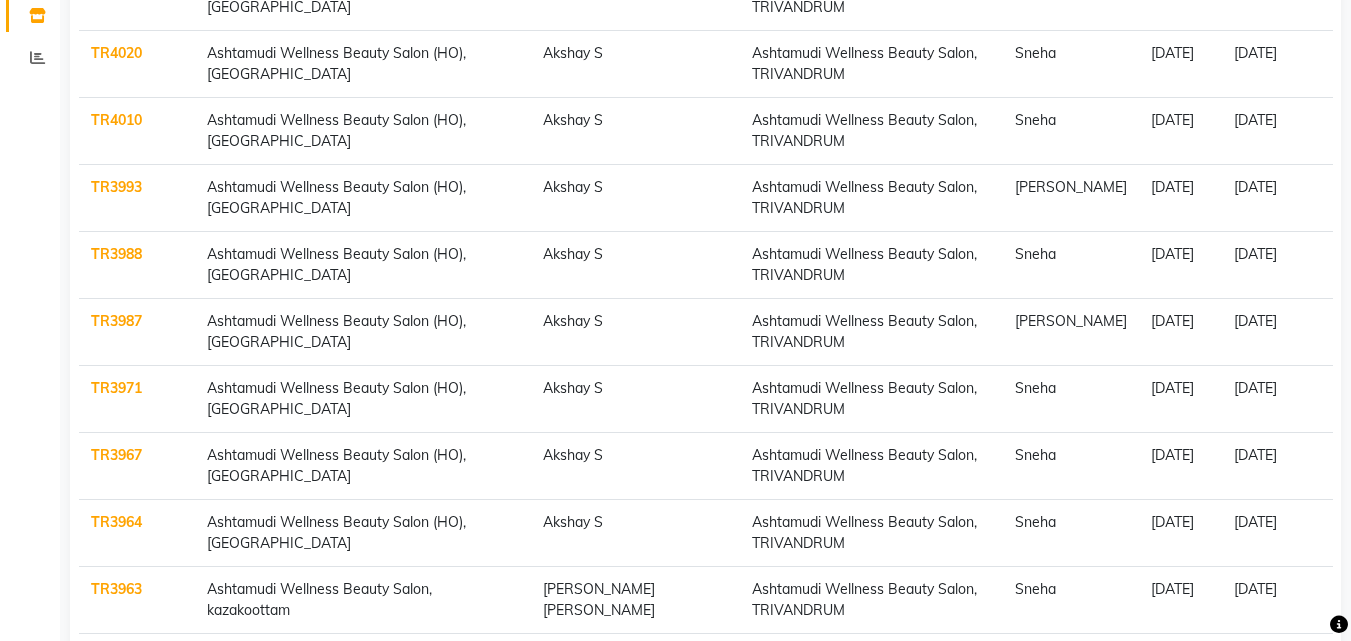 scroll, scrollTop: 0, scrollLeft: 0, axis: both 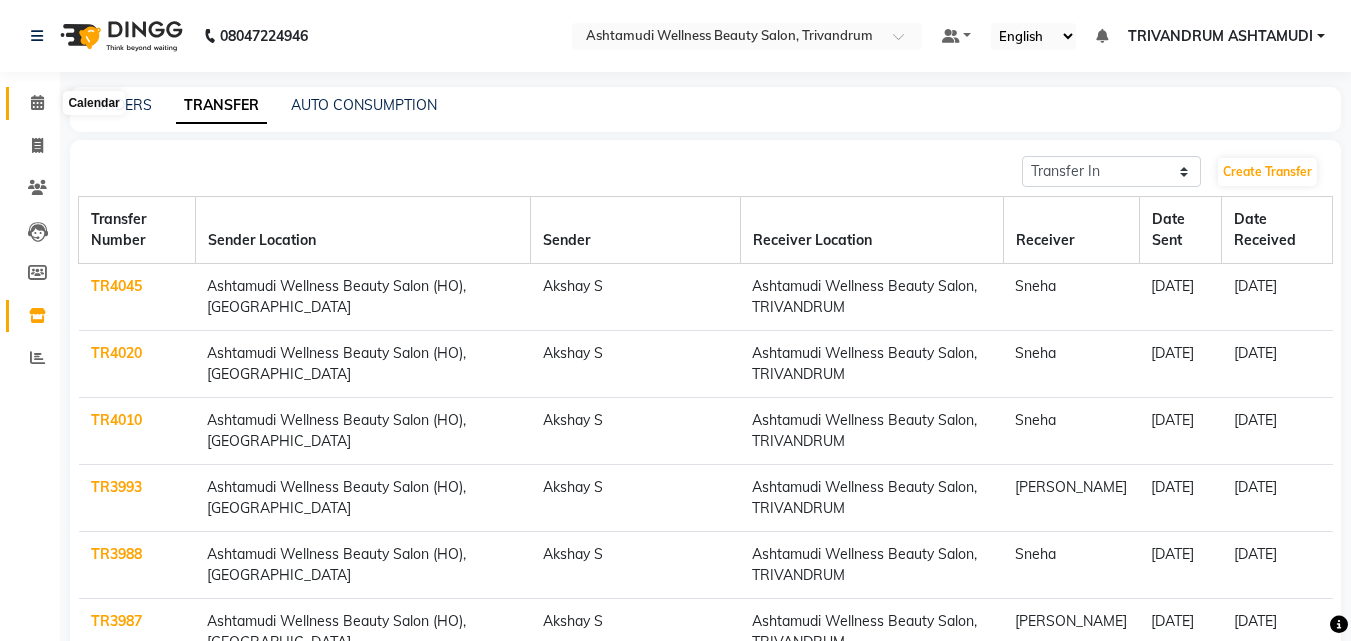 click 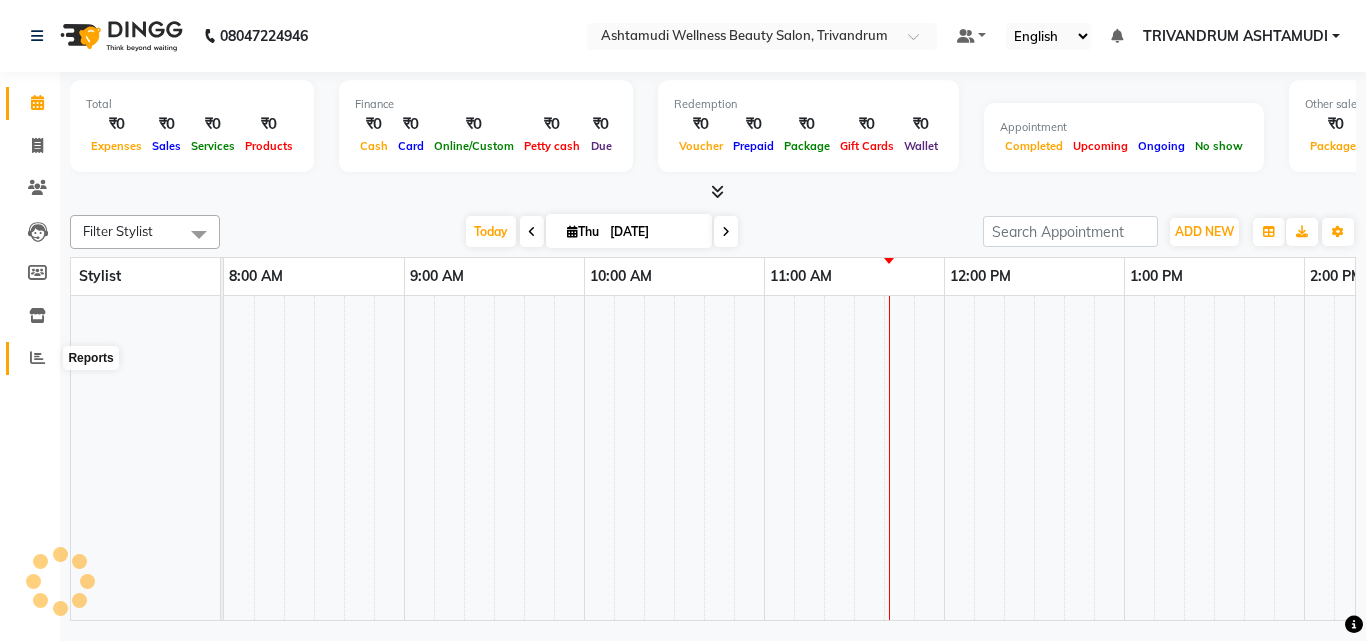 click 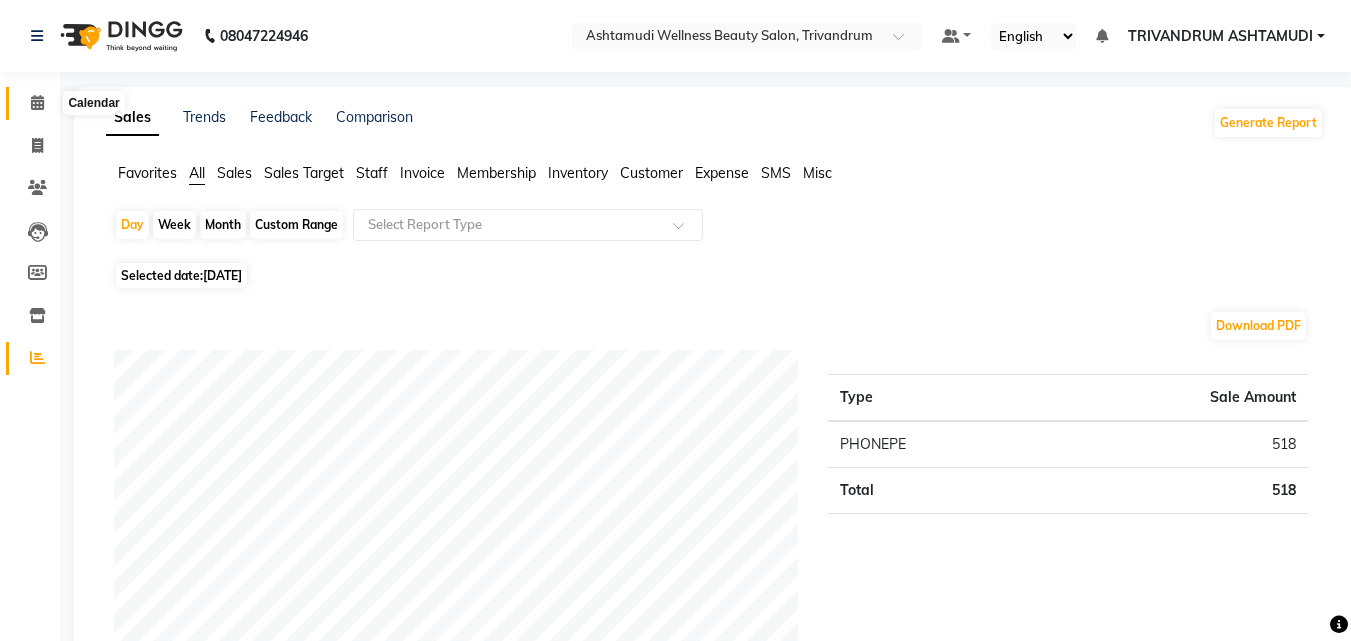 click 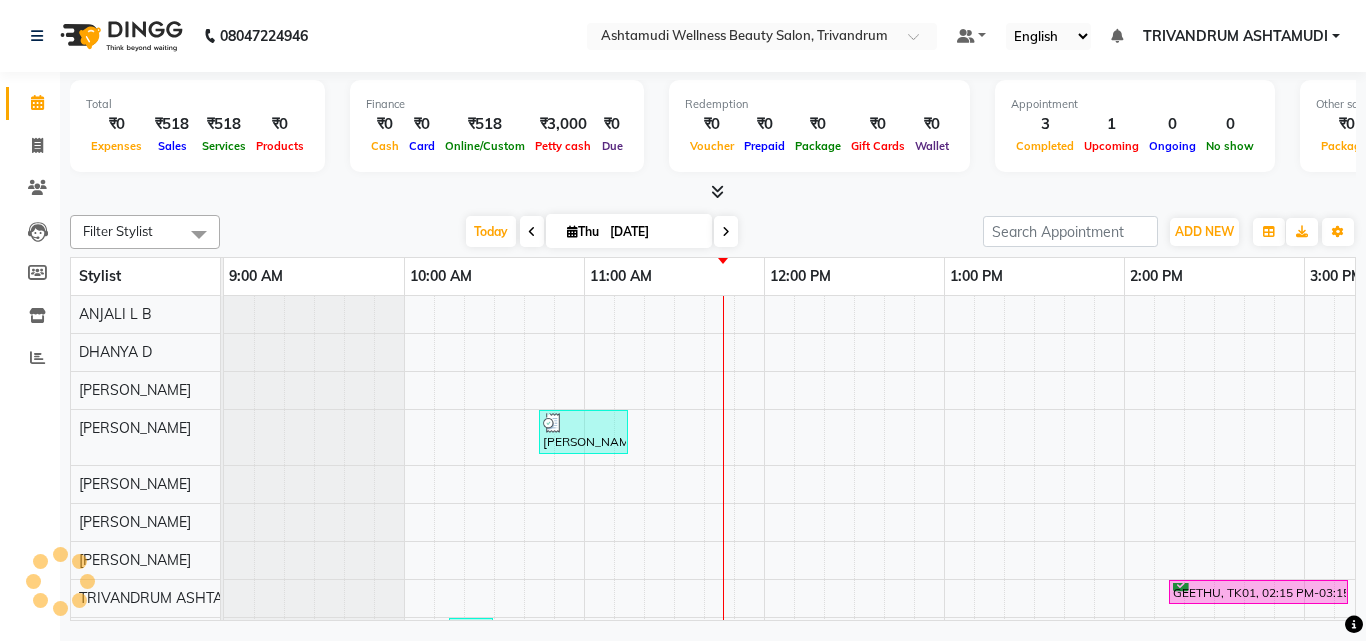 scroll, scrollTop: 0, scrollLeft: 0, axis: both 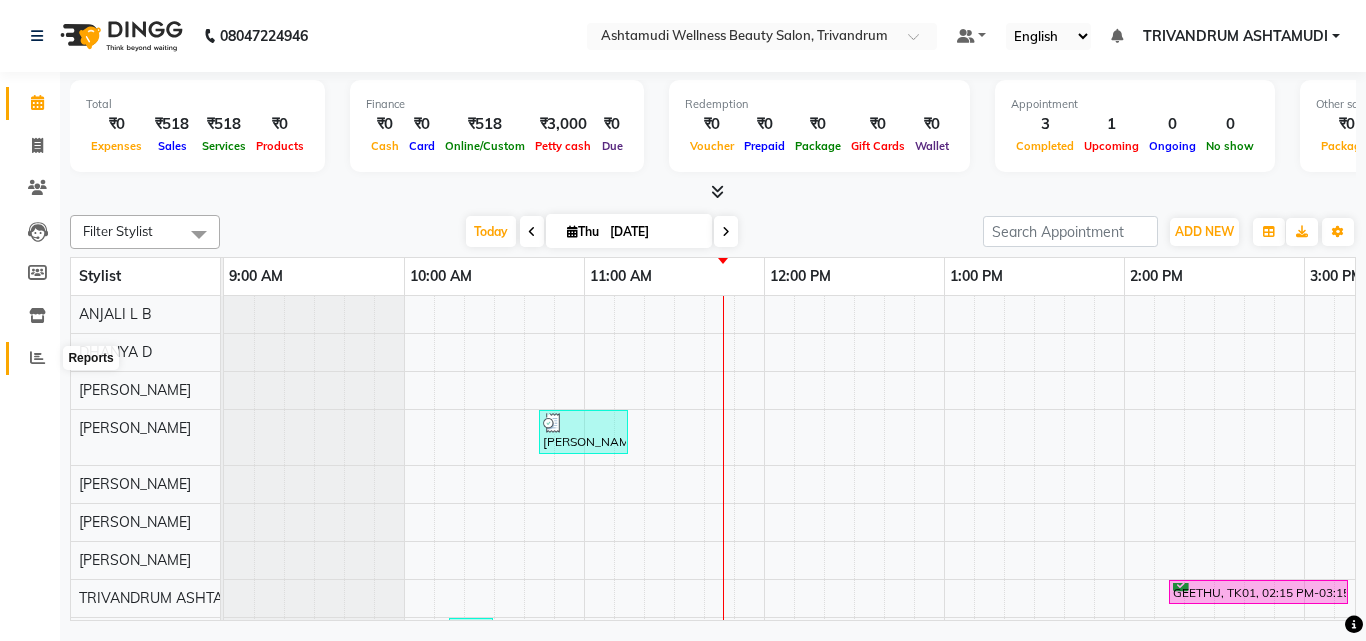 click 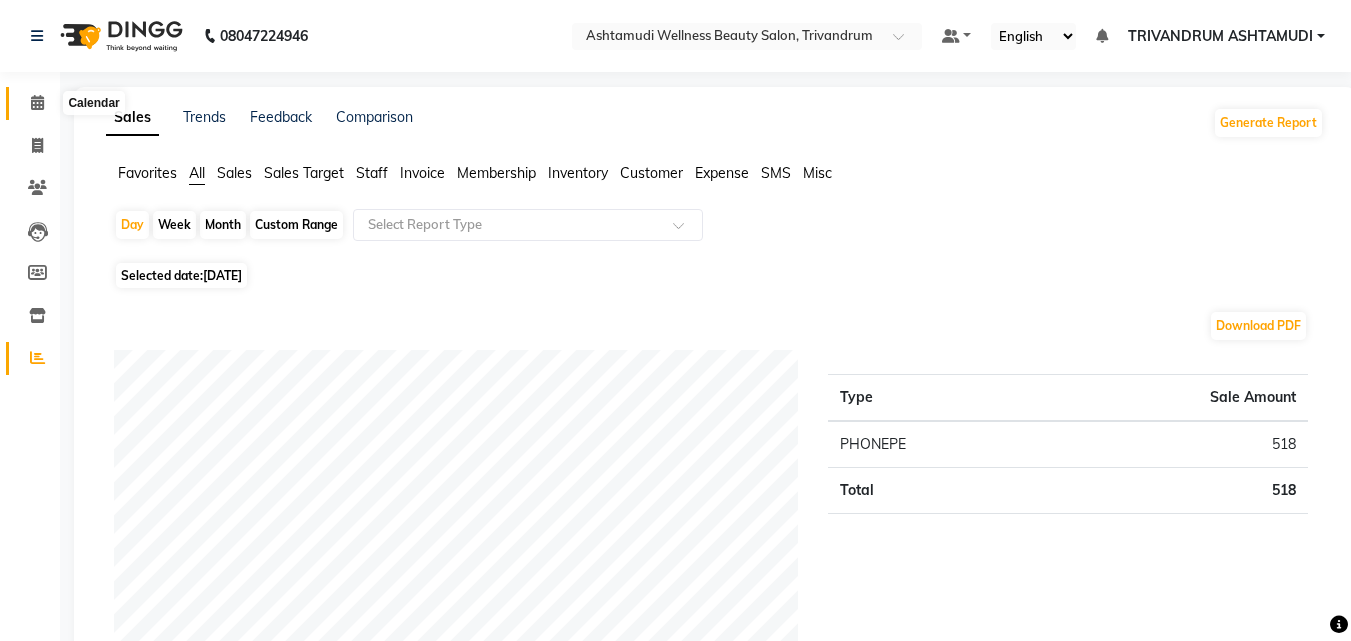 click 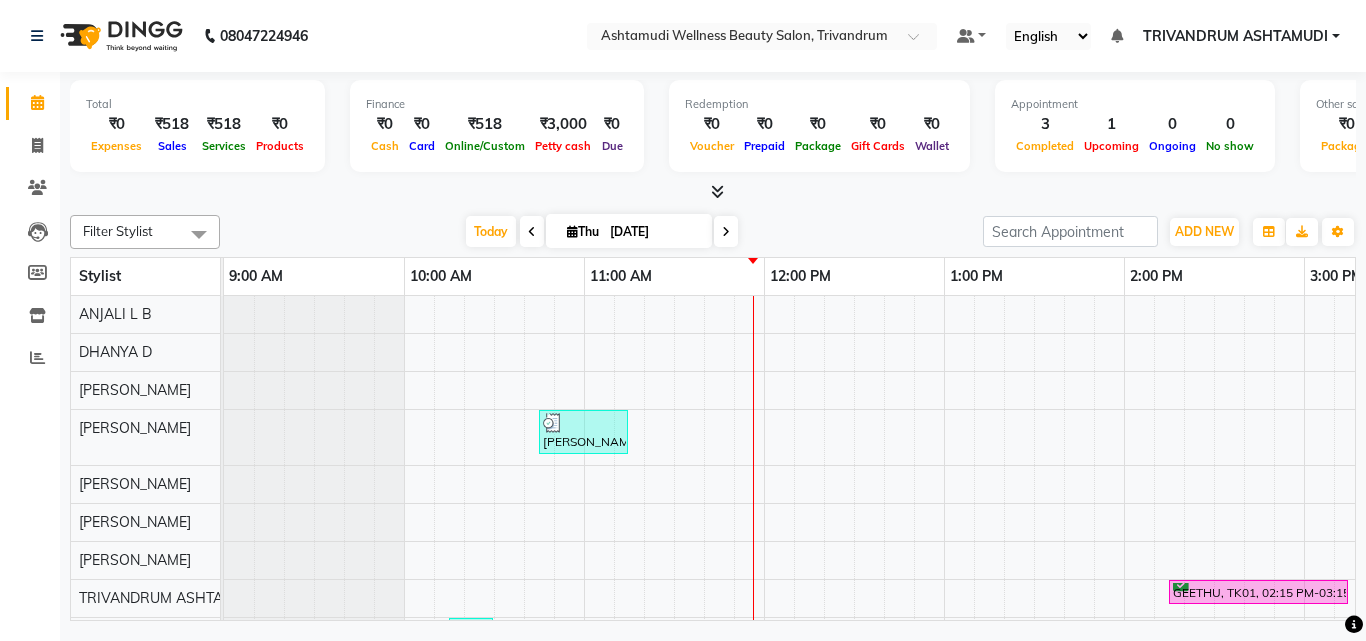 click on "Clients" 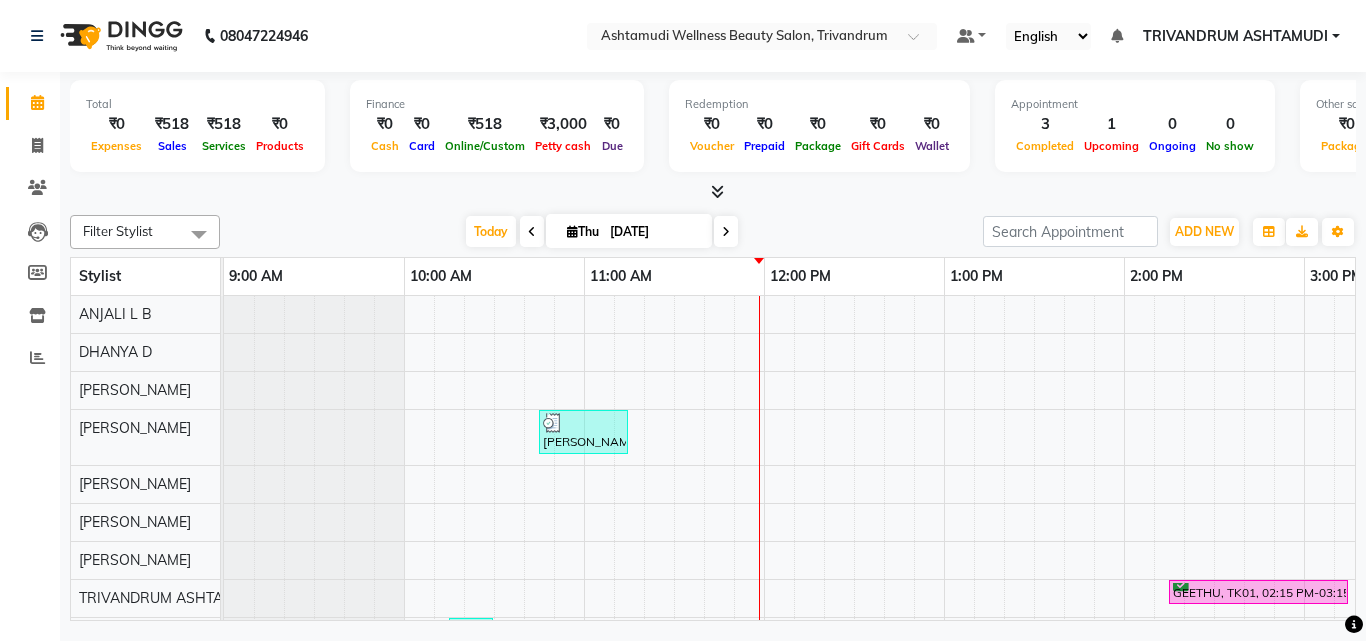 click on "[PERSON_NAME], TK04, 10:45 AM-11:15 AM, Normal Hair Cut     GEETHU, TK01, 02:15 PM-03:15 PM, Fruit Facial     Priyanka, TK02, 10:15 AM-10:30 AM, Chin Threading     sneha, TK03, 10:30 AM-10:45 AM, Eyebrows Threading" at bounding box center (1484, 550) 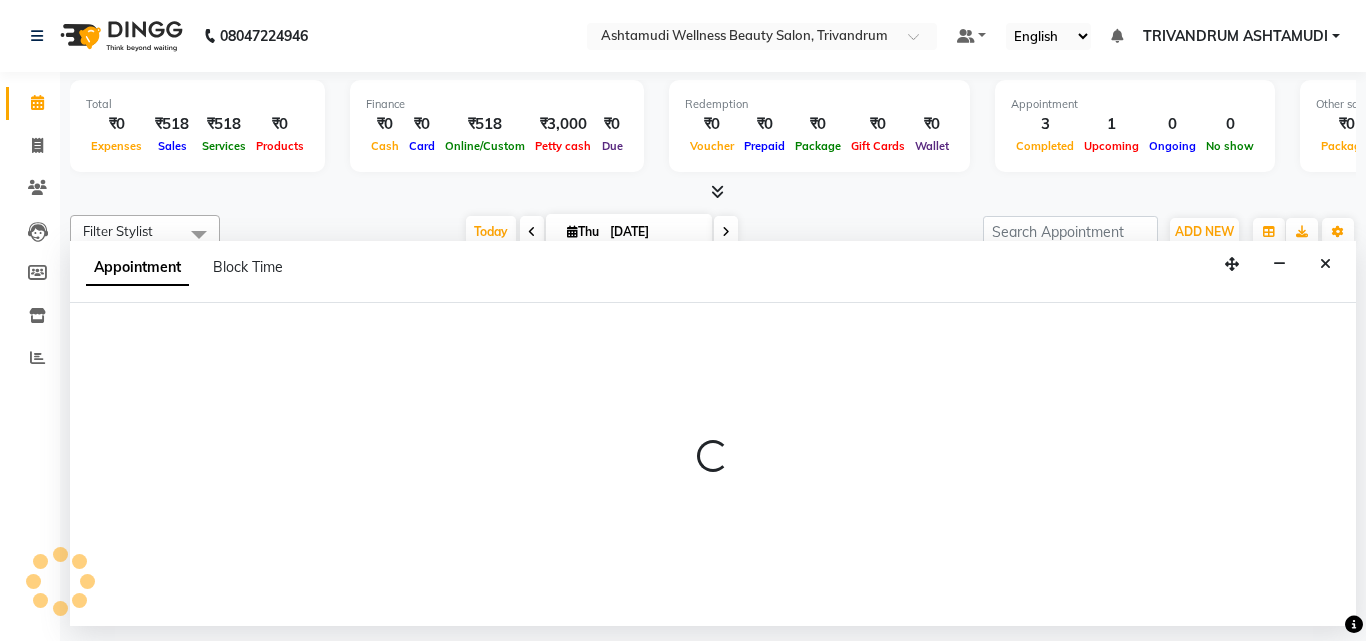 select on "27021" 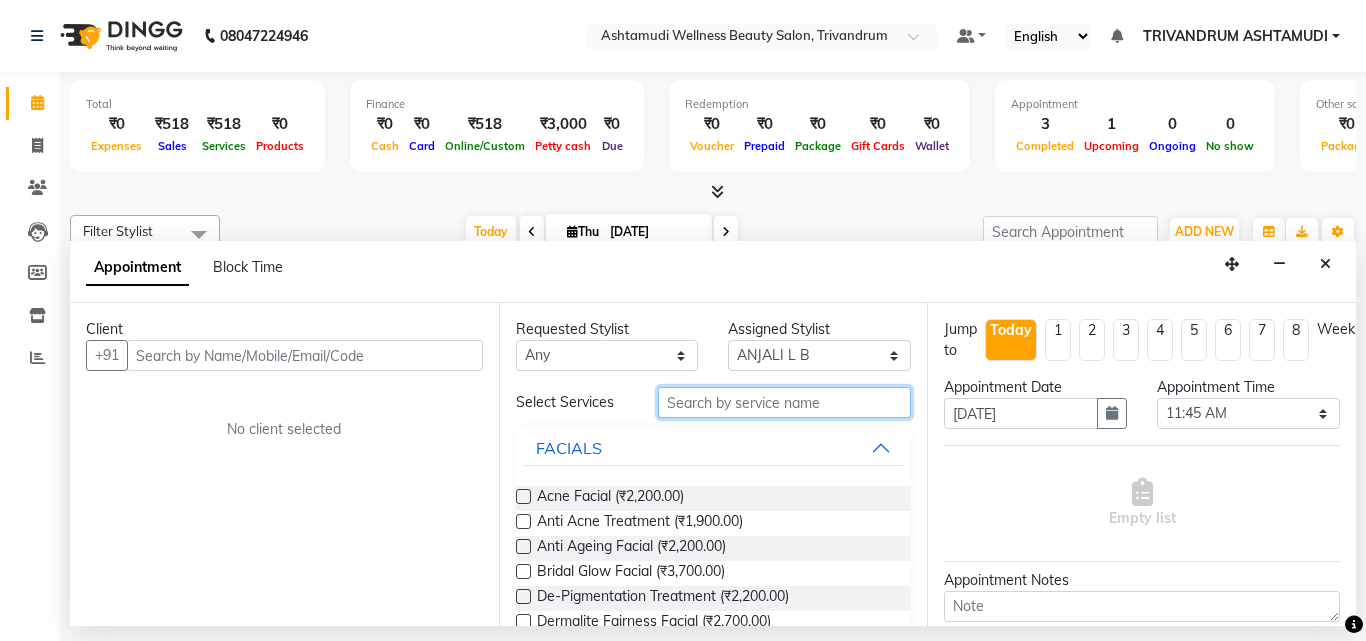 click at bounding box center [785, 402] 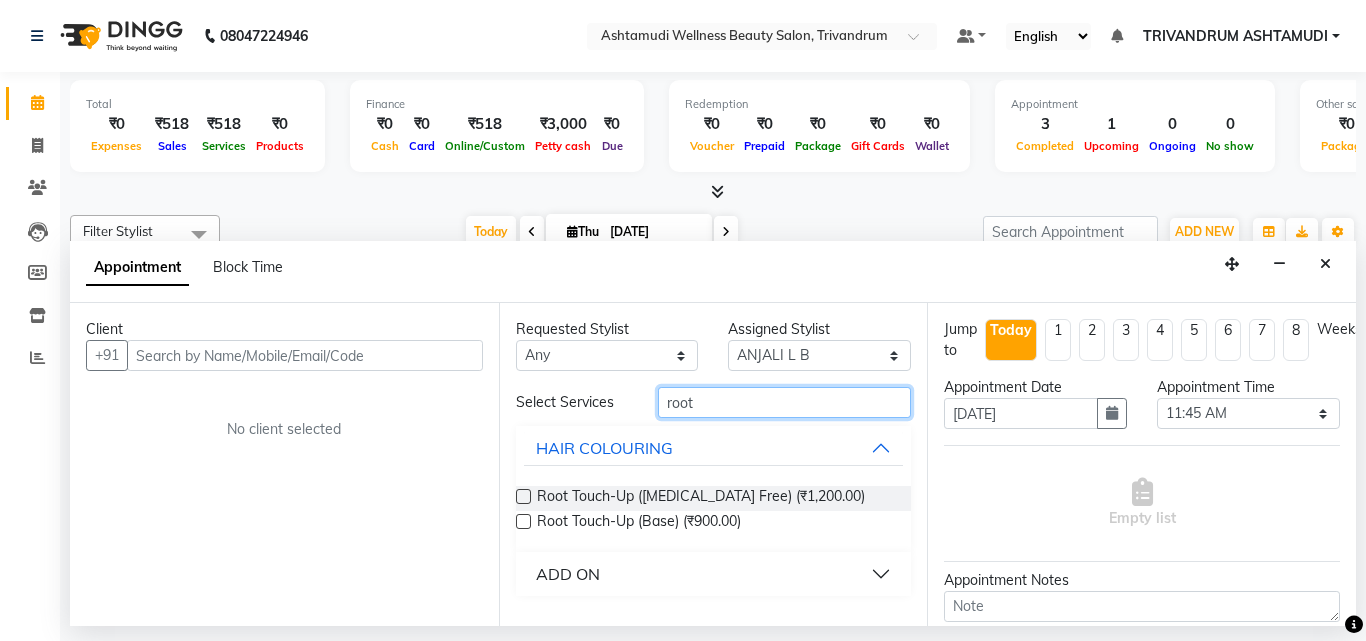 type on "root" 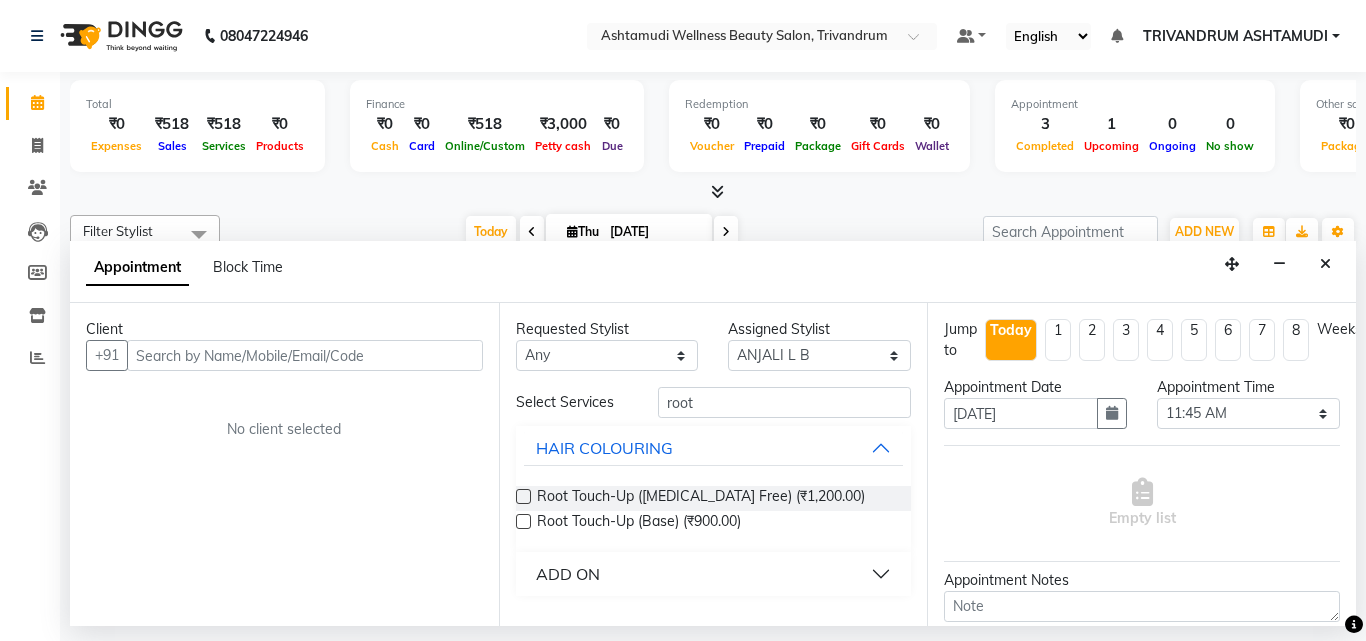 click at bounding box center [523, 496] 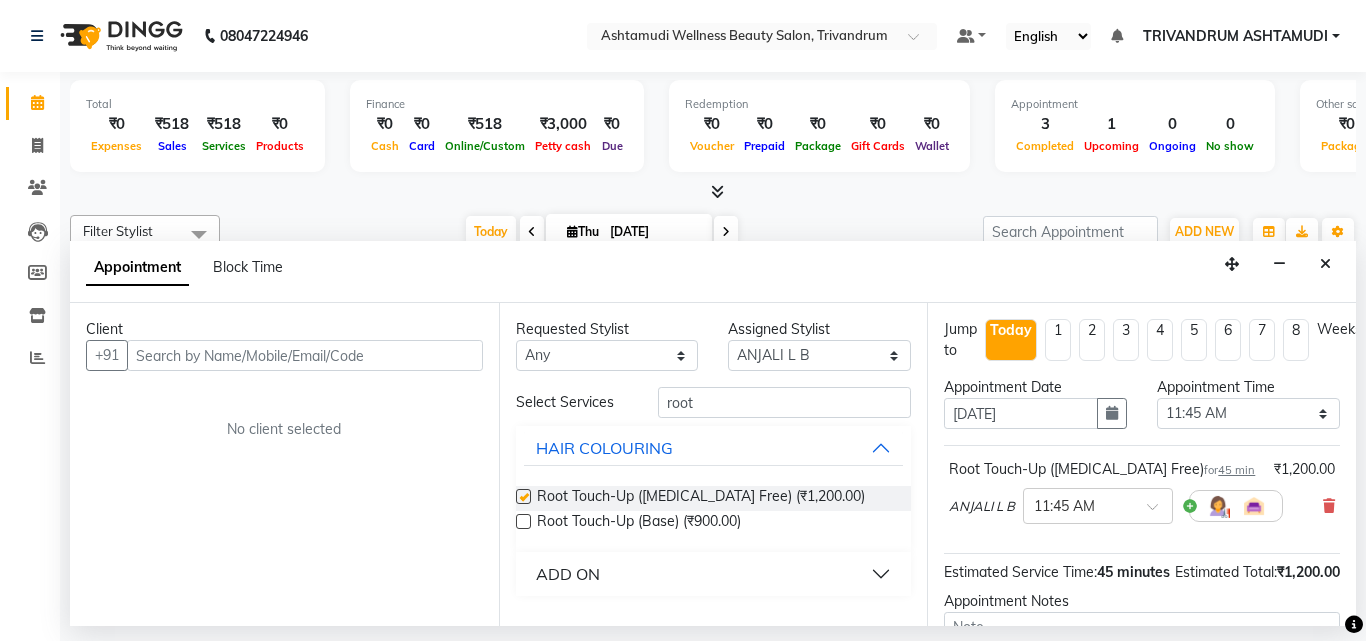 checkbox on "false" 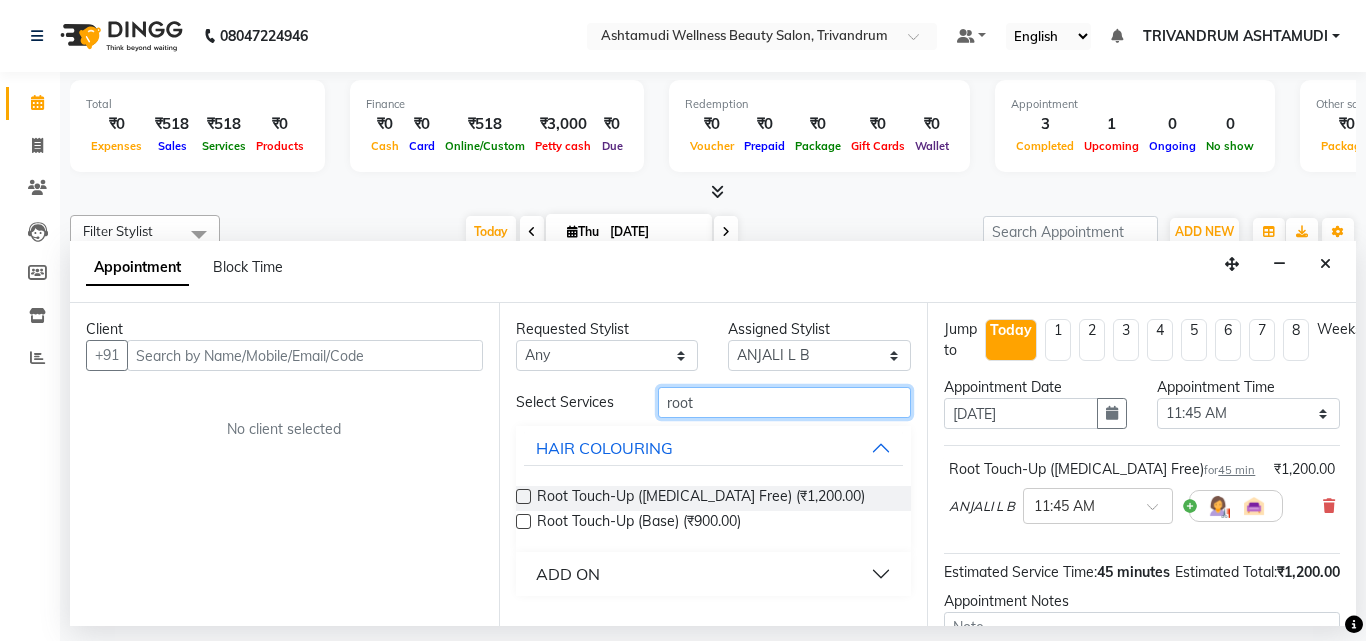 drag, startPoint x: 712, startPoint y: 401, endPoint x: 590, endPoint y: 393, distance: 122.26202 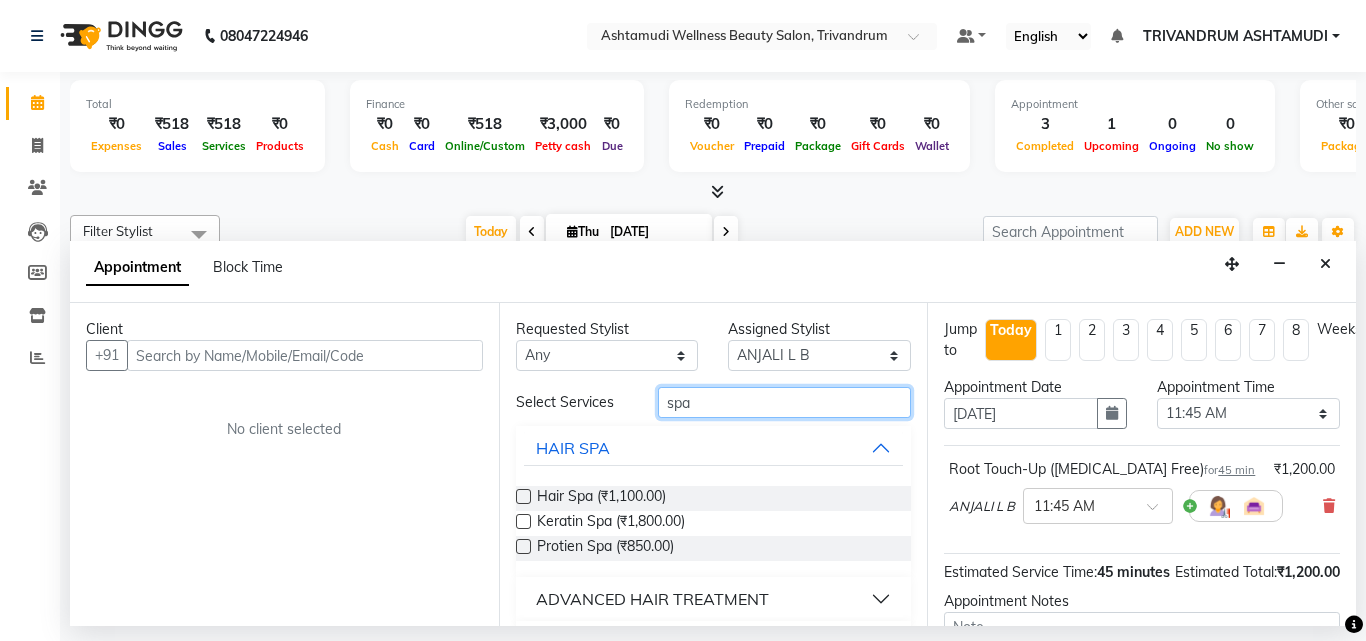 type on "spa" 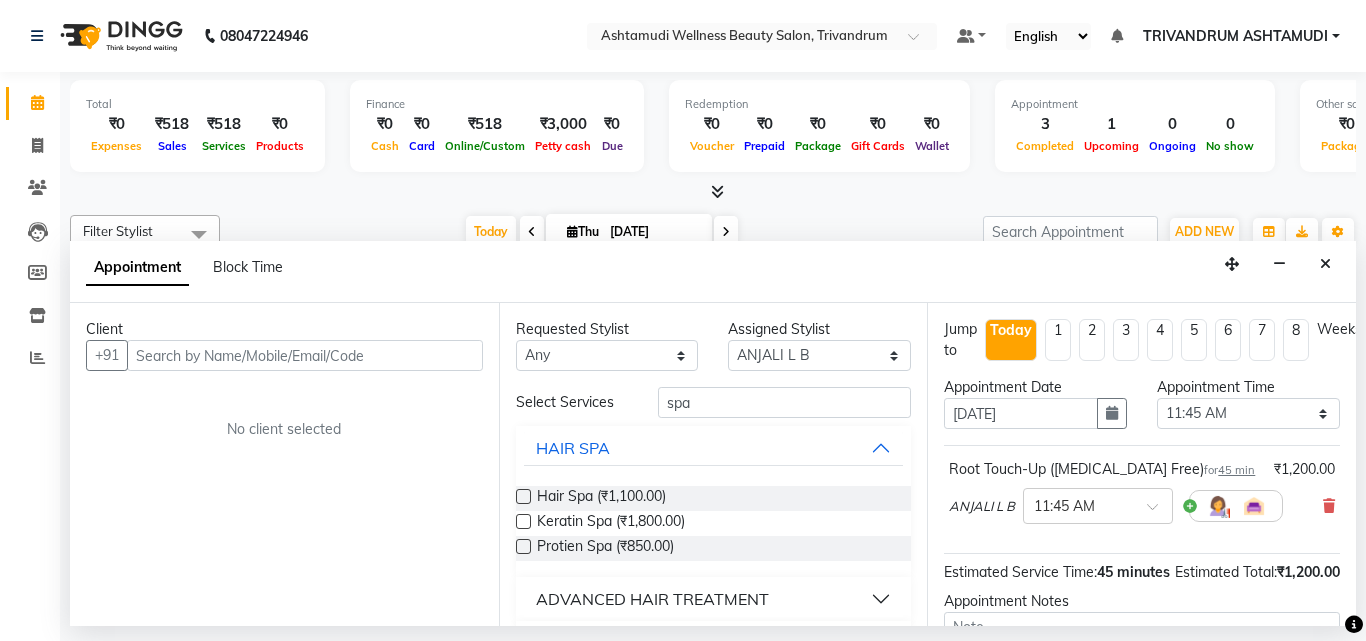 click at bounding box center (523, 496) 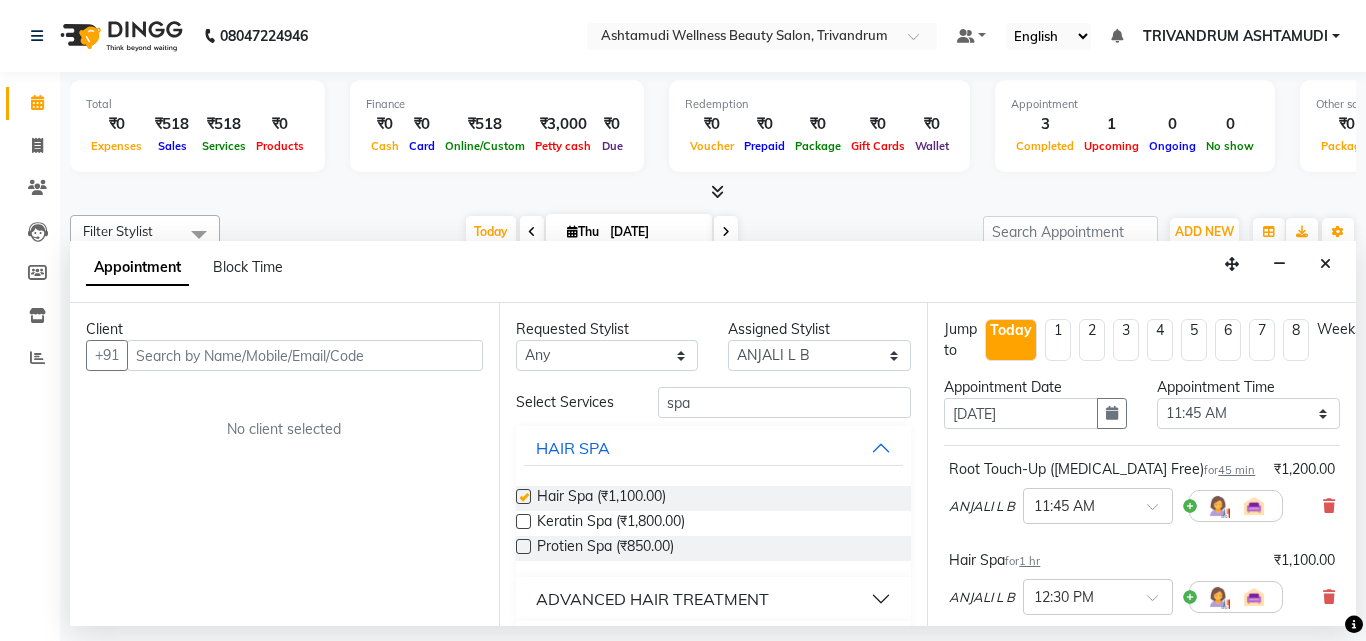 checkbox on "false" 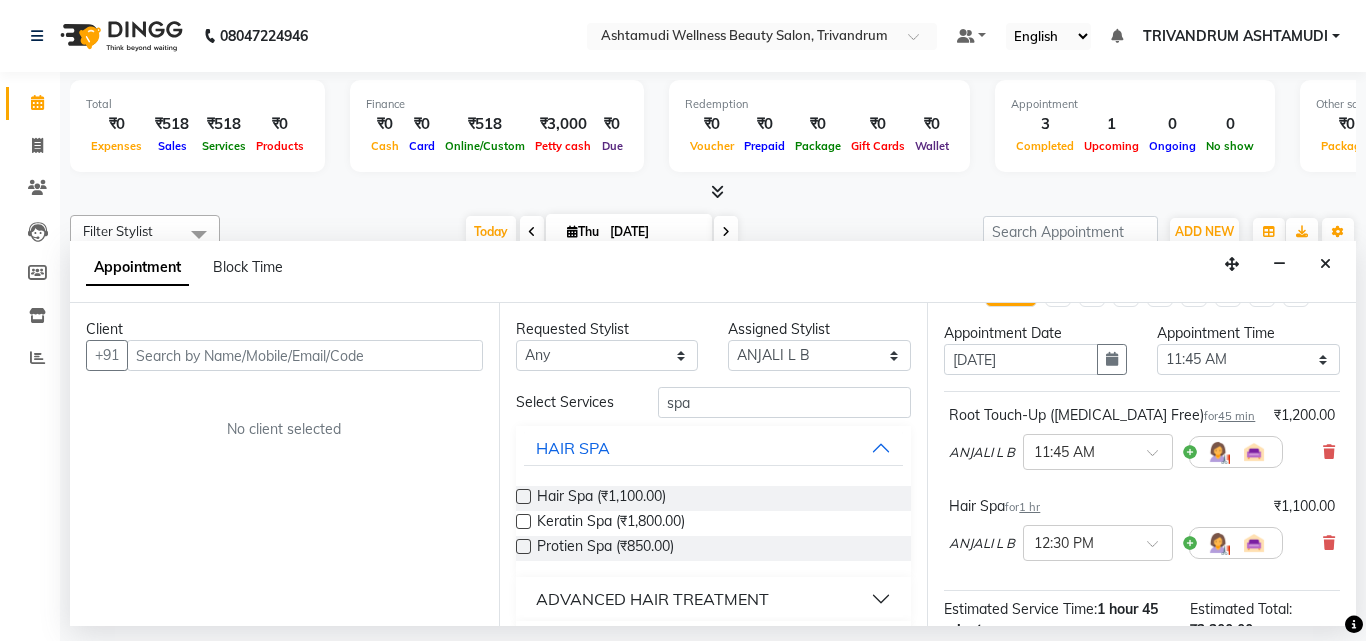 scroll, scrollTop: 100, scrollLeft: 0, axis: vertical 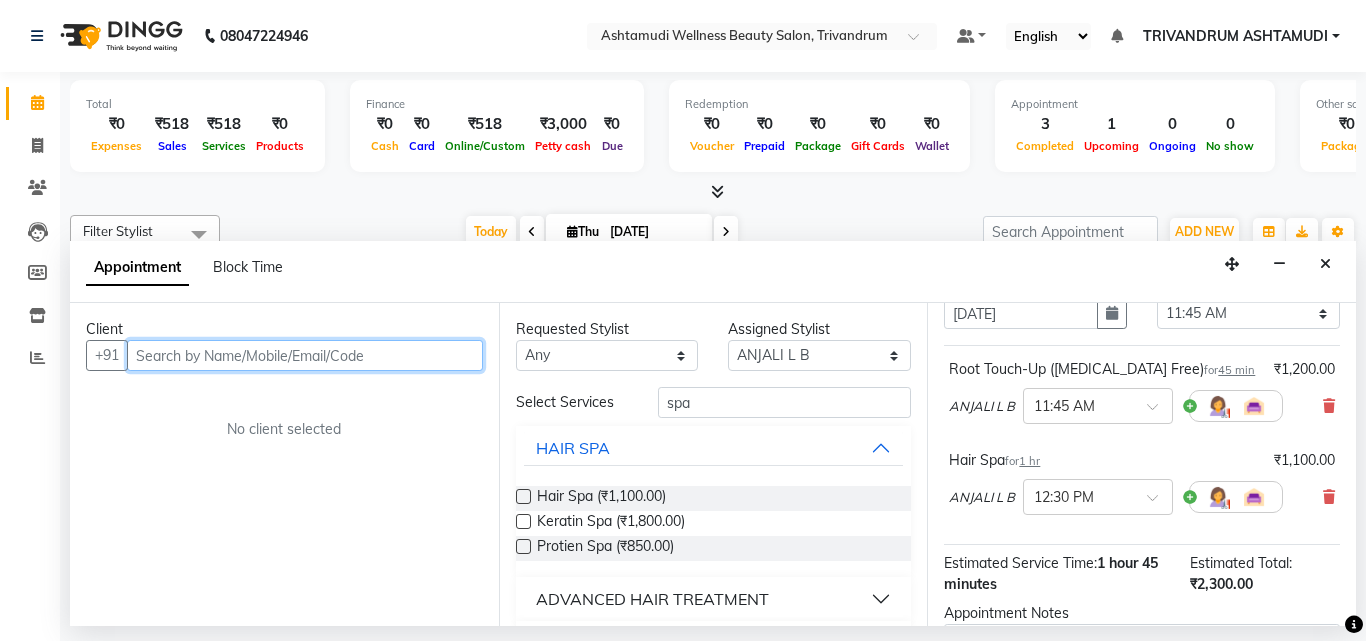 click at bounding box center [305, 355] 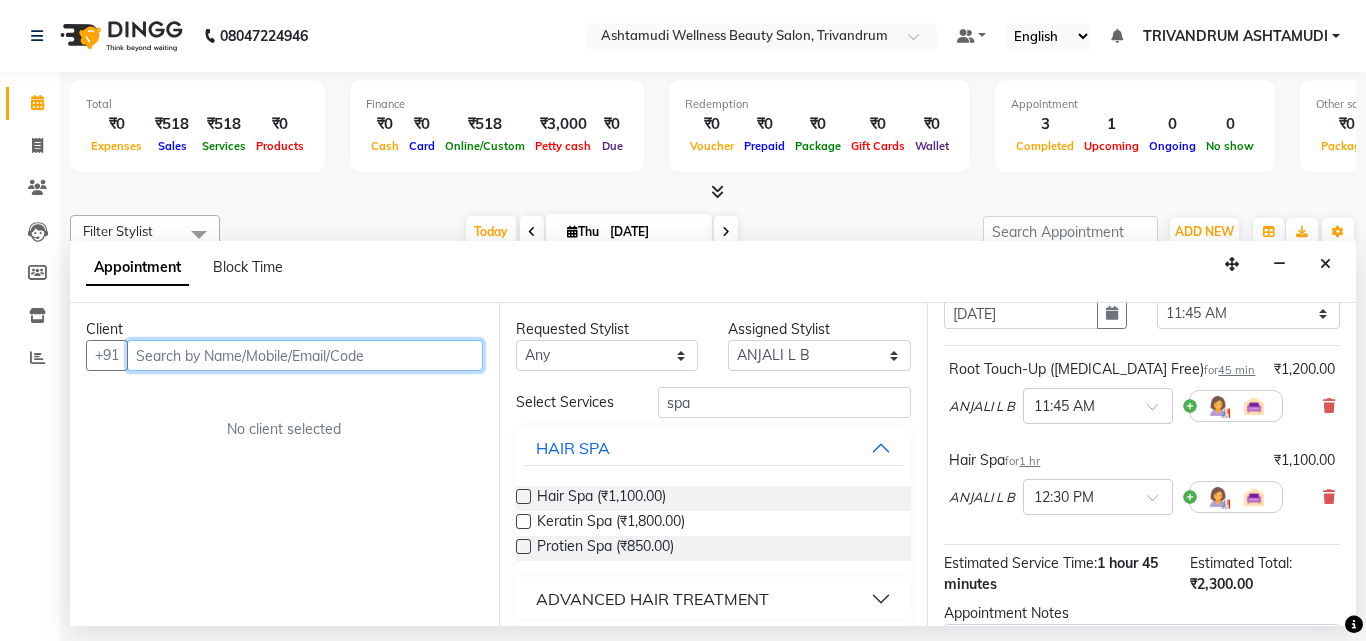 click at bounding box center [305, 355] 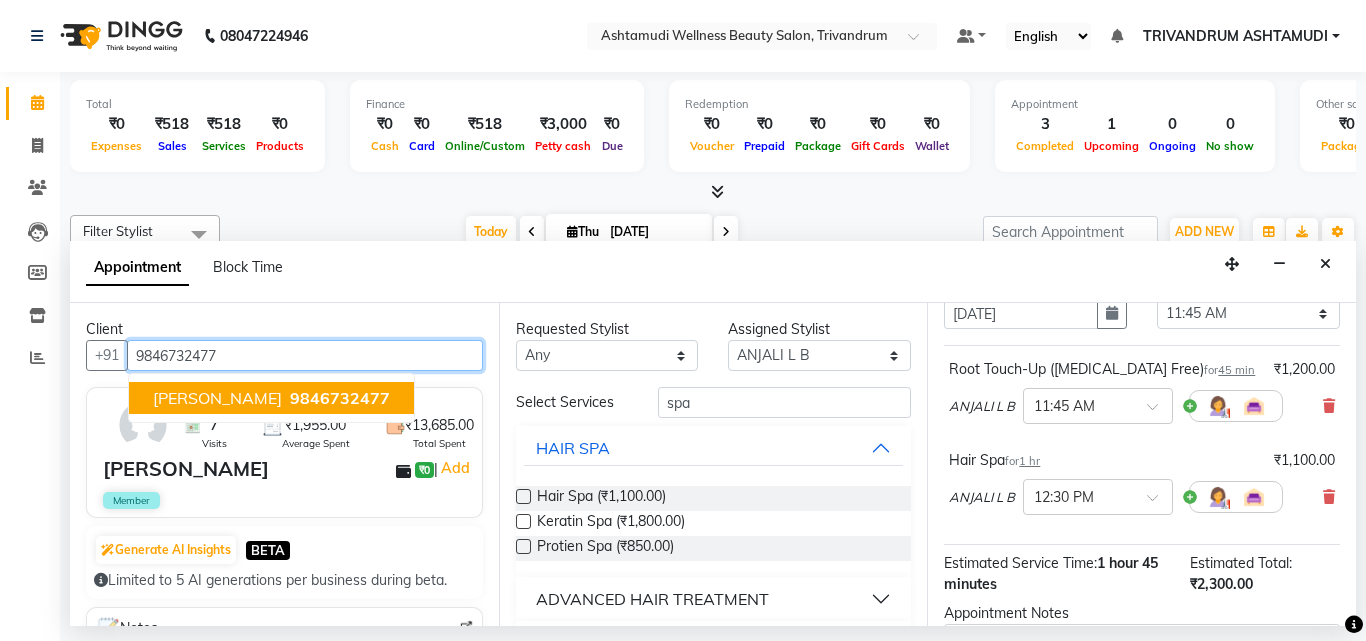 type on "9846732477" 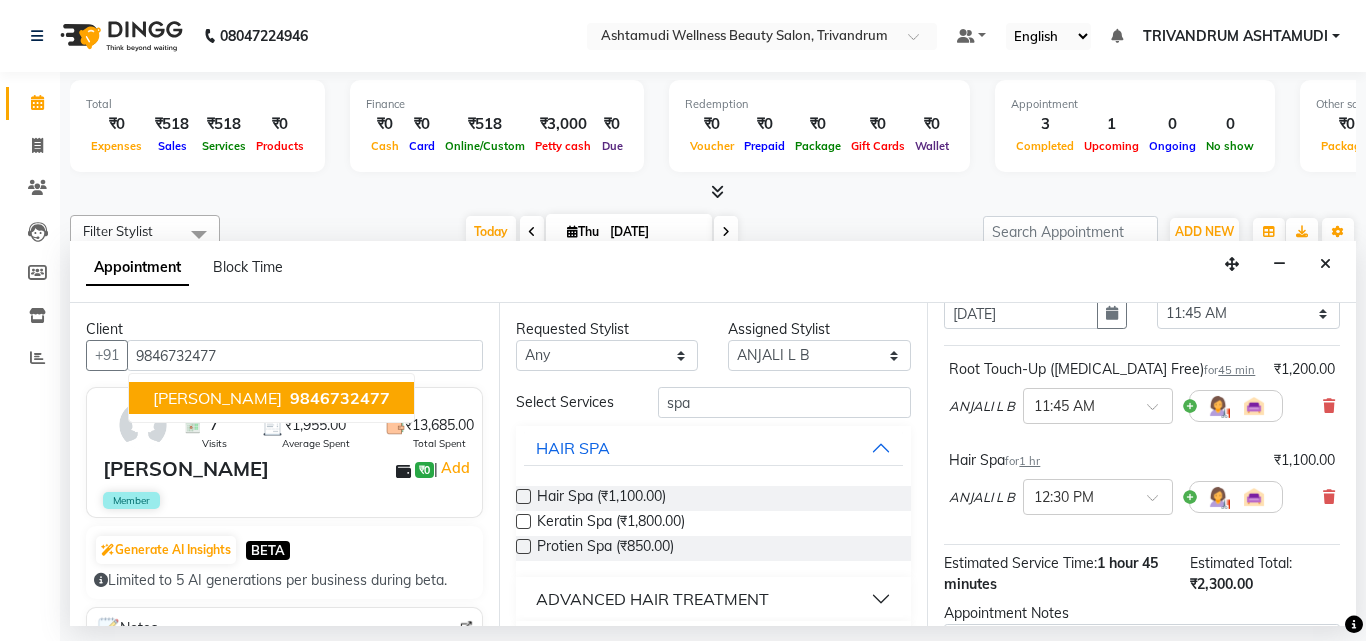 click on "[PERSON_NAME]    ₹0  |   Add" at bounding box center (288, 469) 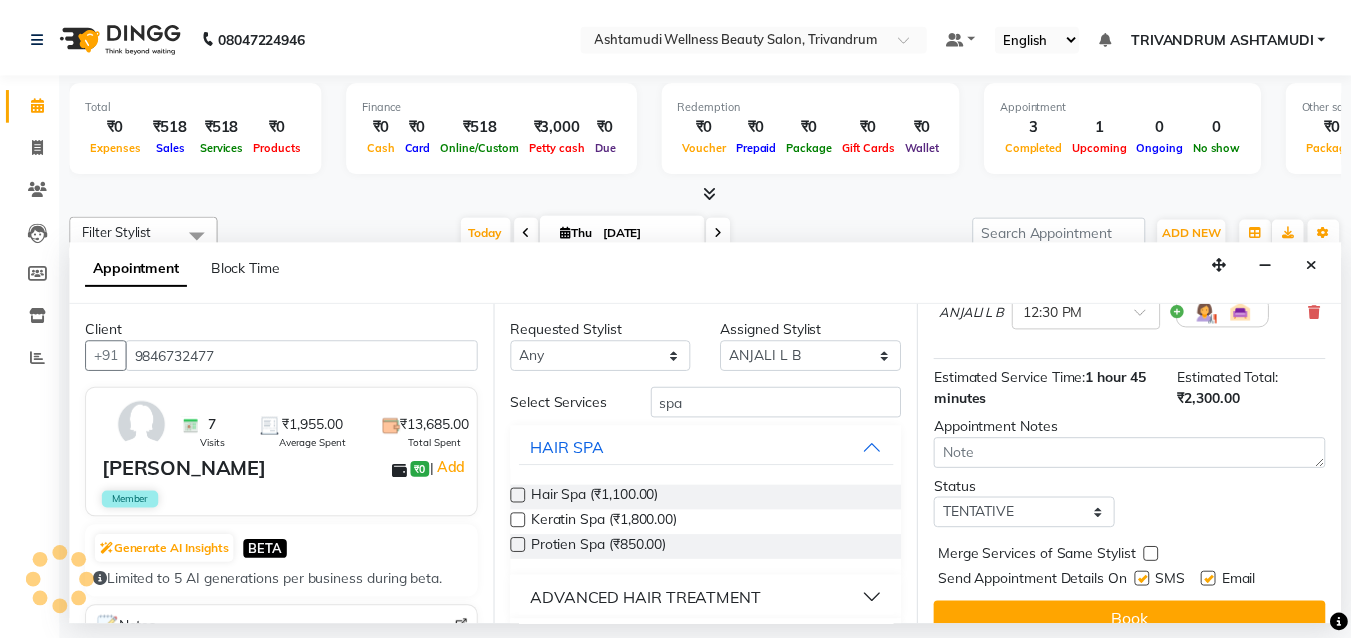scroll, scrollTop: 330, scrollLeft: 0, axis: vertical 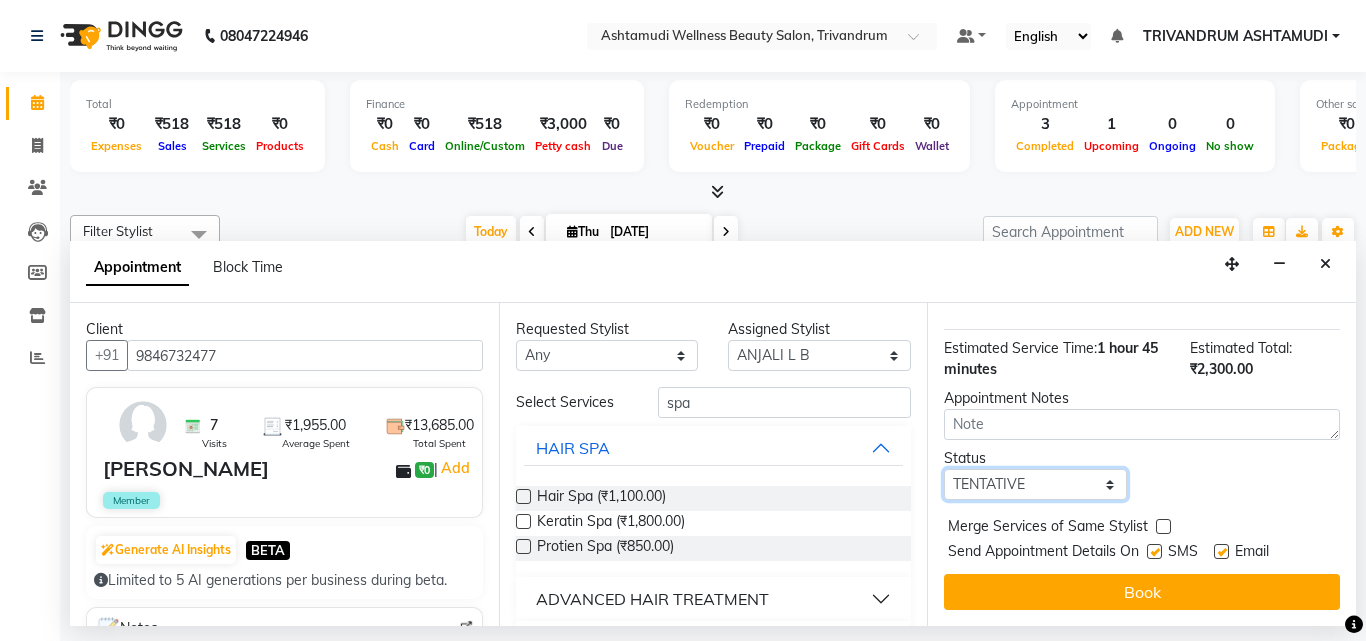drag, startPoint x: 1106, startPoint y: 470, endPoint x: 1066, endPoint y: 470, distance: 40 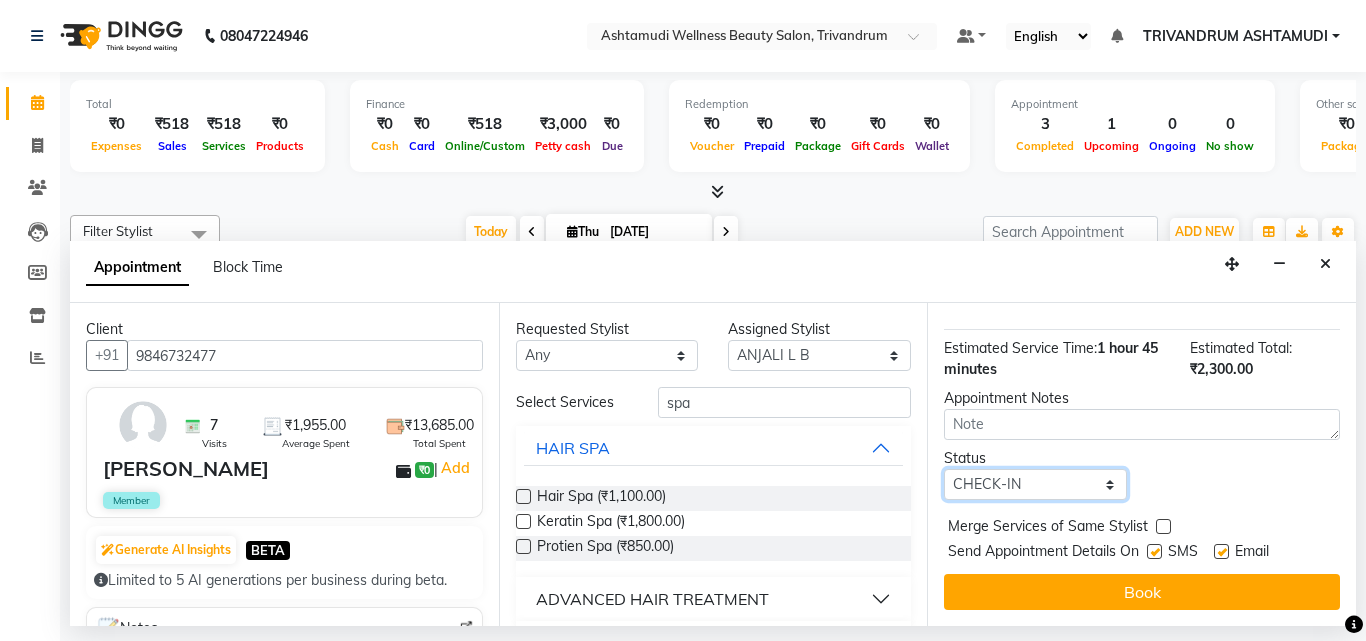 click on "Select TENTATIVE CONFIRM CHECK-IN UPCOMING" at bounding box center (1035, 484) 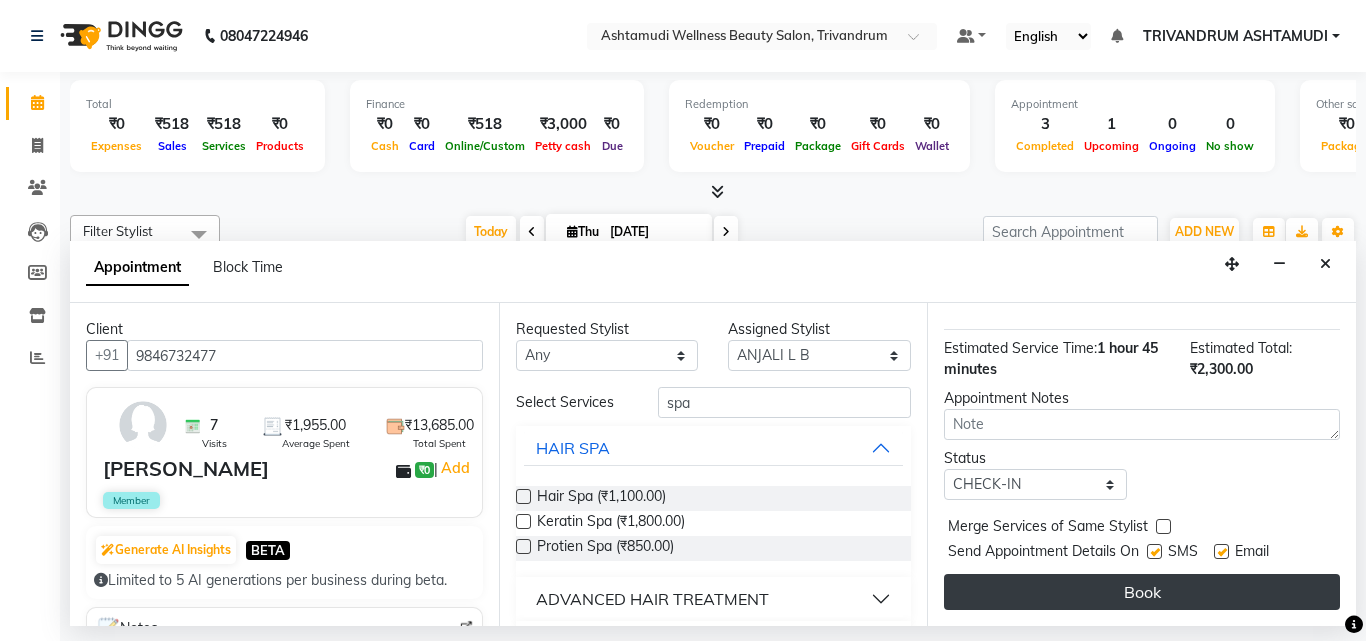 click on "Book" at bounding box center [1142, 592] 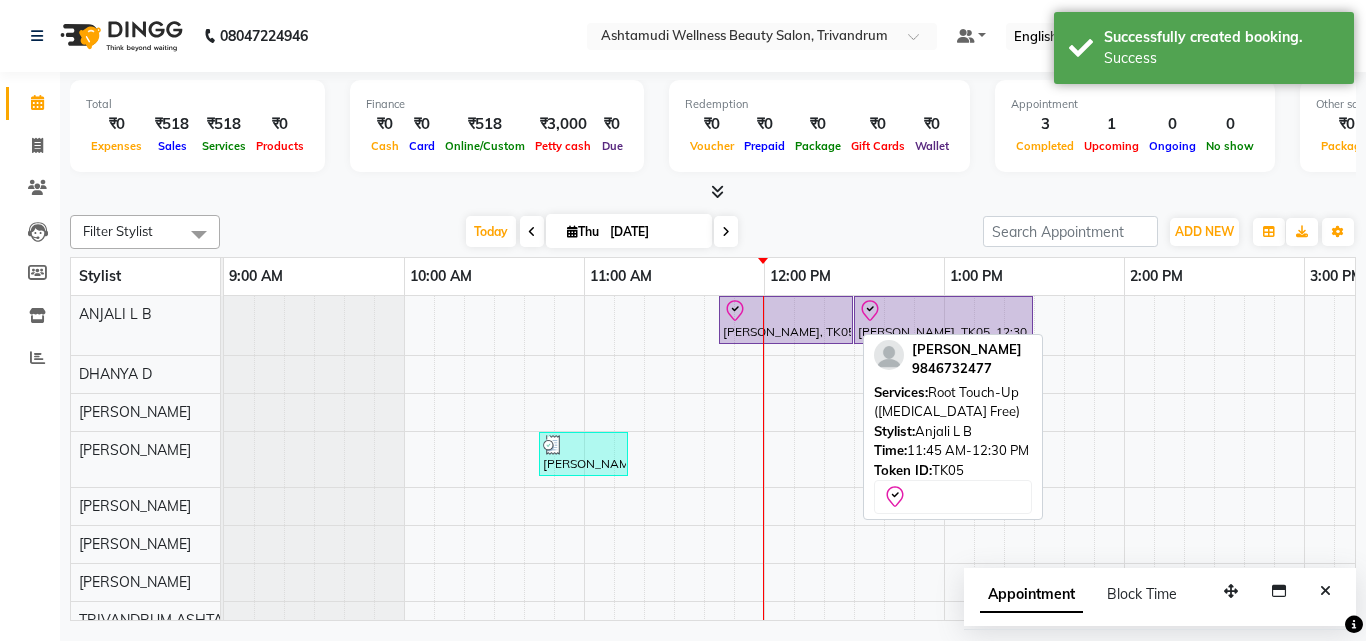 click 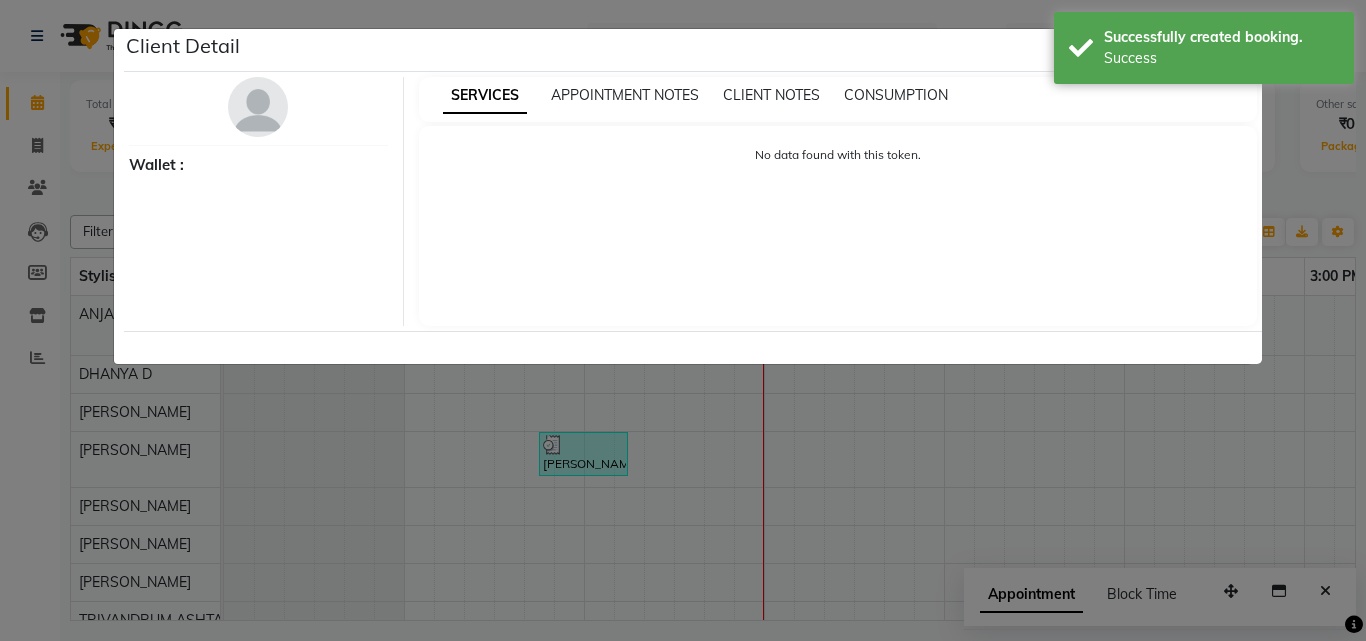 select on "8" 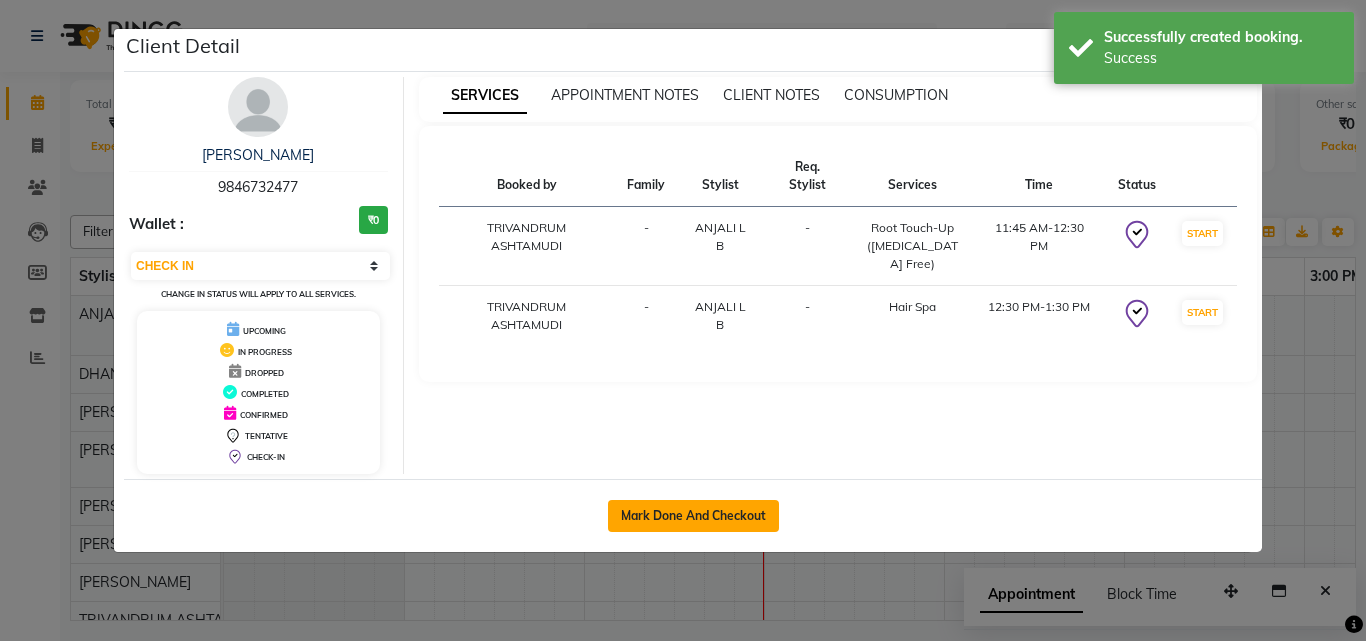 click on "Mark Done And Checkout" 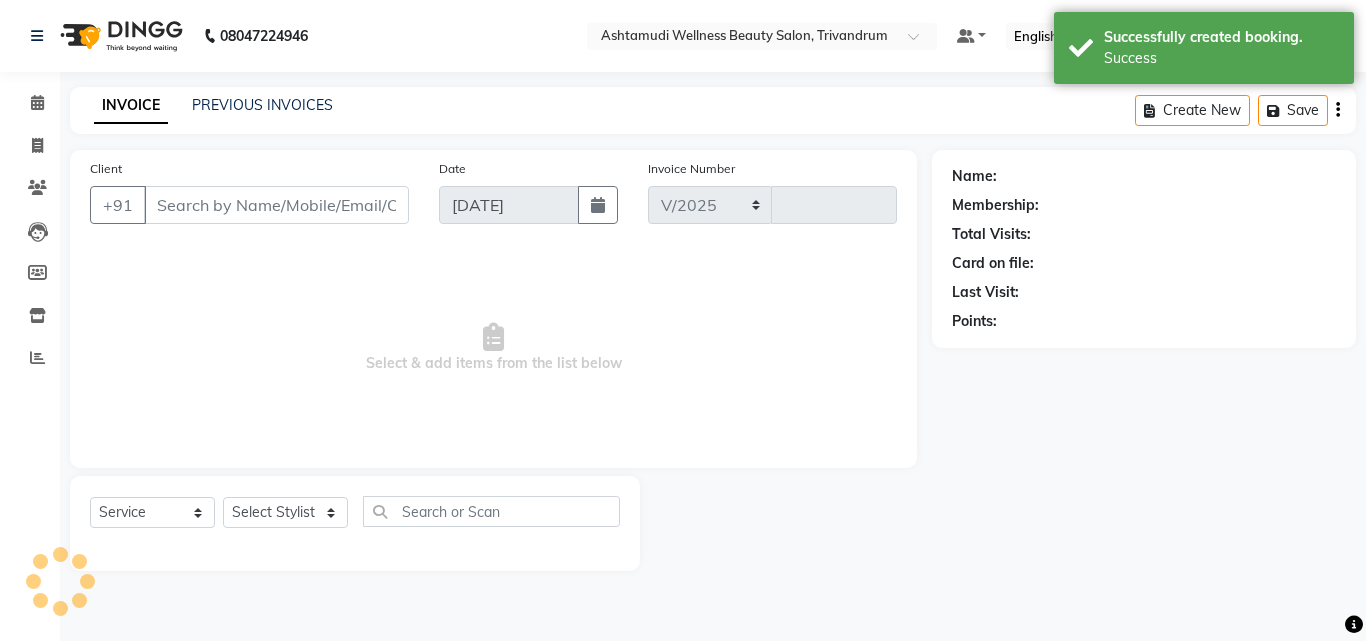select on "4636" 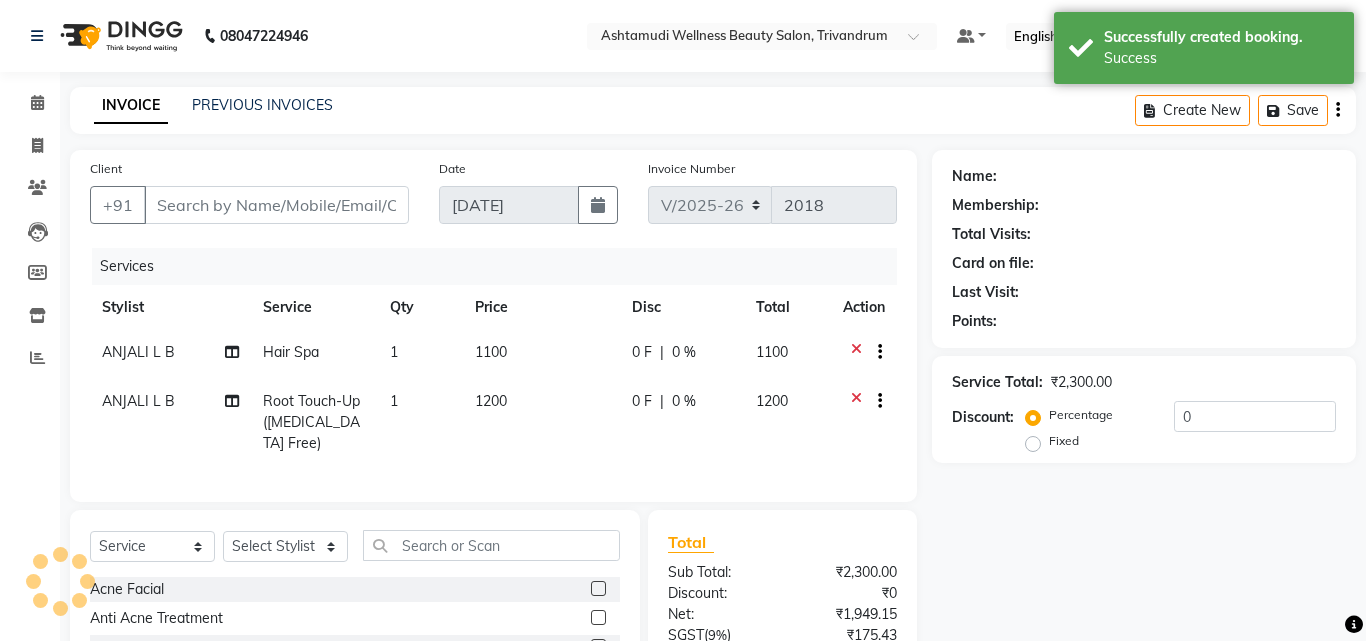 type on "9846732477" 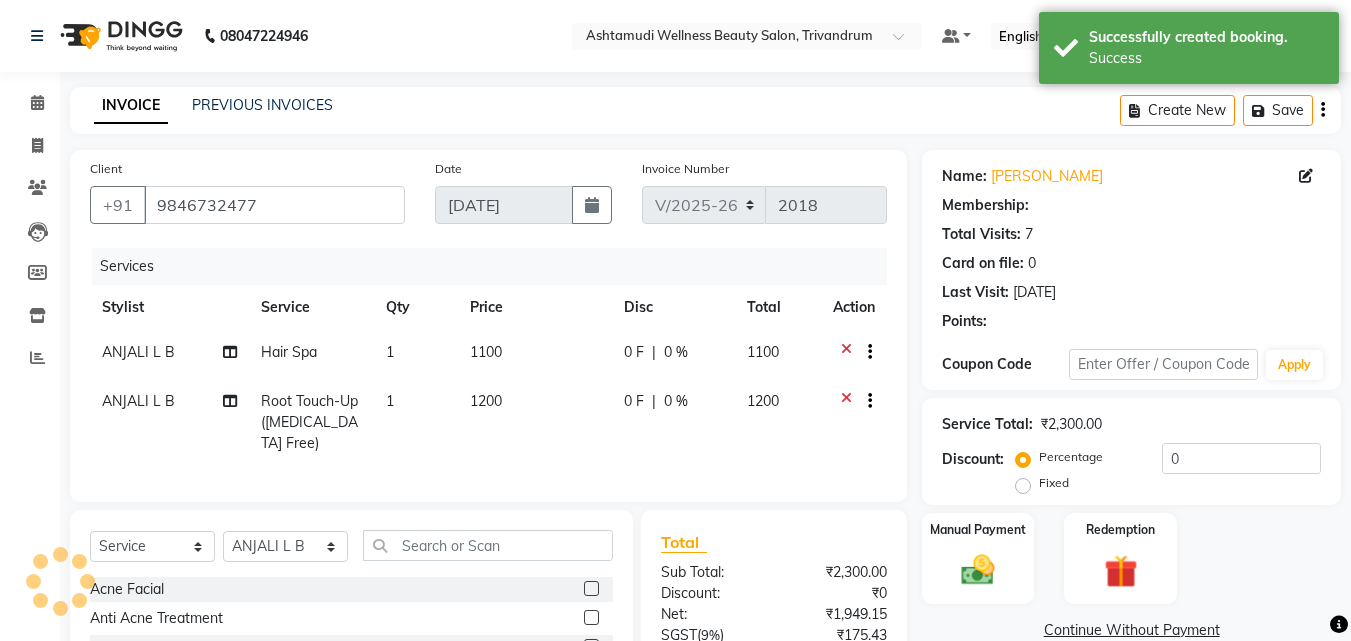 select on "1: Object" 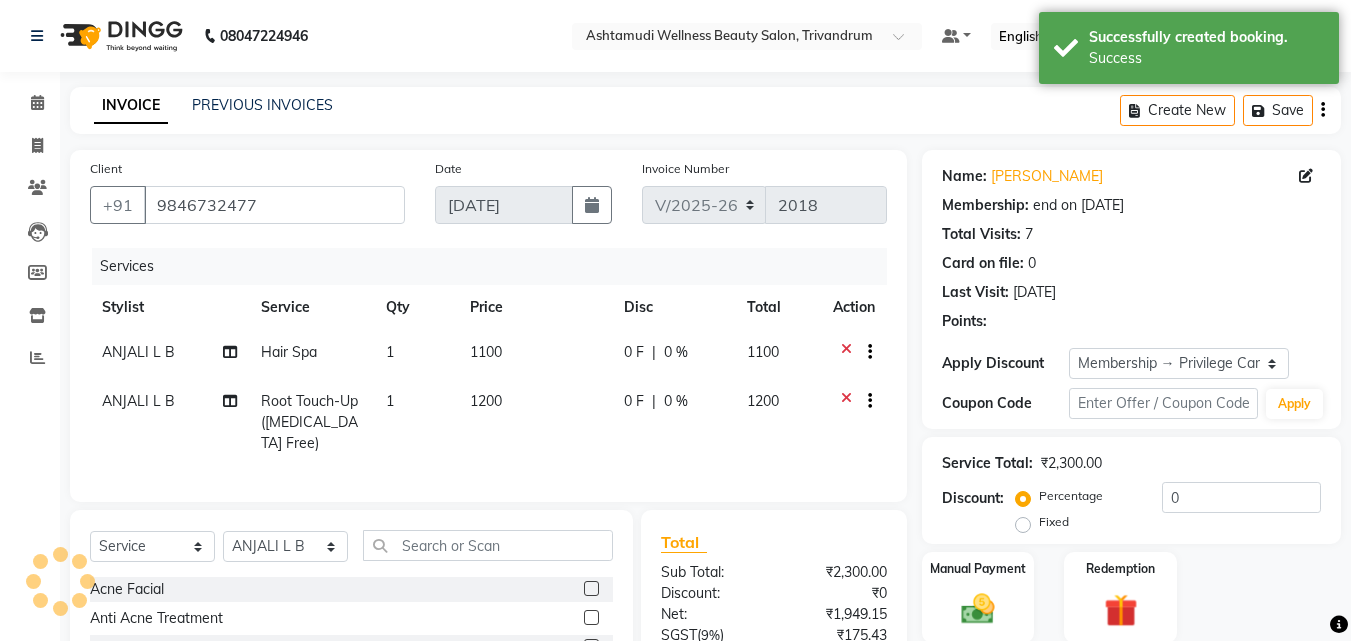 type on "15" 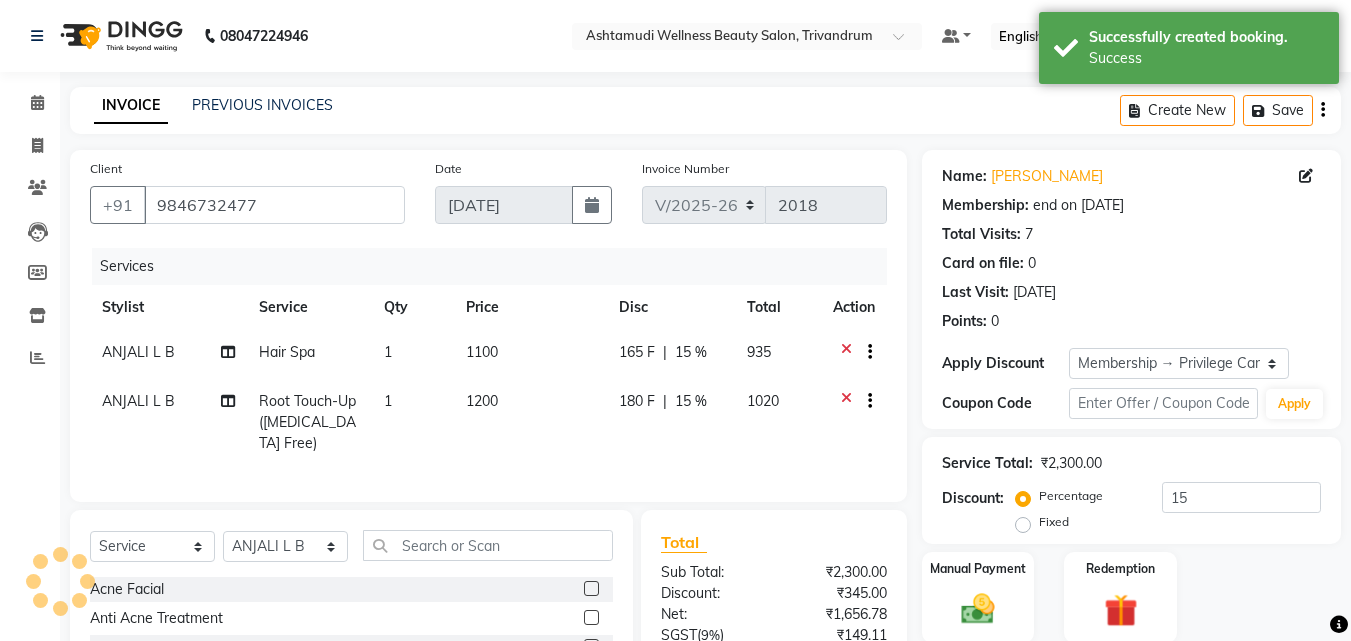 scroll, scrollTop: 209, scrollLeft: 0, axis: vertical 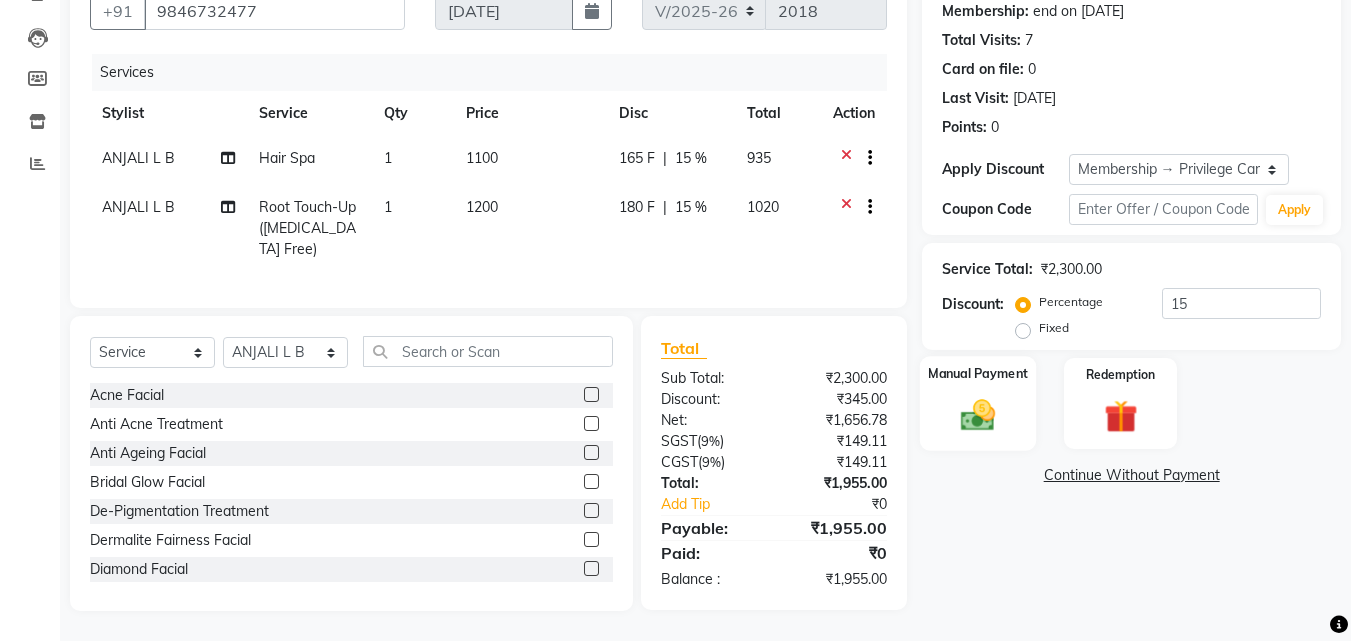 click 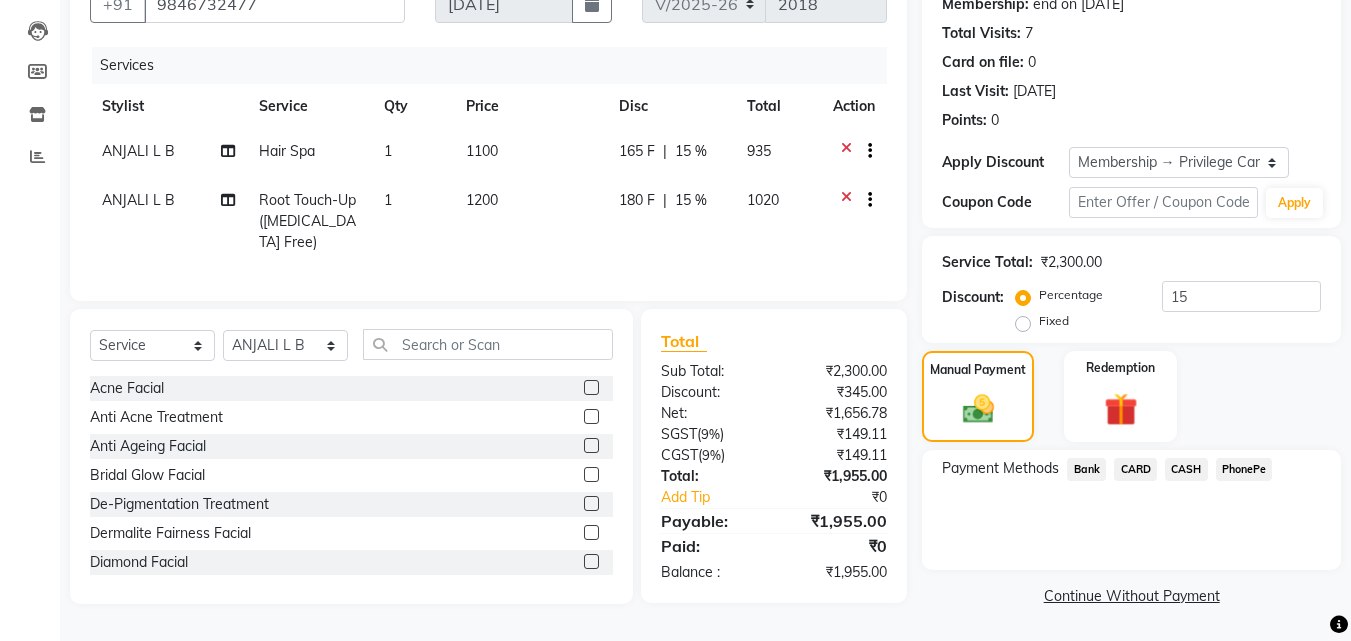click on "CARD" 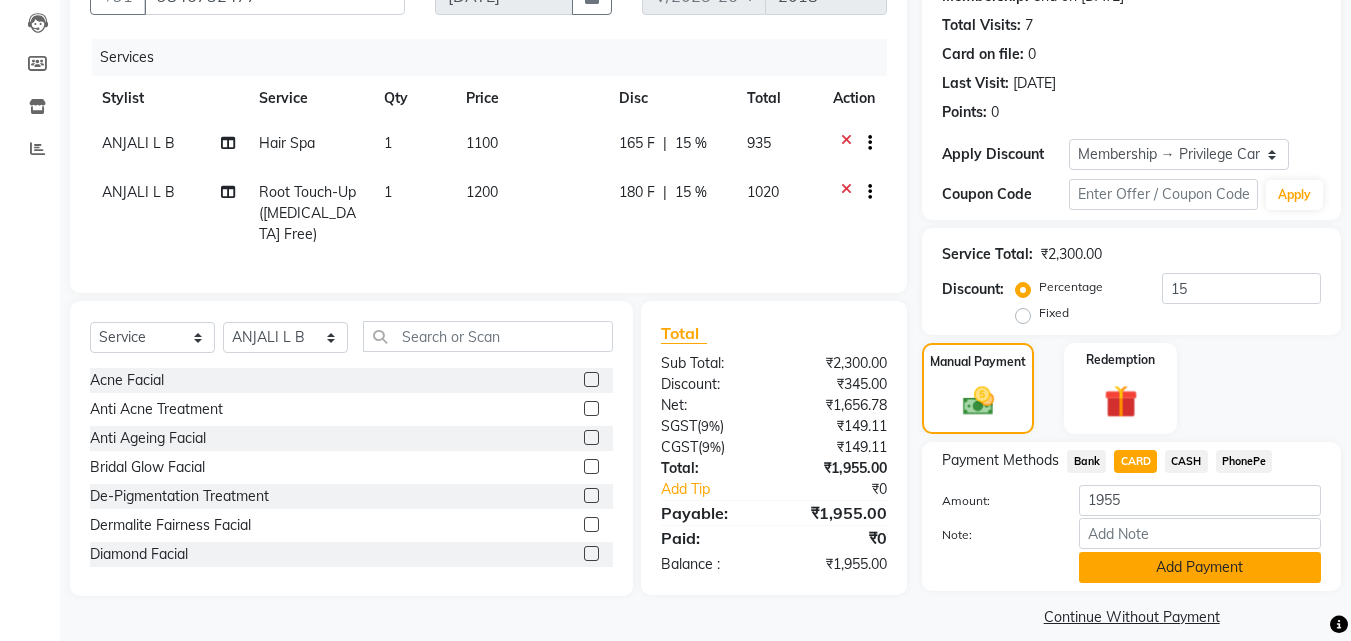 click on "Add Payment" 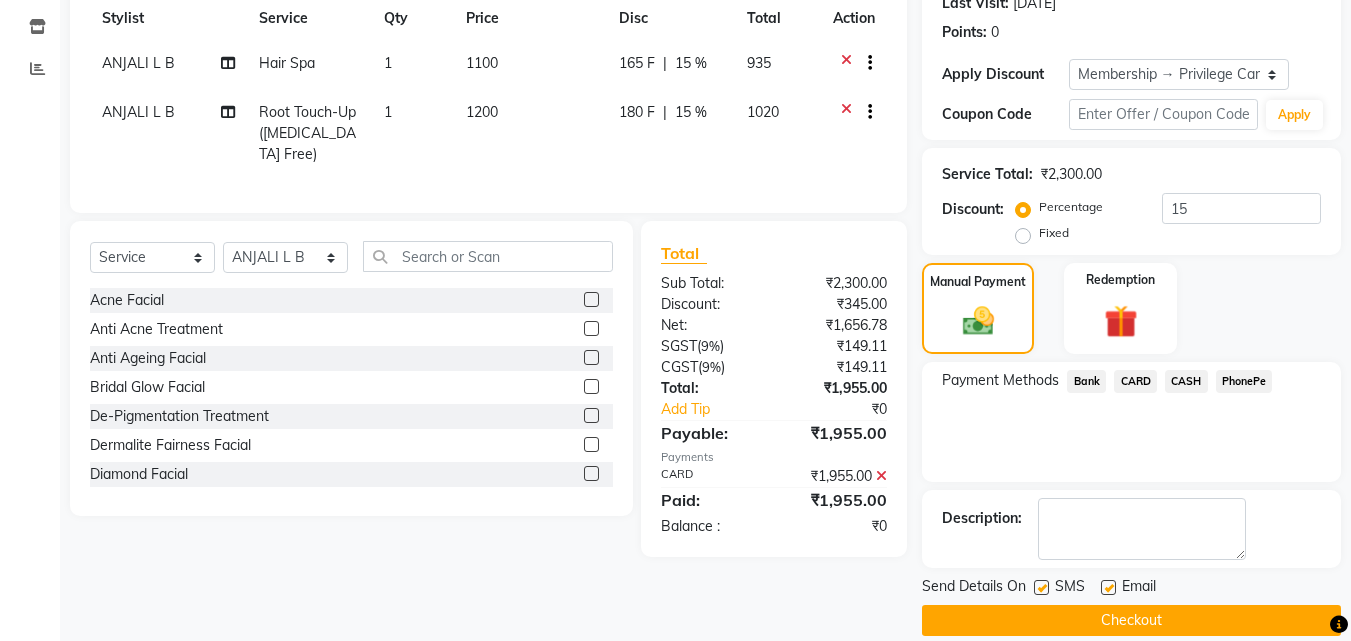 scroll, scrollTop: 314, scrollLeft: 0, axis: vertical 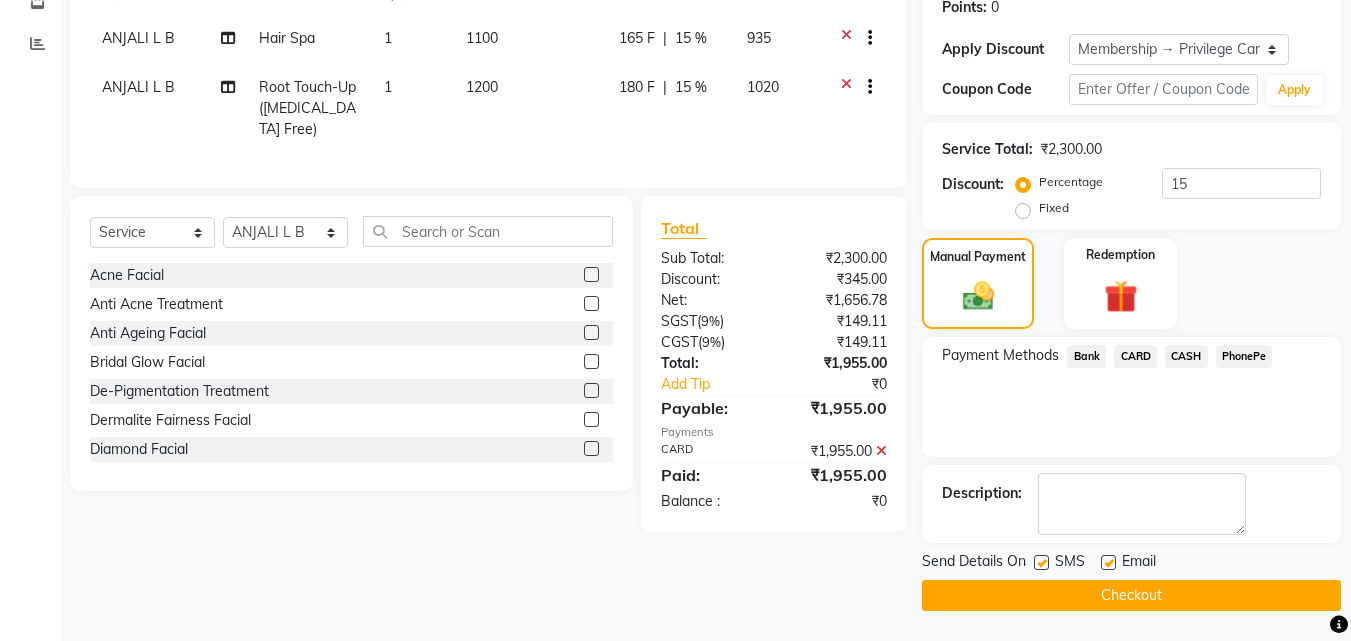 click on "Checkout" 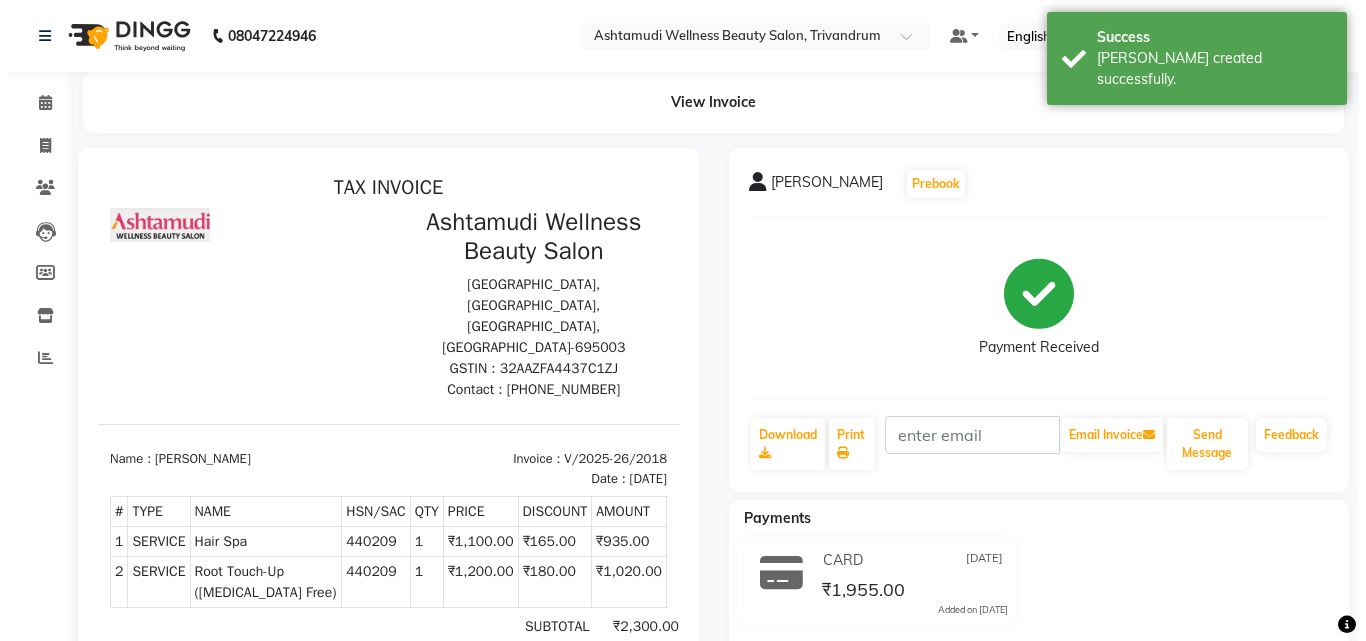 scroll, scrollTop: 0, scrollLeft: 0, axis: both 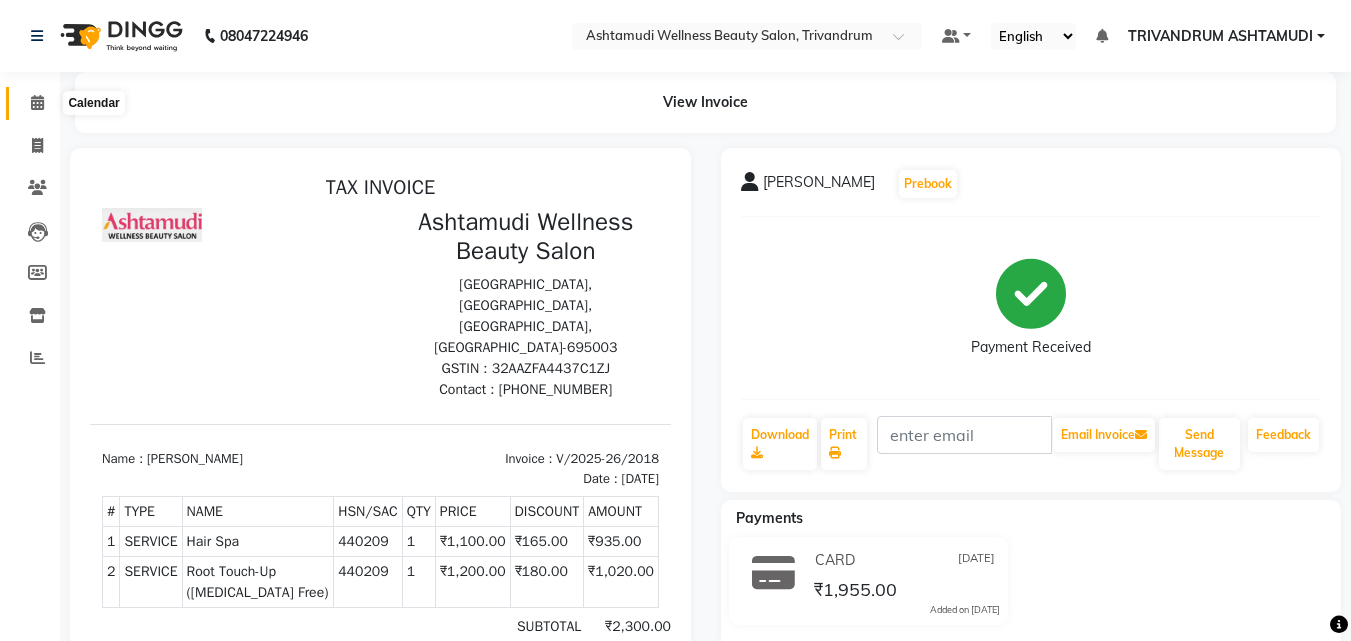 click 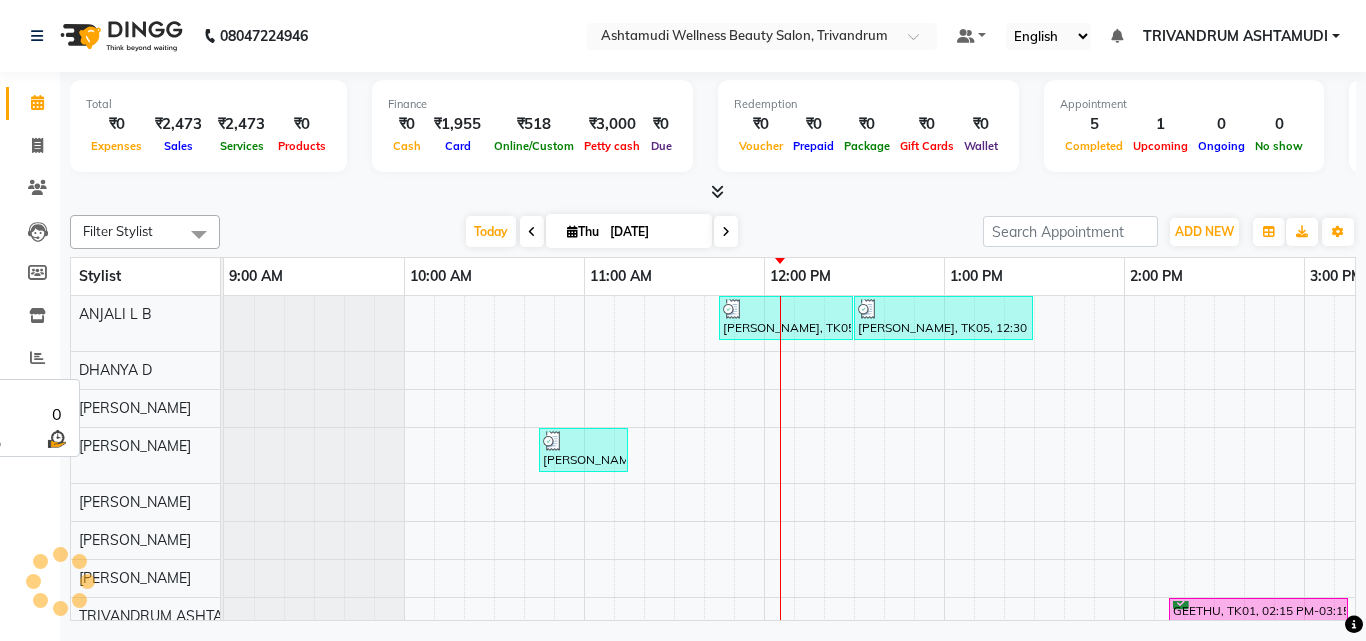 scroll, scrollTop: 0, scrollLeft: 541, axis: horizontal 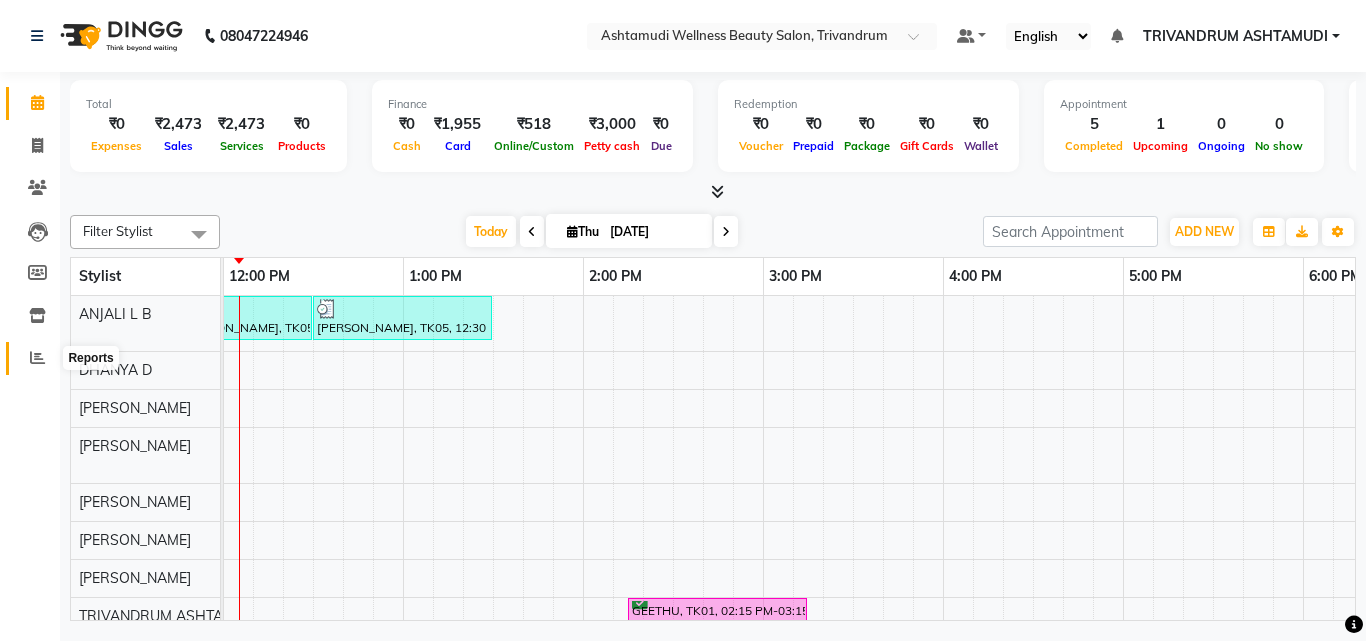 click 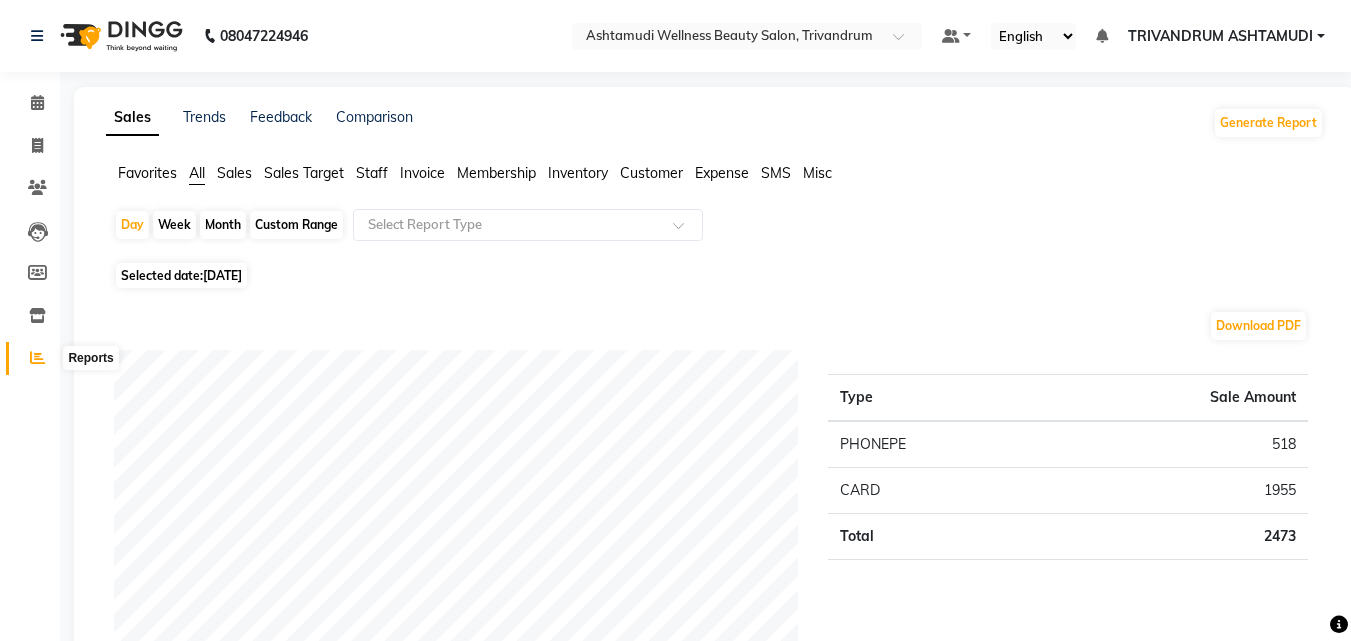 click 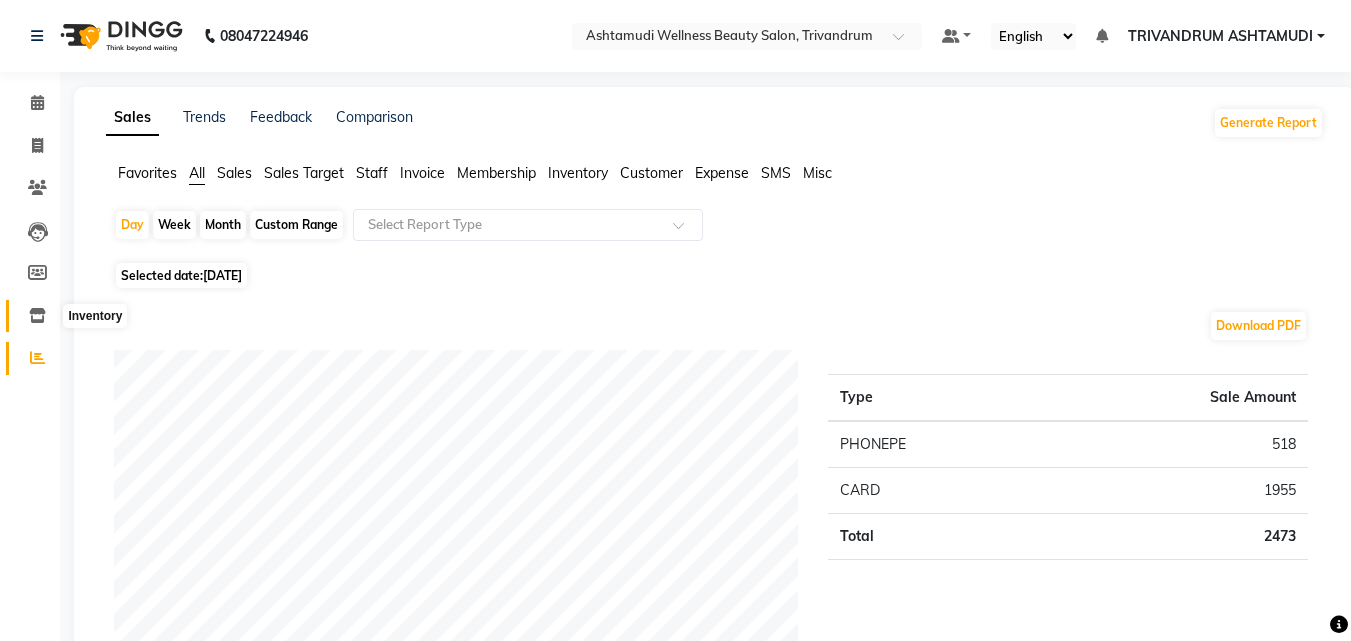 click 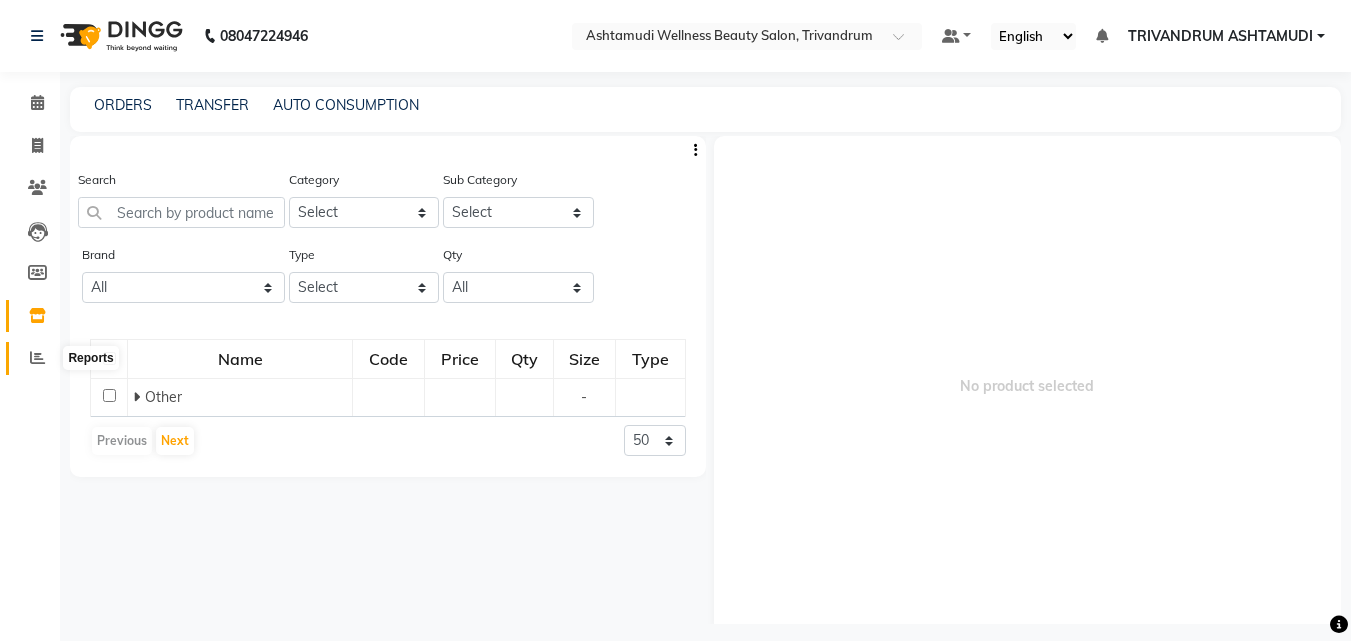 click 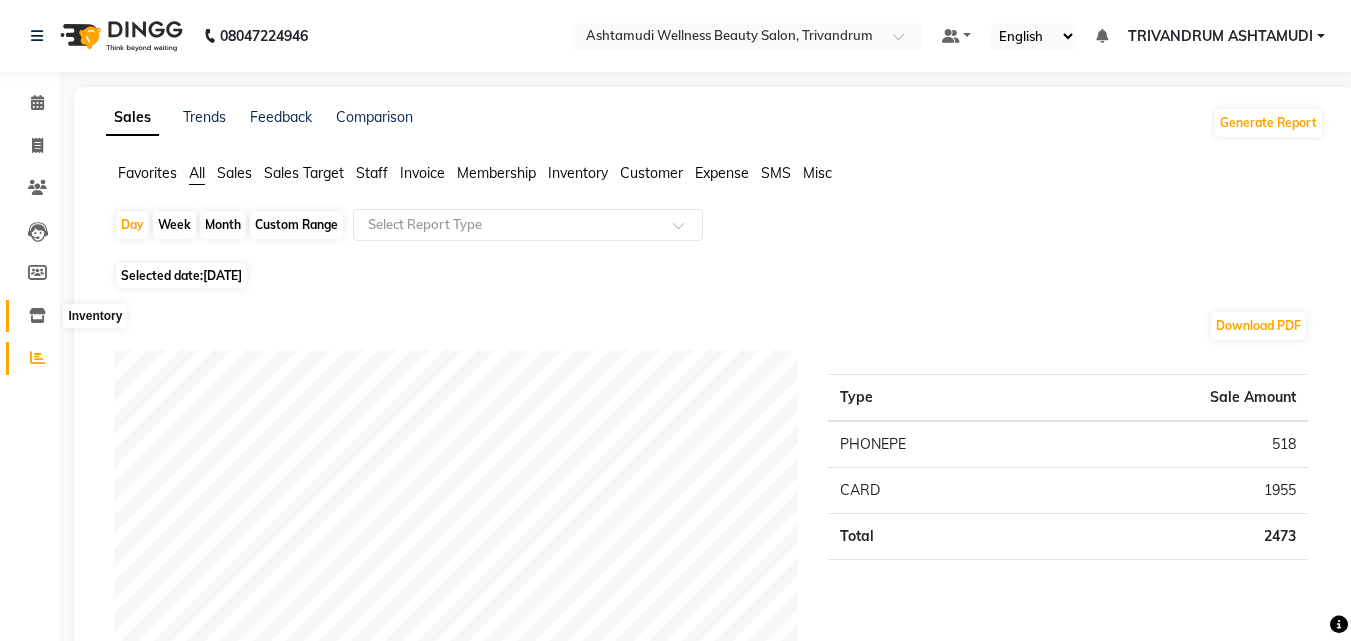 click 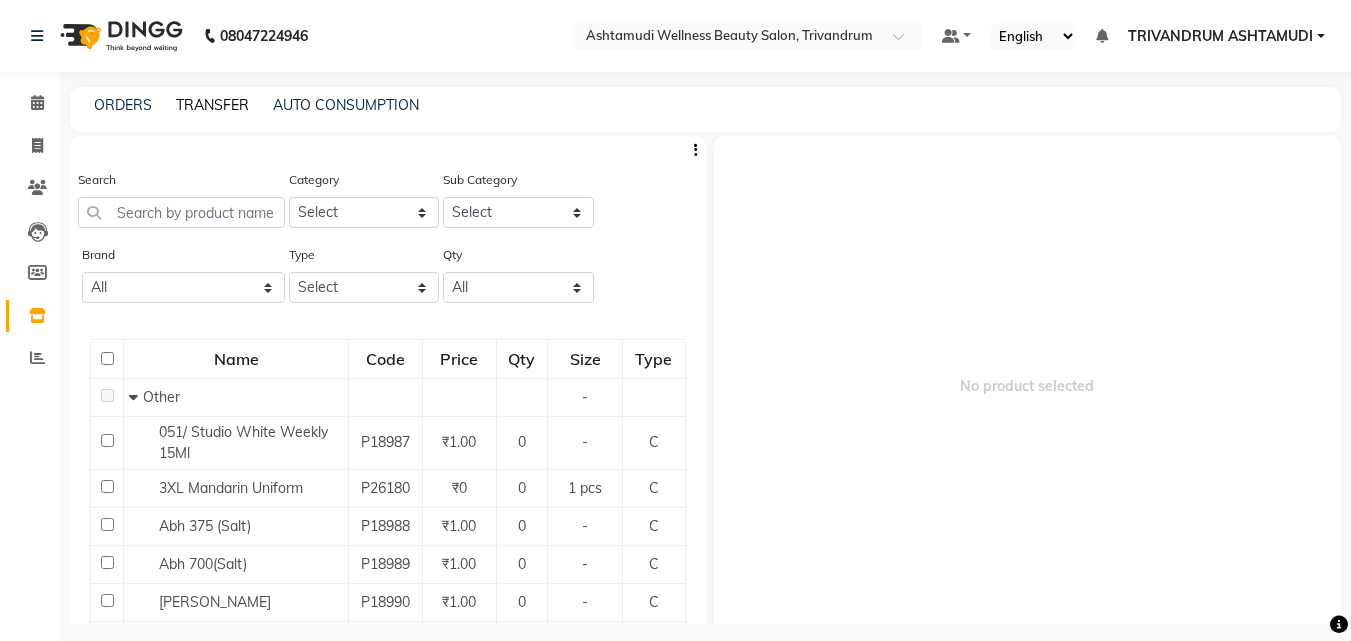 click on "TRANSFER" 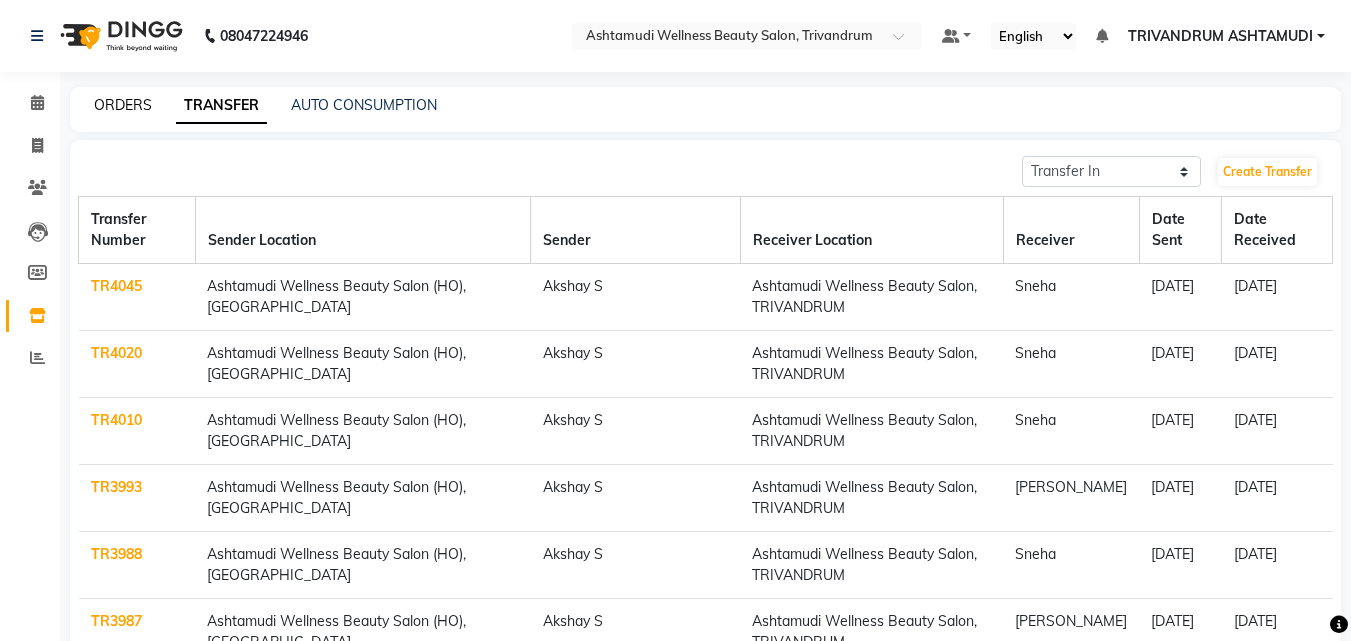 click on "ORDERS" 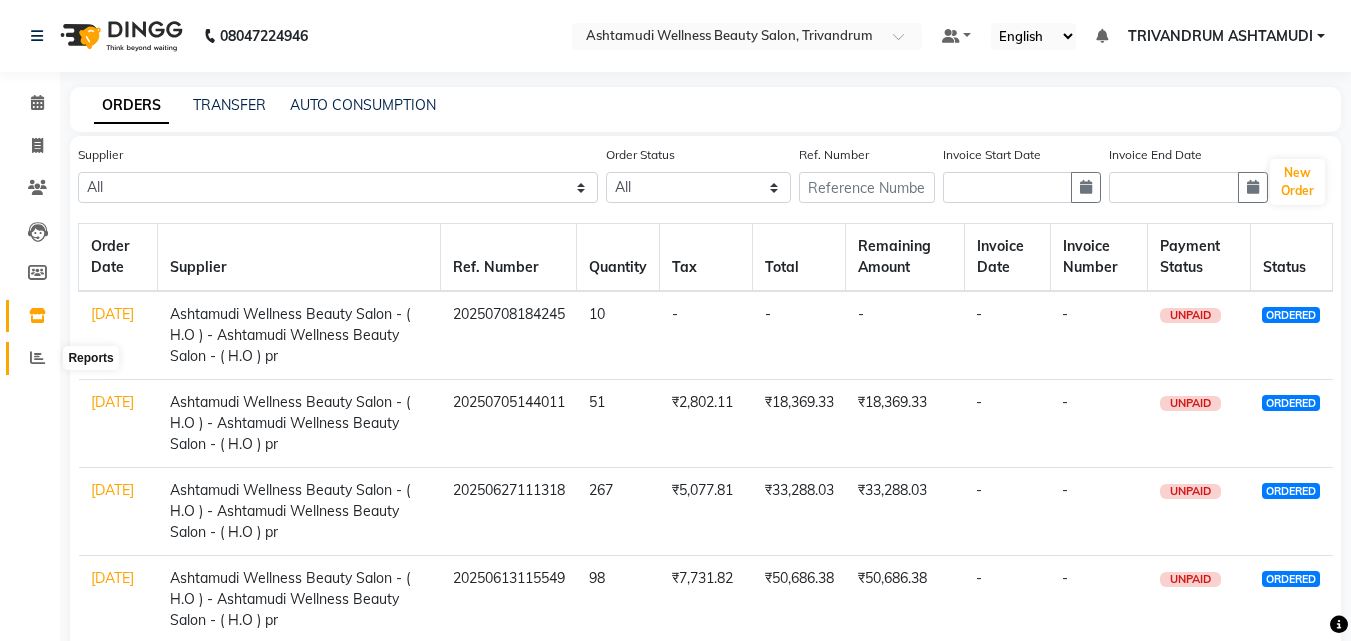 click 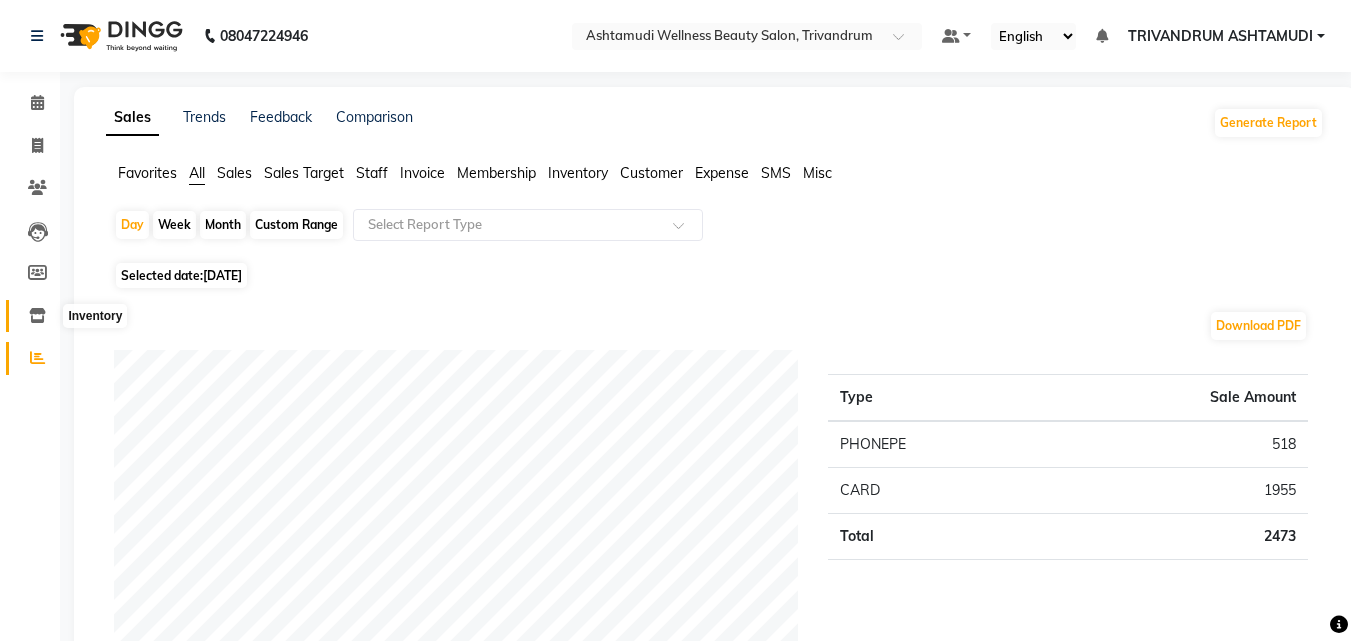 click 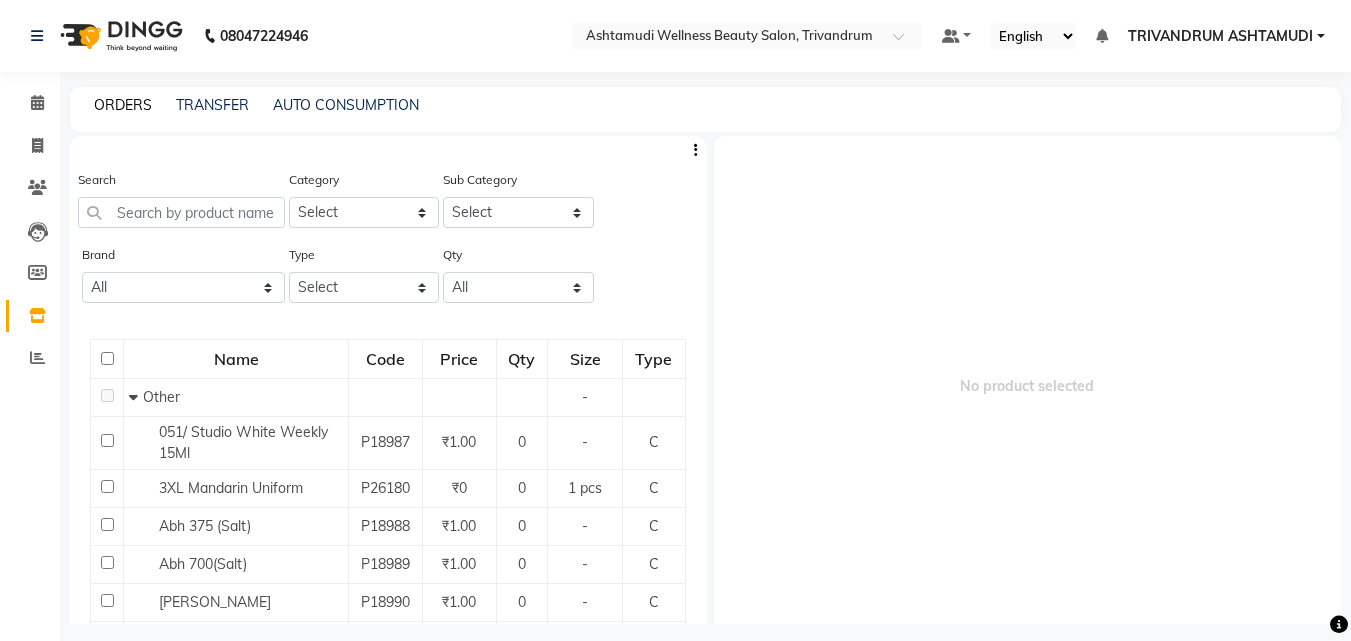 click on "ORDERS" 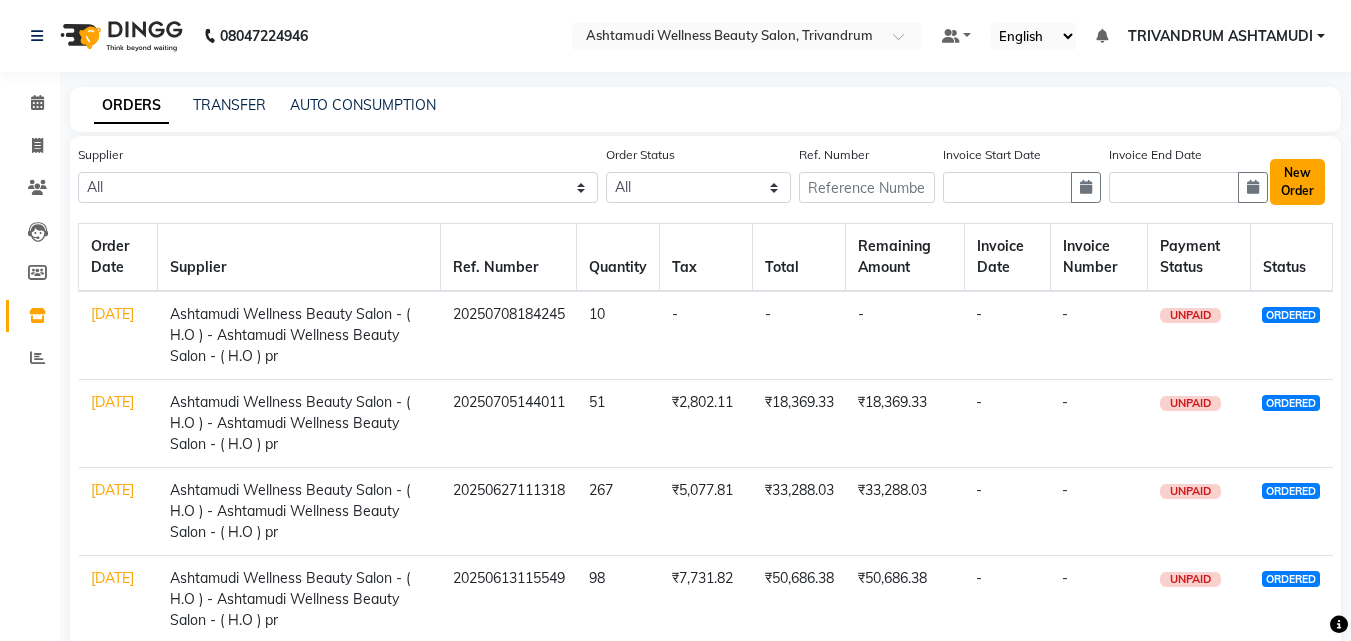 click on "New Order" 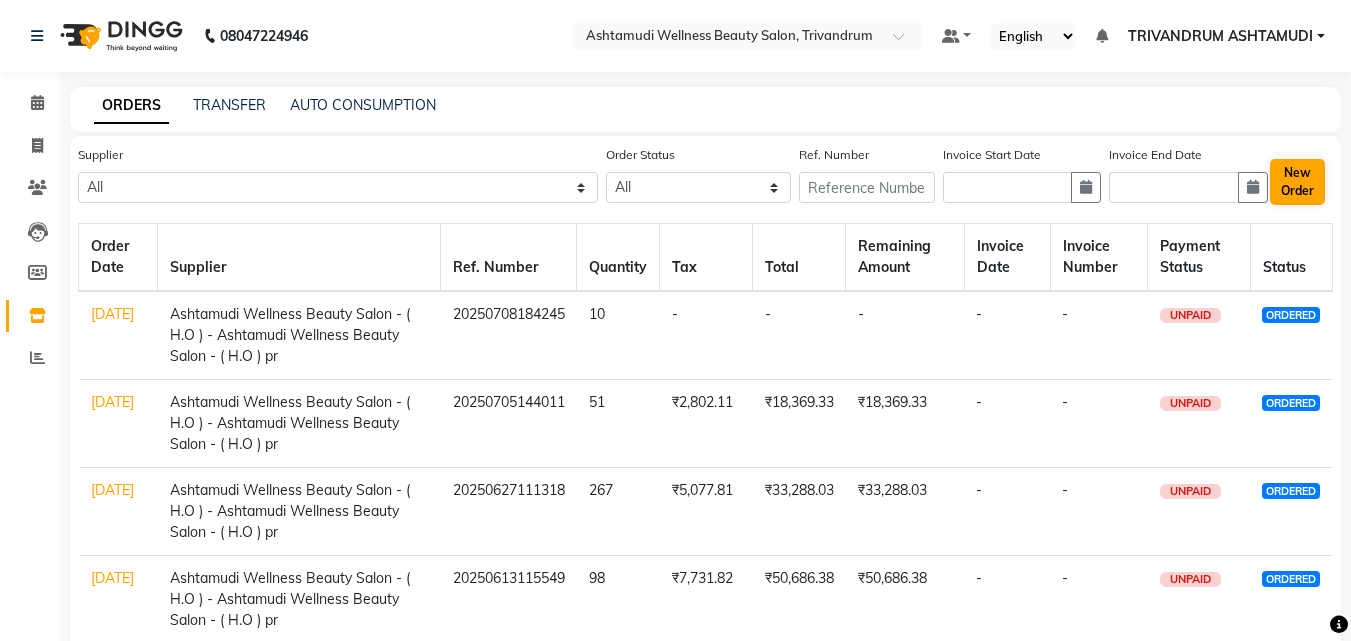 select on "true" 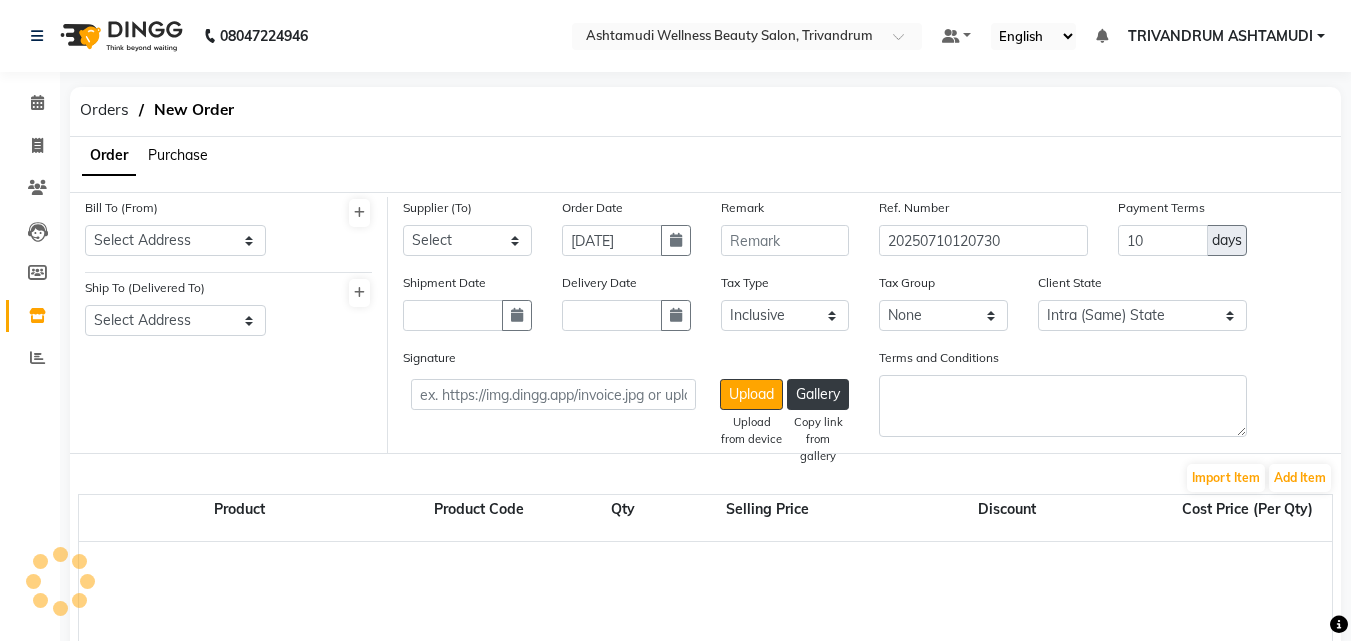 select on "1779" 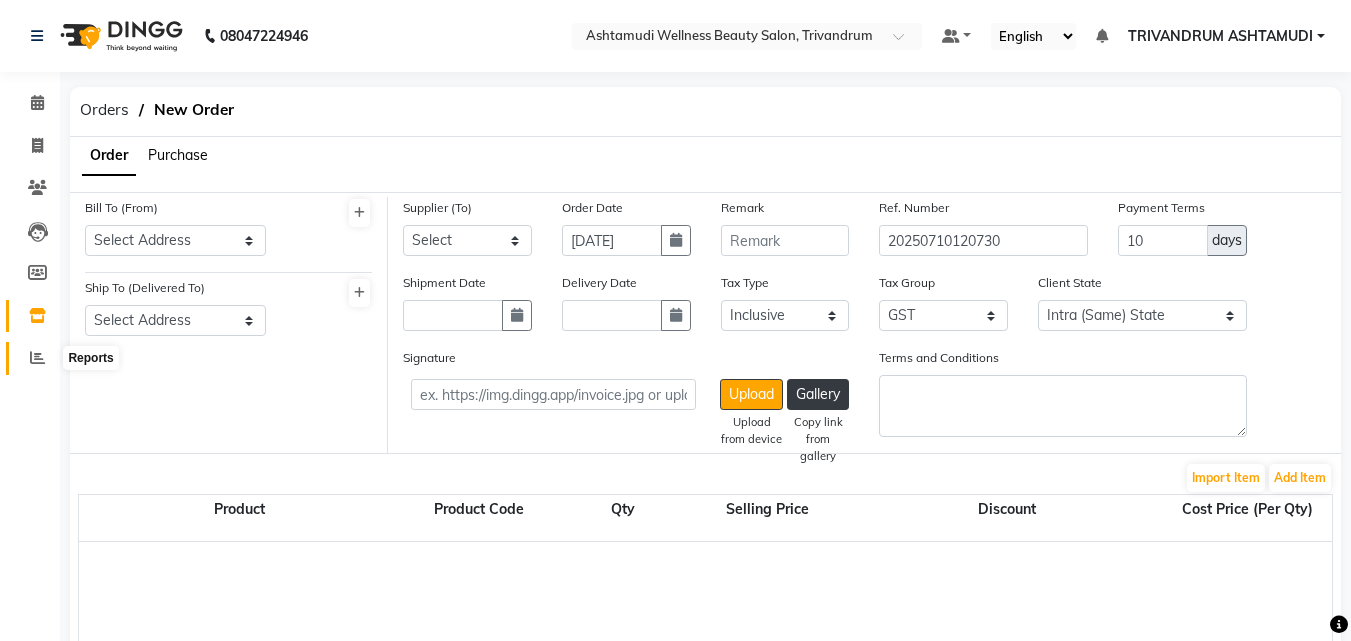 click 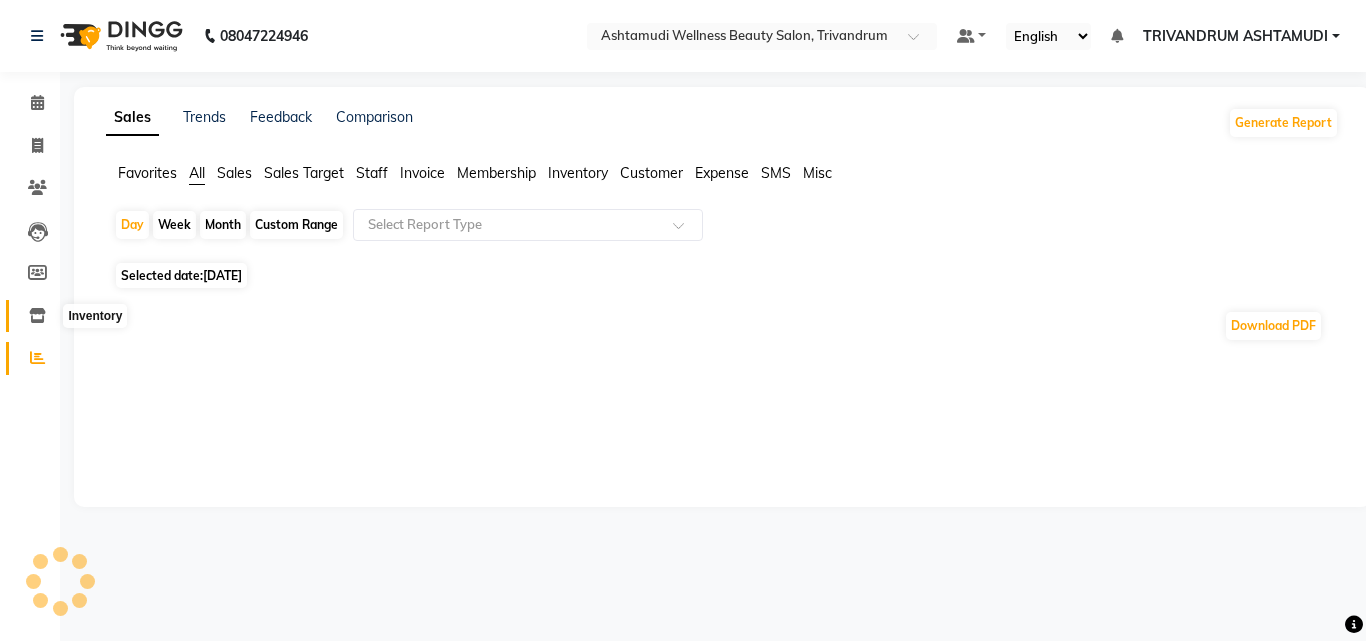click 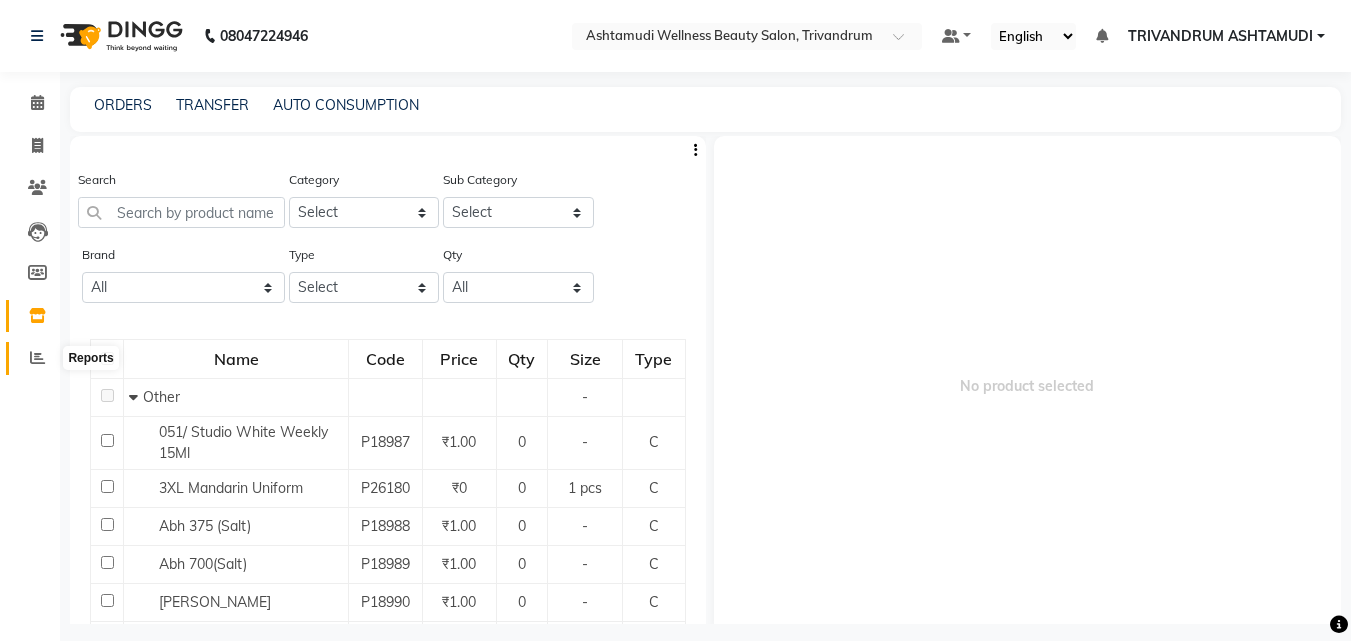 click 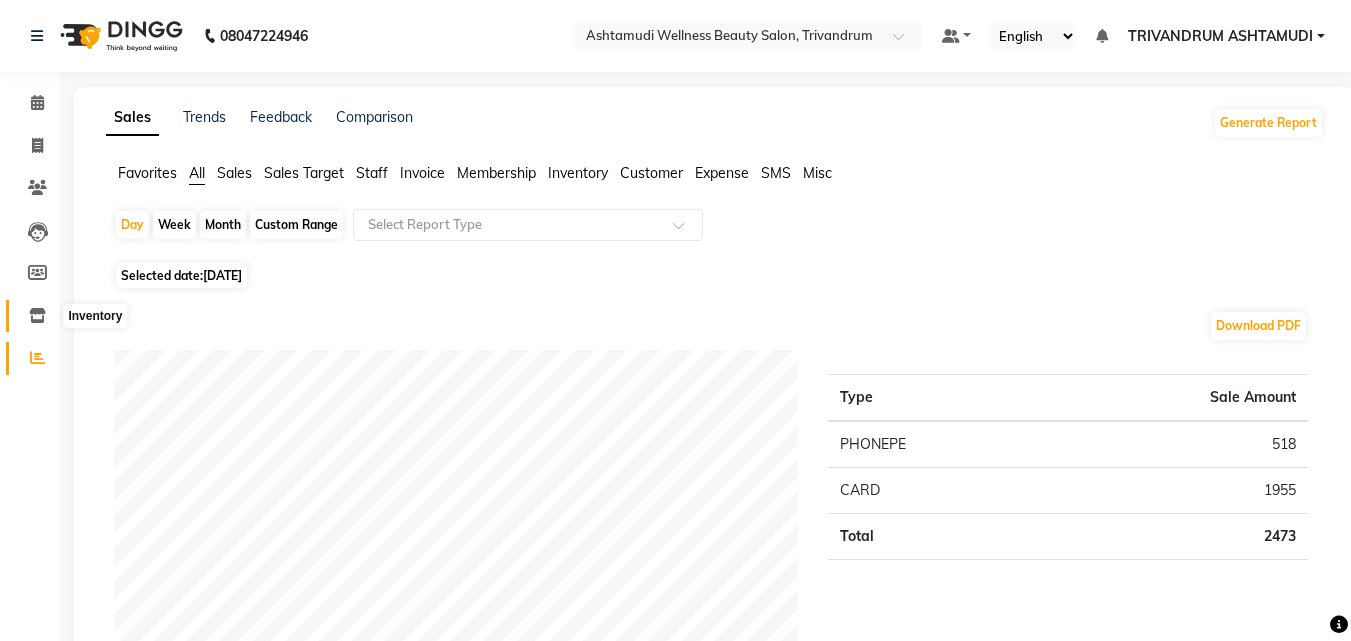 click 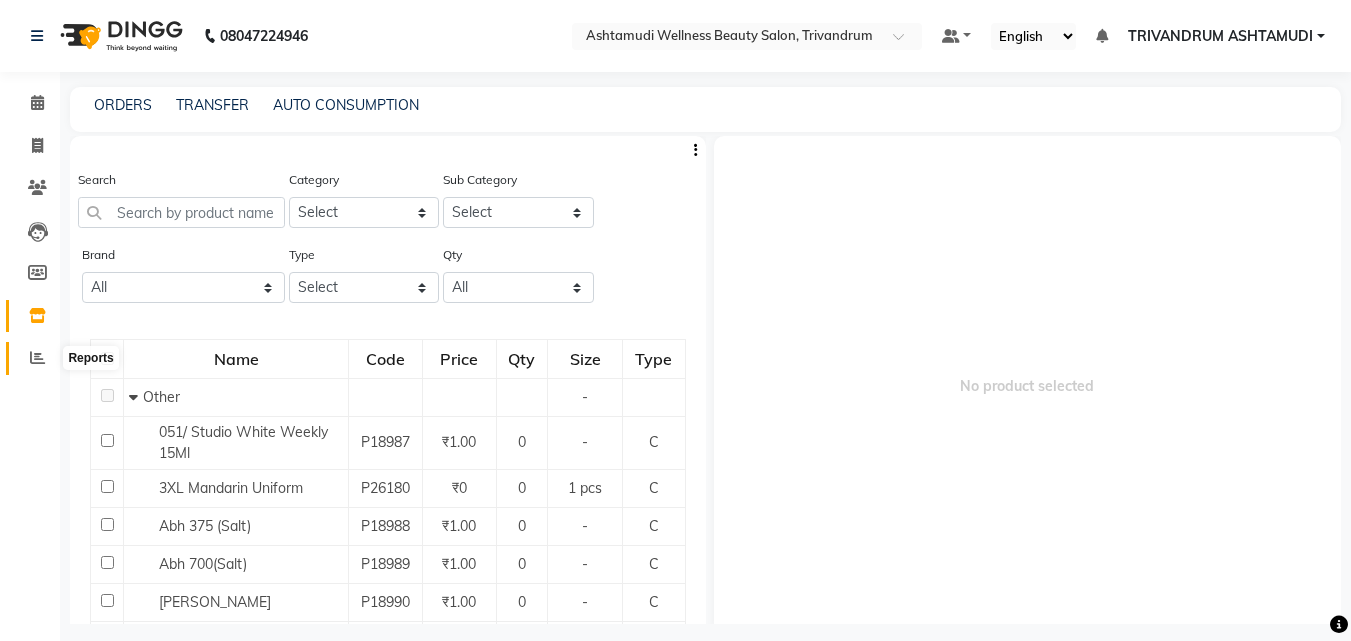 click 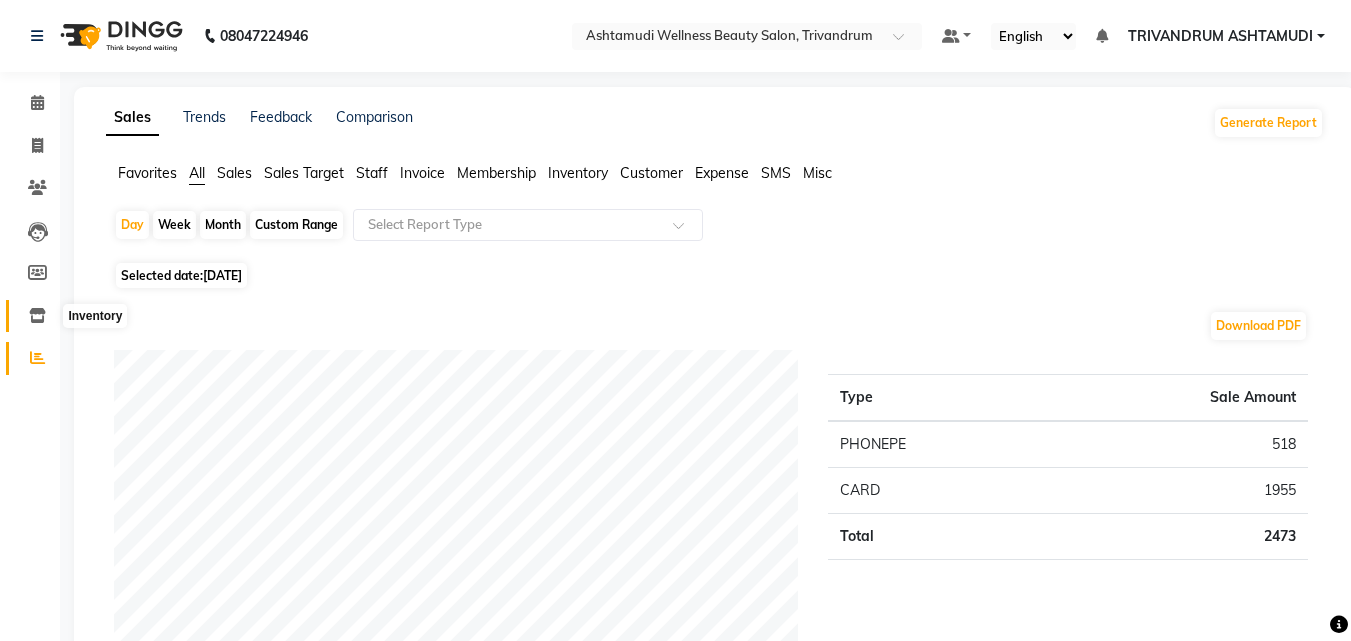 click 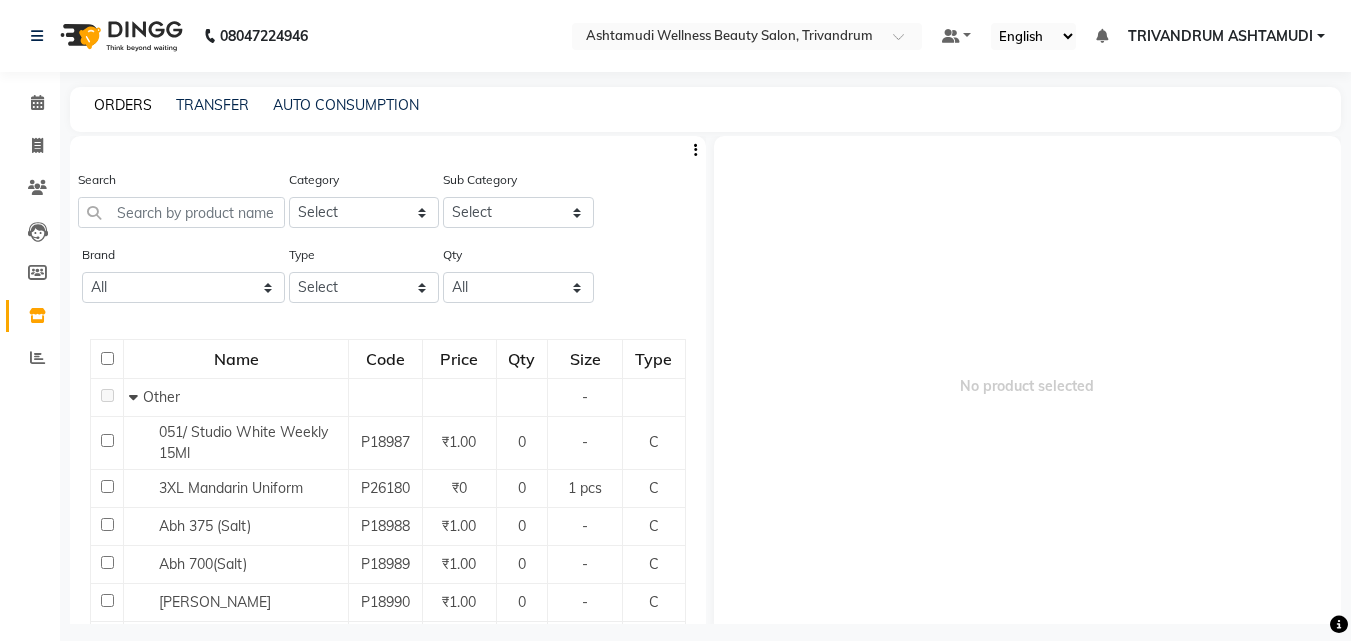 click on "ORDERS" 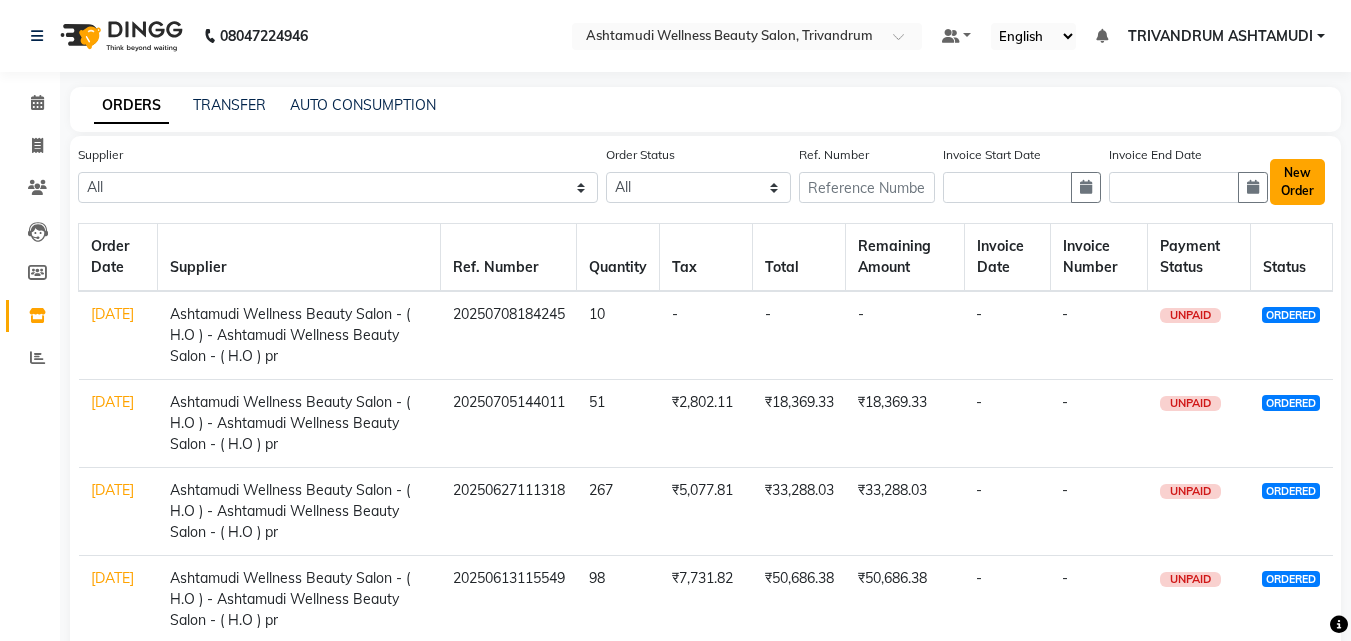 click on "New Order" 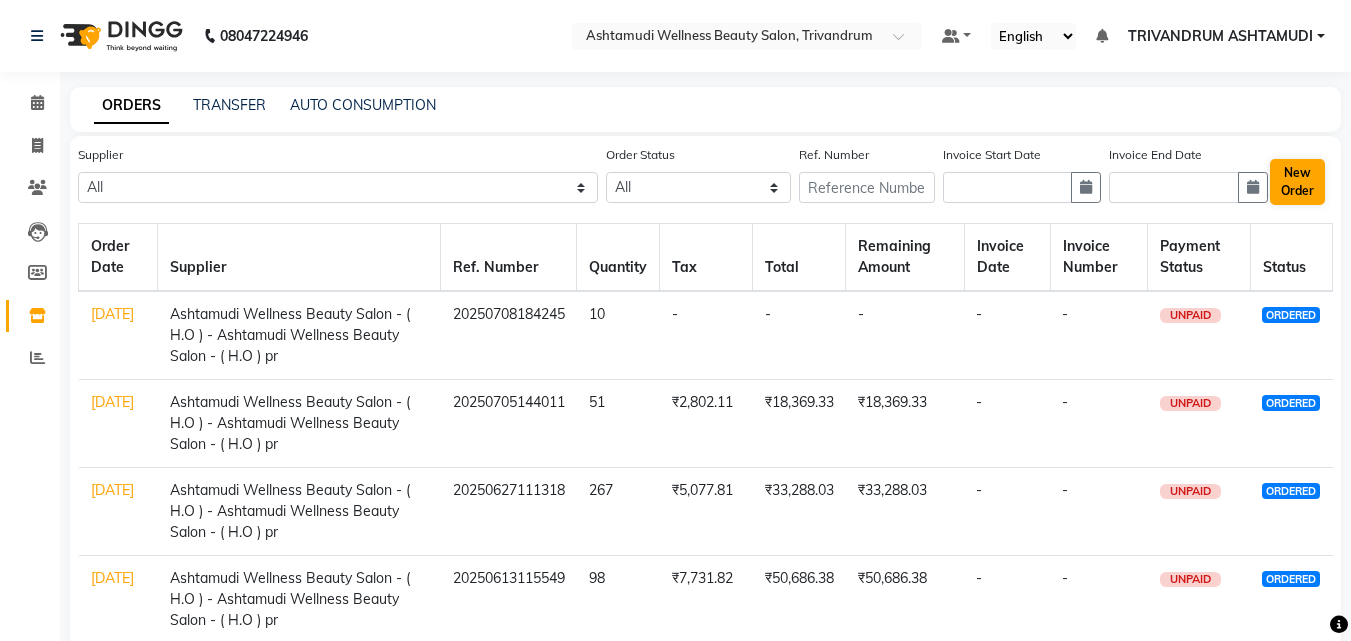 select on "true" 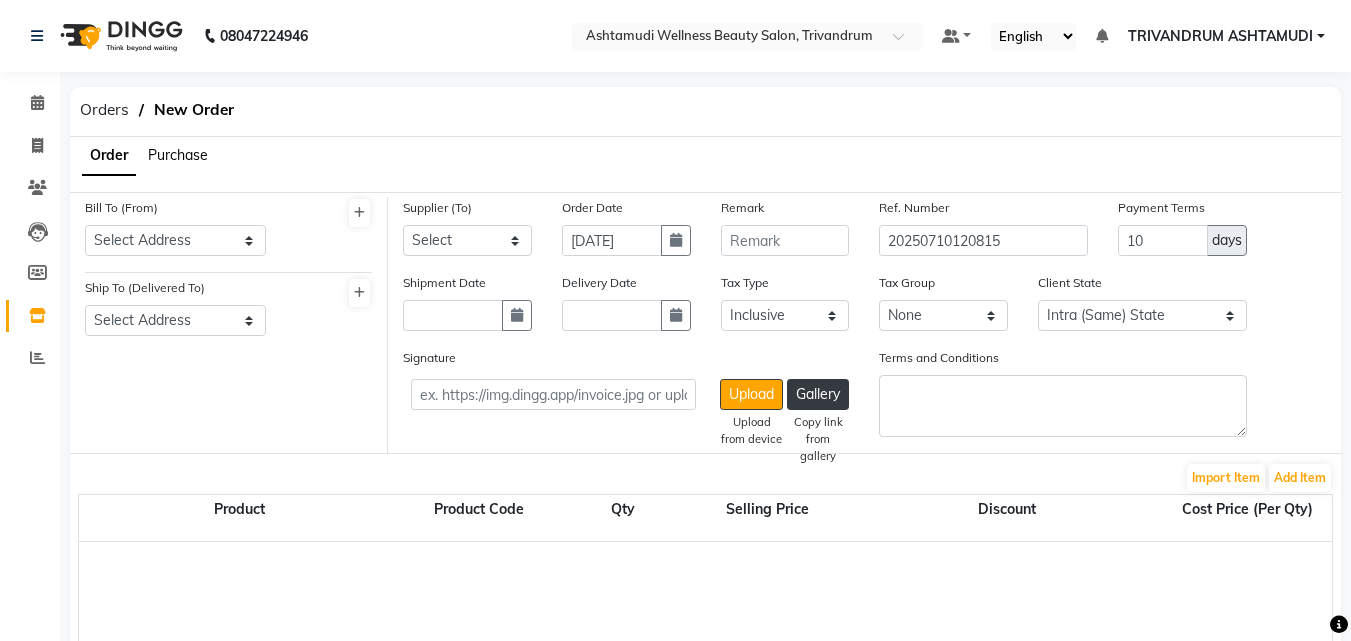 select on "1779" 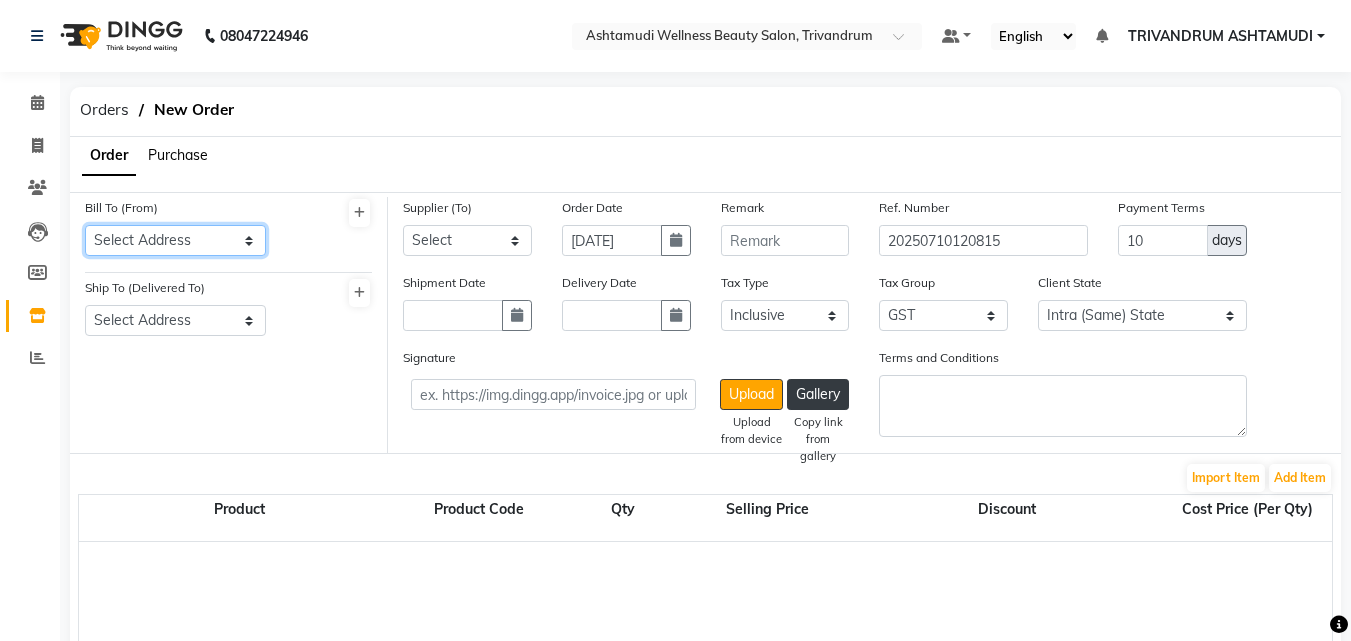 click on "Select Address  tvm" 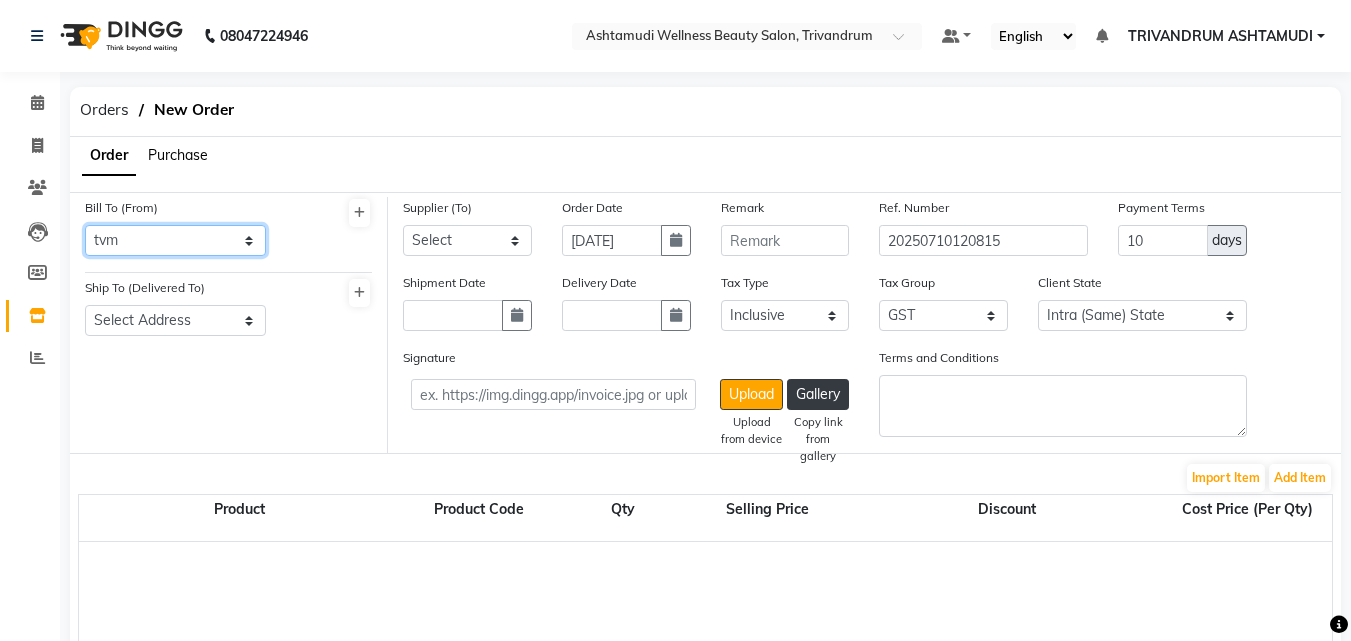 click on "Select Address  tvm" 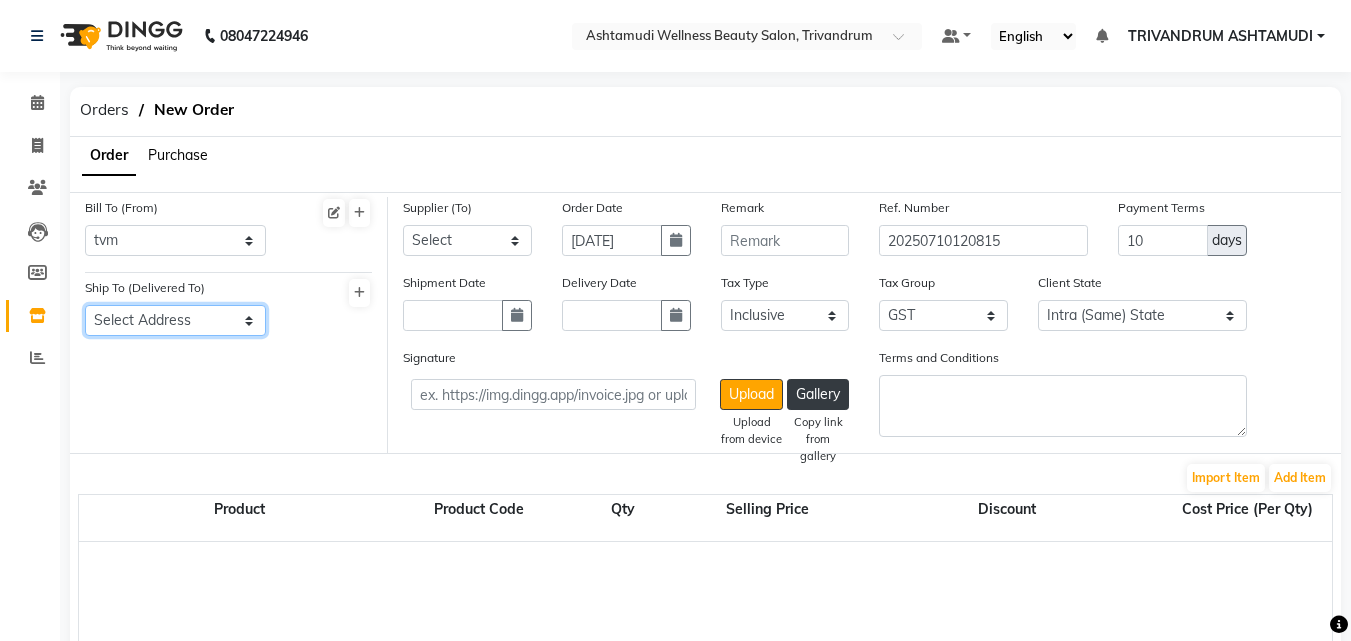click on "Select Address  Tvm" 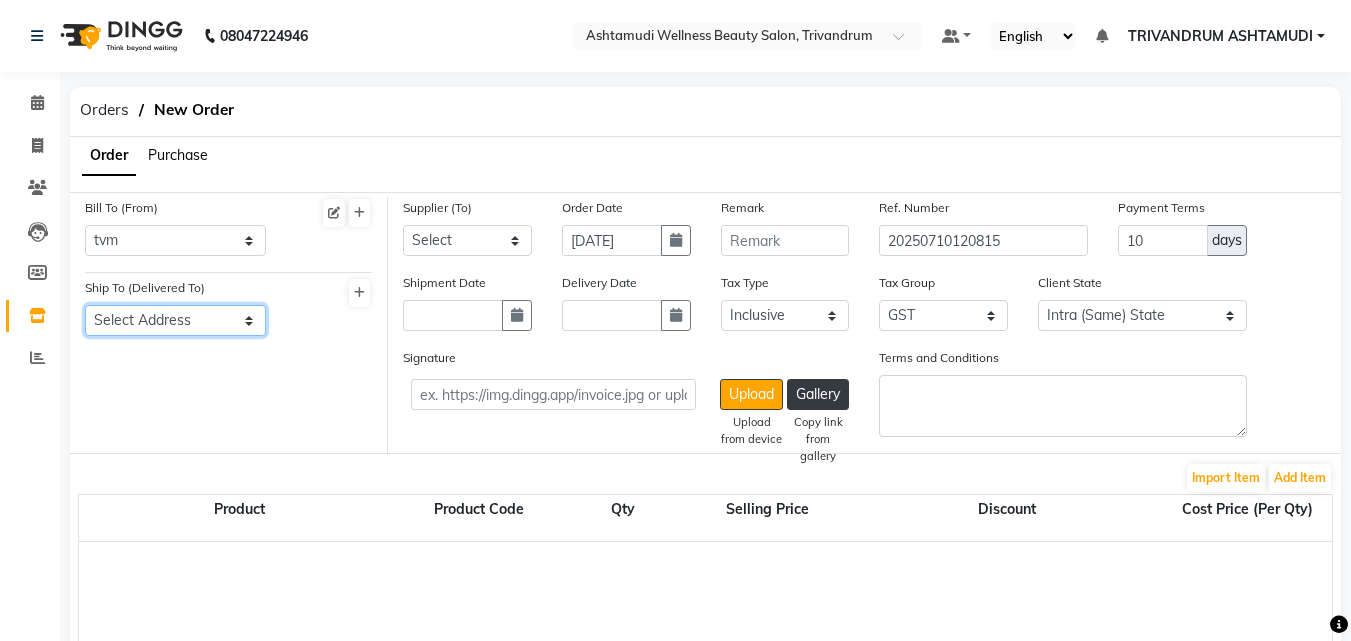 select on "1001" 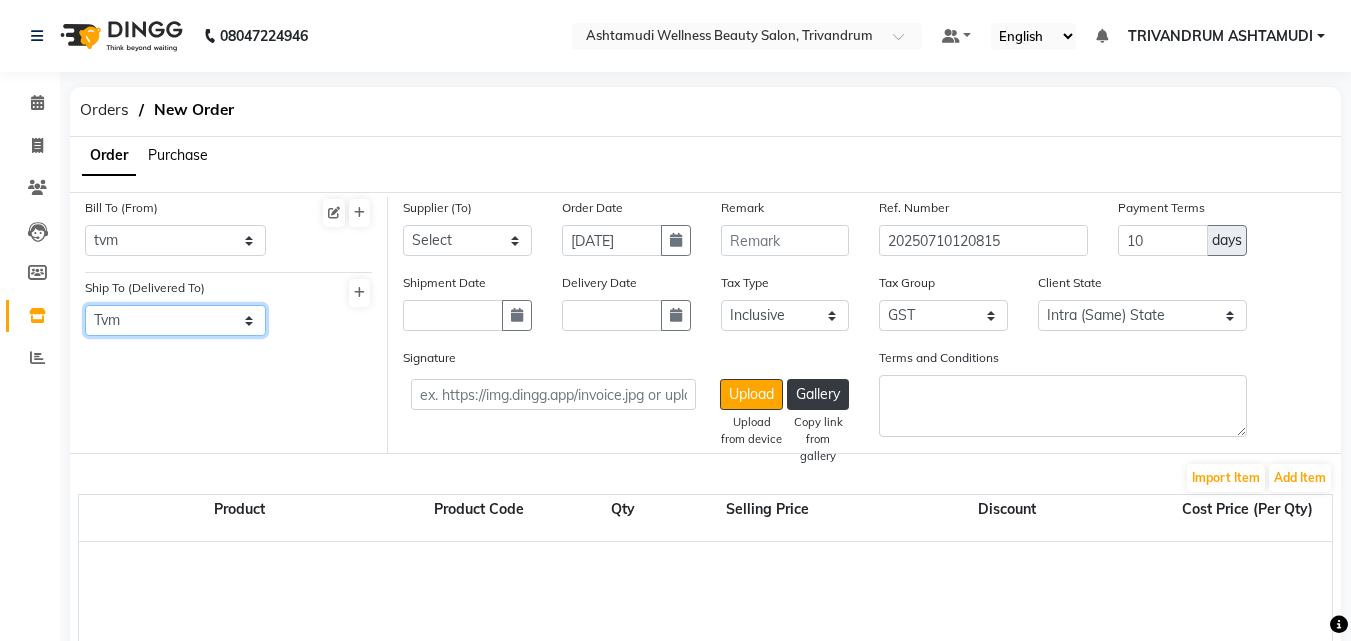 click on "Select Address  Tvm" 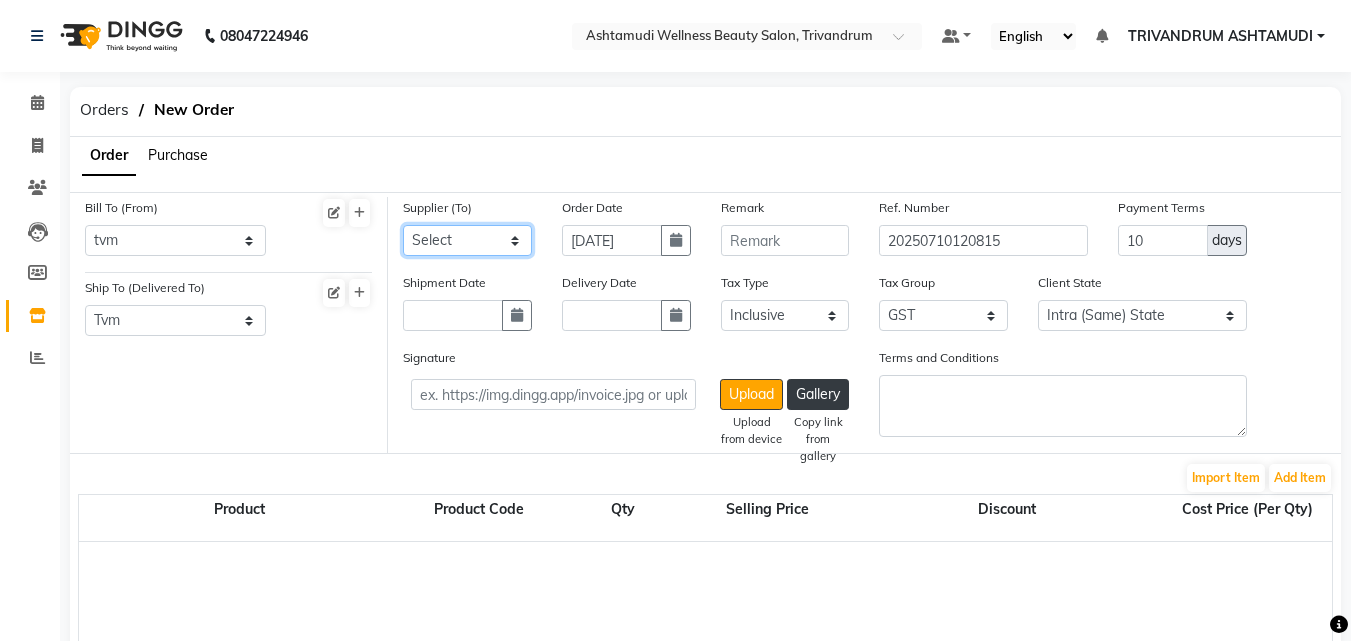click on "Select Ashtamudi Wellness Beauty Salon - ( H.O ) - Ashtamudi Wellness Beauty Salon - ( H.O ) pr" 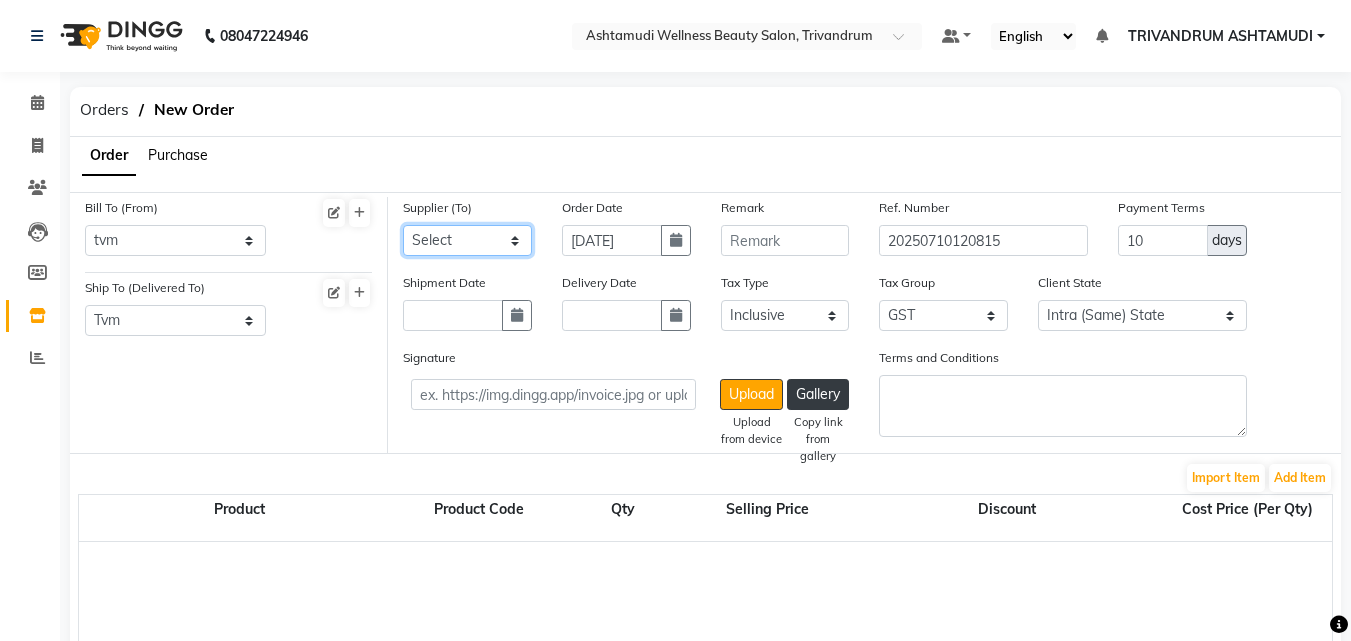 select on "2746" 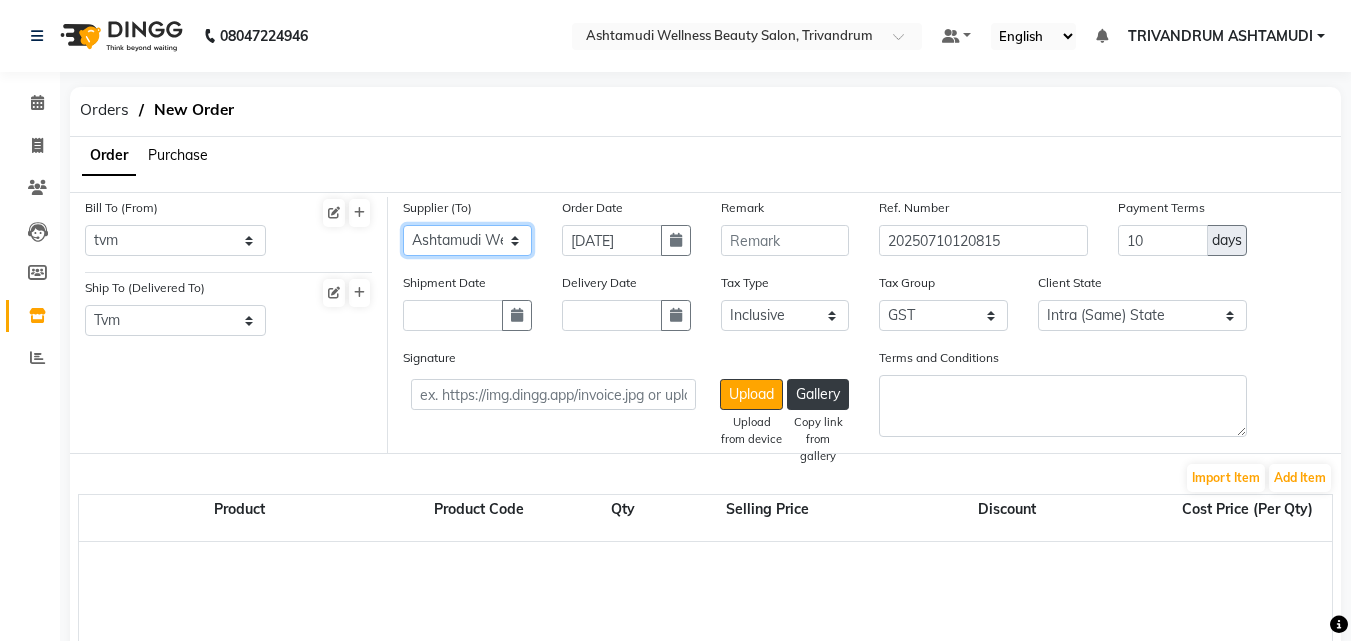 click on "Select Ashtamudi Wellness Beauty Salon - ( H.O ) - Ashtamudi Wellness Beauty Salon - ( H.O ) pr" 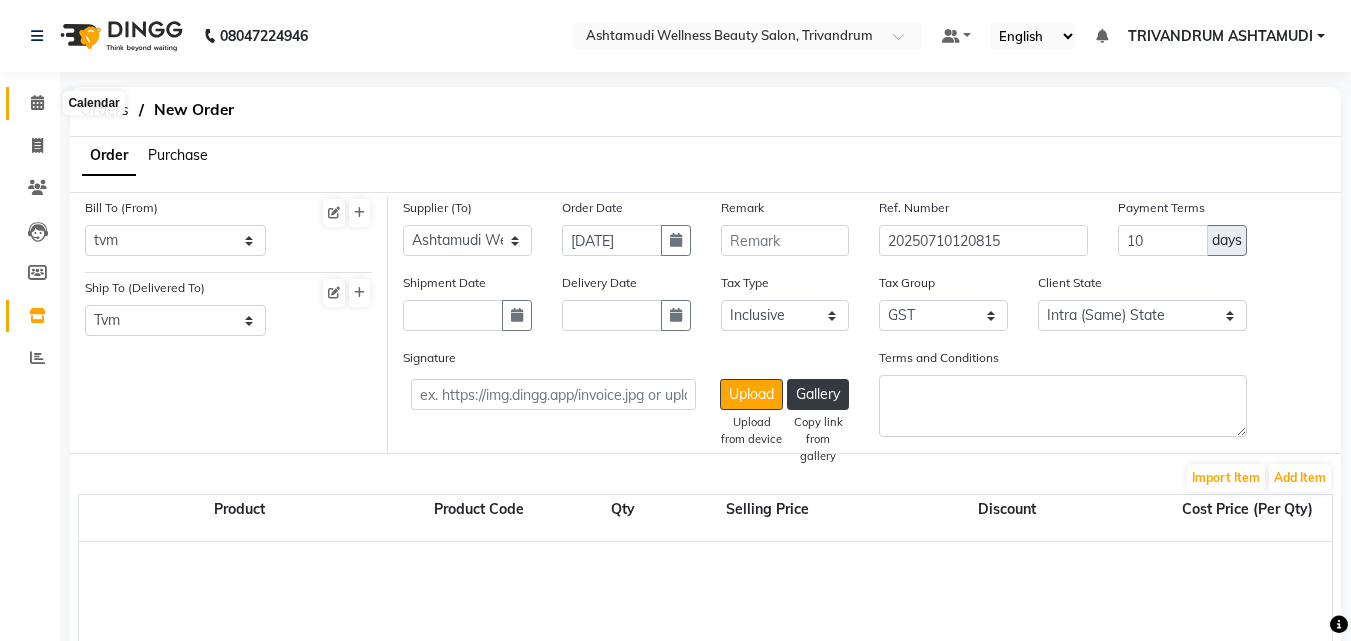 click 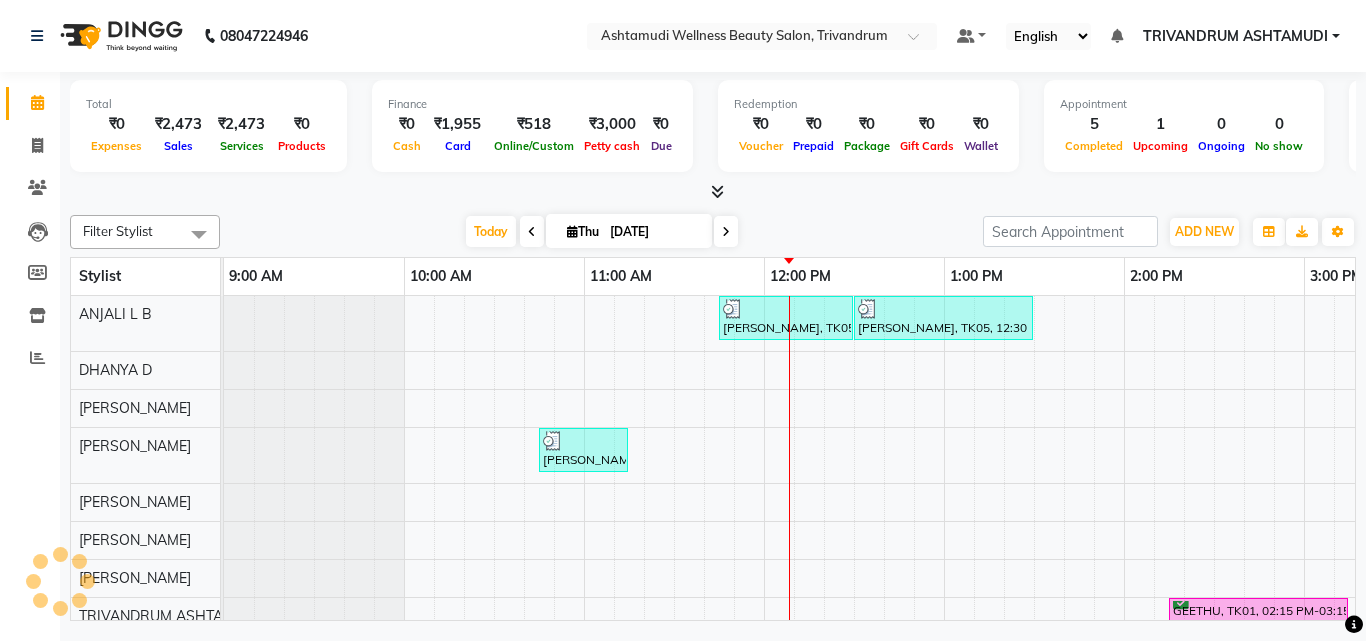 scroll, scrollTop: 0, scrollLeft: 541, axis: horizontal 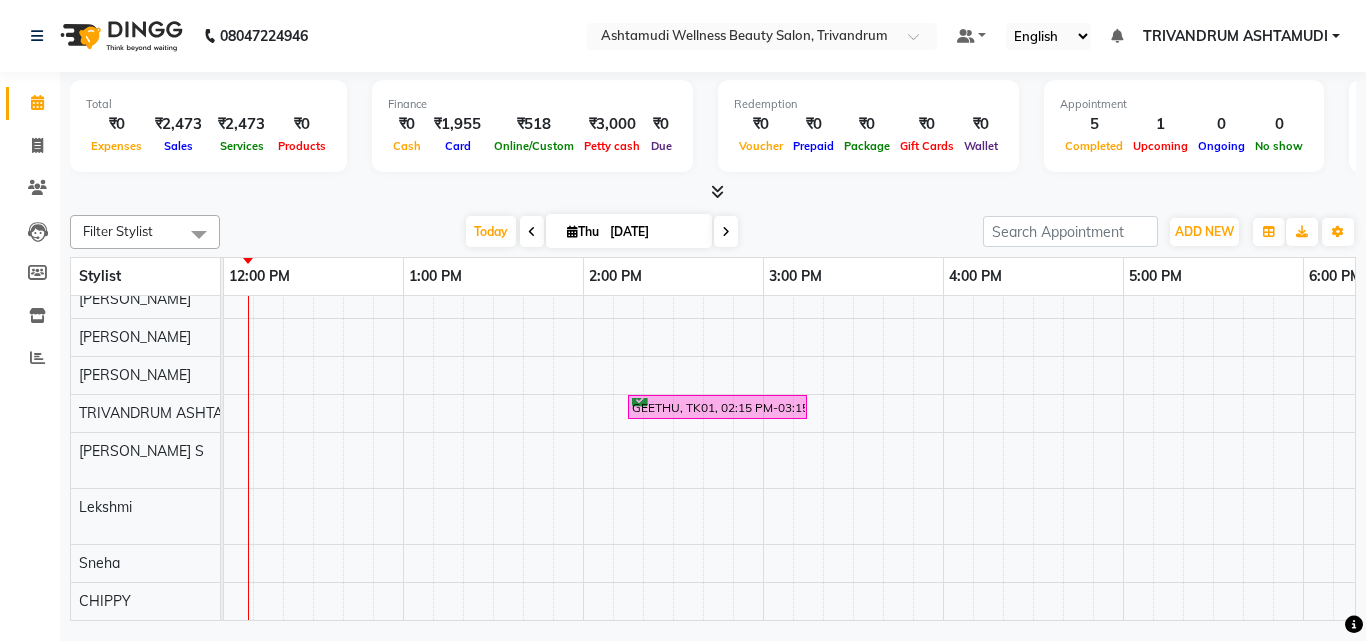click on "[PERSON_NAME], TK05, 11:45 AM-12:30 PM, Root Touch-Up ([MEDICAL_DATA] Free)     [PERSON_NAME], TK05, 12:30 PM-01:30 PM, Hair Spa     [PERSON_NAME], TK04, 10:45 AM-11:15 AM, Normal Hair Cut     GEETHU, TK01, 02:15 PM-03:15 PM, Fruit Facial     Priyanka, TK02, 10:15 AM-10:30 AM, Chin Threading     sneha, TK03, 10:30 AM-10:45 AM, Eyebrows Threading" at bounding box center [943, 356] 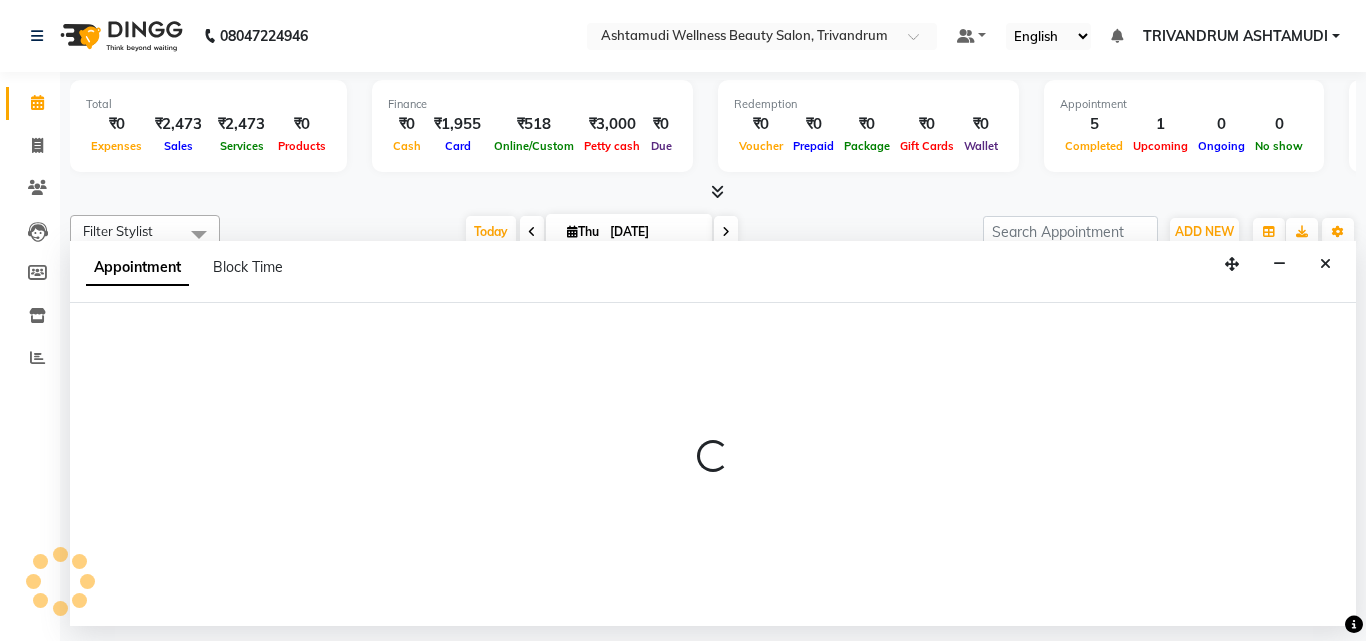 select on "82502" 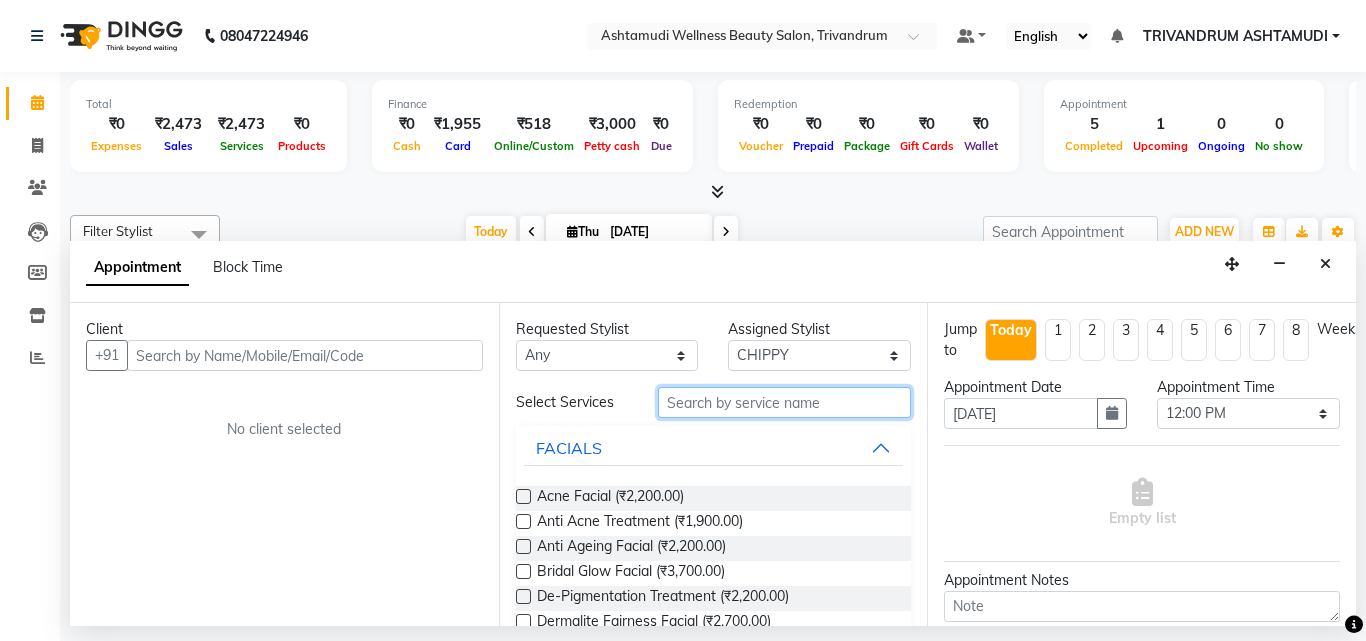 click at bounding box center (785, 402) 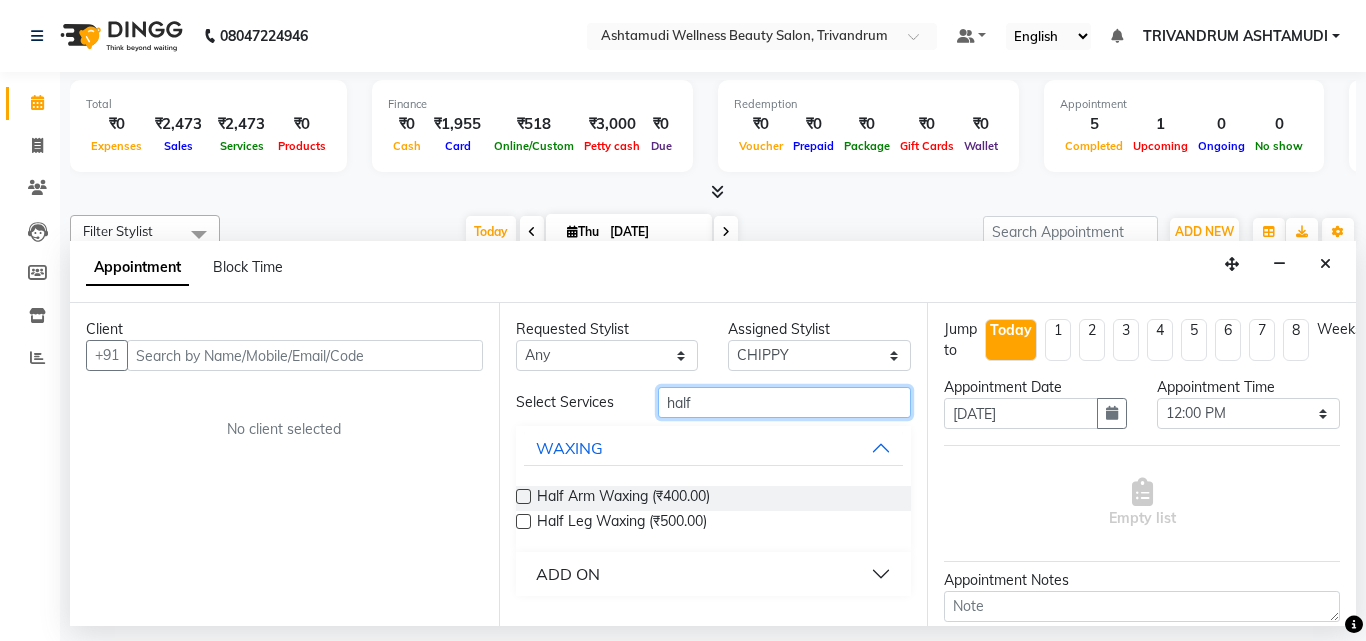 type on "half" 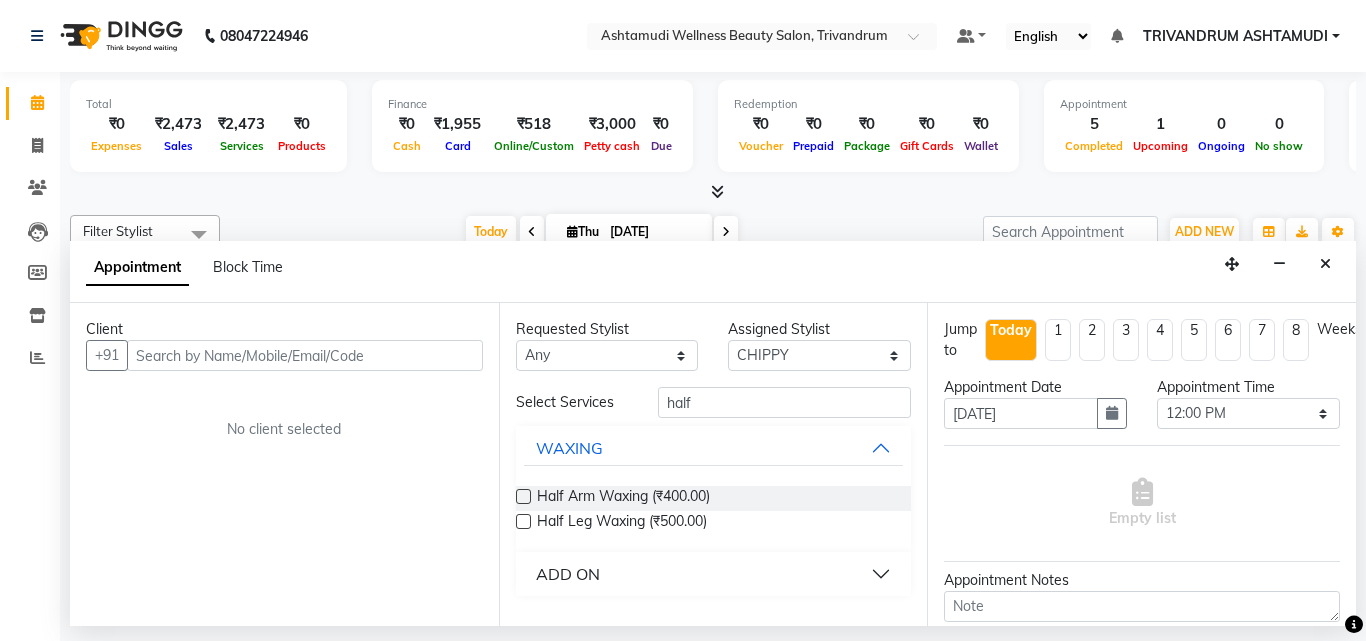 click at bounding box center [523, 496] 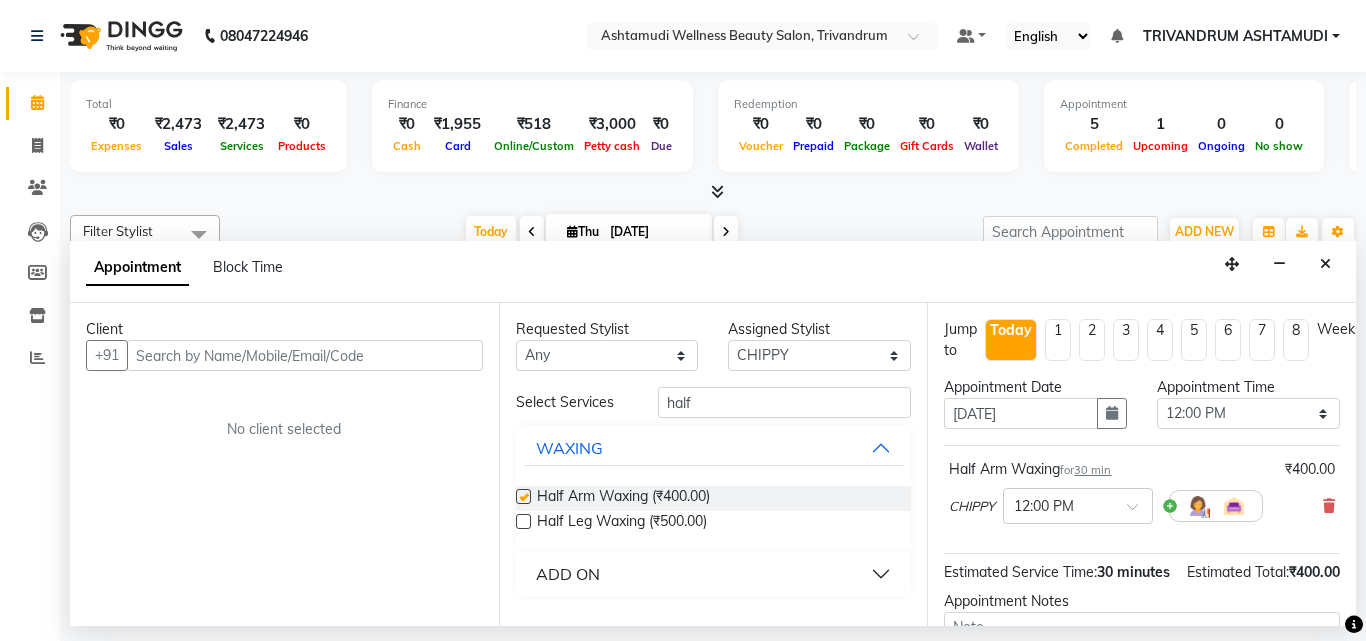 checkbox on "false" 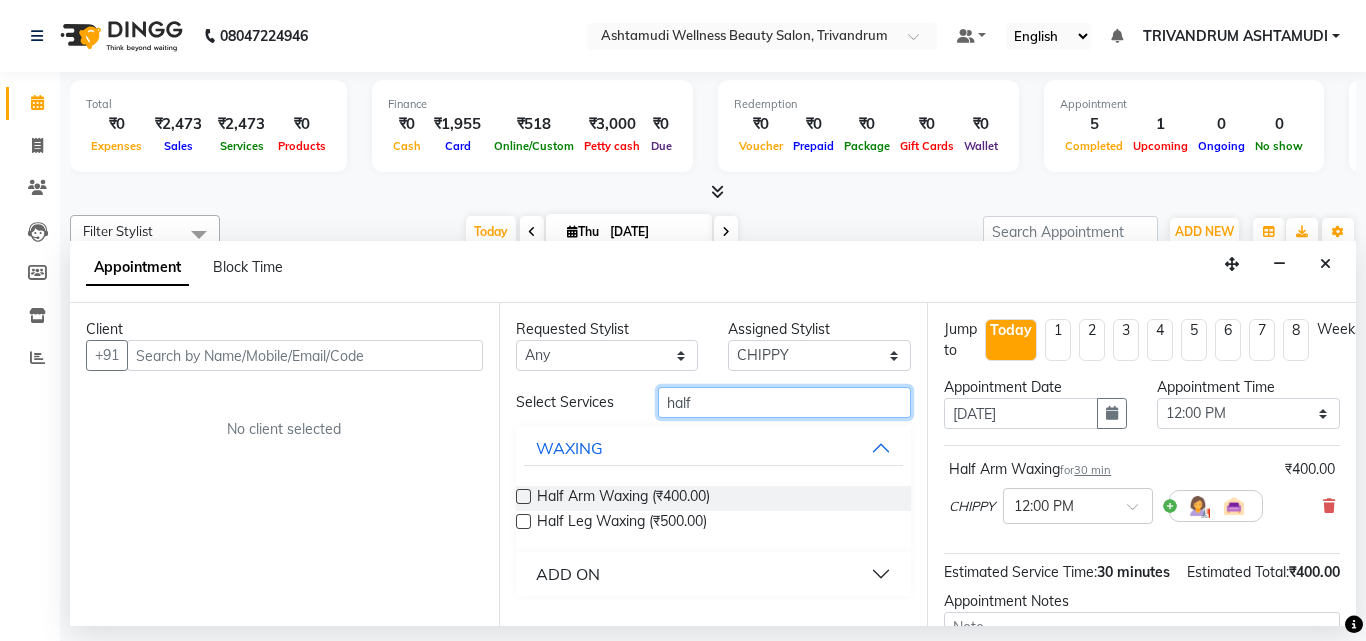 drag, startPoint x: 740, startPoint y: 395, endPoint x: 574, endPoint y: 417, distance: 167.45149 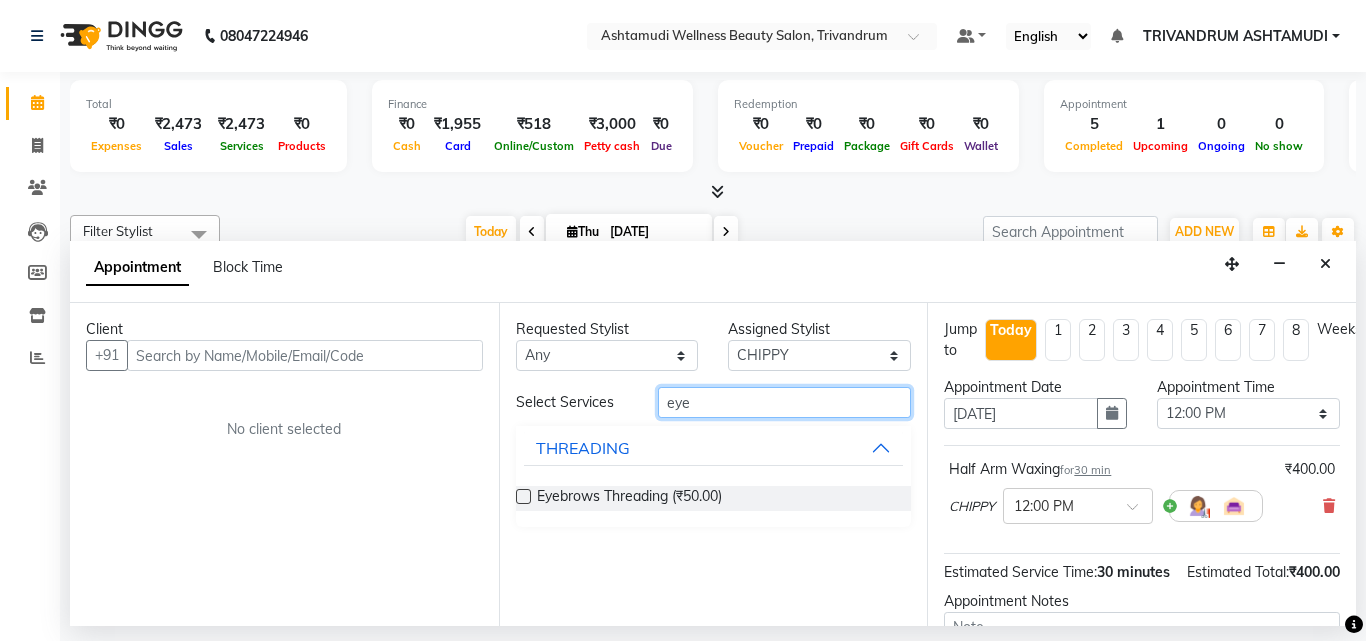 type on "eye" 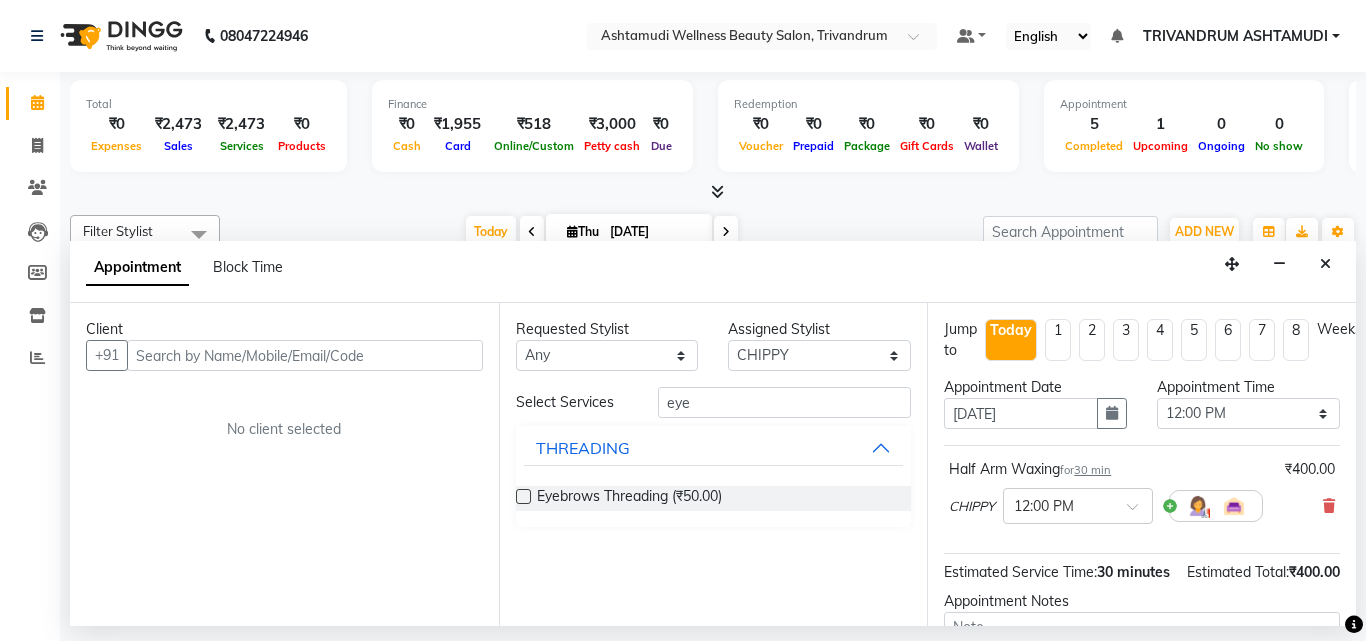 click at bounding box center (523, 496) 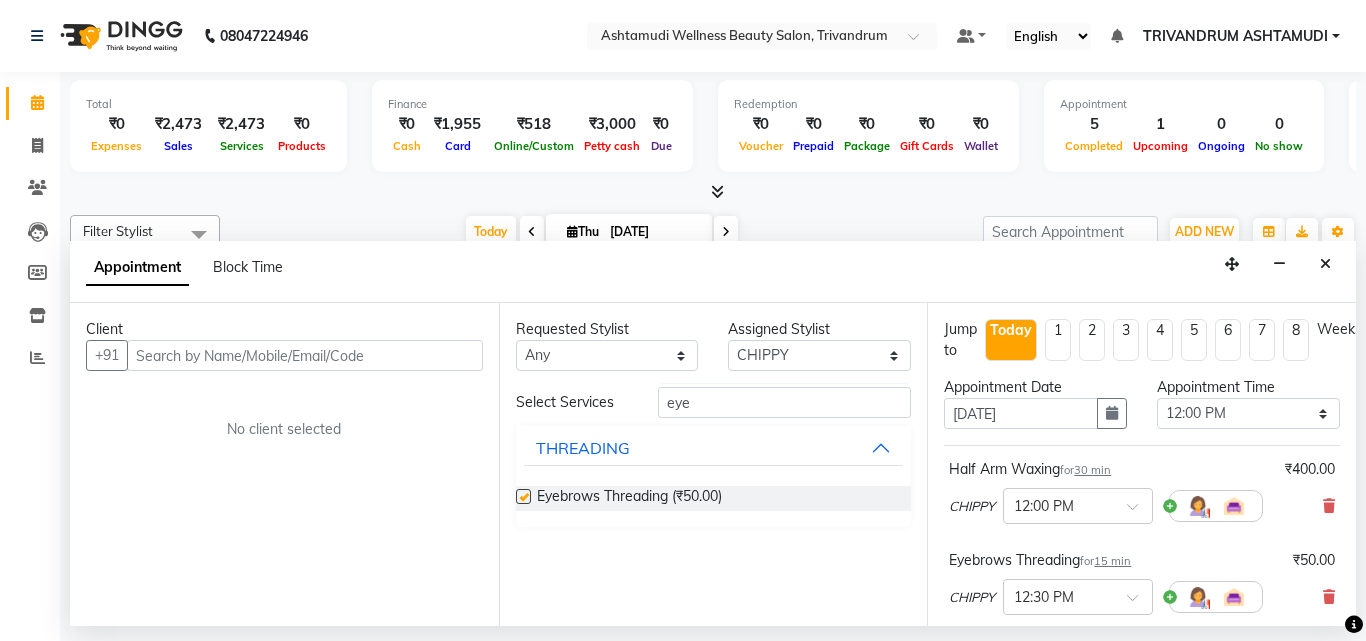 checkbox on "false" 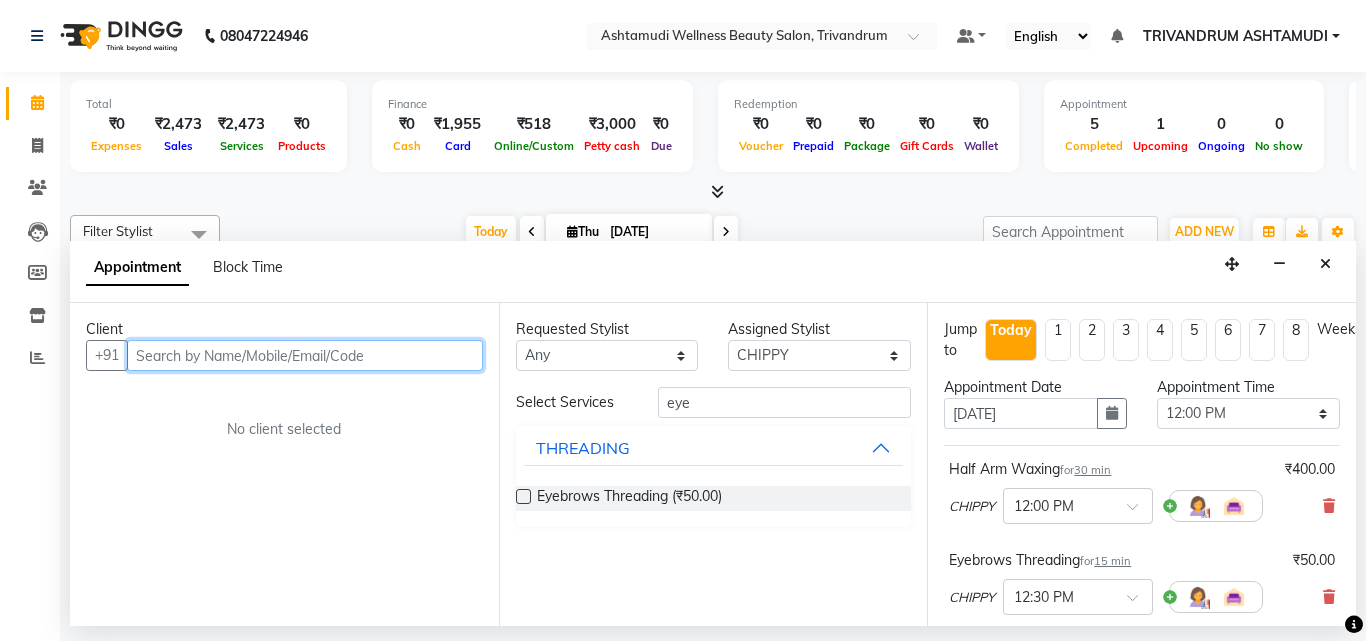 click at bounding box center (305, 355) 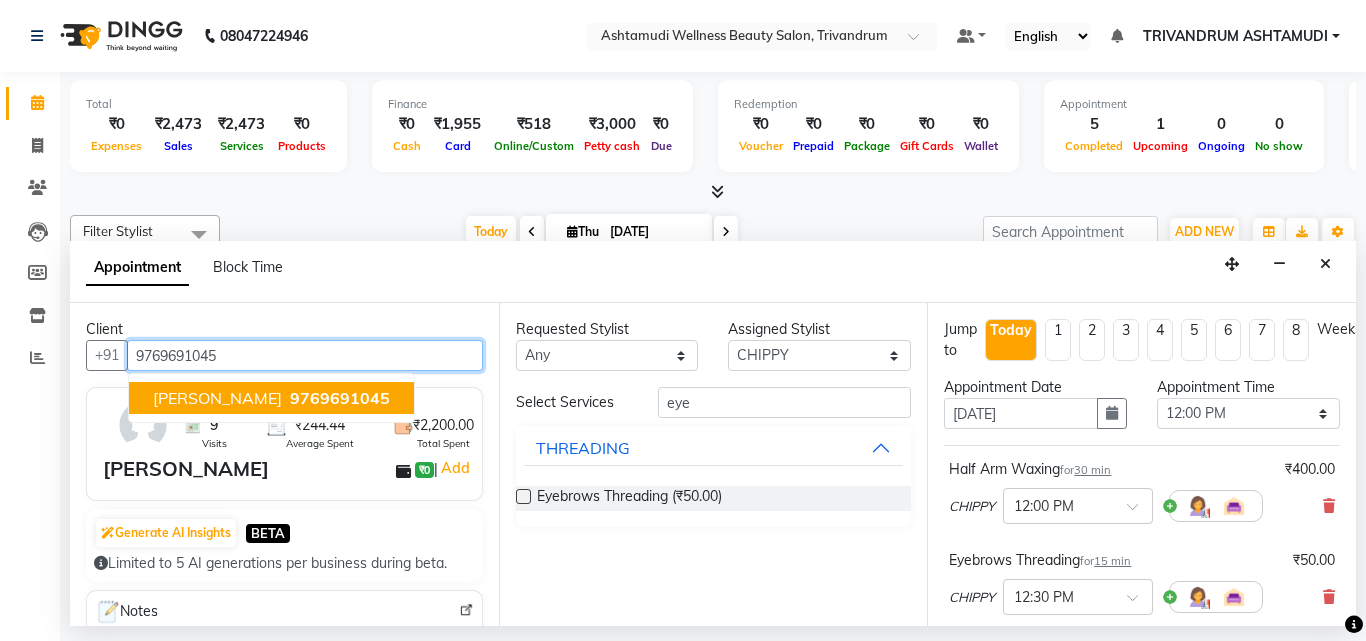 type on "9769691045" 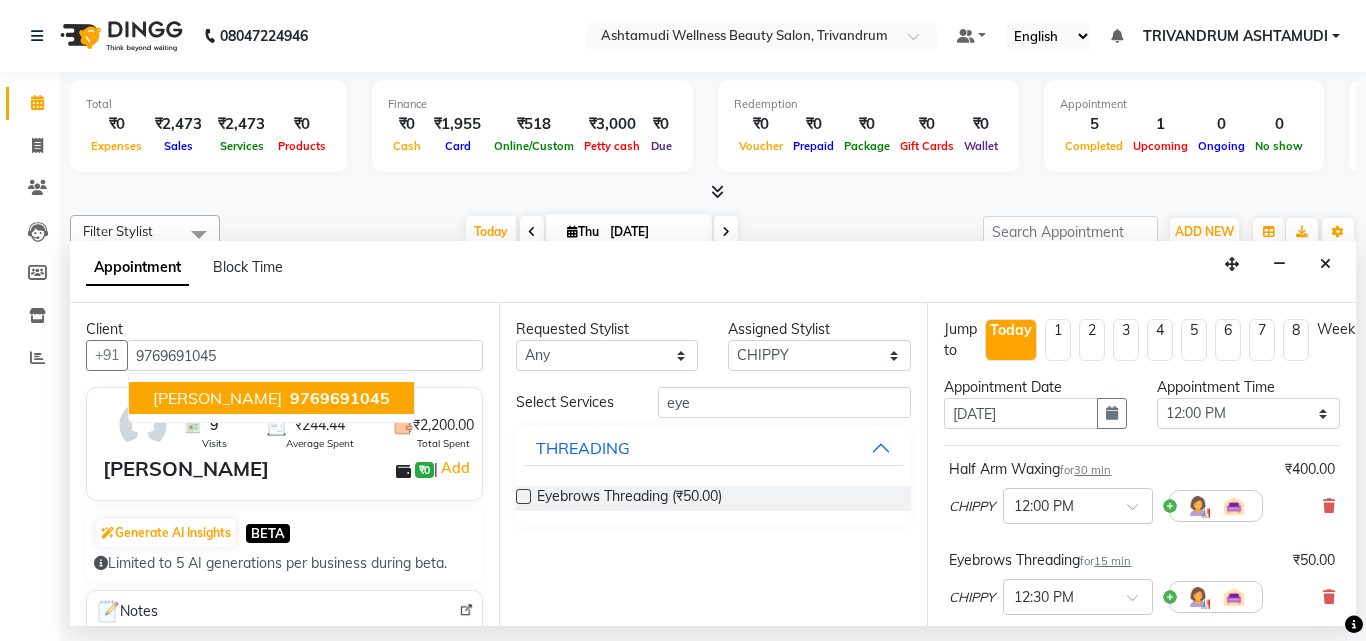 click on "[PERSON_NAME]    ₹0  |   Add" at bounding box center (288, 469) 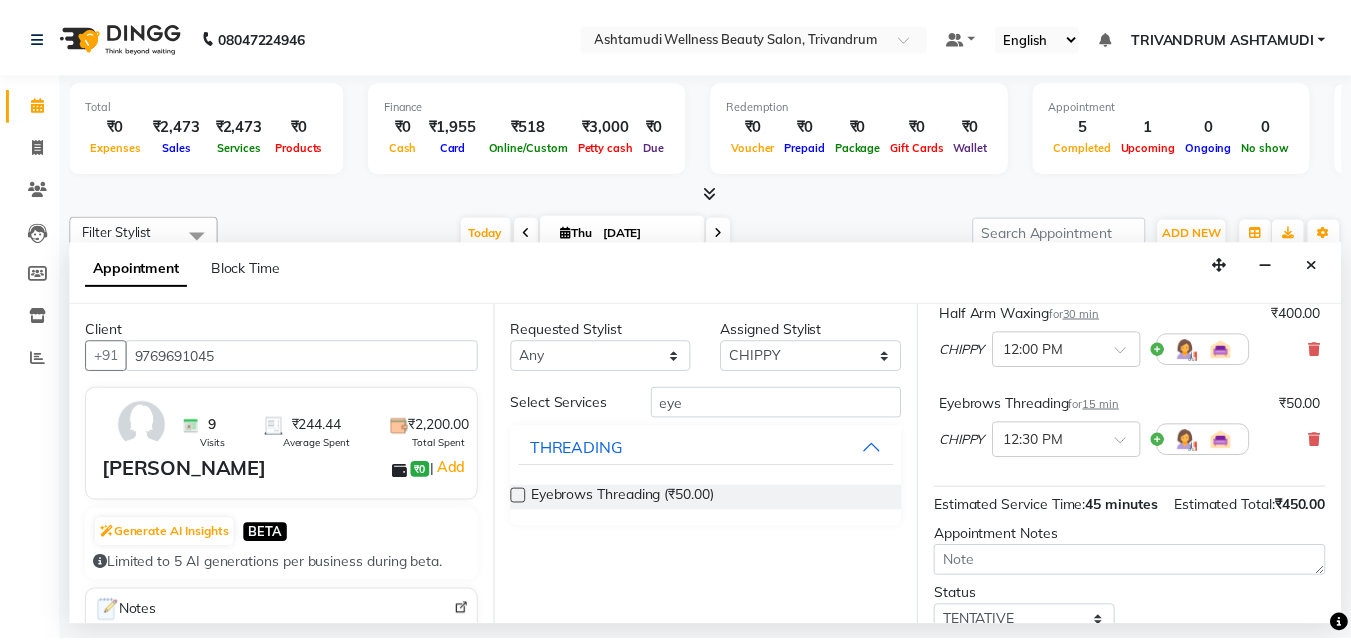 scroll, scrollTop: 330, scrollLeft: 0, axis: vertical 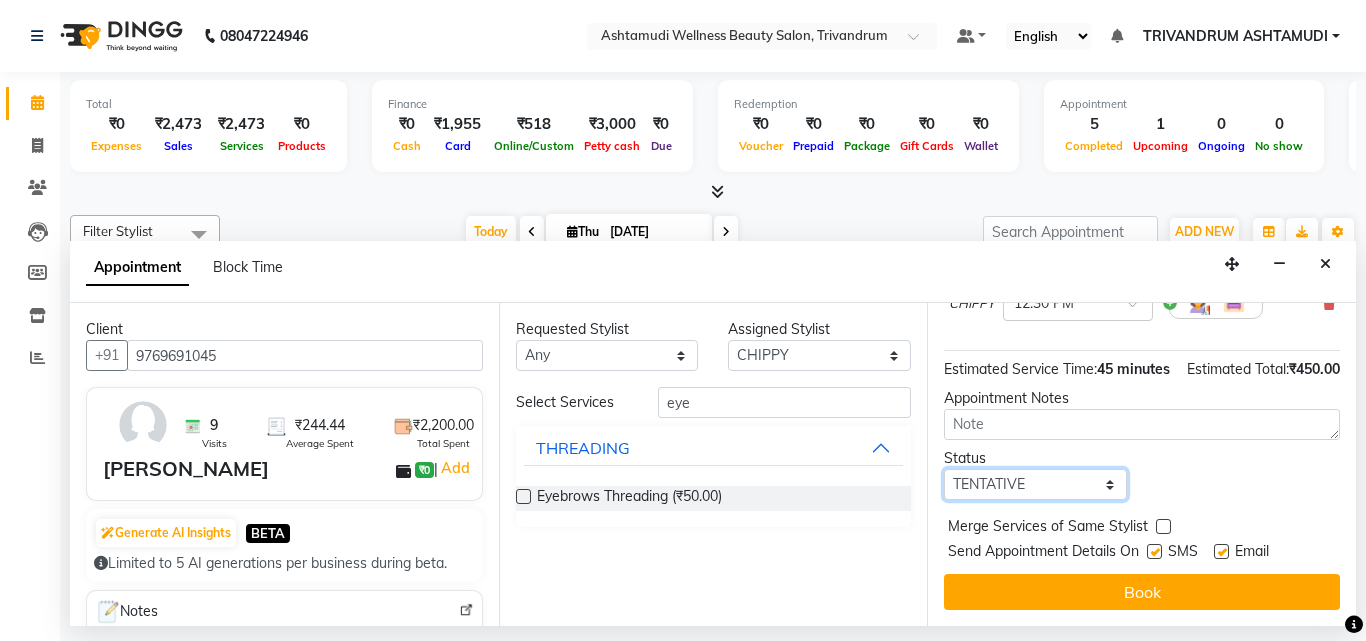 click on "Select TENTATIVE CONFIRM CHECK-IN UPCOMING" at bounding box center (1035, 484) 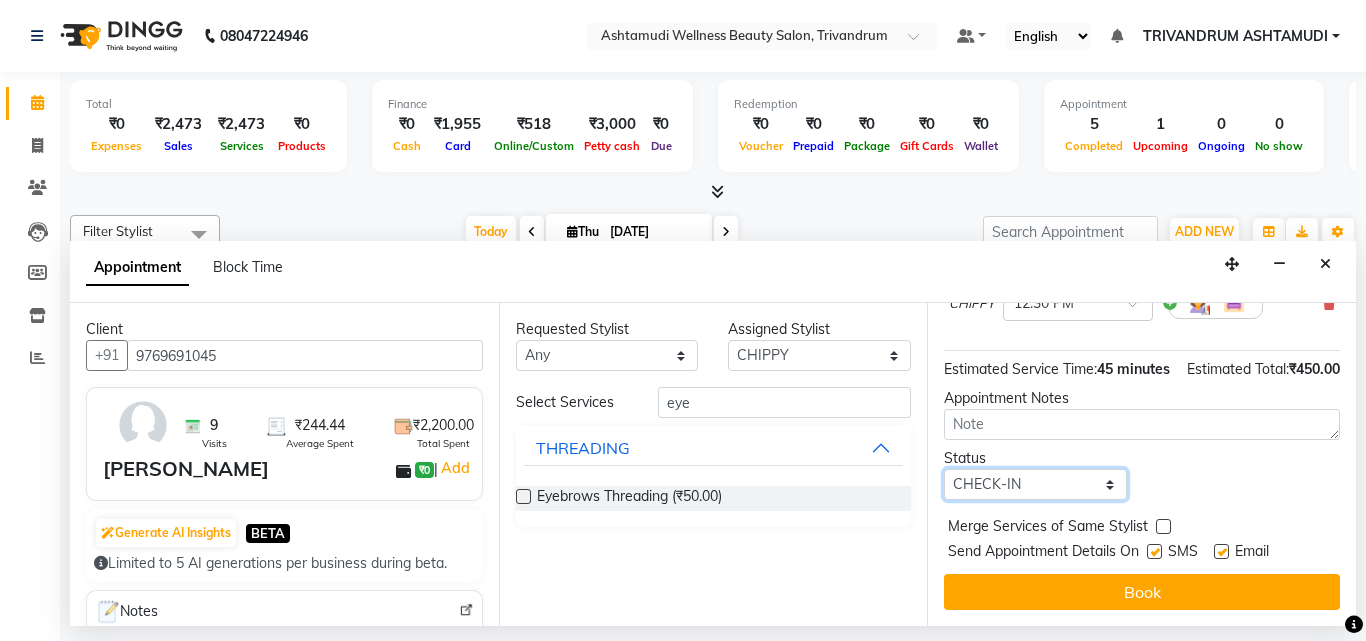 click on "Select TENTATIVE CONFIRM CHECK-IN UPCOMING" at bounding box center (1035, 484) 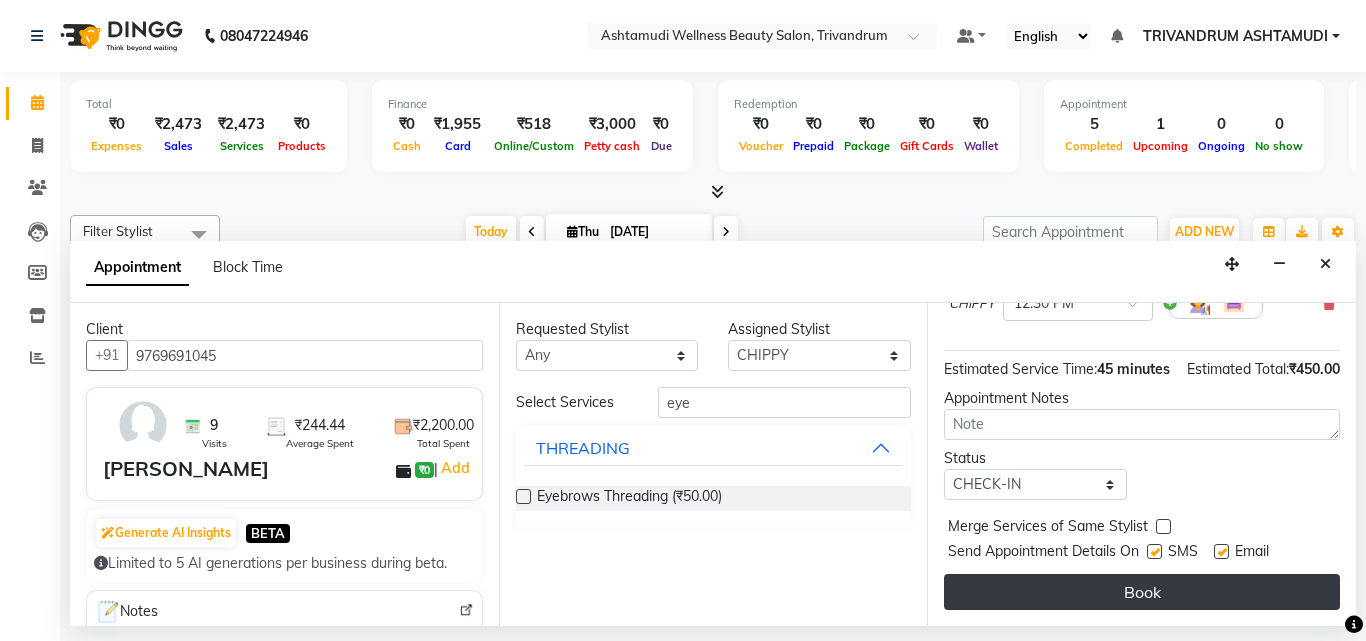 click on "Book" at bounding box center (1142, 592) 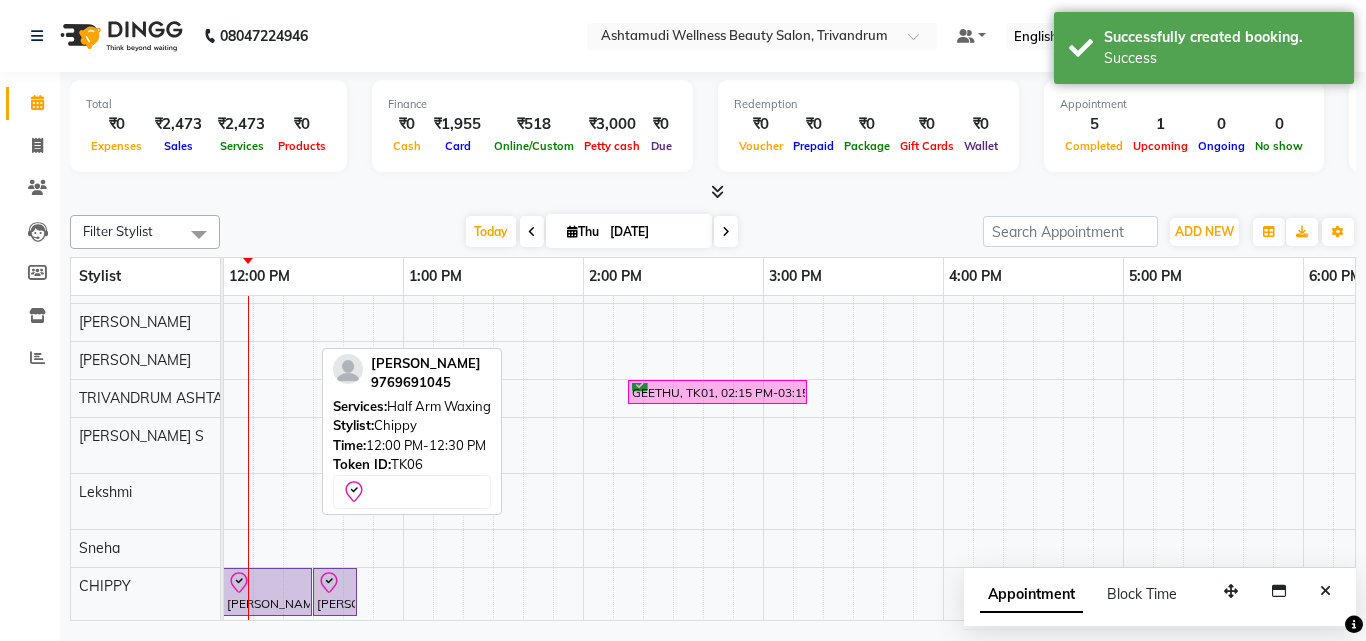 click at bounding box center (267, 583) 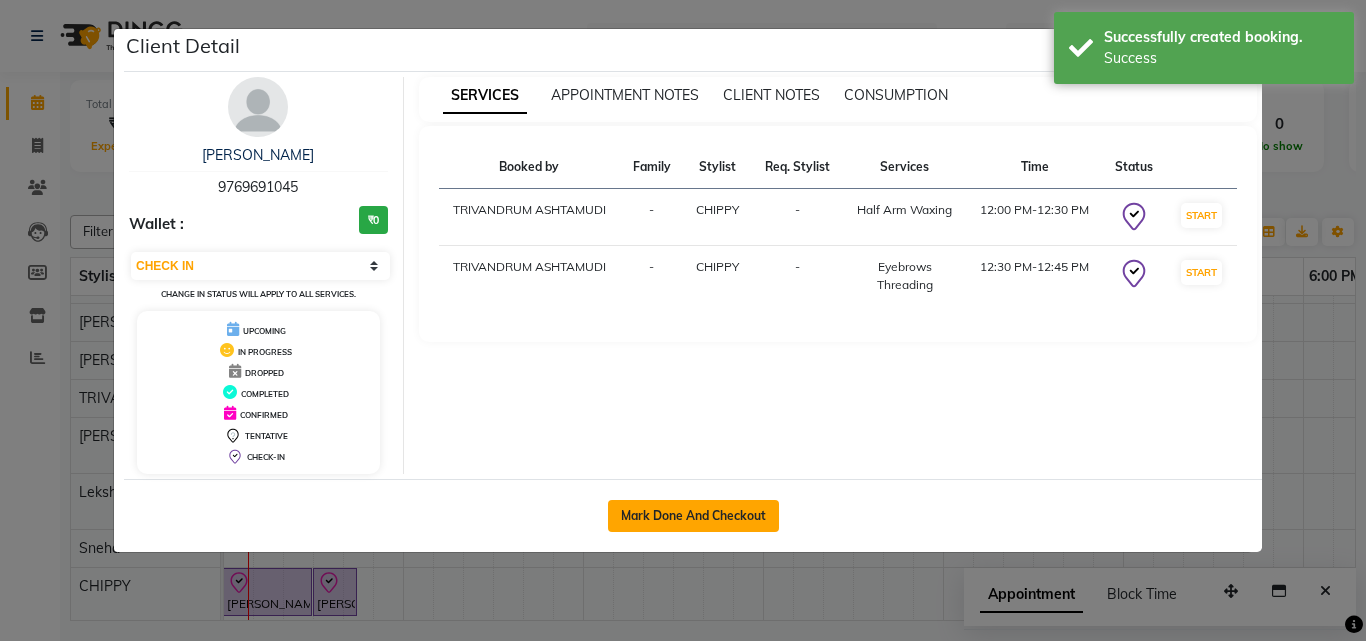 click on "Mark Done And Checkout" 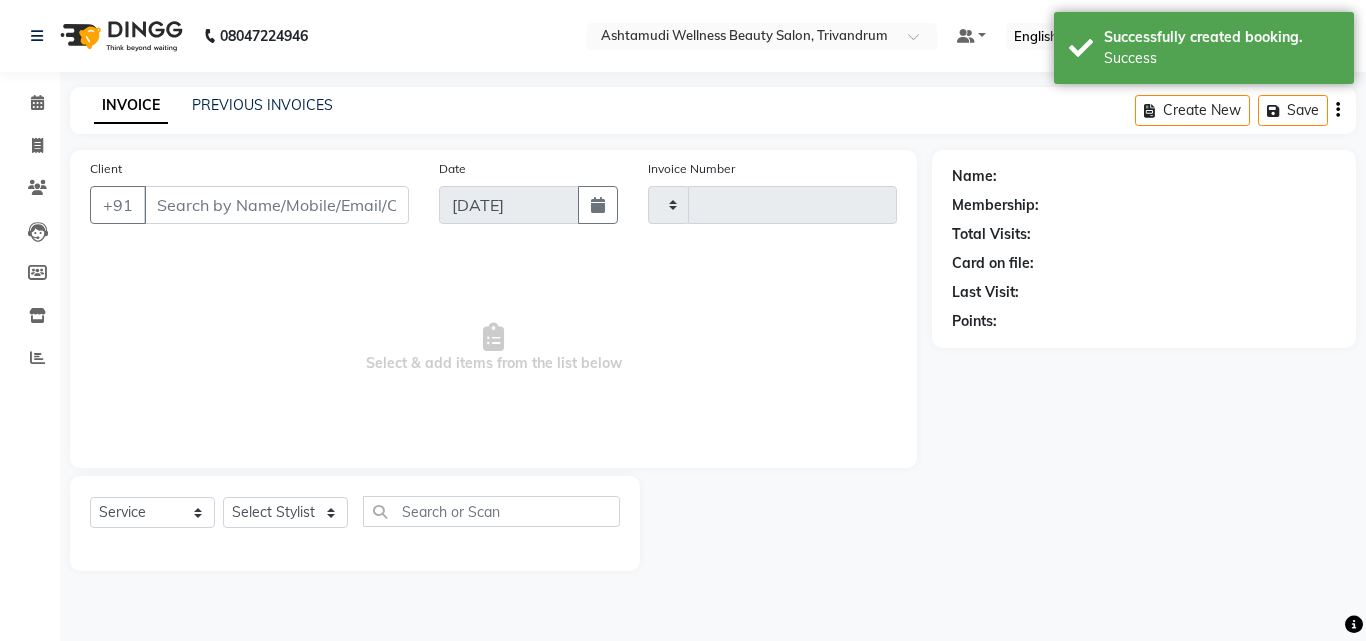 type on "2019" 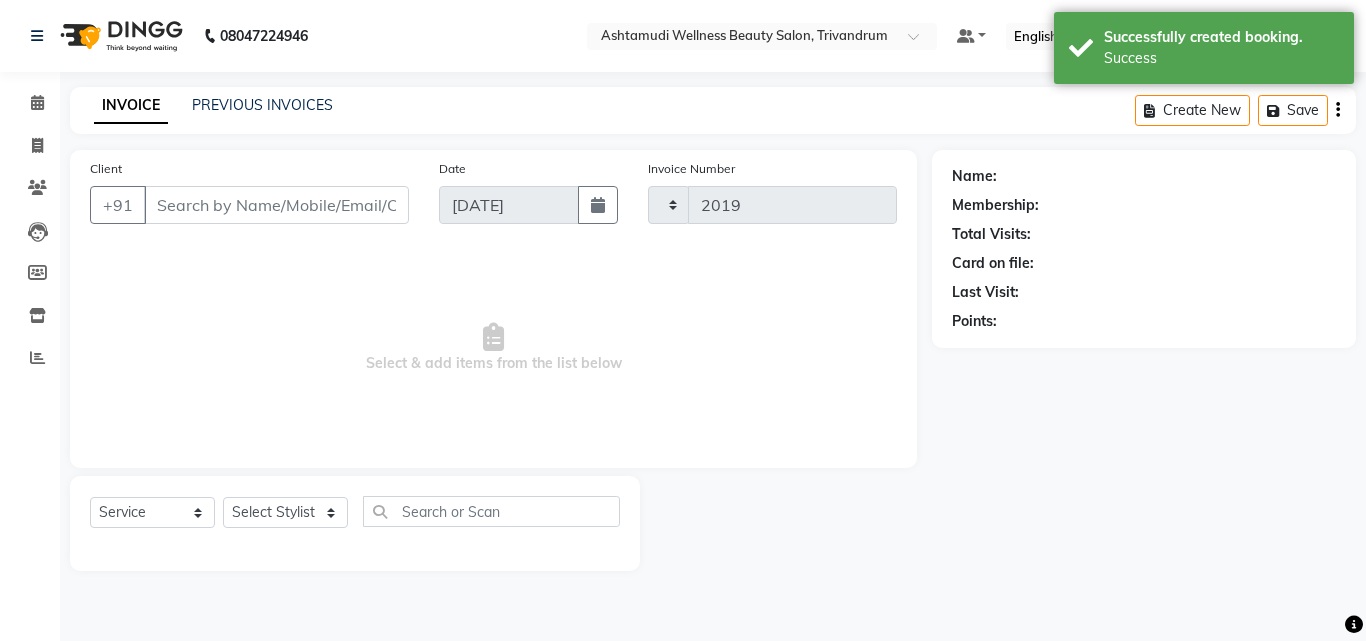 select on "4636" 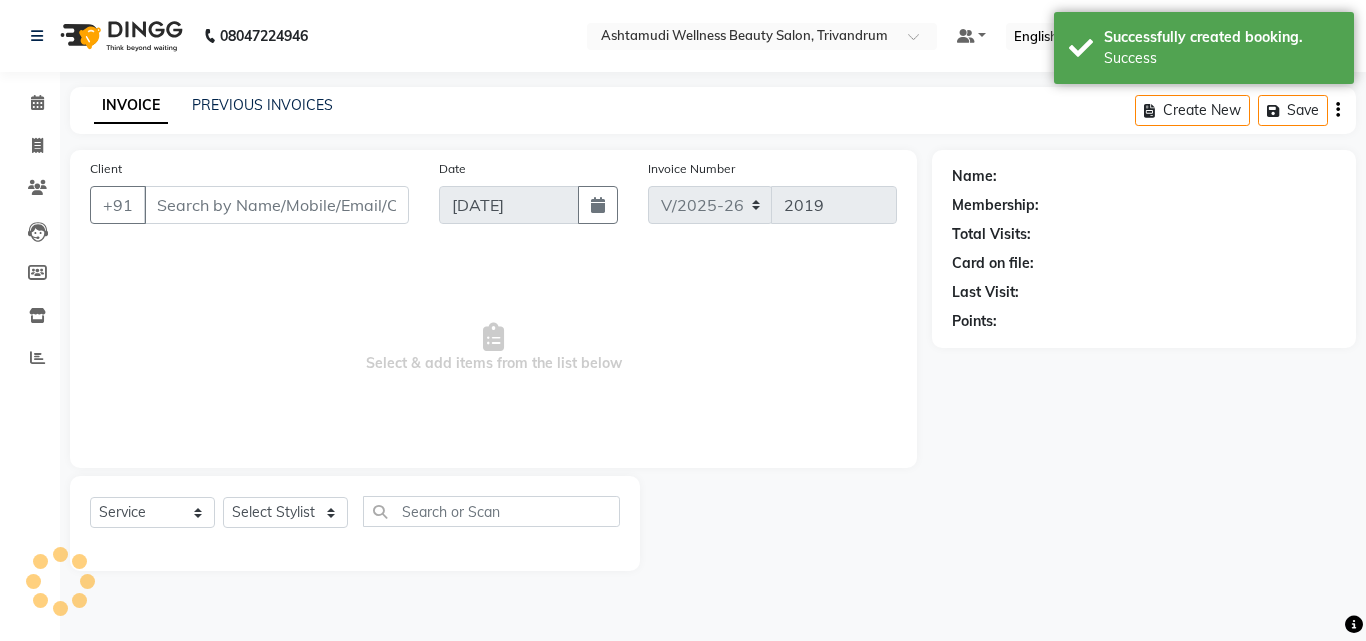 type on "9769691045" 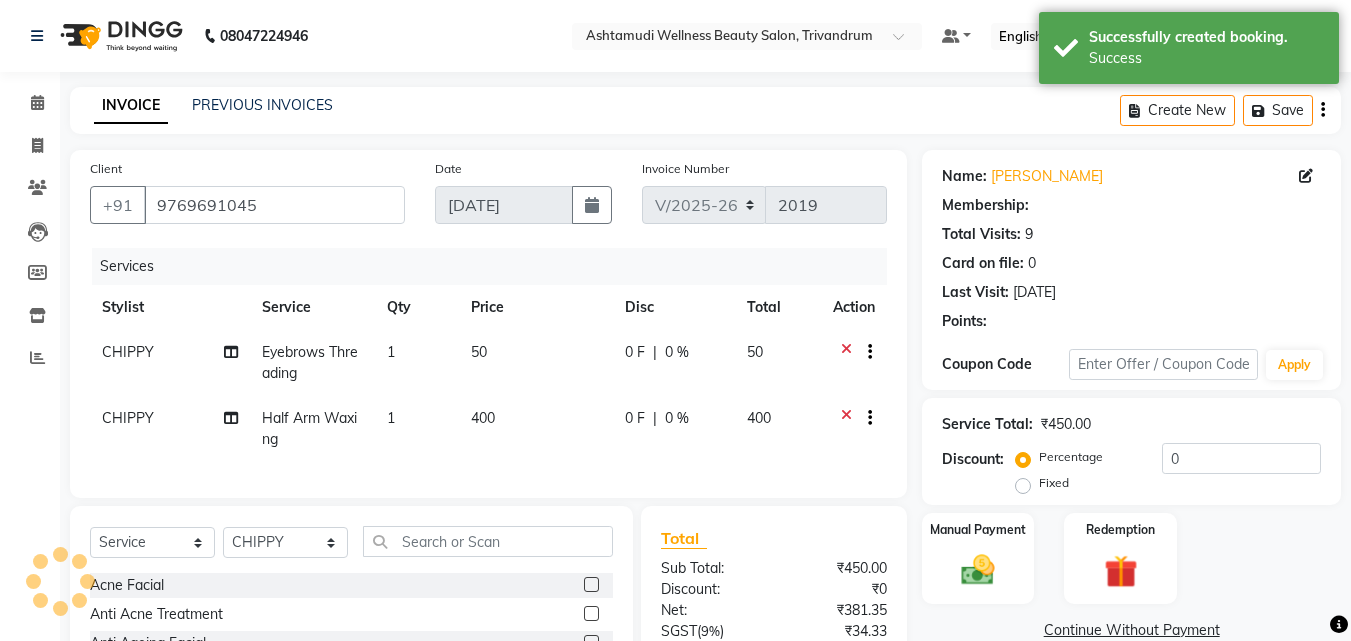 select on "1: Object" 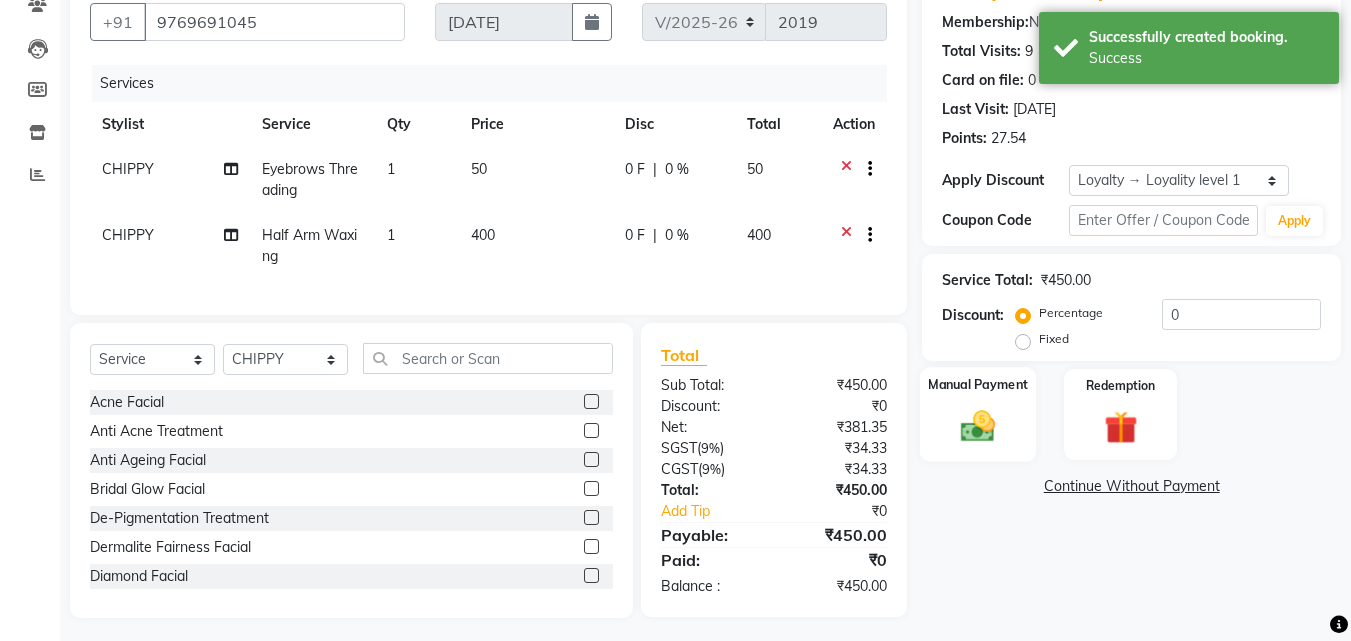 scroll, scrollTop: 205, scrollLeft: 0, axis: vertical 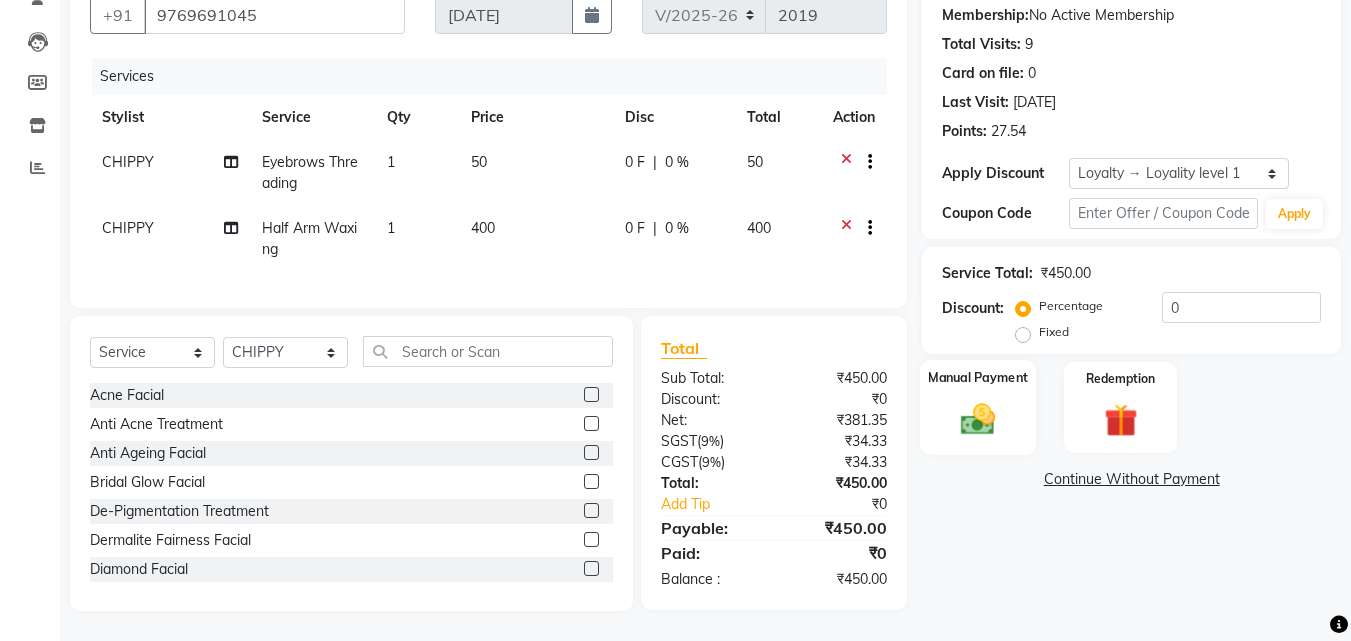 click 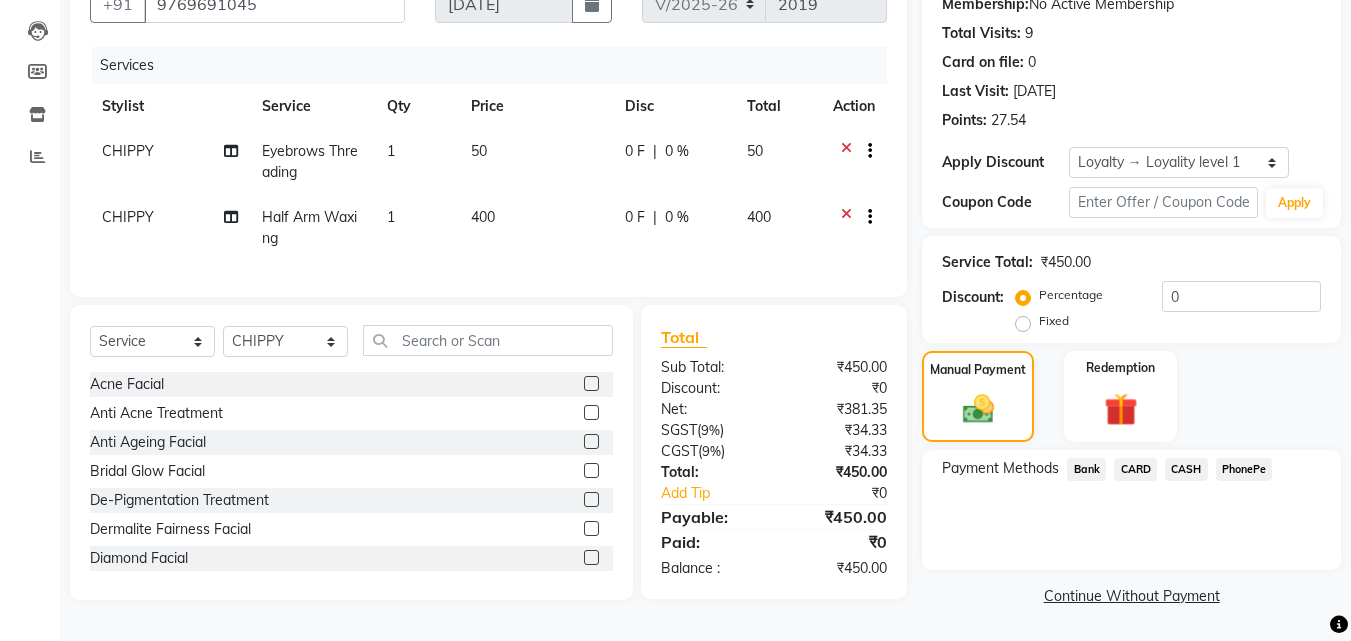 click on "CASH" 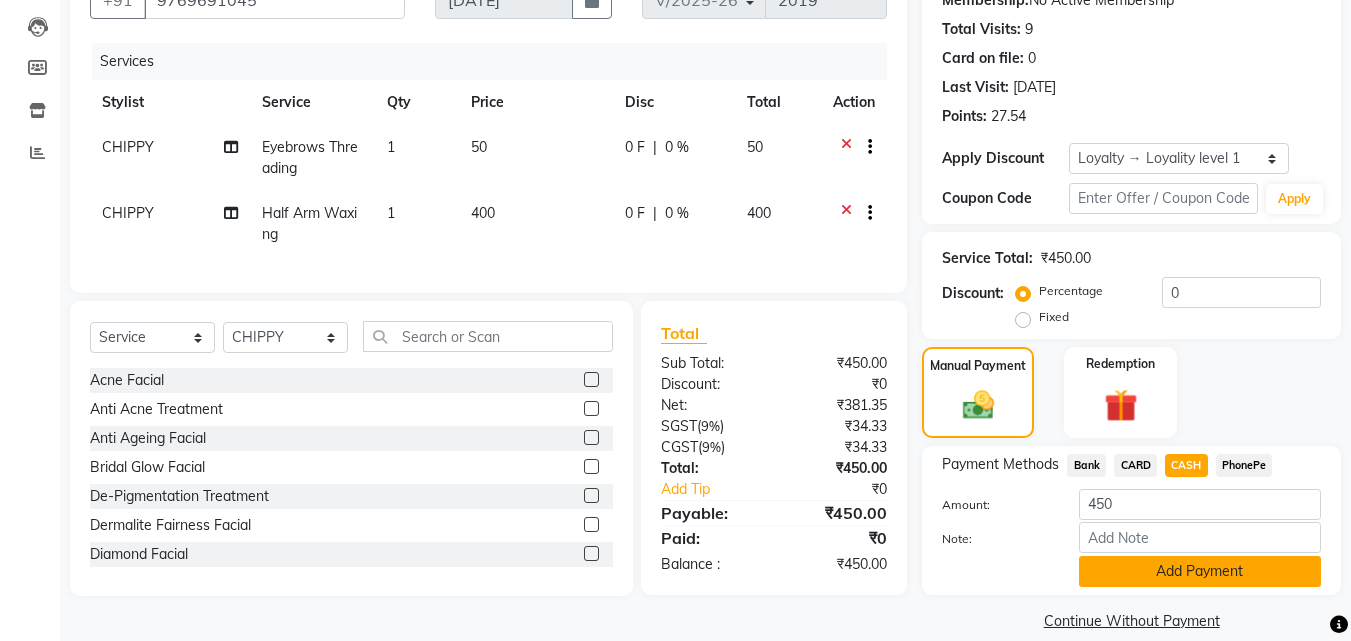 click on "Add Payment" 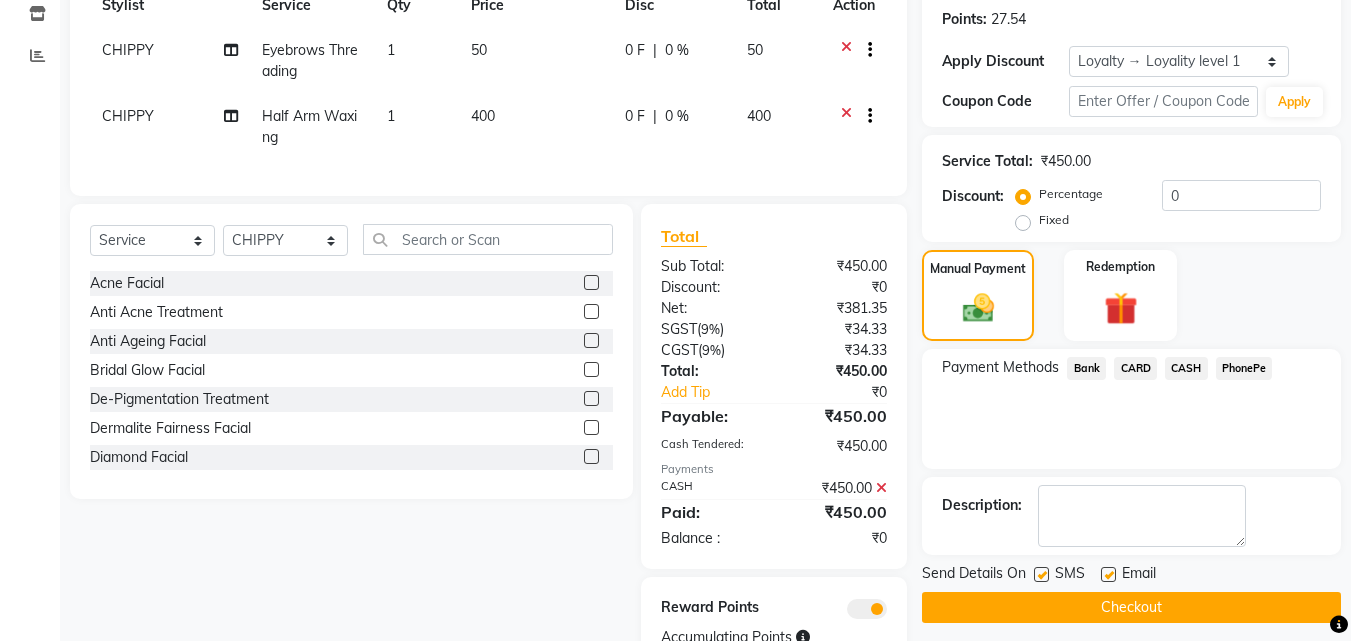 scroll, scrollTop: 395, scrollLeft: 0, axis: vertical 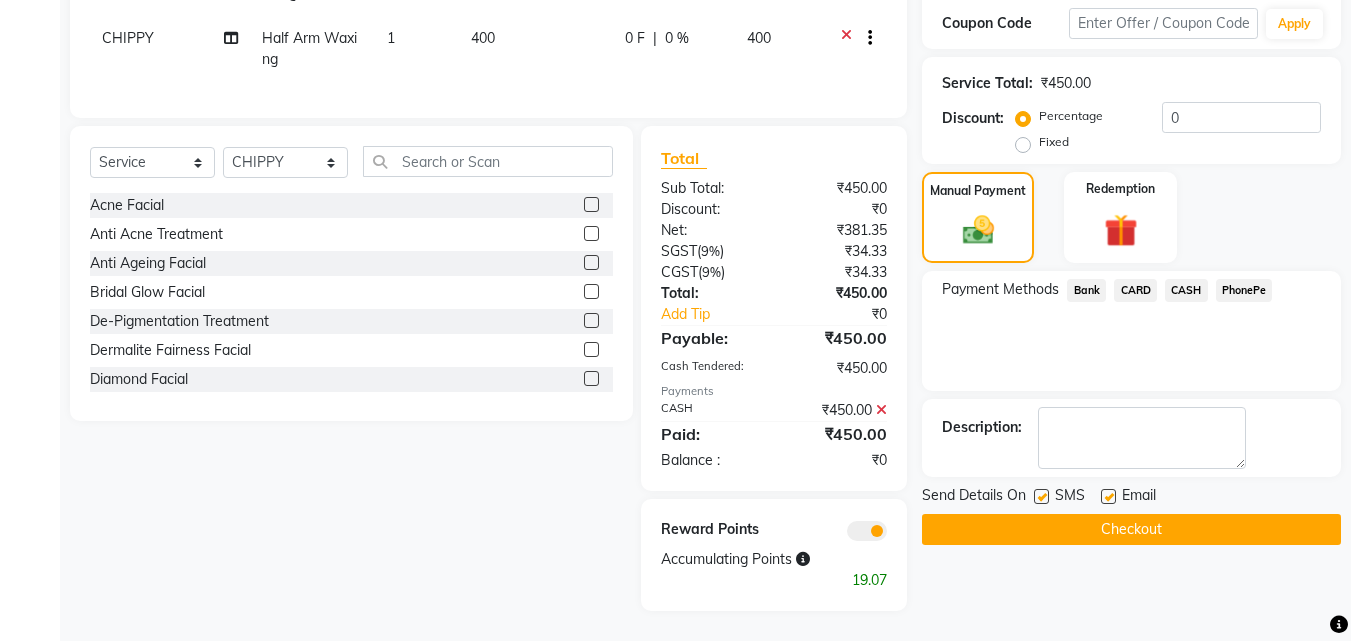 click on "Checkout" 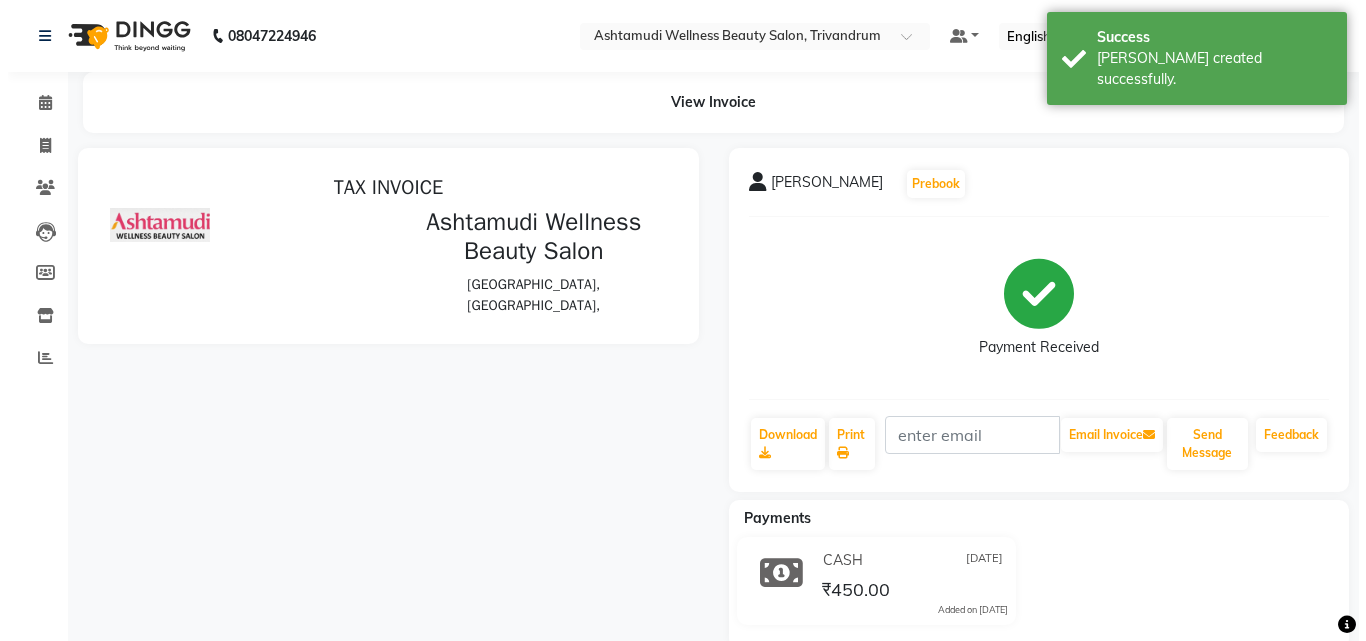 scroll, scrollTop: 0, scrollLeft: 0, axis: both 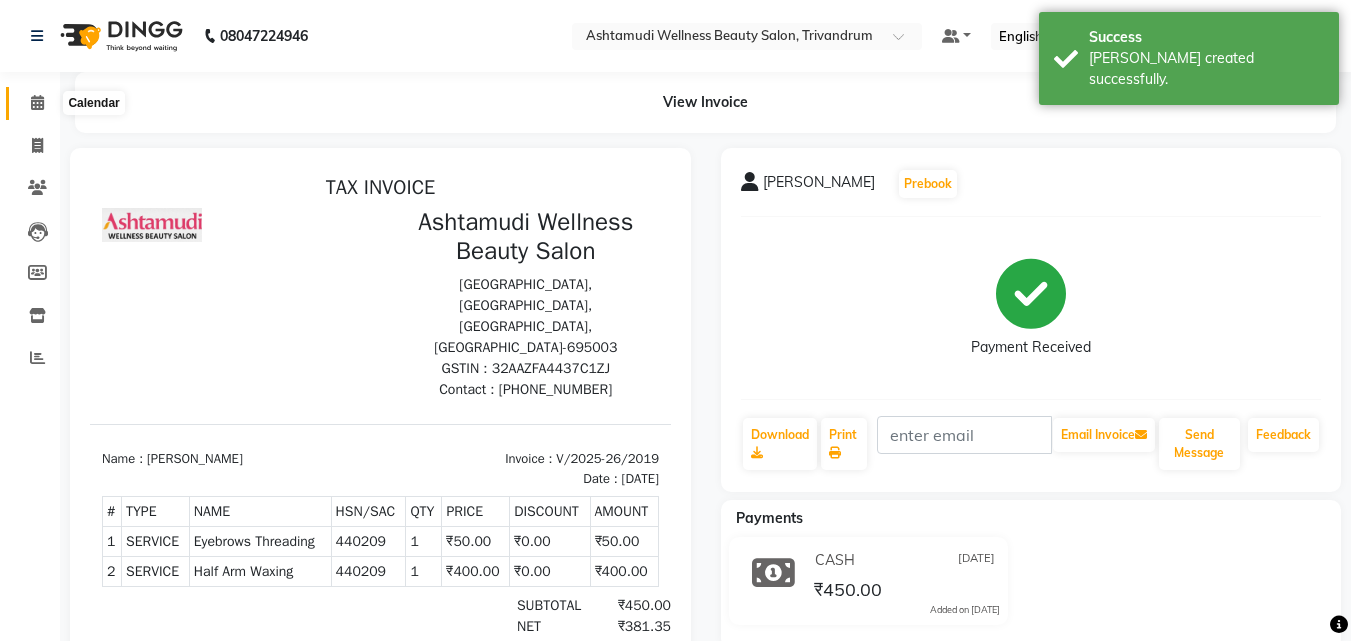 click 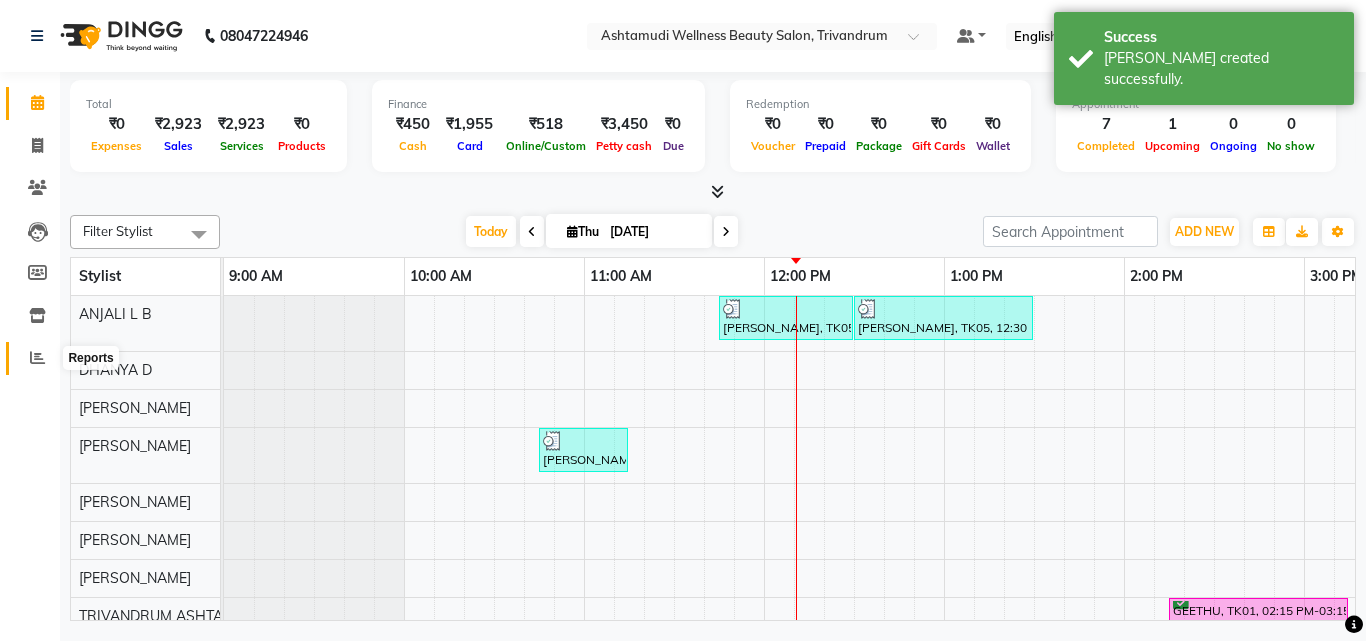 click 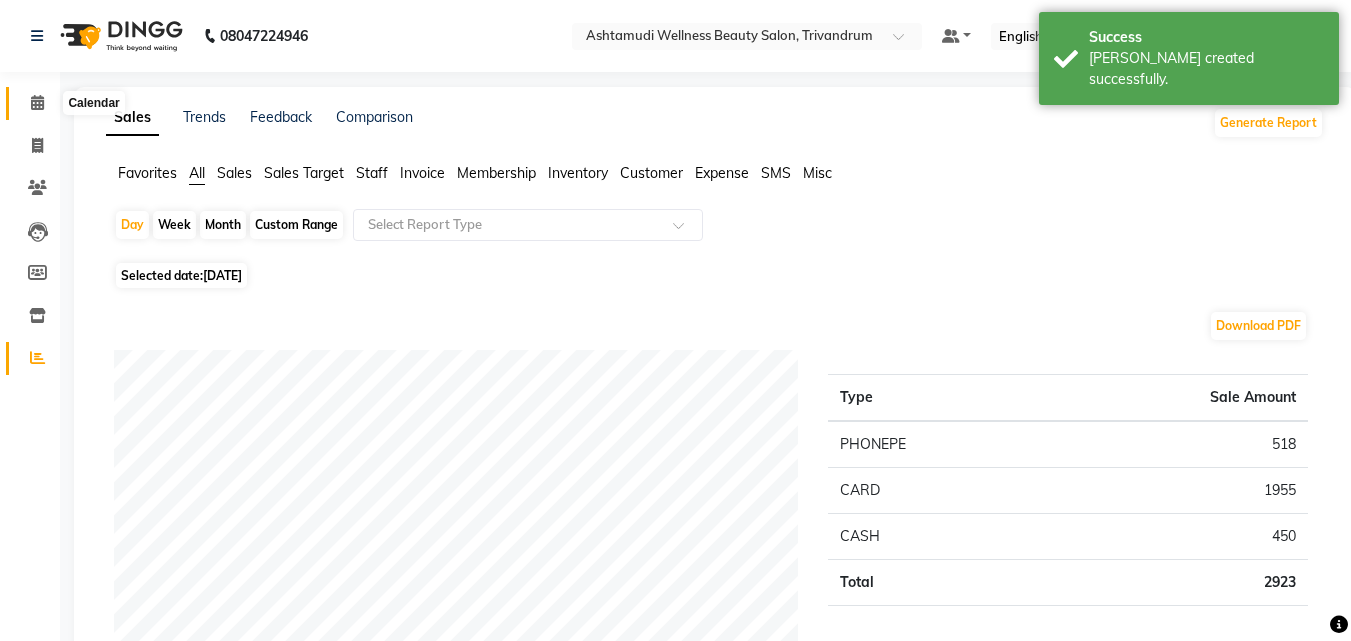 click 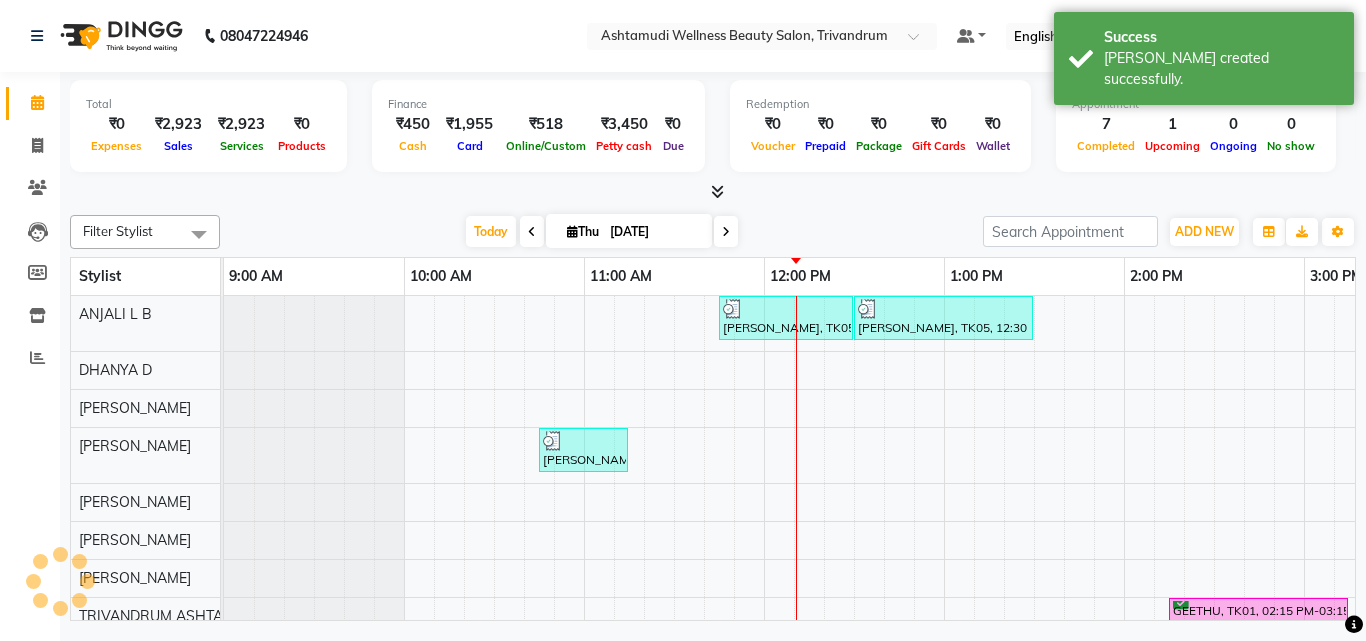 scroll, scrollTop: 0, scrollLeft: 0, axis: both 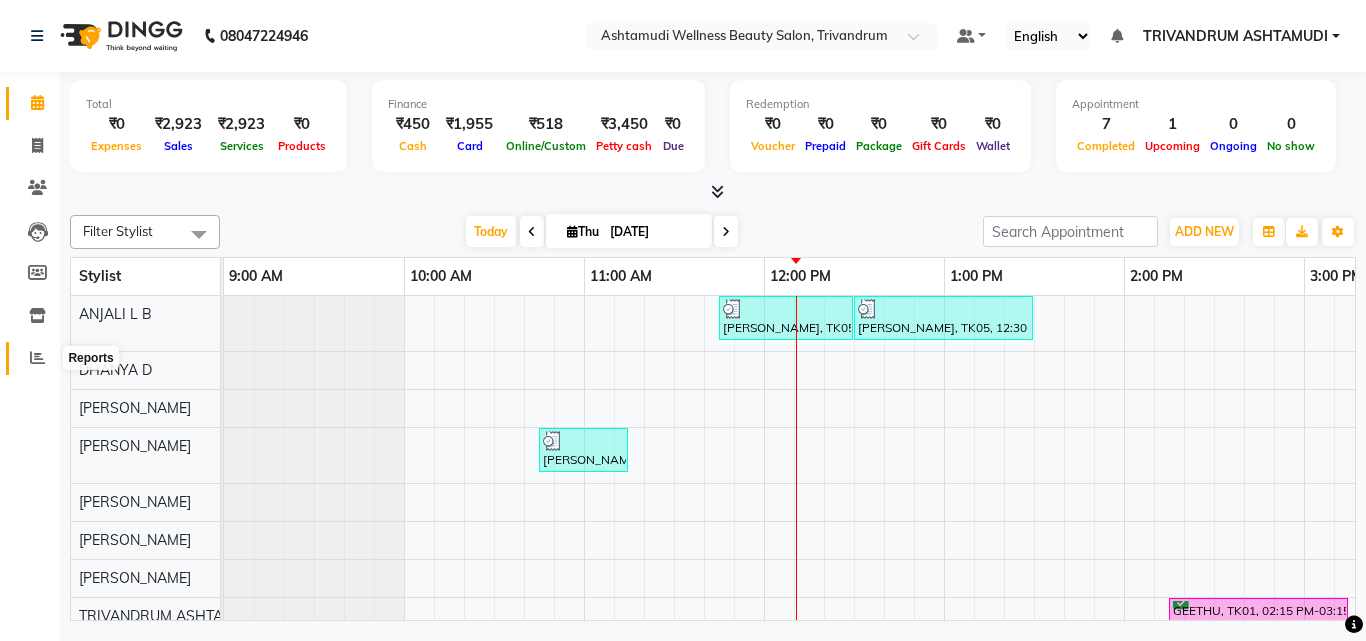 click 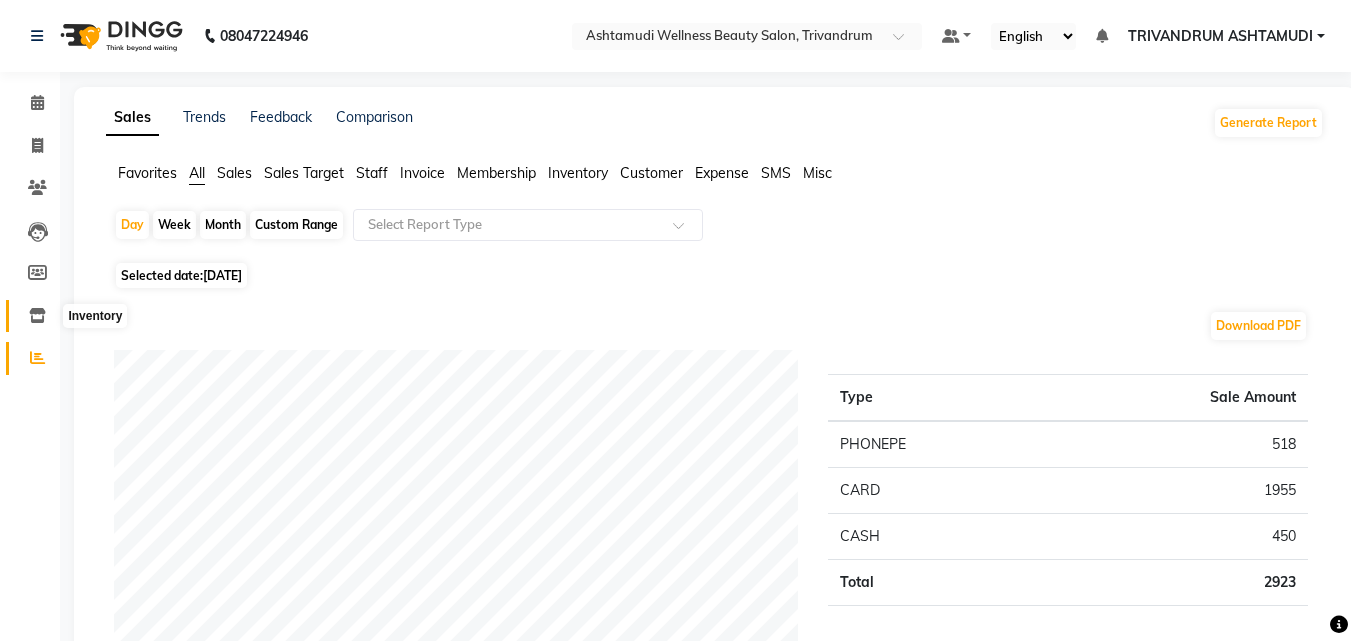 click 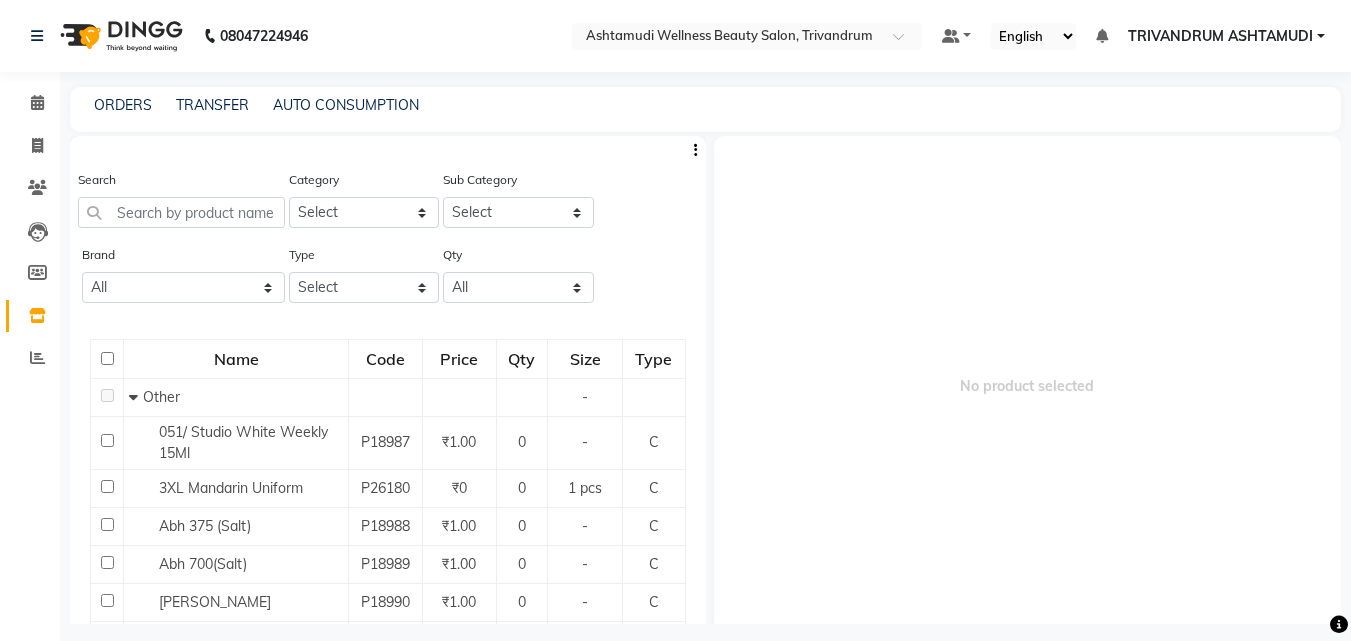 click on "ORDERS TRANSFER AUTO CONSUMPTION" 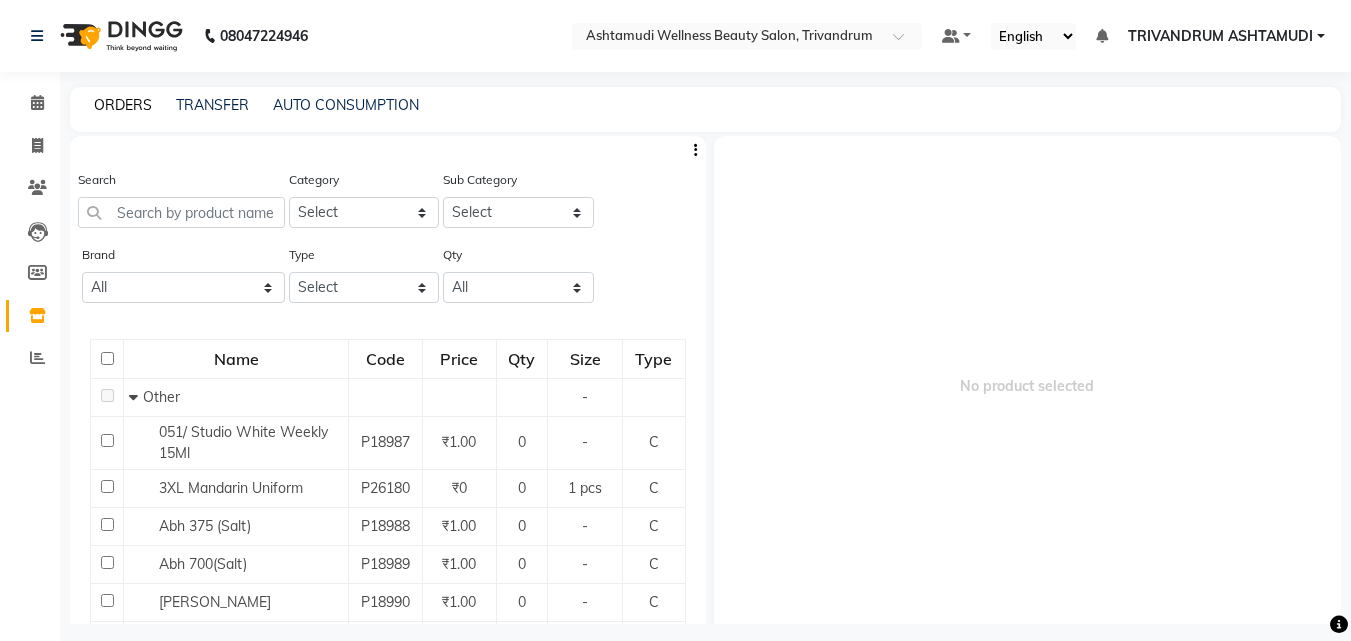 click on "ORDERS" 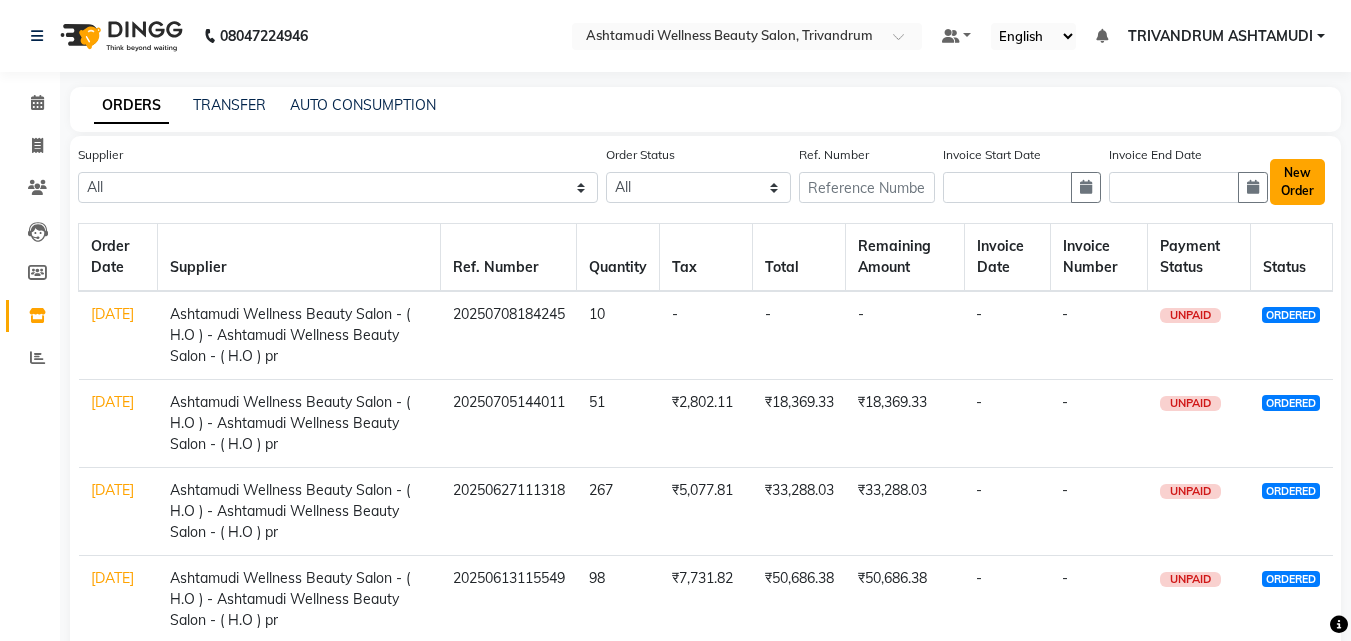 click on "New Order" 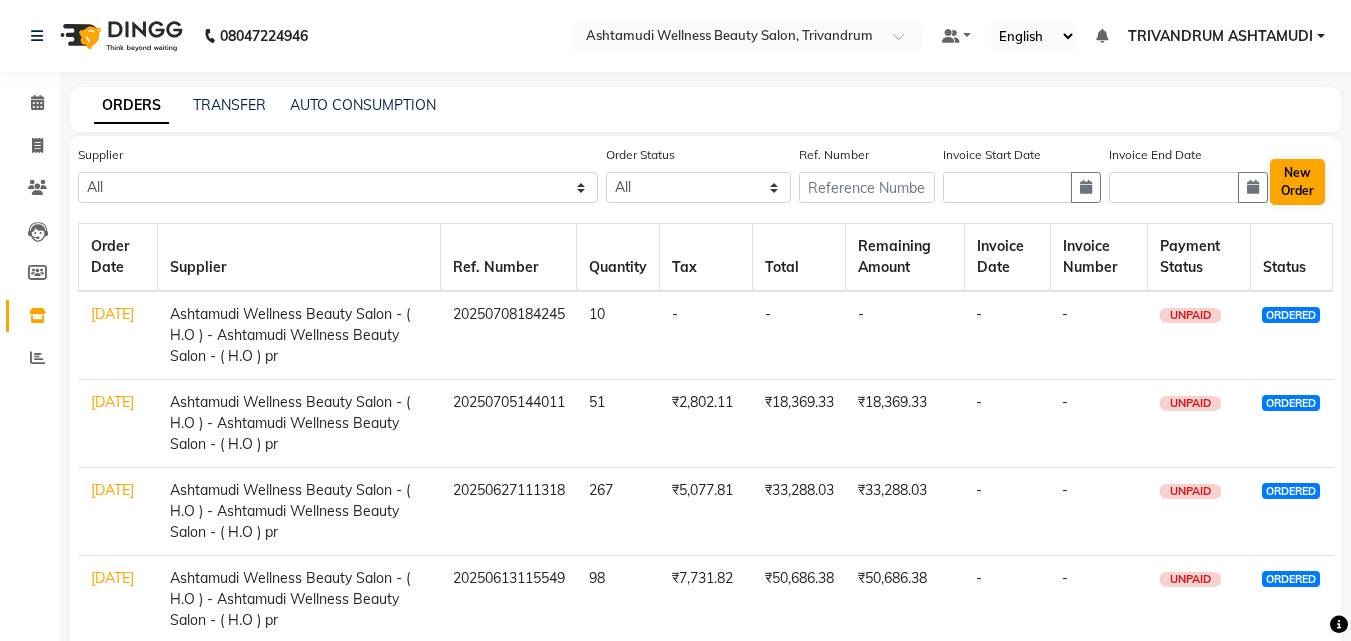 select on "true" 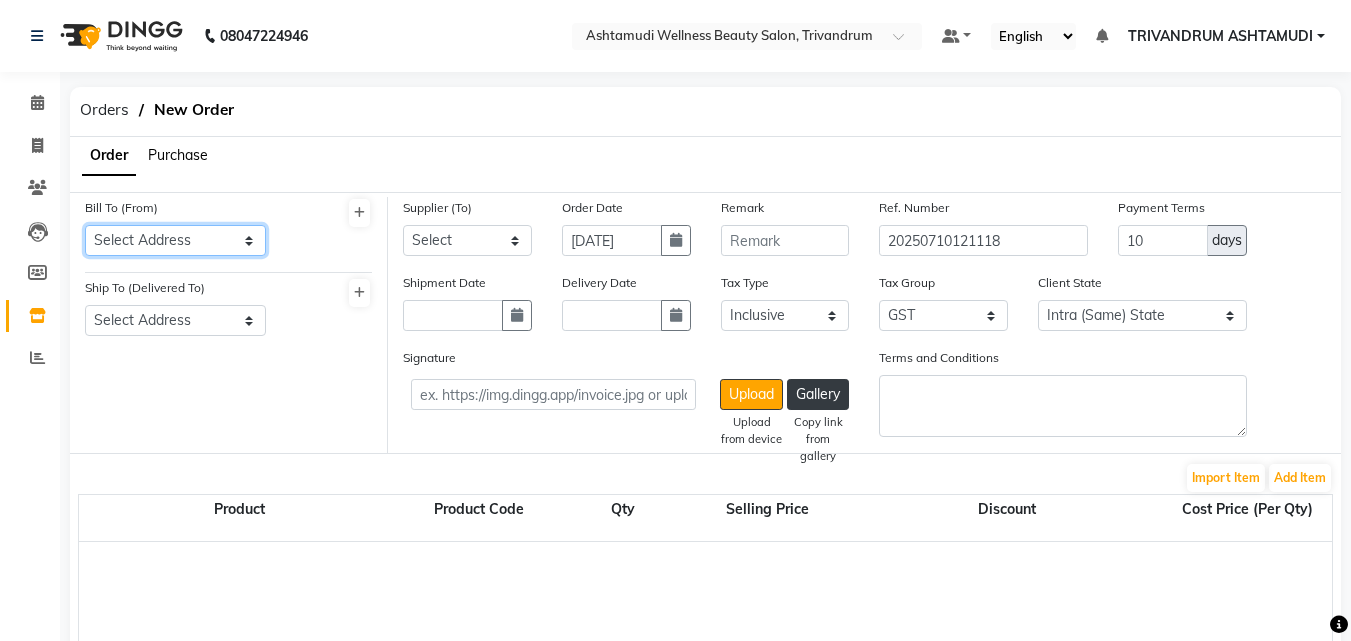 click on "Select Address  tvm" 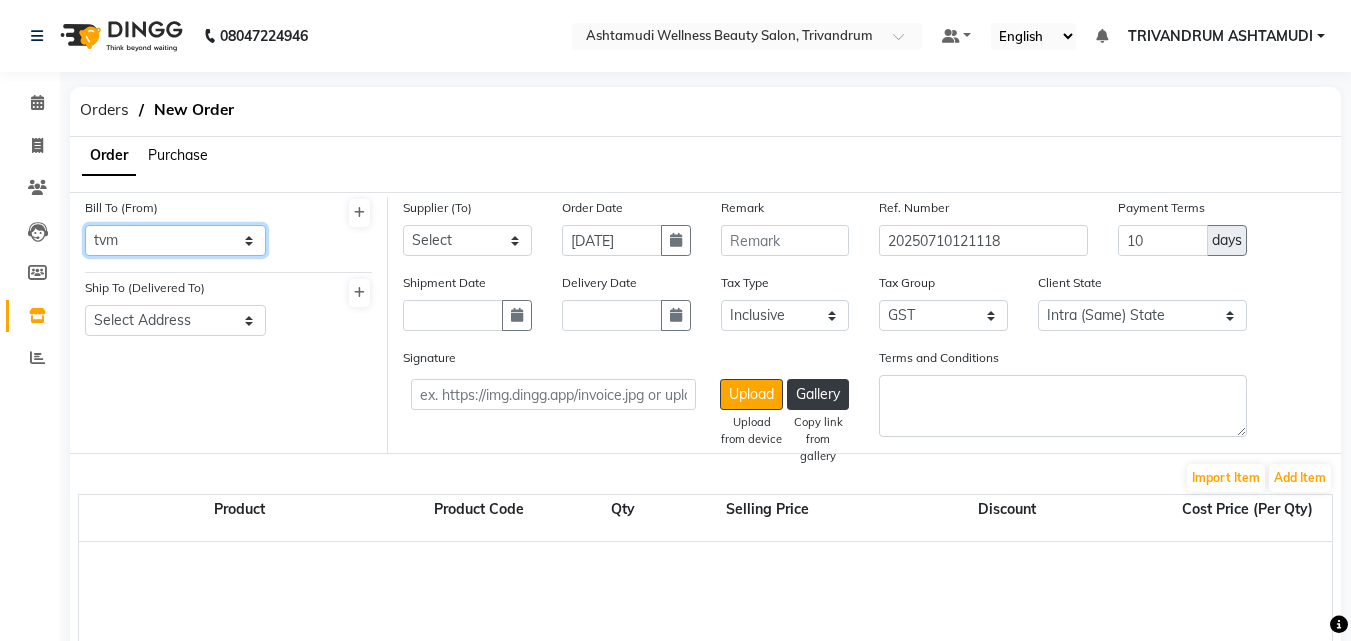 click on "Select Address  tvm" 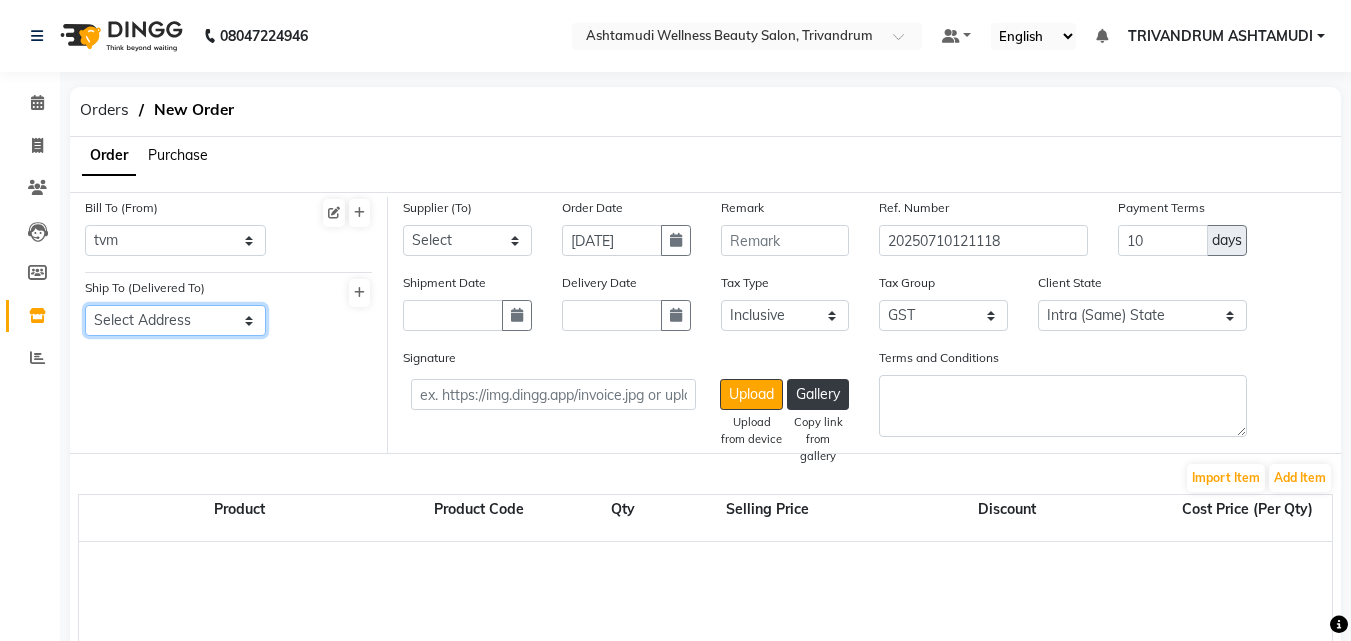 click on "Select Address  Tvm" 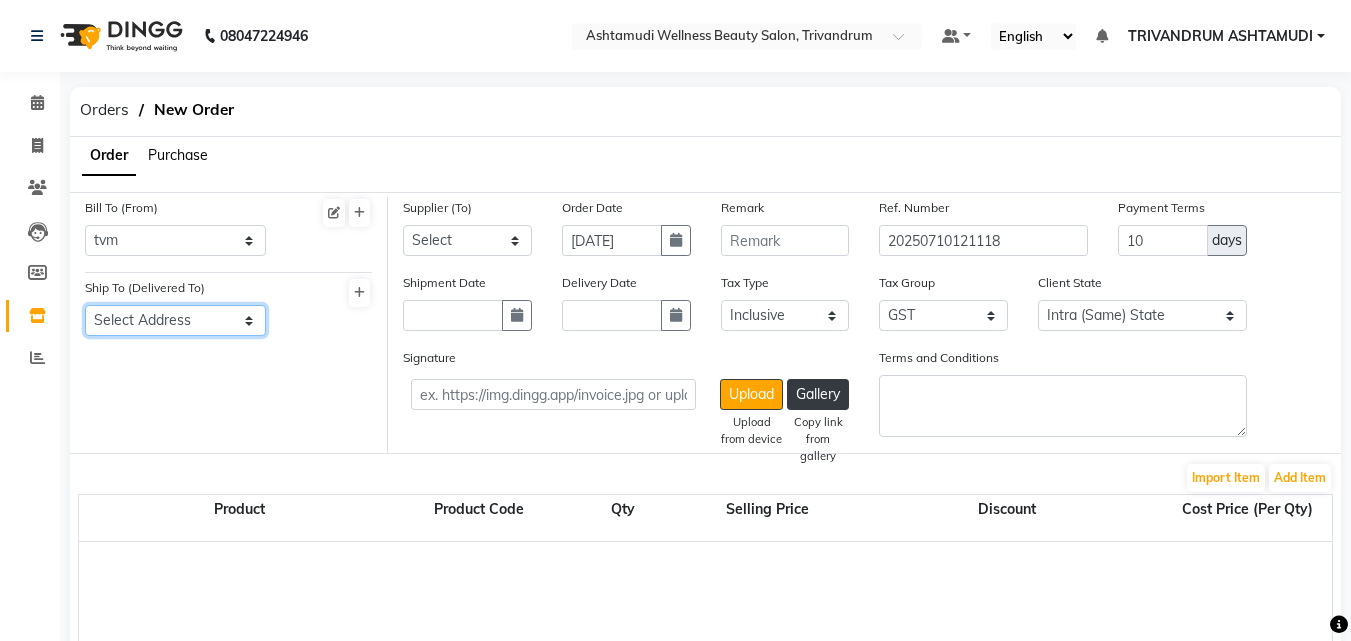 click on "Select Address  Tvm" 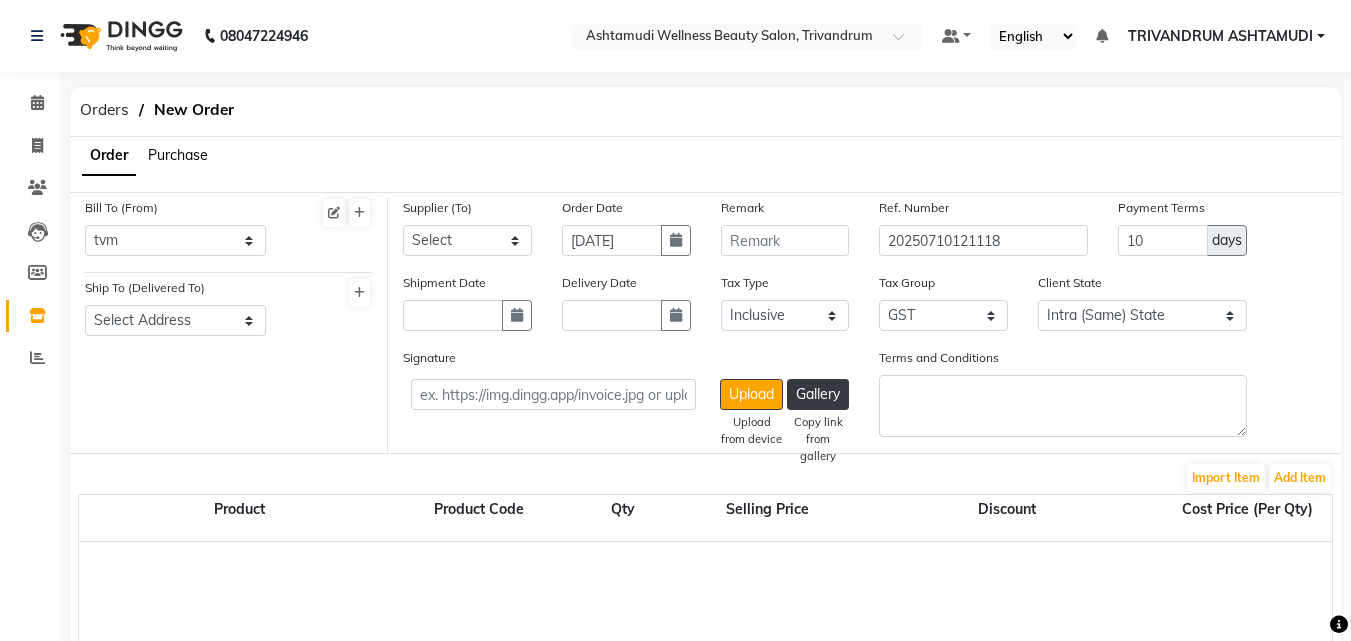 click on "Bill To (From) Select Address  tvm   Ship To (Delivered To) Select Address  Tvm" 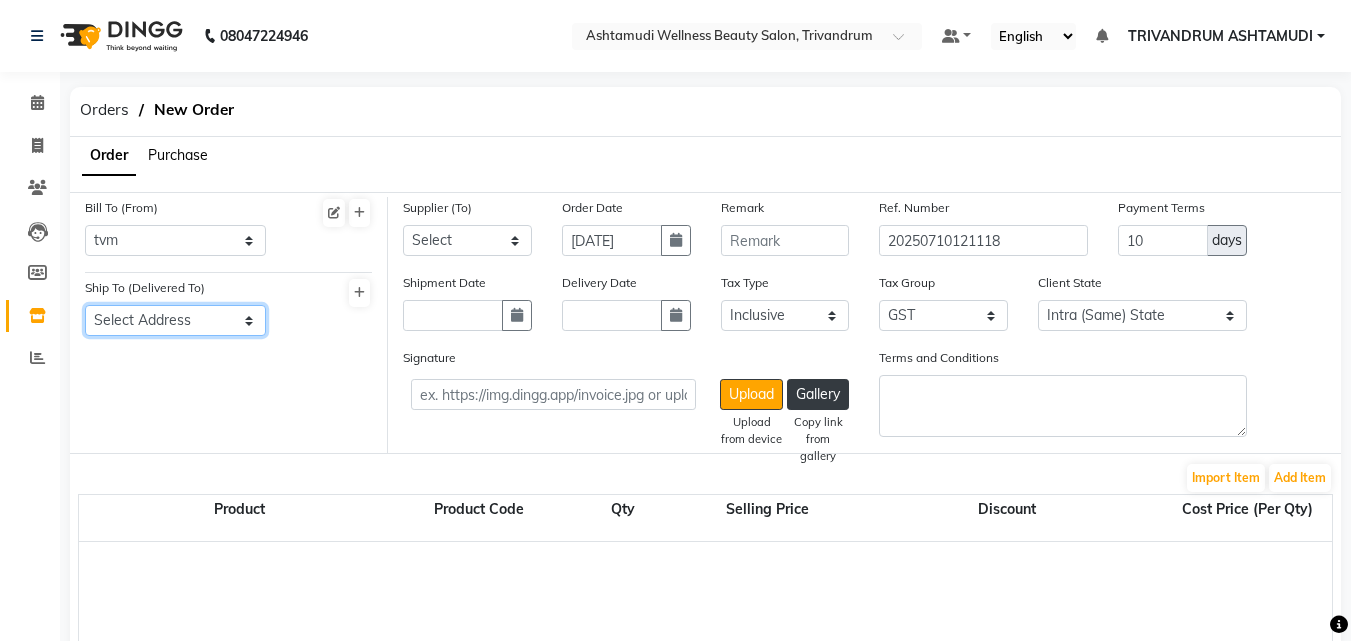 click on "Select Address  Tvm" 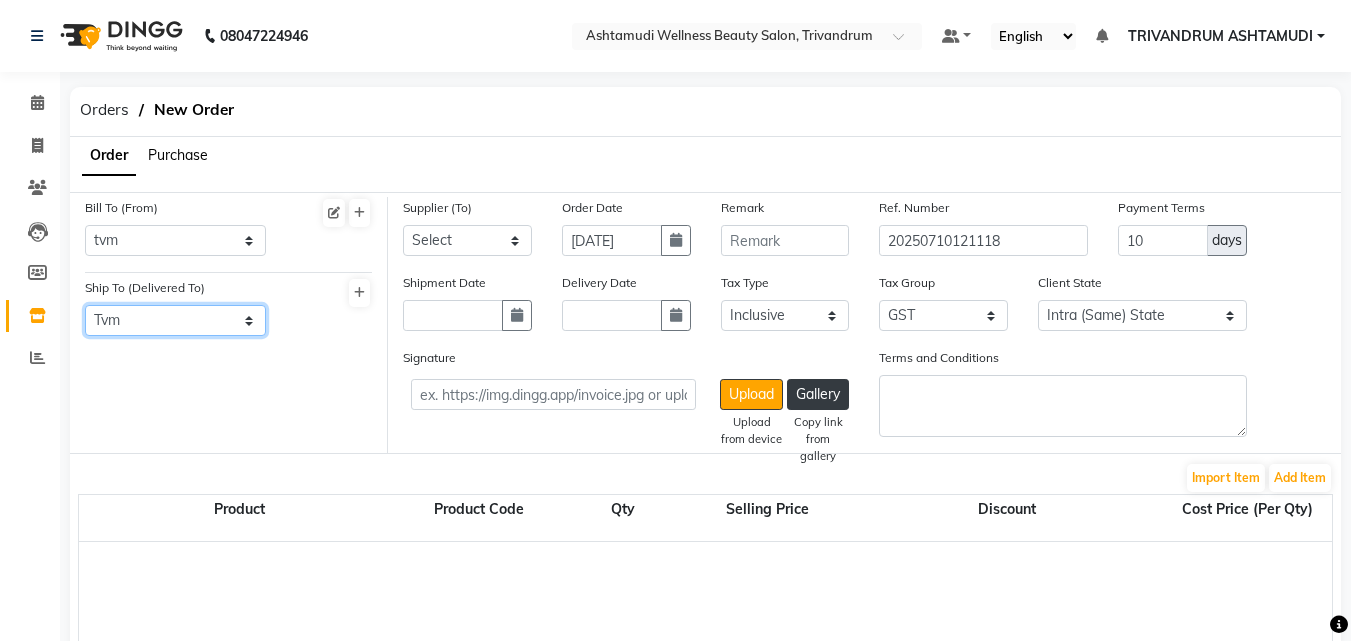 click on "Select Address  Tvm" 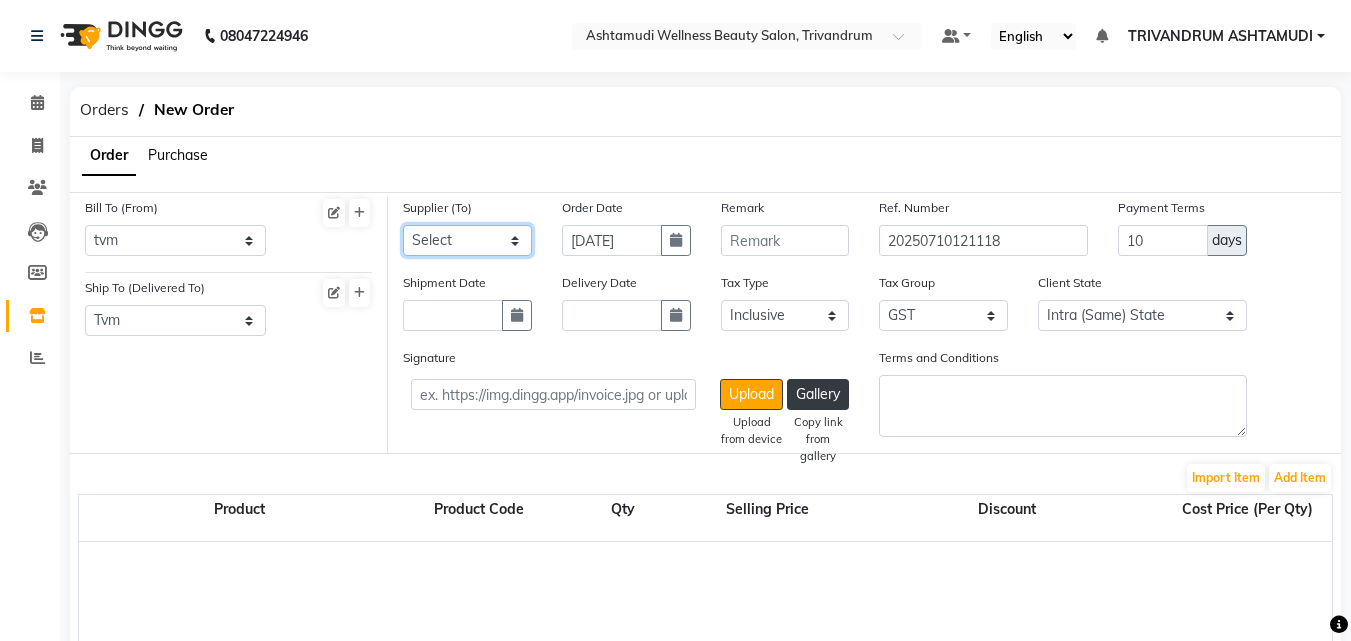 click on "Select Ashtamudi Wellness Beauty Salon - ( H.O ) - Ashtamudi Wellness Beauty Salon - ( H.O ) pr" 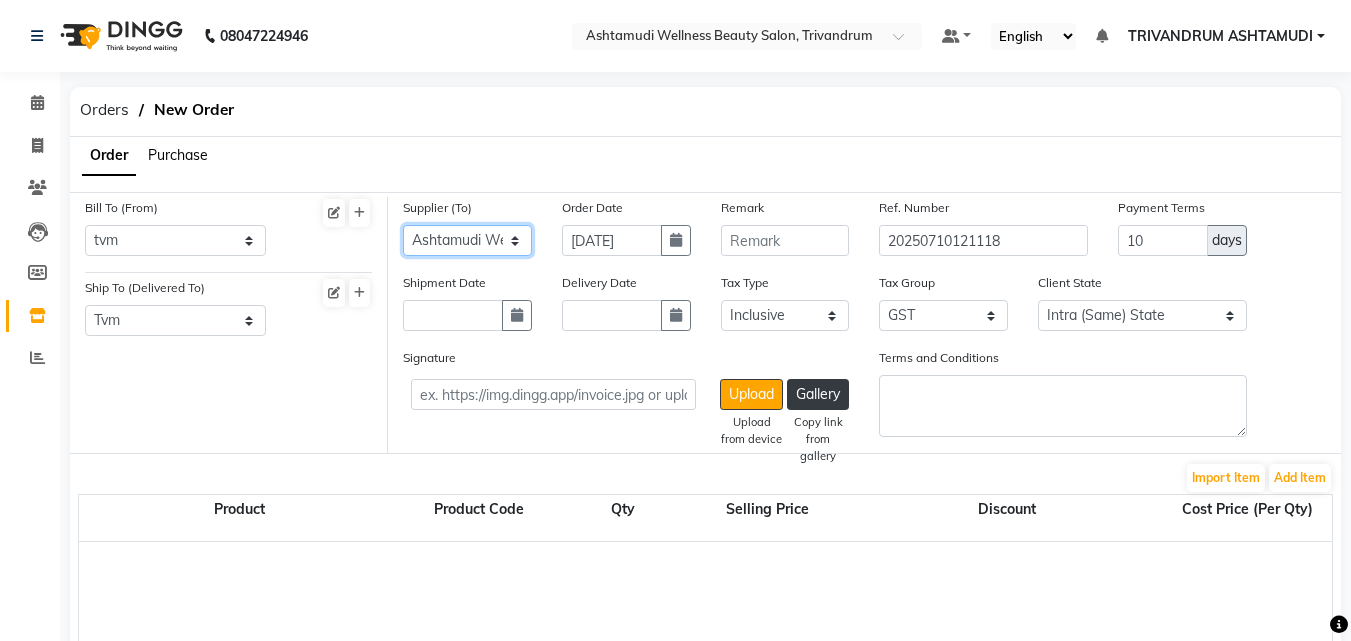 click on "Select Ashtamudi Wellness Beauty Salon - ( H.O ) - Ashtamudi Wellness Beauty Salon - ( H.O ) pr" 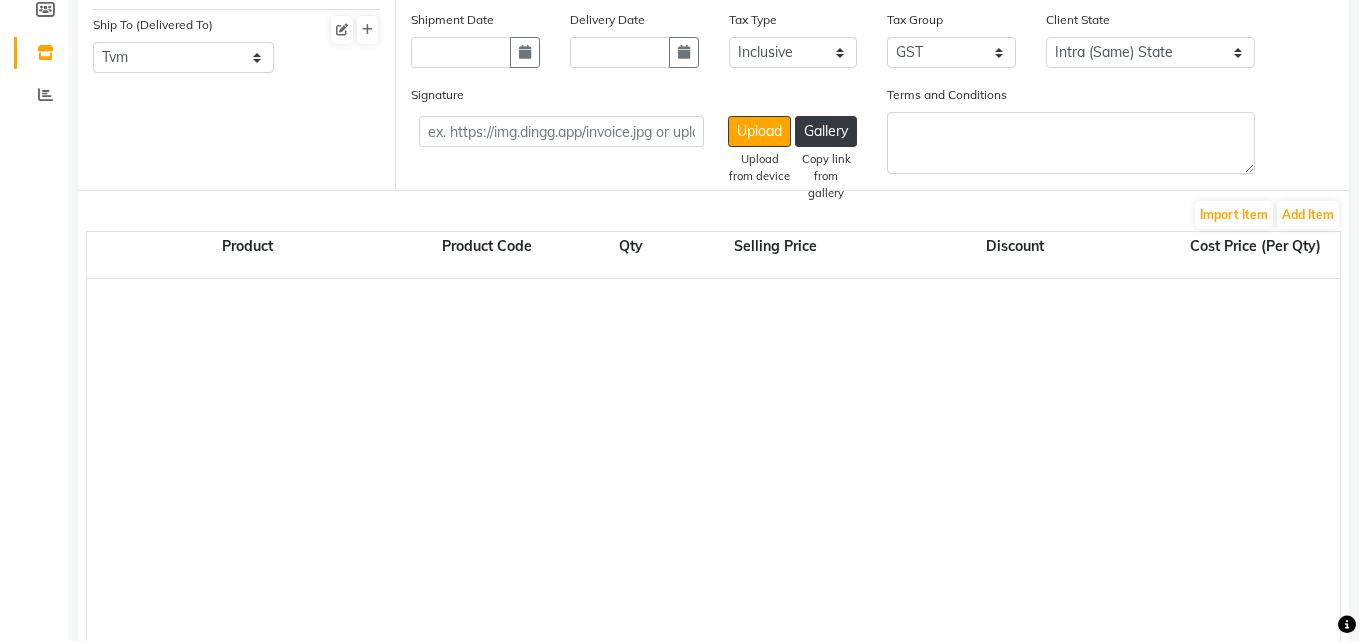scroll, scrollTop: 300, scrollLeft: 0, axis: vertical 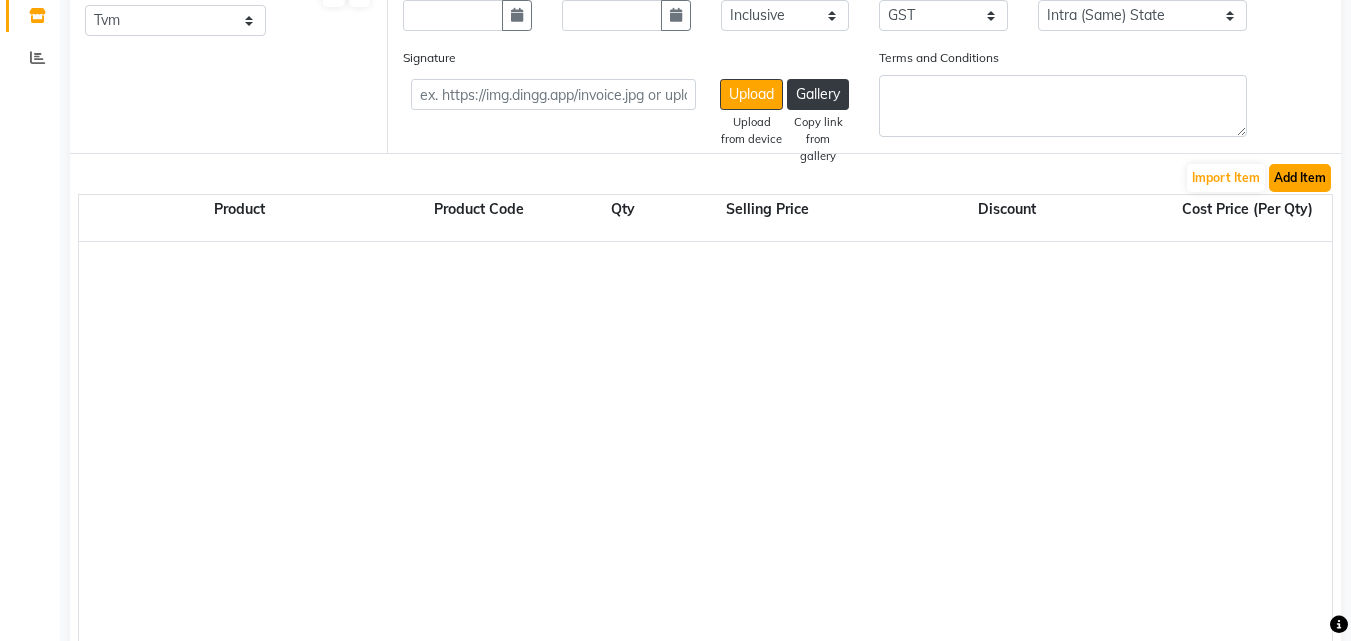 click on "Add Item" 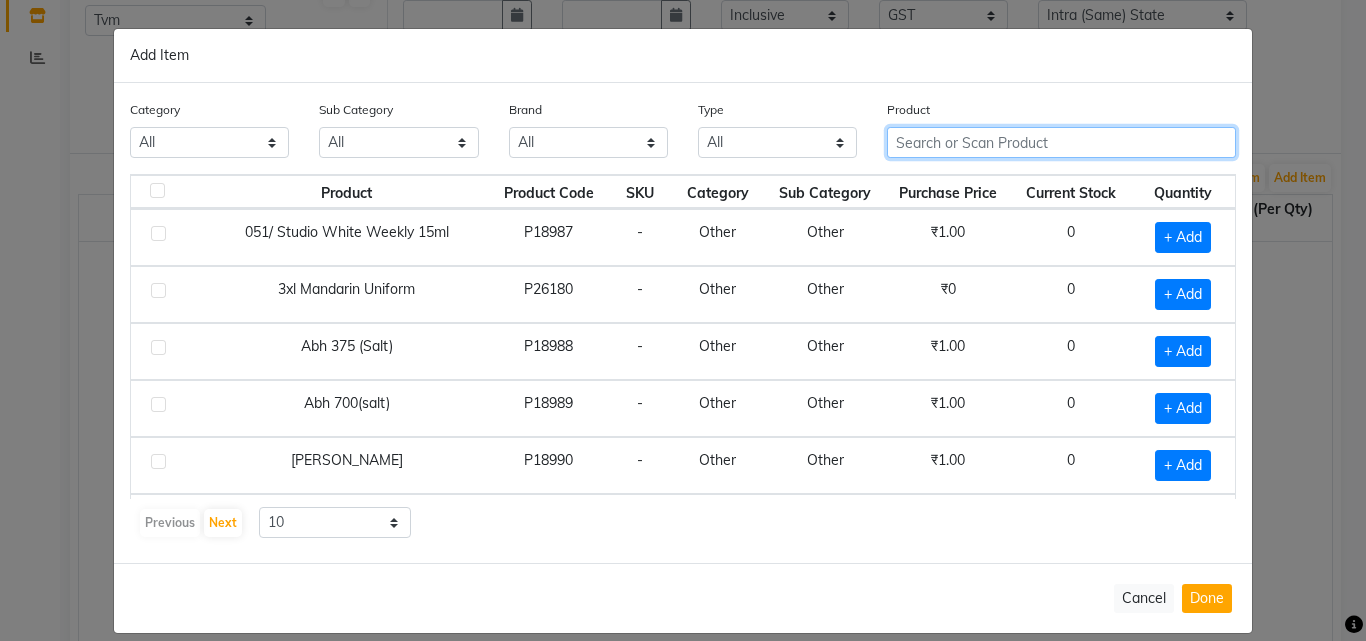 click 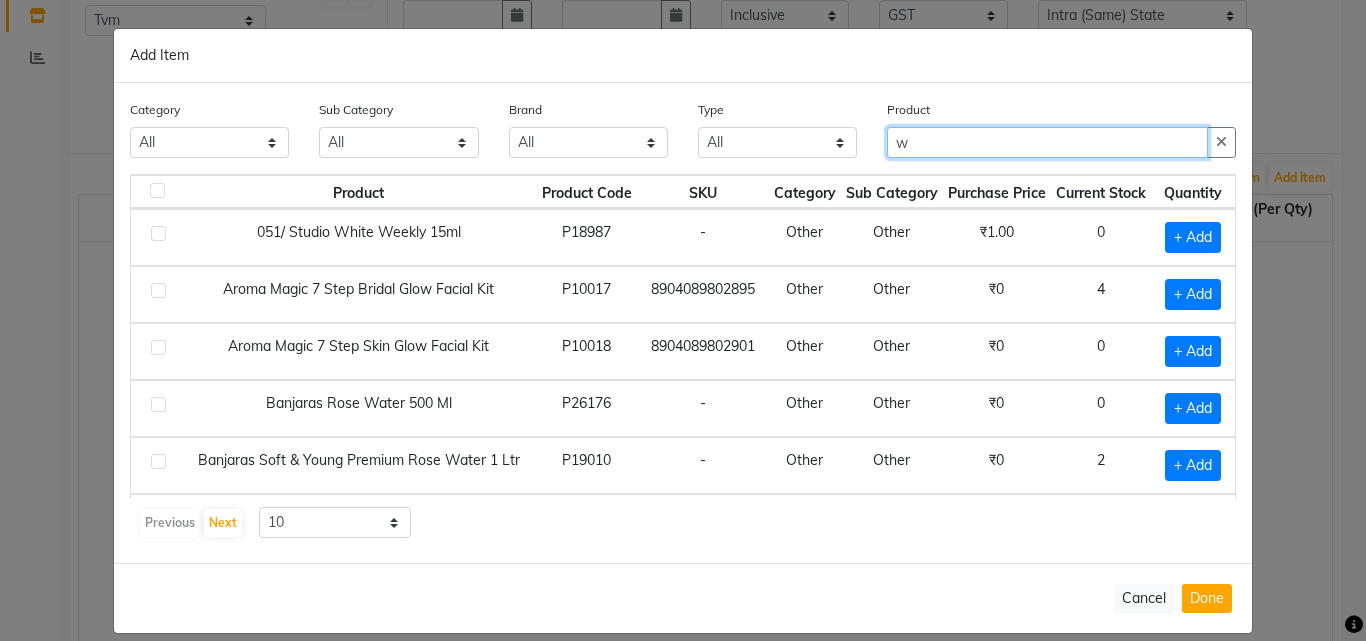 type on "w" 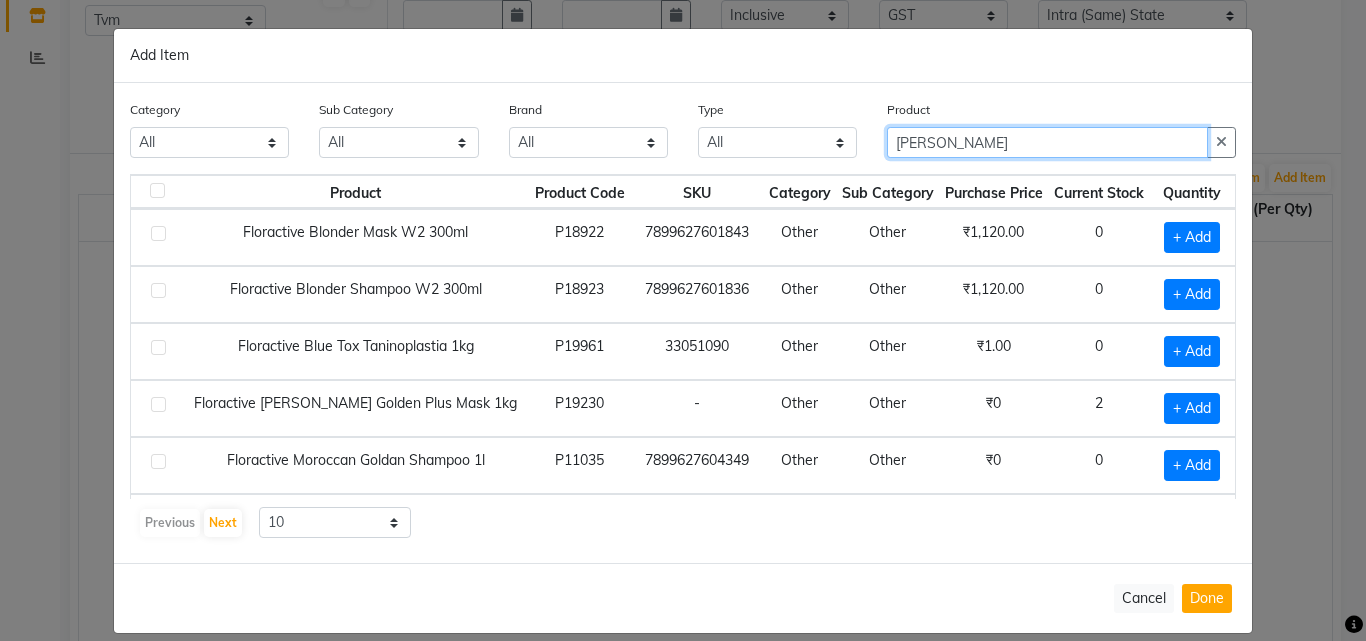 type on "flora" 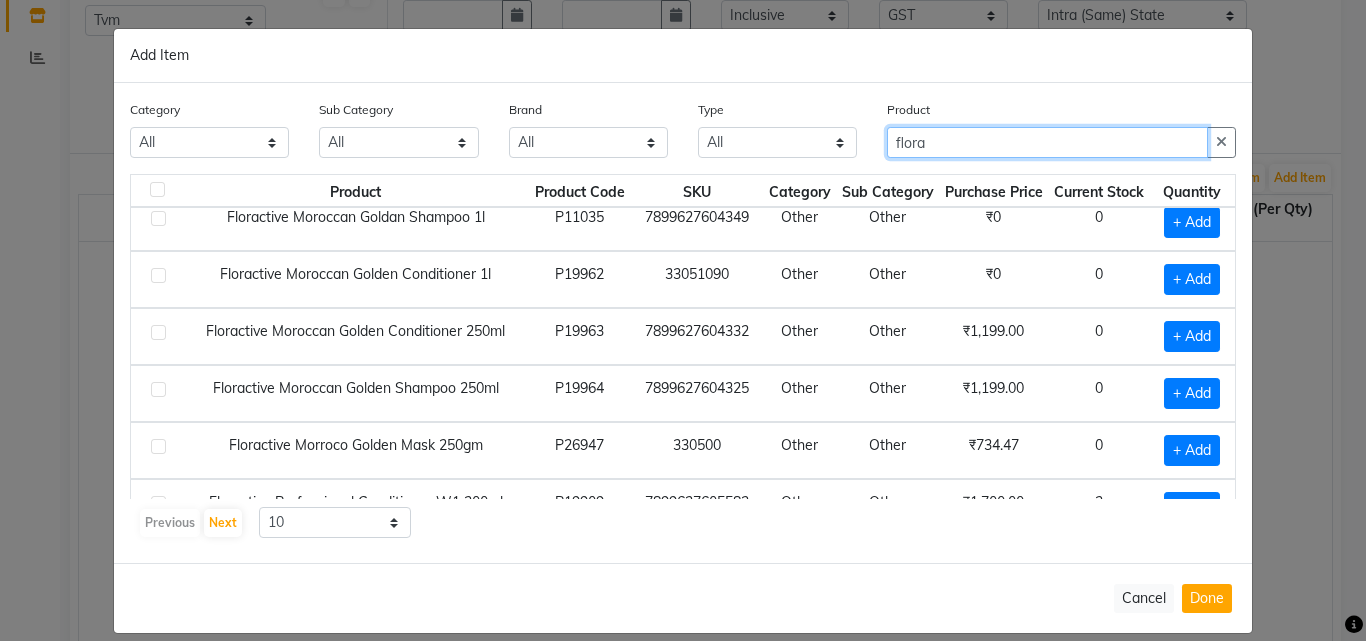scroll, scrollTop: 281, scrollLeft: 0, axis: vertical 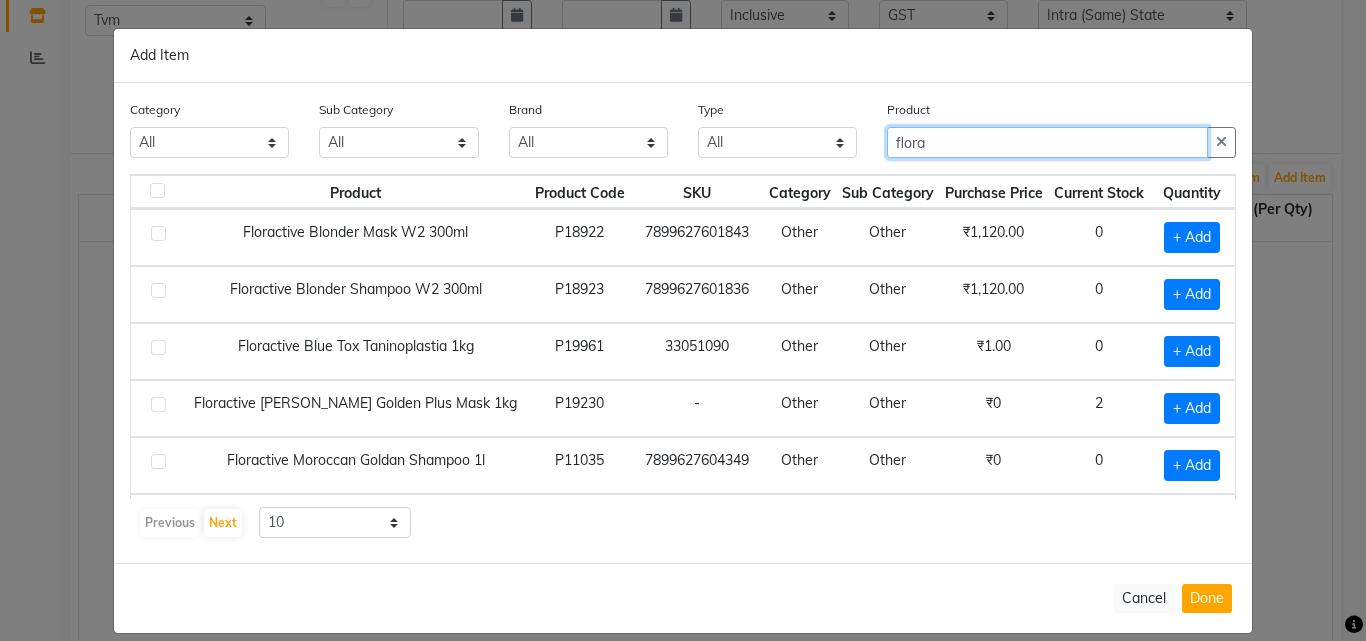 drag, startPoint x: 945, startPoint y: 143, endPoint x: 821, endPoint y: 155, distance: 124.57929 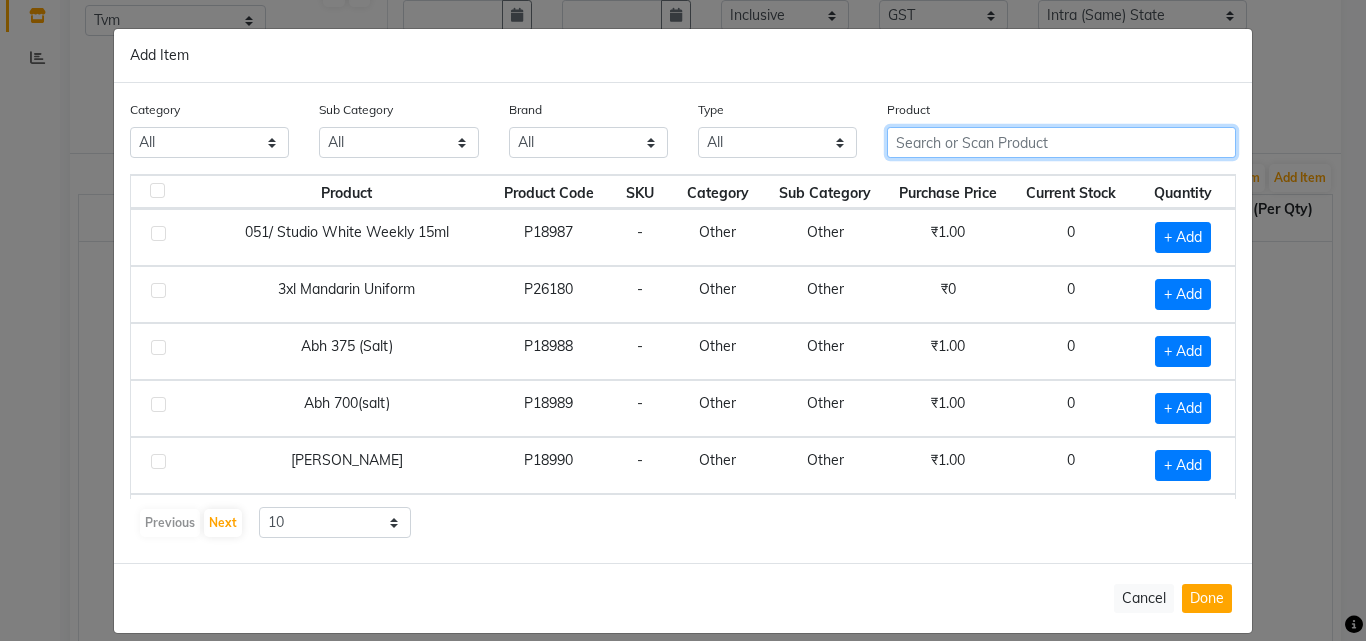 click 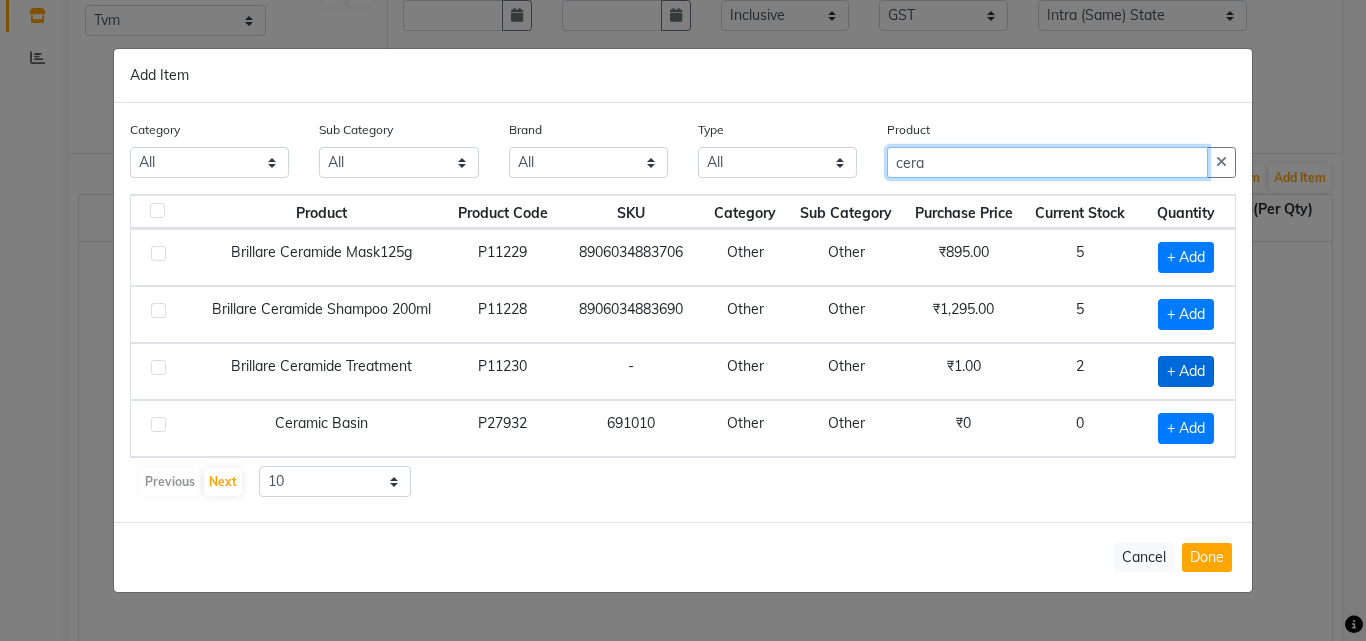 type on "cera" 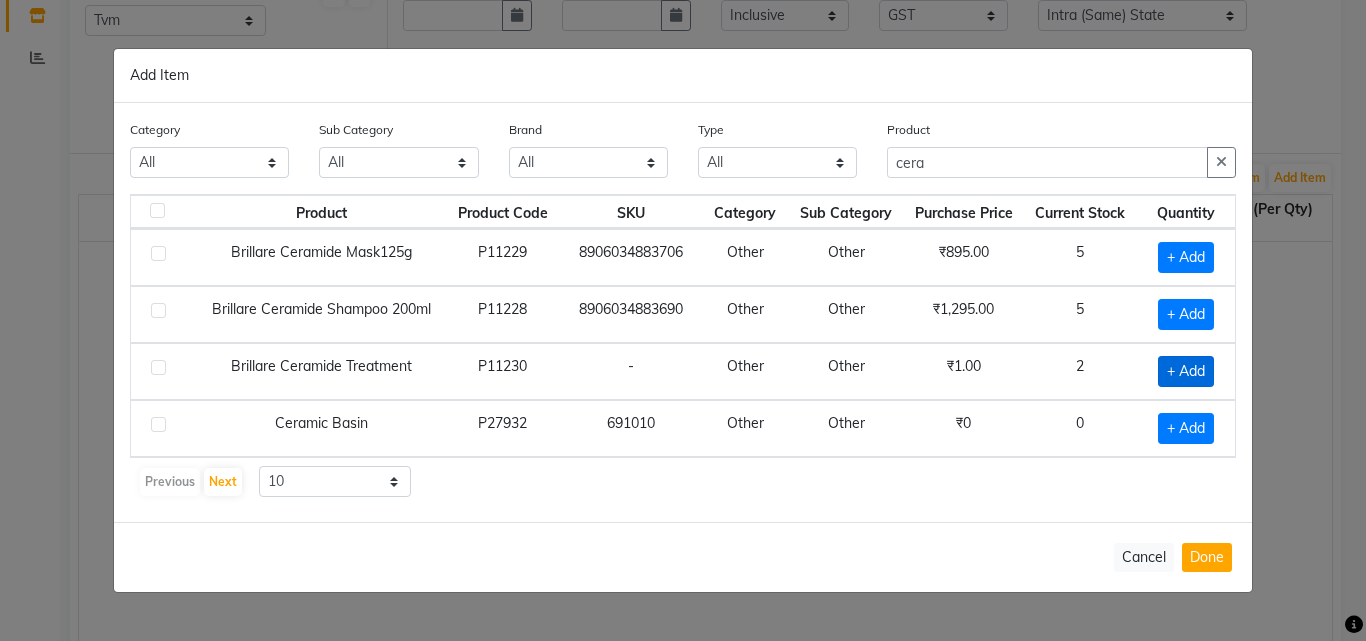 click on "+ Add" 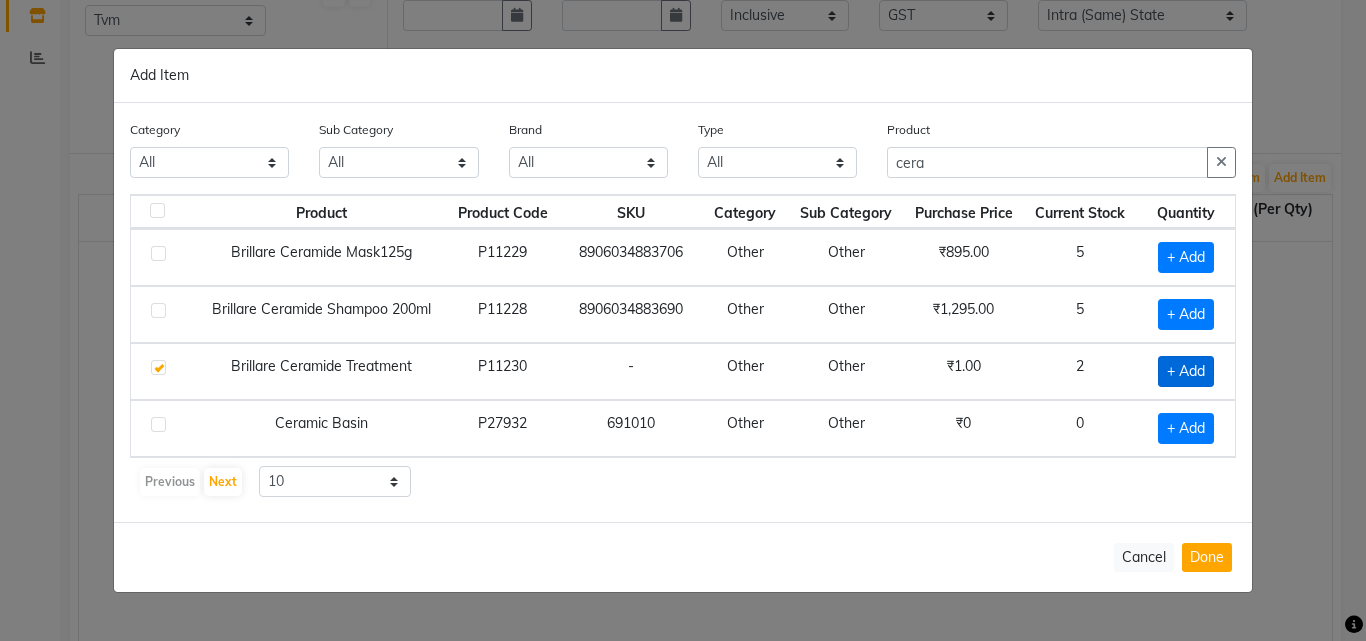 checkbox on "true" 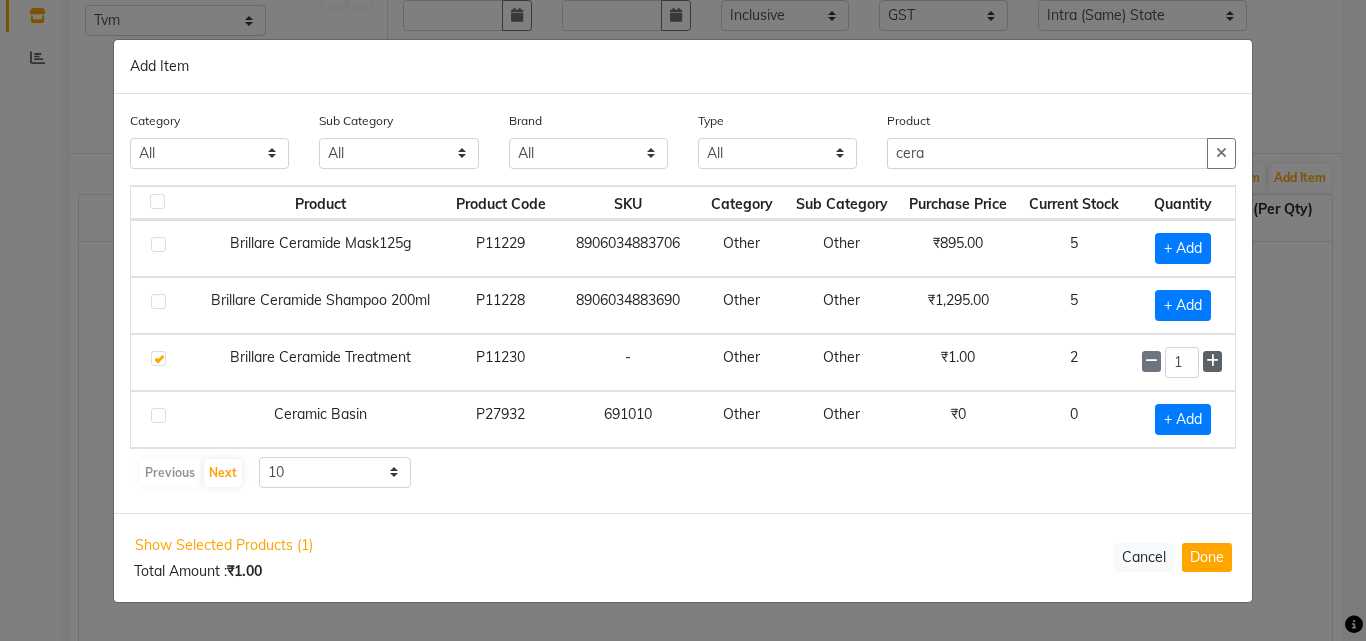 click 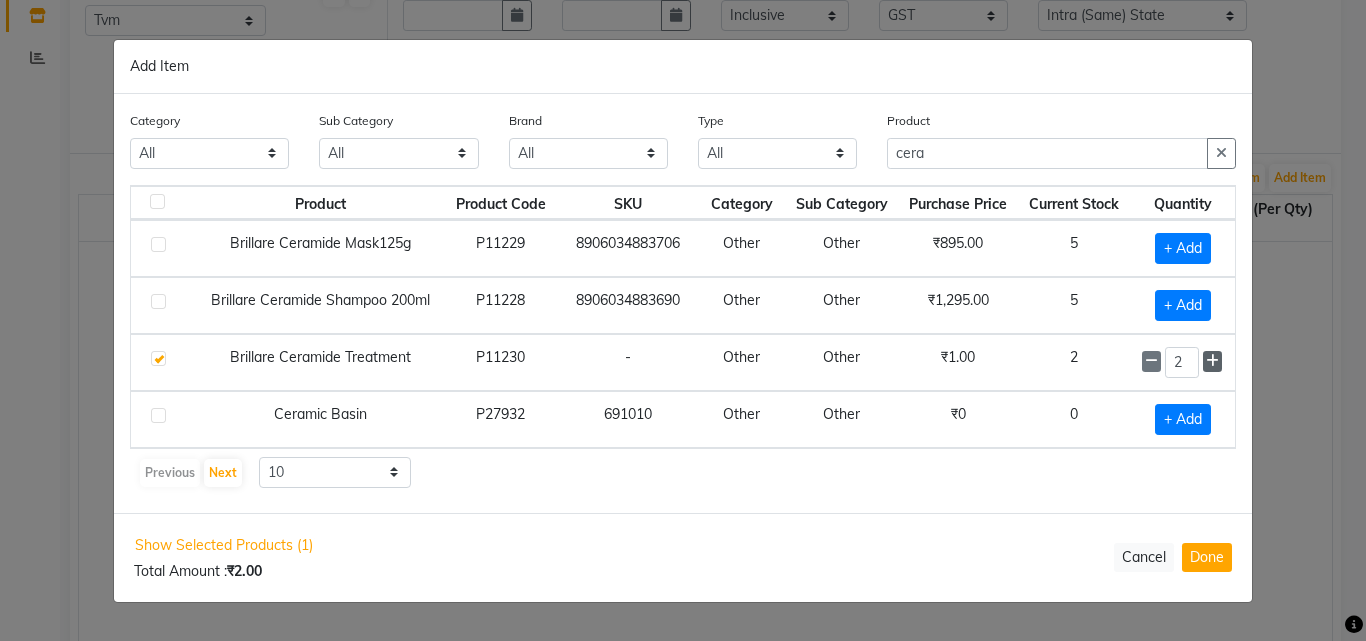 click 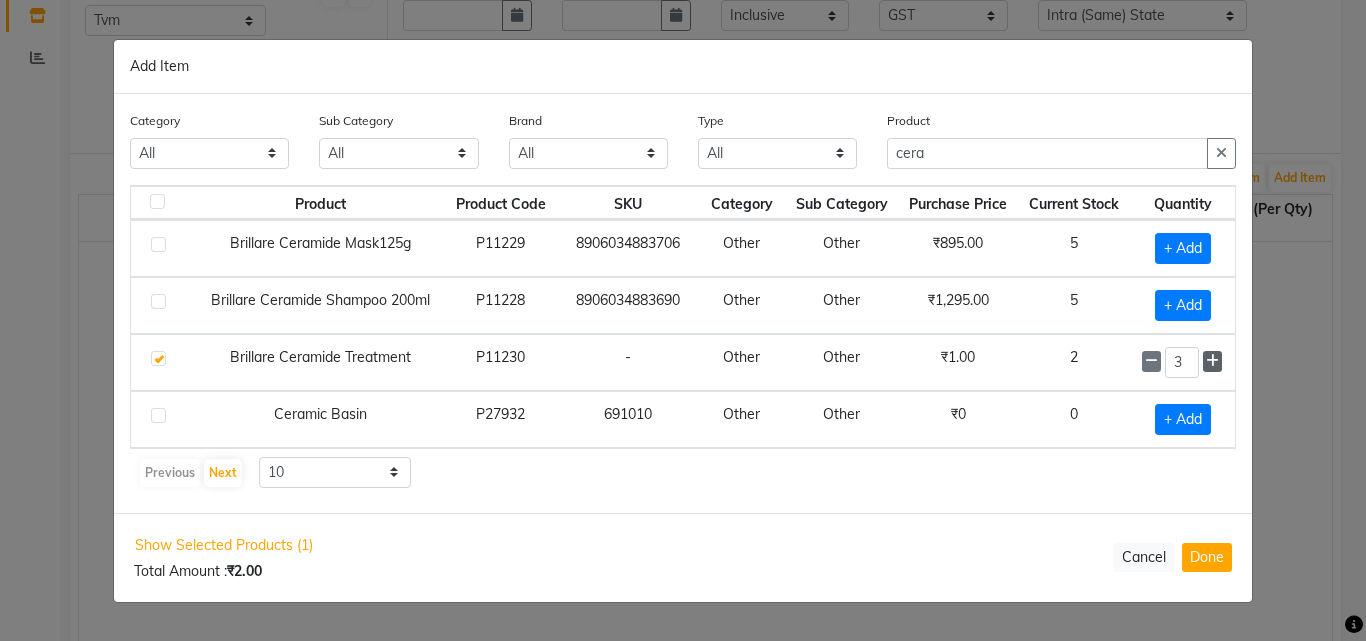 click 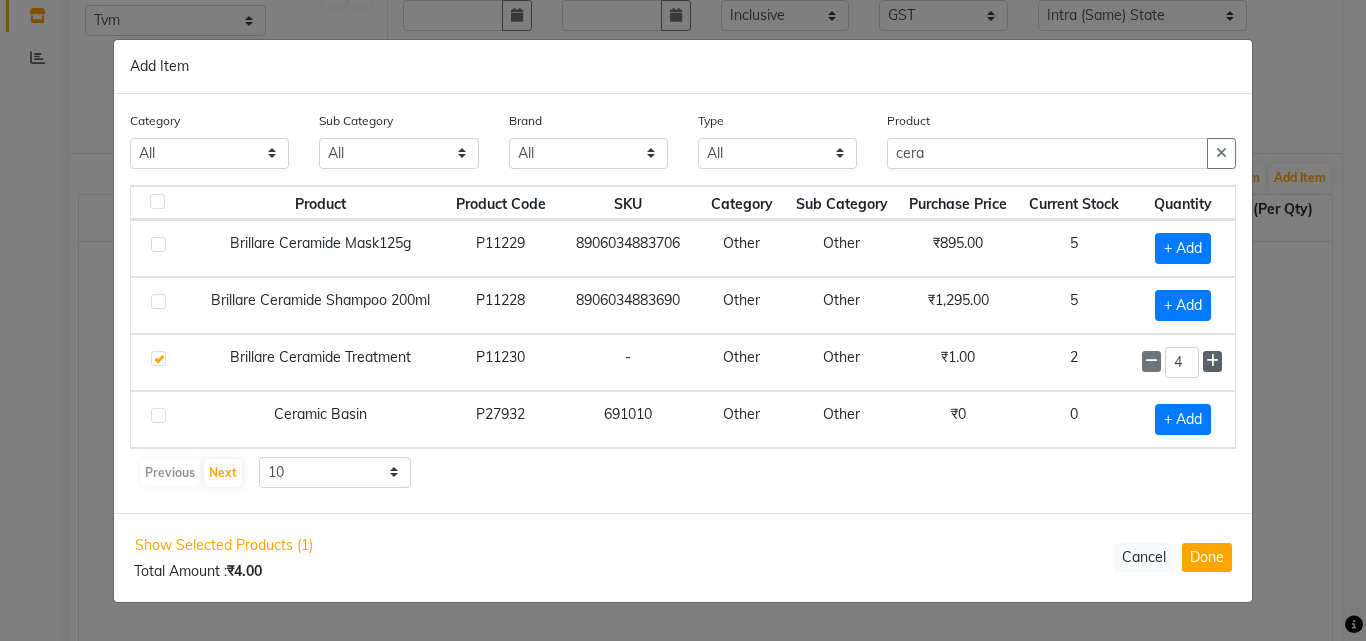 click 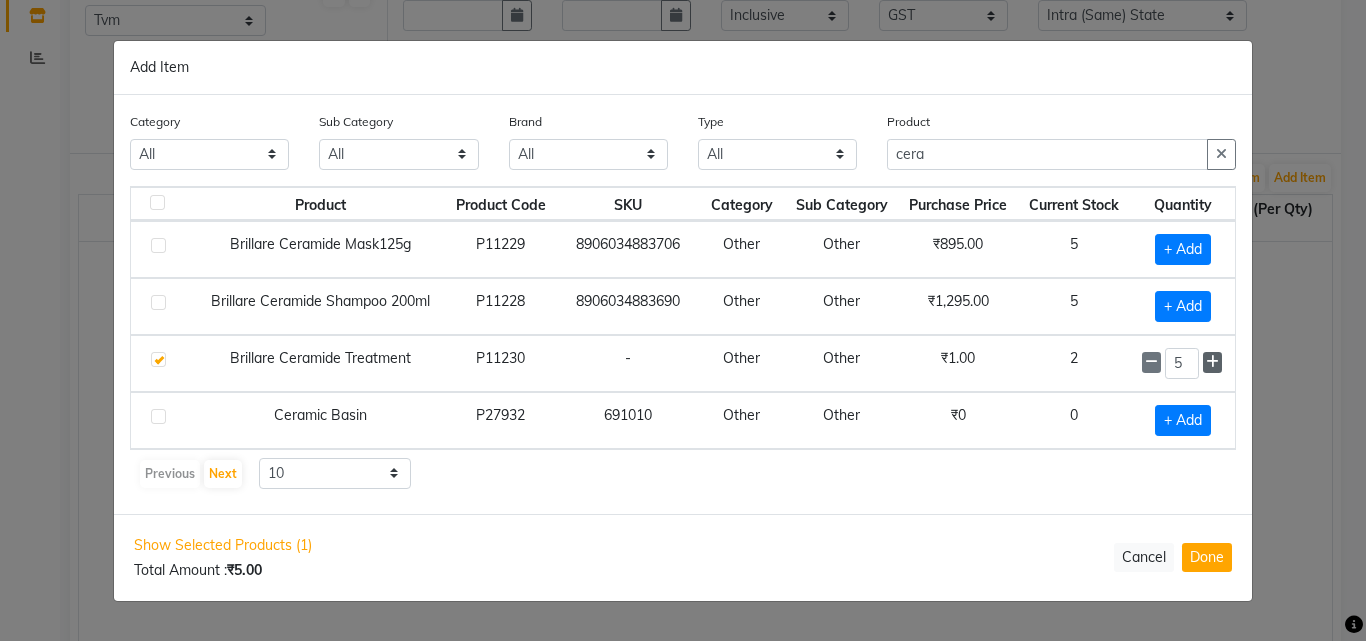 click 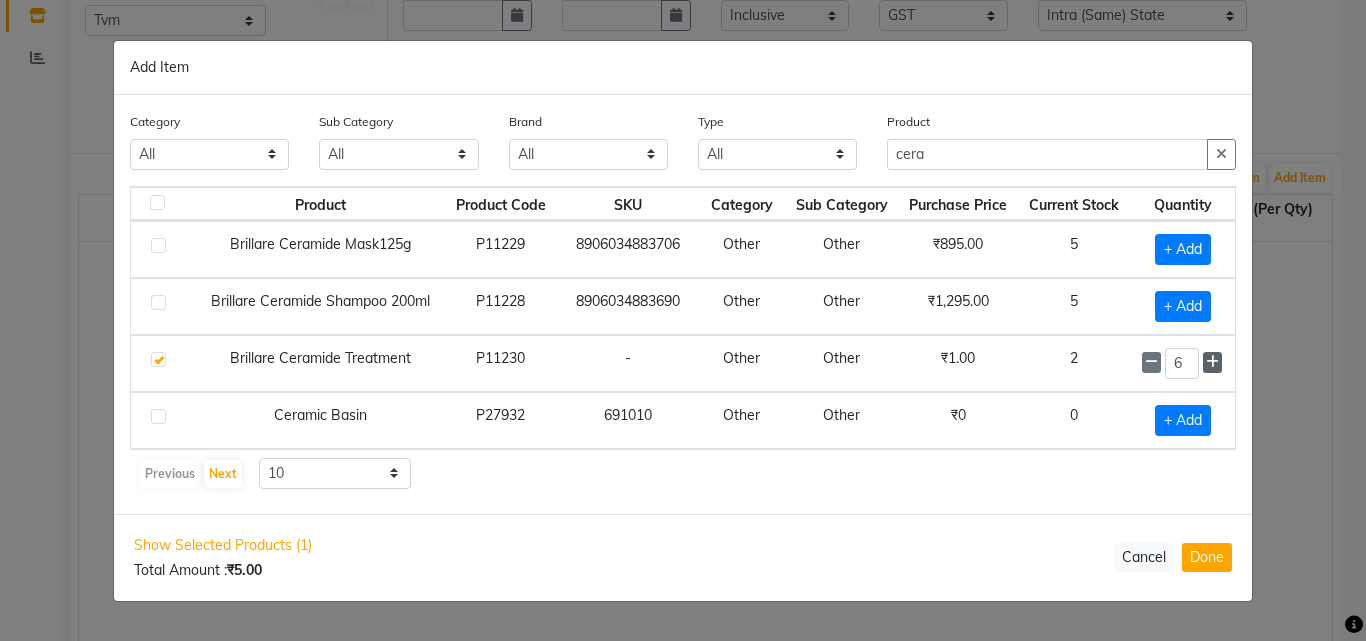click 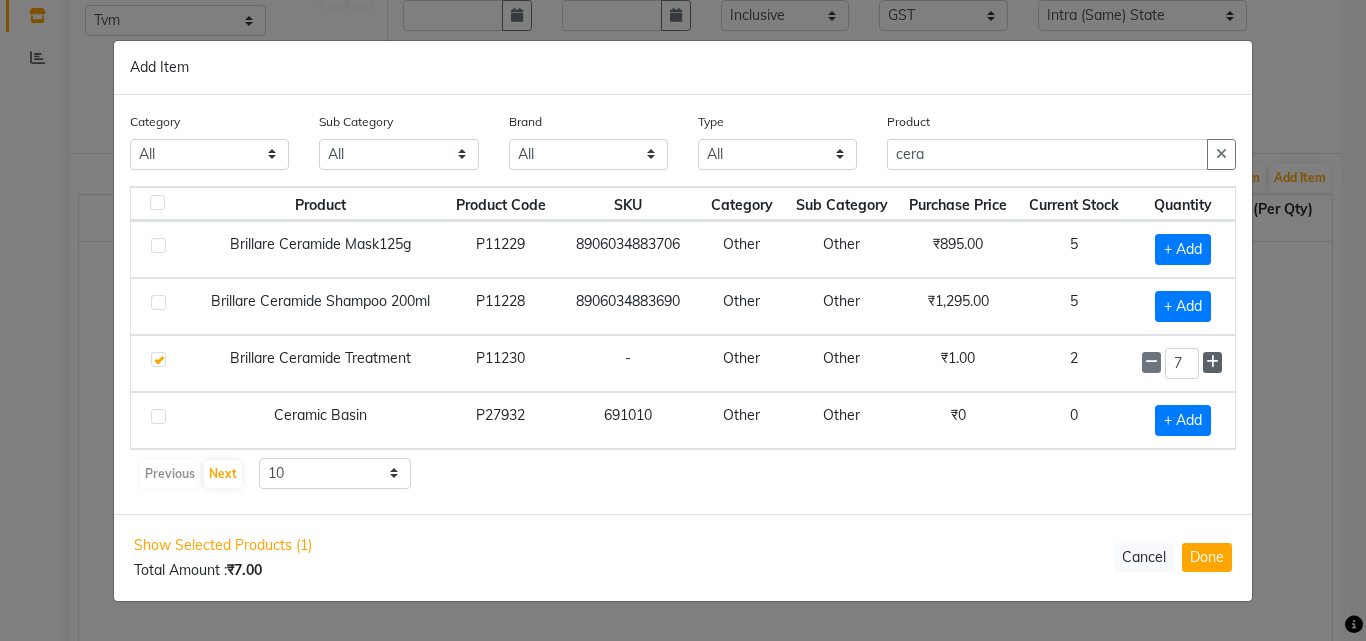 click 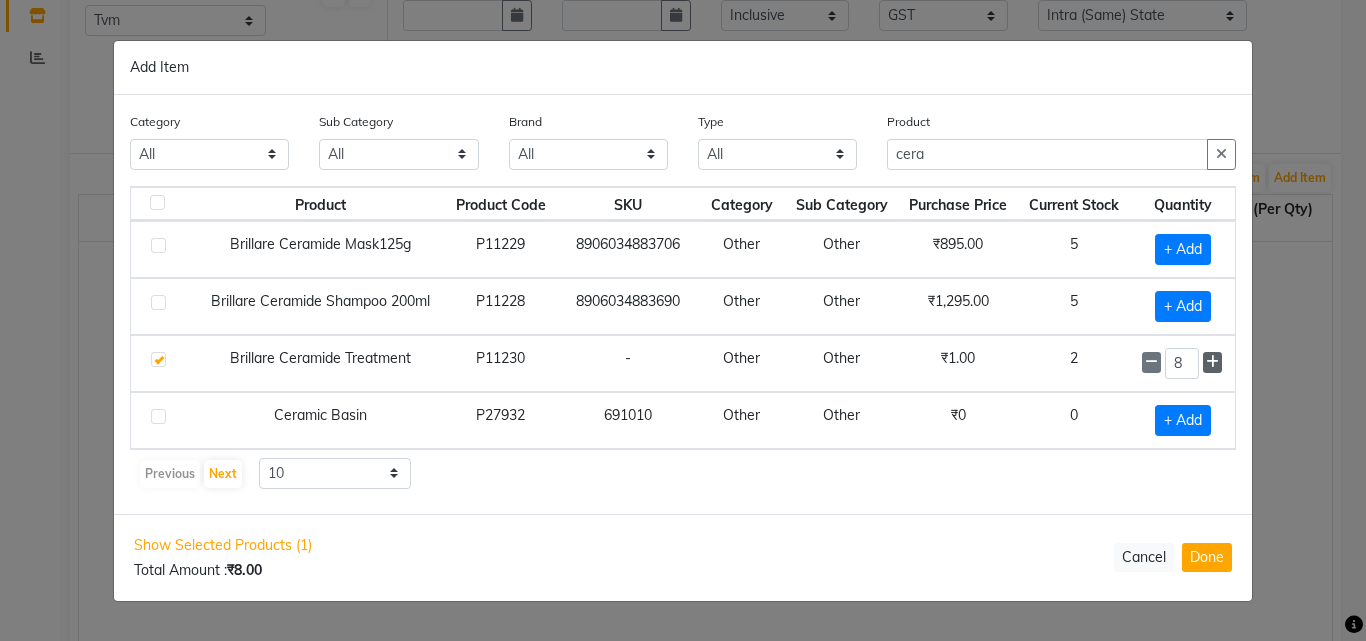 click 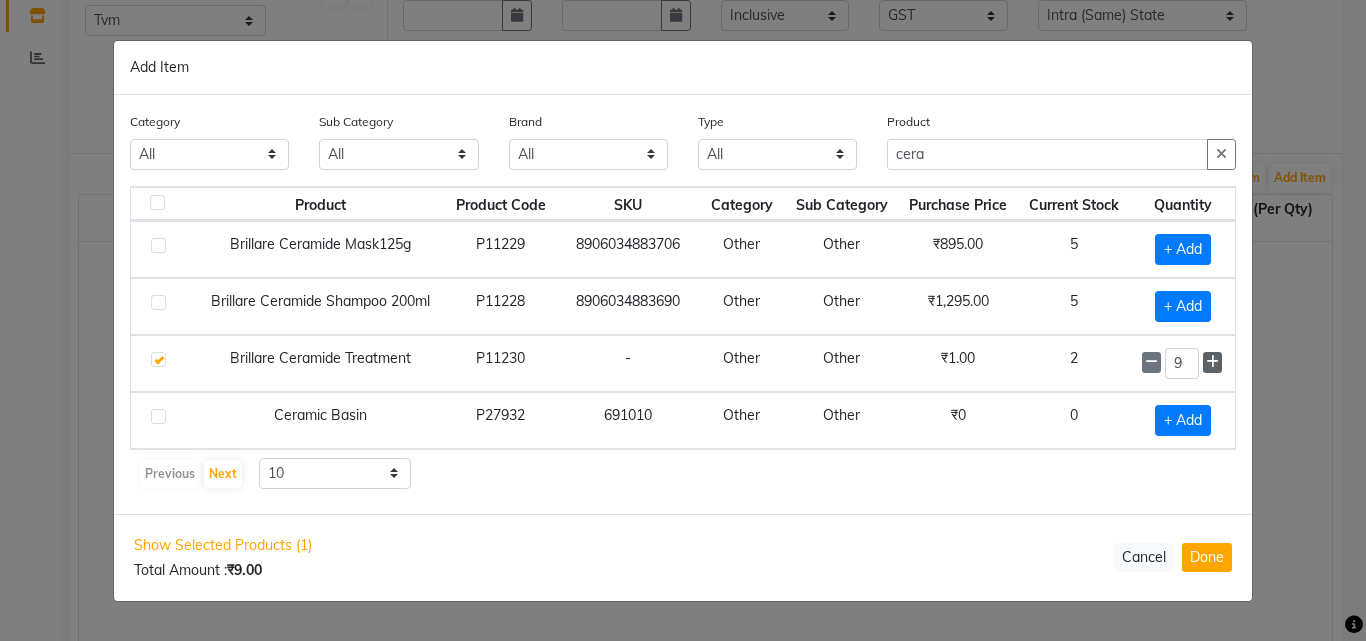 click 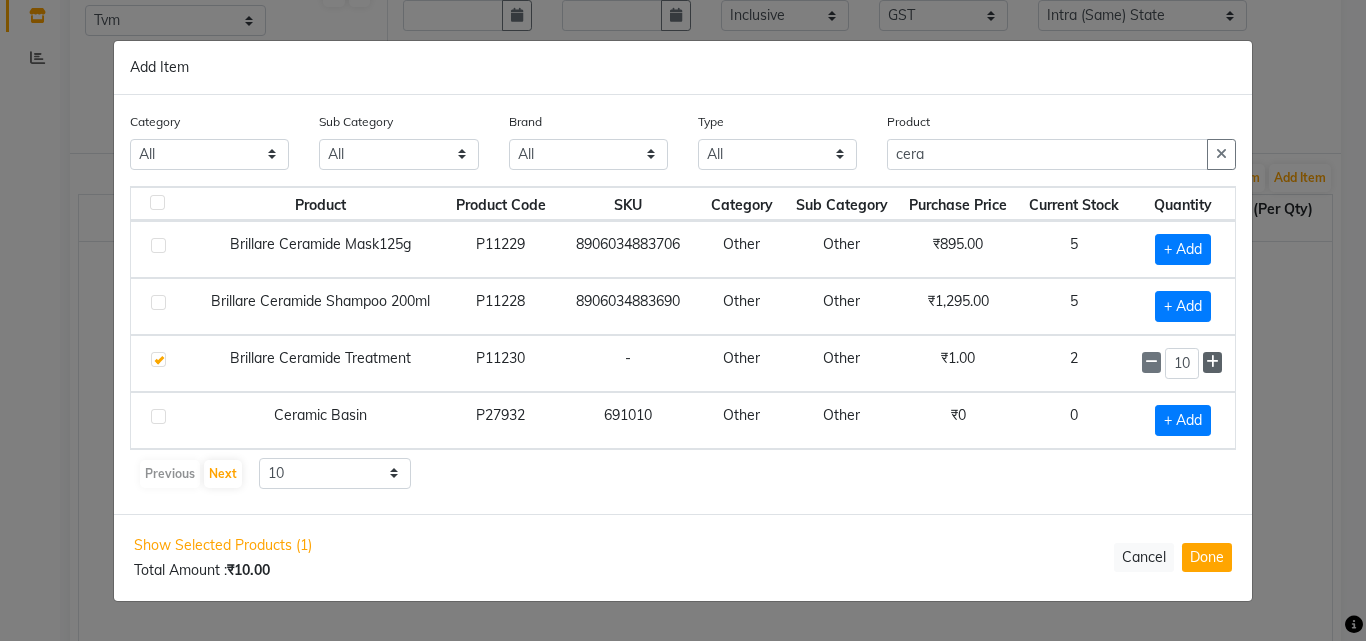 click 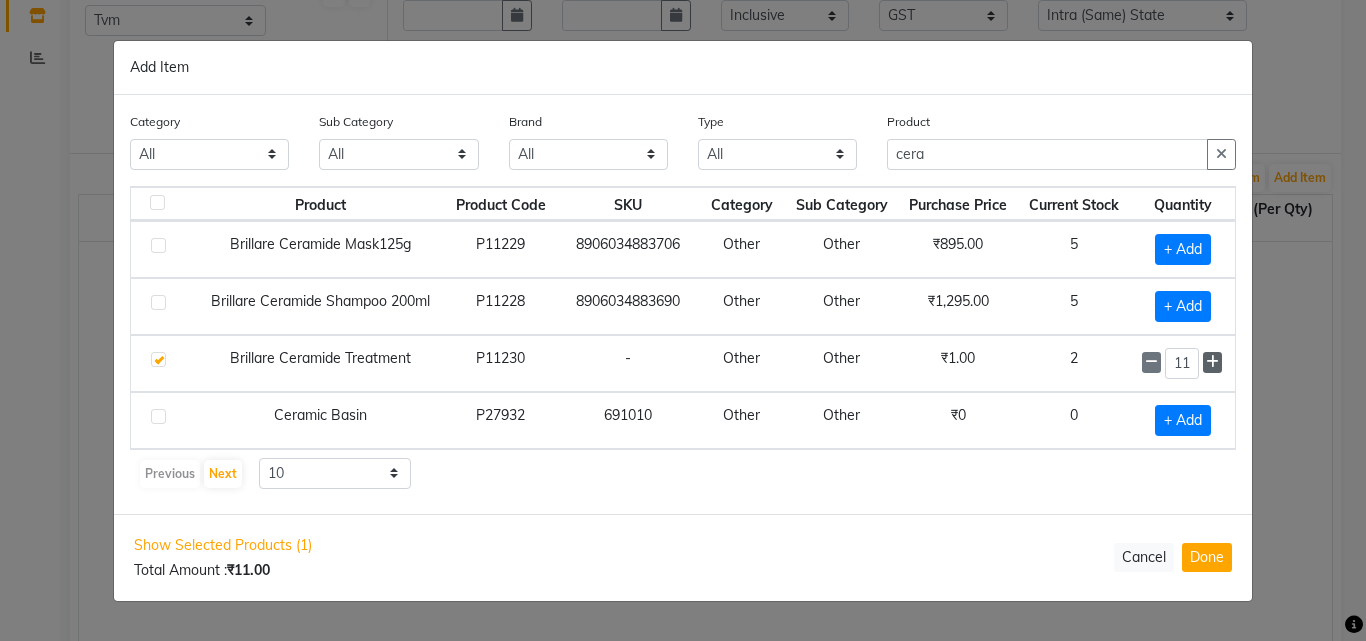 click 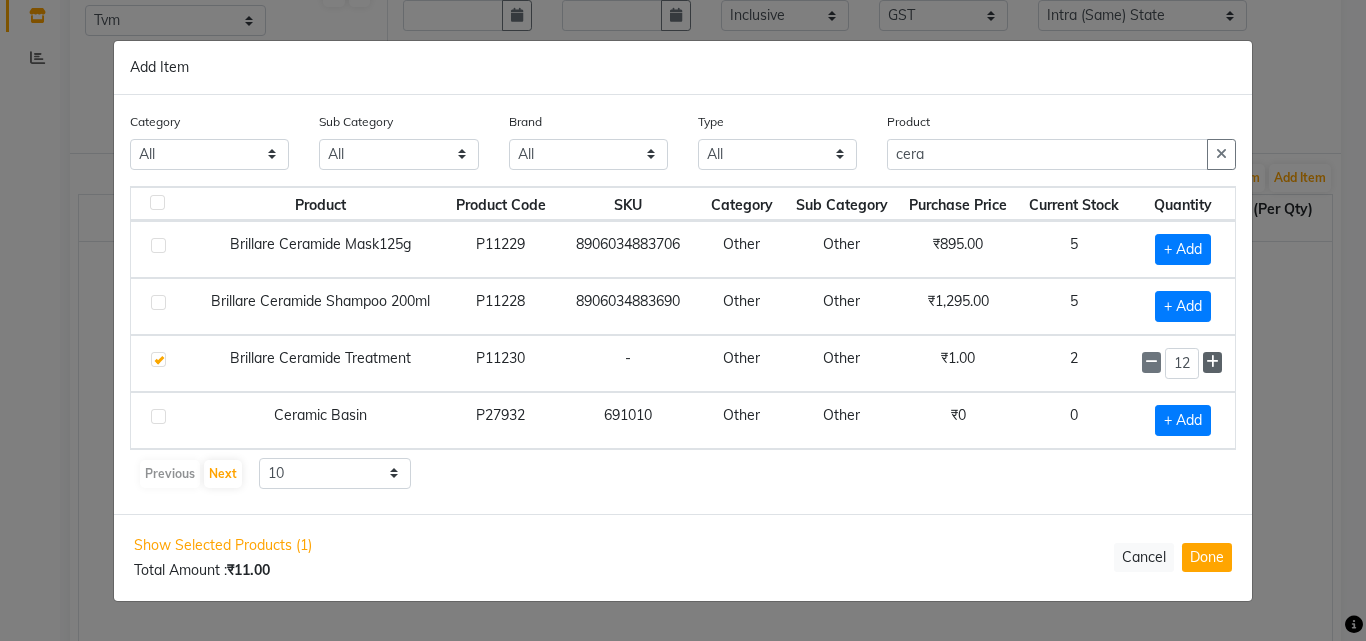 click 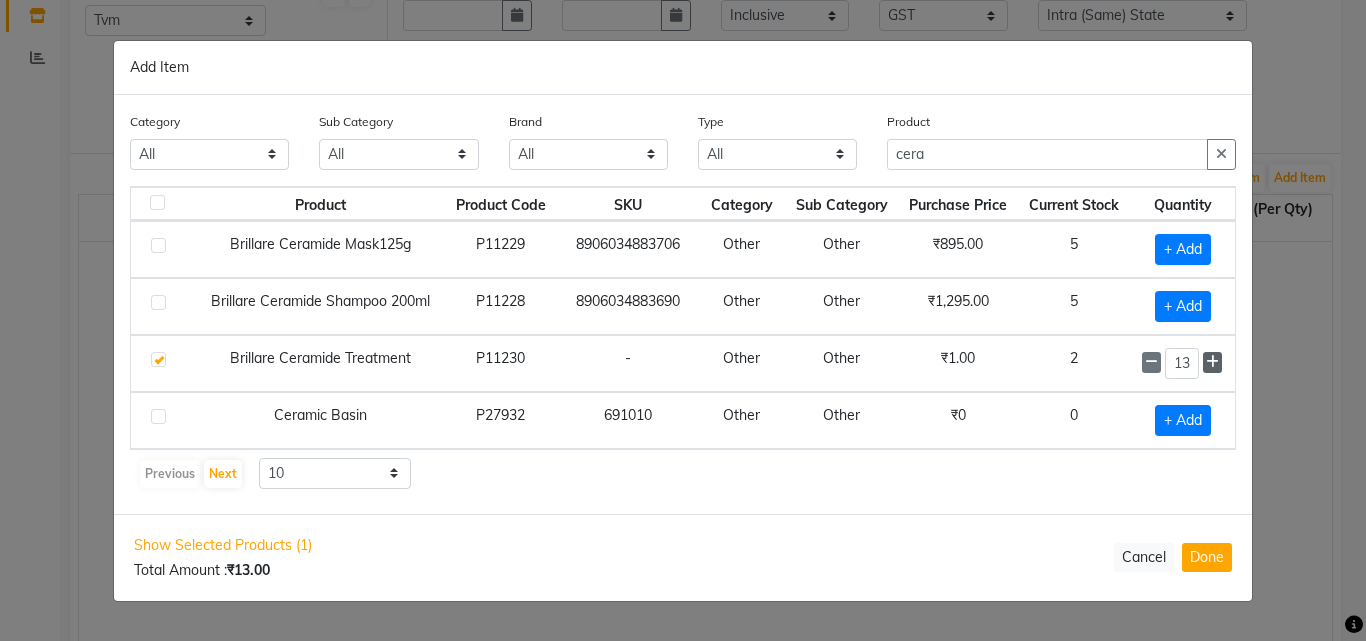 click 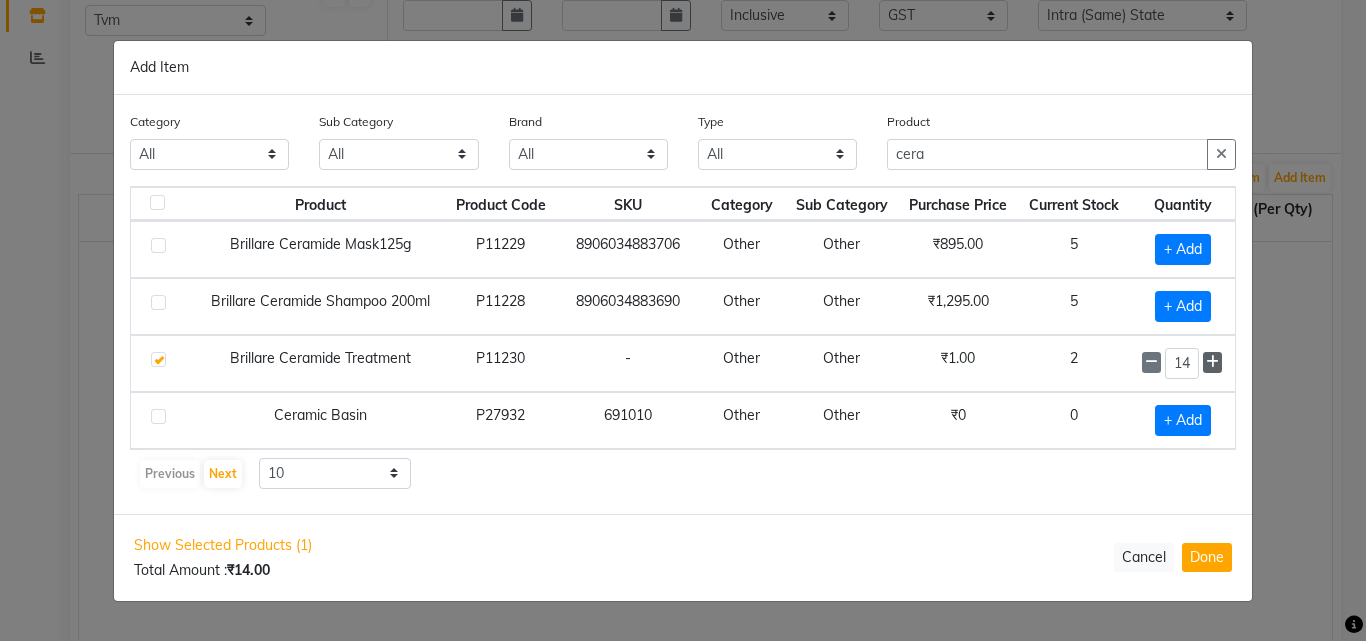 click 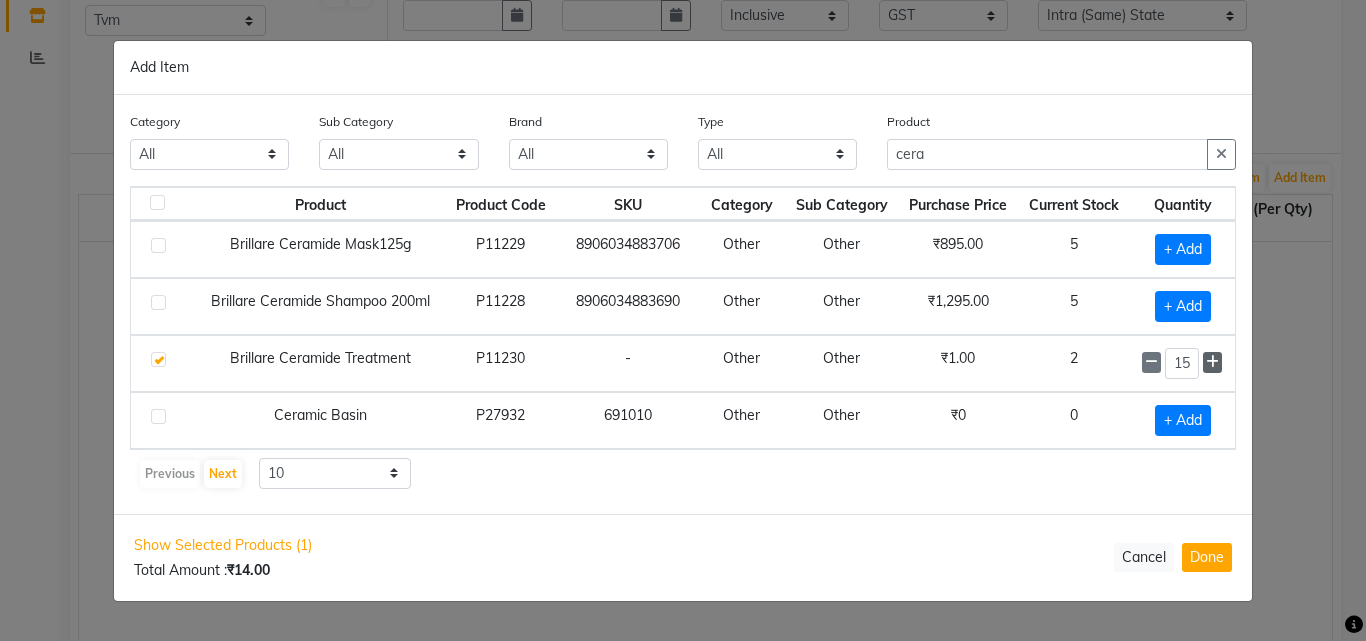 click 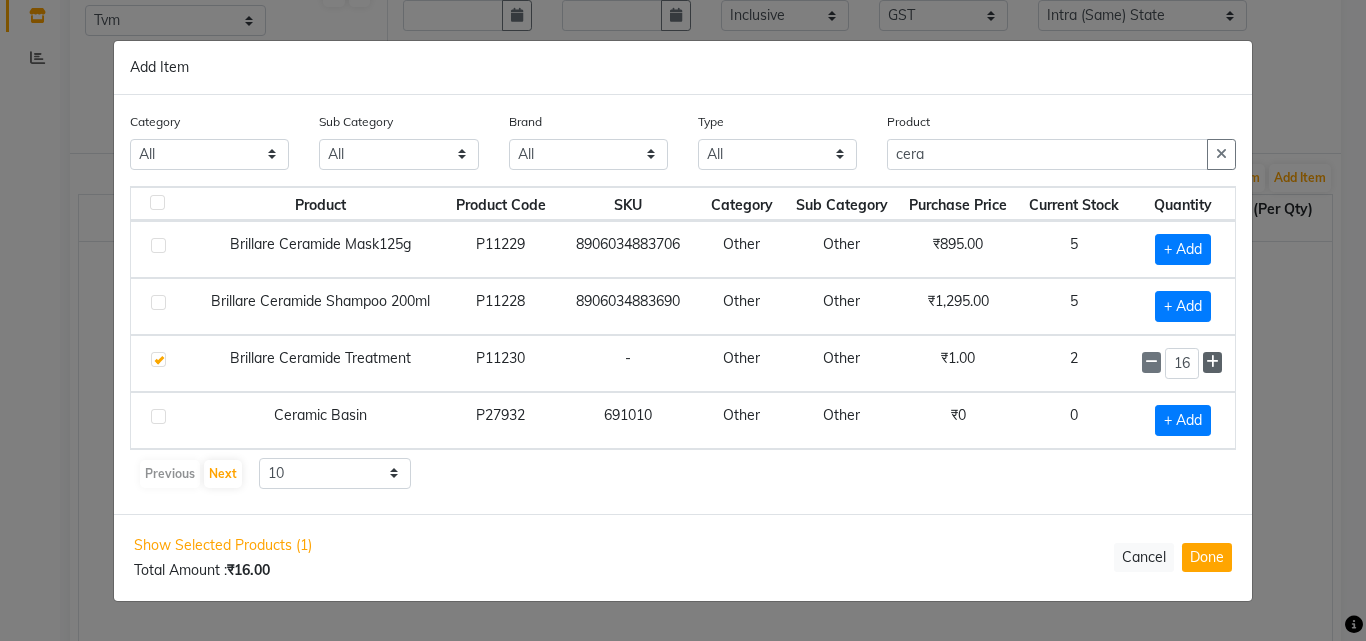 click 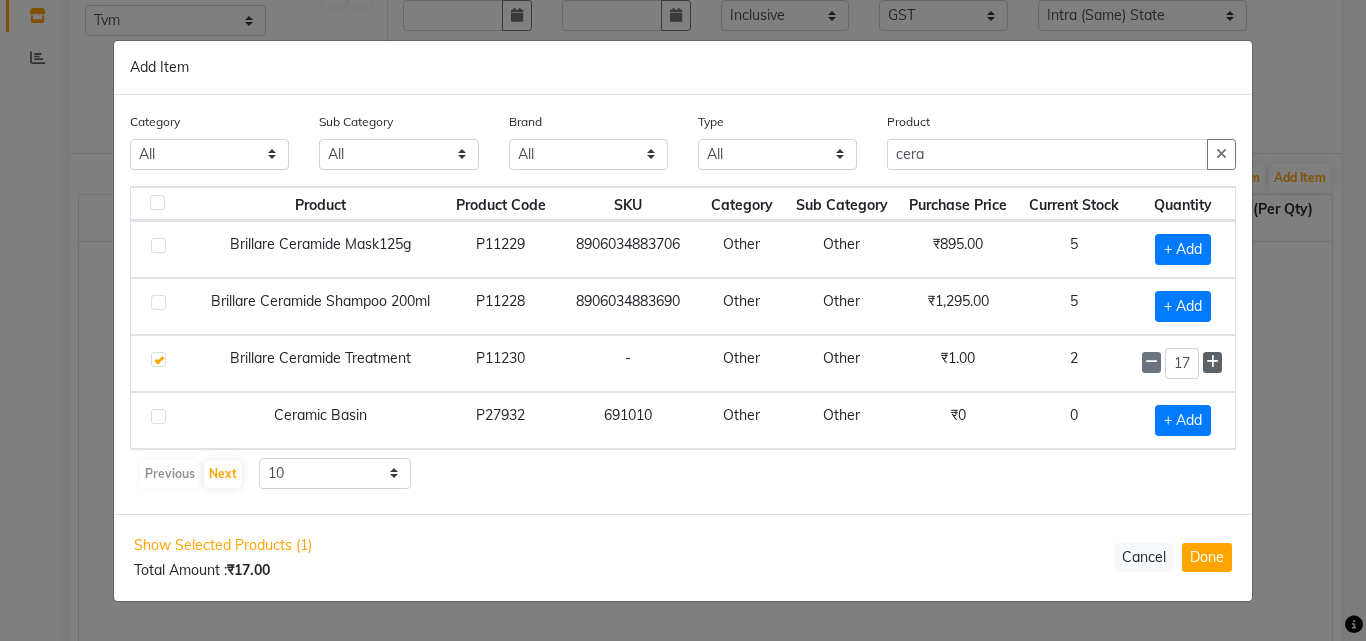 click 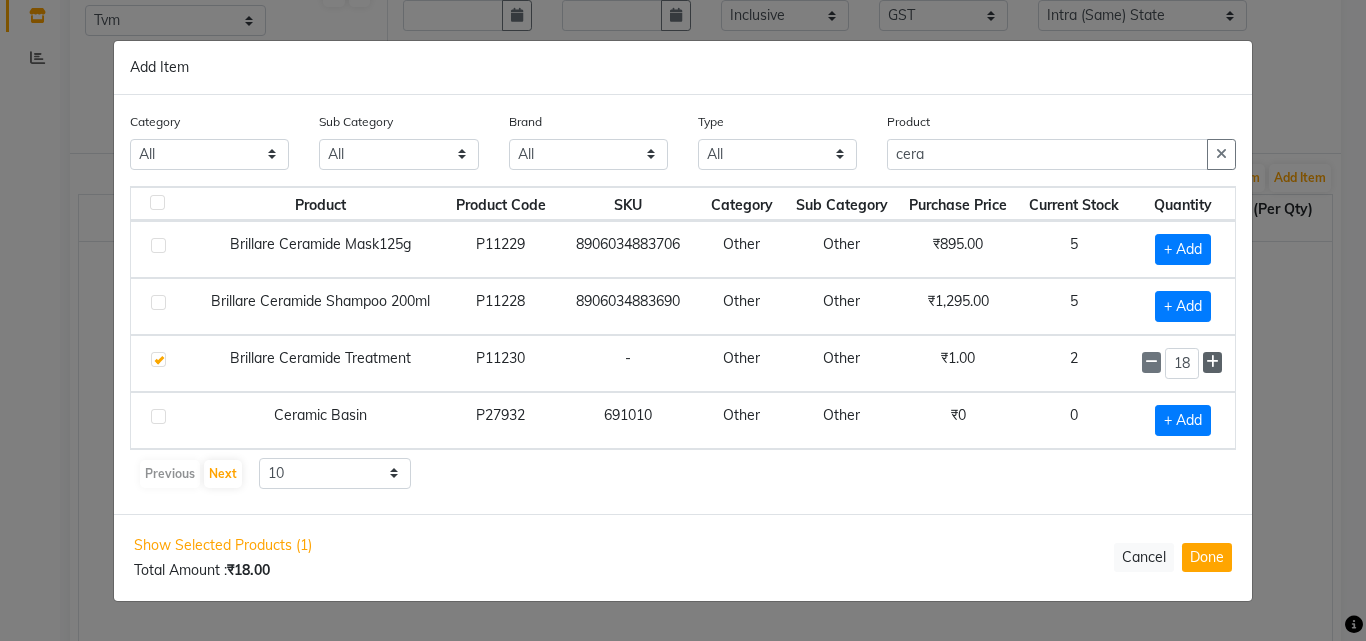 click 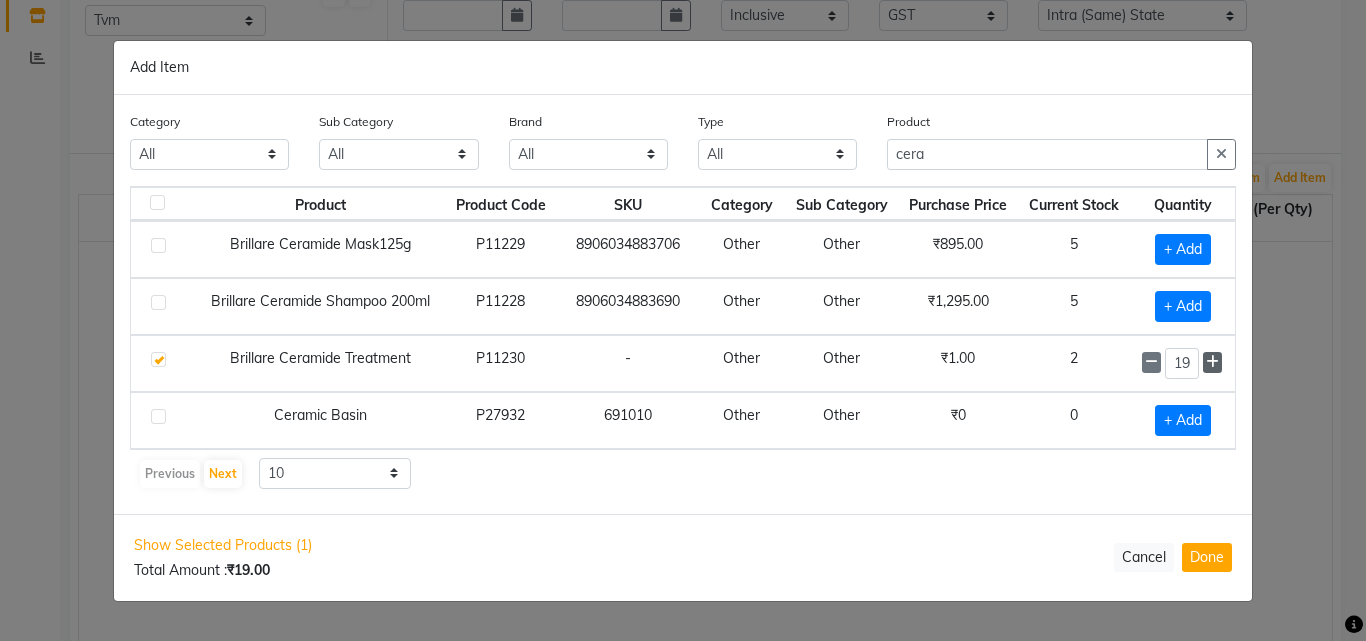 click 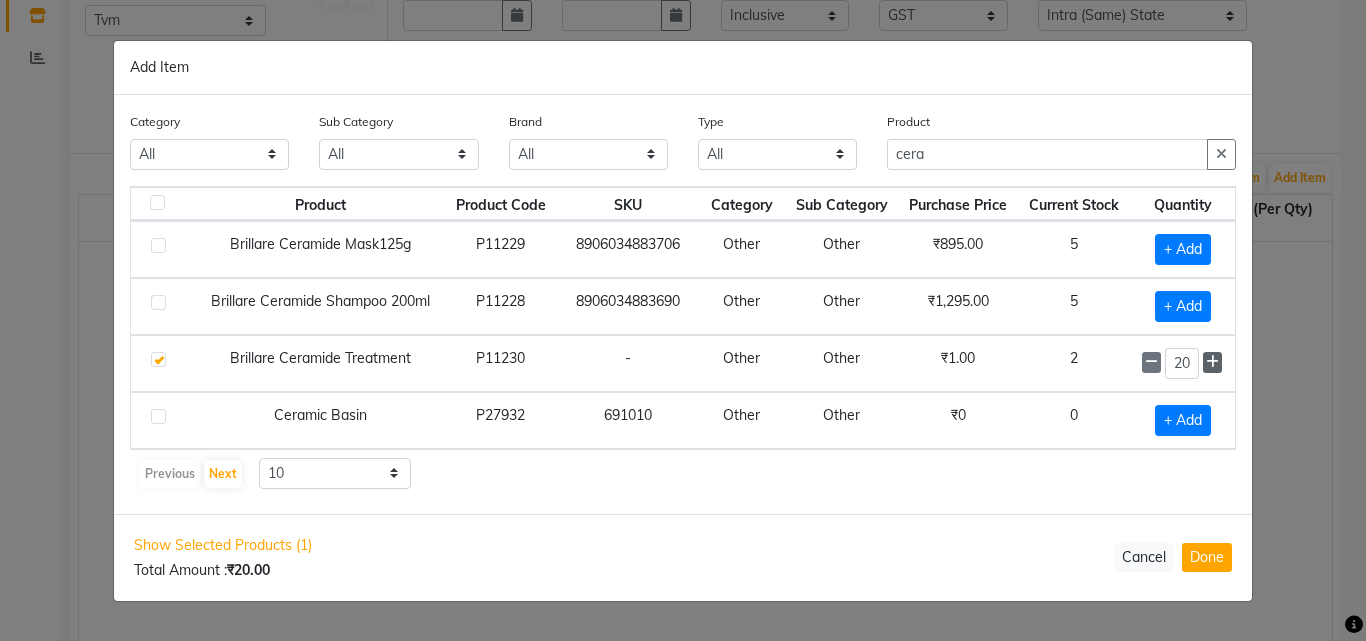 click 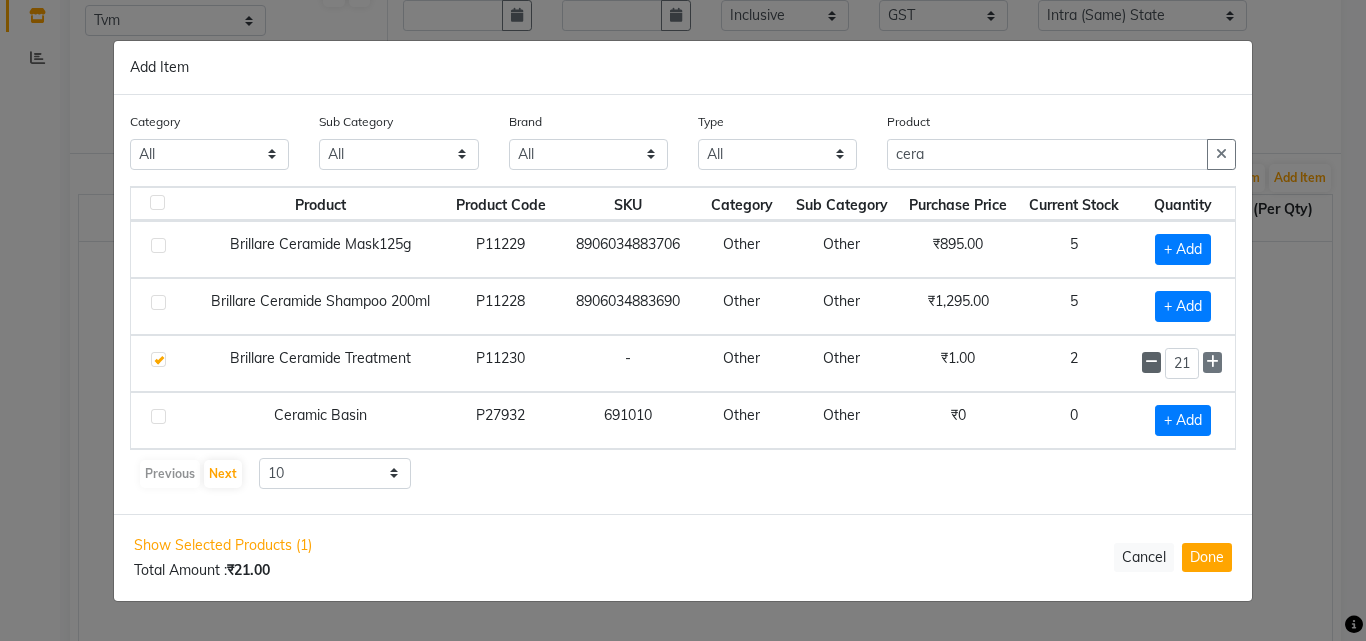 click 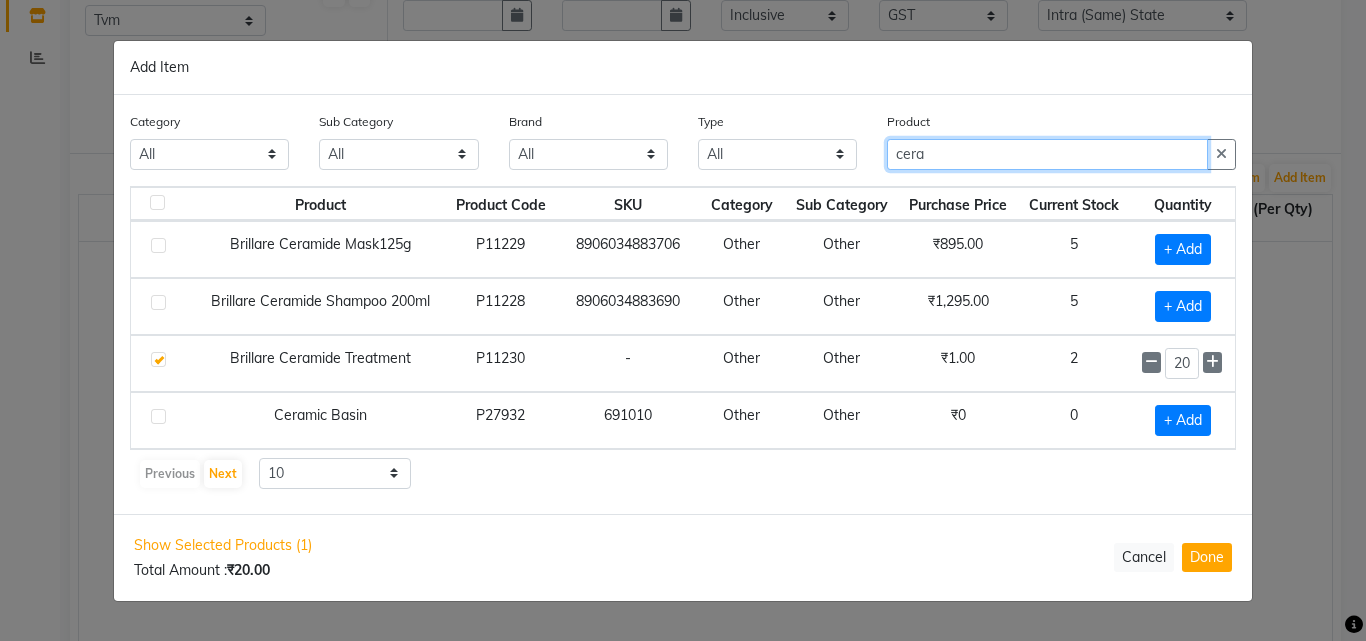 drag, startPoint x: 936, startPoint y: 154, endPoint x: 853, endPoint y: 154, distance: 83 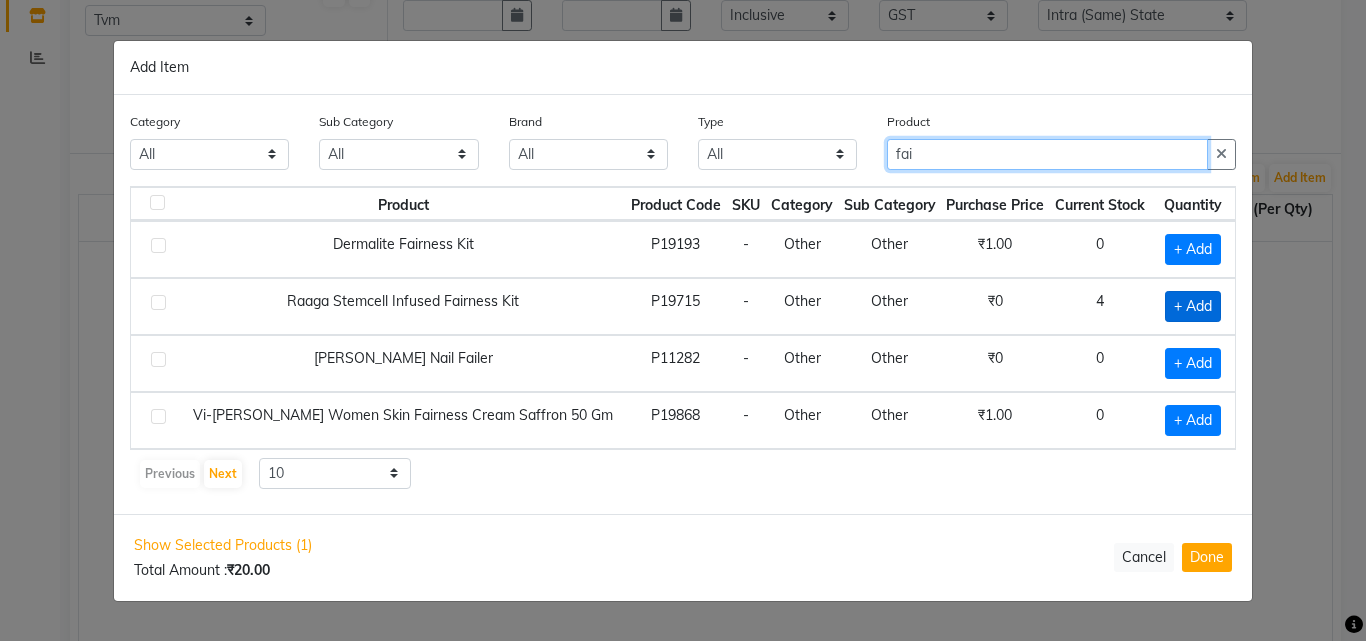type on "fai" 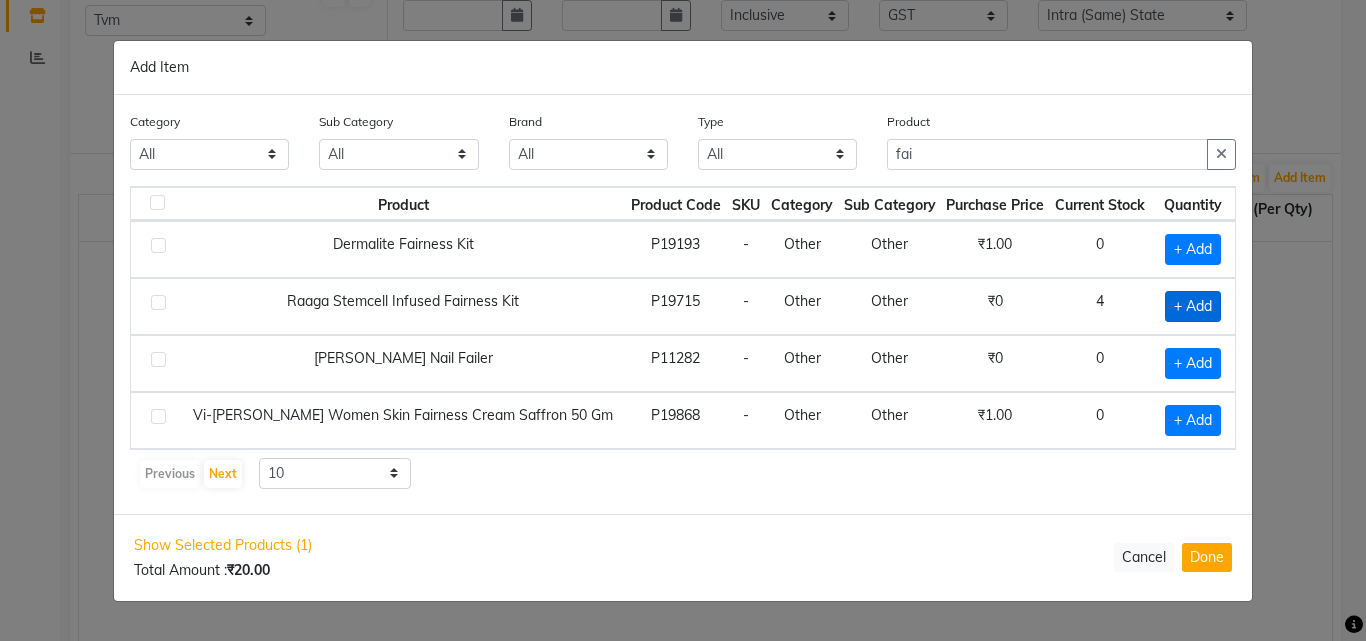 click on "+ Add" 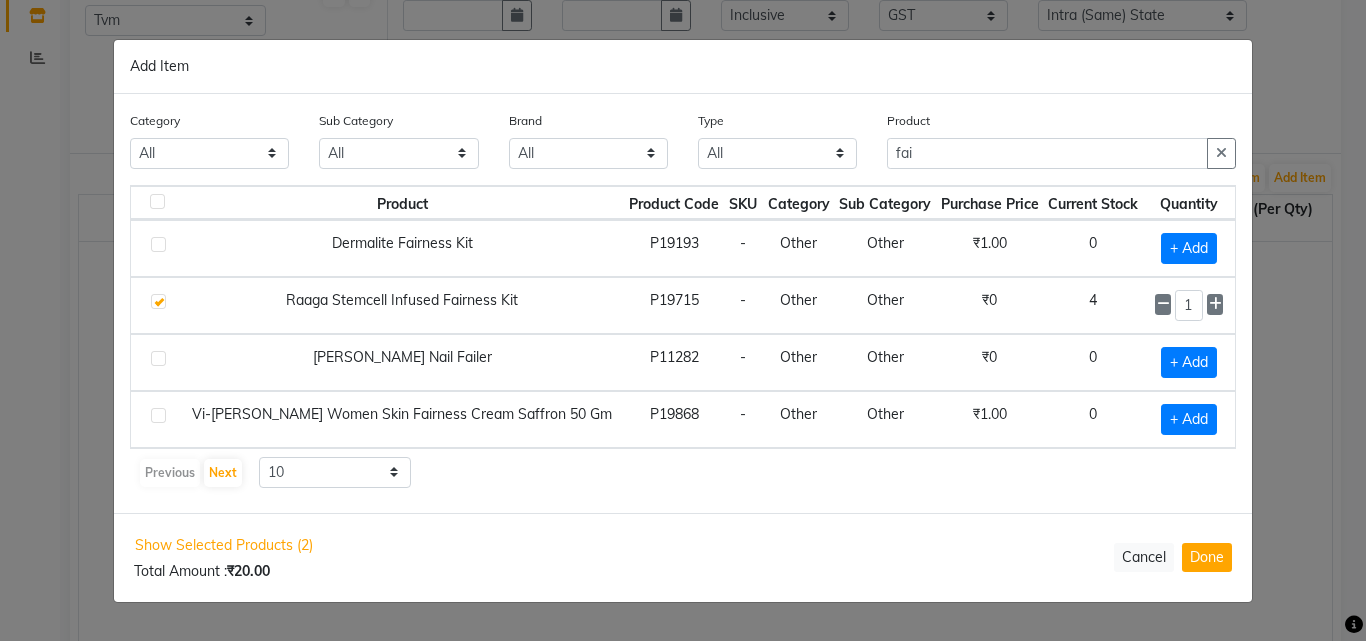 checkbox on "true" 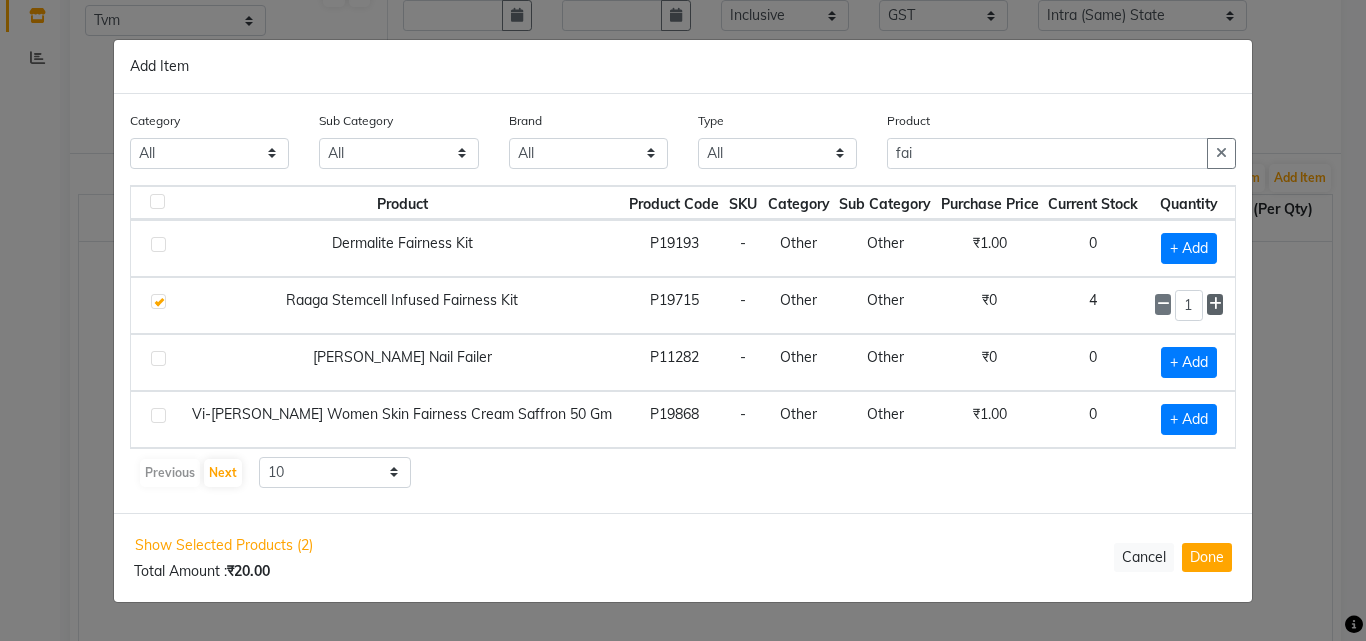 click 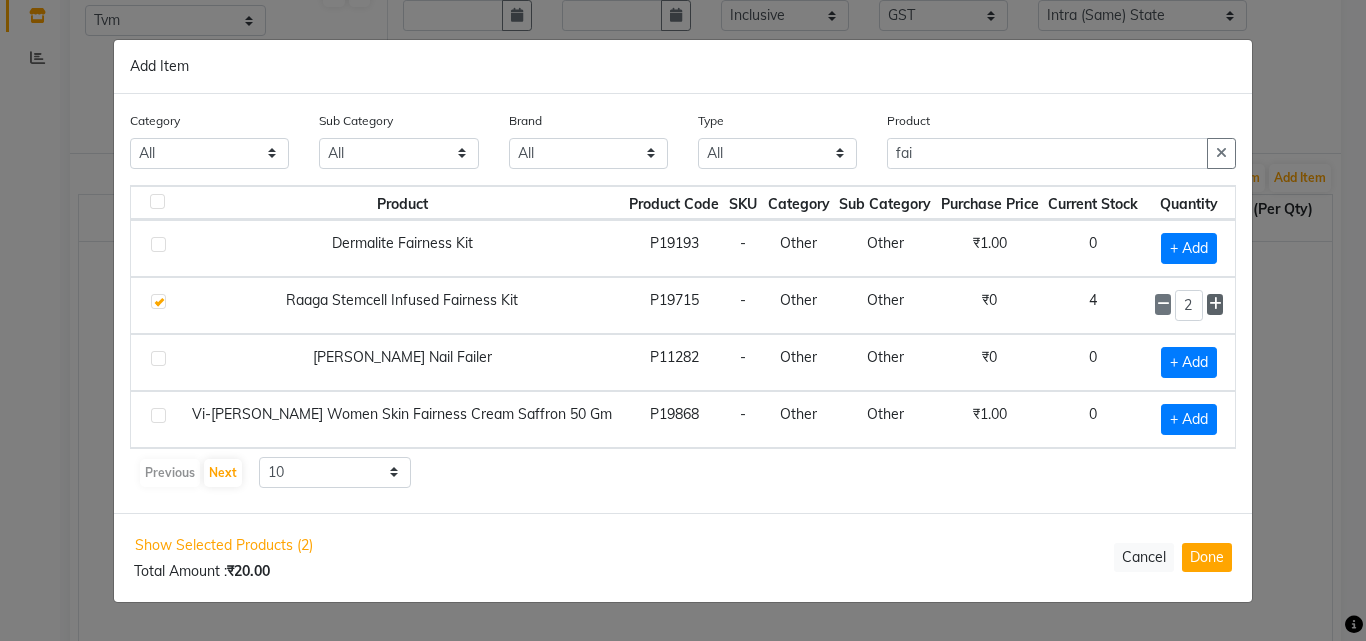 click 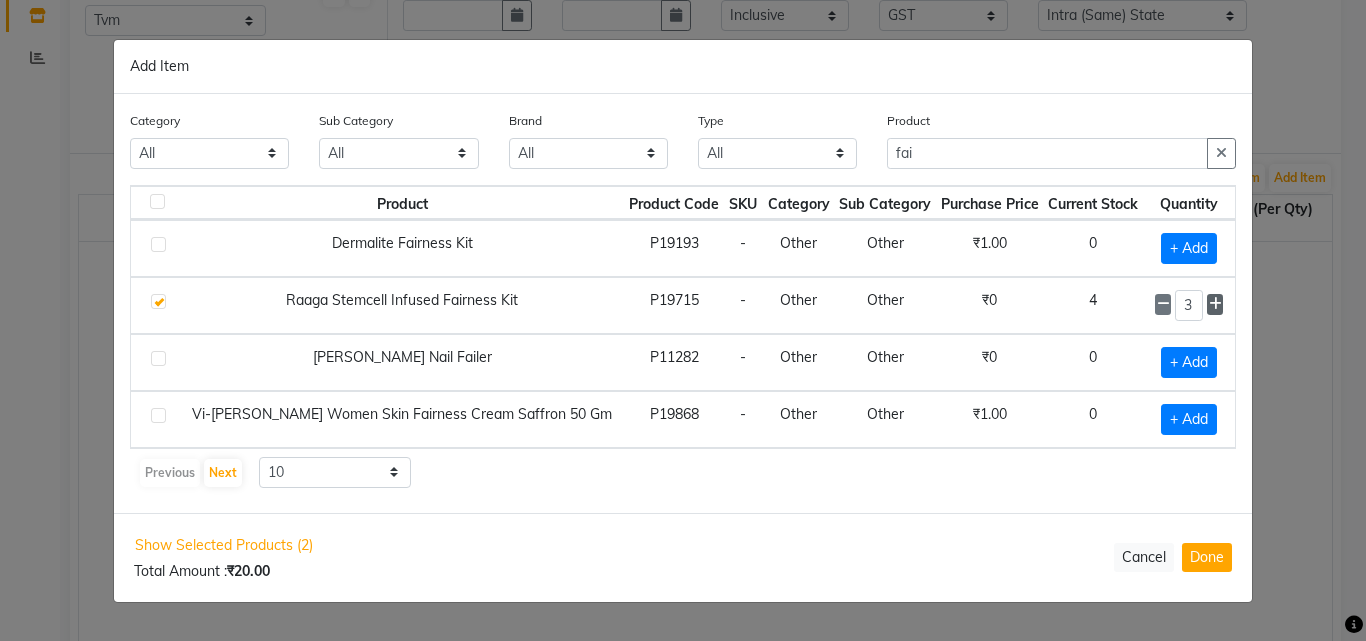 click 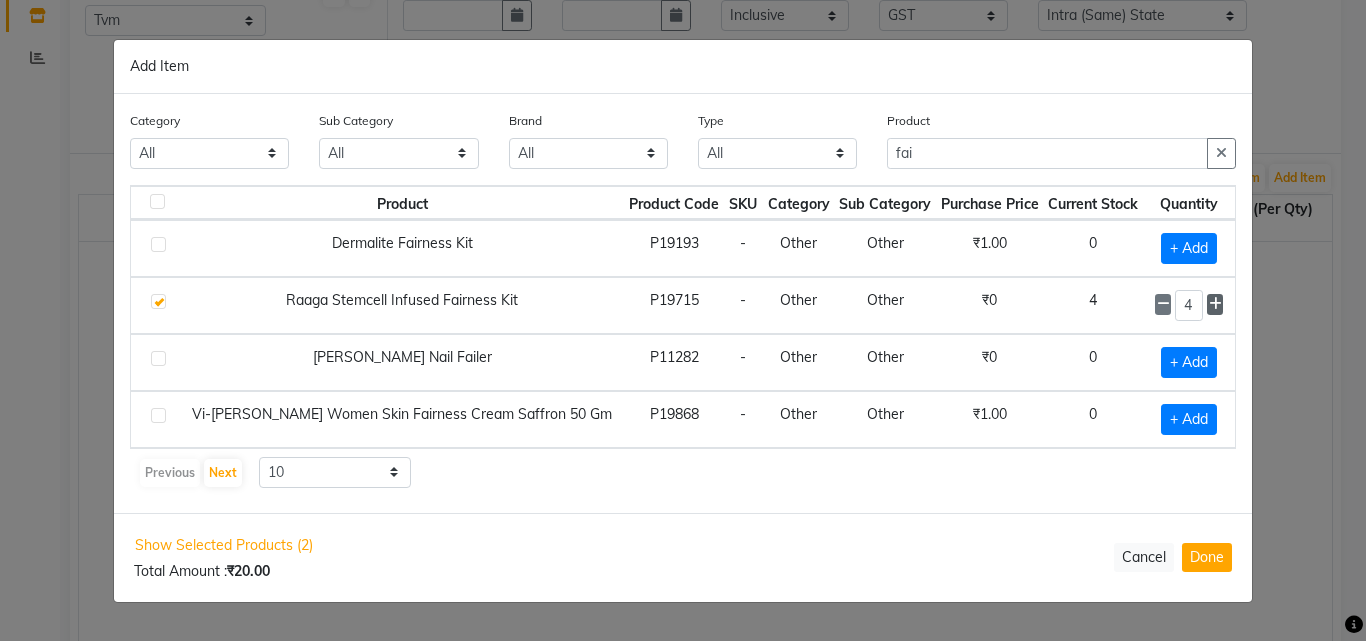 click 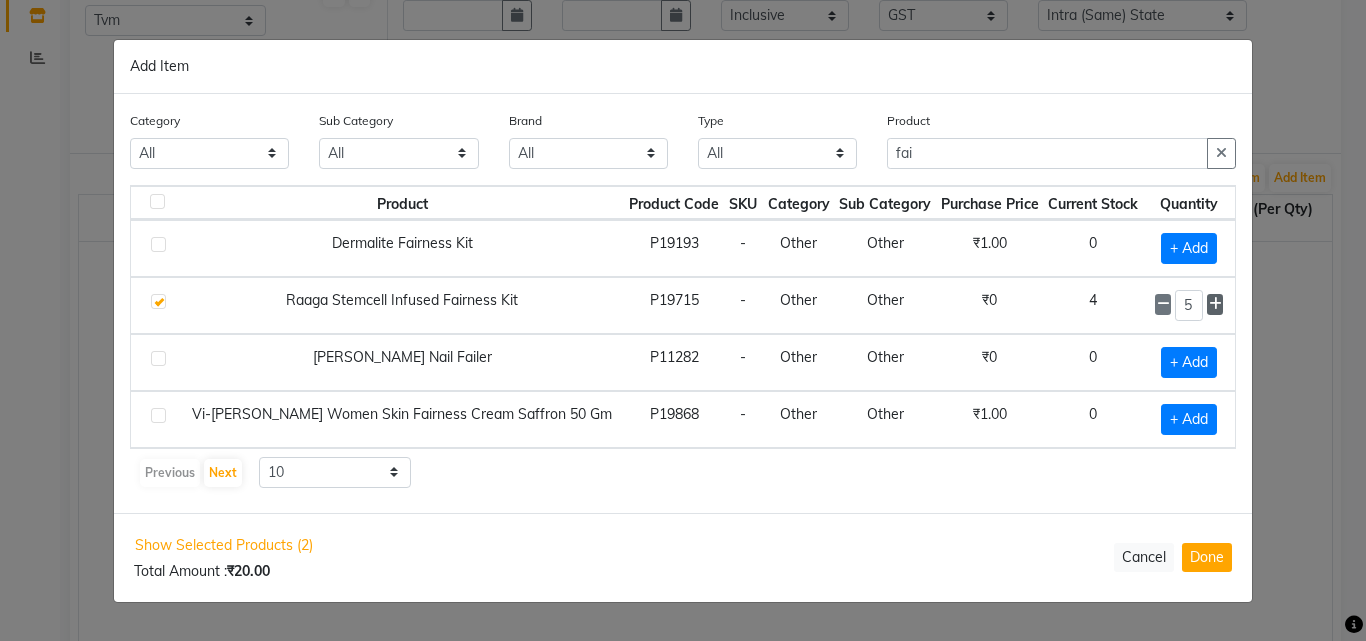 click 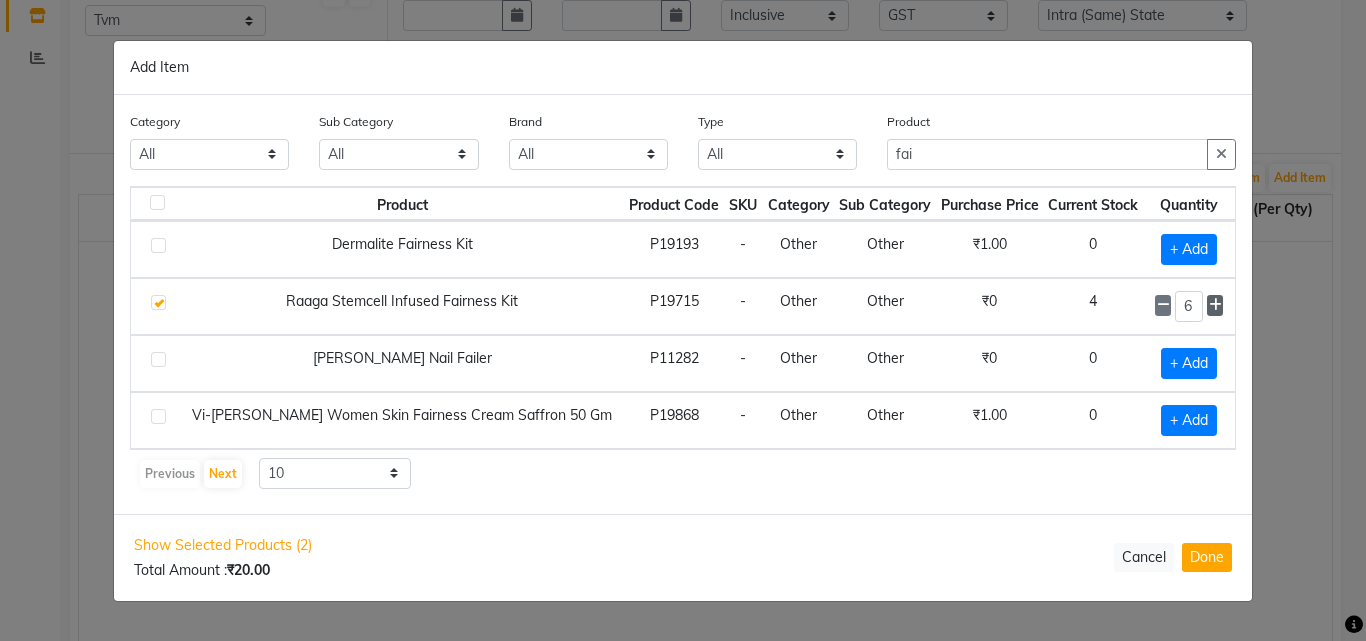 click 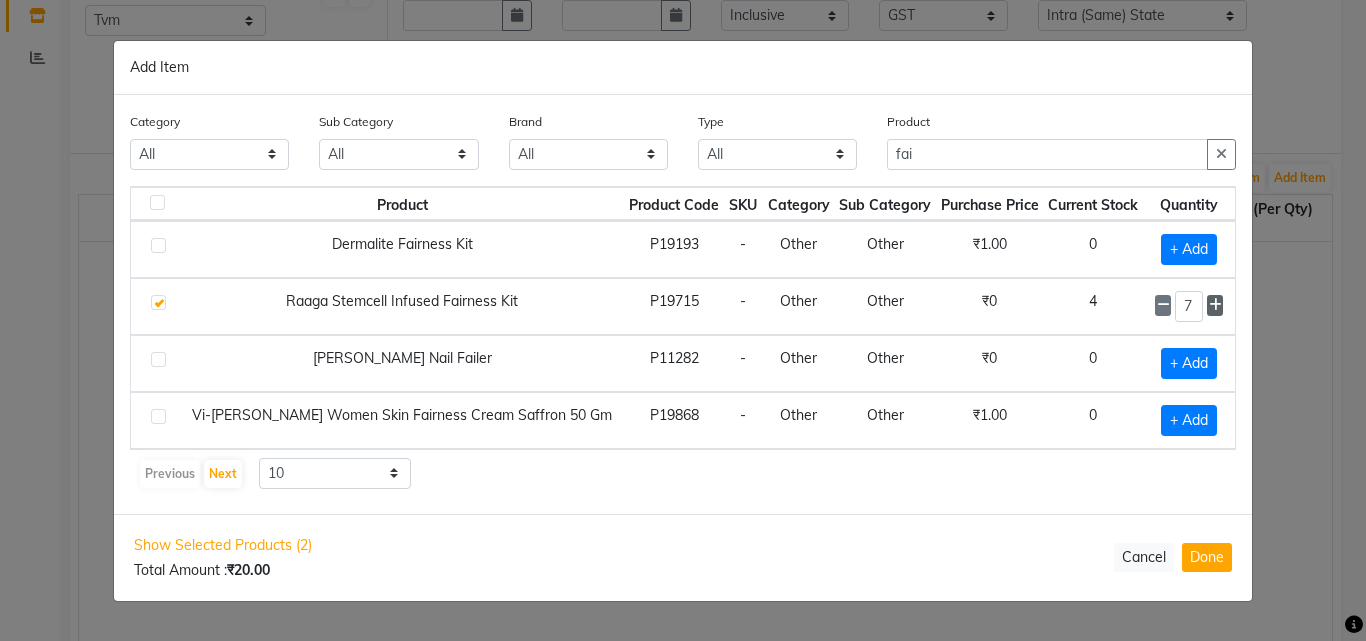 click 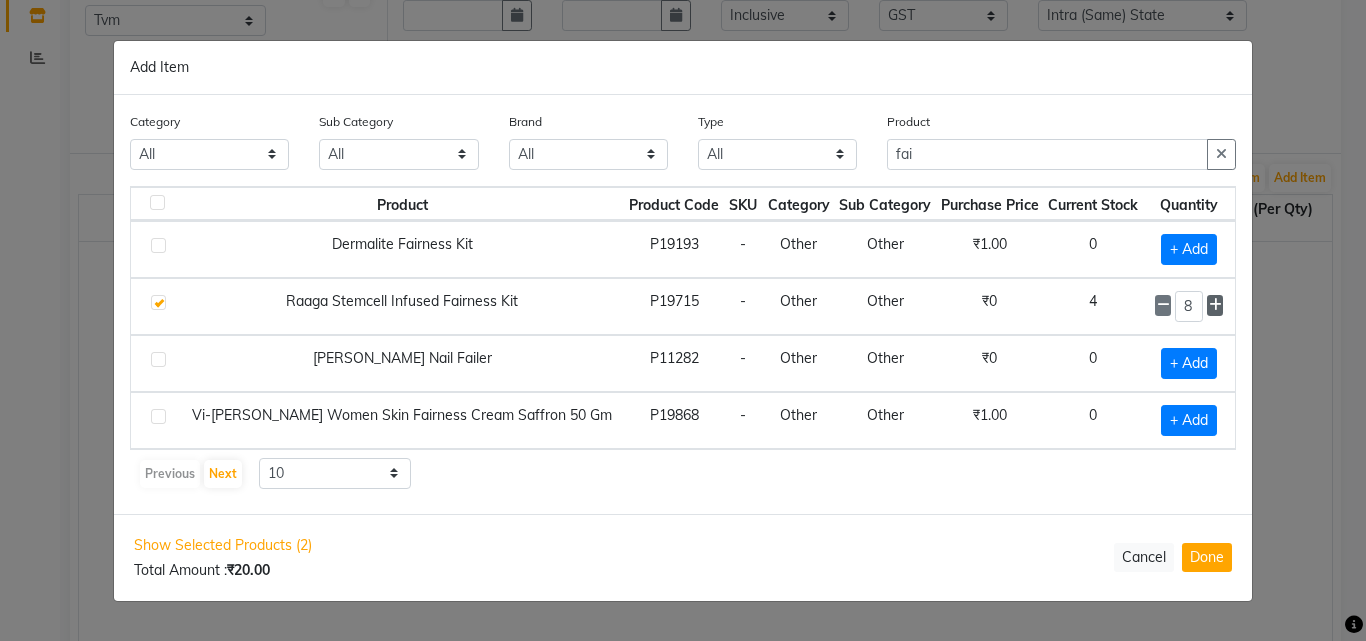 click 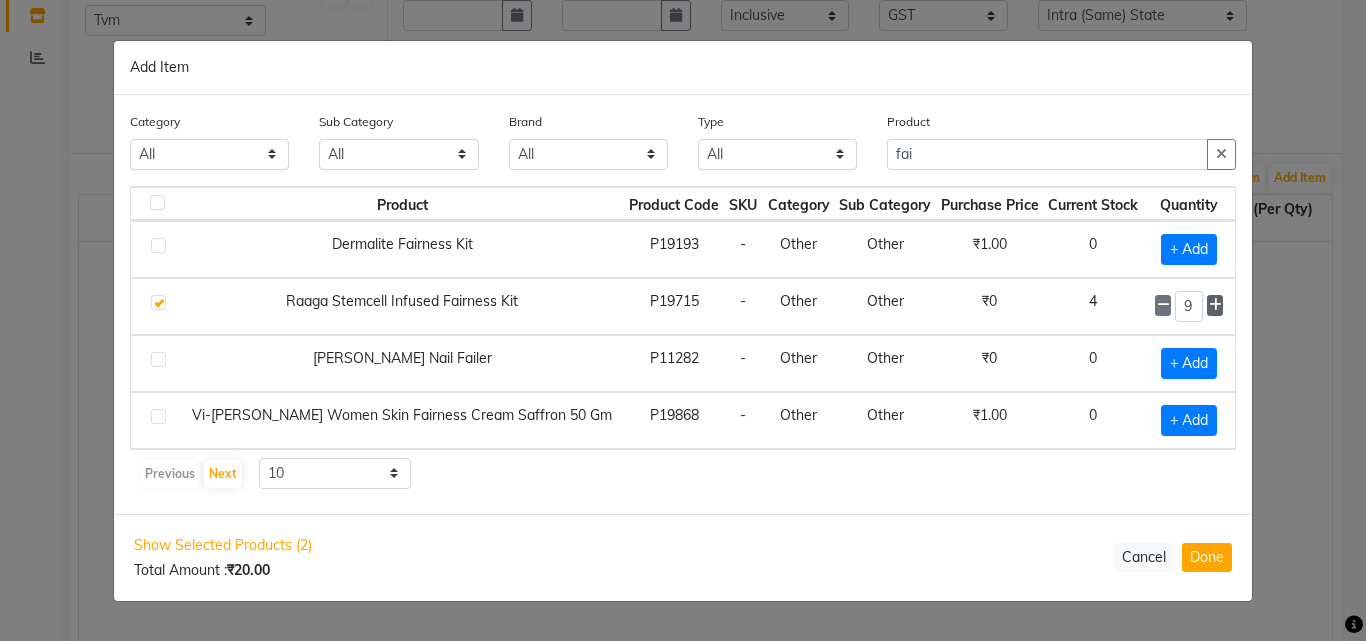 click 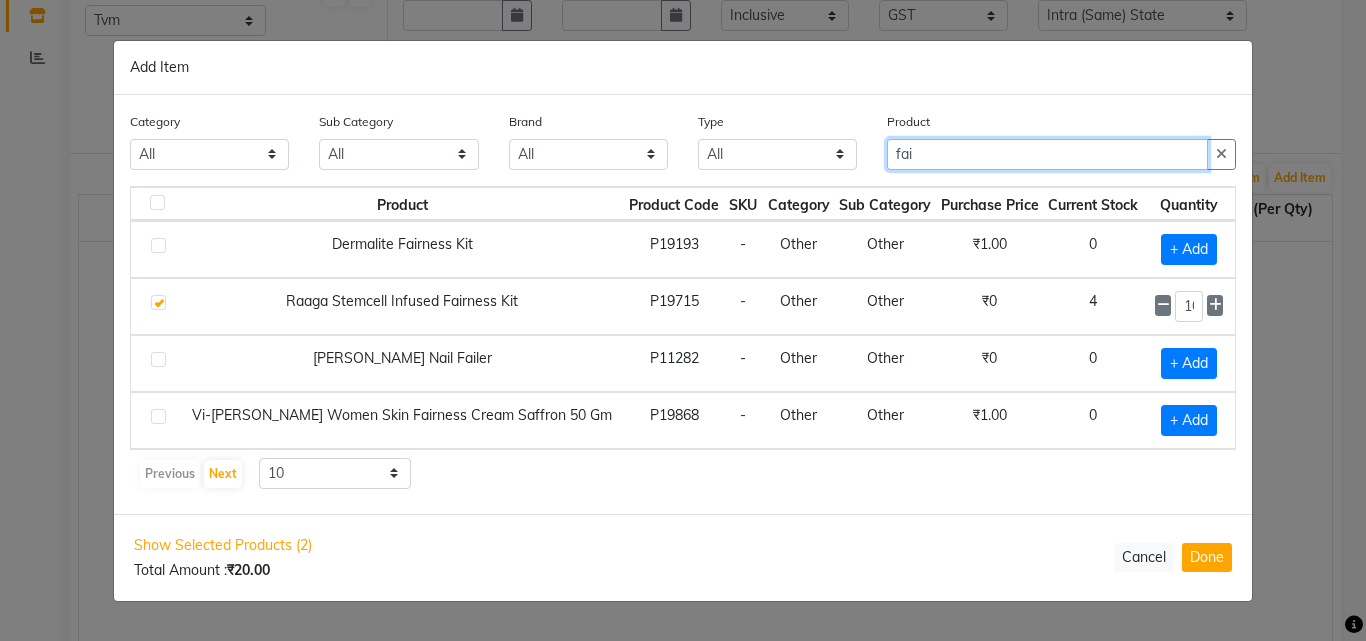 drag, startPoint x: 916, startPoint y: 155, endPoint x: 863, endPoint y: 157, distance: 53.037724 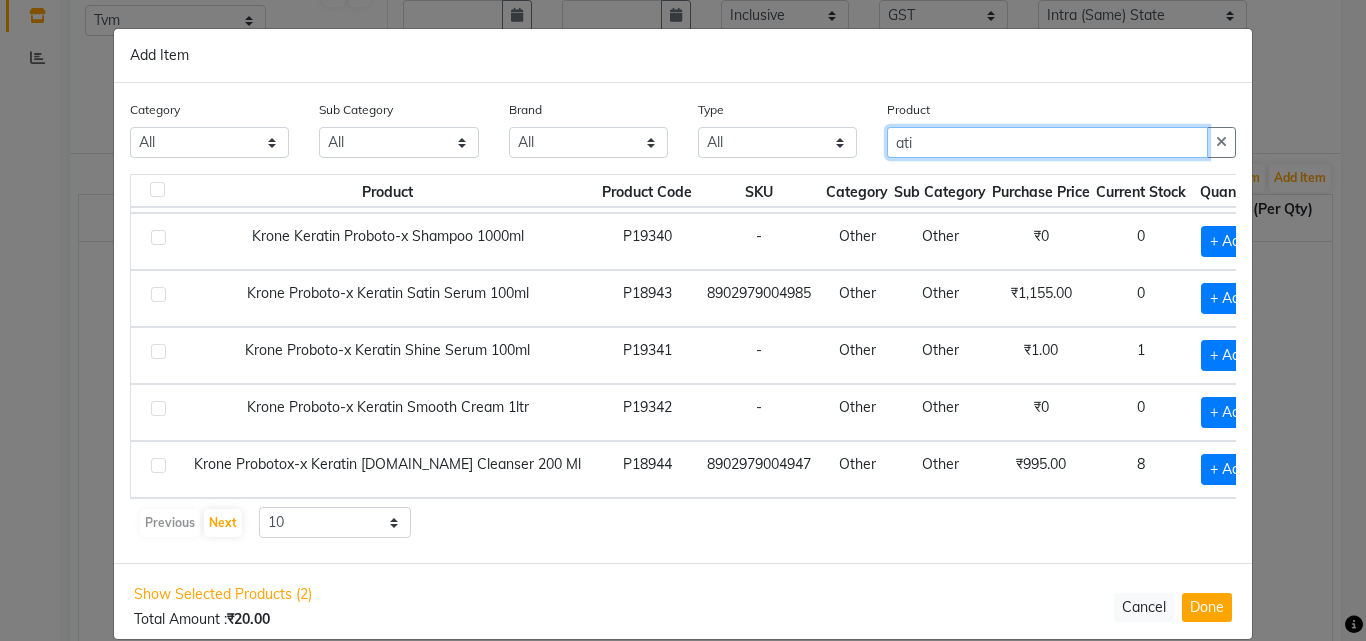 scroll, scrollTop: 0, scrollLeft: 0, axis: both 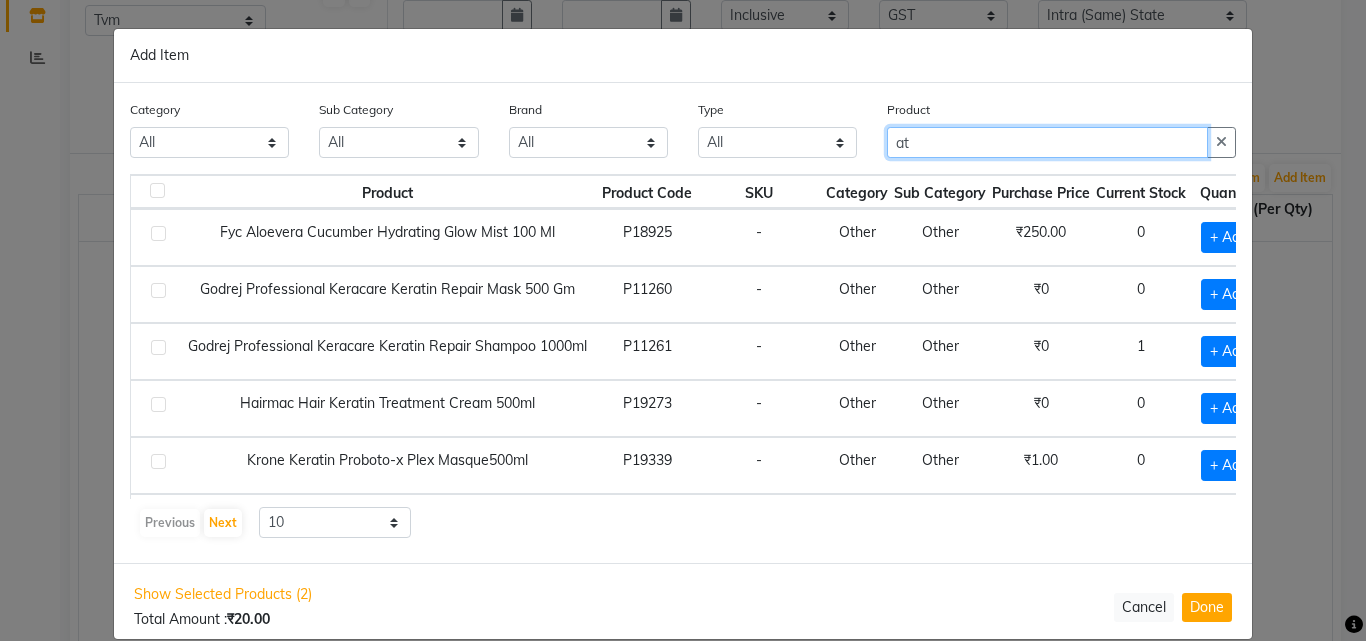 type on "a" 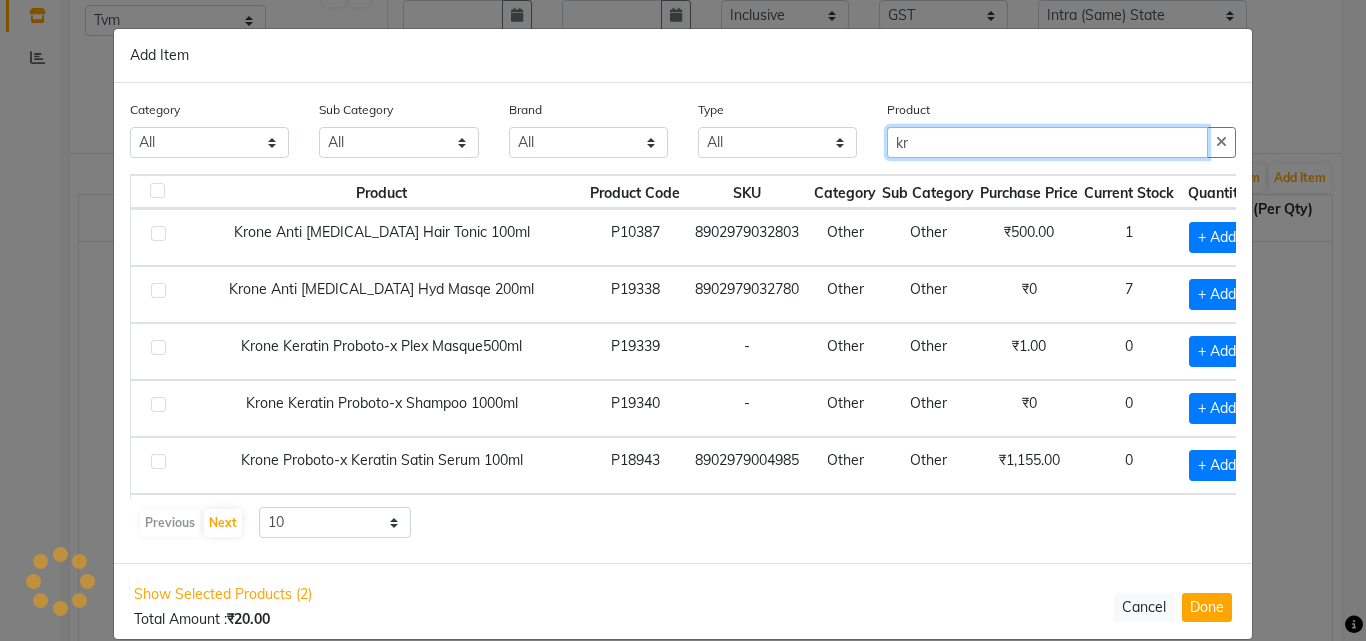type on "k" 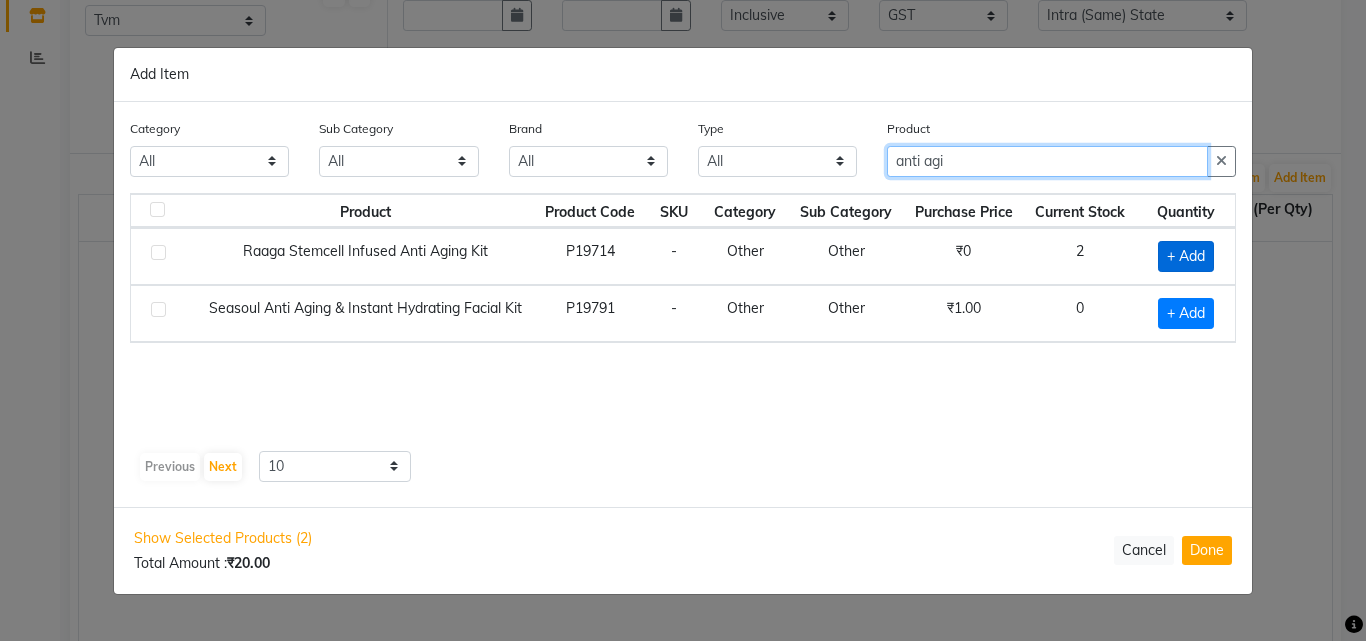 type on "anti agi" 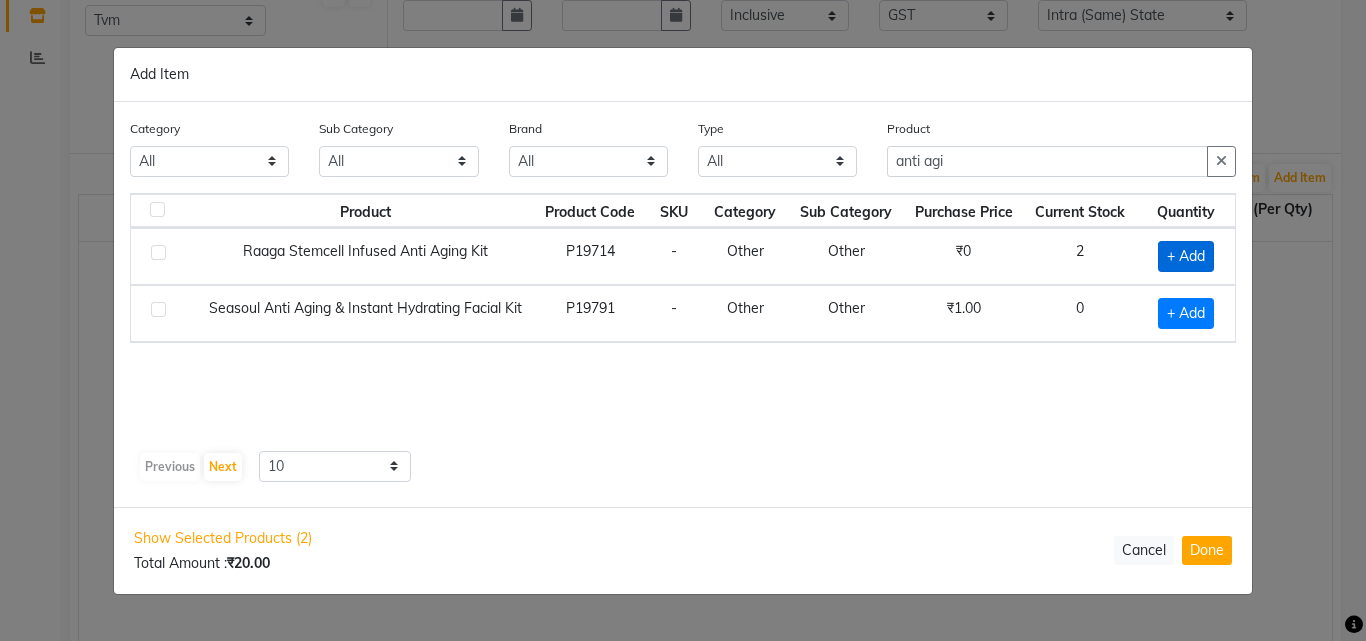 click on "+ Add" 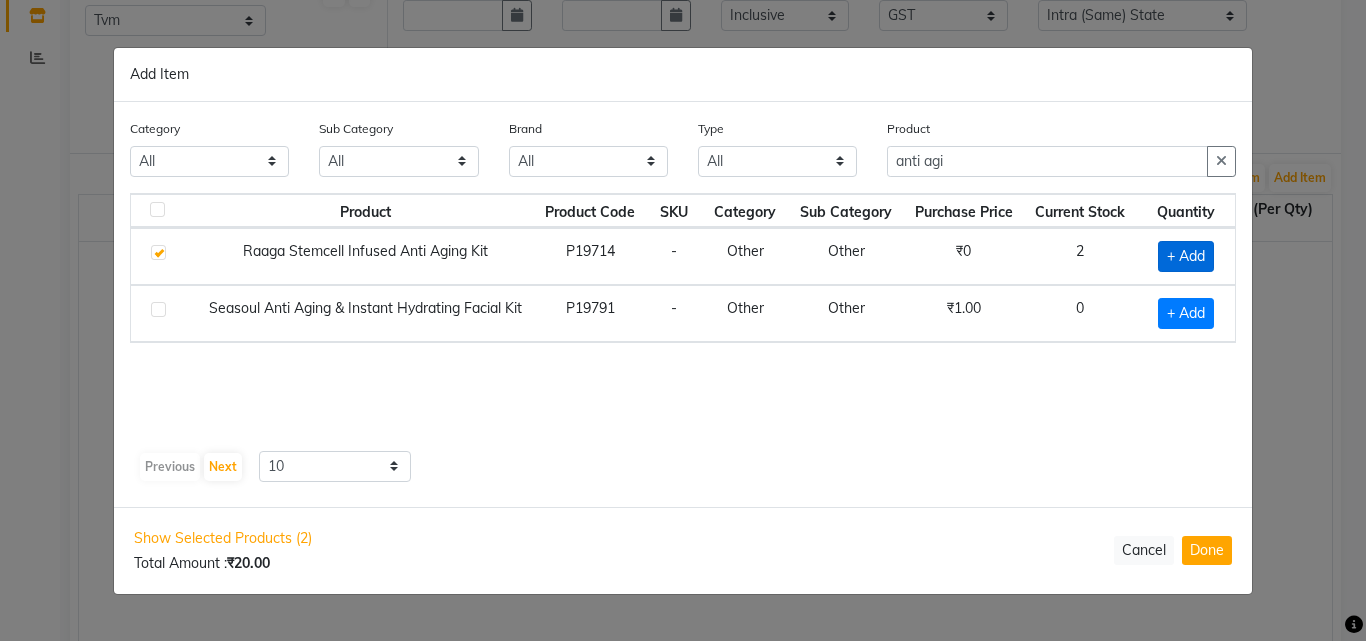 checkbox on "true" 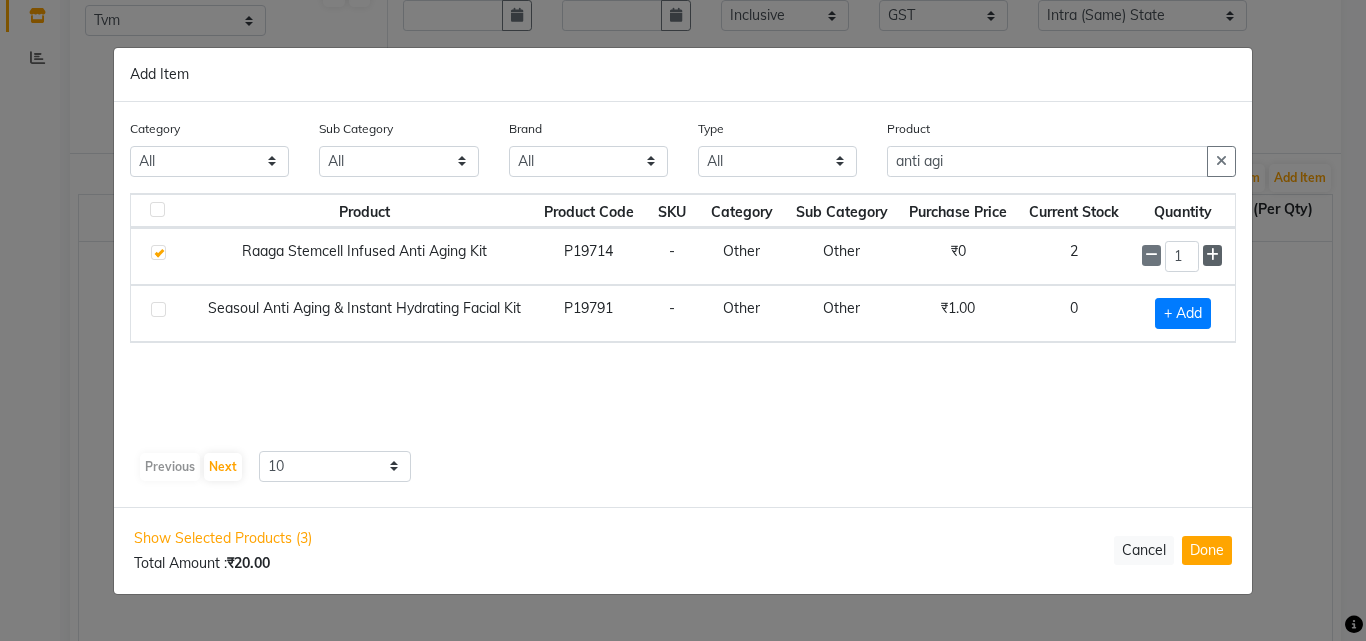 click 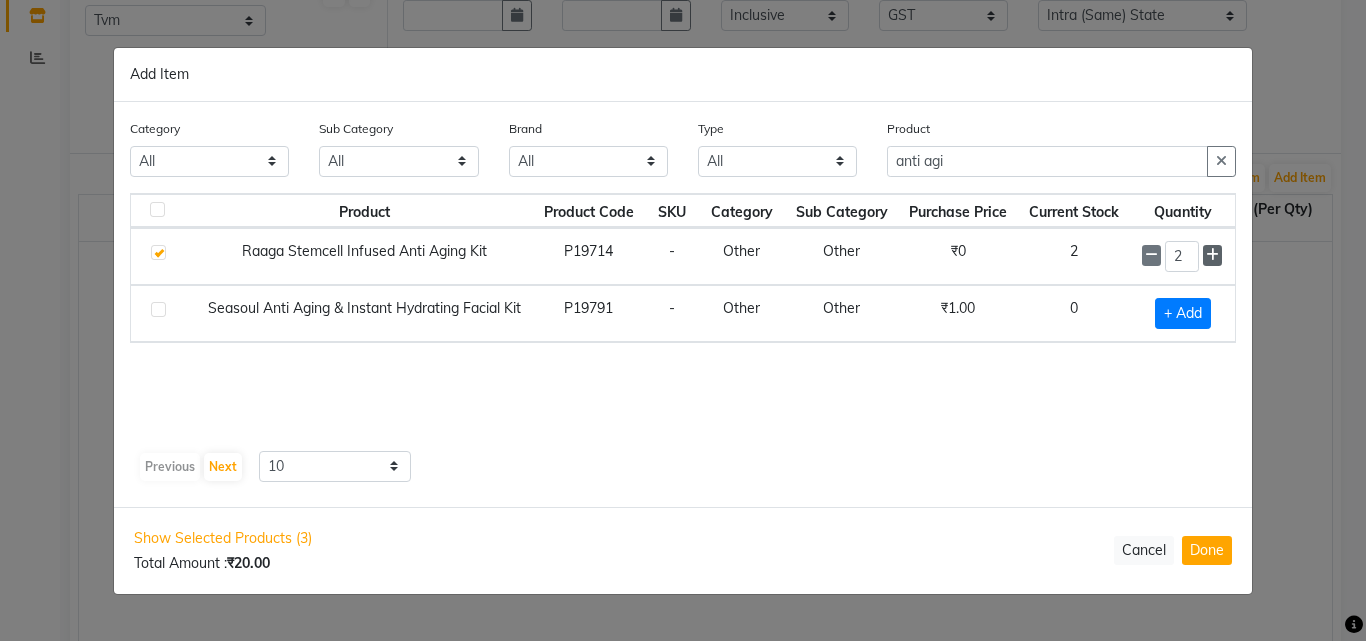 click 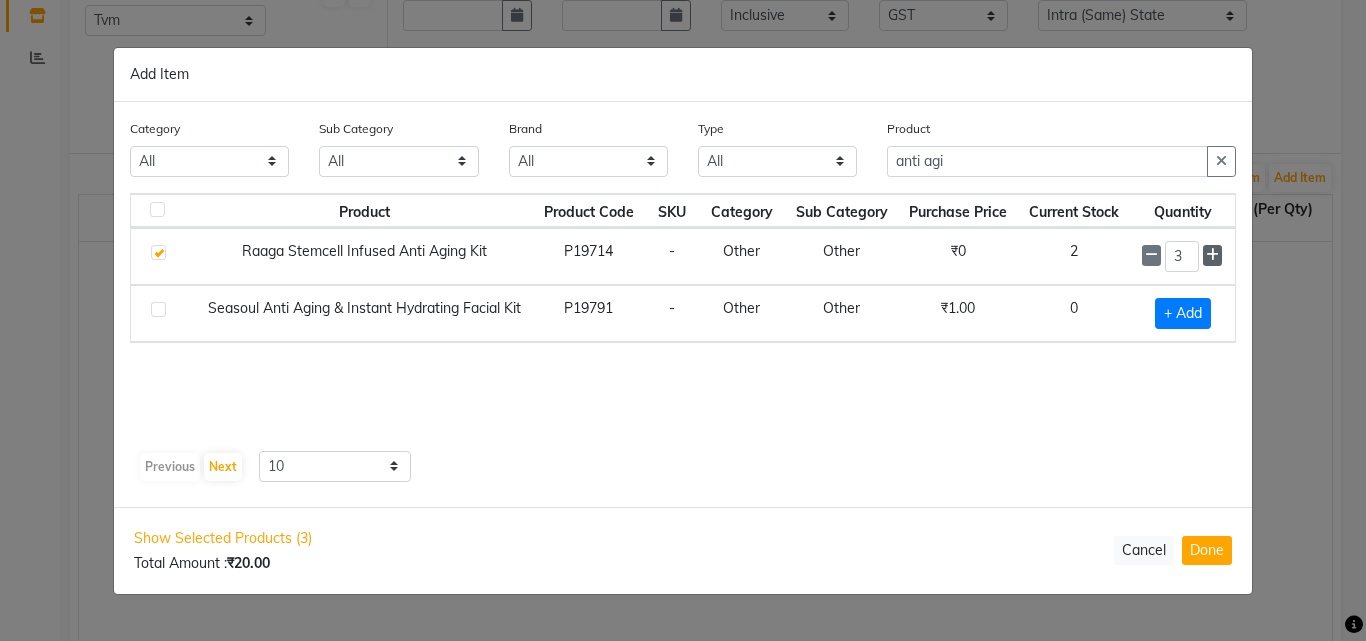 click 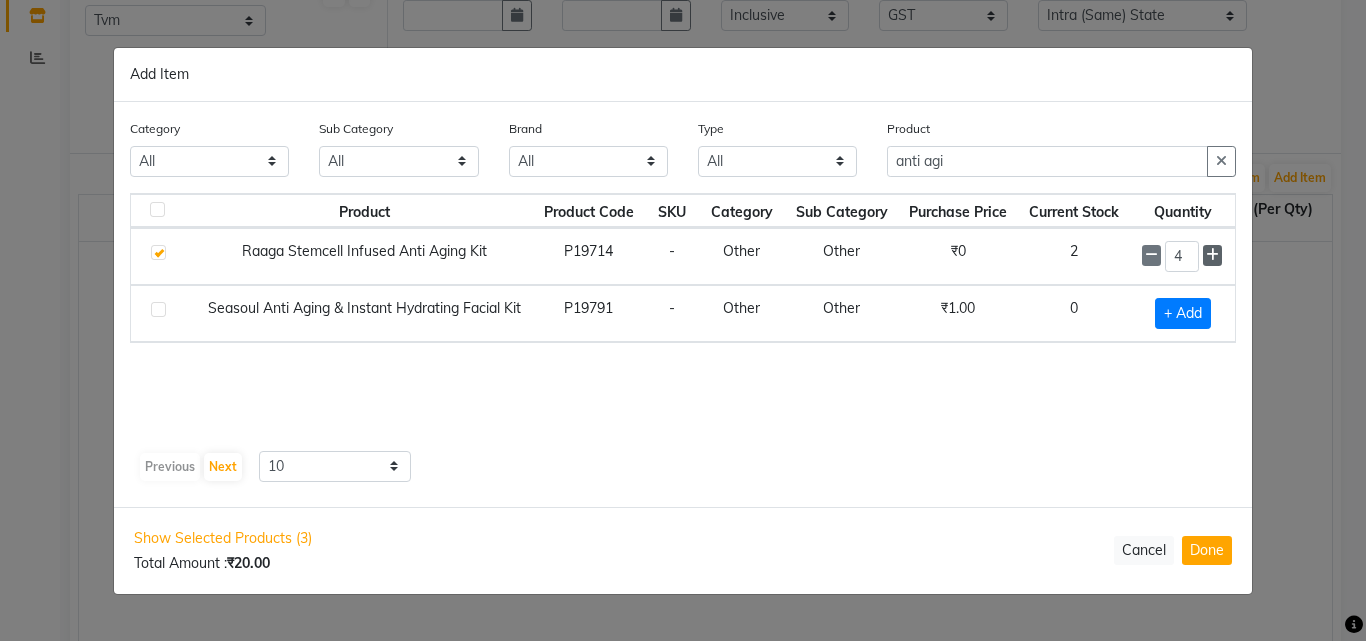 click 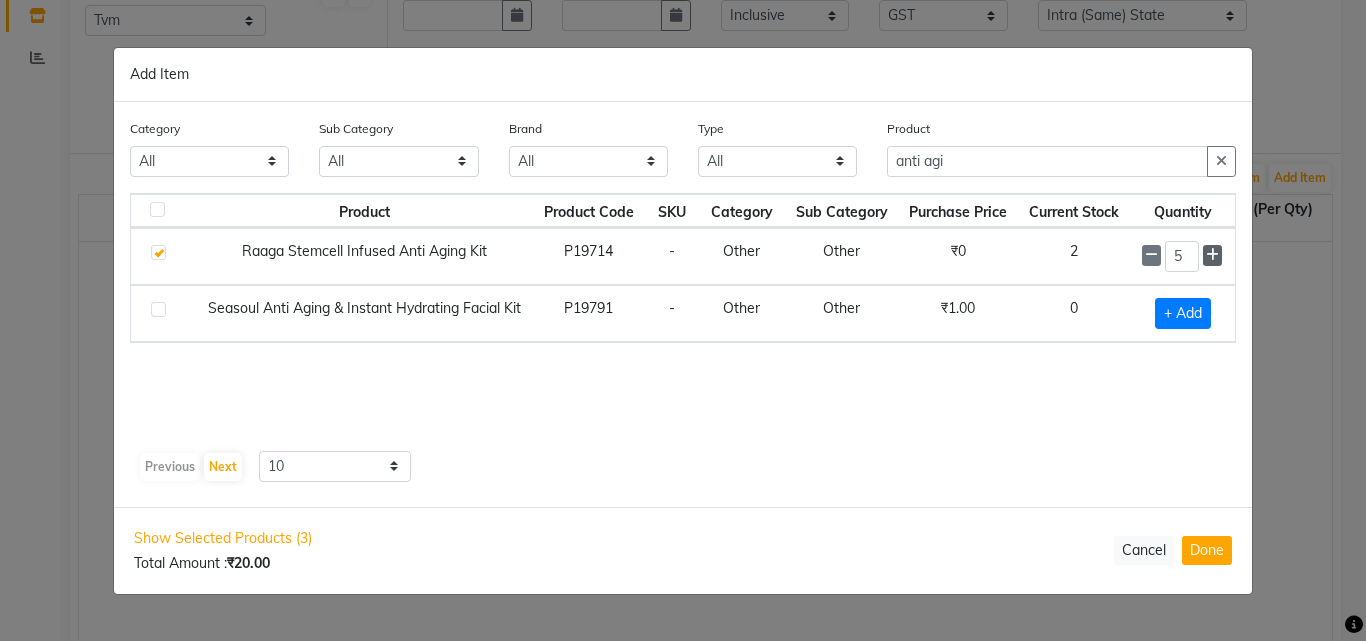 click 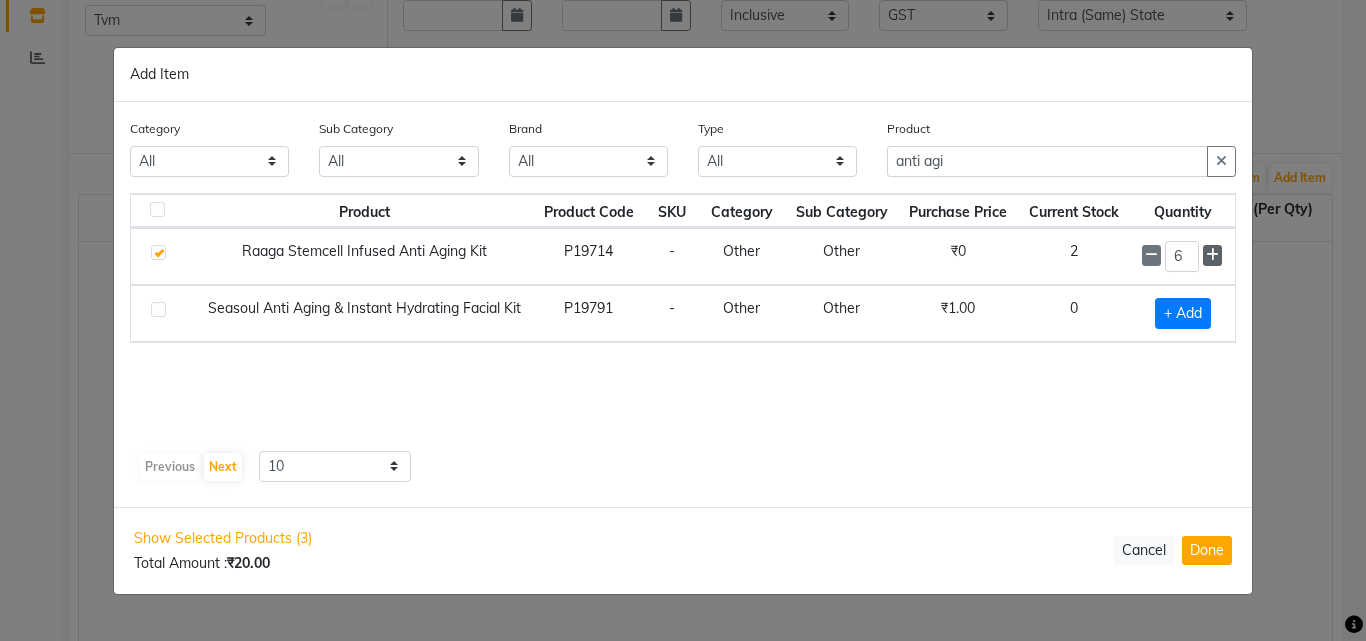 click 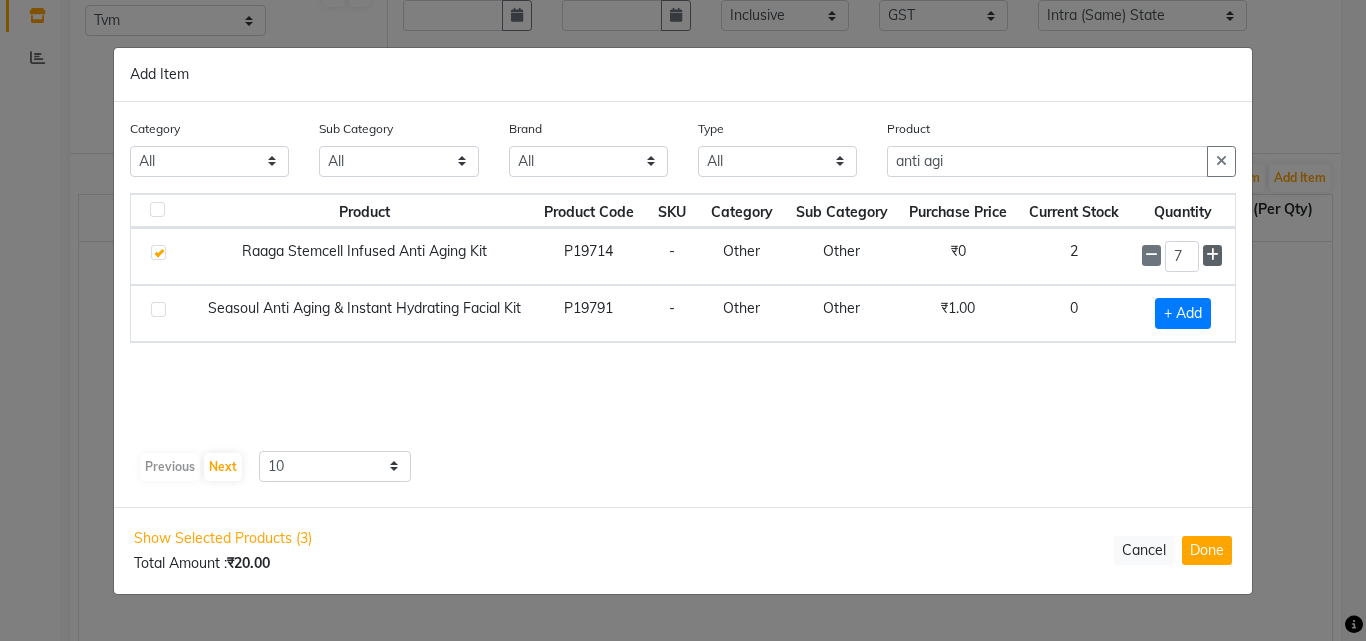 click 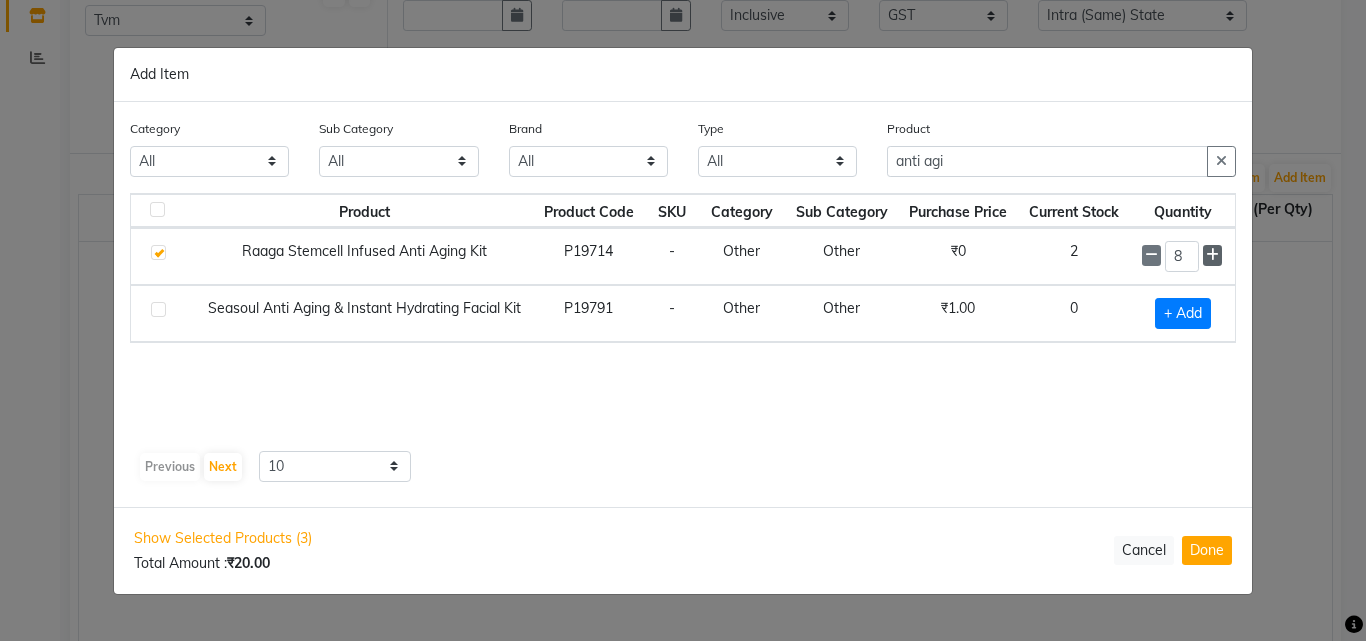 click 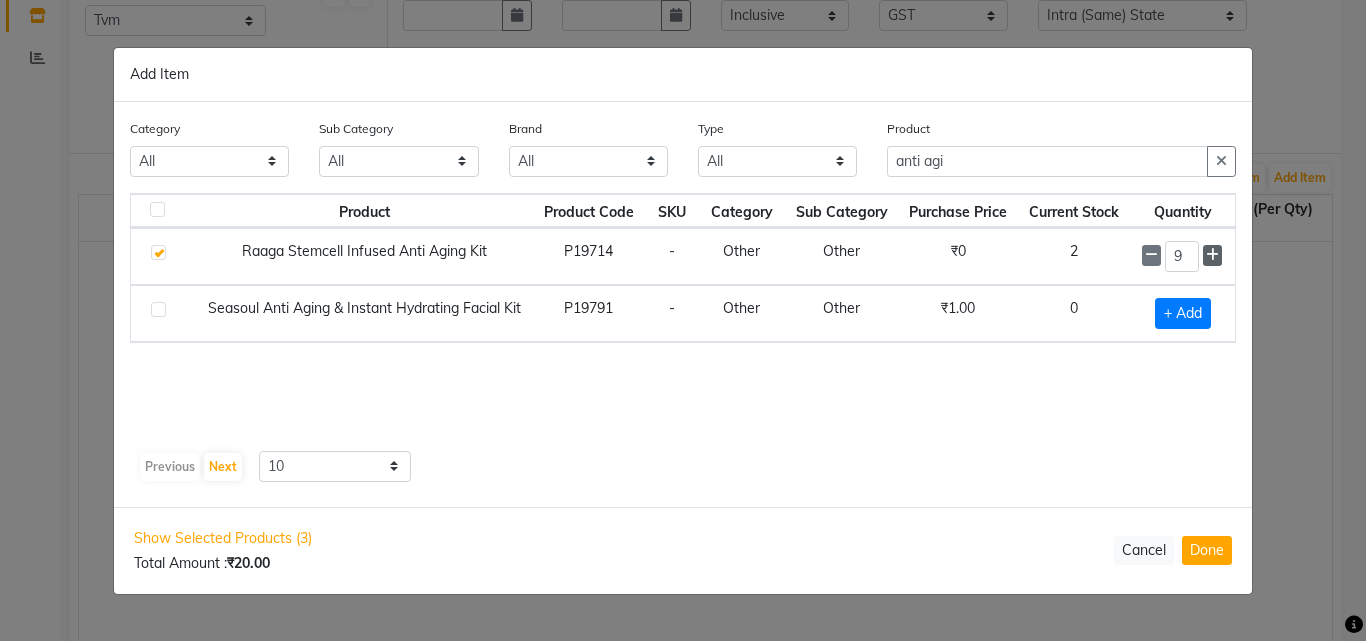click 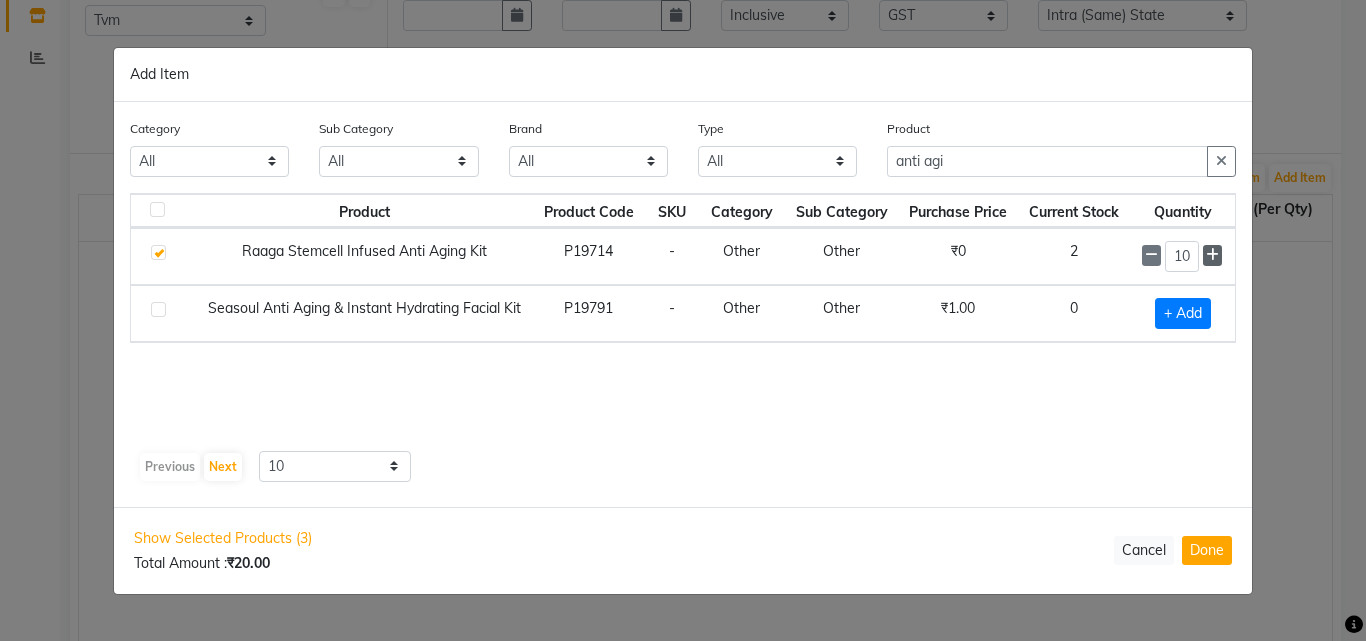 click 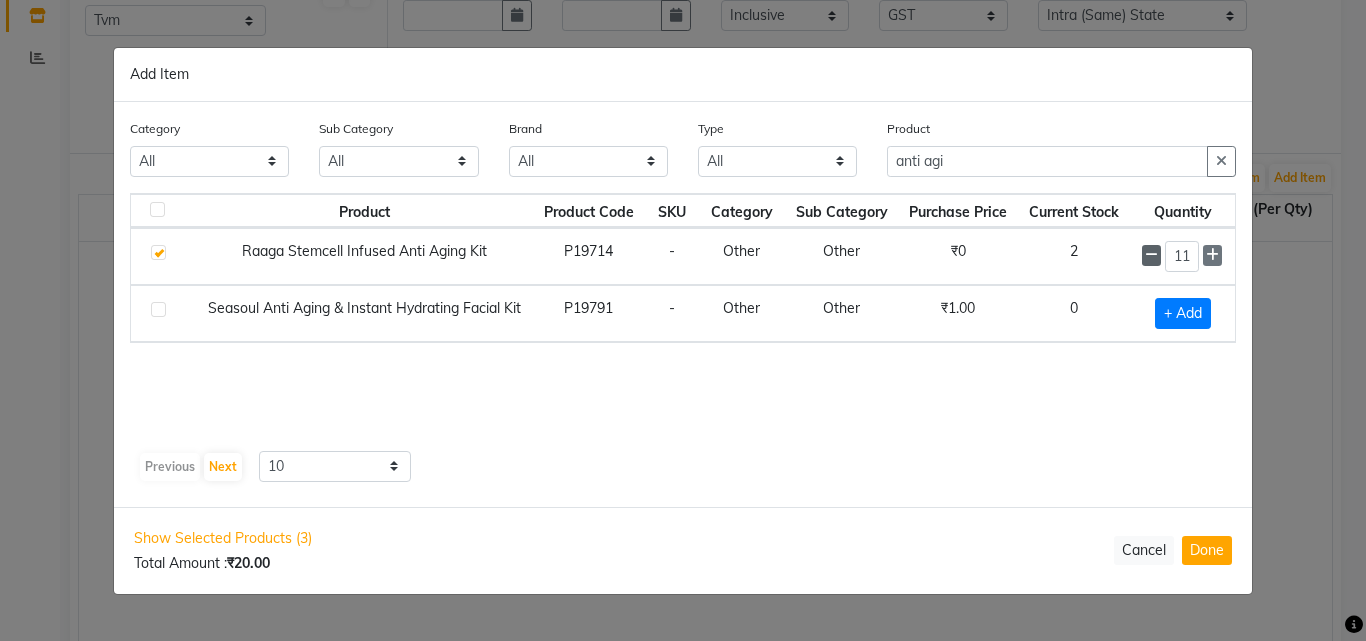 click 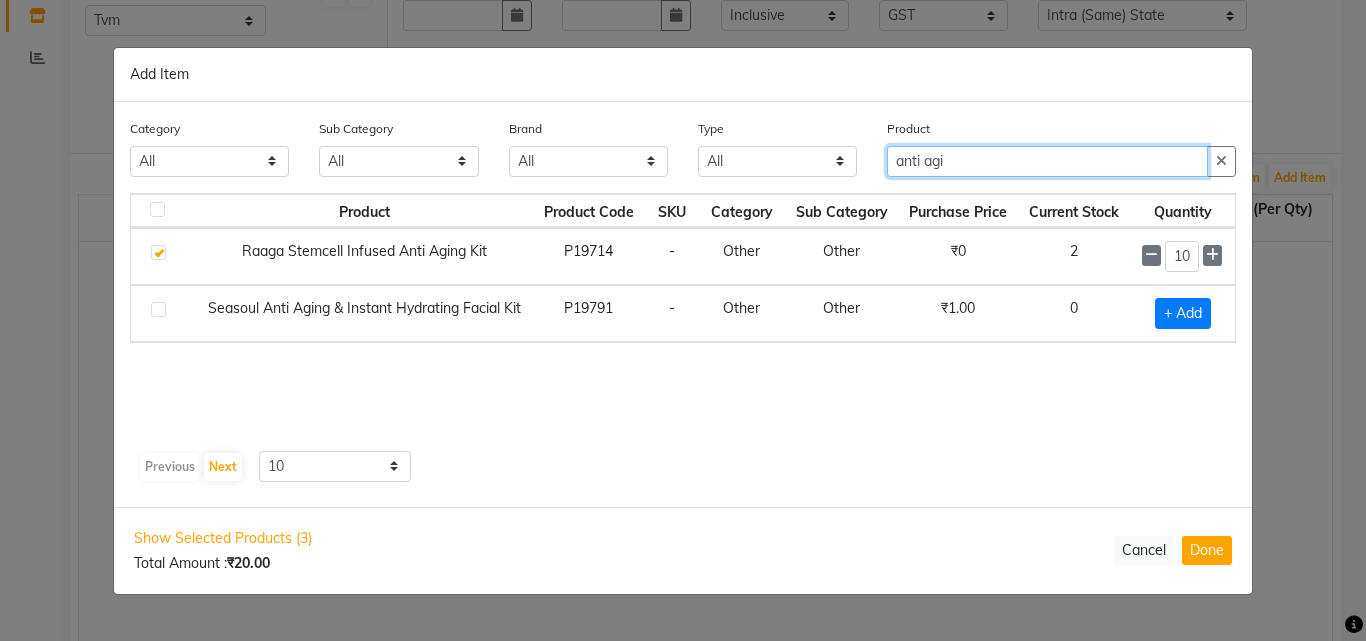 drag, startPoint x: 970, startPoint y: 158, endPoint x: 876, endPoint y: 158, distance: 94 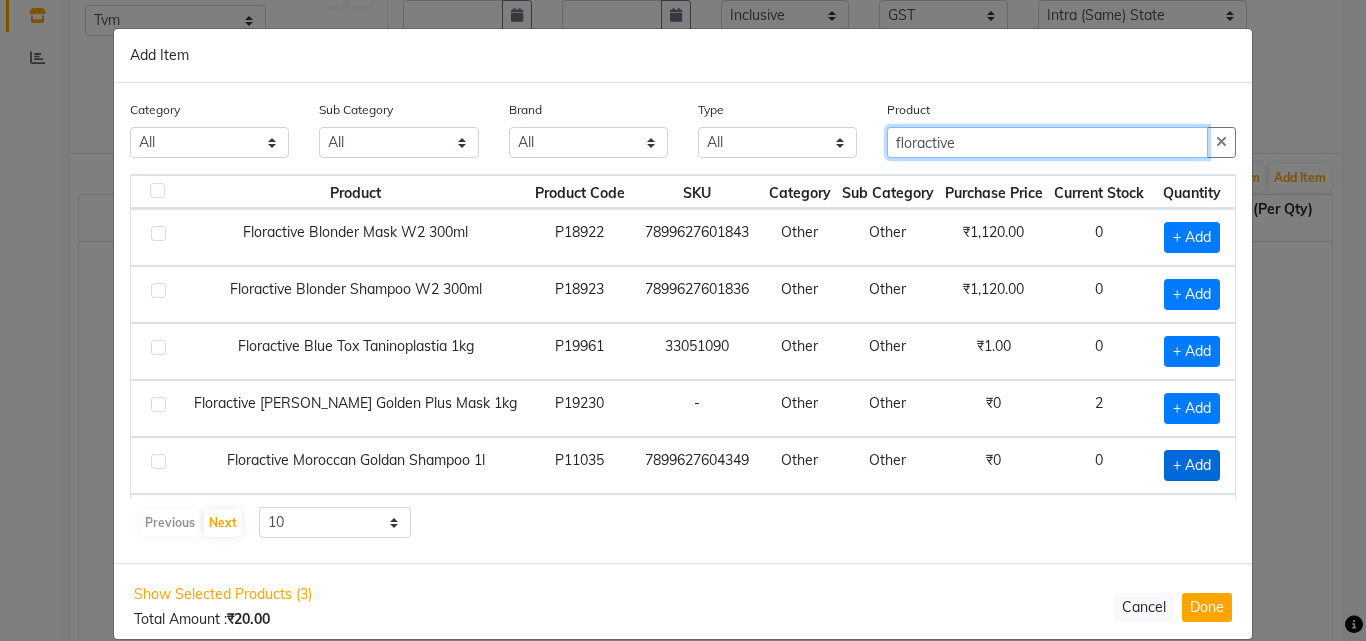 type on "floractive" 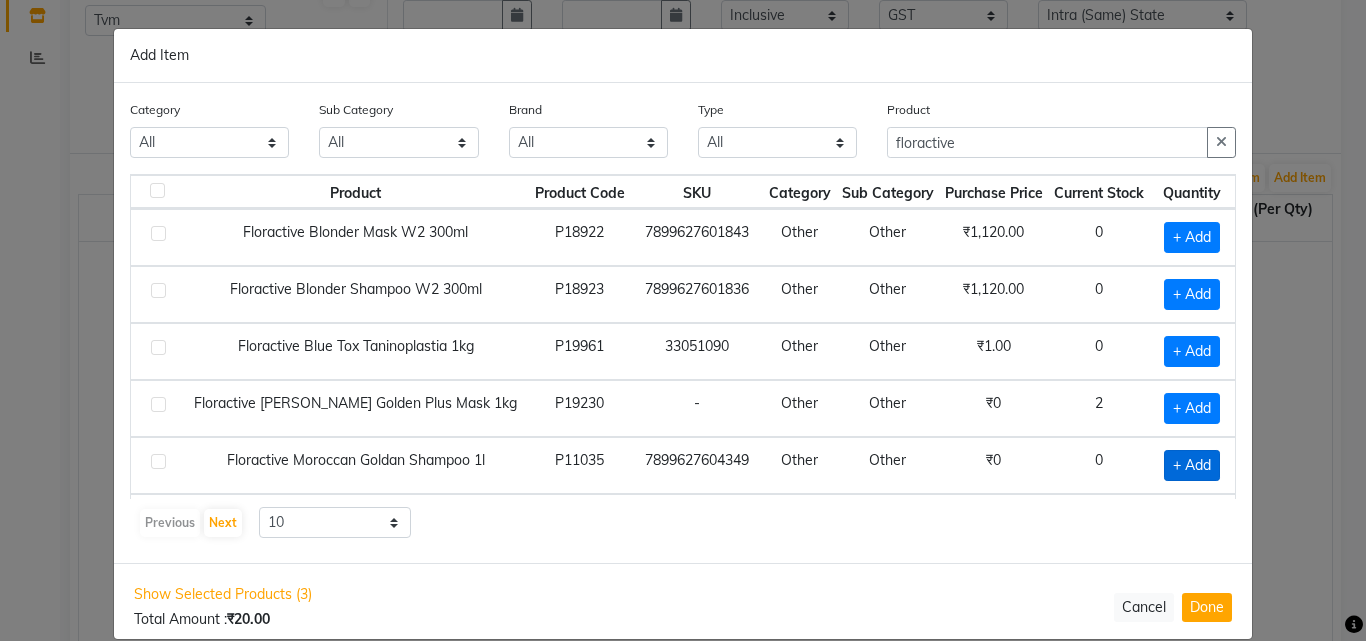 click on "+ Add" 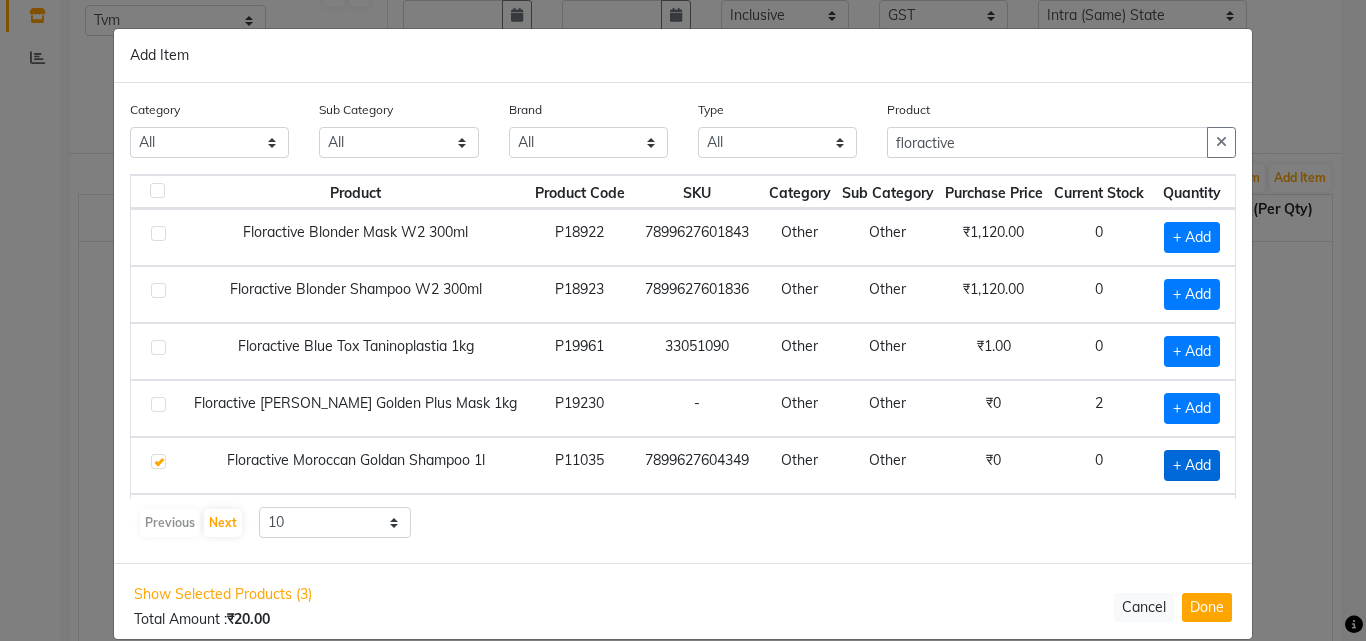 checkbox on "true" 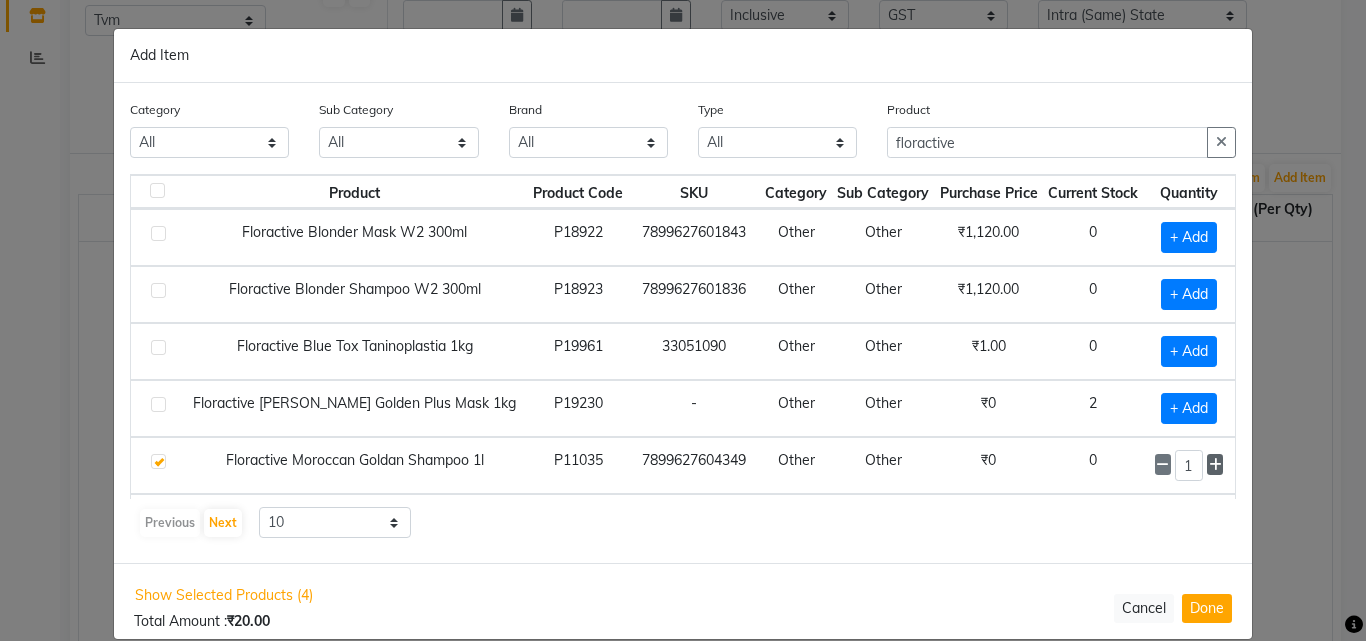click 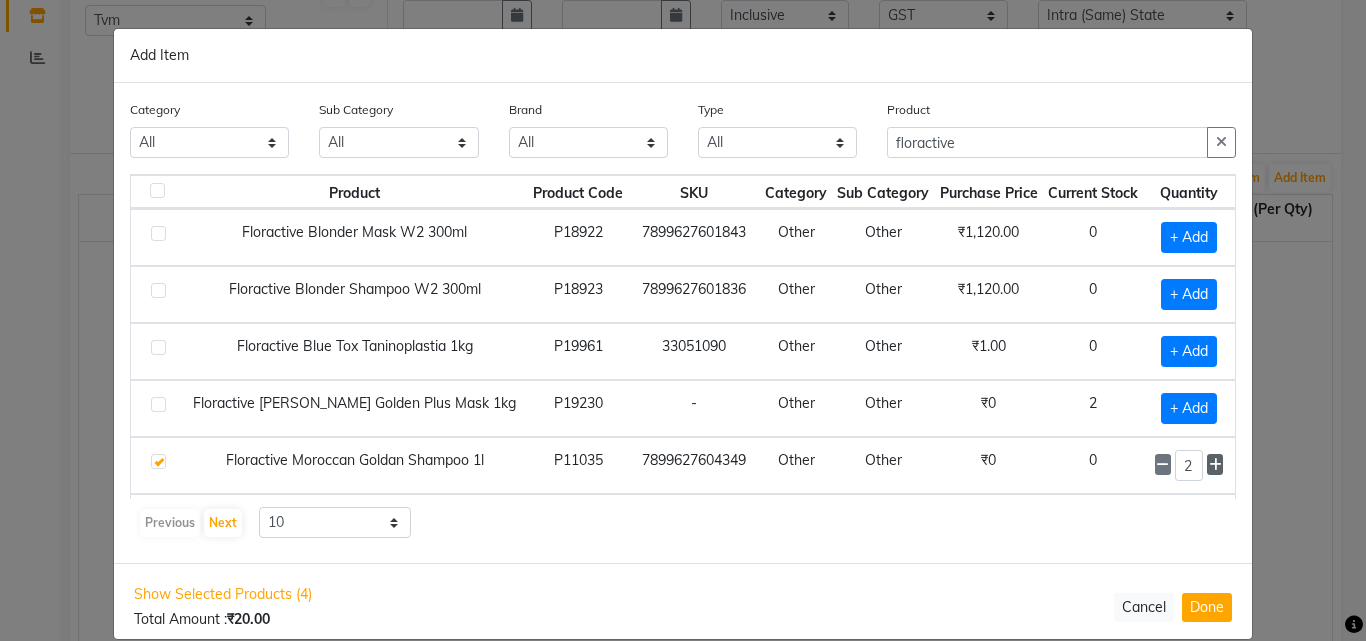 click 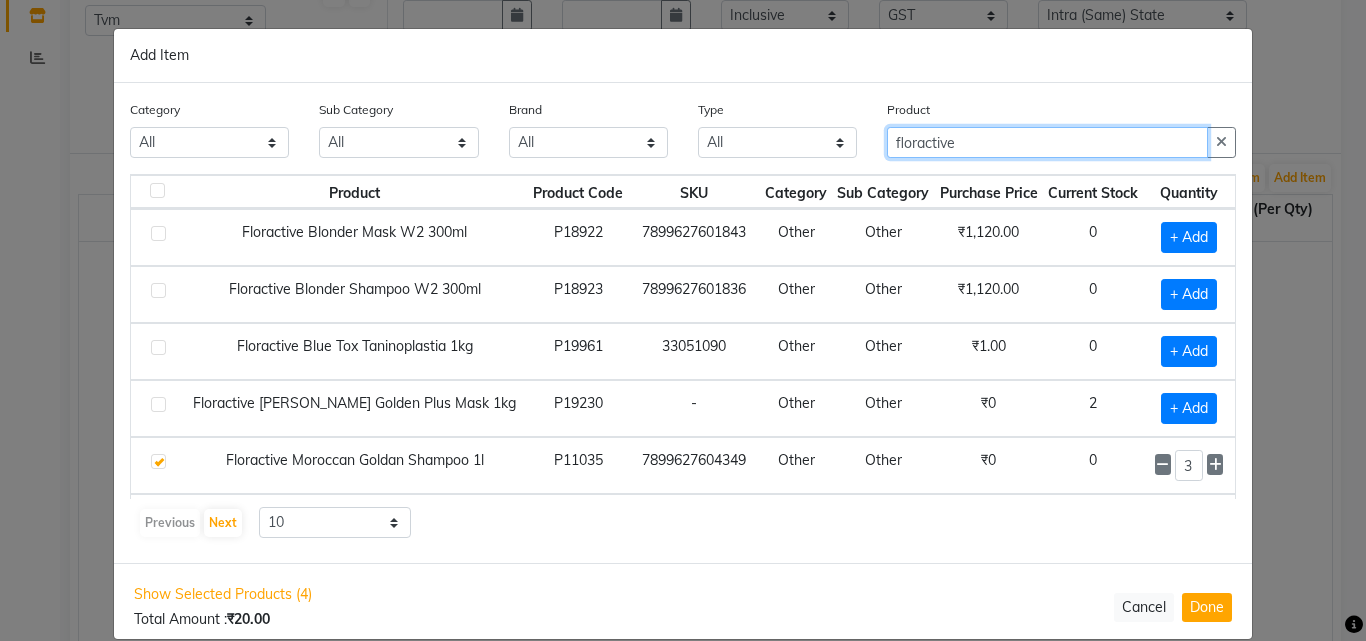 drag, startPoint x: 962, startPoint y: 143, endPoint x: 877, endPoint y: 149, distance: 85.2115 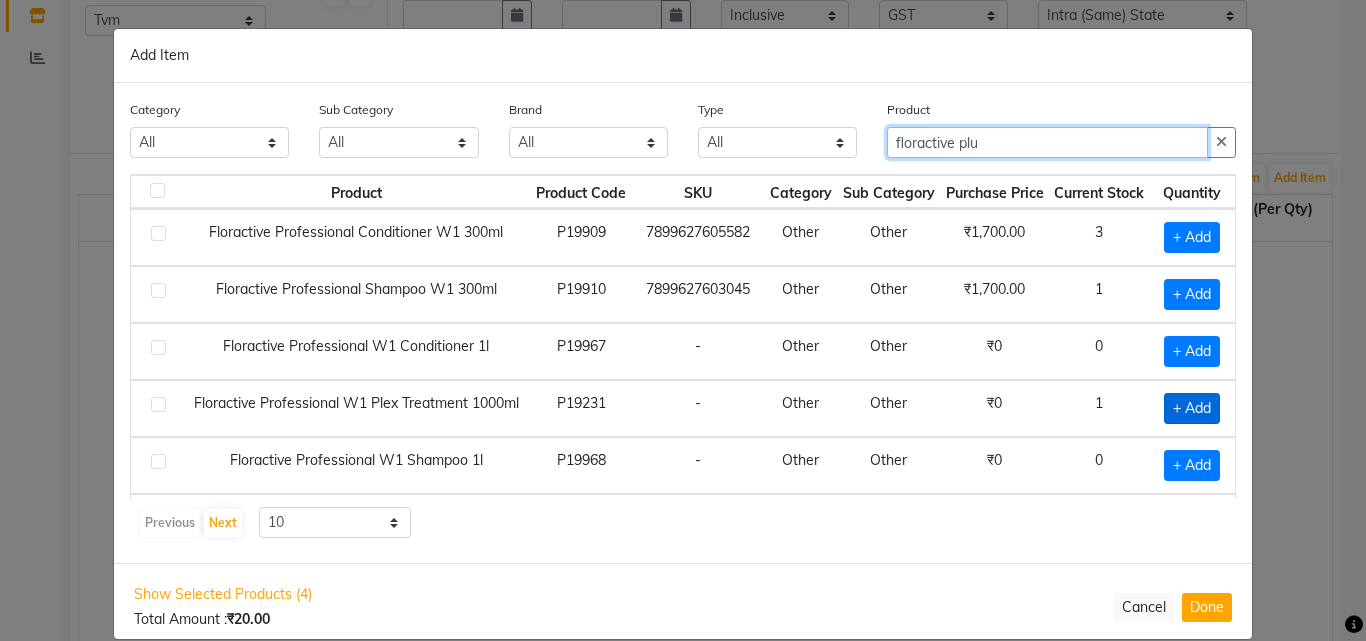 type on "floractive plu" 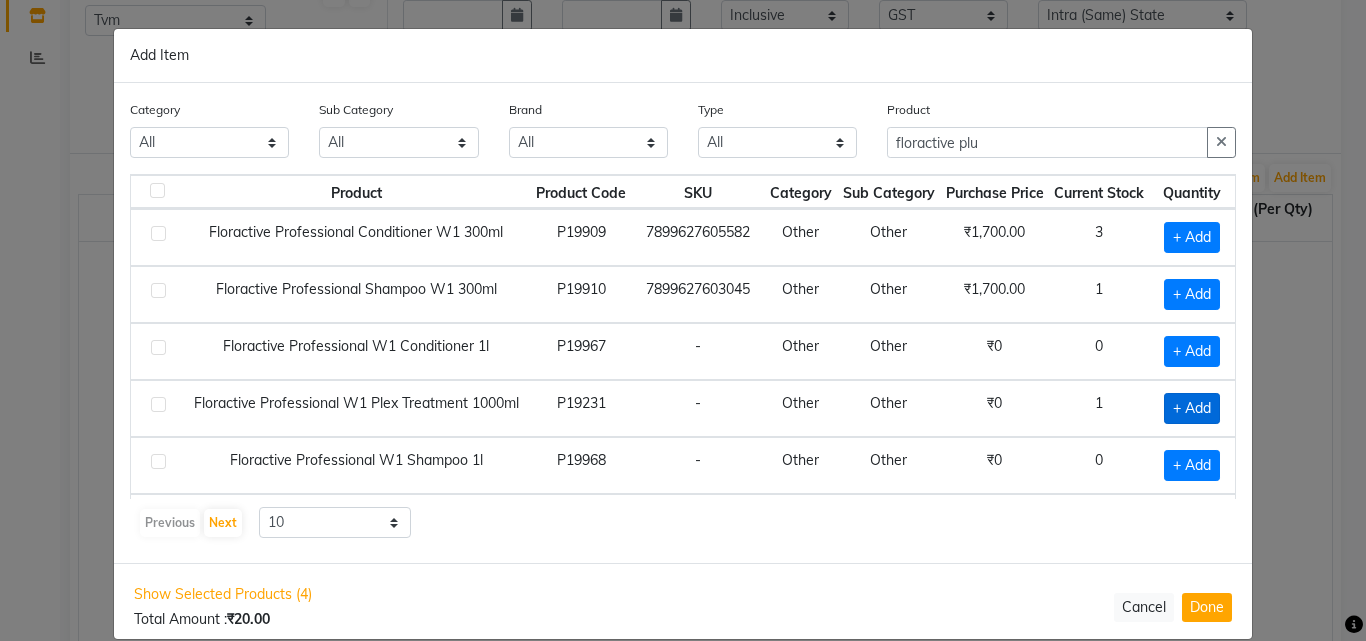 click on "+ Add" 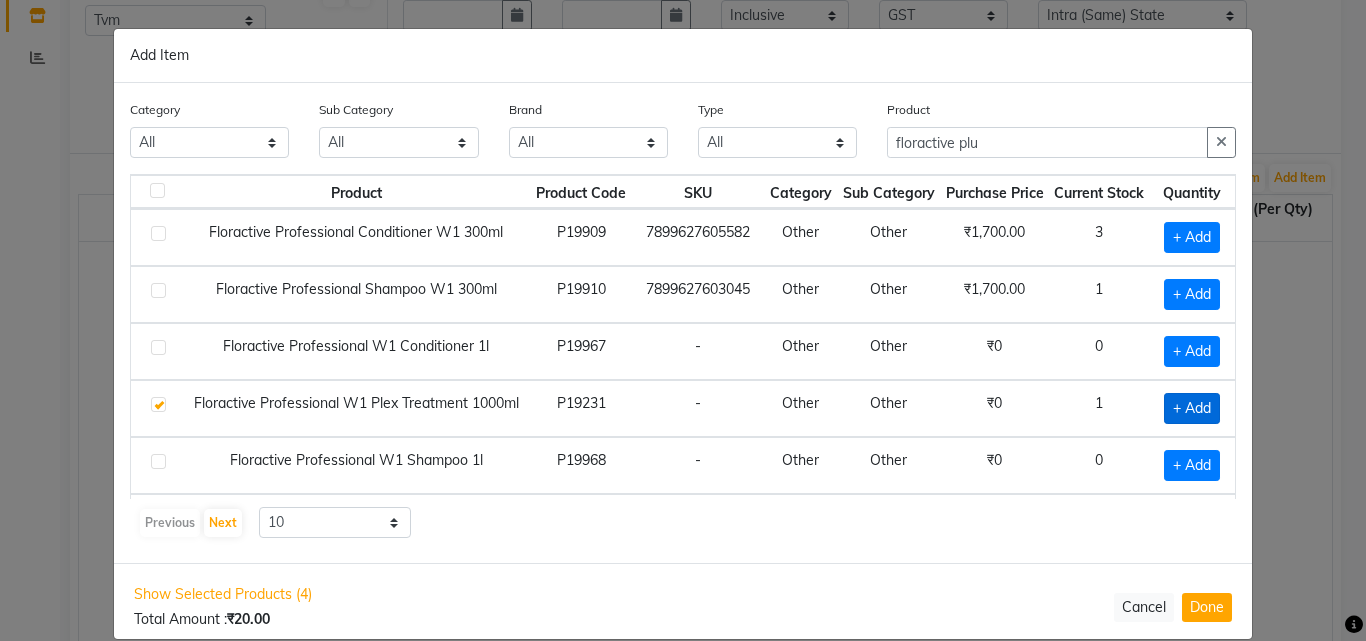 checkbox on "true" 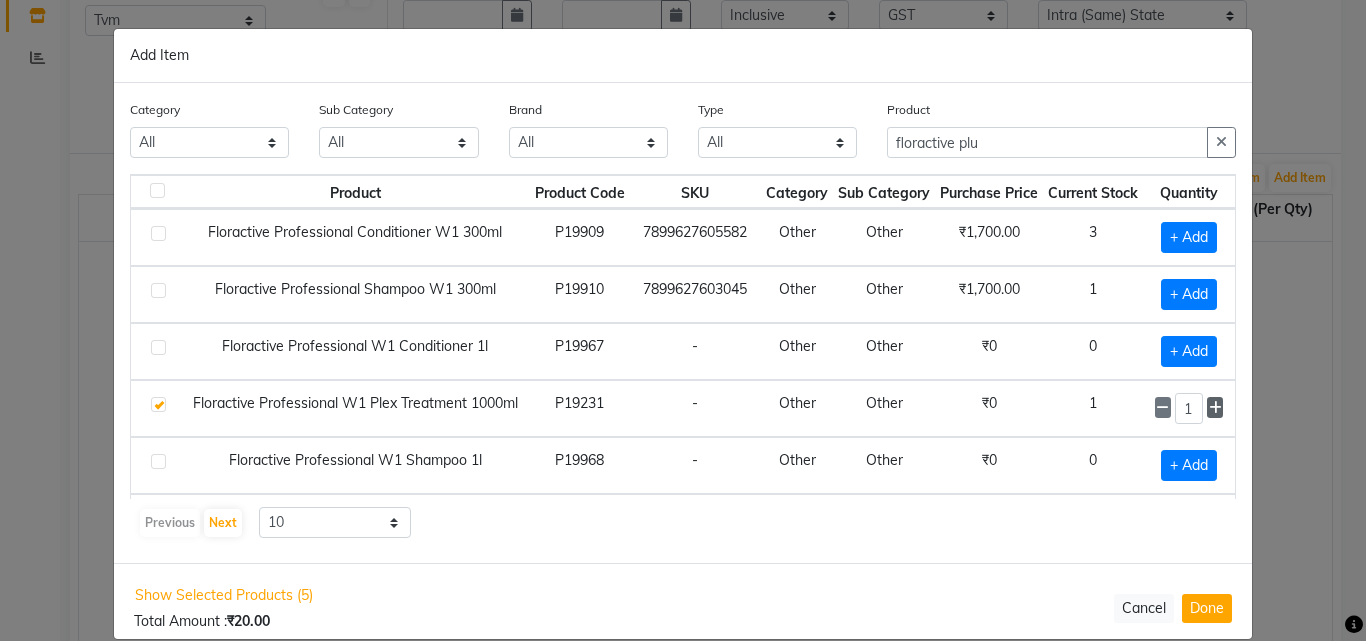 click 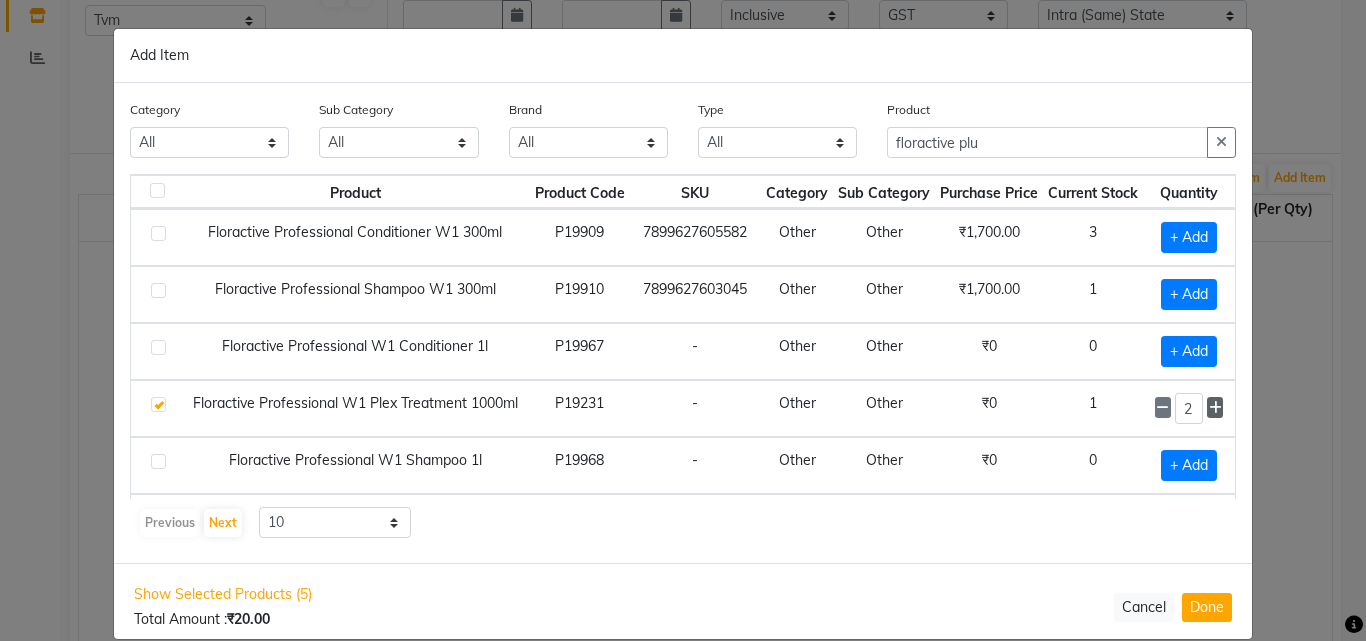 click 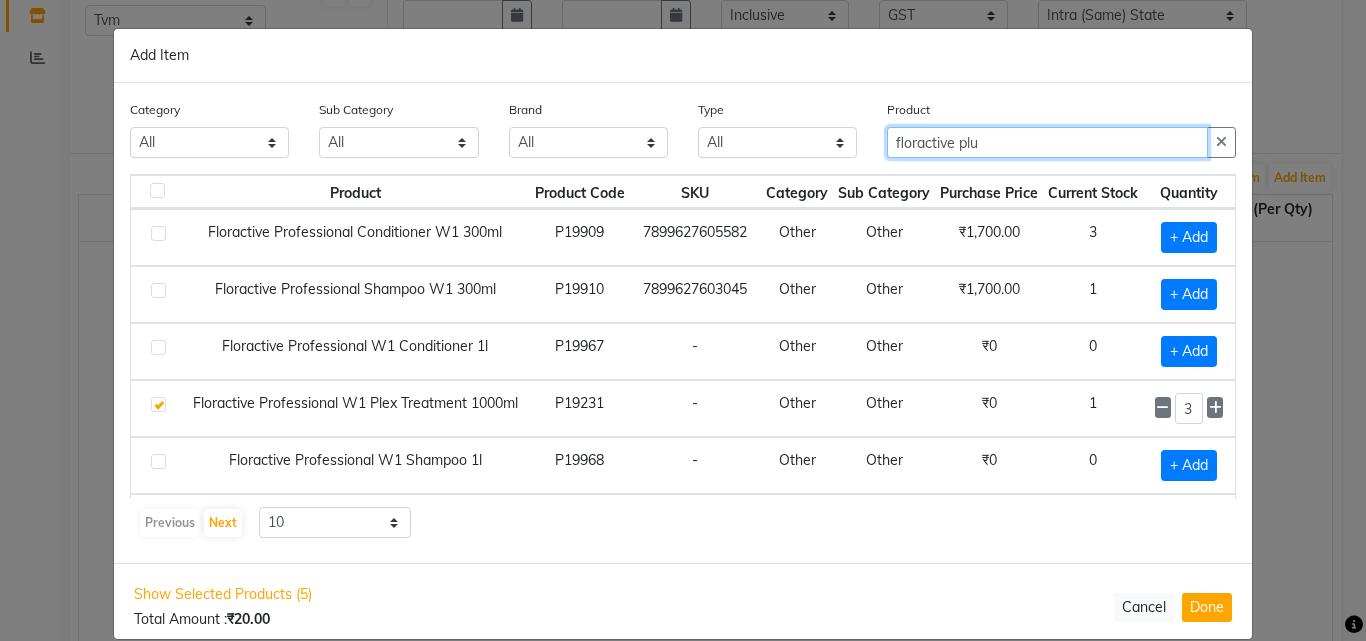drag, startPoint x: 1008, startPoint y: 141, endPoint x: 838, endPoint y: 148, distance: 170.14406 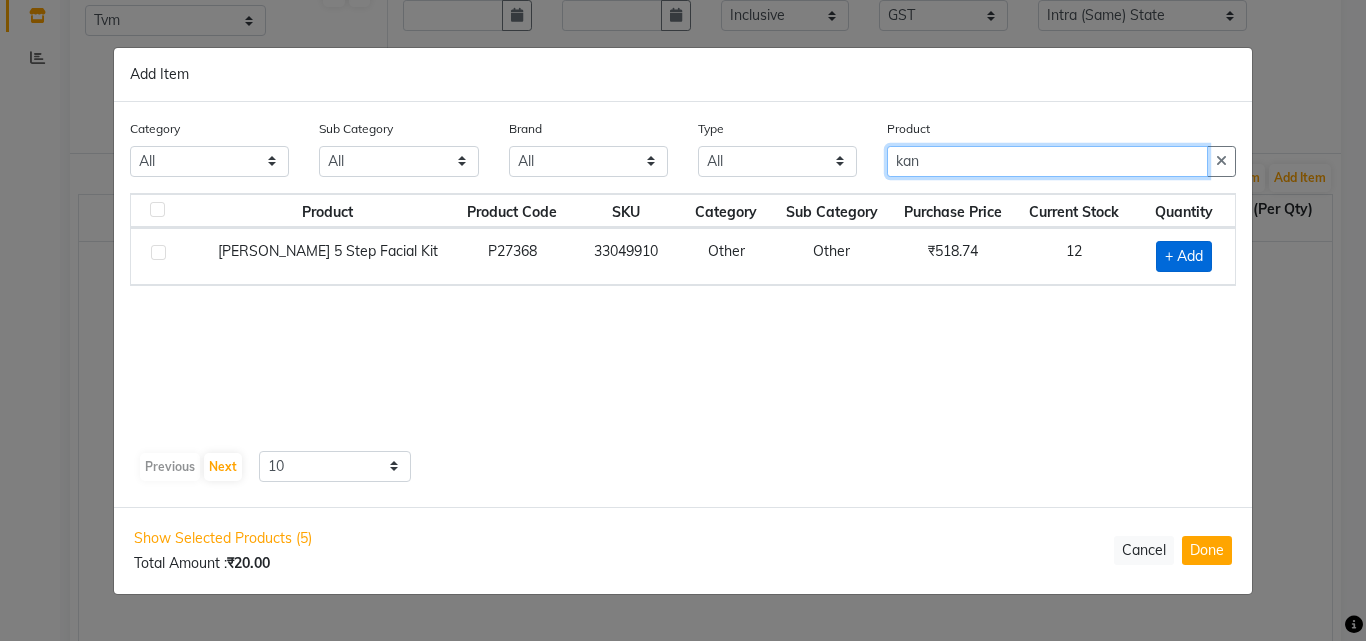 type on "kan" 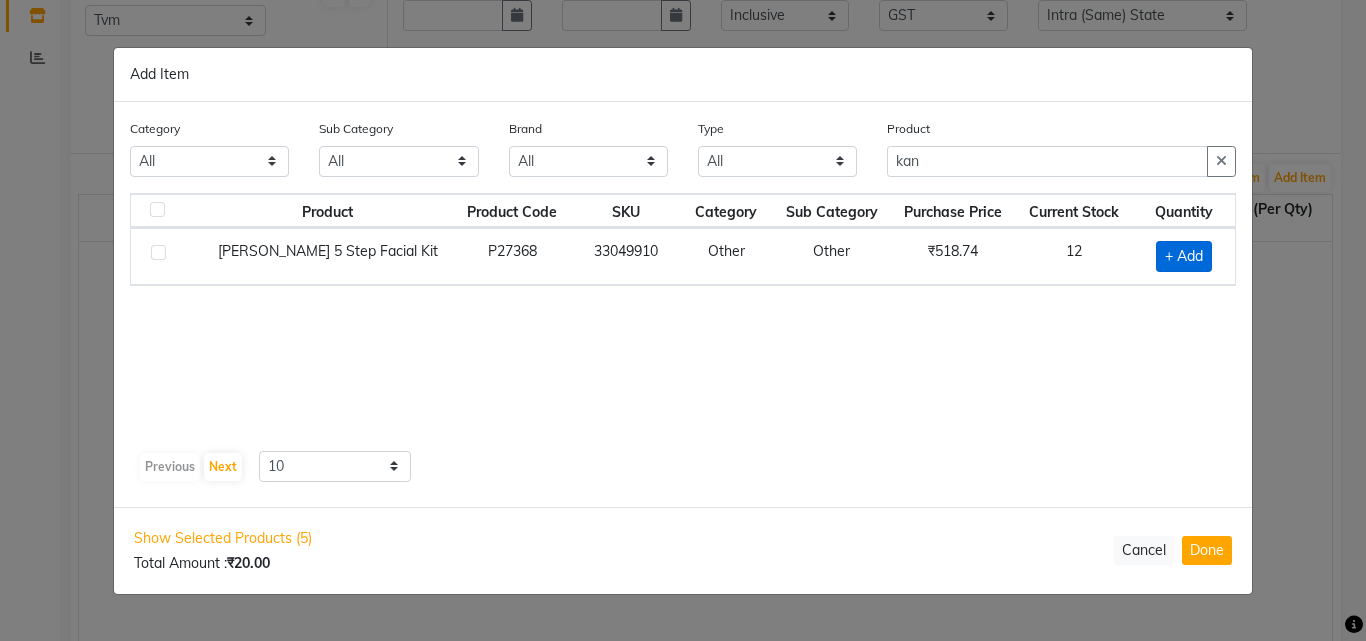 click on "+ Add" 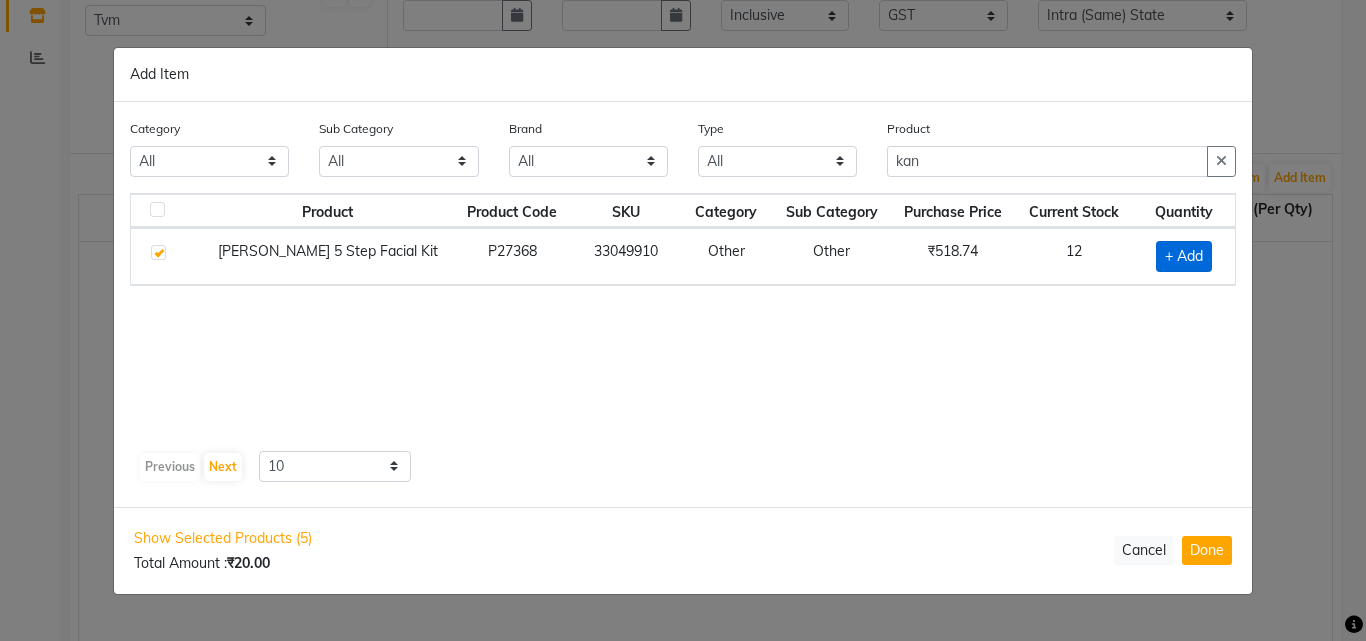 checkbox on "true" 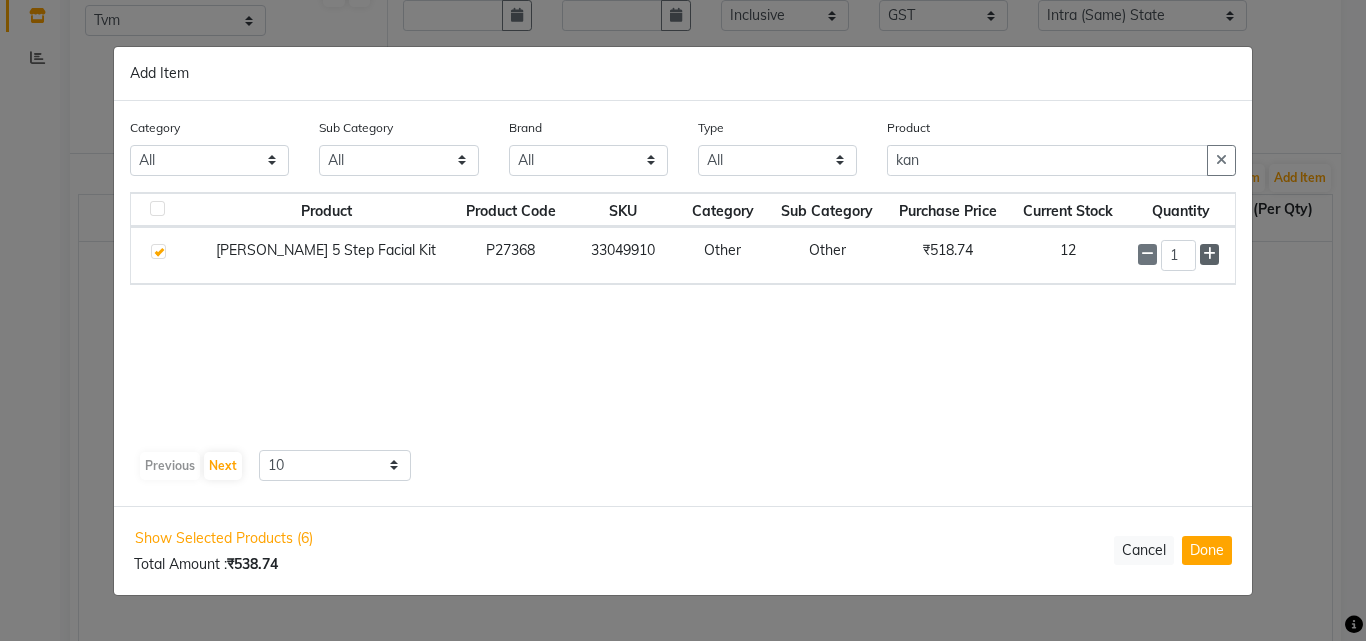click 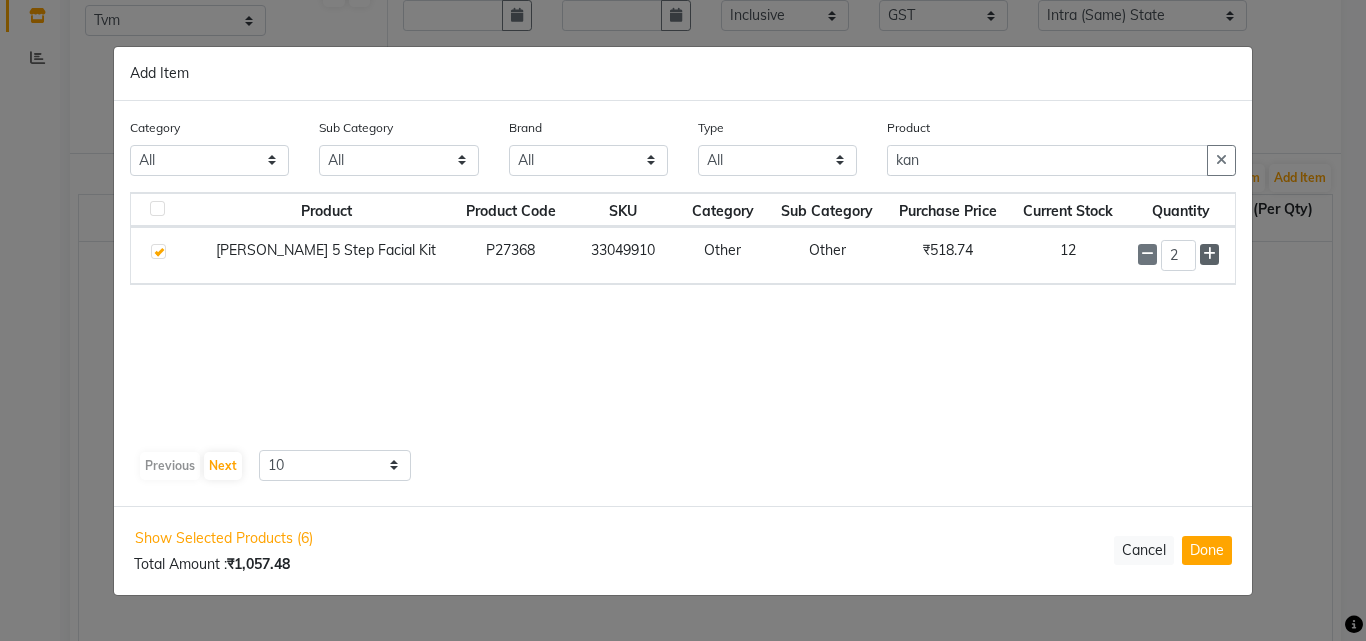 click 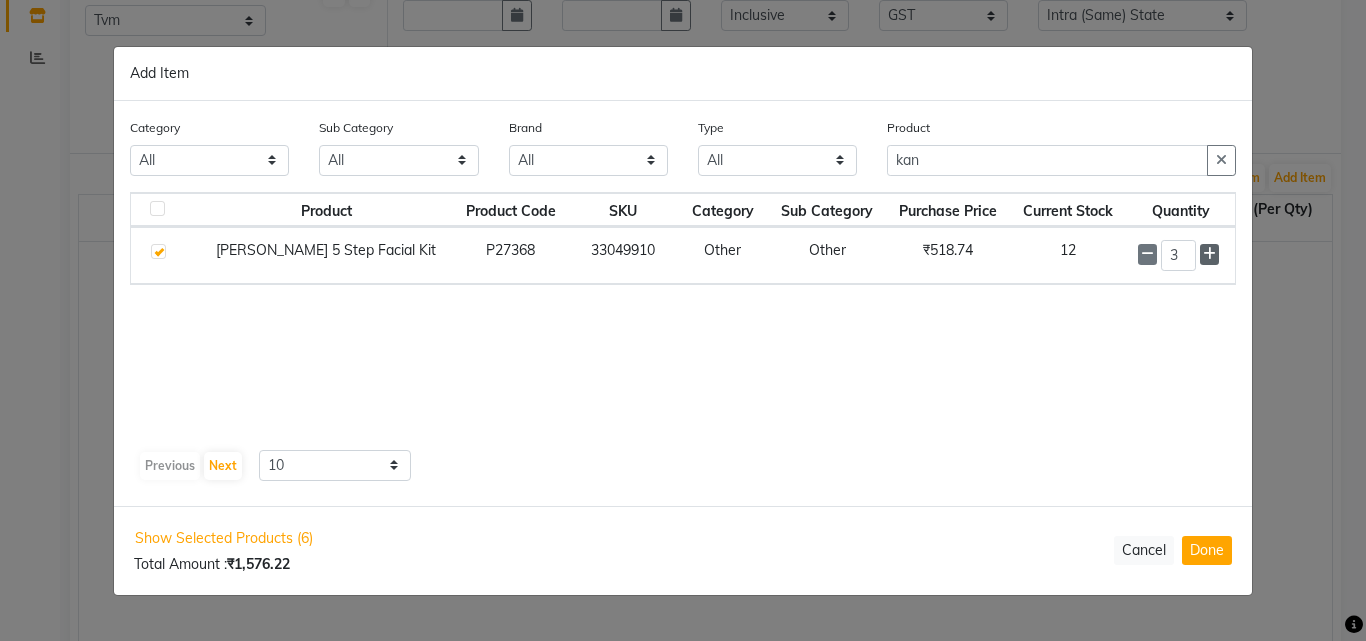click 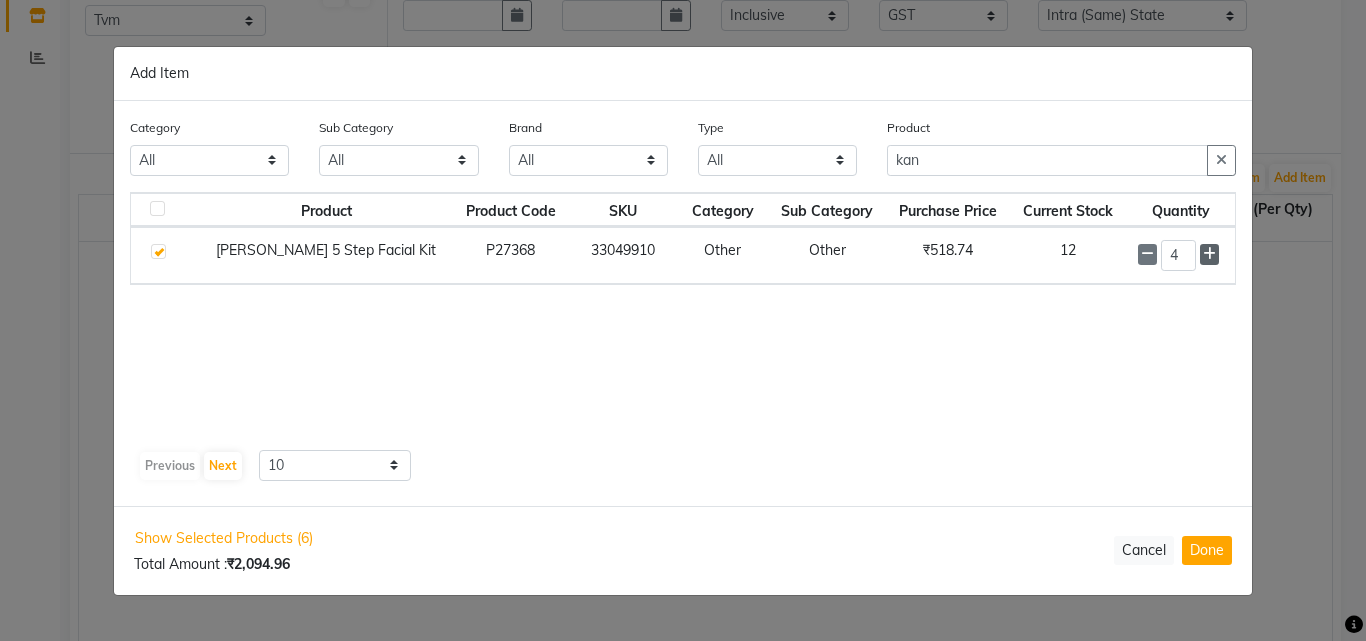 click 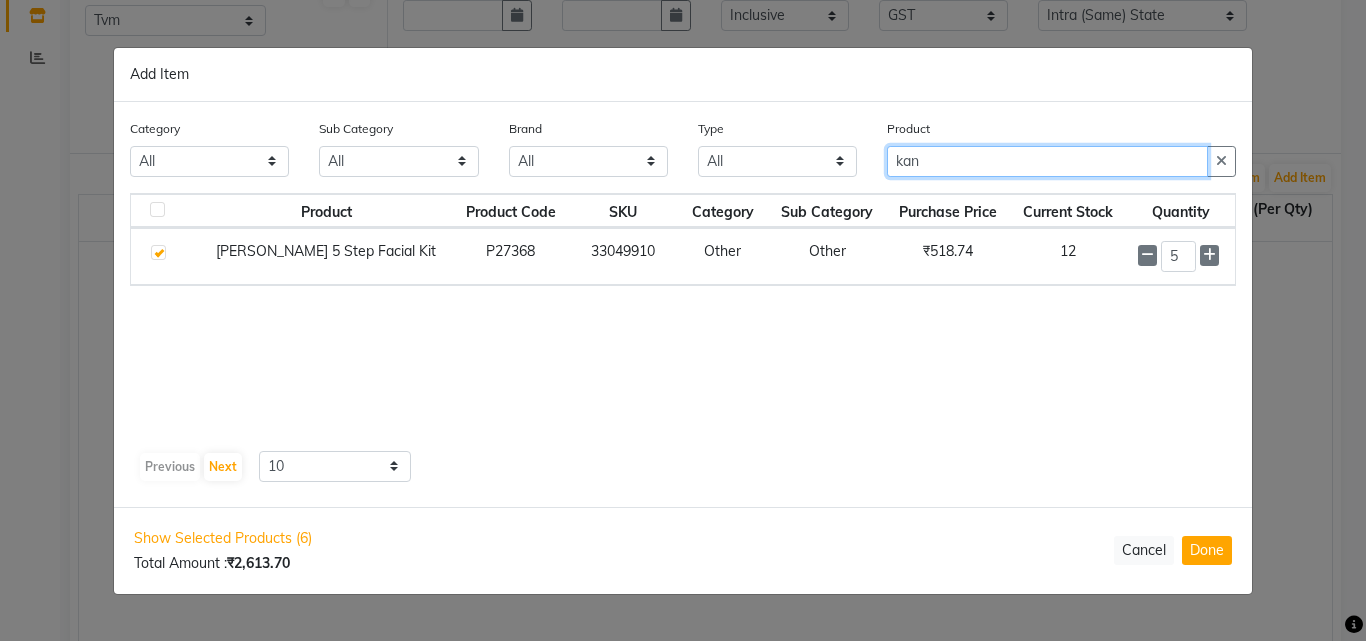 drag, startPoint x: 939, startPoint y: 162, endPoint x: 839, endPoint y: 161, distance: 100.005 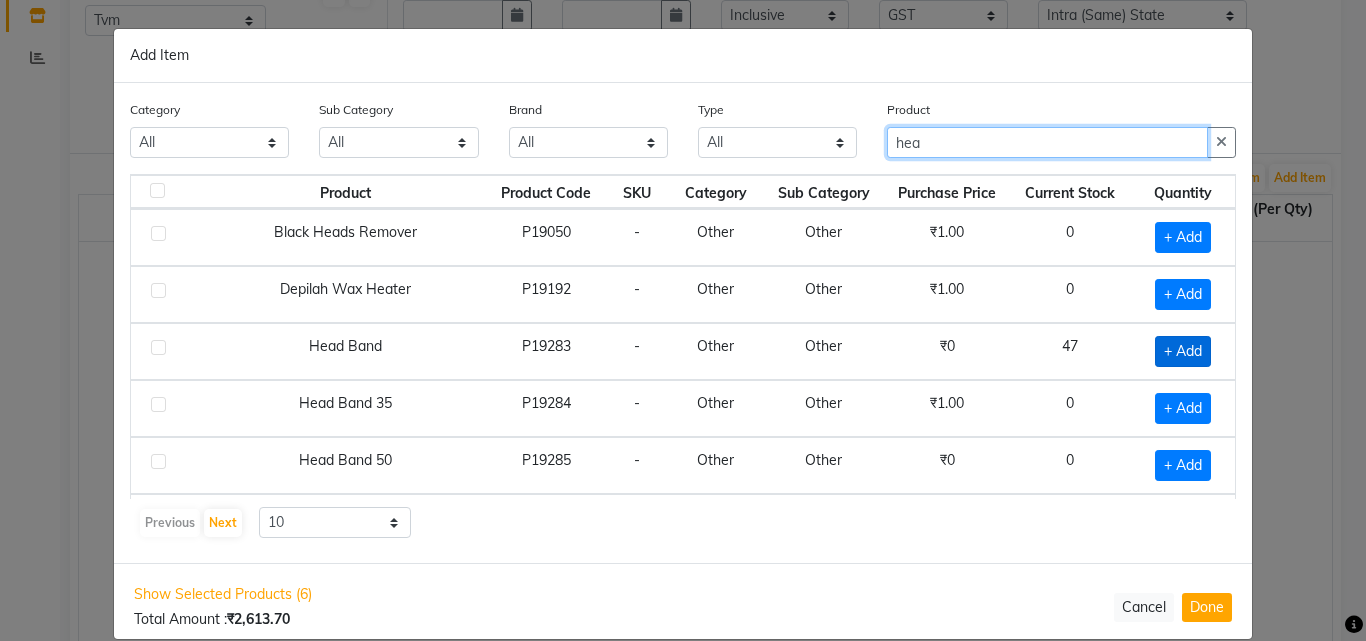 type on "hea" 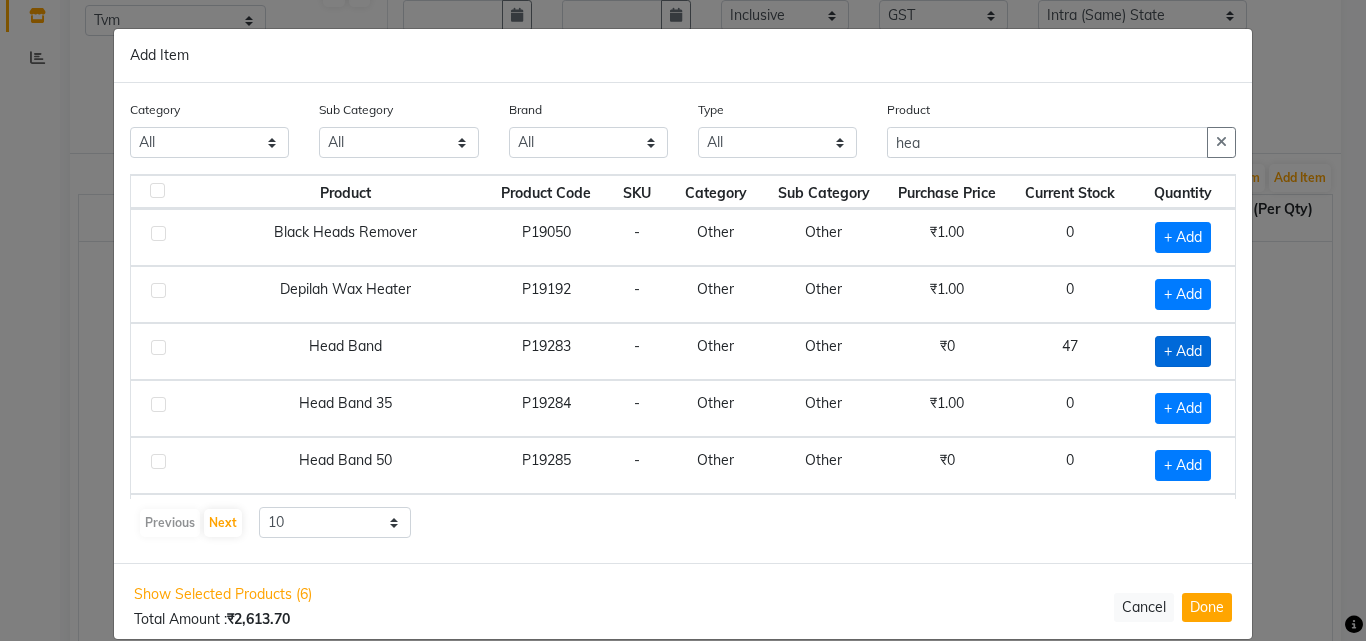 click on "+ Add" 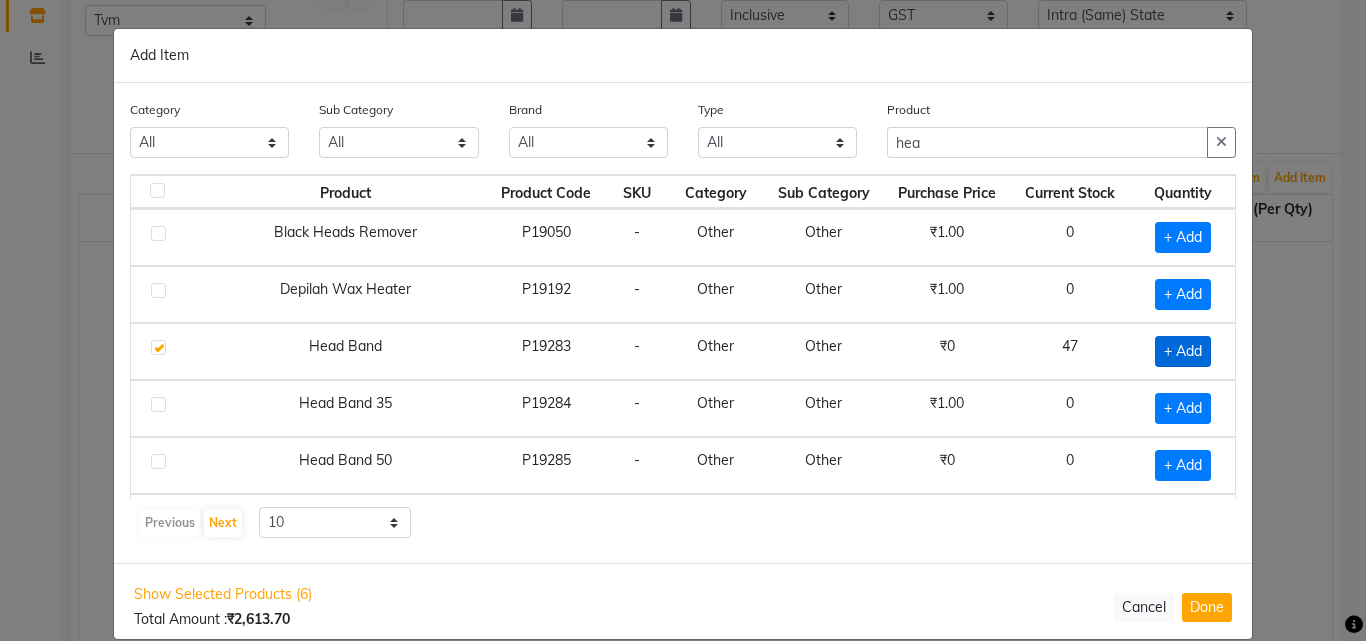 checkbox on "true" 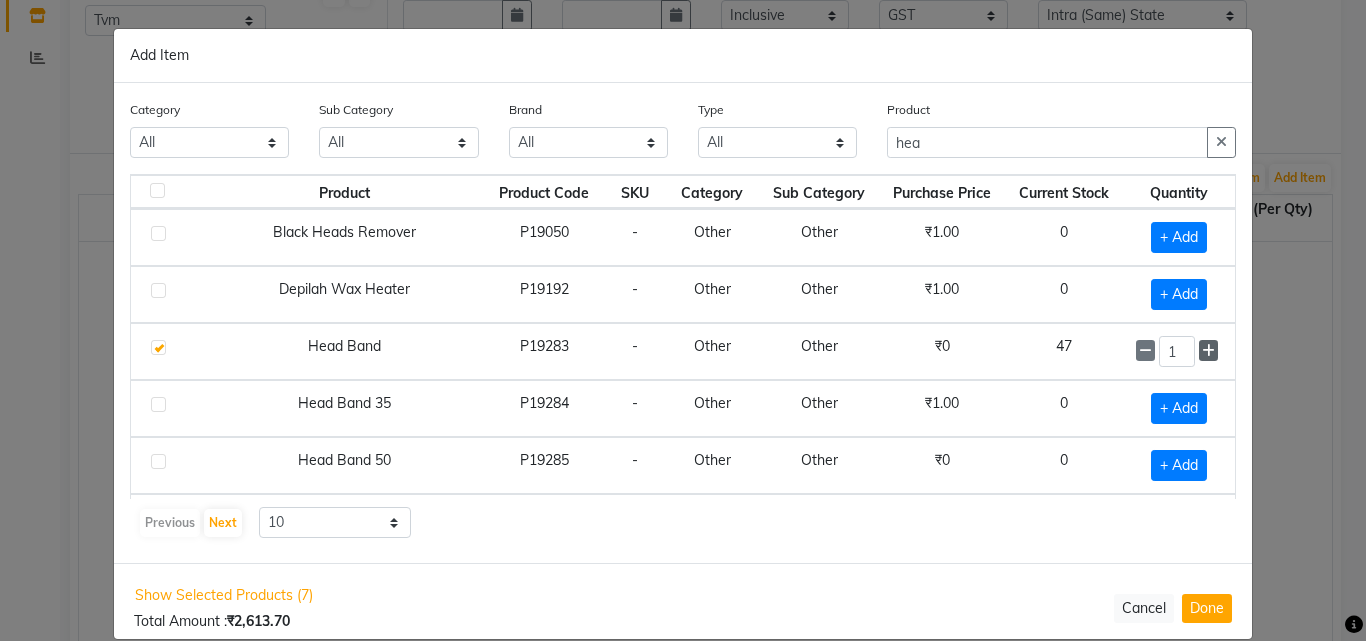 click 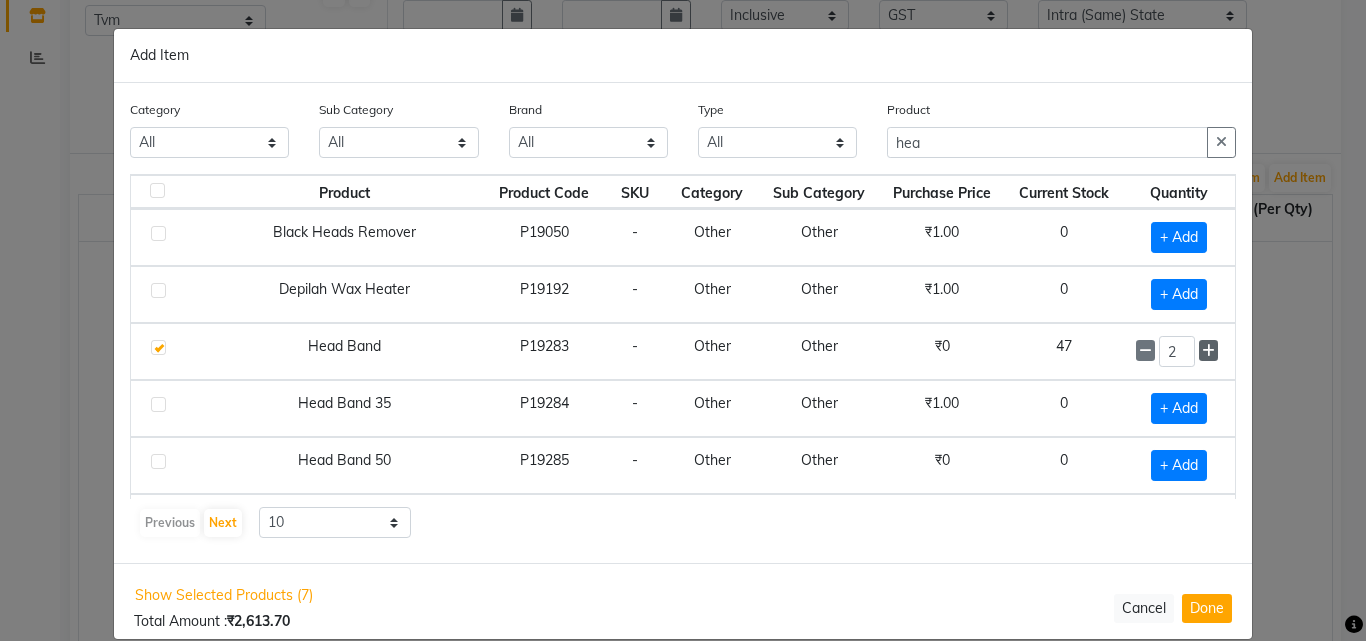 click 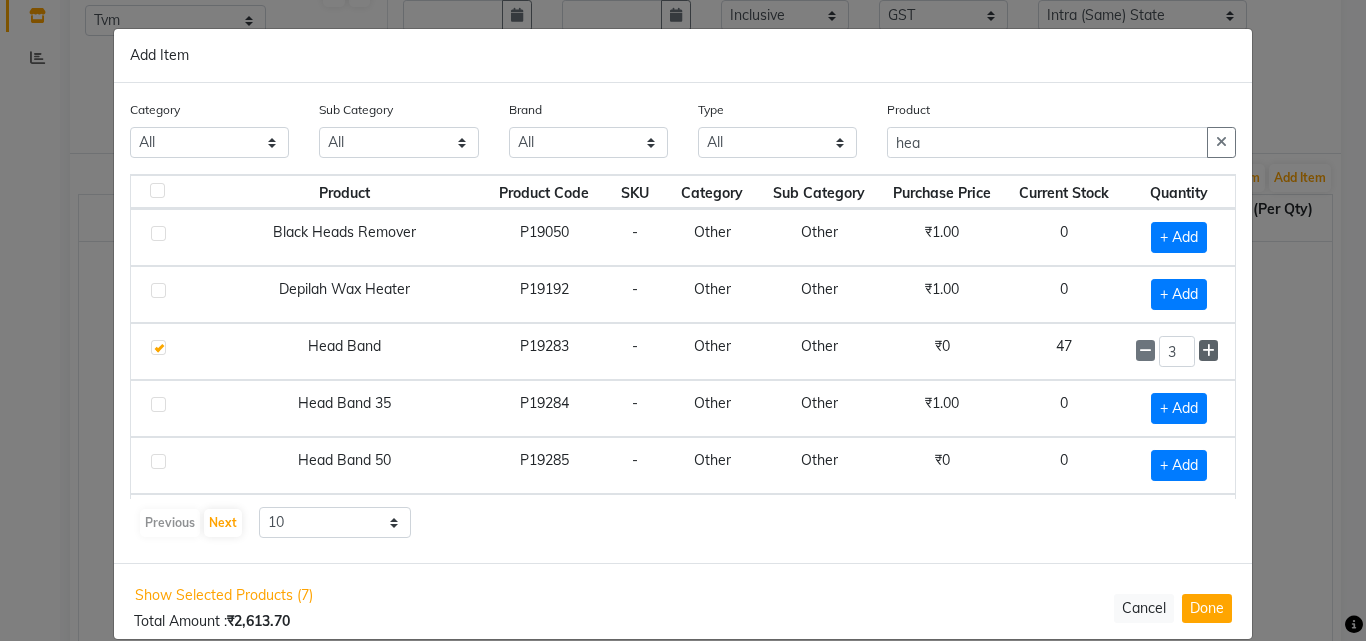 click 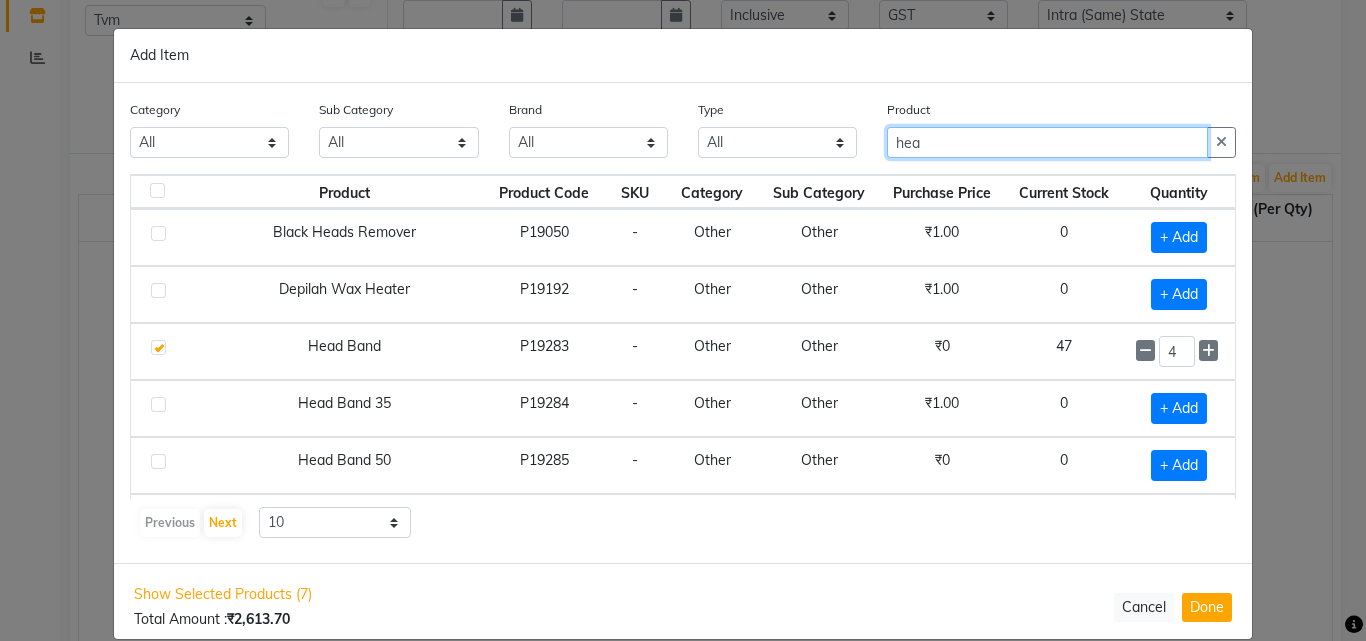 click on "hea" 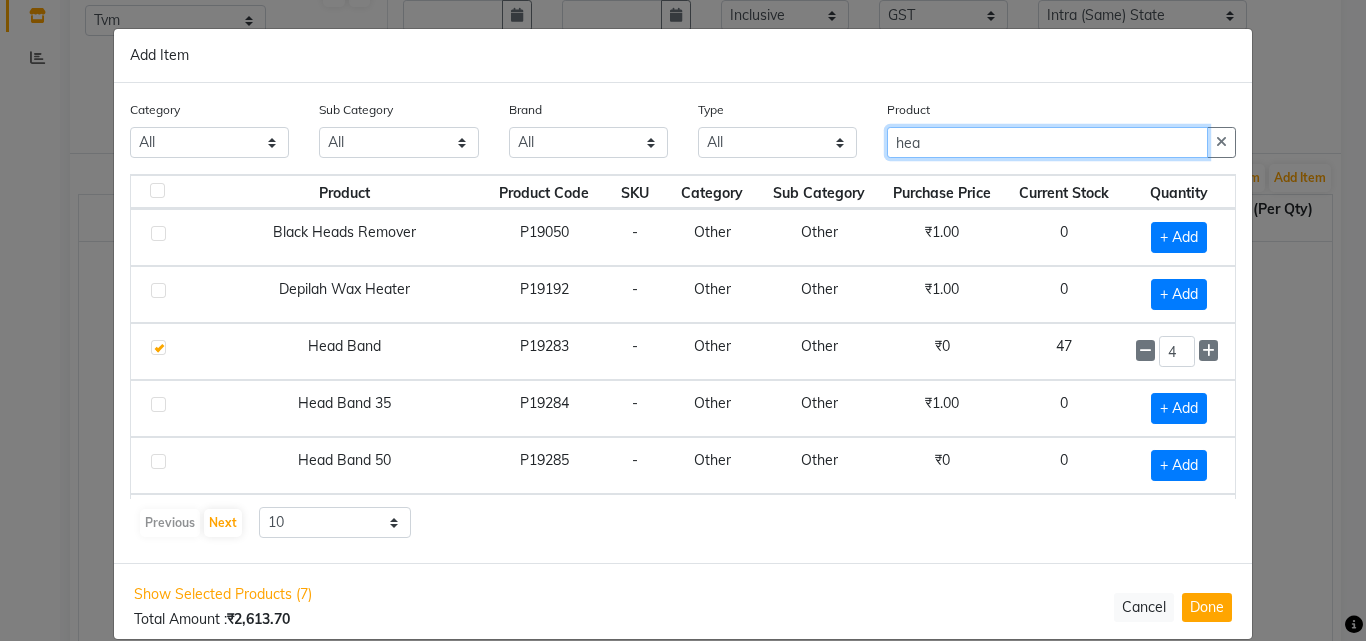 drag, startPoint x: 922, startPoint y: 147, endPoint x: 813, endPoint y: 146, distance: 109.004585 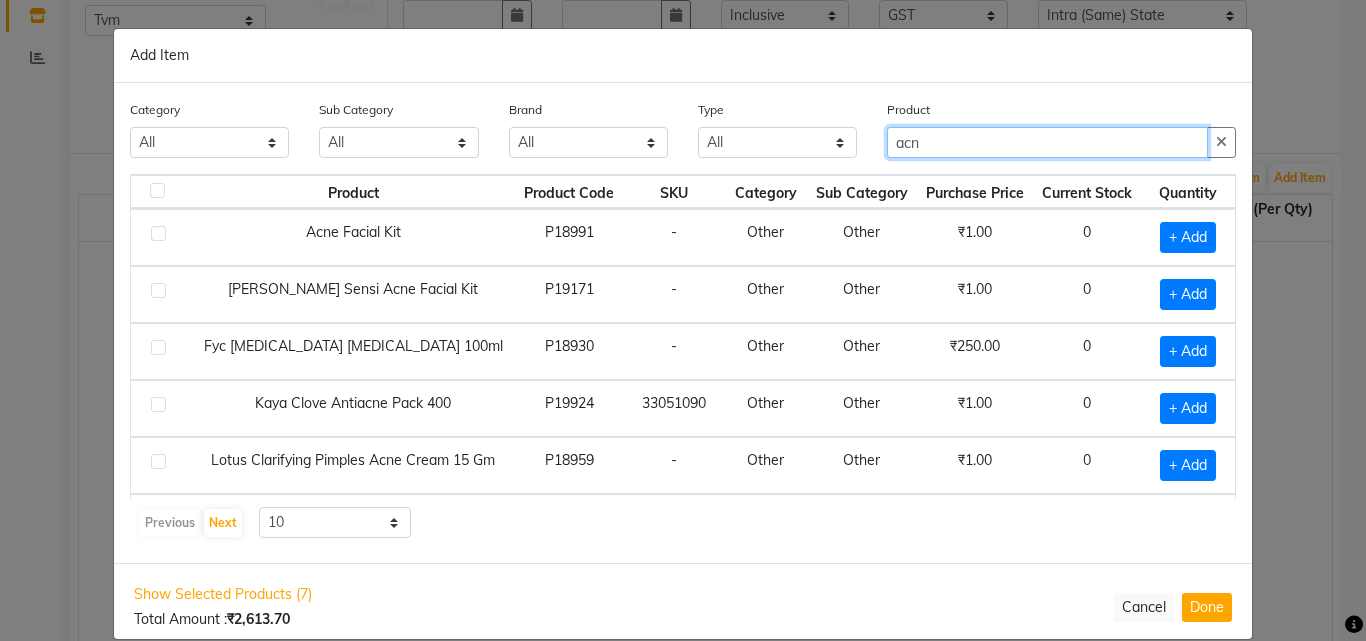 drag, startPoint x: 924, startPoint y: 140, endPoint x: 829, endPoint y: 146, distance: 95.189285 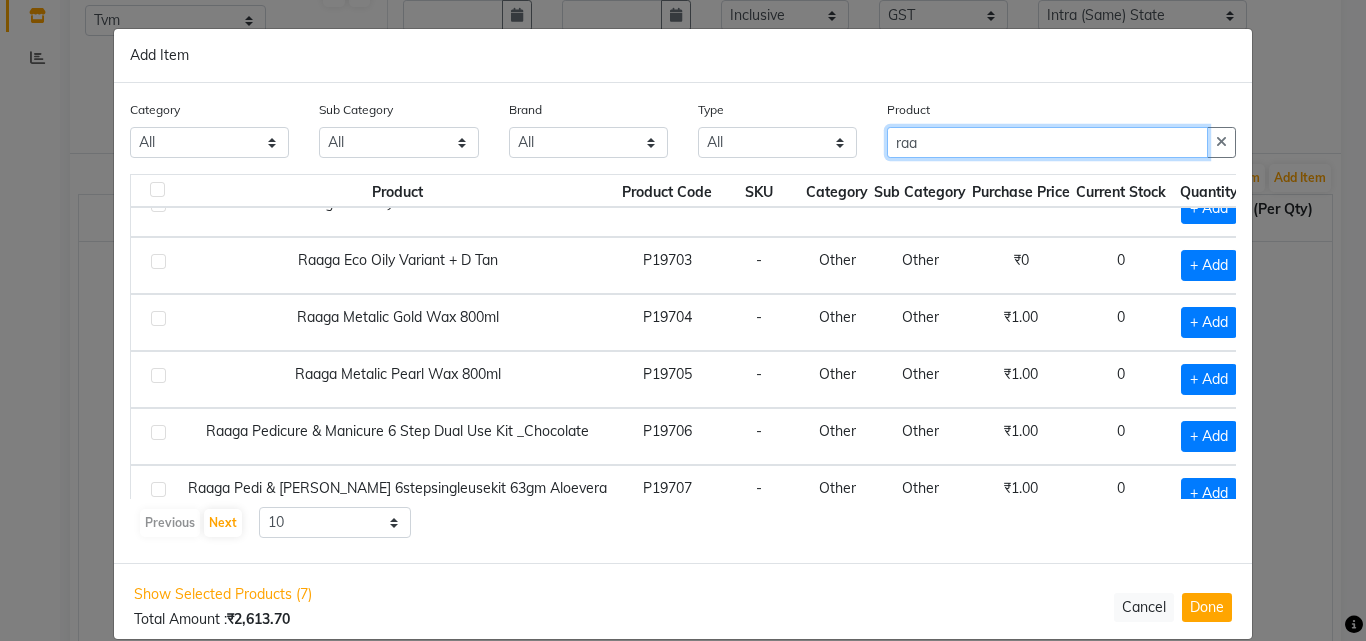 scroll, scrollTop: 281, scrollLeft: 0, axis: vertical 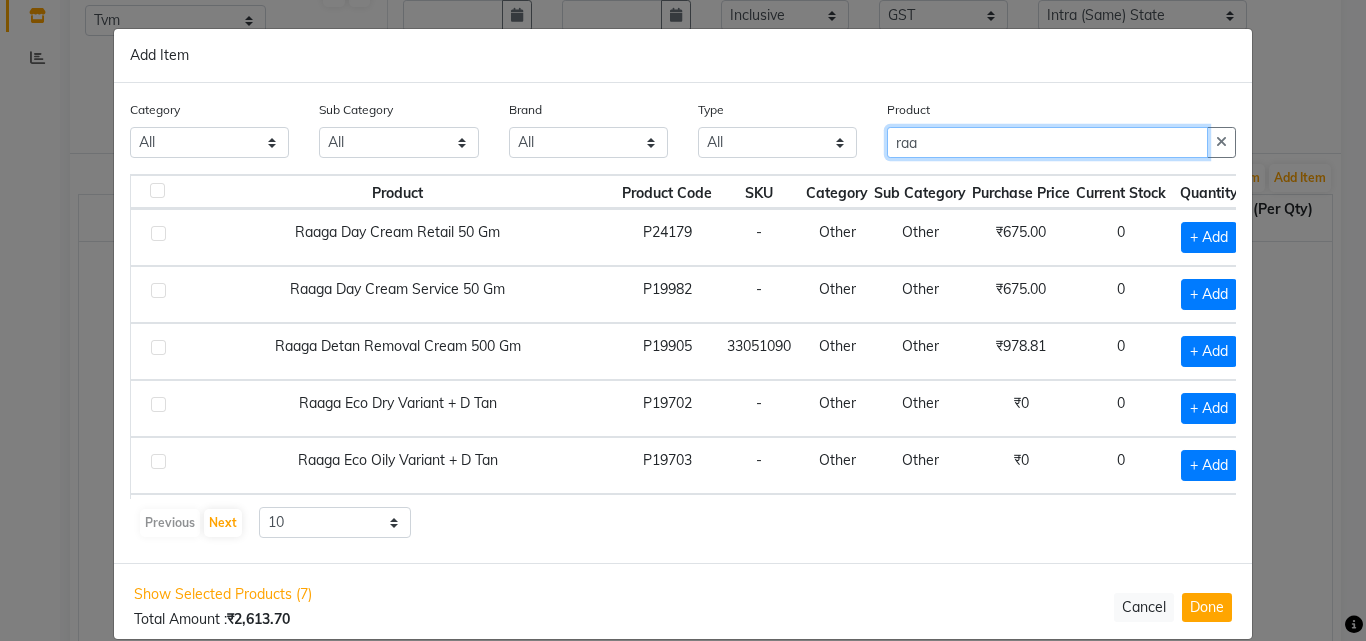 drag, startPoint x: 925, startPoint y: 142, endPoint x: 869, endPoint y: 145, distance: 56.0803 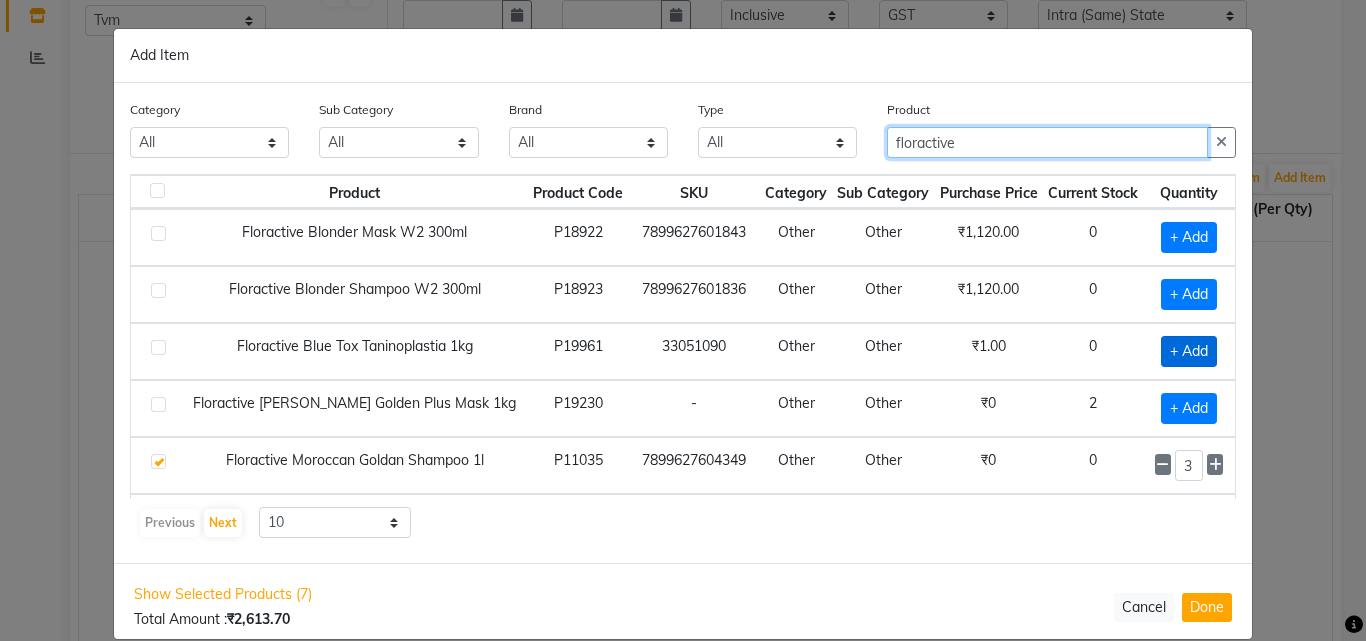 type on "floractive" 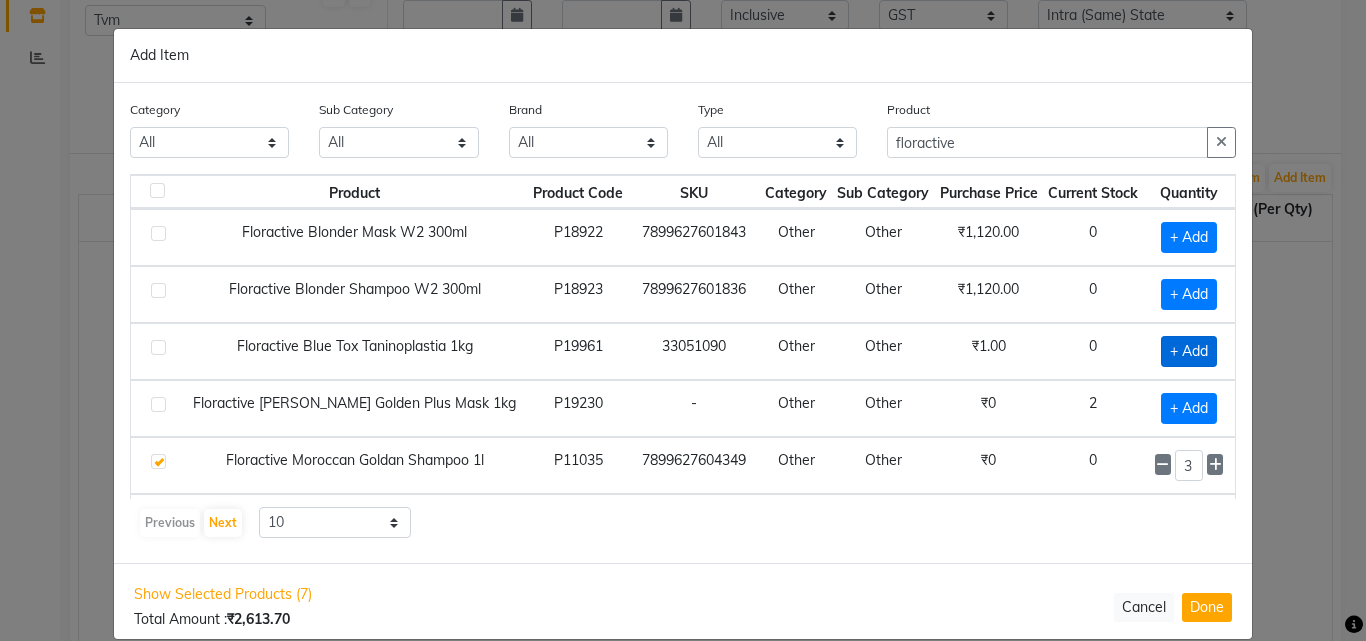 click on "+ Add" 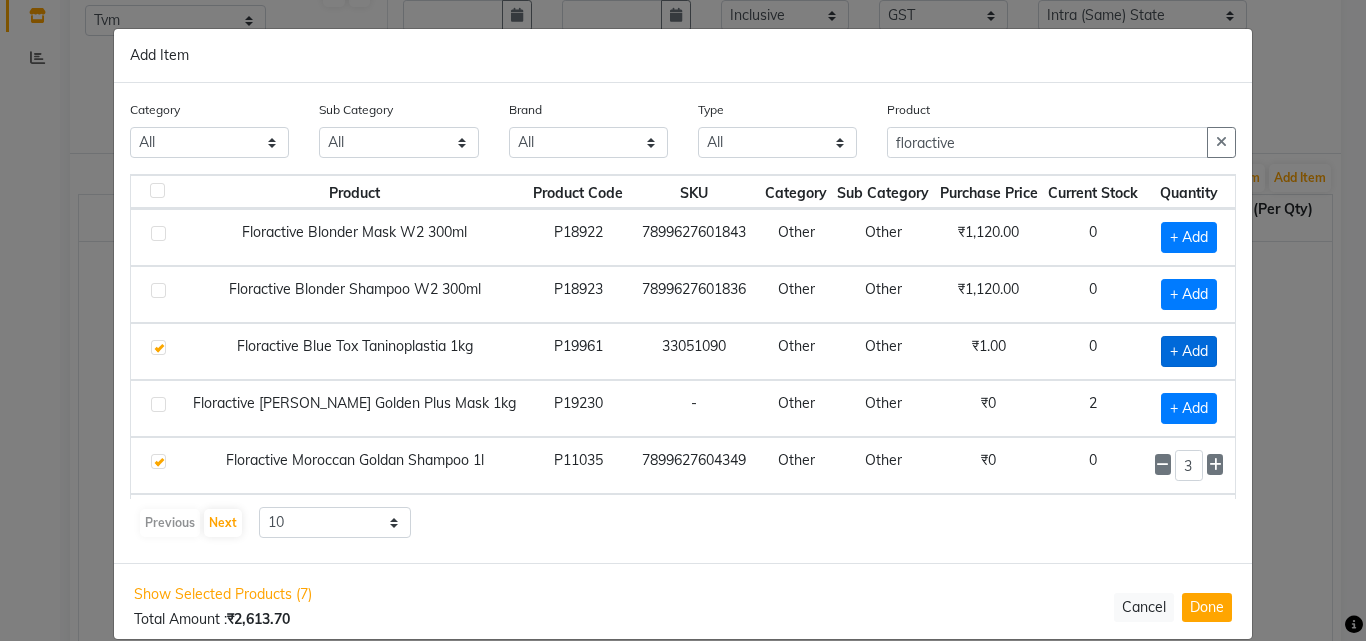 checkbox on "true" 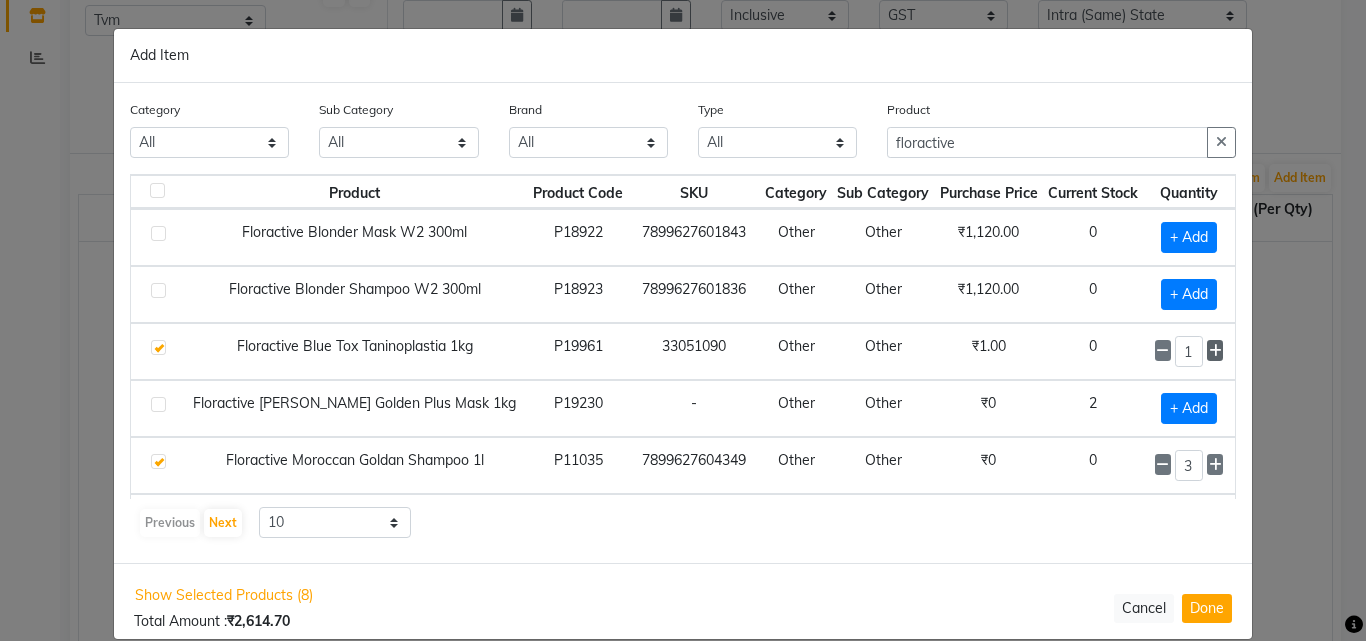 click 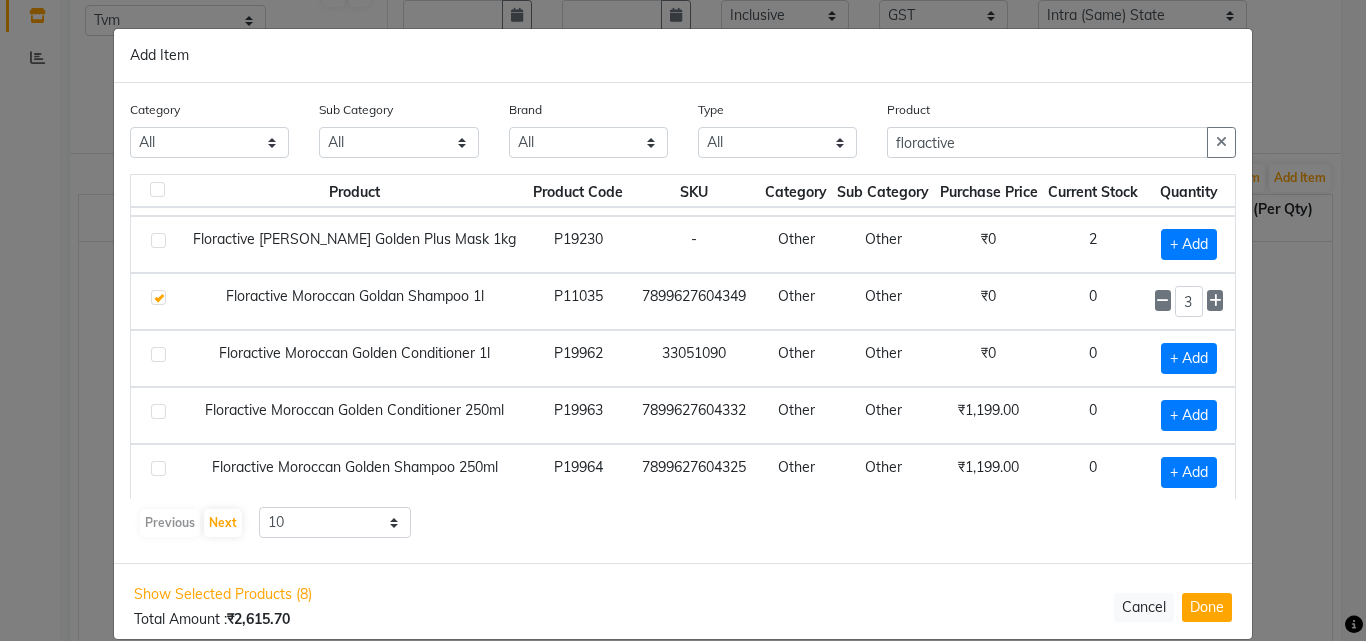 scroll, scrollTop: 200, scrollLeft: 0, axis: vertical 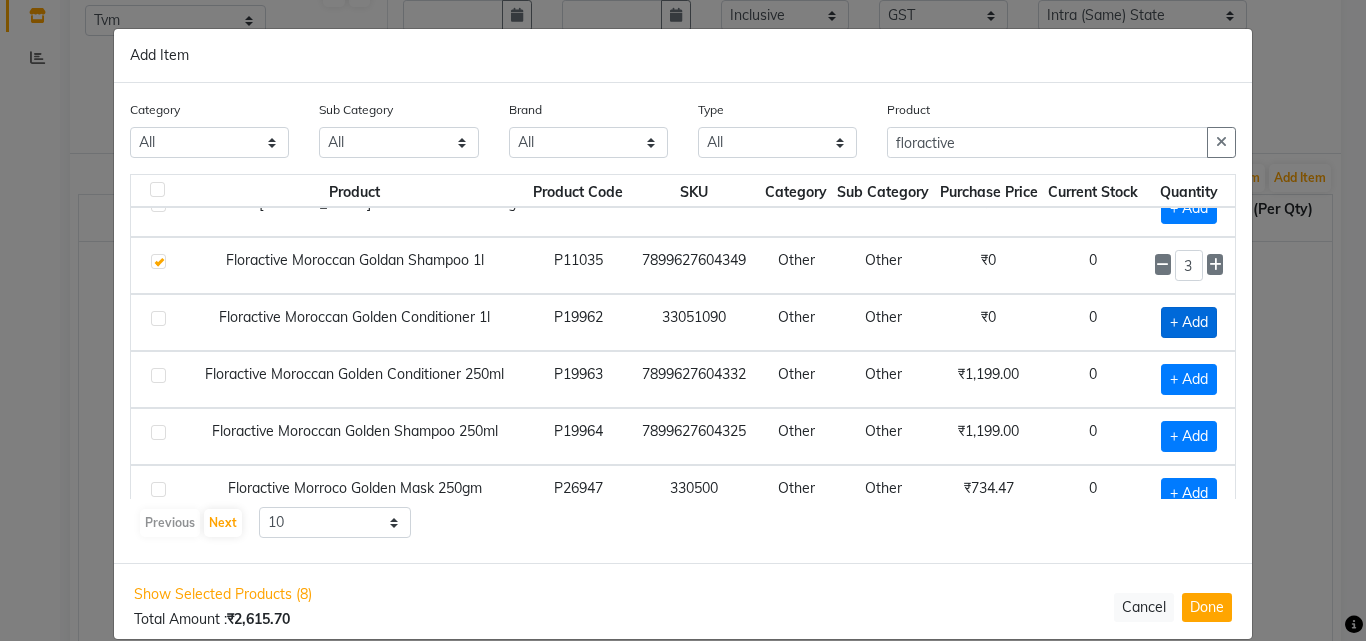 click on "+ Add" 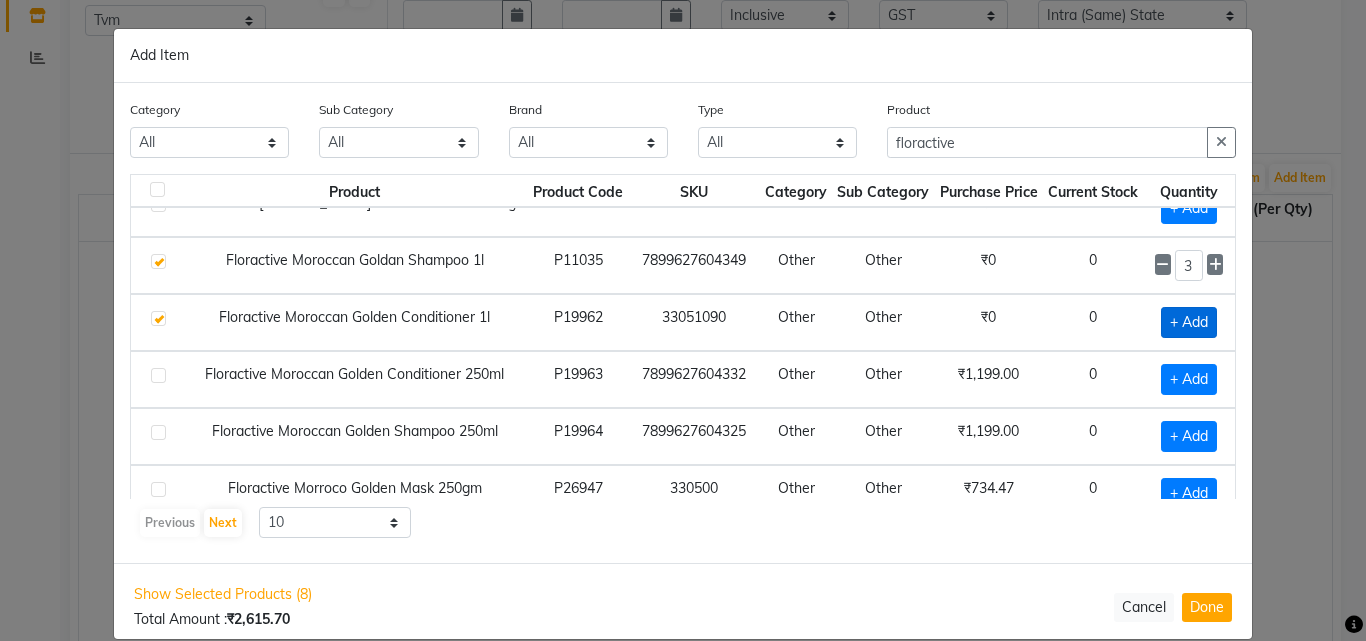 checkbox on "true" 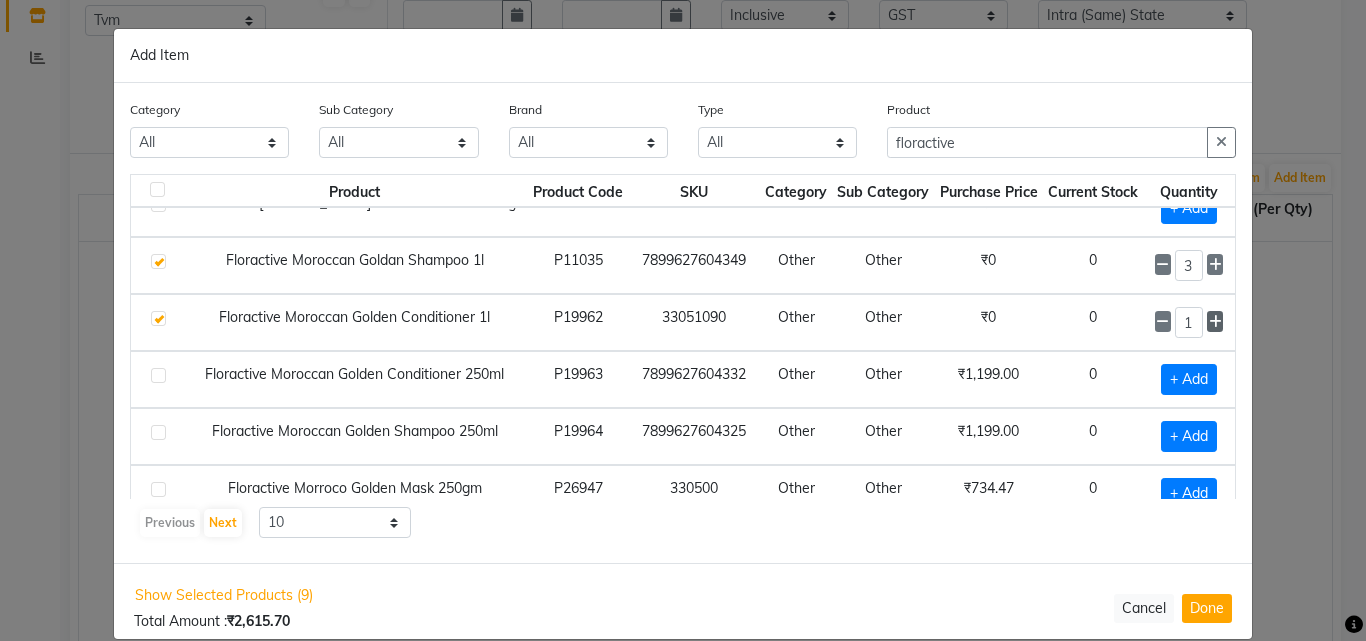 click 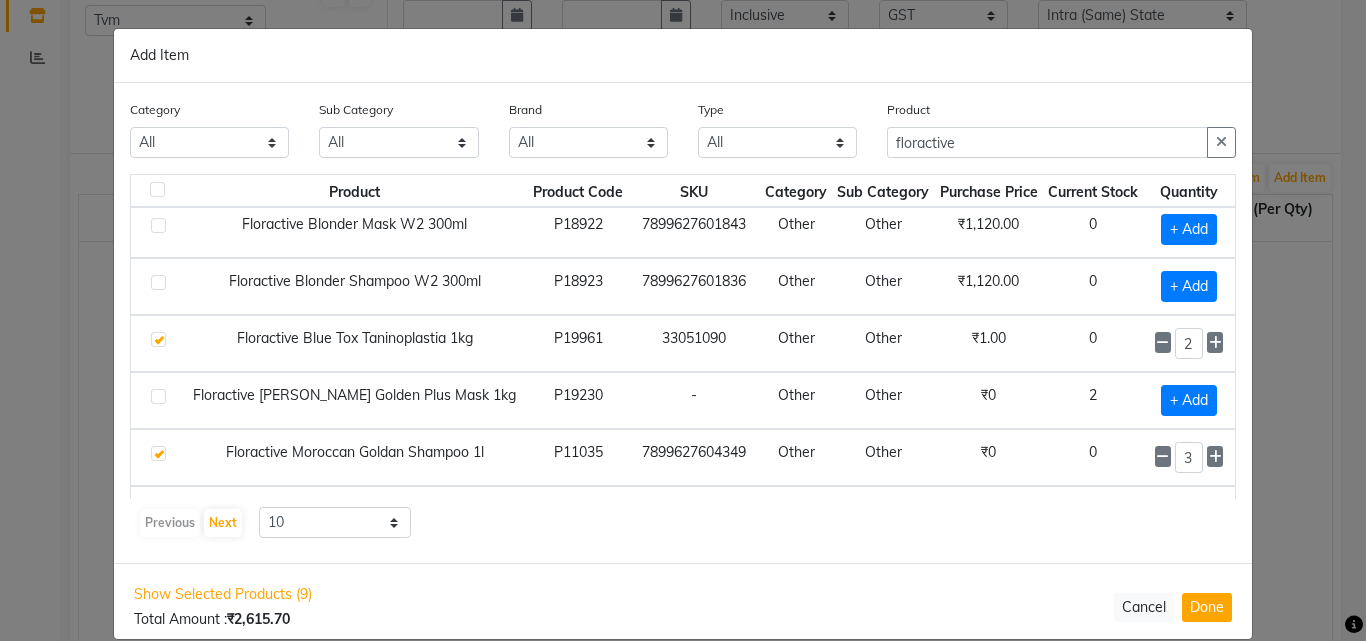 scroll, scrollTop: 0, scrollLeft: 0, axis: both 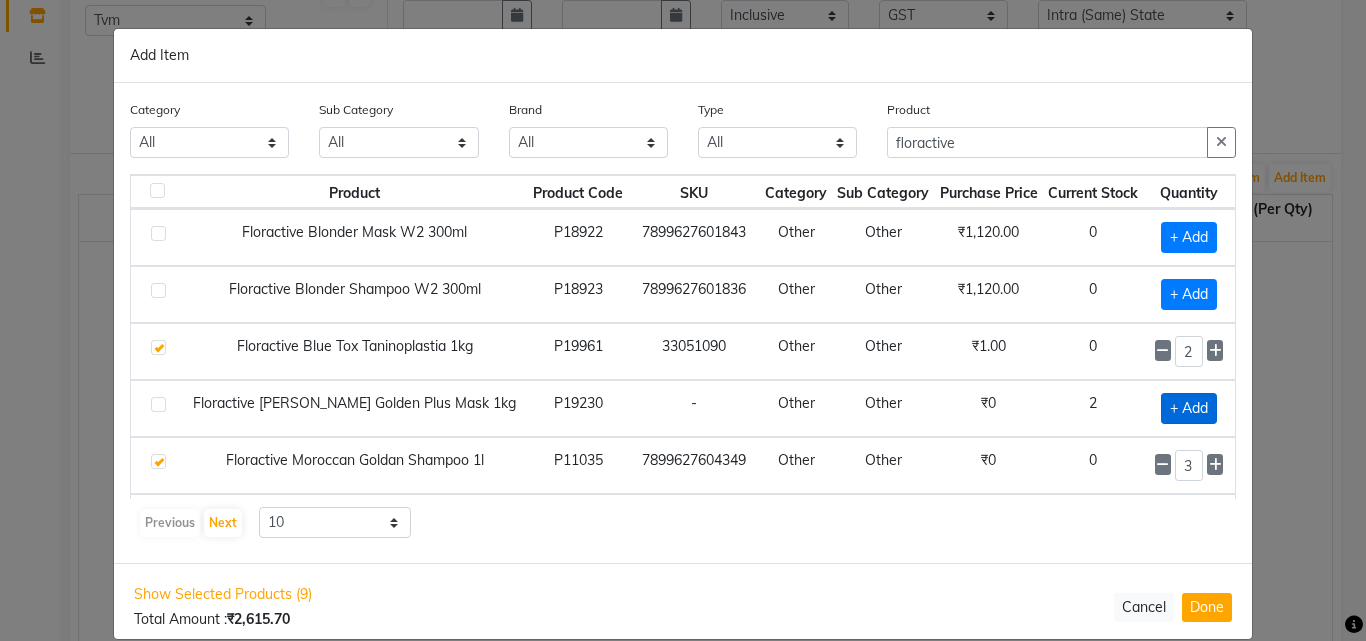 click on "+ Add" 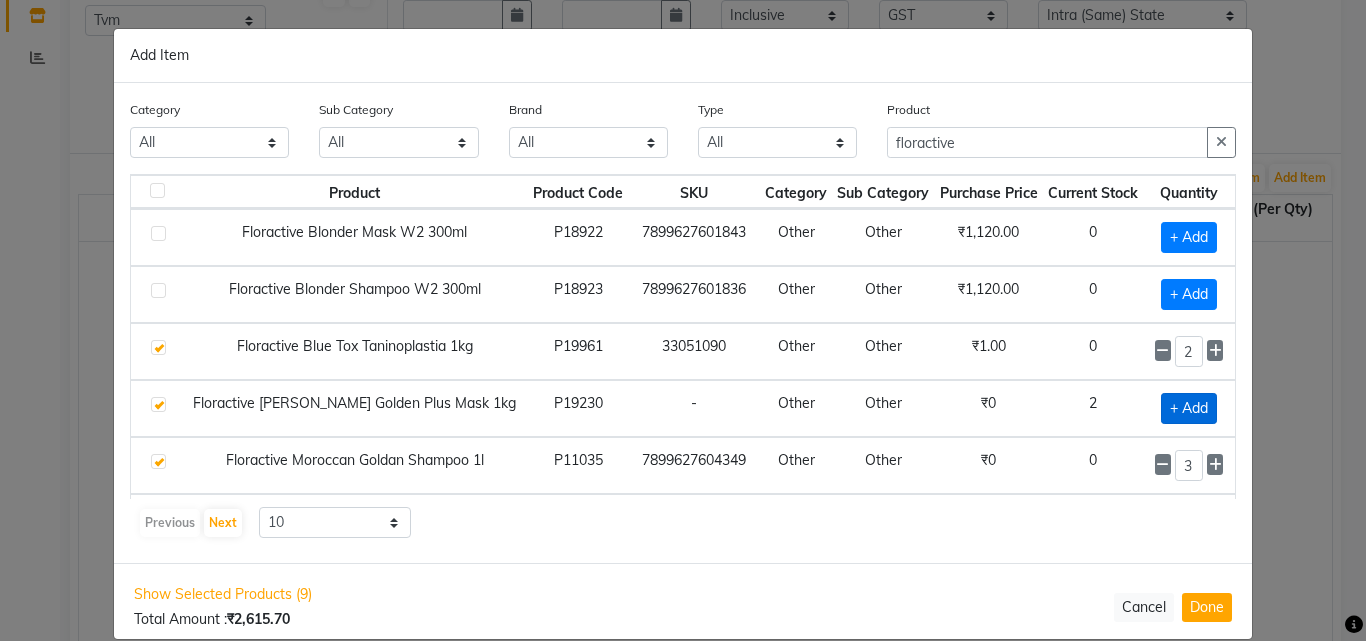 checkbox on "true" 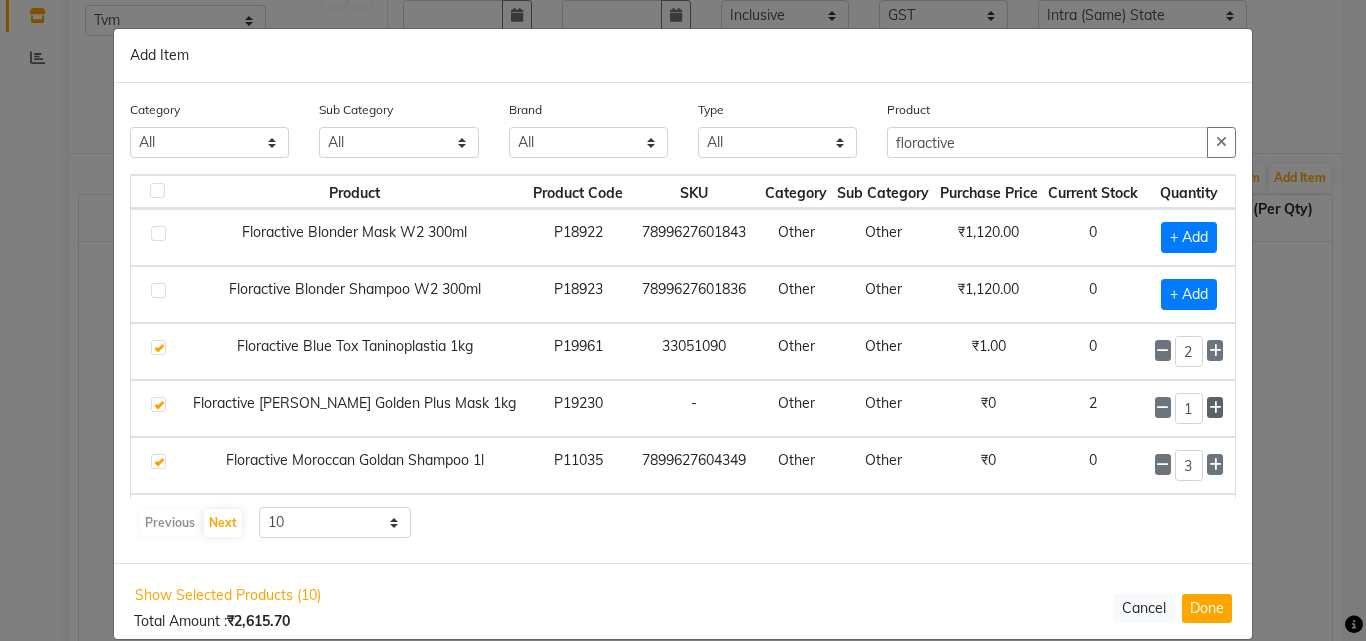 click 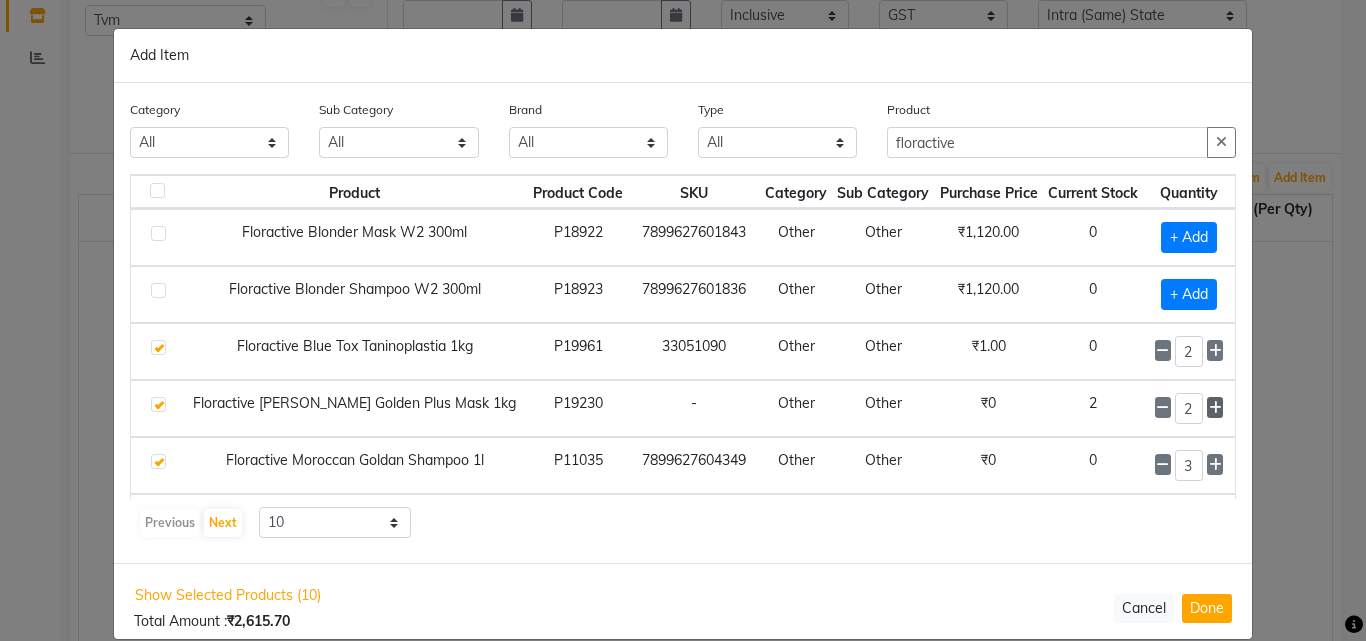 click 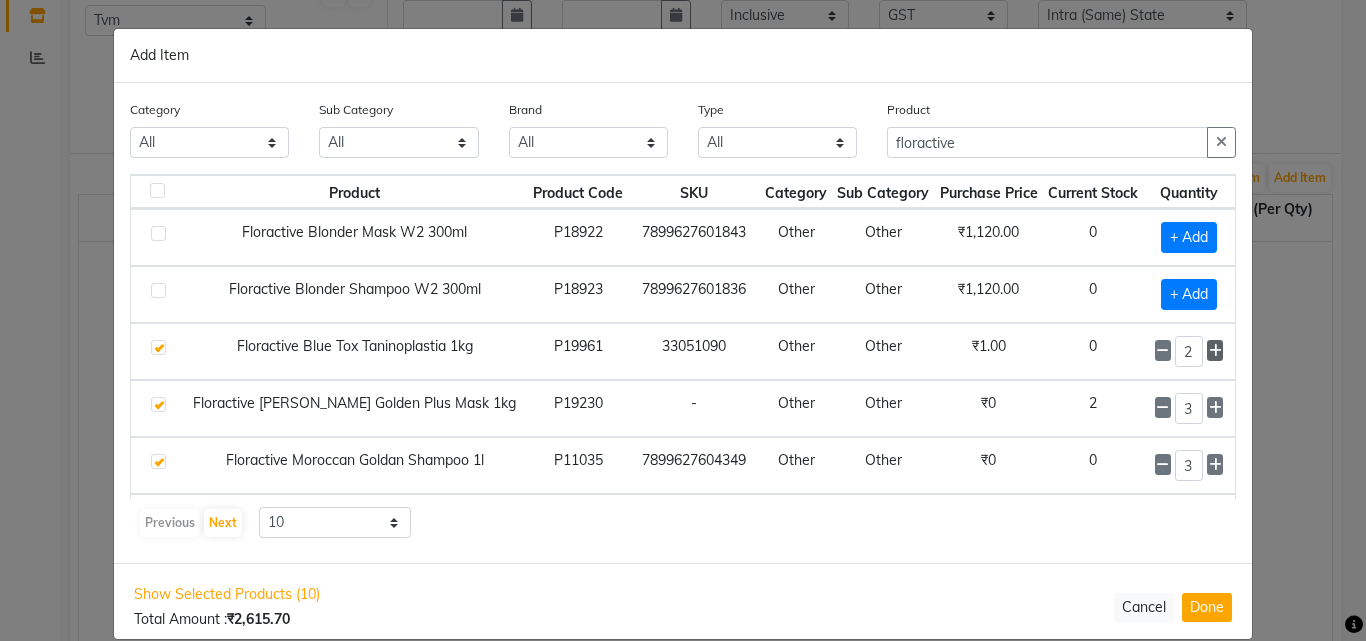 click 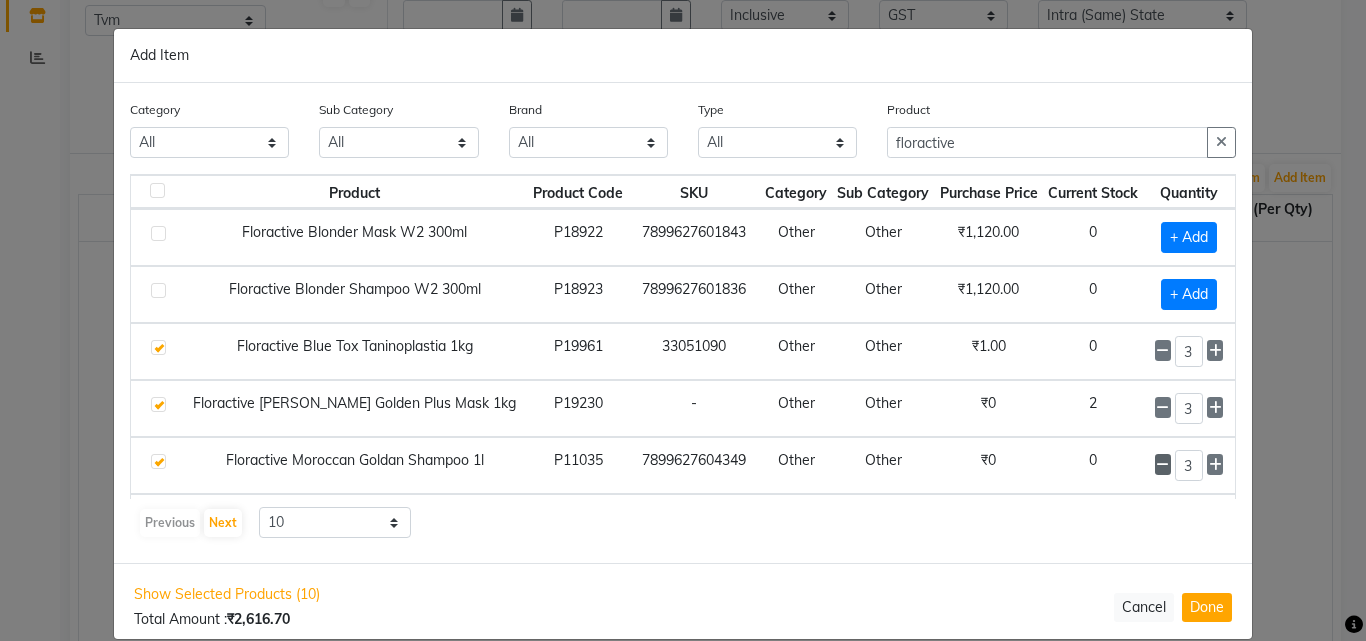 click 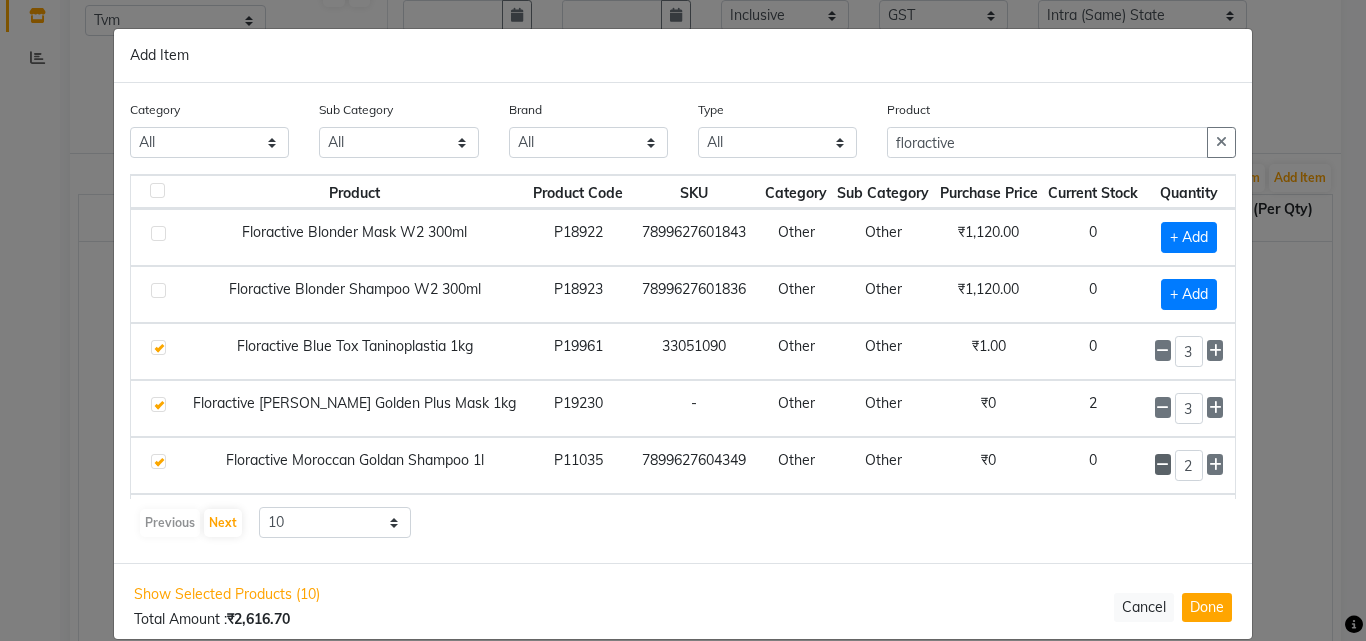 click 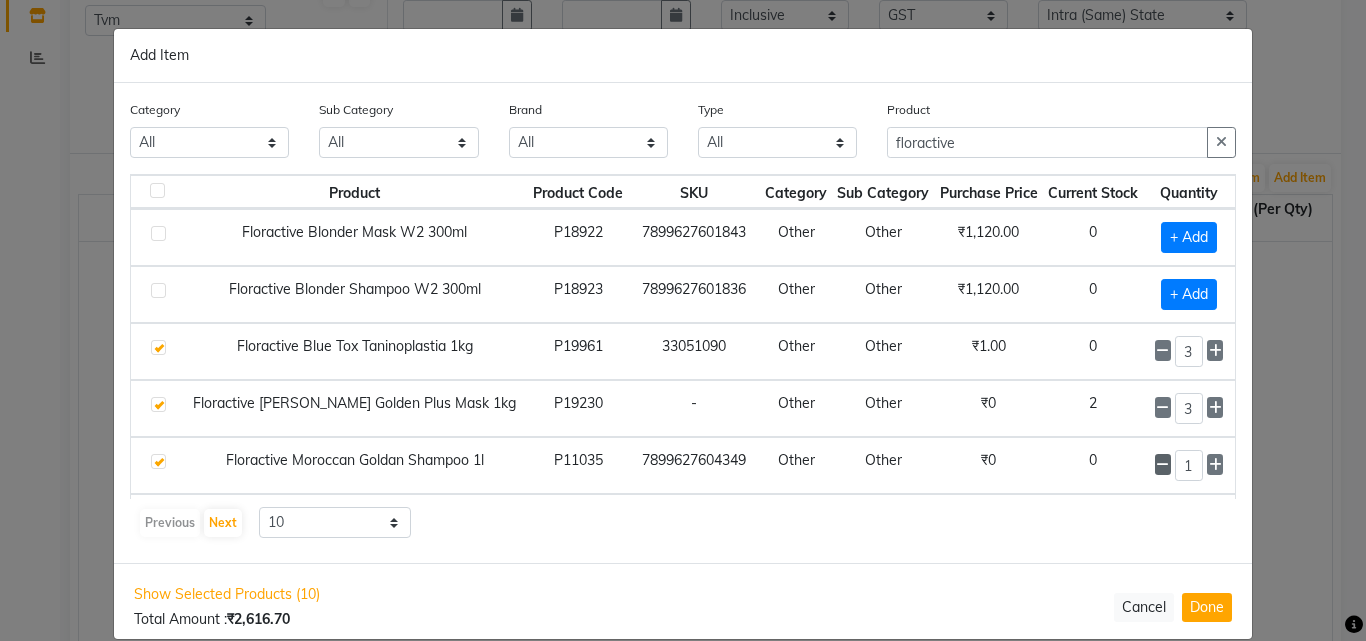 click 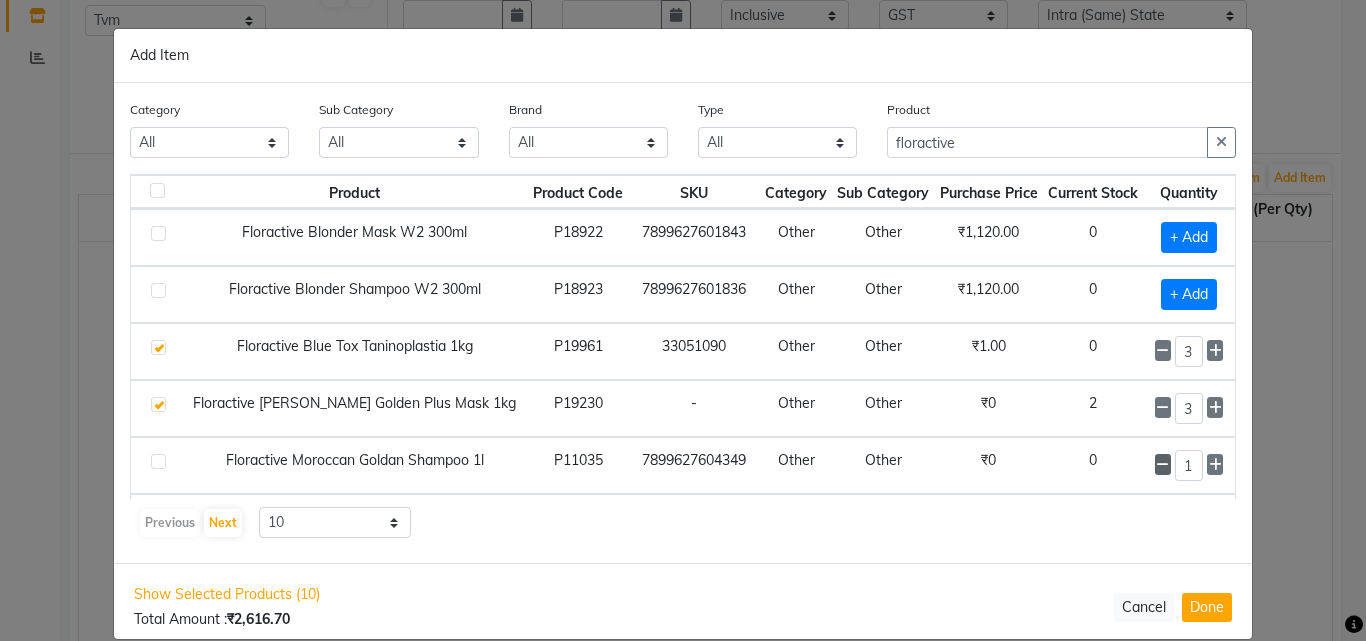 checkbox on "false" 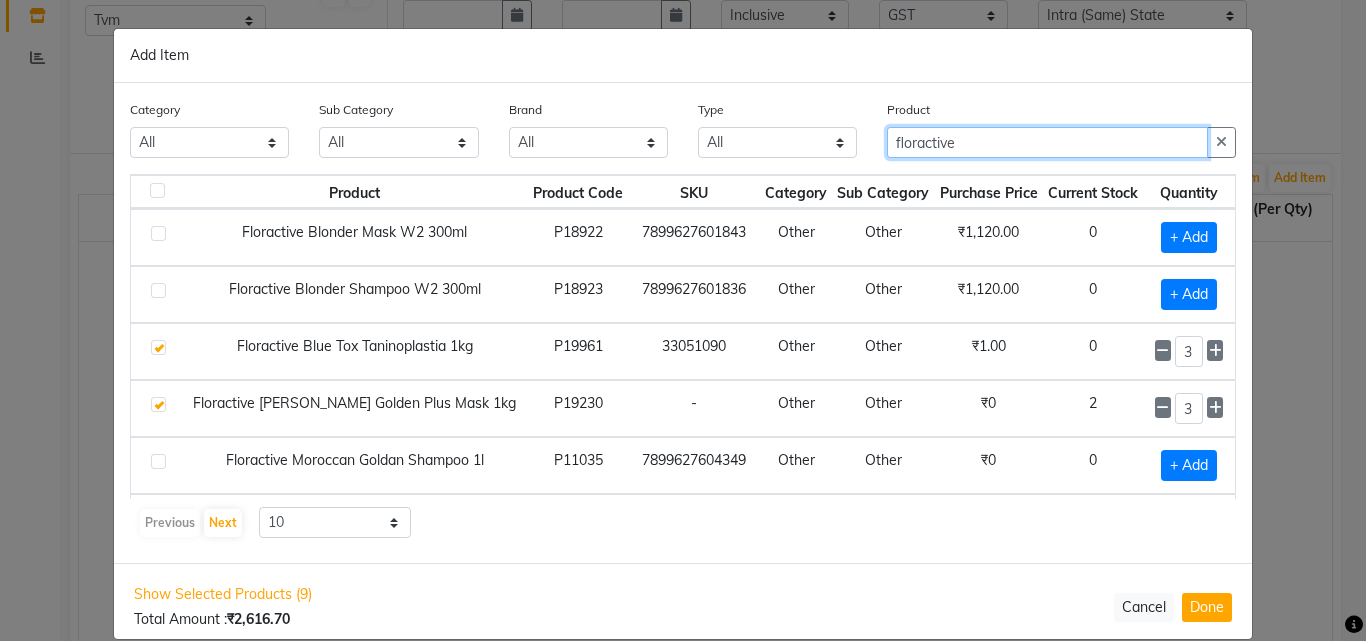 drag, startPoint x: 970, startPoint y: 141, endPoint x: 840, endPoint y: 159, distance: 131.24023 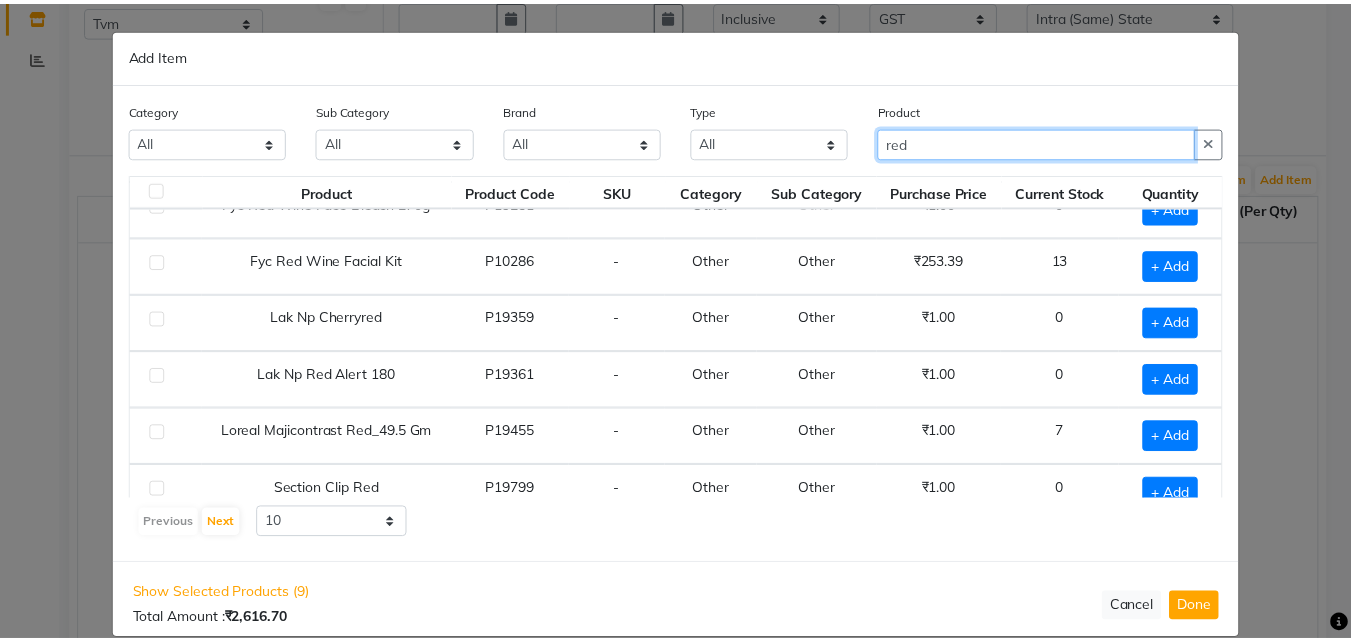 scroll, scrollTop: 100, scrollLeft: 0, axis: vertical 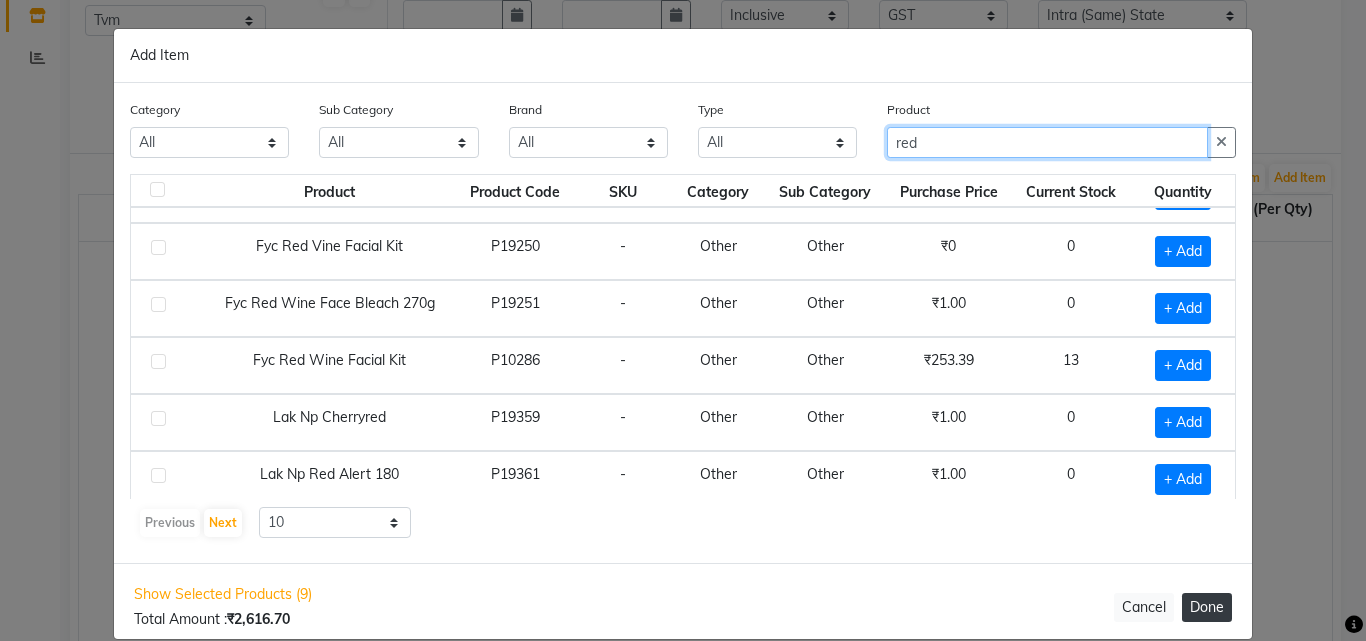 type on "red" 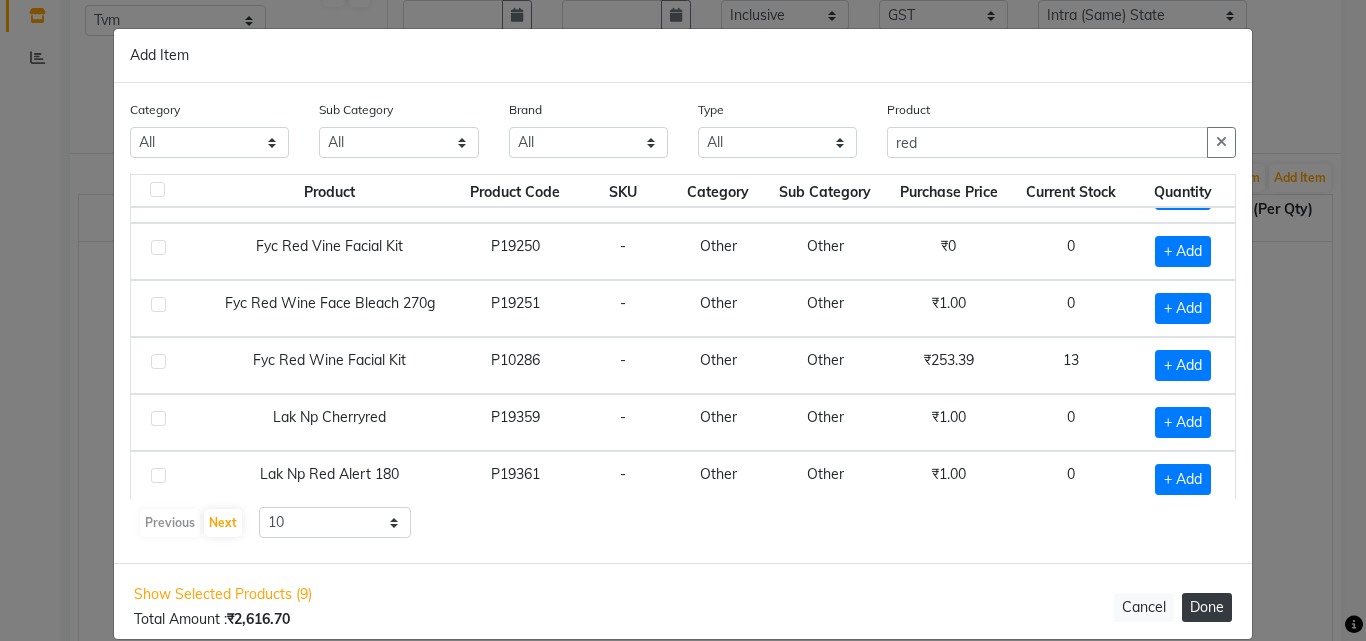 click on "Done" 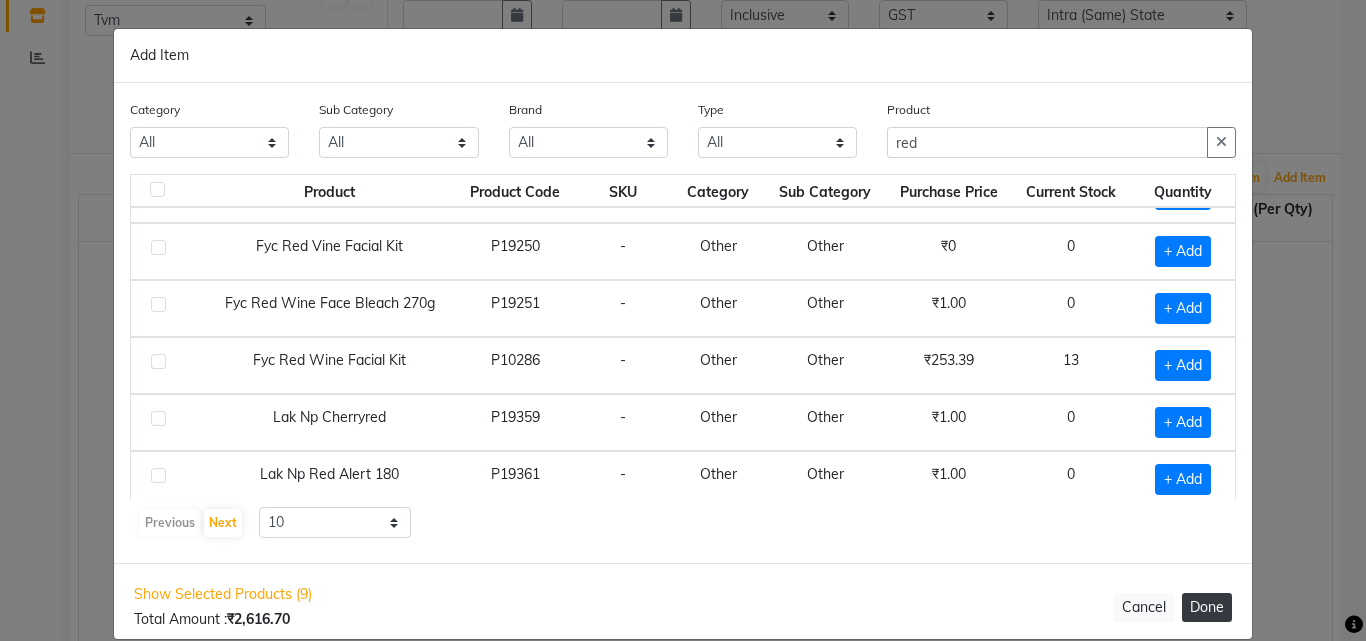 select on "1779" 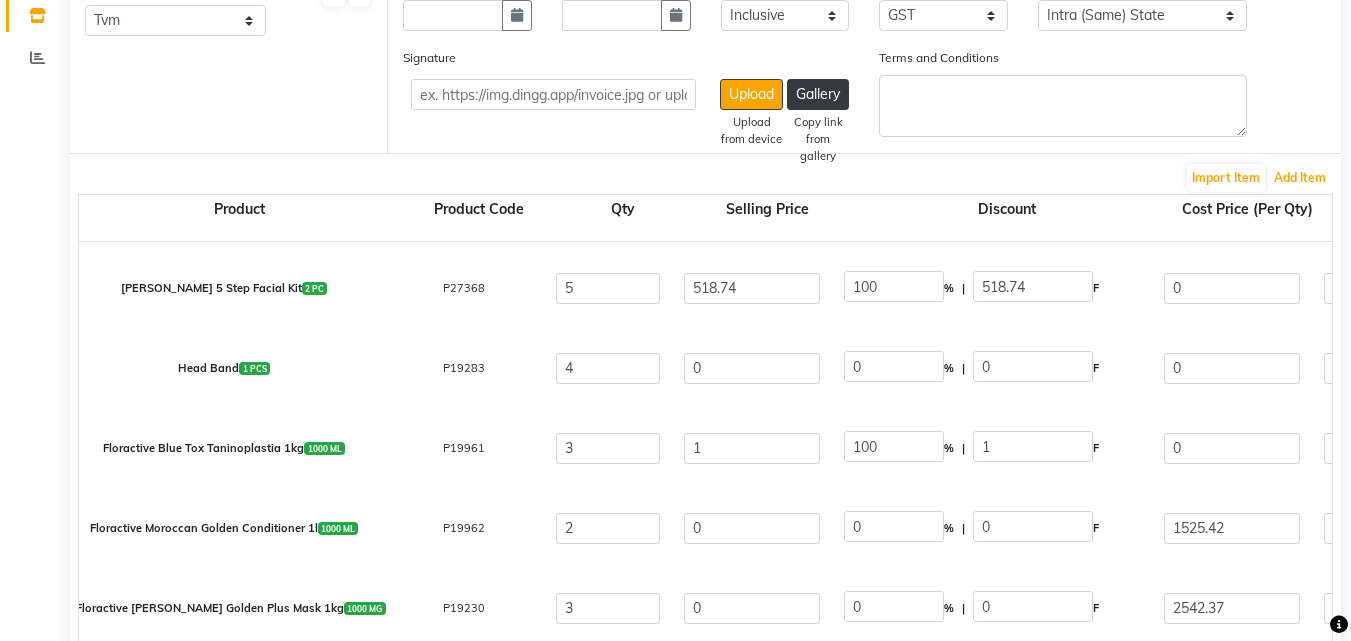 scroll, scrollTop: 320, scrollLeft: 0, axis: vertical 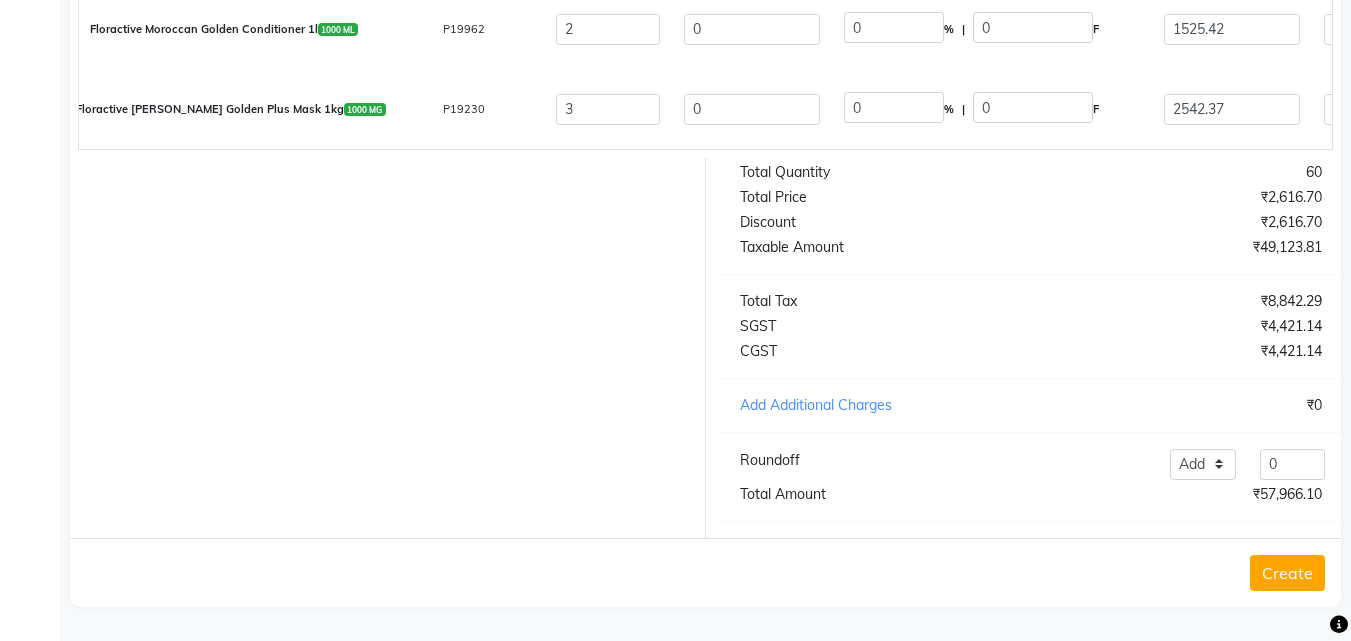 click on "Create" 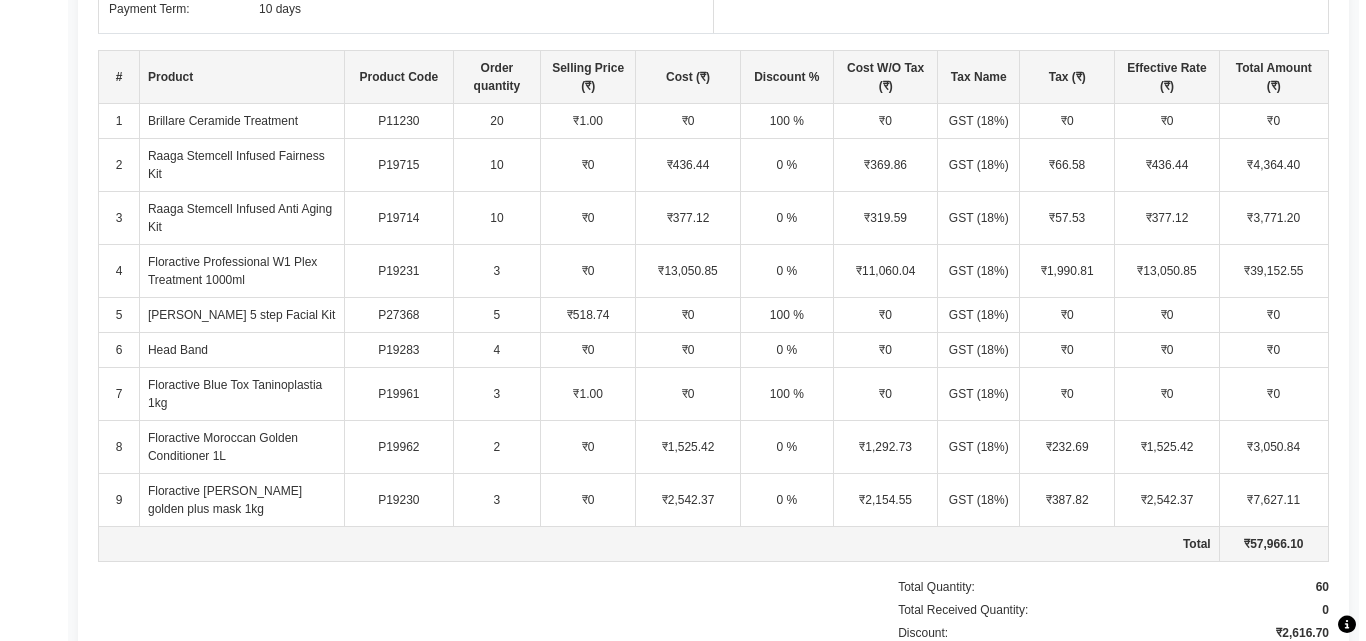 scroll, scrollTop: 0, scrollLeft: 0, axis: both 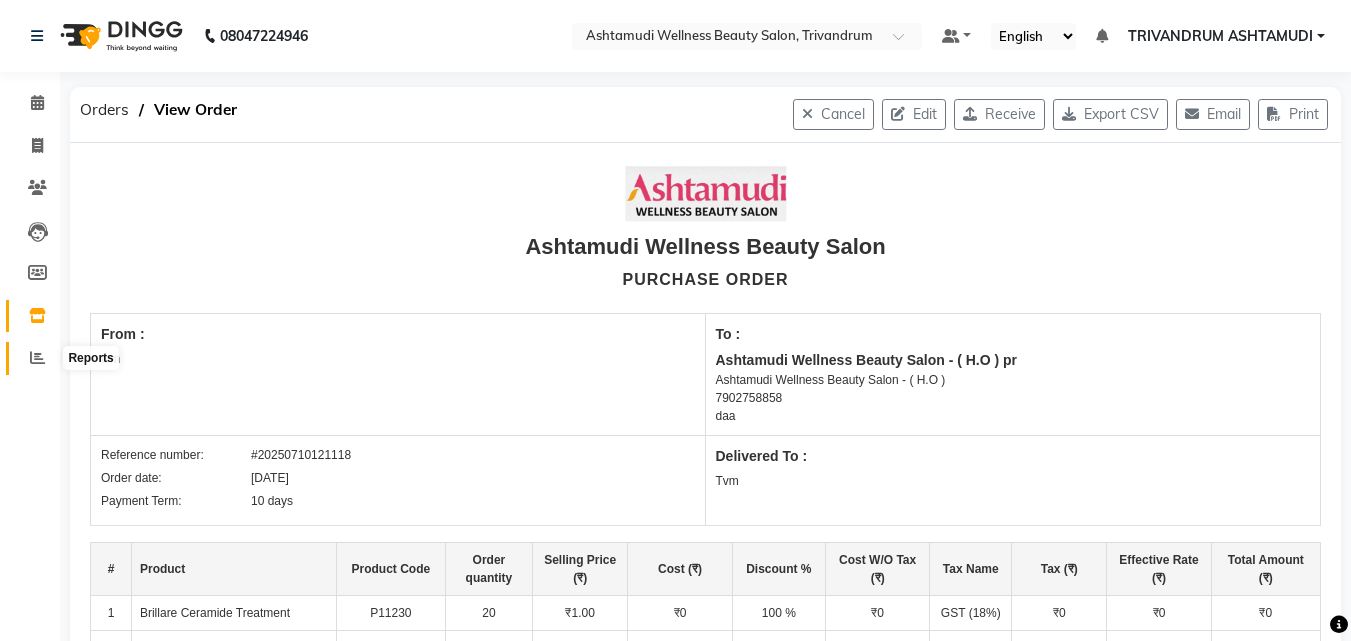 click 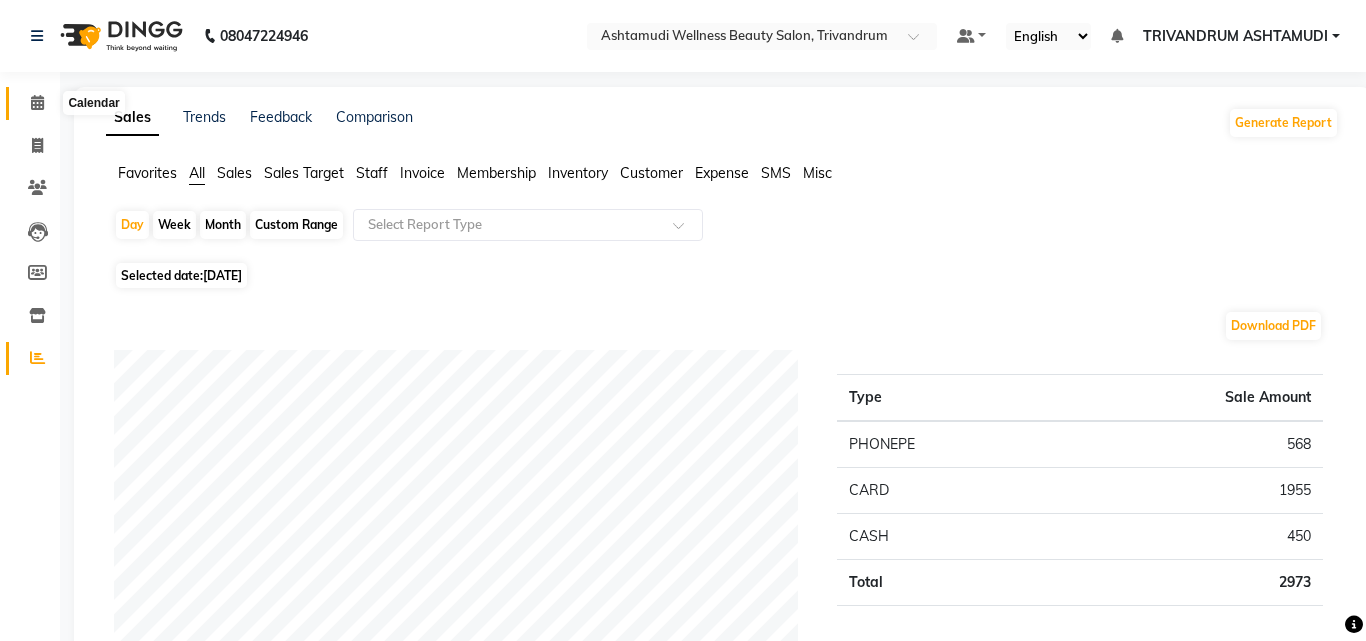 click 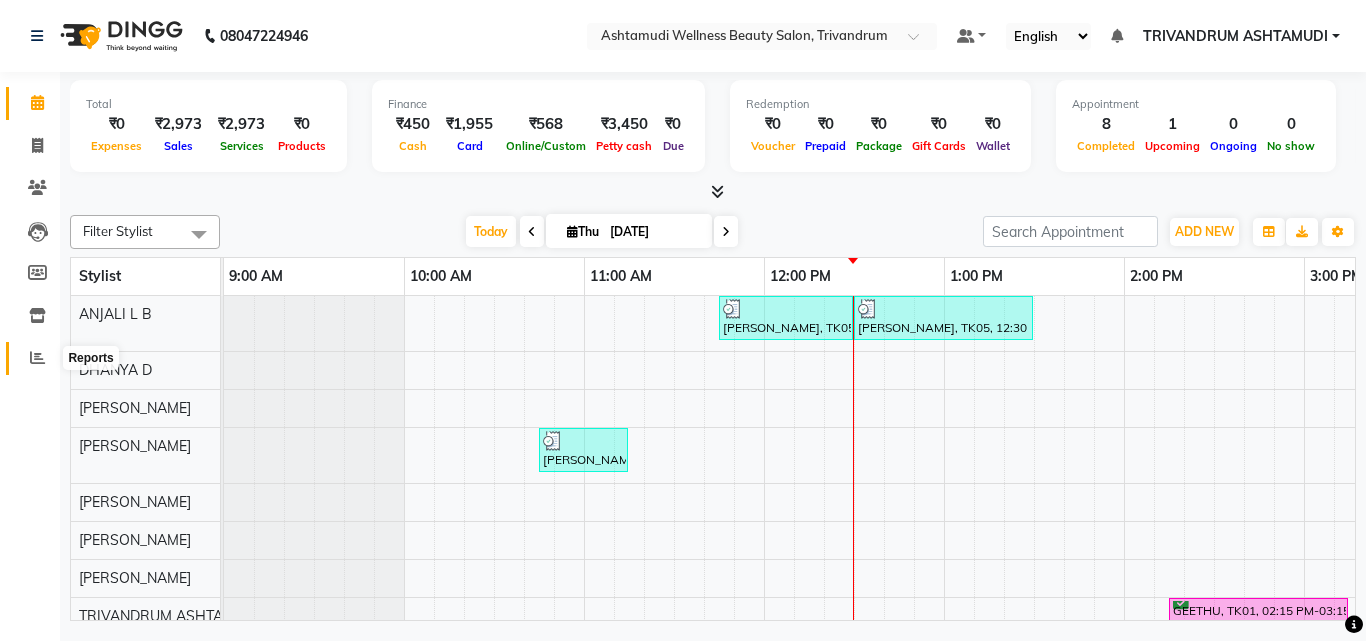 click 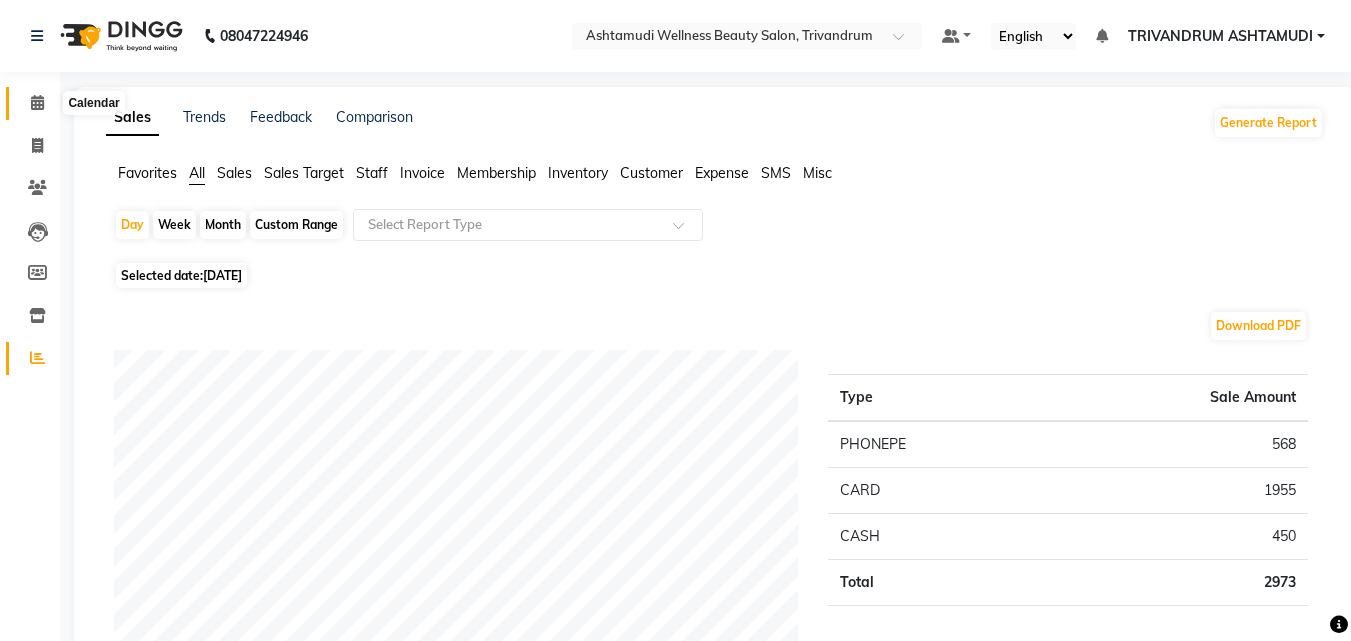 click 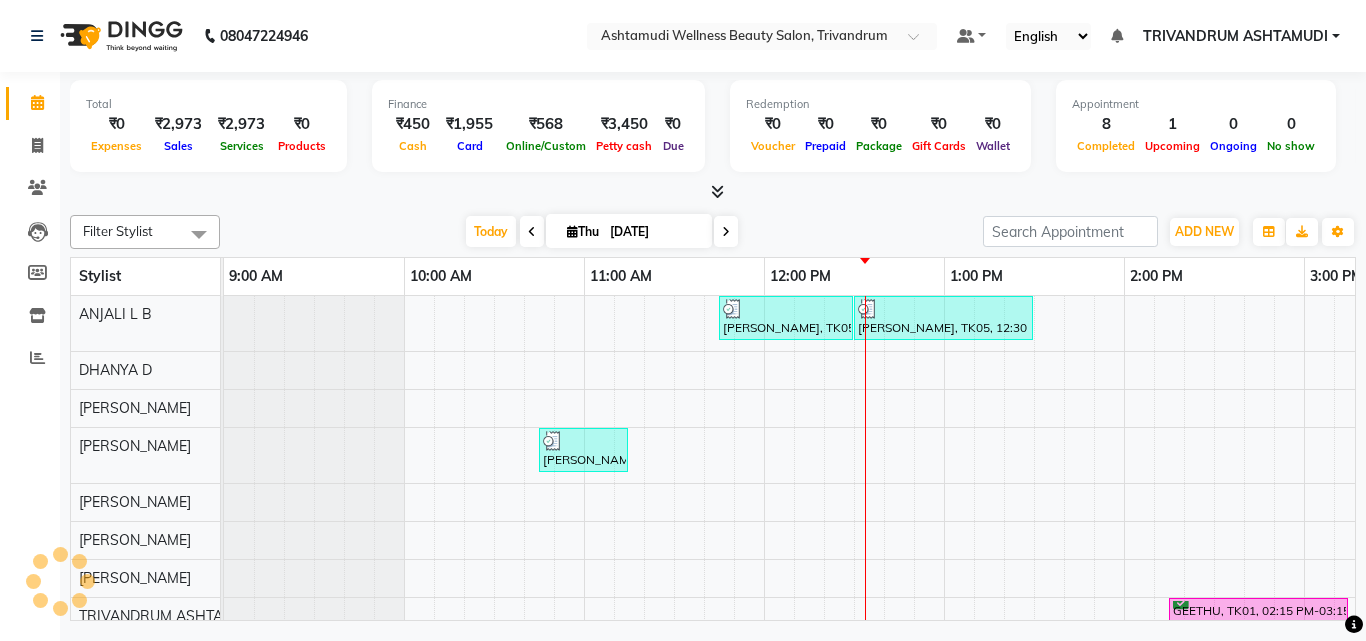 scroll, scrollTop: 0, scrollLeft: 541, axis: horizontal 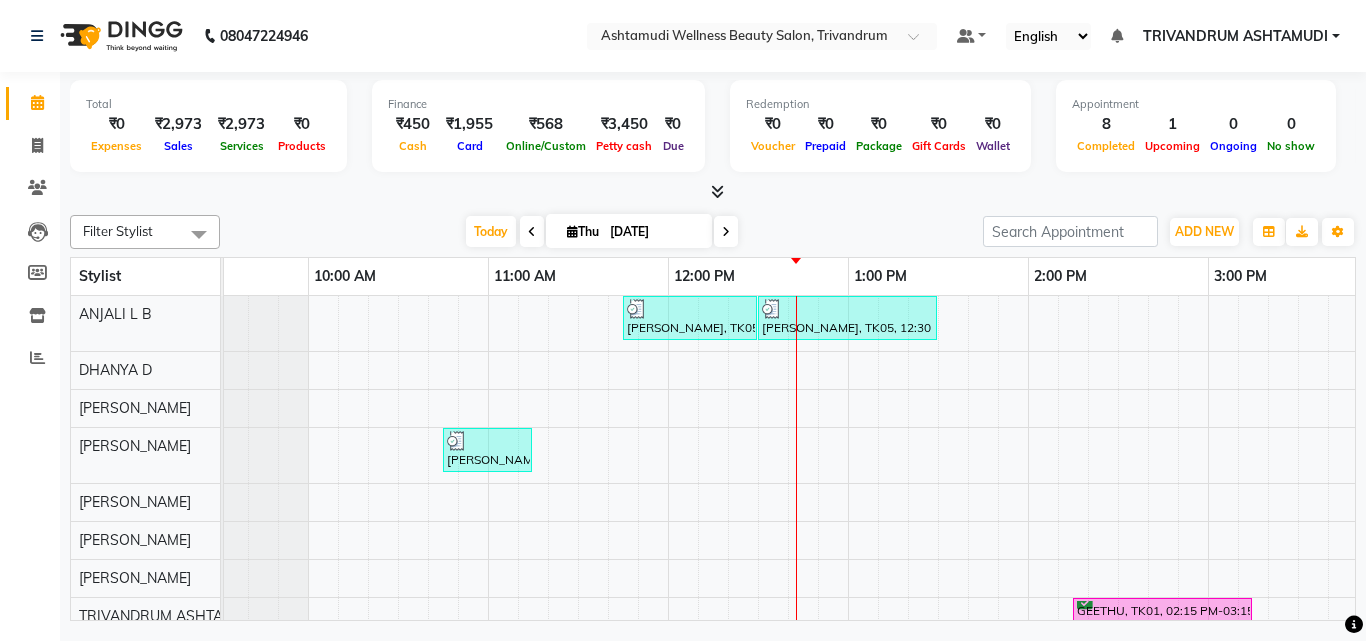 click on "Filter Stylist Select All ANJALI L B	 CHIPPY DHANYA D [PERSON_NAME]	 [PERSON_NAME] [PERSON_NAME] [PERSON_NAME]	 [PERSON_NAME] TRIVANDRUM ASHTAMUDI [PERSON_NAME] S [DATE]  [DATE] Toggle Dropdown Add Appointment Add Invoice Add Expense Add Attendance Add Client Toggle Dropdown Add Appointment Add Invoice Add Expense Add Attendance Add Client ADD NEW Toggle Dropdown Add Appointment Add Invoice Add Expense Add Attendance Add Client Filter Stylist Select All ANJALI L B	 CHIPPY DHANYA D [PERSON_NAME]	 [PERSON_NAME] [PERSON_NAME] [PERSON_NAME]	 [PERSON_NAME] TRIVANDRUM ASHTAMUDI [PERSON_NAME] S Group By  Staff View   Room View  View as Vertical  Vertical - Week View  Horizontal  Horizontal - Week View  List  Toggle Dropdown Calendar Settings Manage Tags   Arrange Stylists   Reset Stylists  Full Screen Appointment Form Zoom 150% Stylist 9:00 AM 10:00 AM 11:00 AM 12:00 PM 1:00 PM 2:00 PM 3:00 PM 4:00 PM 5:00 PM 6:00 PM 7:00 PM 8:00 PM 9:00 PM 10:00 PM ANJALI L B	 DHANYA D [PERSON_NAME]	 [PERSON_NAME]	 [PERSON_NAME]	 [PERSON_NAME]" 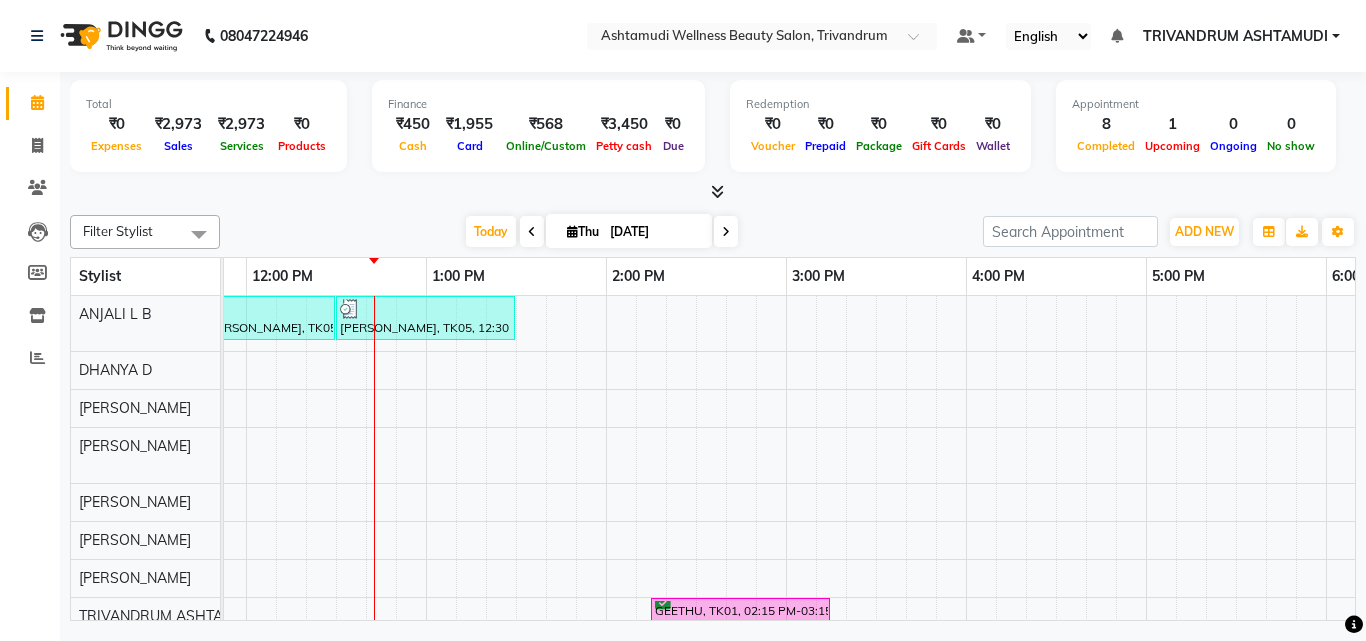 scroll, scrollTop: 0, scrollLeft: 564, axis: horizontal 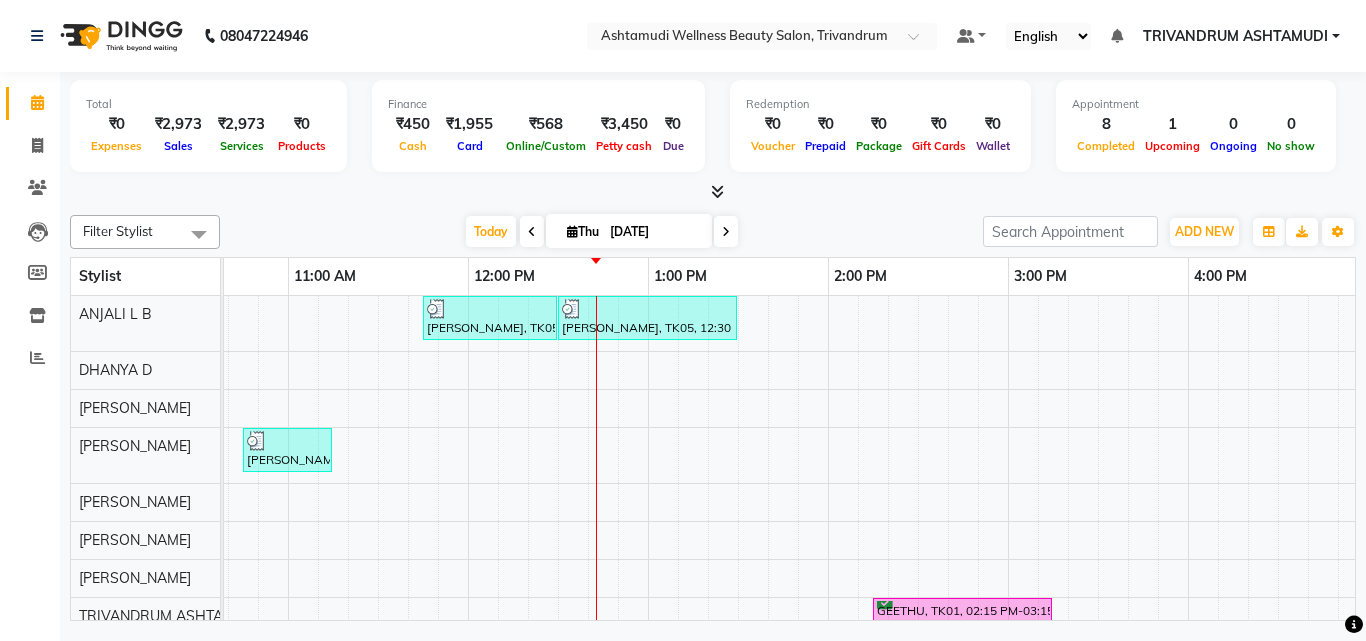 click on "Filter Stylist Select All ANJALI L B	 CHIPPY DHANYA D [PERSON_NAME]	 [PERSON_NAME] [PERSON_NAME] [PERSON_NAME]	 [PERSON_NAME] TRIVANDRUM ASHTAMUDI [PERSON_NAME] S [DATE]  [DATE] Toggle Dropdown Add Appointment Add Invoice Add Expense Add Attendance Add Client Toggle Dropdown Add Appointment Add Invoice Add Expense Add Attendance Add Client ADD NEW Toggle Dropdown Add Appointment Add Invoice Add Expense Add Attendance Add Client Filter Stylist Select All ANJALI L B	 CHIPPY DHANYA D [PERSON_NAME]	 [PERSON_NAME] [PERSON_NAME] [PERSON_NAME]	 [PERSON_NAME] TRIVANDRUM ASHTAMUDI [PERSON_NAME] S Group By  Staff View   Room View  View as Vertical  Vertical - Week View  Horizontal  Horizontal - Week View  List  Toggle Dropdown Calendar Settings Manage Tags   Arrange Stylists   Reset Stylists  Full Screen Appointment Form Zoom 150% Stylist 9:00 AM 10:00 AM 11:00 AM 12:00 PM 1:00 PM 2:00 PM 3:00 PM 4:00 PM 5:00 PM 6:00 PM 7:00 PM 8:00 PM 9:00 PM 10:00 PM ANJALI L B	 DHANYA D [PERSON_NAME]	 [PERSON_NAME]	 [PERSON_NAME]	 [PERSON_NAME]" 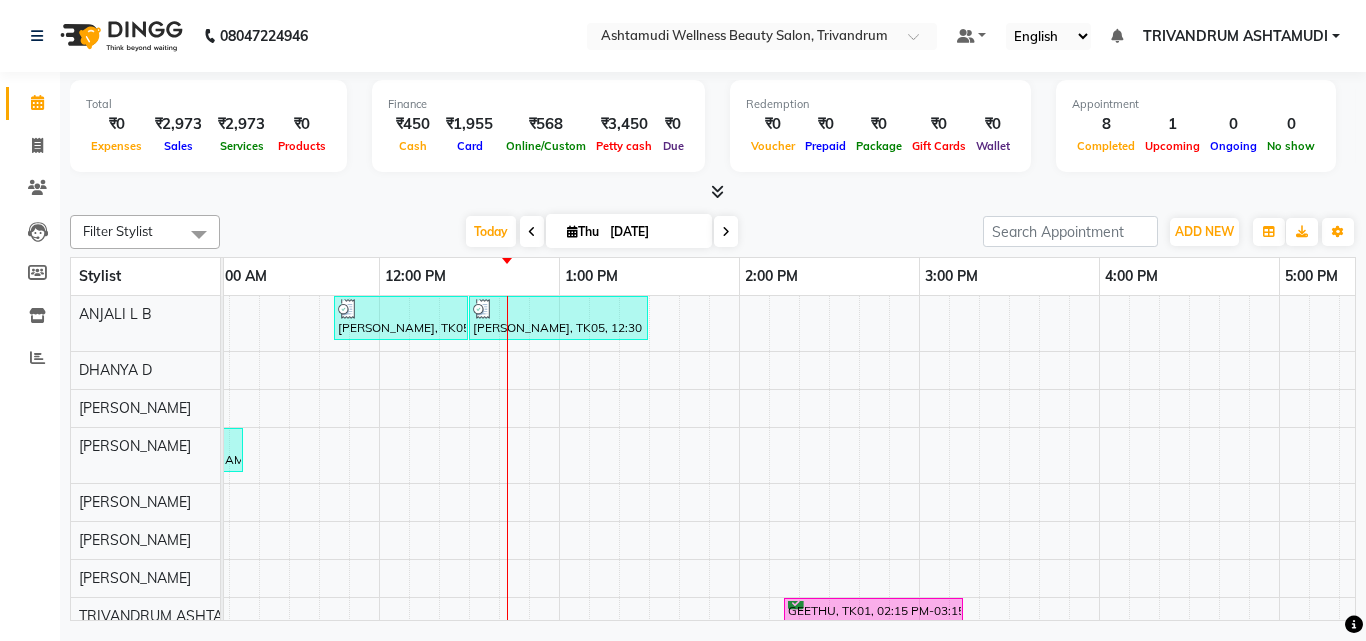 scroll, scrollTop: 0, scrollLeft: 443, axis: horizontal 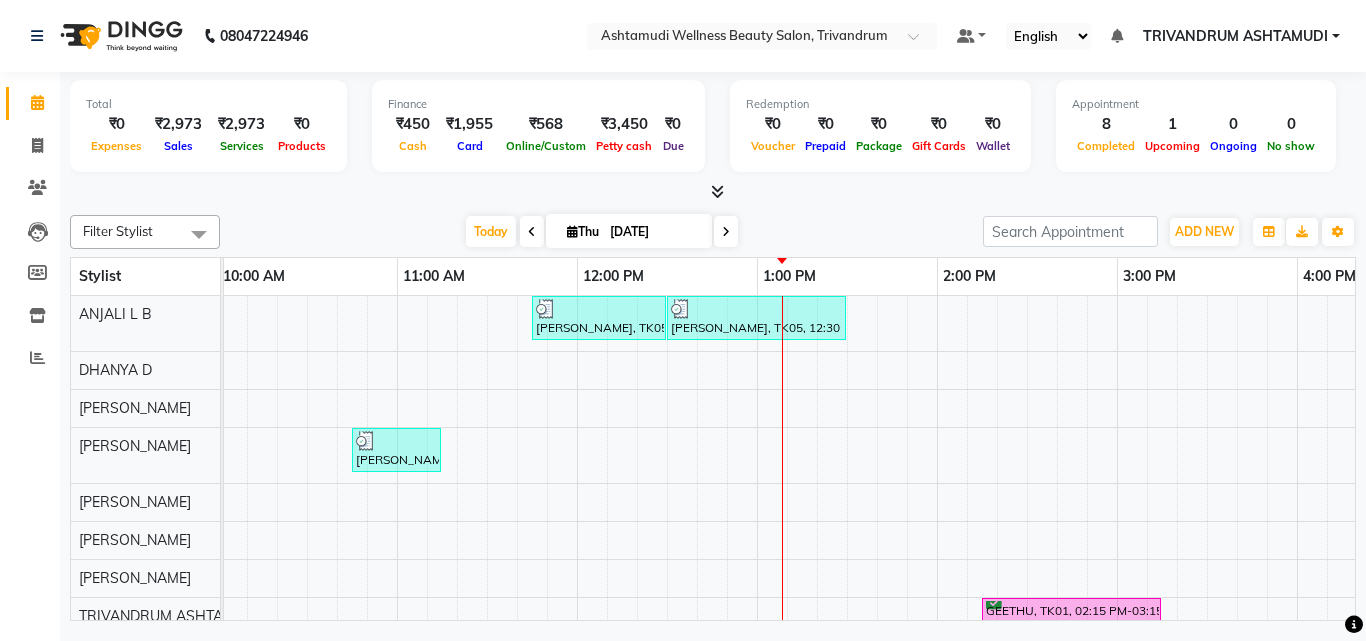 click on "[PERSON_NAME], TK05, 11:45 AM-12:30 PM, Root Touch-Up ([MEDICAL_DATA] Free)     [PERSON_NAME], TK05, 12:30 PM-01:30 PM, Hair Spa     [PERSON_NAME], TK04, 10:45 AM-11:15 AM, Normal Hair Cut     GEETHU, TK01, 02:15 PM-03:15 PM, Fruit Facial     Priyanka, TK02, 10:15 AM-10:30 AM, Chin Threading     DIVYA, TK07, 11:30 AM-11:45 AM, Eyebrows Threading     sneha, TK03, 10:30 AM-10:45 AM, Eyebrows Threading     [PERSON_NAME], TK06, 12:00 PM-12:30 PM, Half Arm Waxing     [PERSON_NAME], TK06, 12:30 PM-12:45 PM, Eyebrows Threading" at bounding box center [1297, 568] 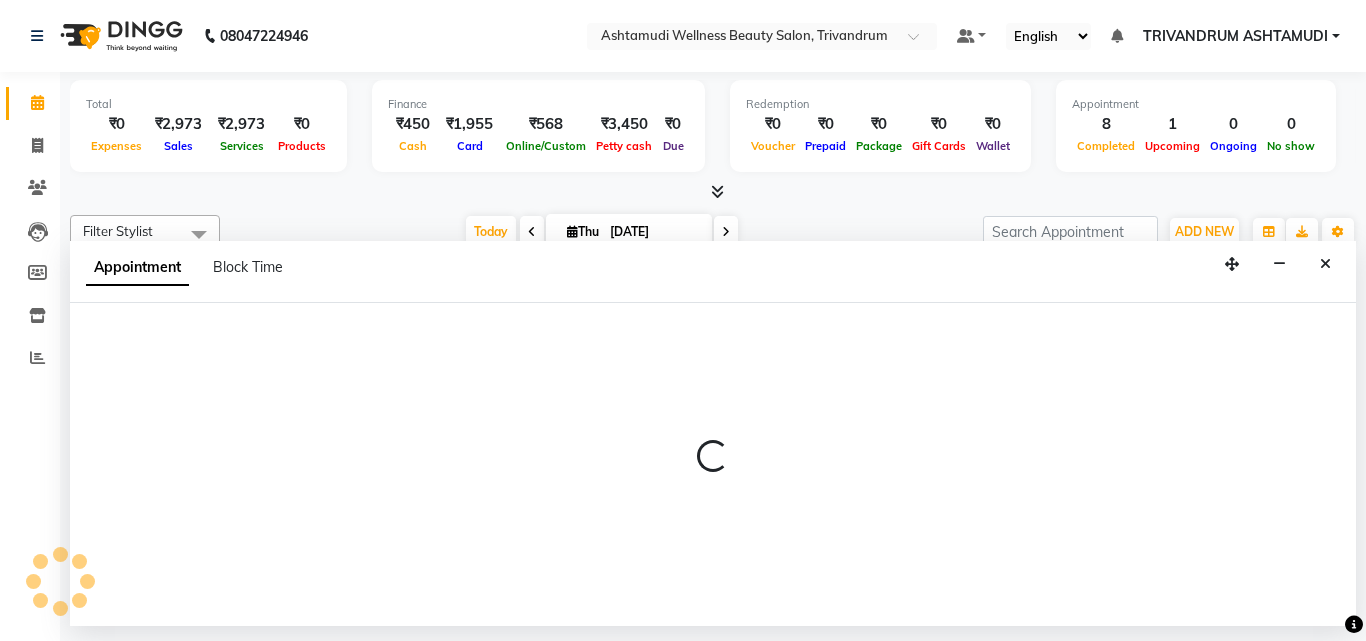 select on "27025" 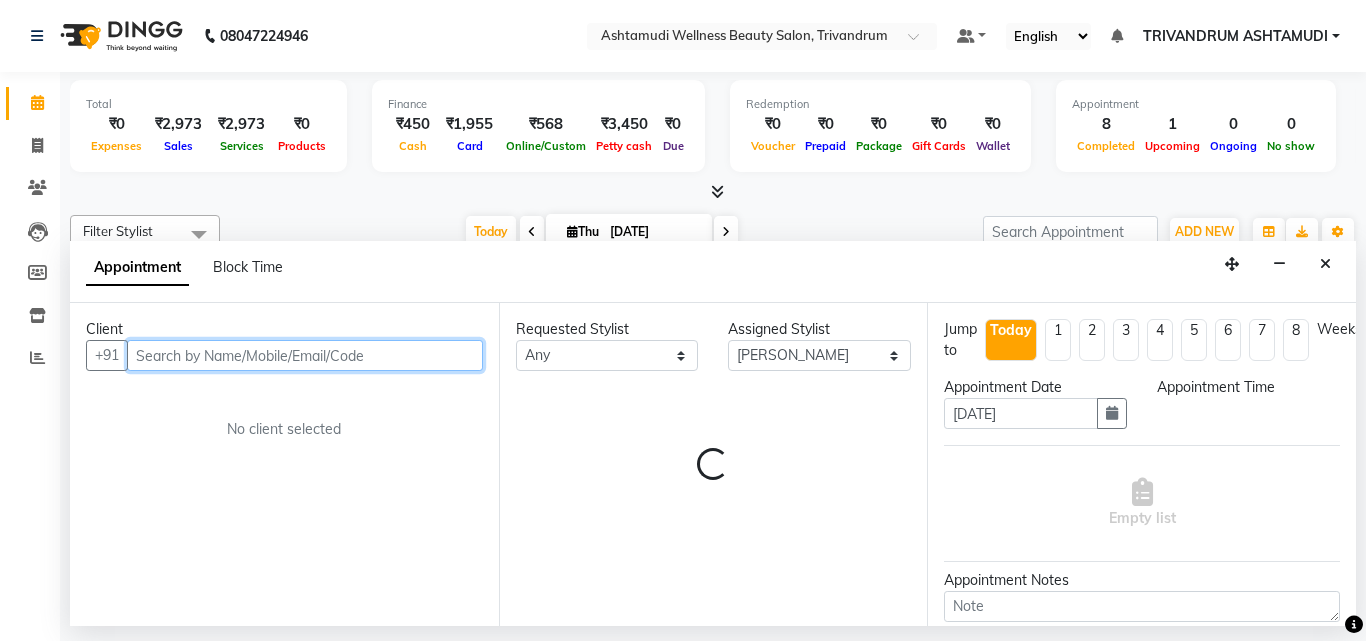 select on "735" 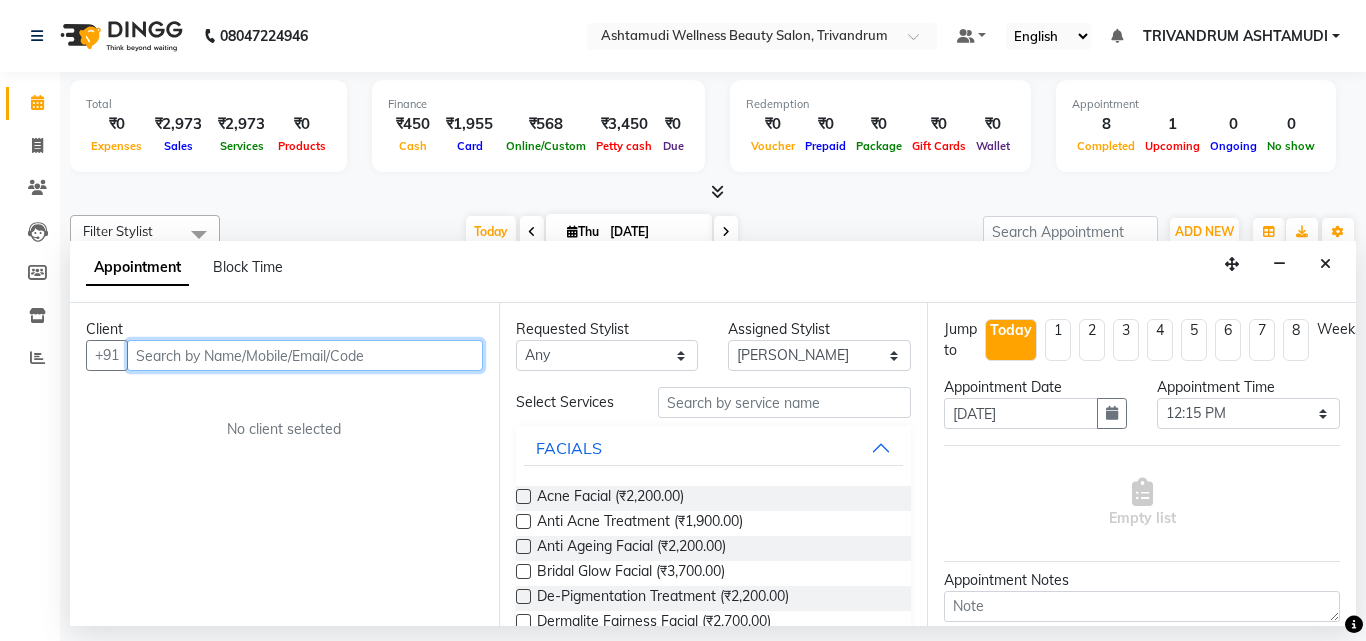 click at bounding box center [305, 355] 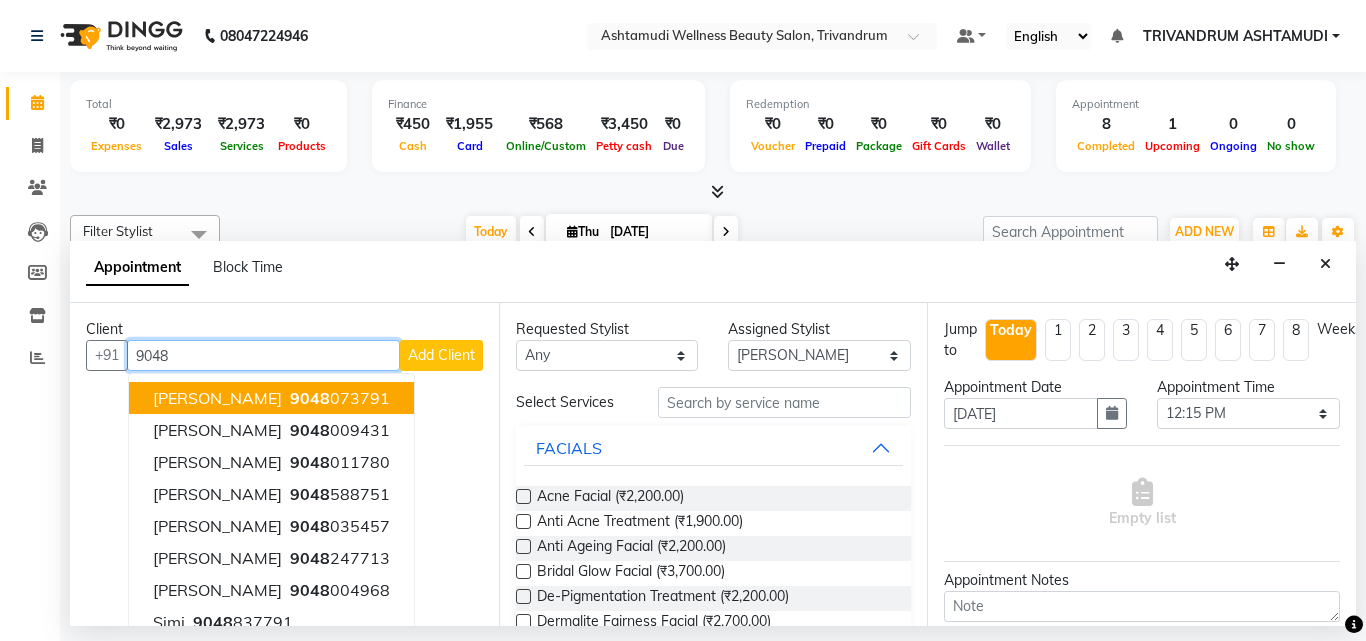 click on "9048" at bounding box center [263, 355] 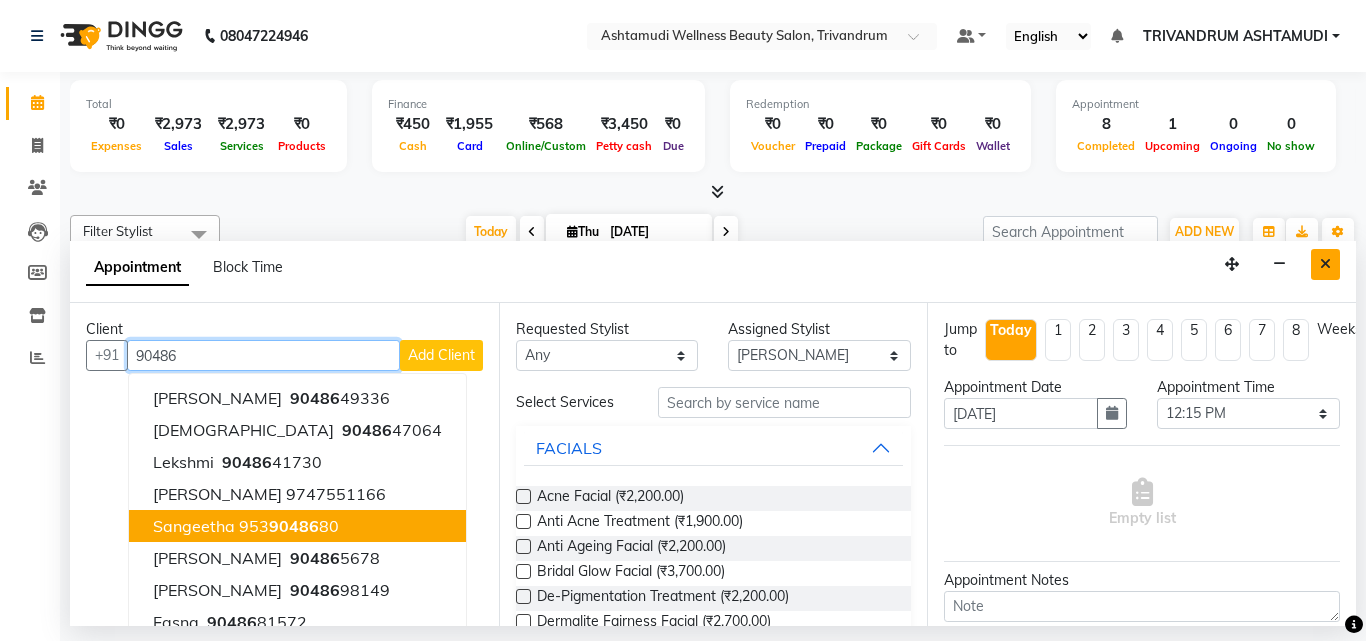 type on "90486" 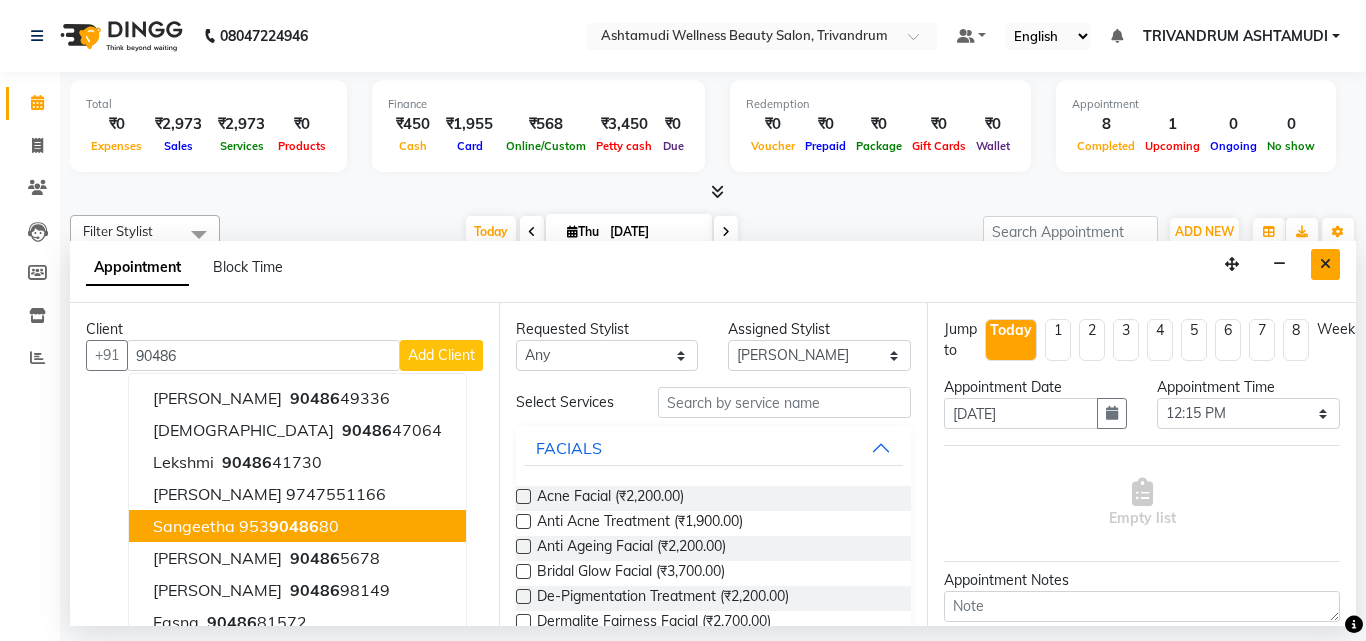 click at bounding box center [1325, 264] 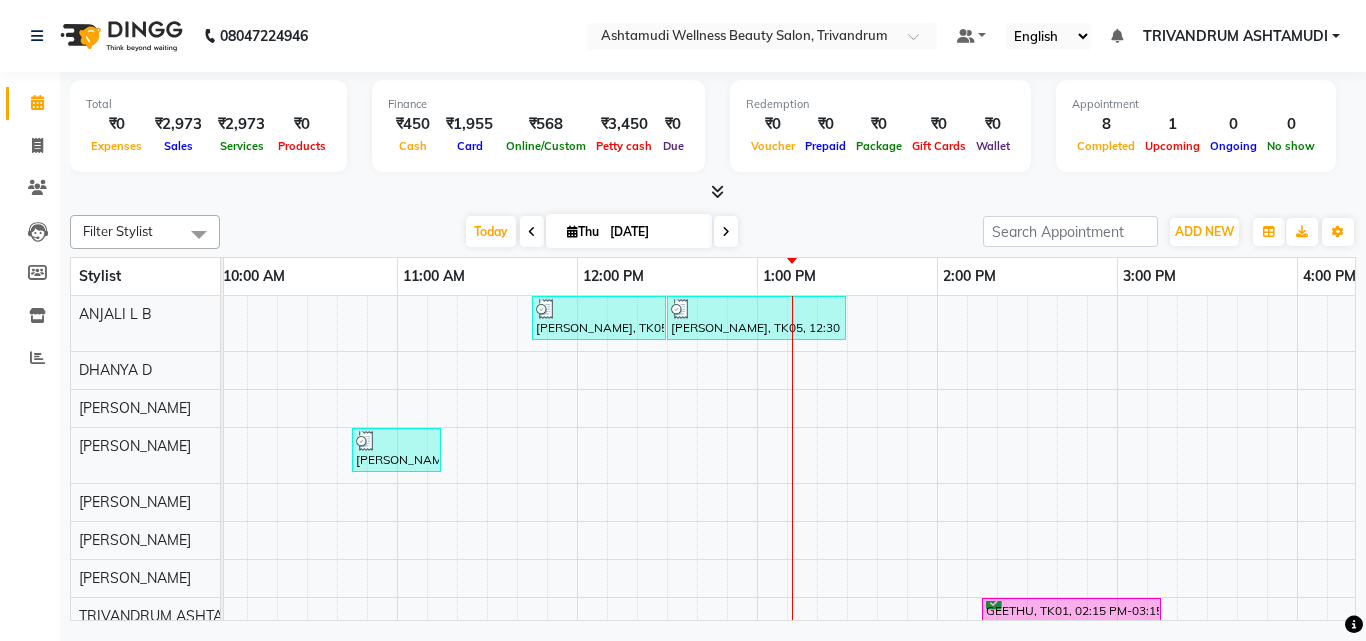 click at bounding box center (713, 192) 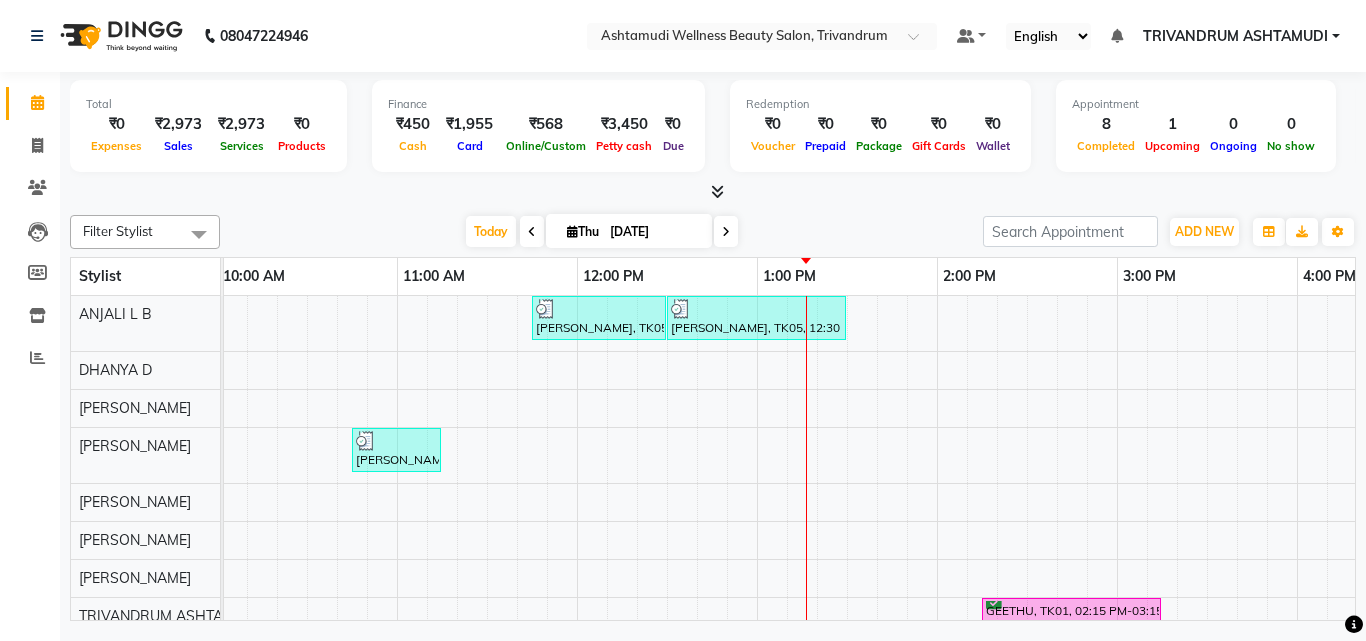 click on "[DATE]  [DATE]" at bounding box center (601, 232) 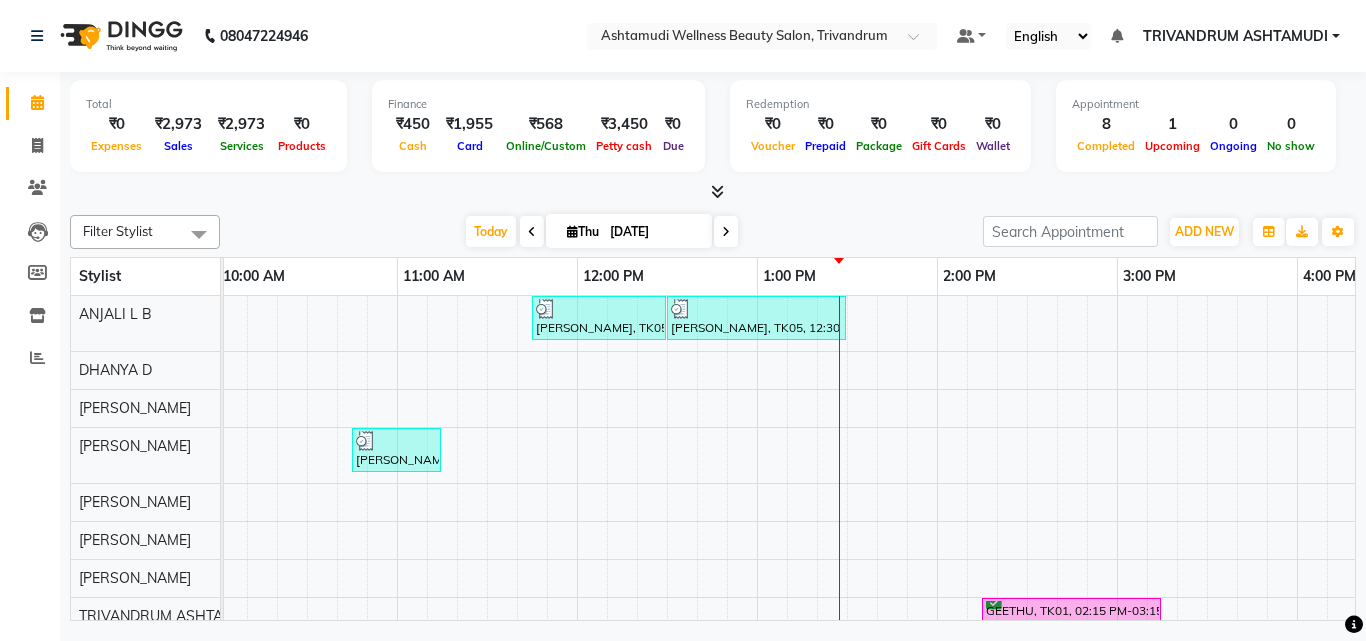 scroll, scrollTop: 92, scrollLeft: 187, axis: both 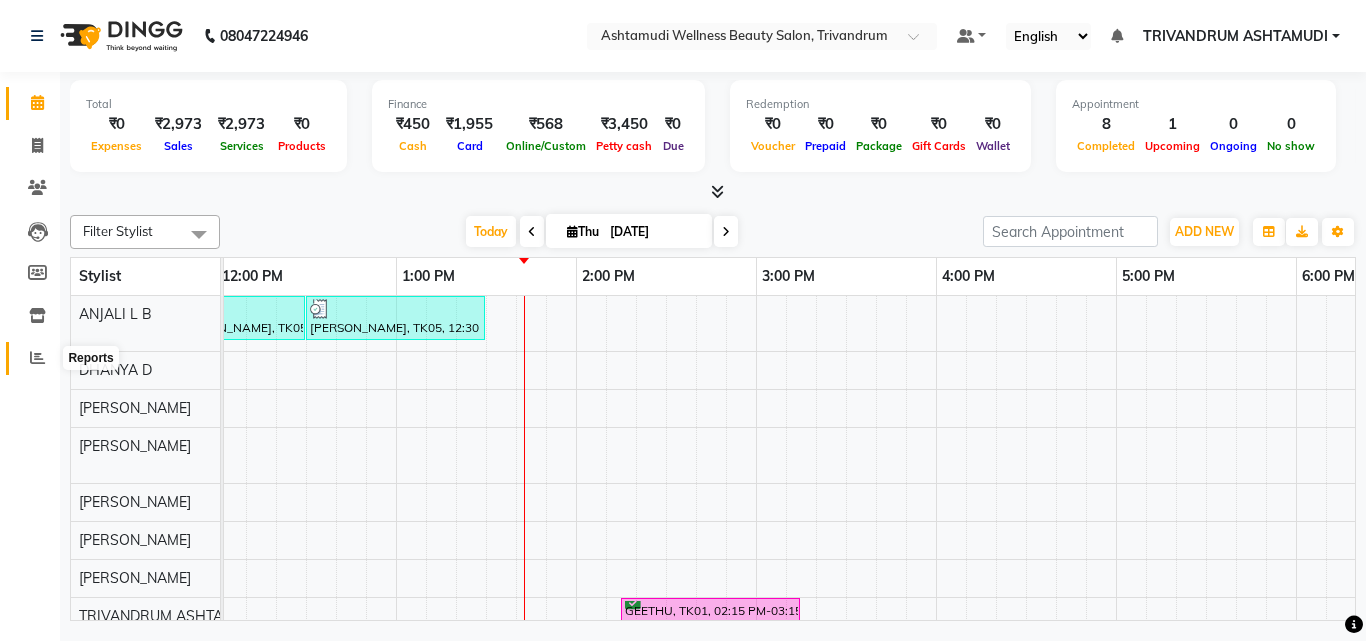 click 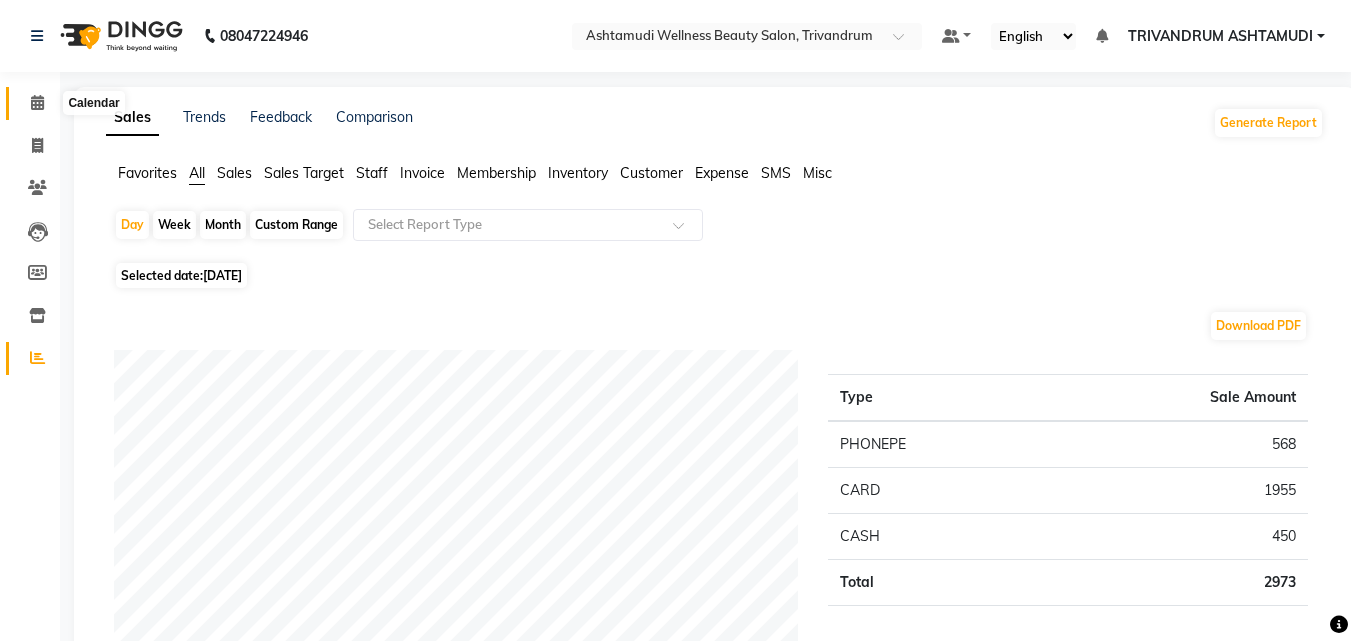 click 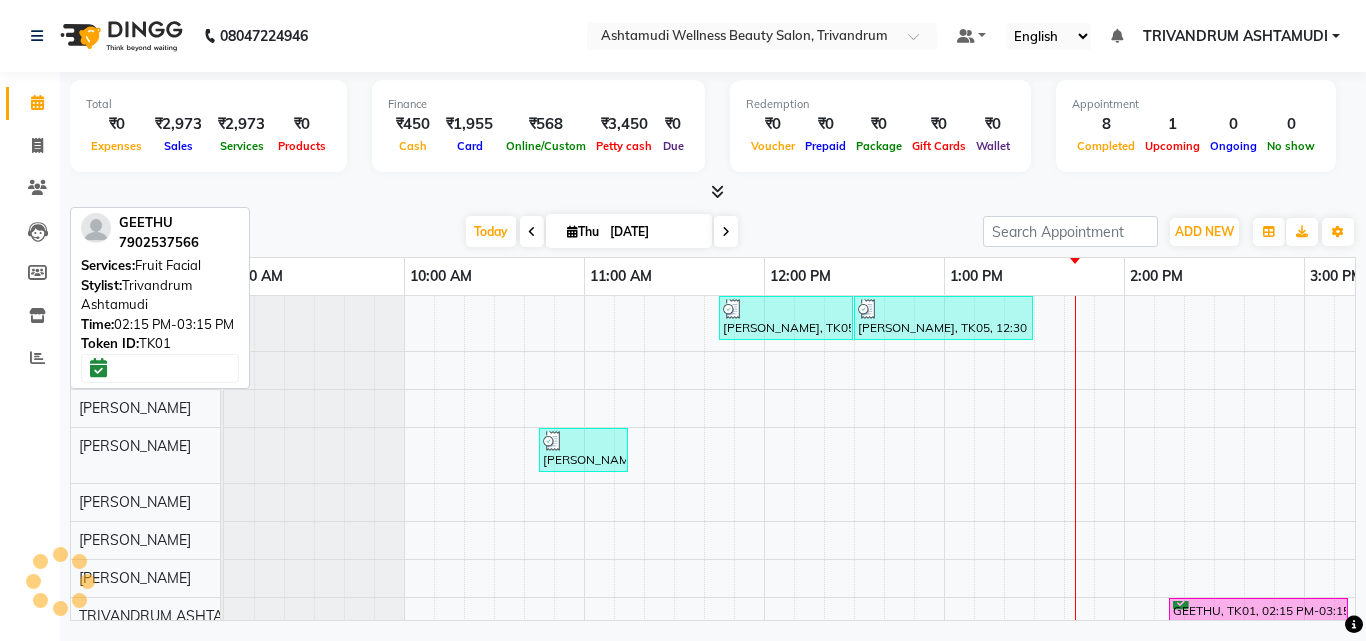 scroll, scrollTop: 0, scrollLeft: 721, axis: horizontal 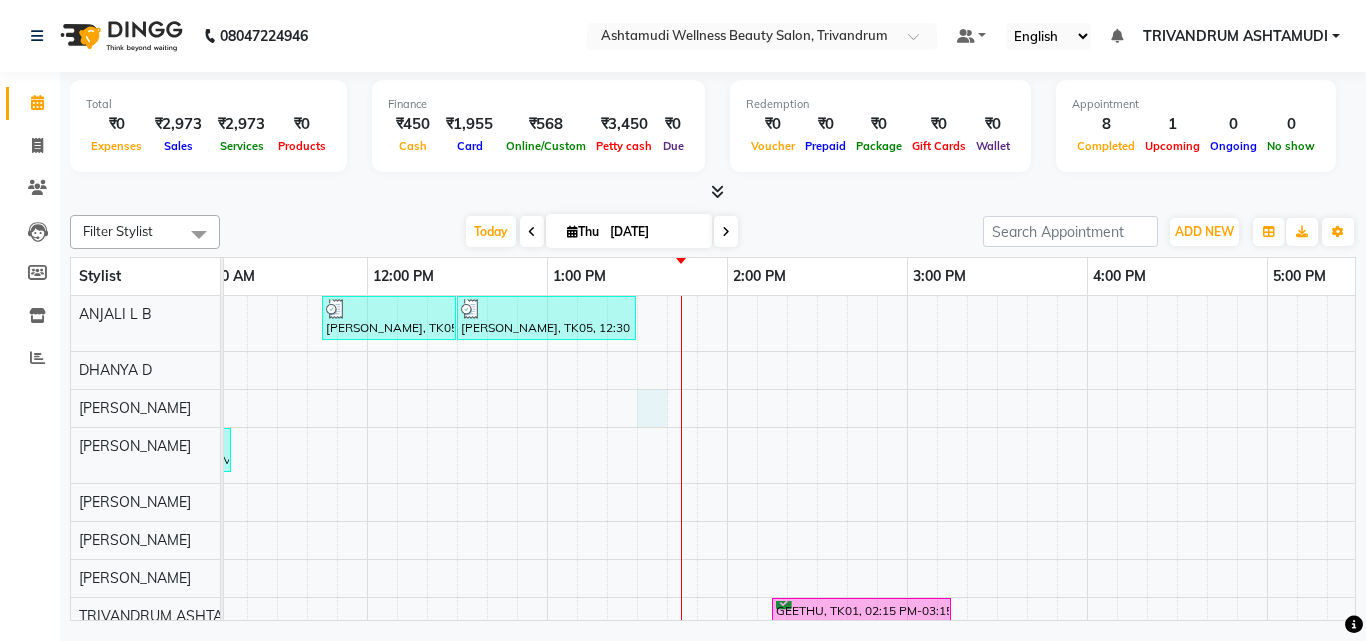 click on "[PERSON_NAME], TK05, 11:45 AM-12:30 PM, Root Touch-Up ([MEDICAL_DATA] Free)     [PERSON_NAME], TK05, 12:30 PM-01:30 PM, Hair Spa     [PERSON_NAME], TK04, 10:45 AM-11:15 AM, Normal Hair Cut     GEETHU, TK01, 02:15 PM-03:15 PM, Fruit Facial     Priyanka, TK02, 10:15 AM-10:30 AM, Chin Threading     DIVYA, TK07, 11:30 AM-11:45 AM, Eyebrows Threading     sneha, TK03, 10:30 AM-10:45 AM, Eyebrows Threading     [PERSON_NAME], TK06, 12:00 PM-12:30 PM, Half Arm Waxing     [PERSON_NAME], TK06, 12:30 PM-12:45 PM, Eyebrows Threading" at bounding box center [1087, 568] 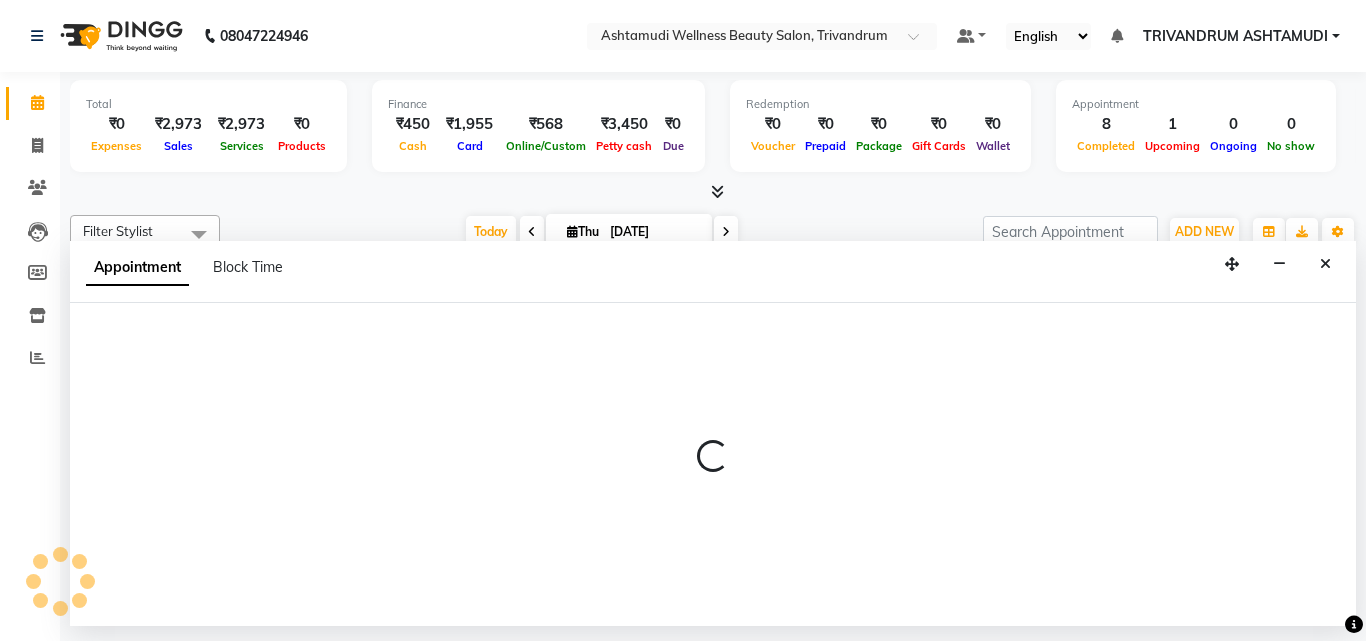 select on "27023" 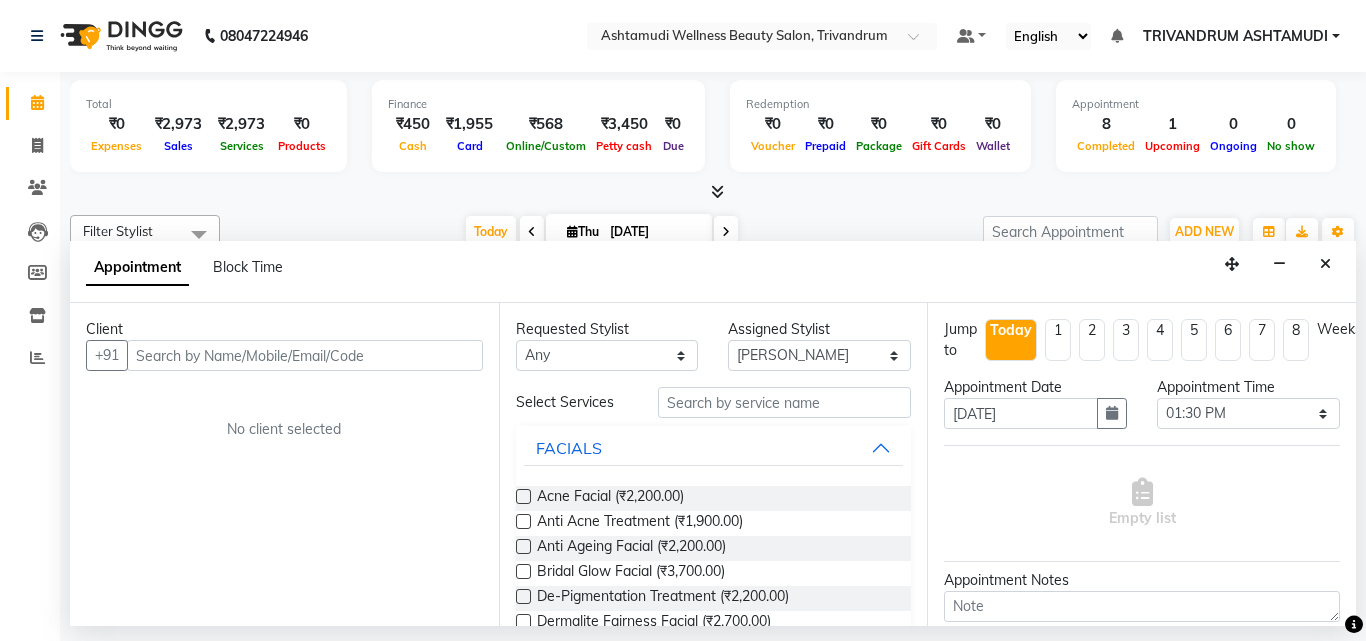click at bounding box center (305, 355) 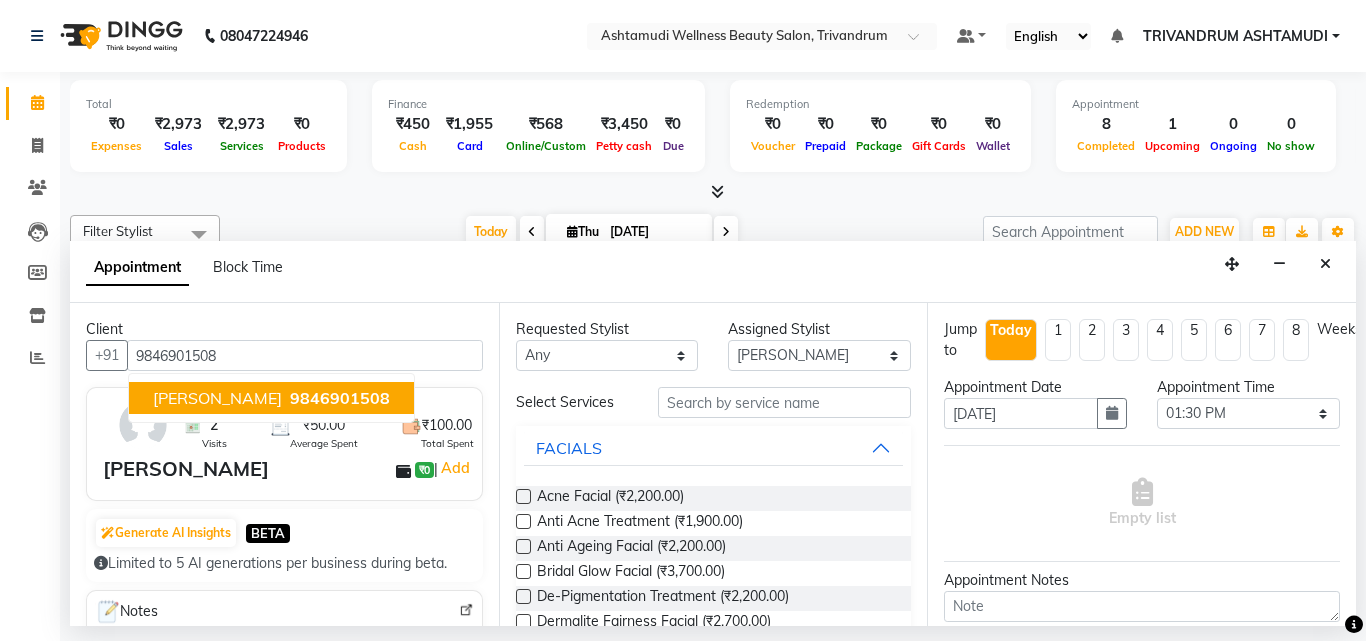 type on "9846901508" 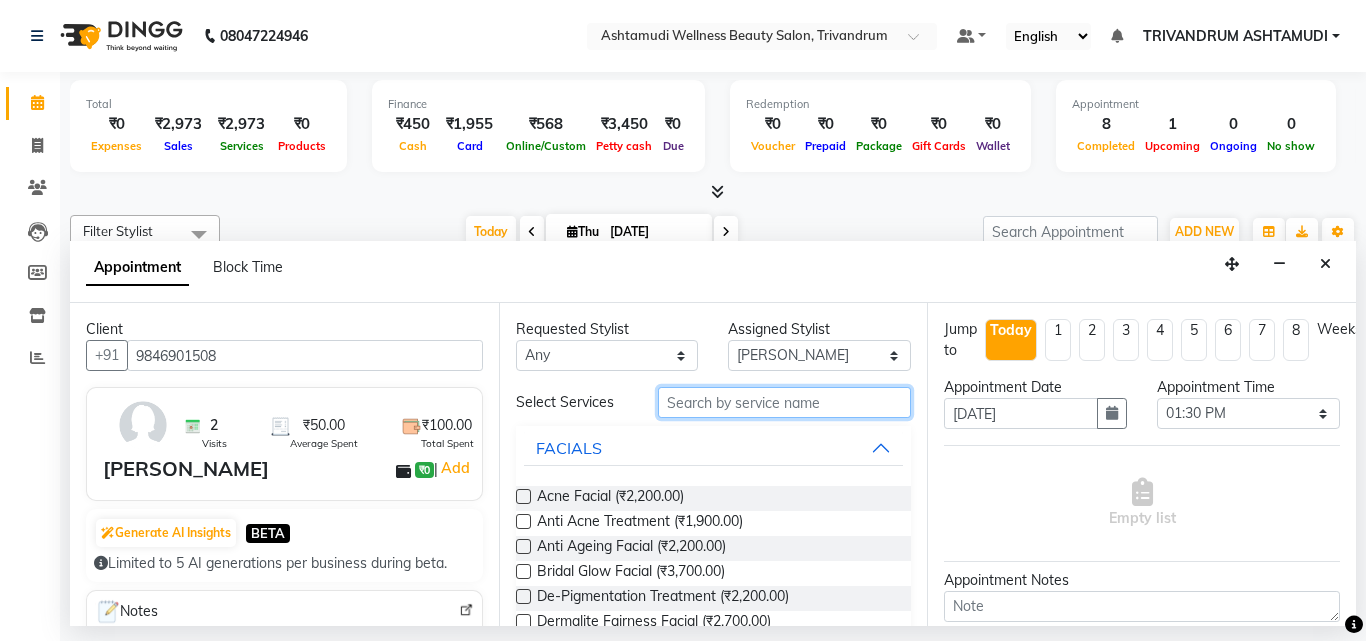 click at bounding box center (785, 402) 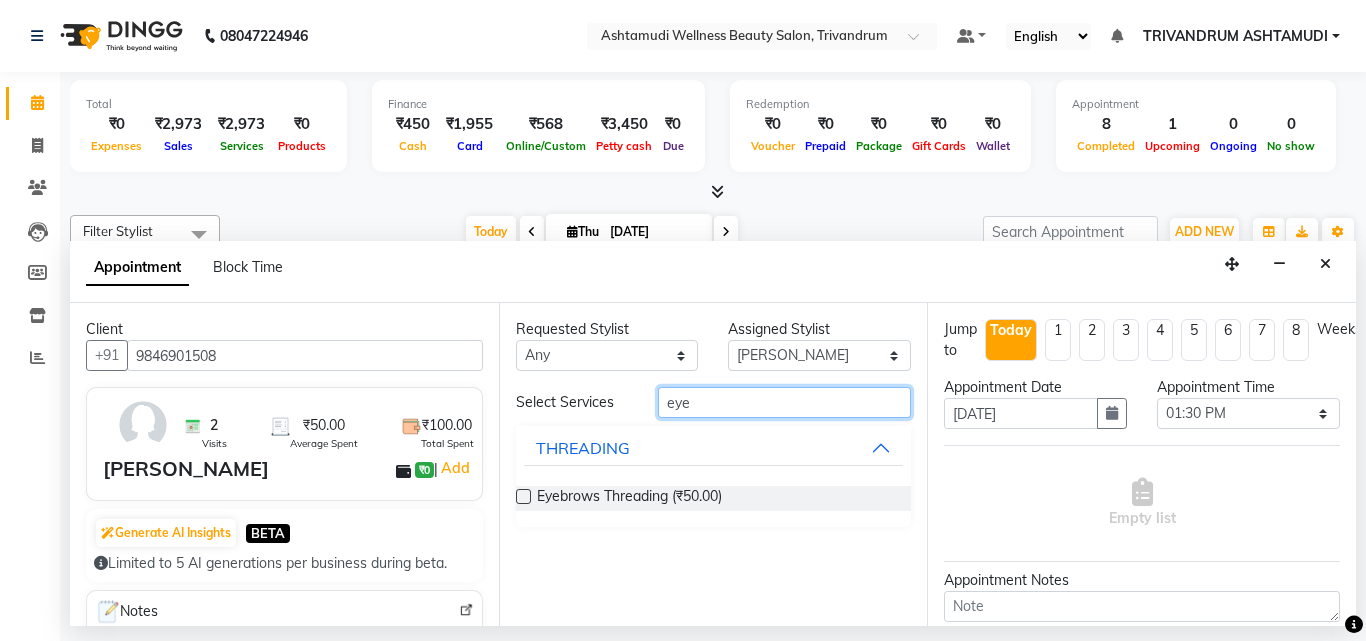type on "eye" 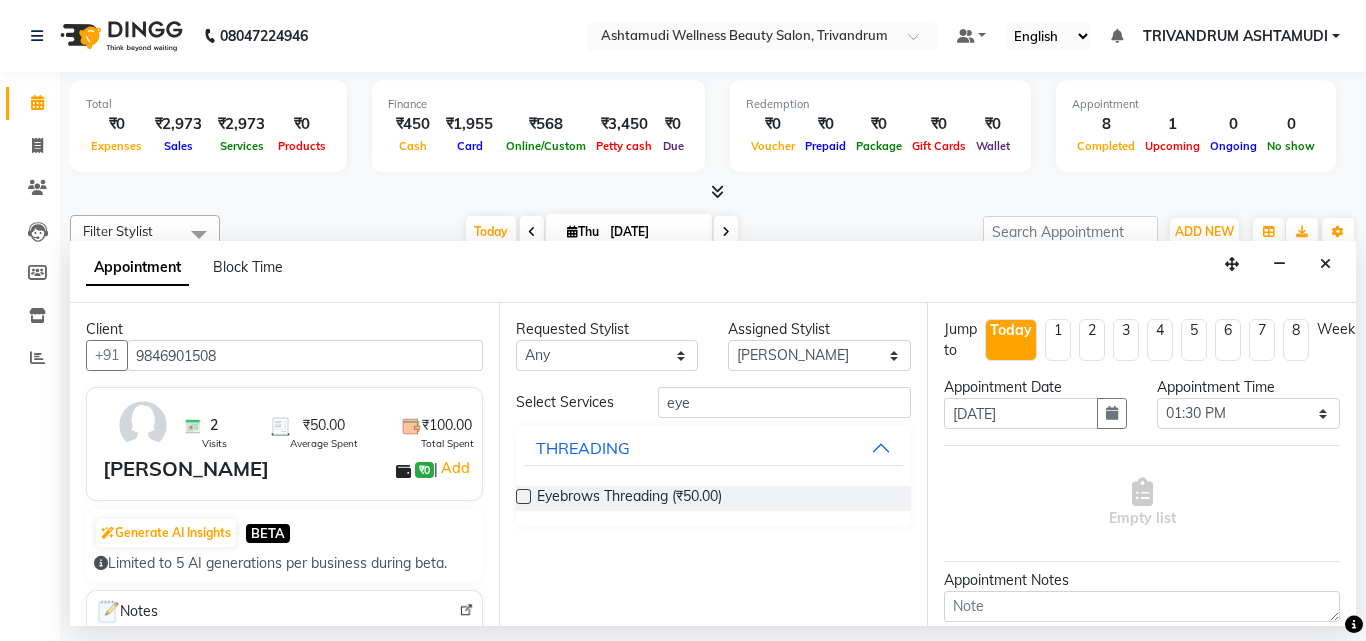 click at bounding box center (523, 496) 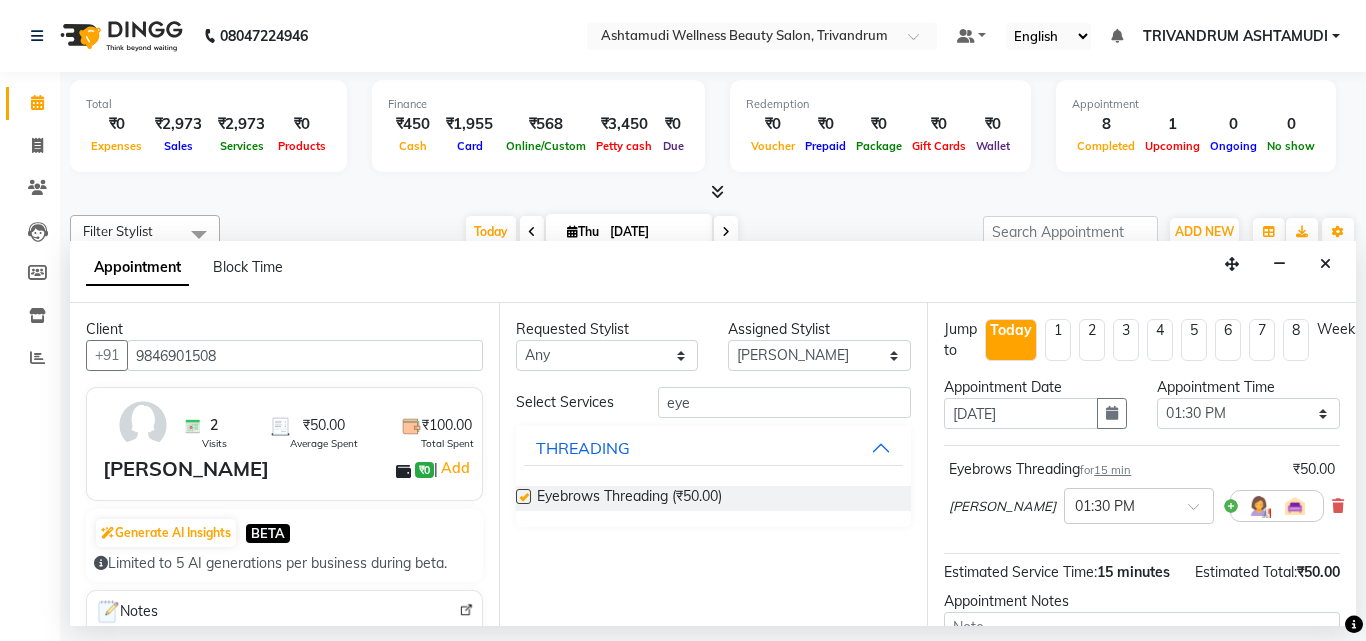 checkbox on "false" 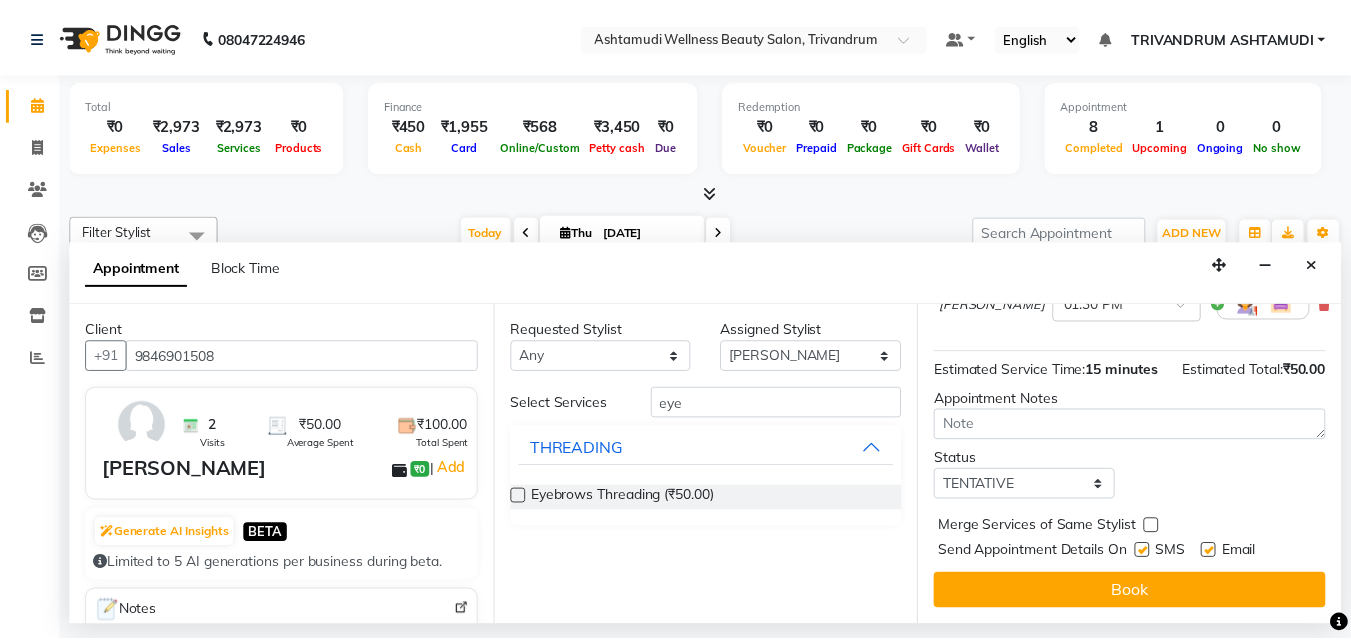 scroll, scrollTop: 242, scrollLeft: 0, axis: vertical 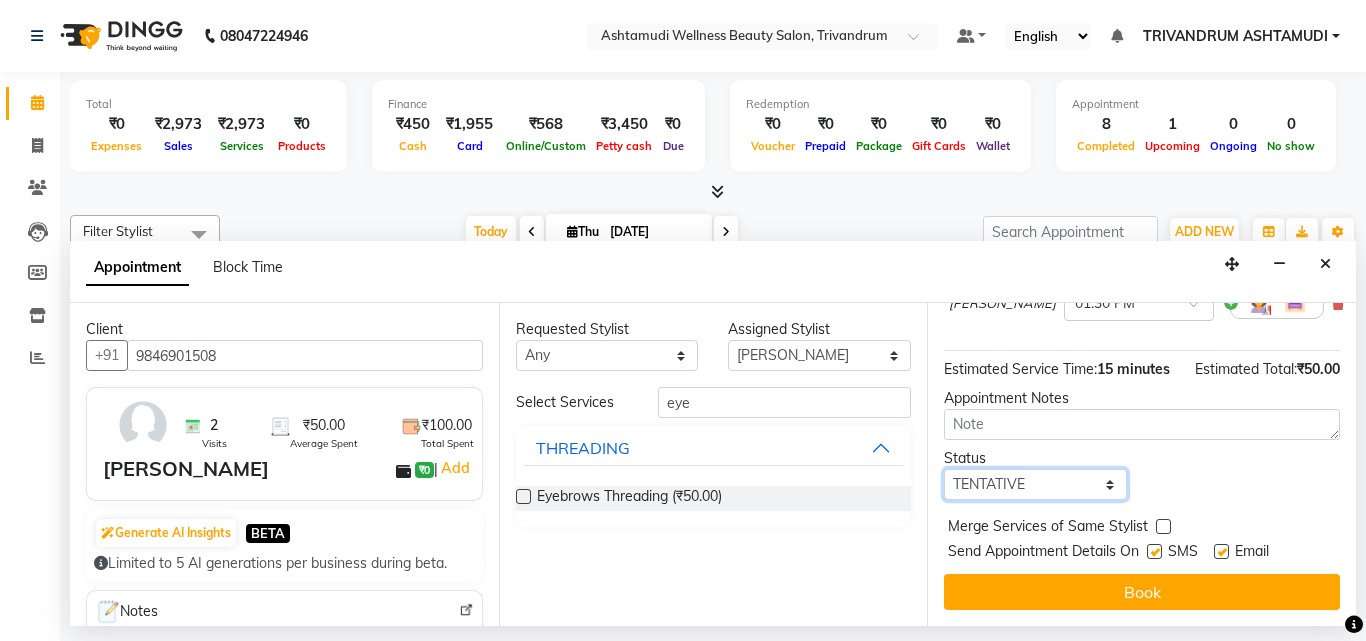 click on "Select TENTATIVE CONFIRM CHECK-IN UPCOMING" at bounding box center [1035, 484] 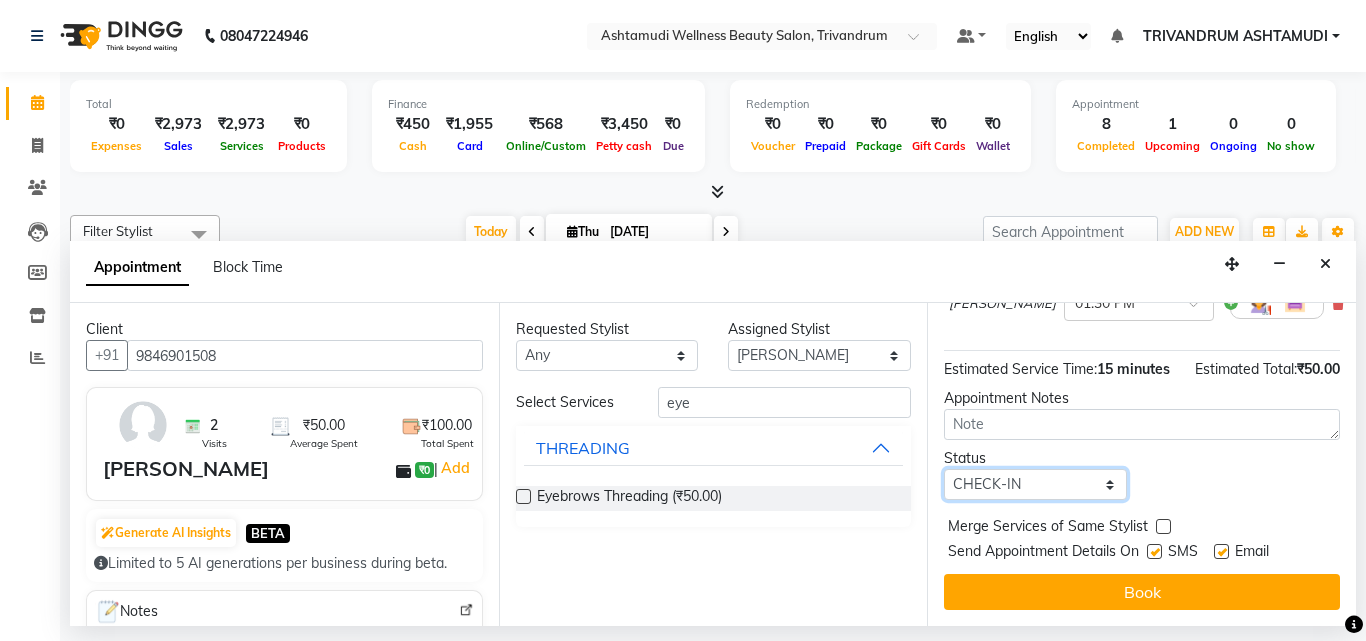 click on "Select TENTATIVE CONFIRM CHECK-IN UPCOMING" at bounding box center [1035, 484] 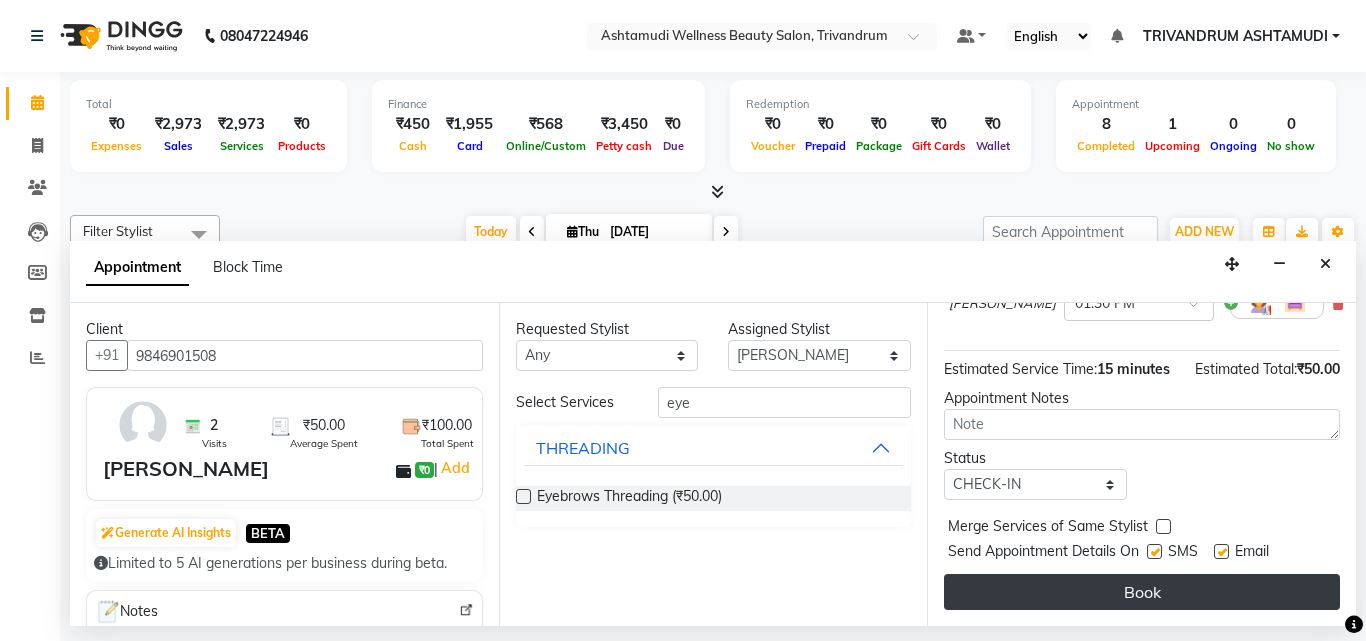 click on "Book" at bounding box center [1142, 592] 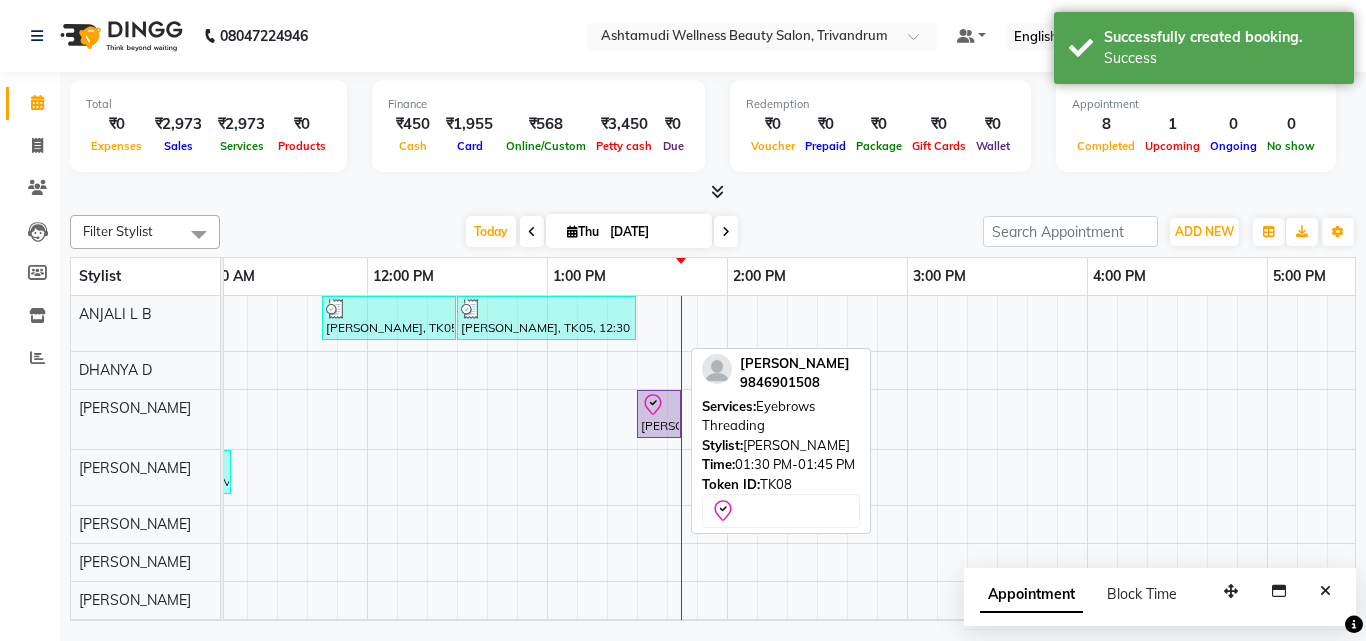 click on "[PERSON_NAME], TK08, 01:30 PM-01:45 PM, Eyebrows Threading" at bounding box center [659, 414] 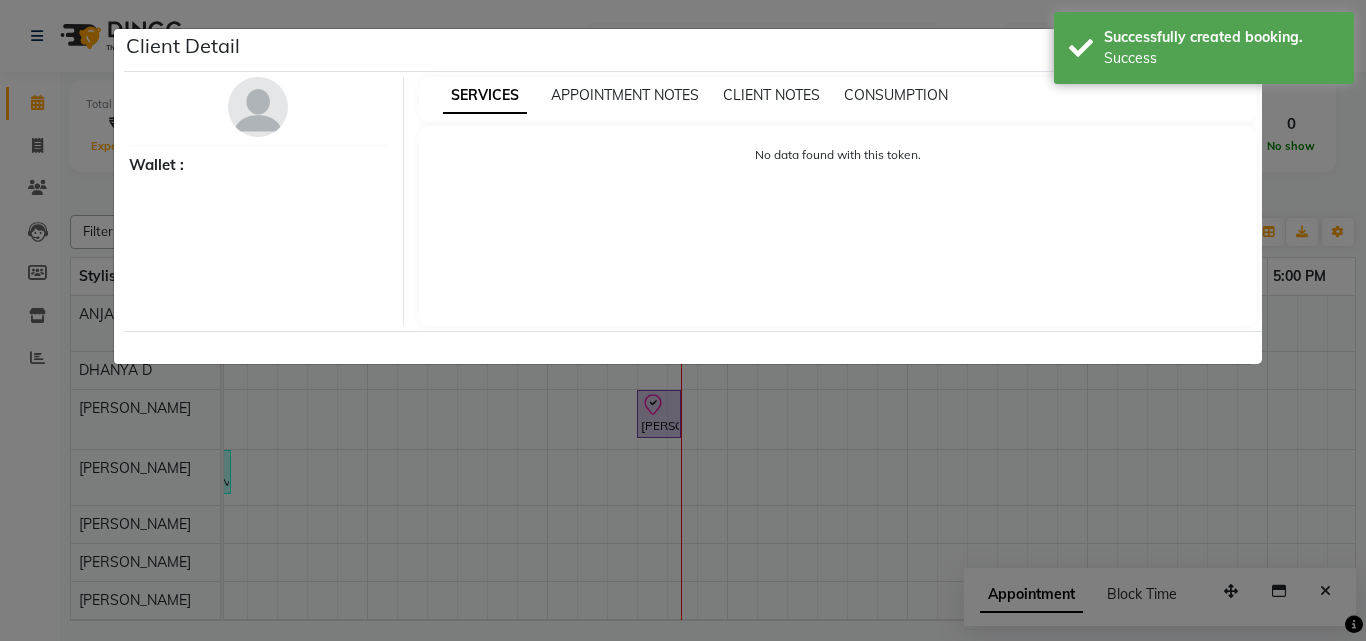 select on "8" 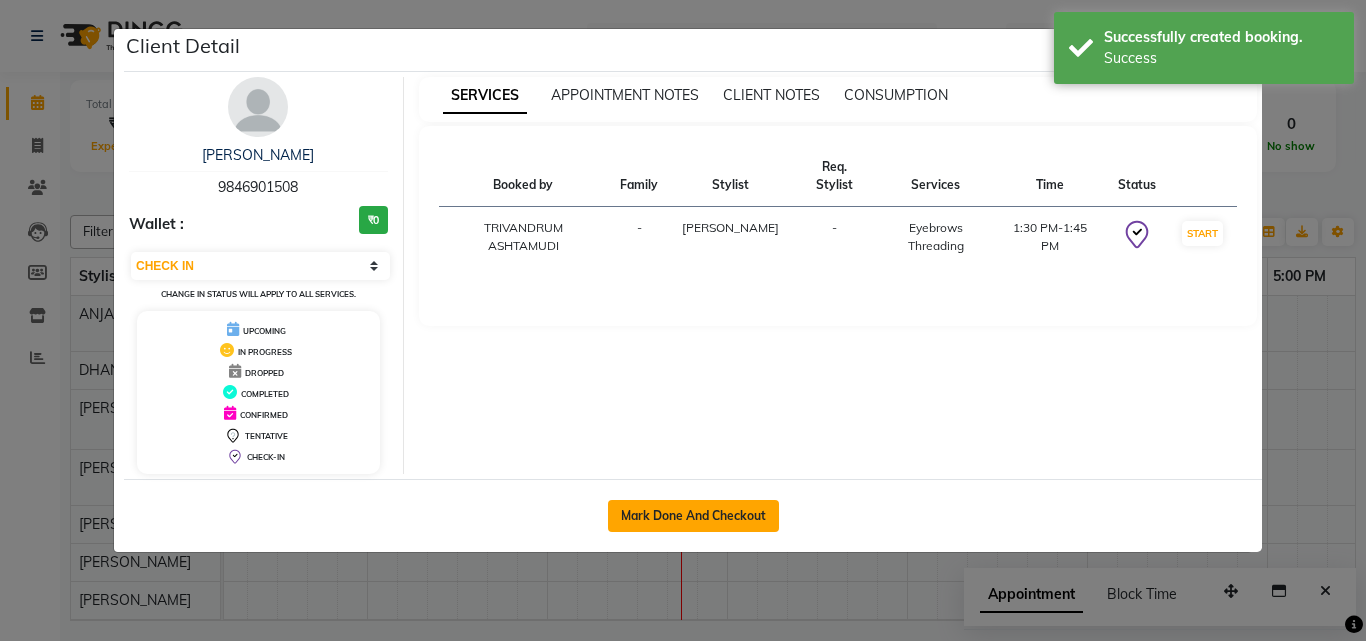 click on "Mark Done And Checkout" 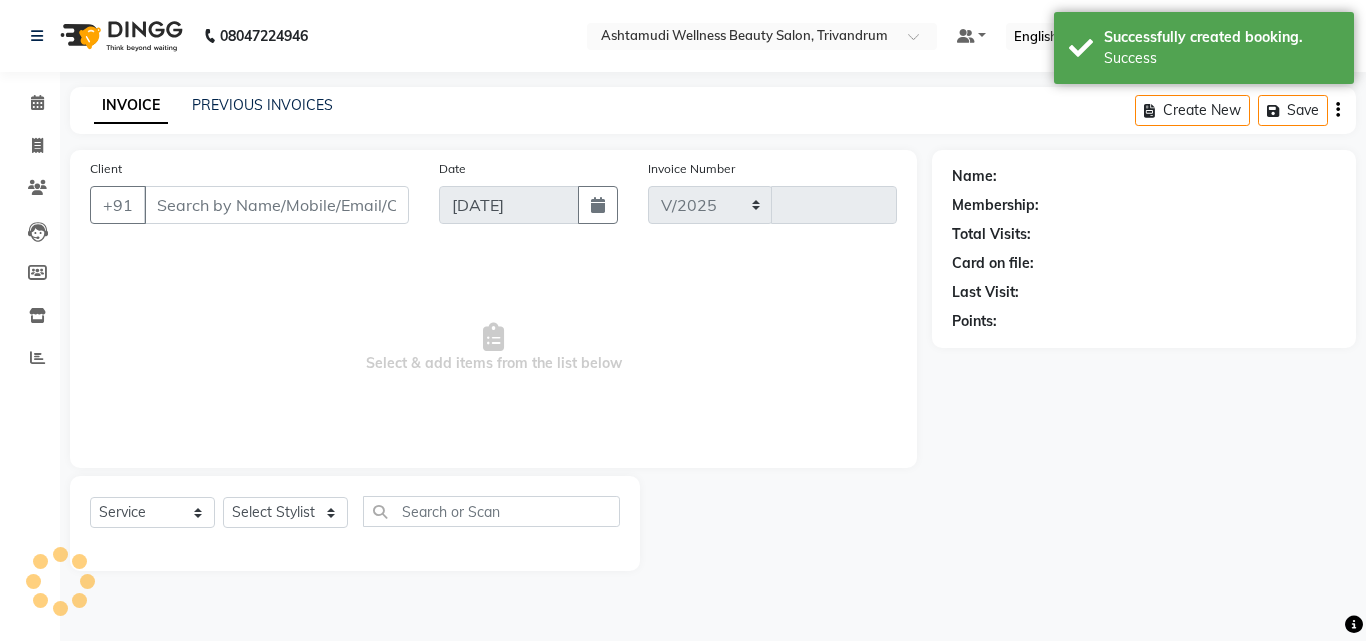 select on "4636" 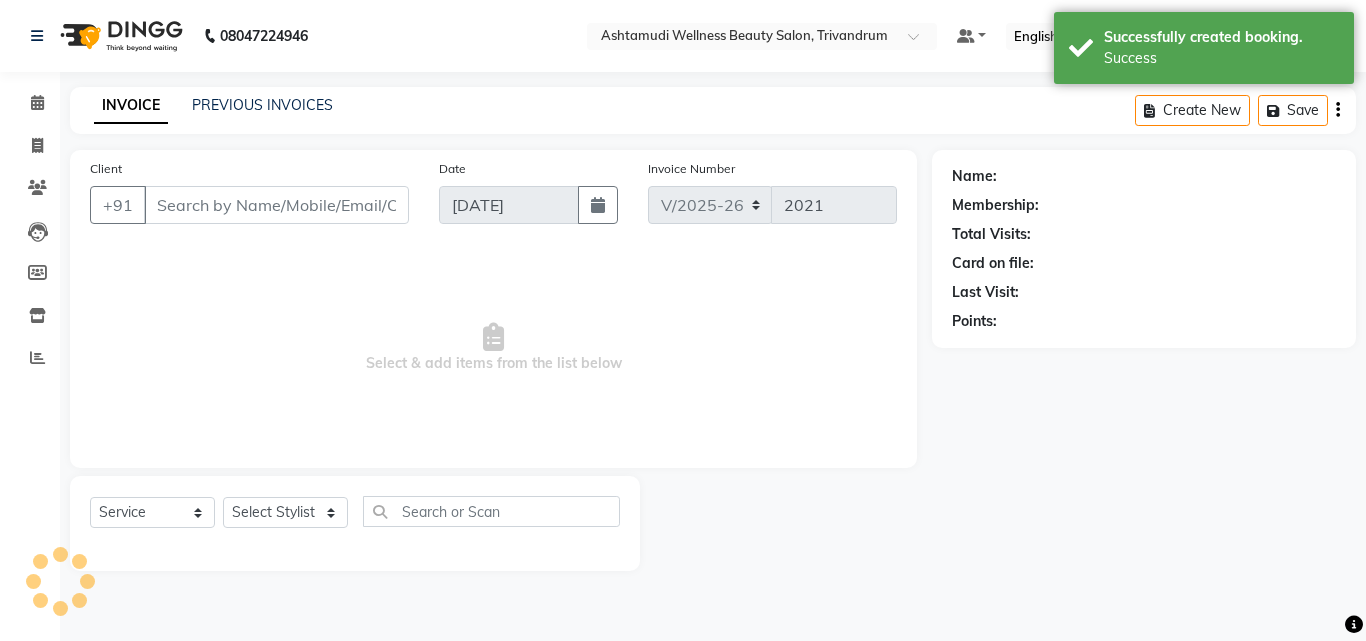 type on "9846901508" 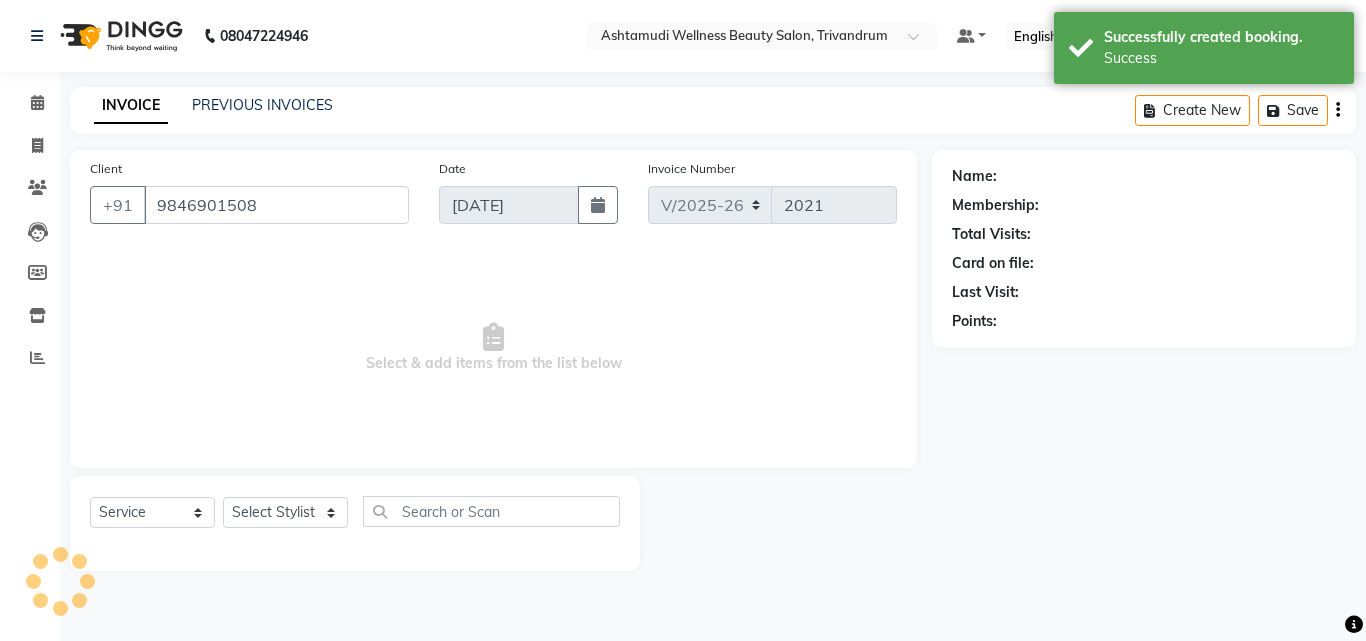 select on "27023" 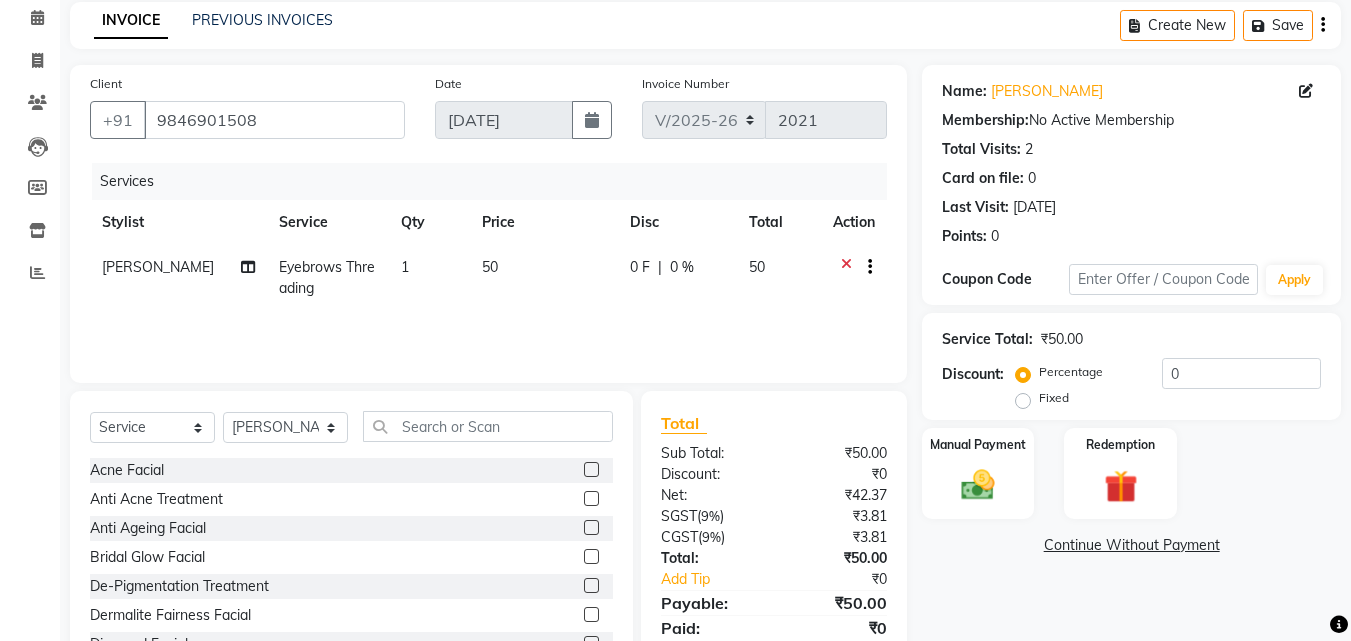 scroll, scrollTop: 160, scrollLeft: 0, axis: vertical 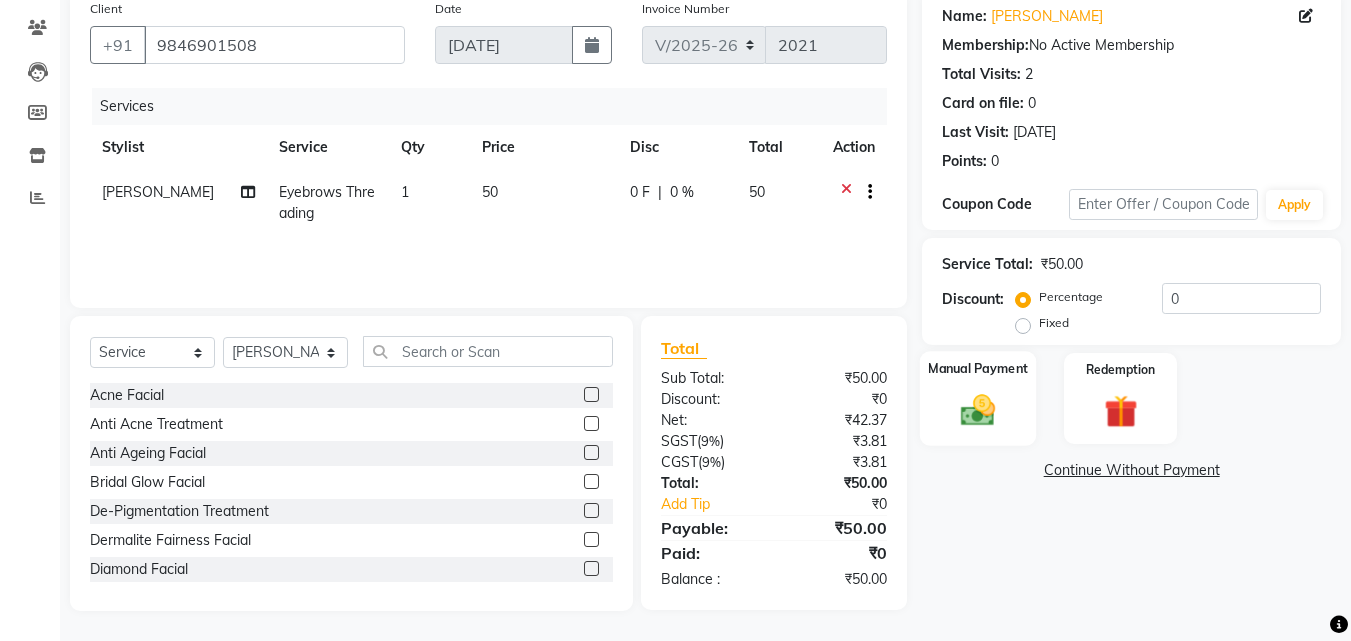 click 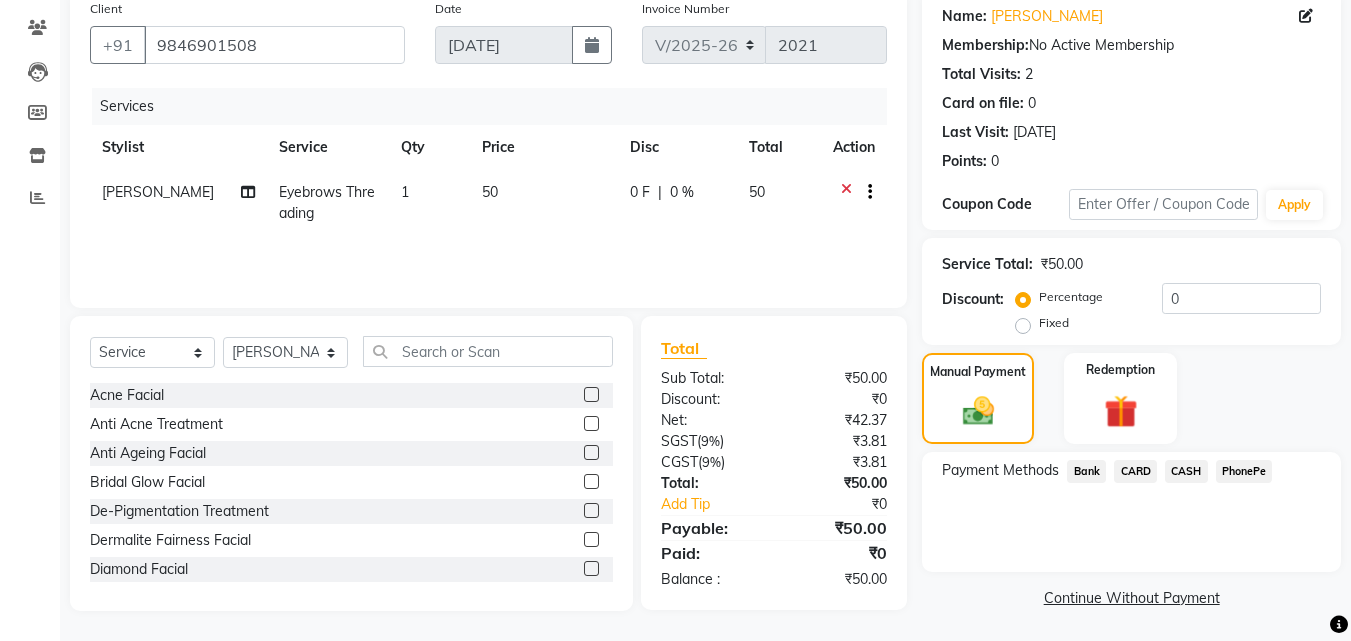 click on "PhonePe" 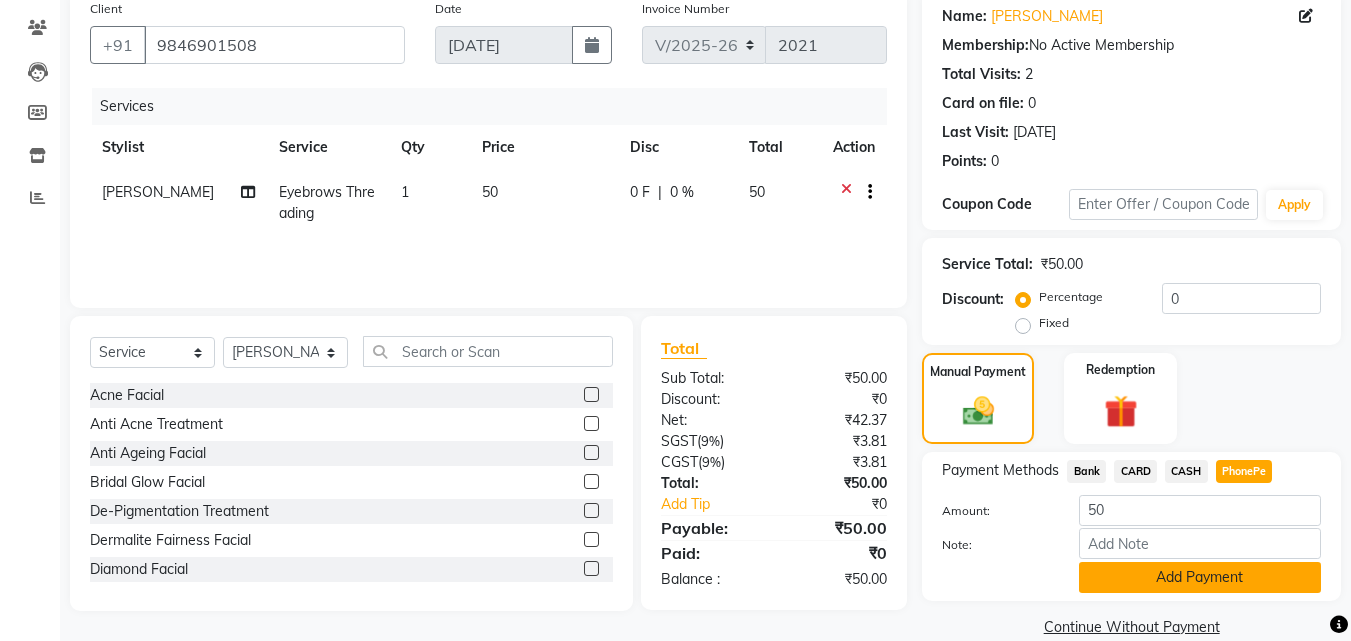 click on "Add Payment" 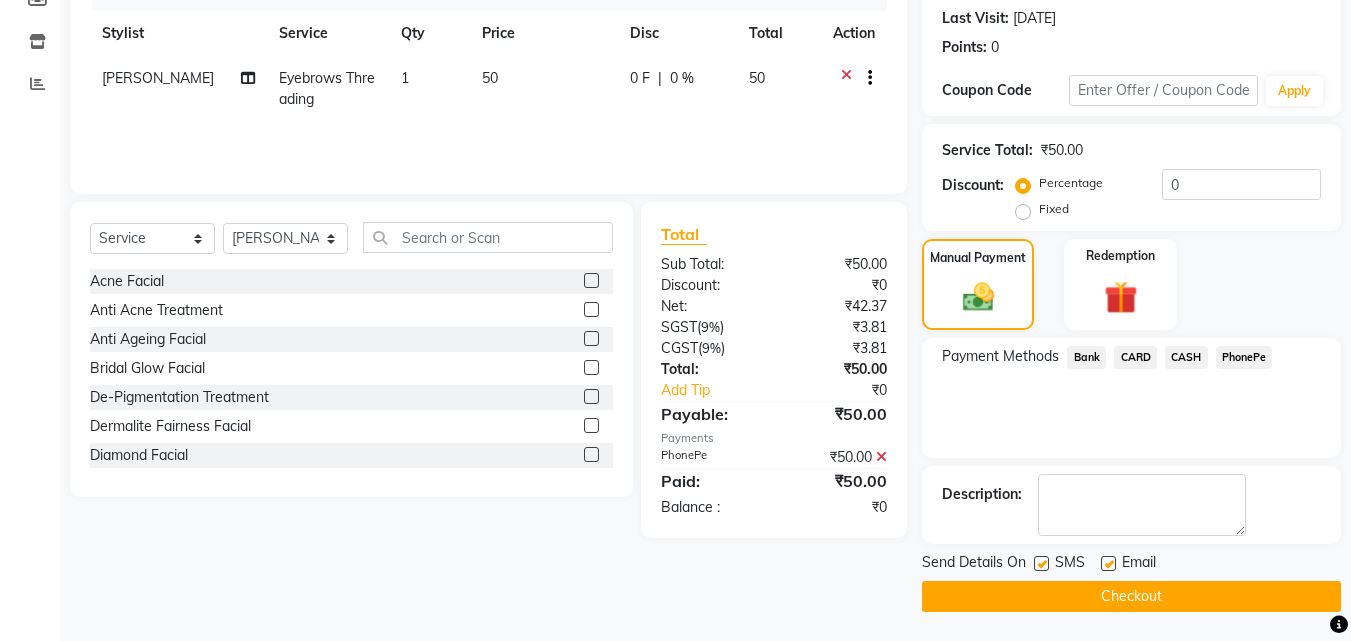 scroll, scrollTop: 275, scrollLeft: 0, axis: vertical 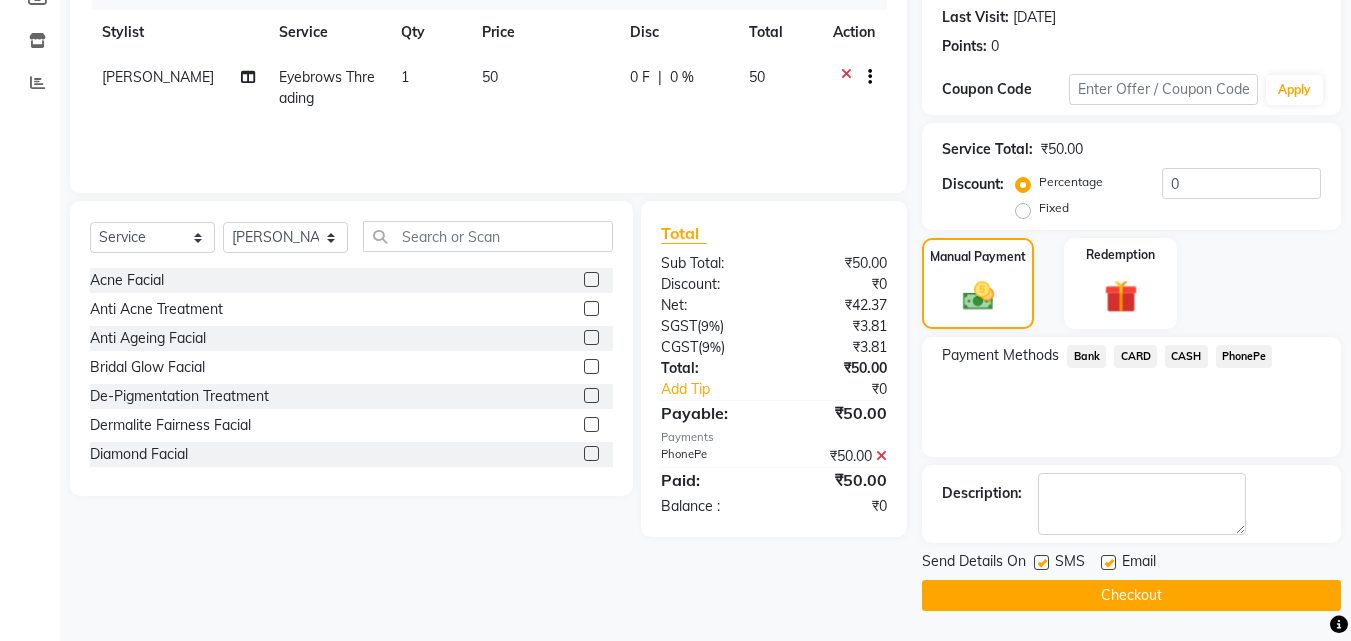 click on "Checkout" 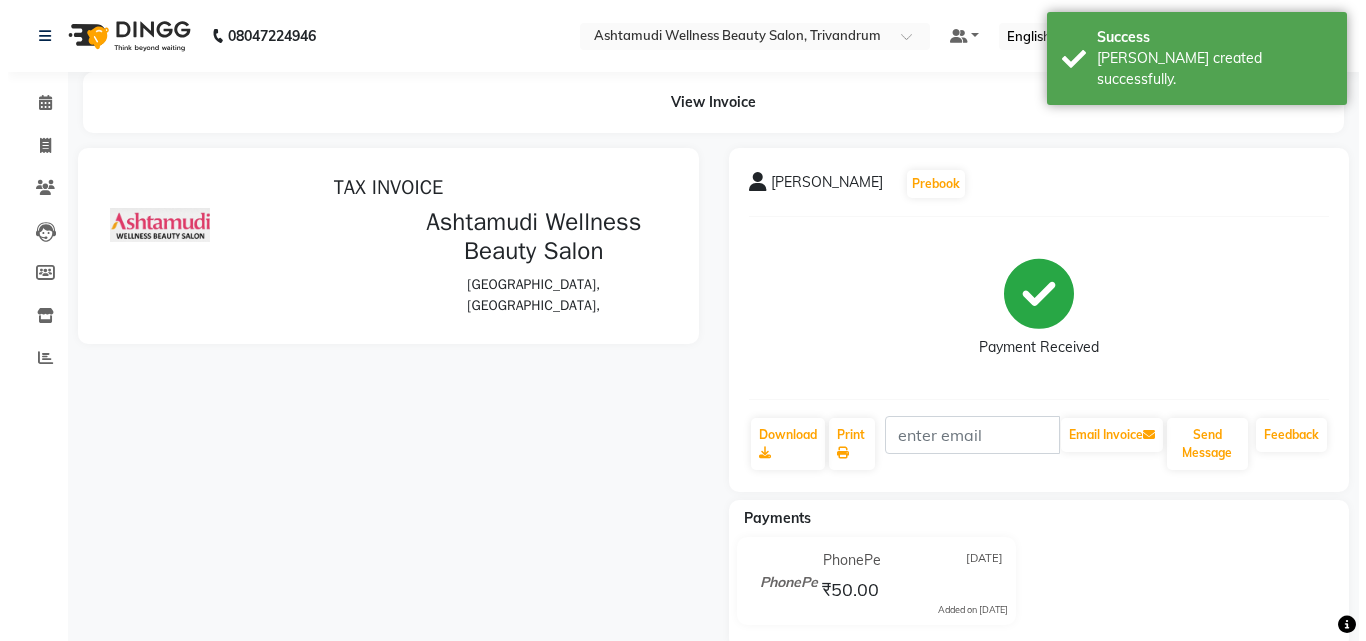 scroll, scrollTop: 0, scrollLeft: 0, axis: both 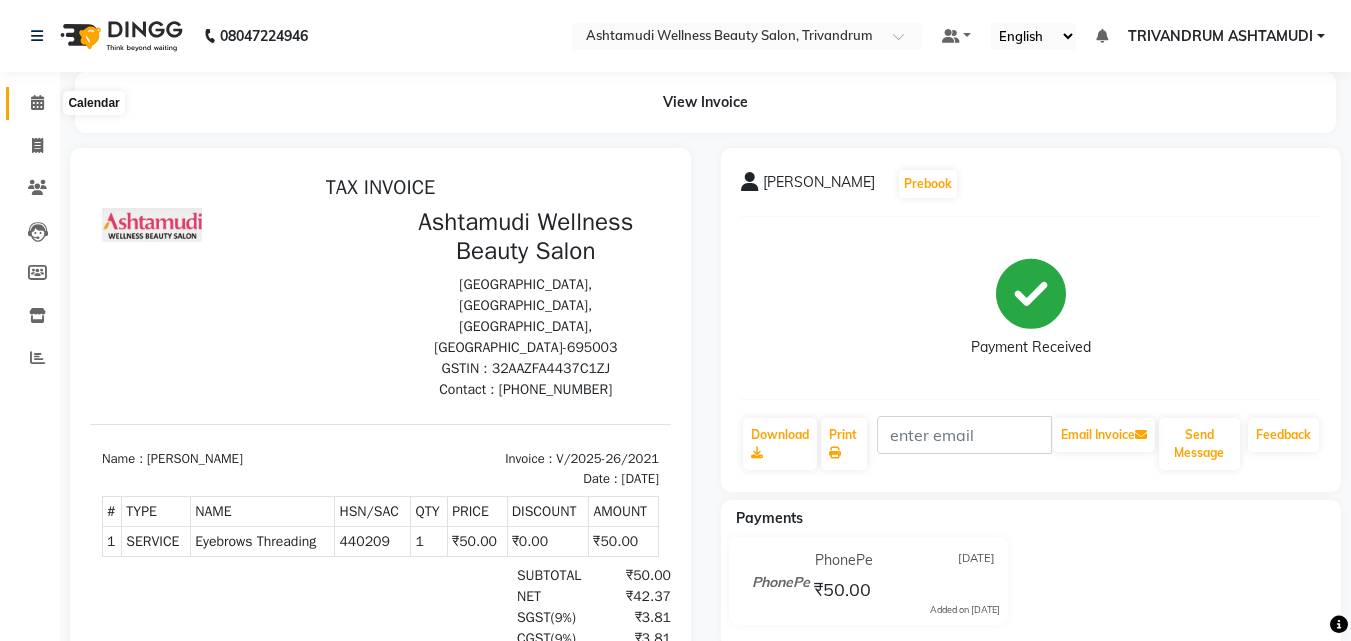click 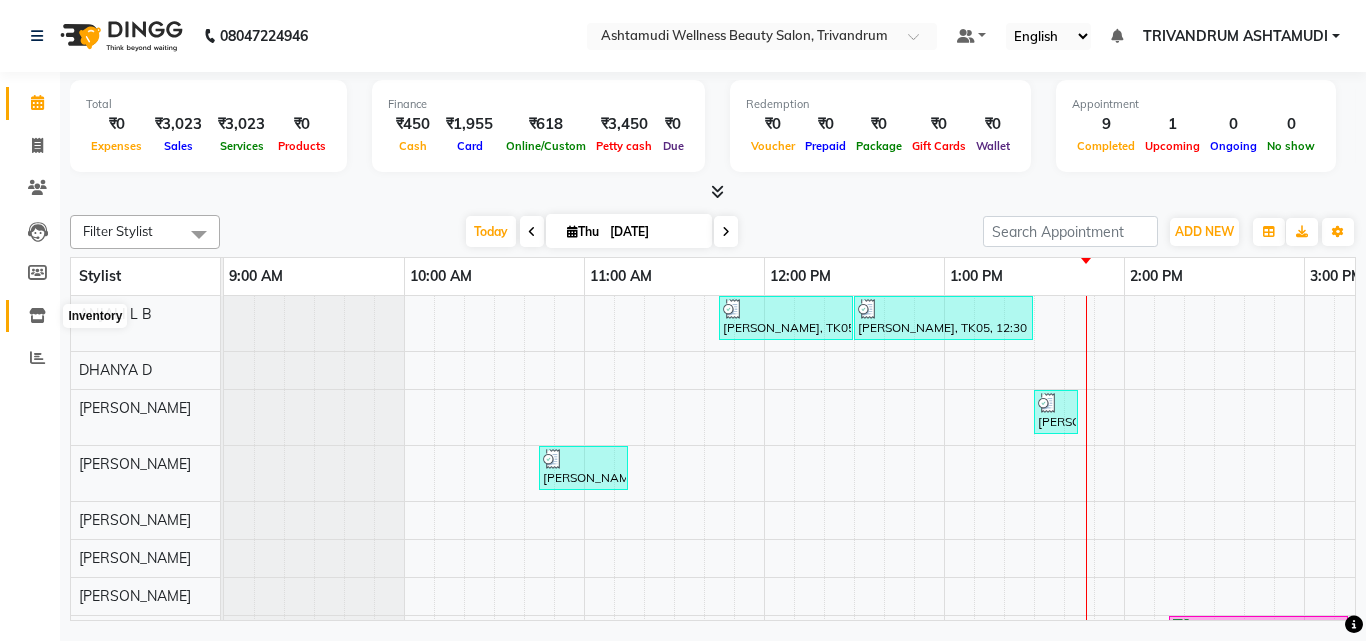 click 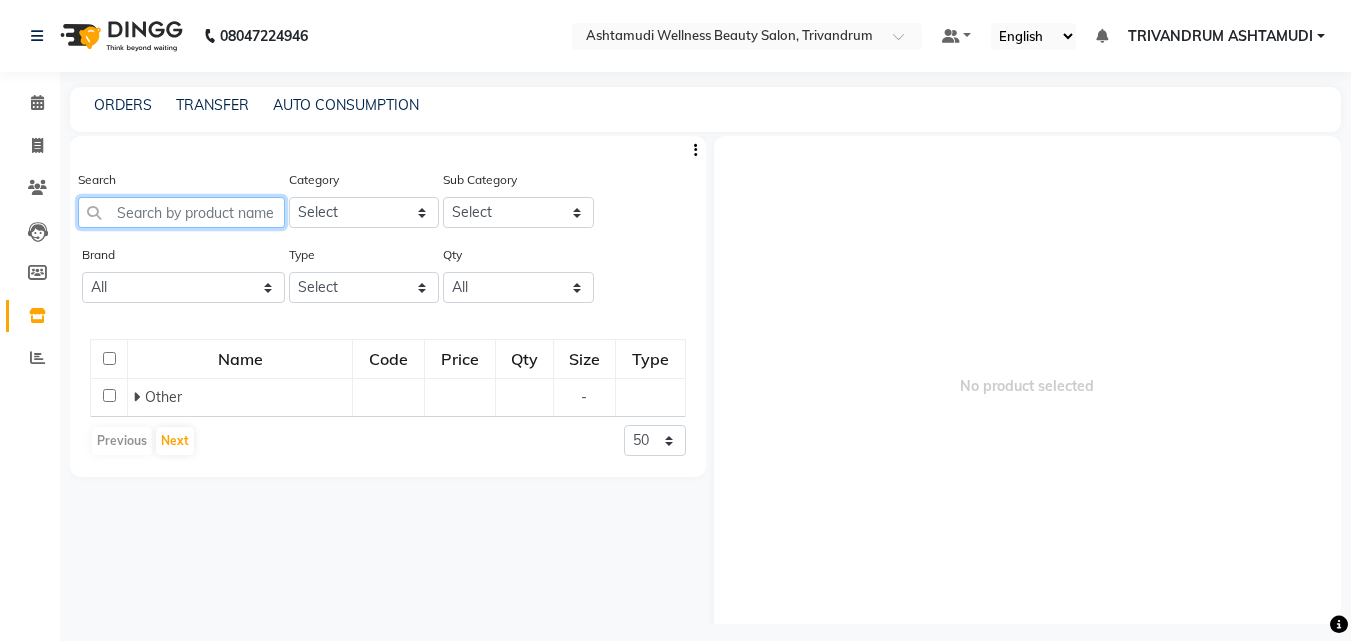 click 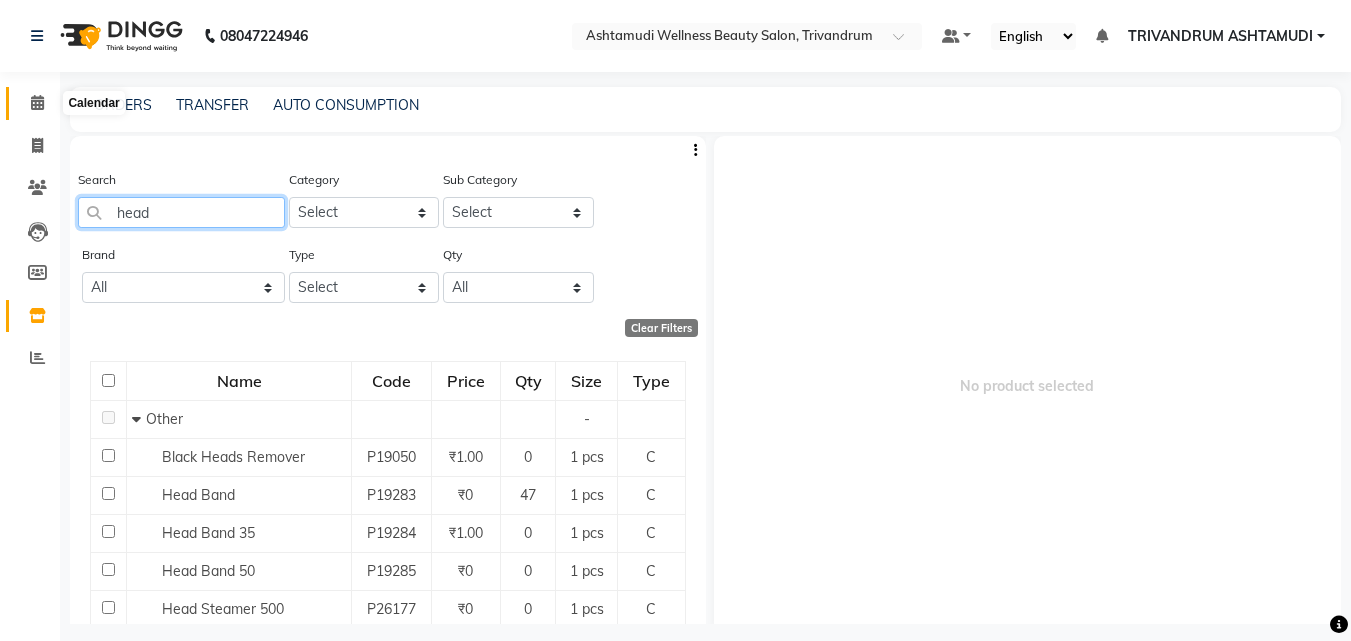 type on "head" 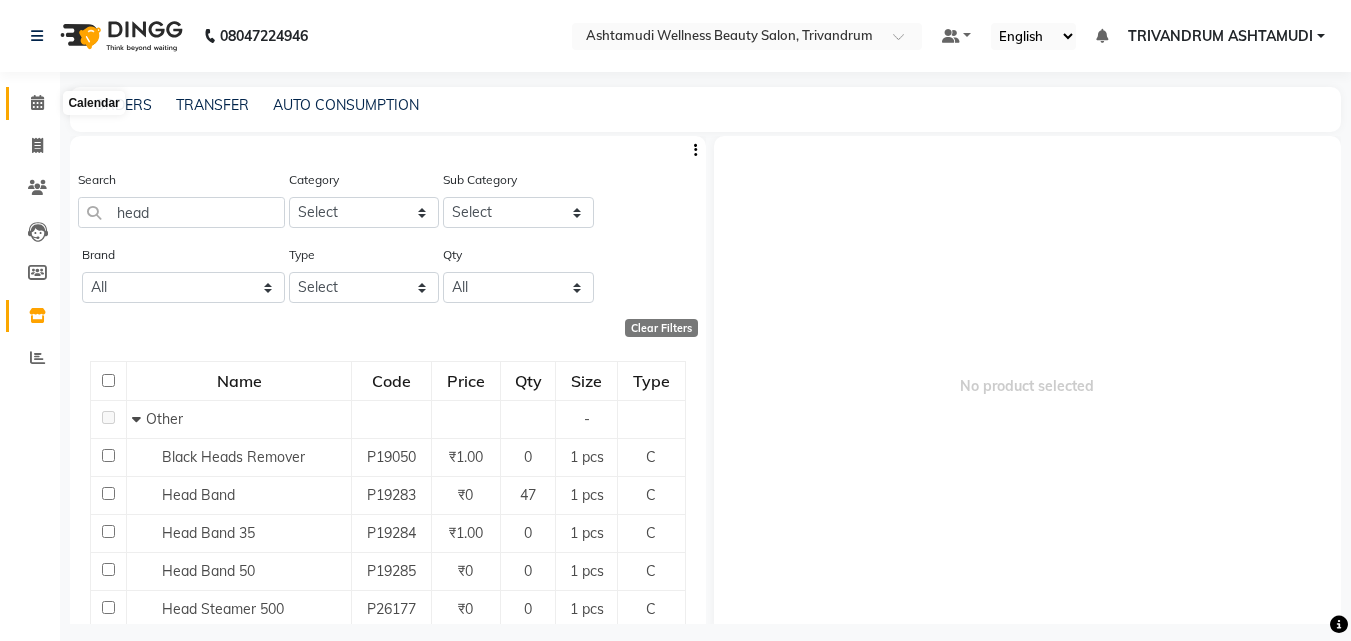click 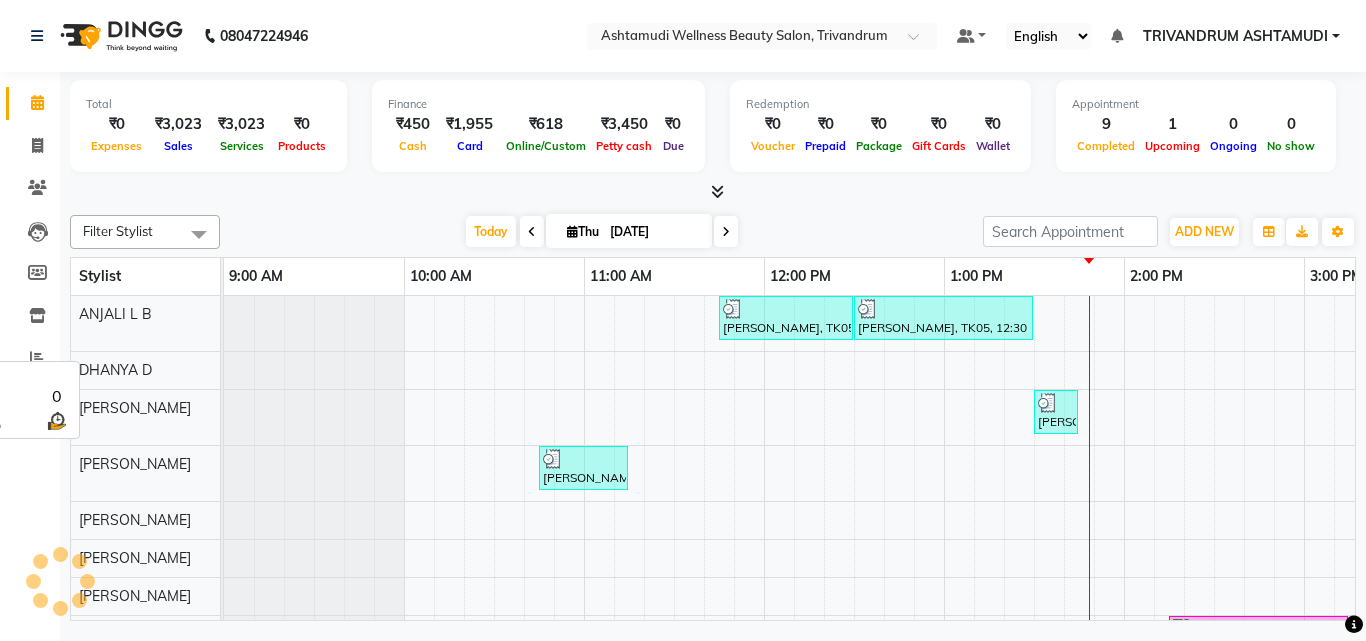 scroll, scrollTop: 0, scrollLeft: 721, axis: horizontal 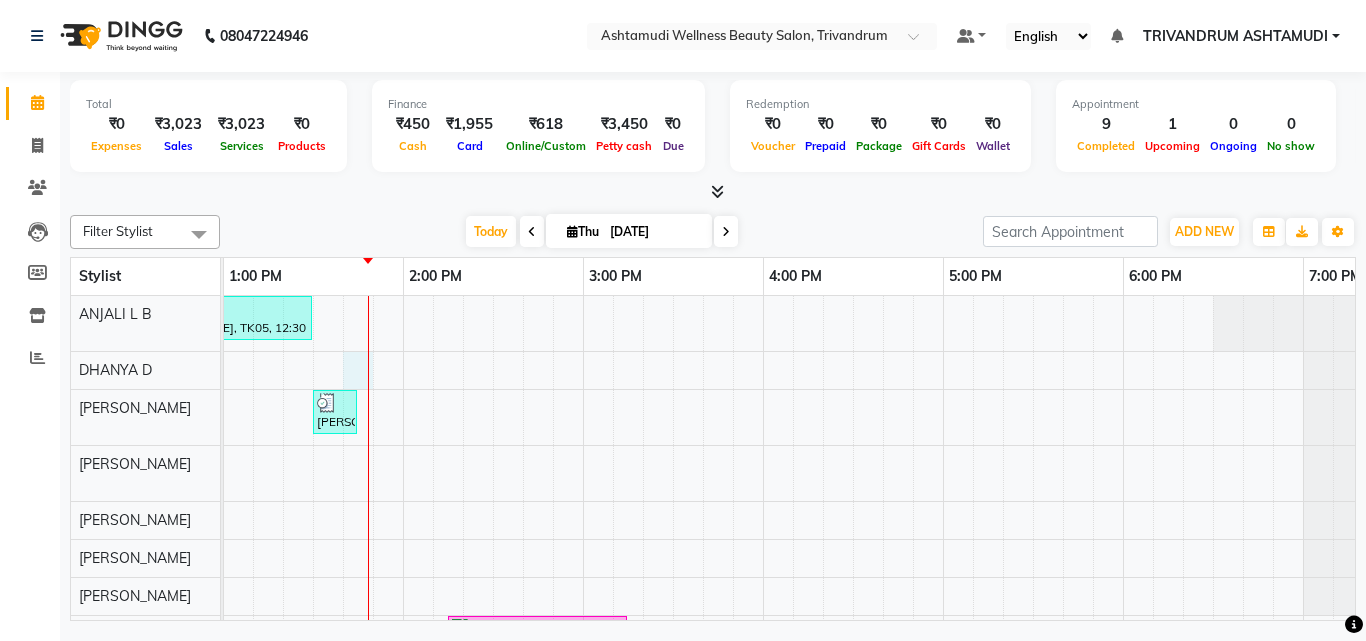 click on "[PERSON_NAME], TK05, 11:45 AM-12:30 PM, Root Touch-Up ([MEDICAL_DATA] Free)     [PERSON_NAME], TK05, 12:30 PM-01:30 PM, Hair Spa     [PERSON_NAME], TK08, 01:30 PM-01:45 PM, Eyebrows Threading     [PERSON_NAME], TK04, 10:45 AM-11:15 AM, Normal Hair Cut     GEETHU, TK01, 02:15 PM-03:15 PM, Fruit Facial     Priyanka, TK02, 10:15 AM-10:30 AM, Chin Threading     DIVYA, TK07, 11:30 AM-11:45 AM, Eyebrows Threading     sneha, TK03, 10:30 AM-10:45 AM, Eyebrows Threading     [PERSON_NAME], TK06, 12:00 PM-12:30 PM, Half Arm Waxing     [PERSON_NAME], TK06, 12:30 PM-12:45 PM, Eyebrows Threading" at bounding box center (763, 577) 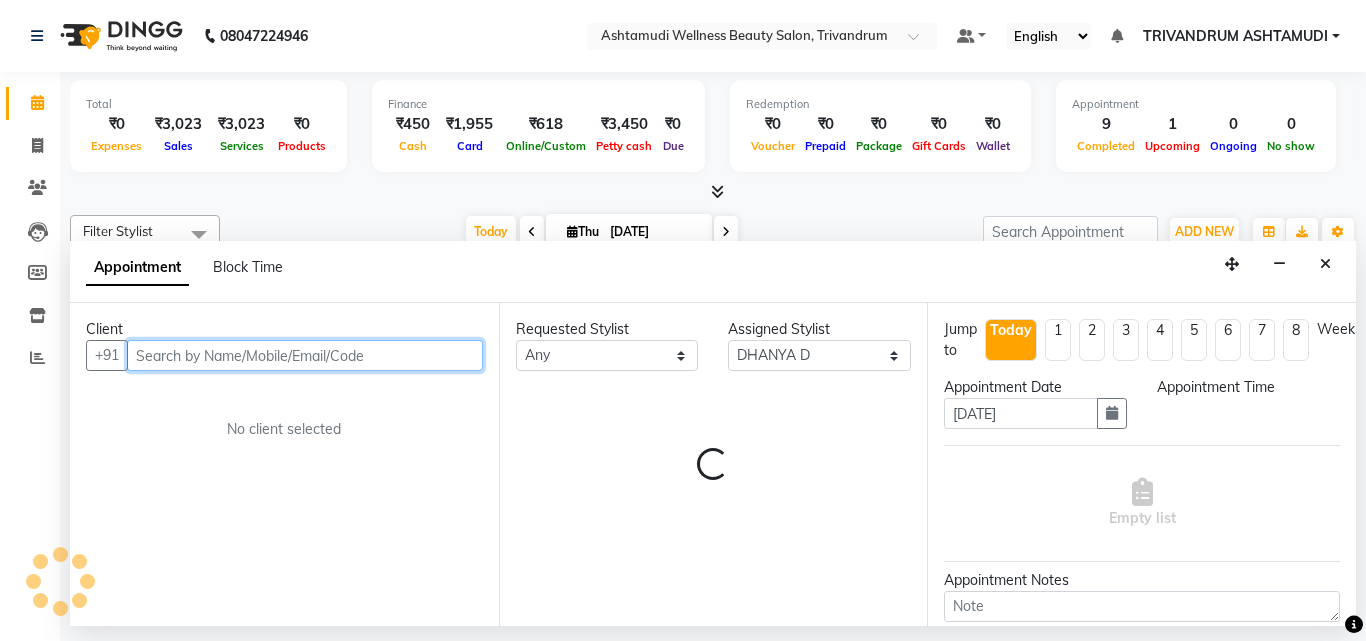 select on "825" 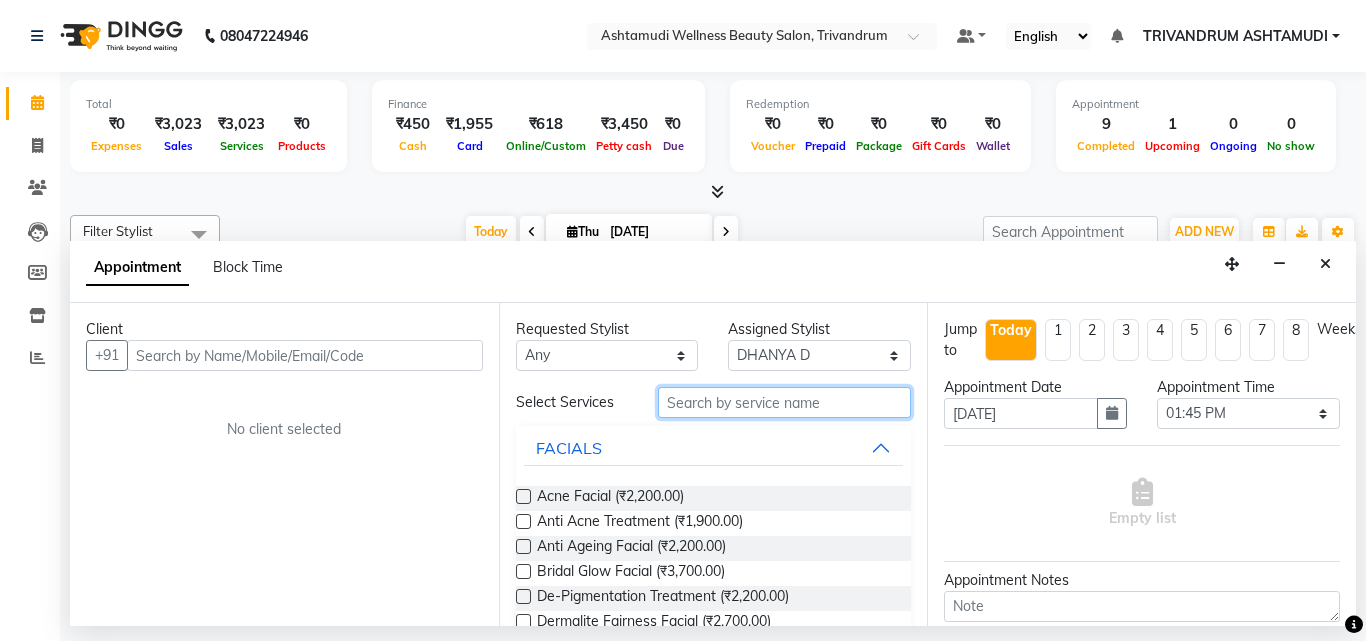 click at bounding box center (785, 402) 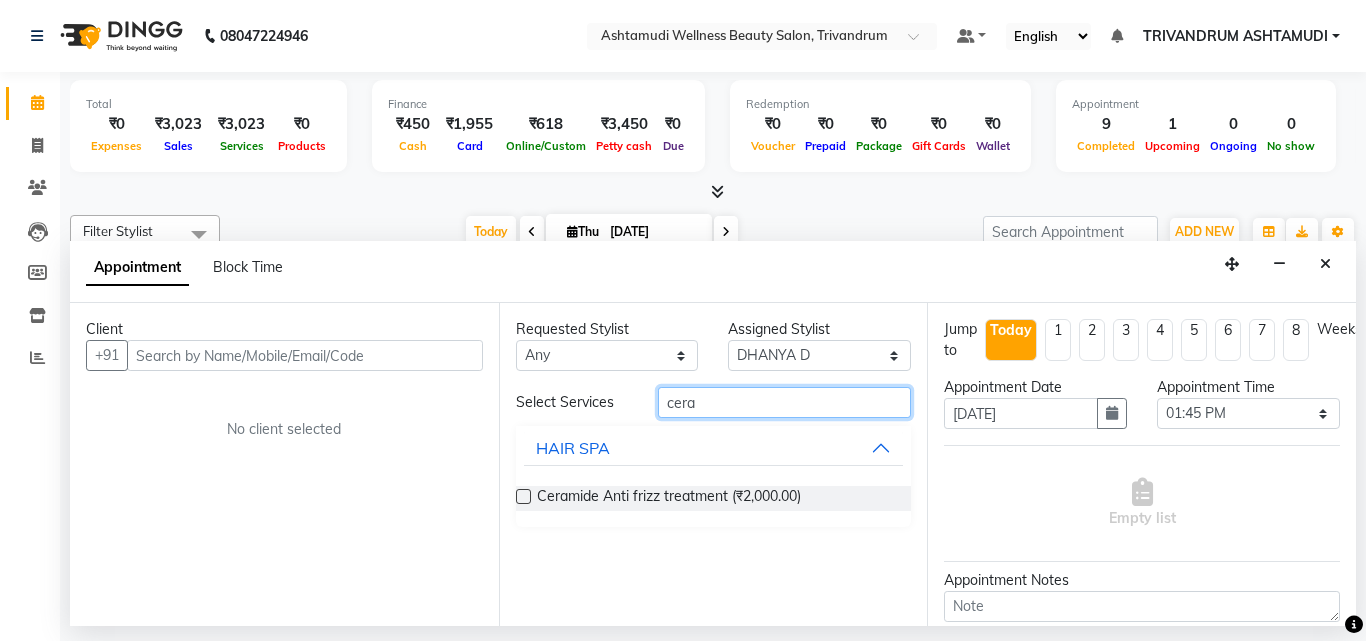 type on "cera" 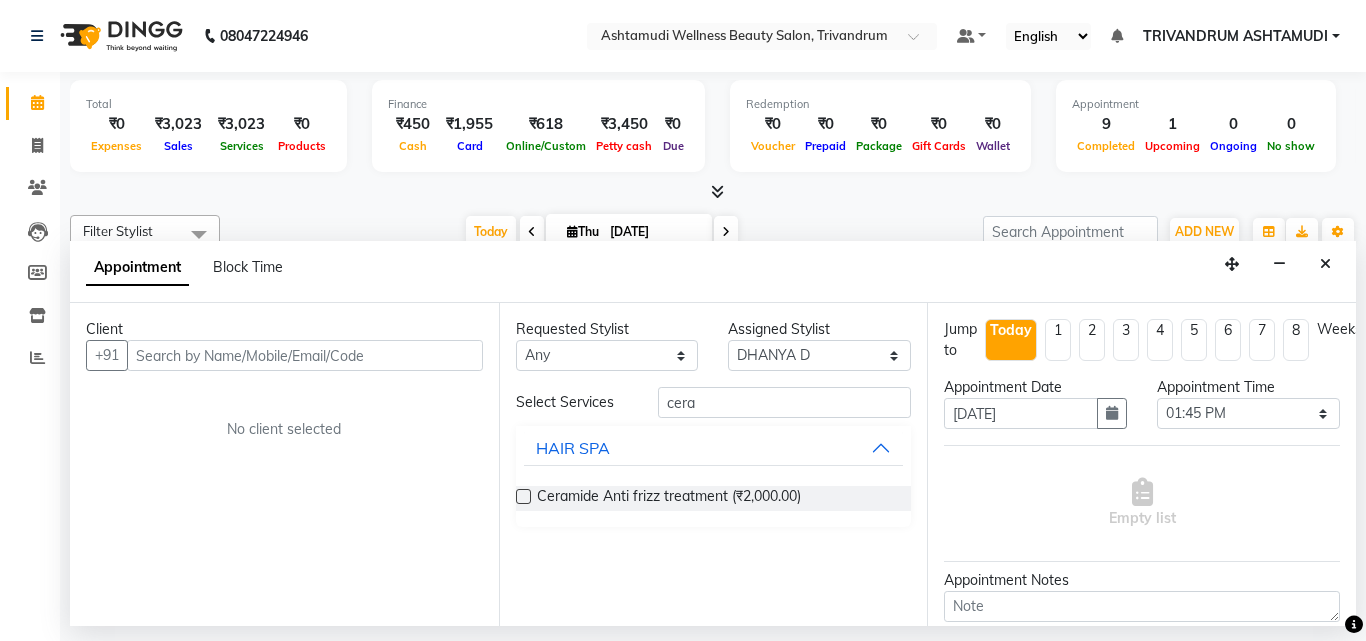 click at bounding box center (523, 496) 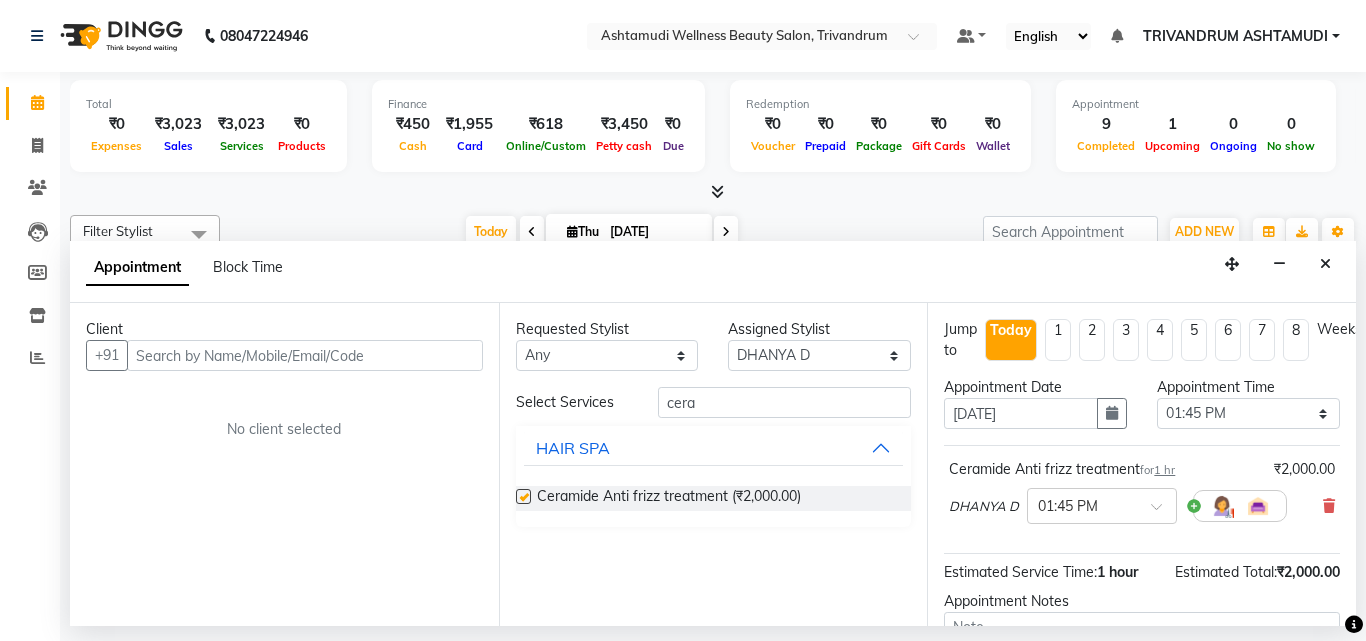 checkbox on "false" 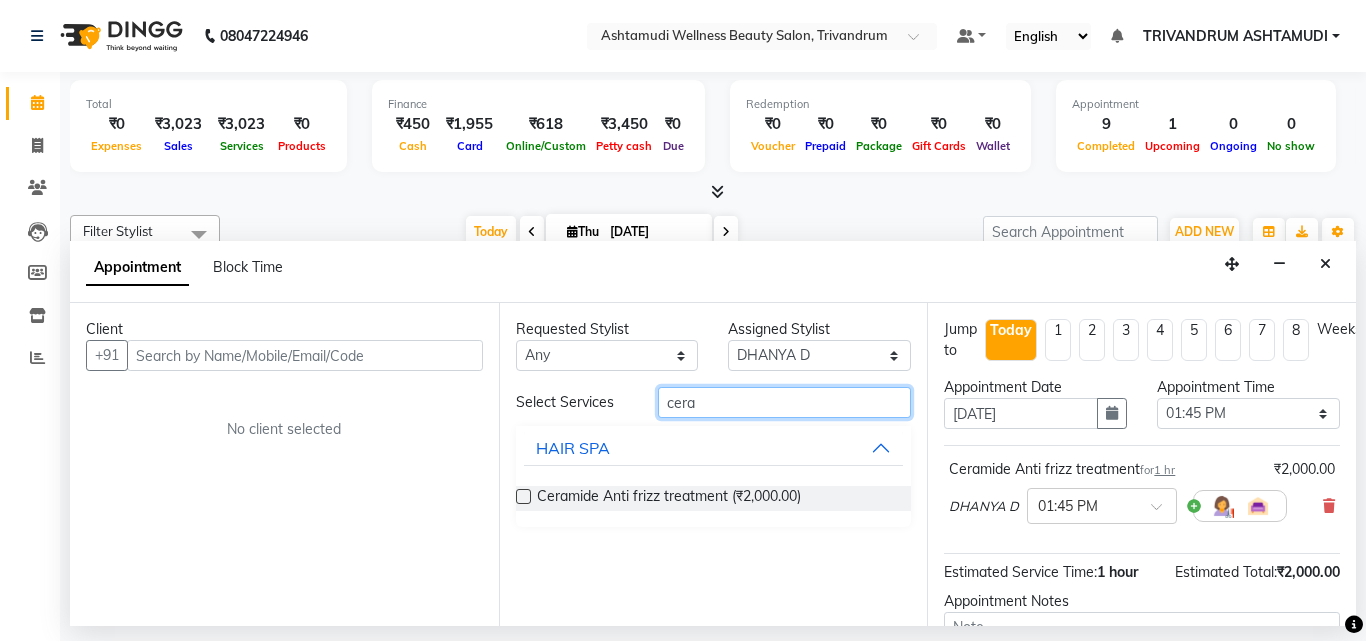 drag, startPoint x: 724, startPoint y: 398, endPoint x: 578, endPoint y: 398, distance: 146 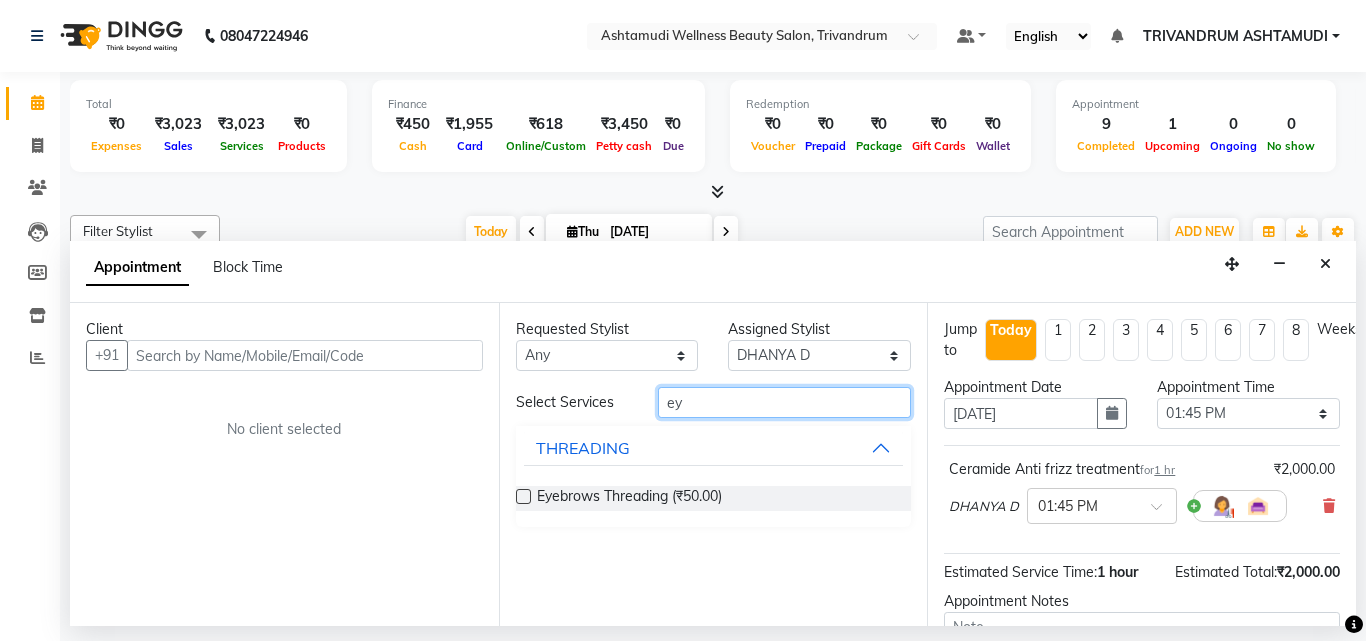 type on "ey" 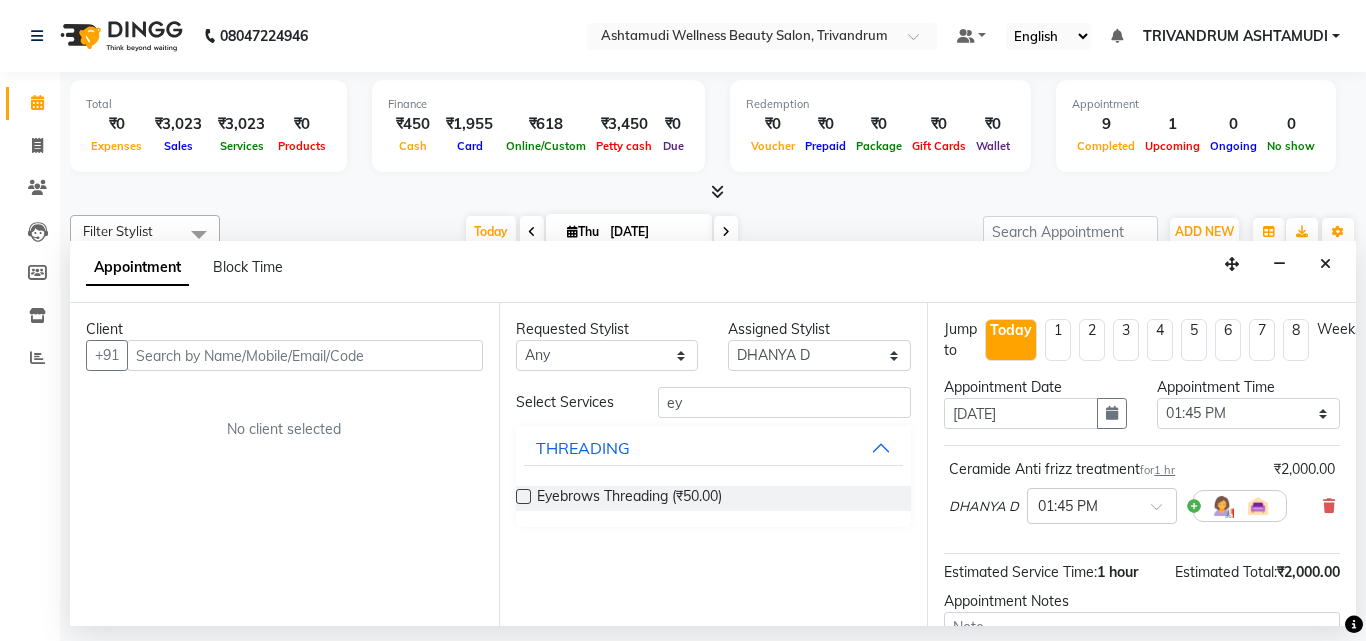click at bounding box center (523, 496) 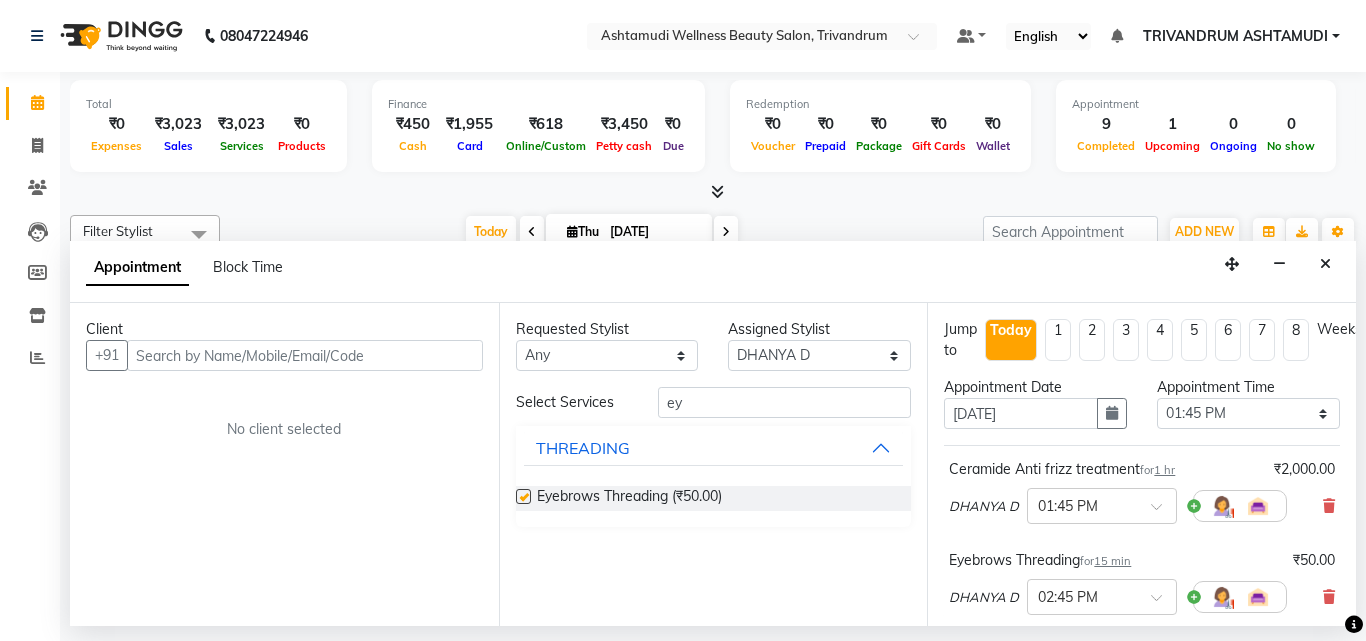 checkbox on "false" 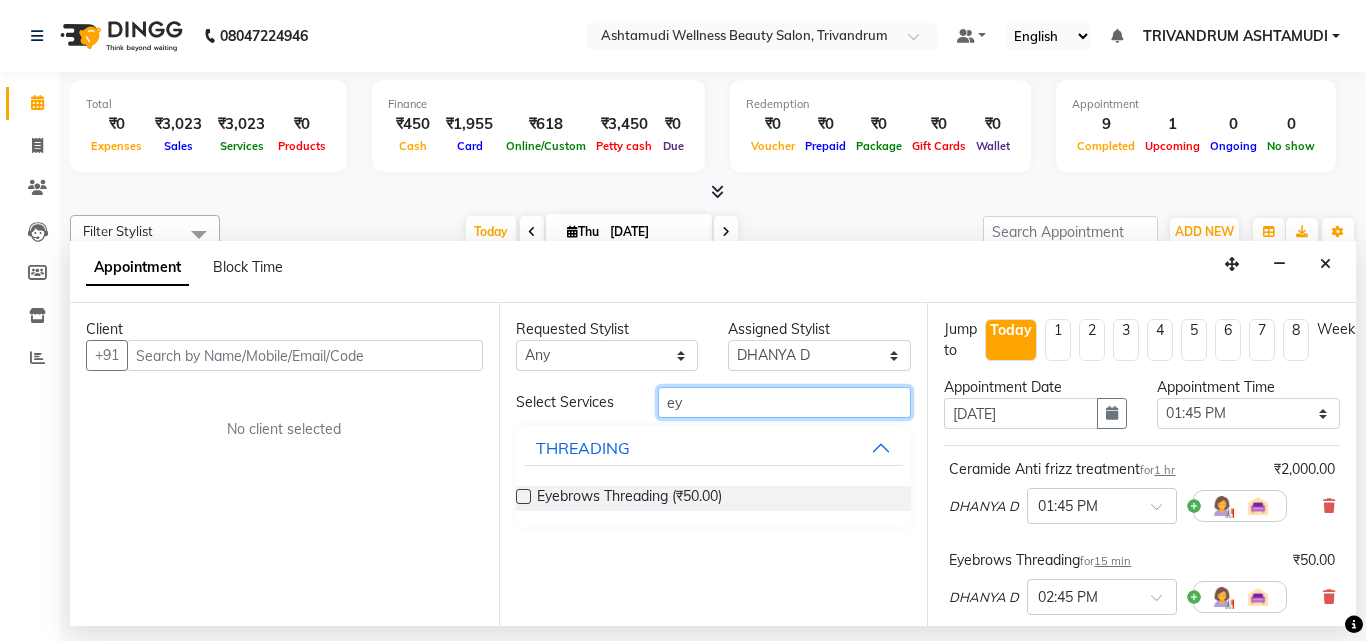 drag, startPoint x: 705, startPoint y: 401, endPoint x: 639, endPoint y: 408, distance: 66.37017 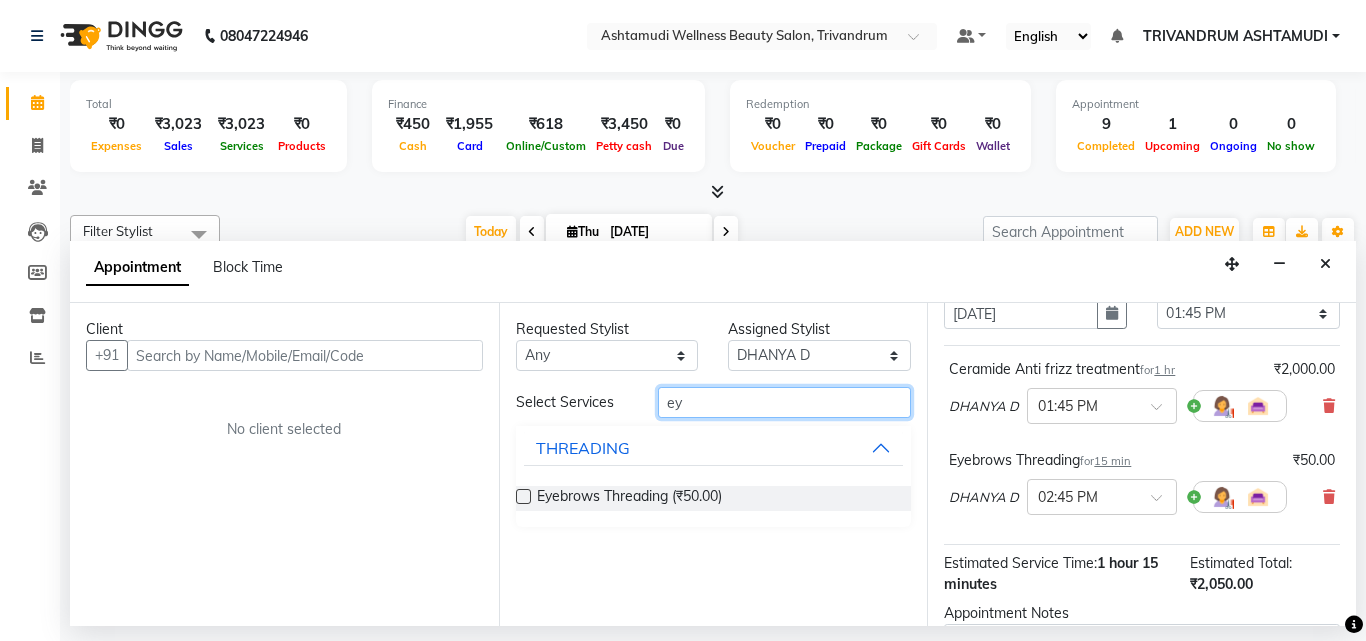 click on "ey" at bounding box center (785, 402) 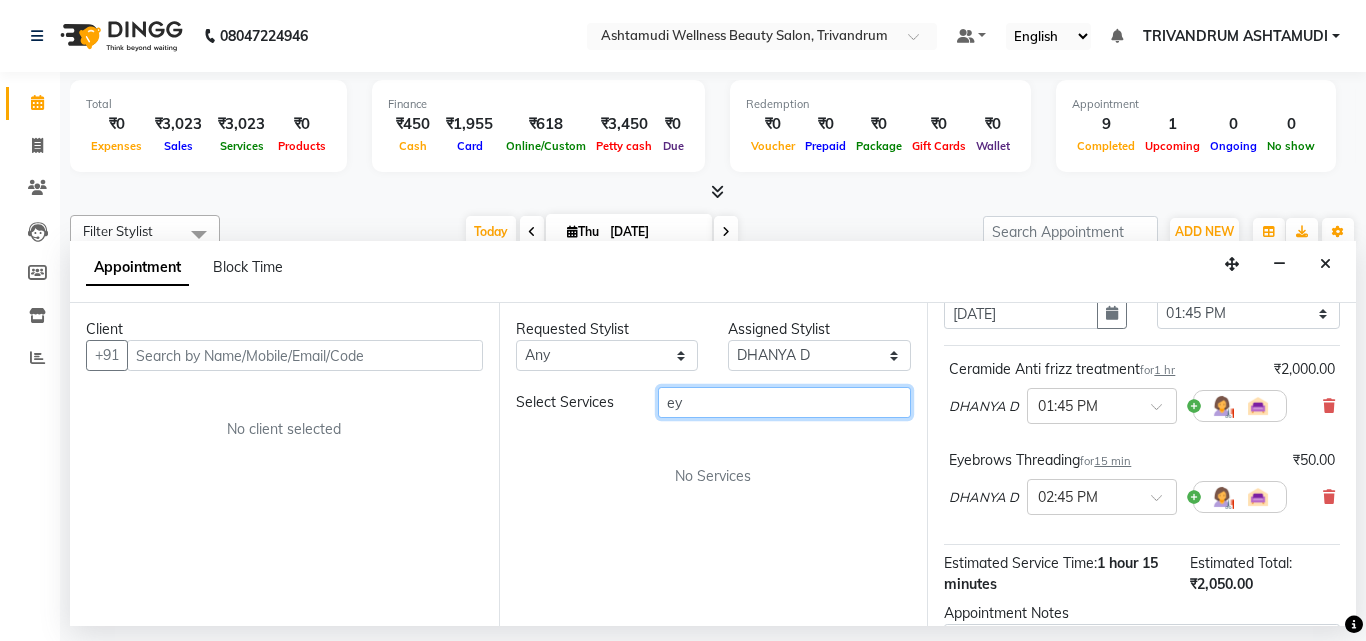 type on "e" 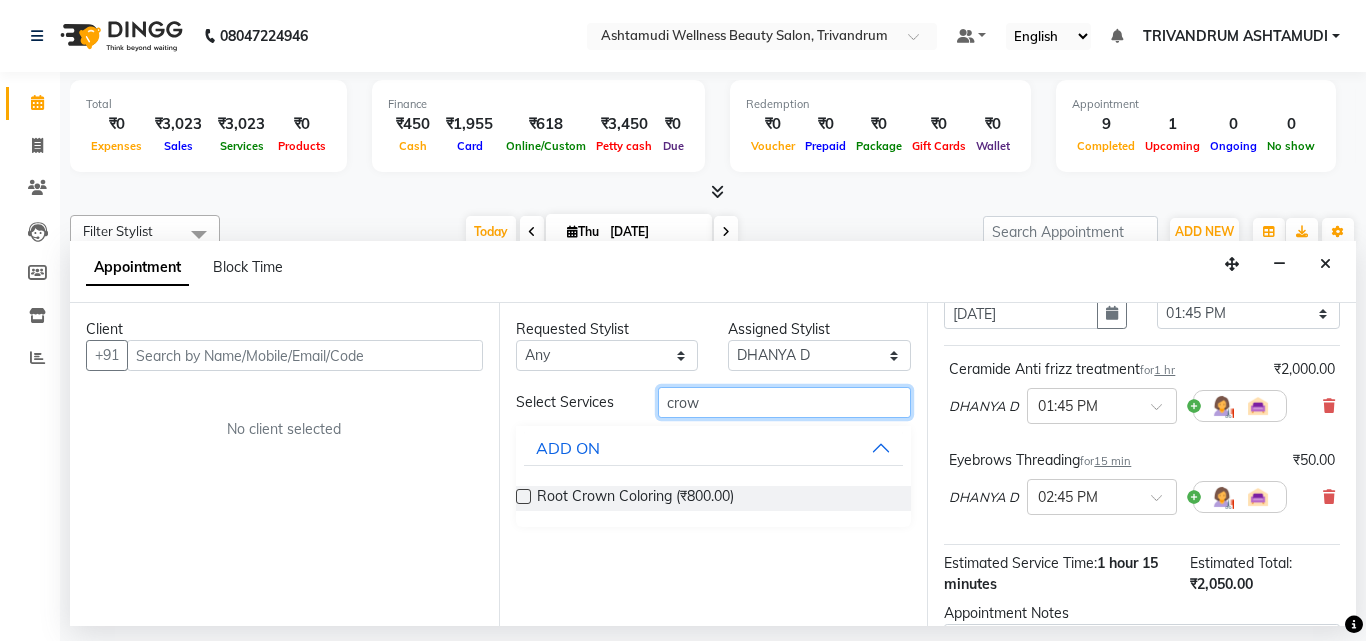 type on "crow" 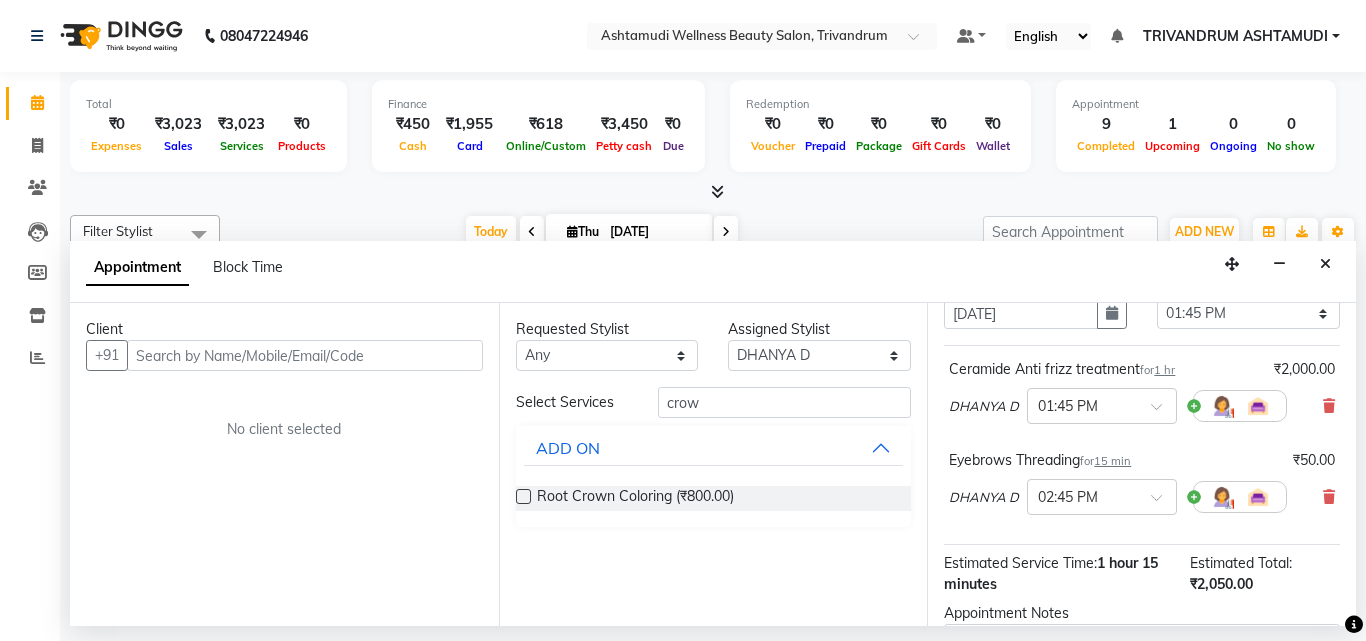 click at bounding box center [523, 496] 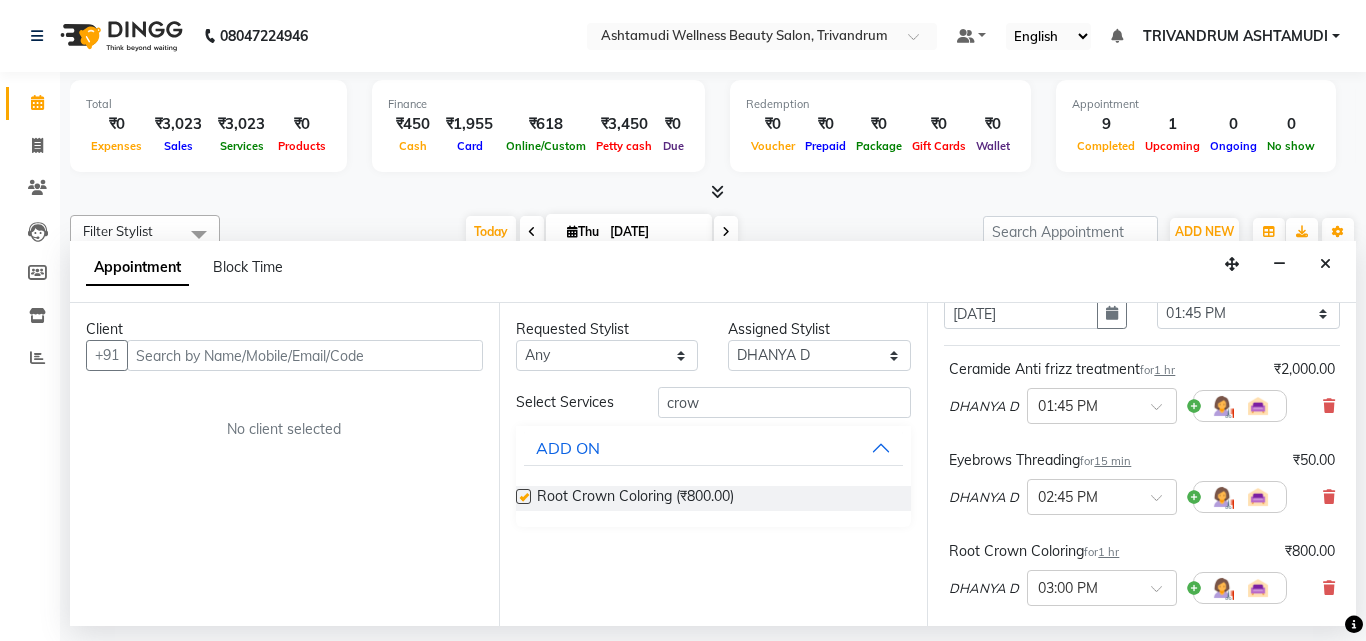 checkbox on "false" 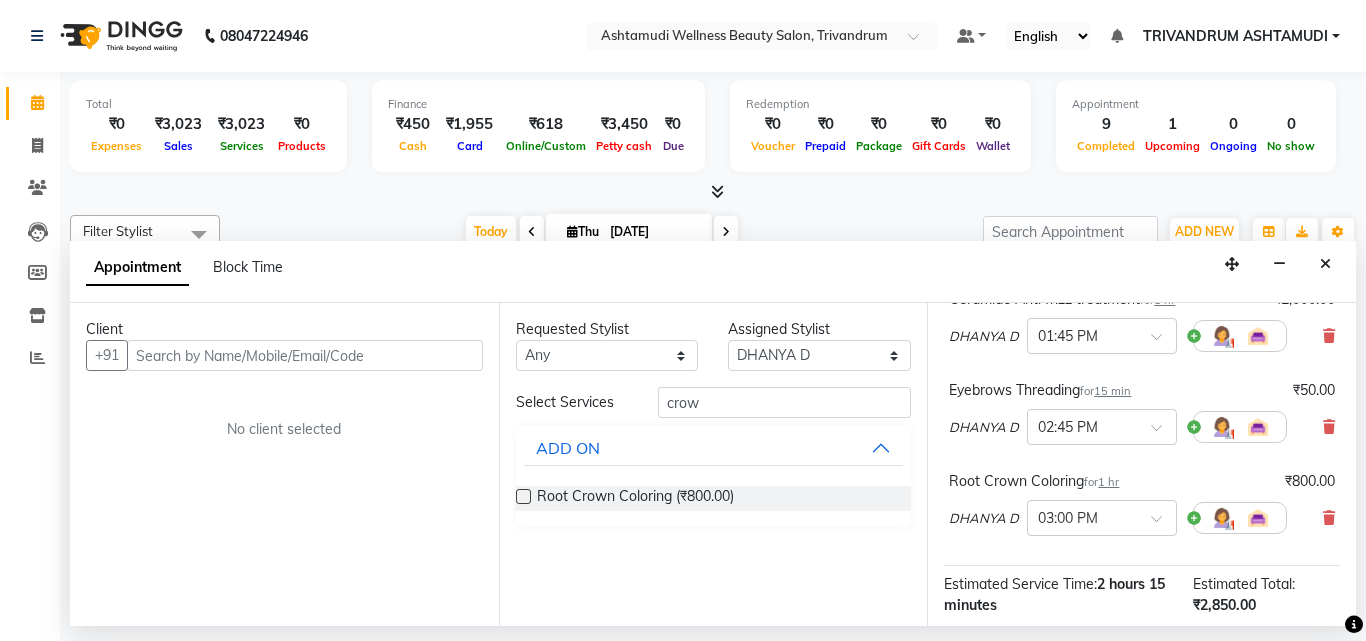 scroll, scrollTop: 200, scrollLeft: 0, axis: vertical 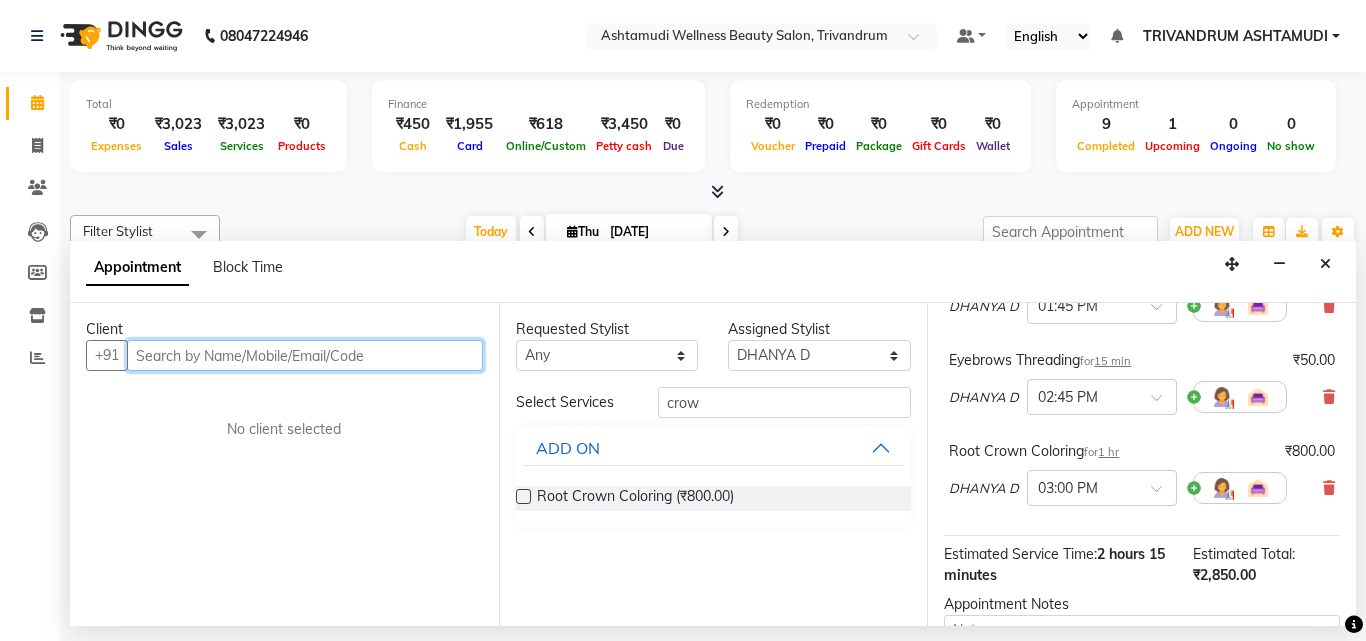 click at bounding box center [305, 355] 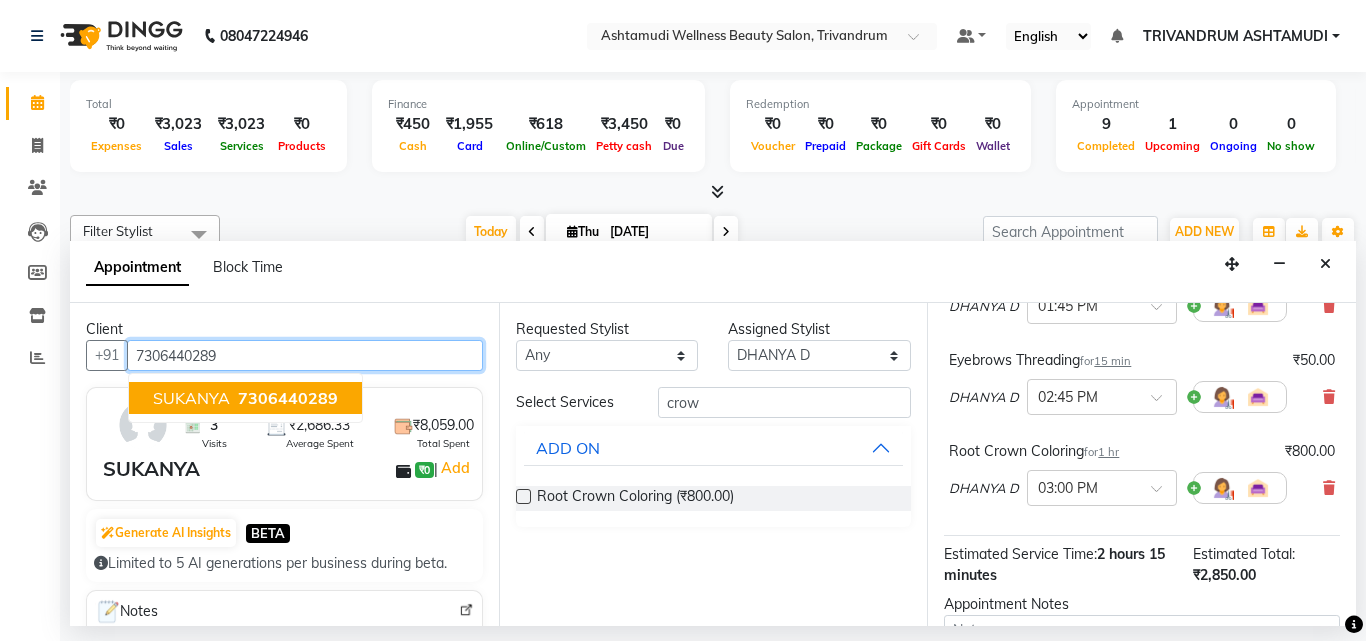 type on "7306440289" 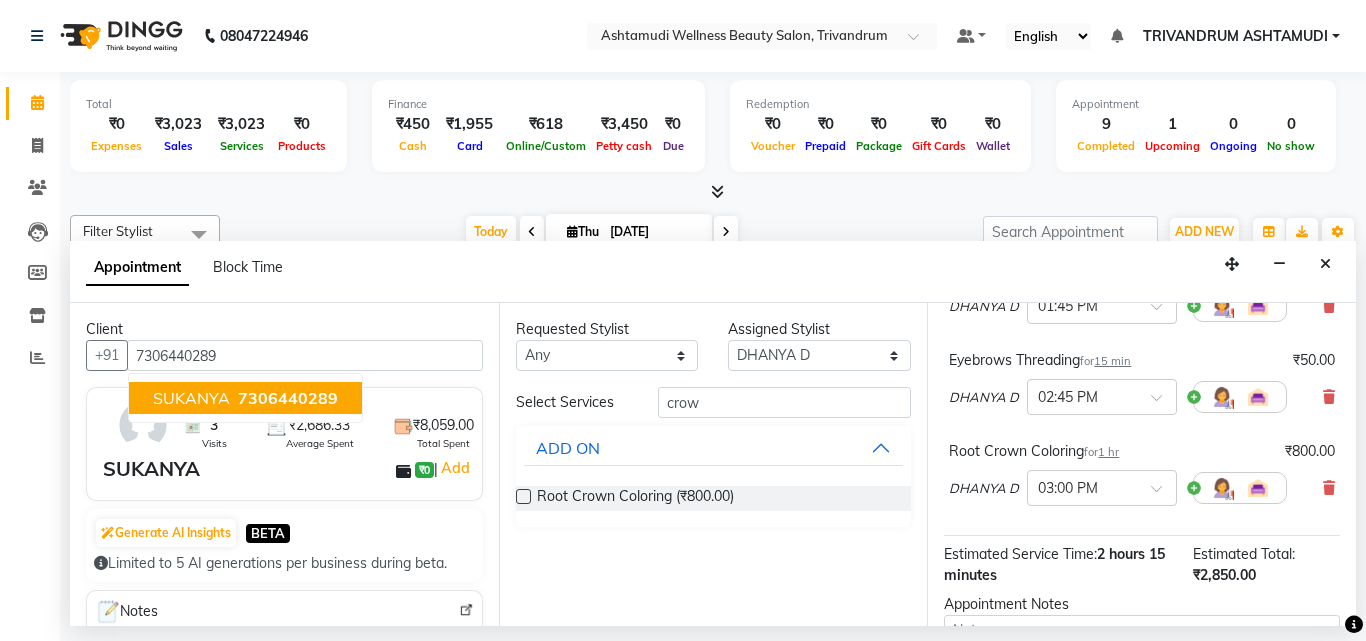 click on "SUKANYA    ₹0  |   Add" at bounding box center [288, 469] 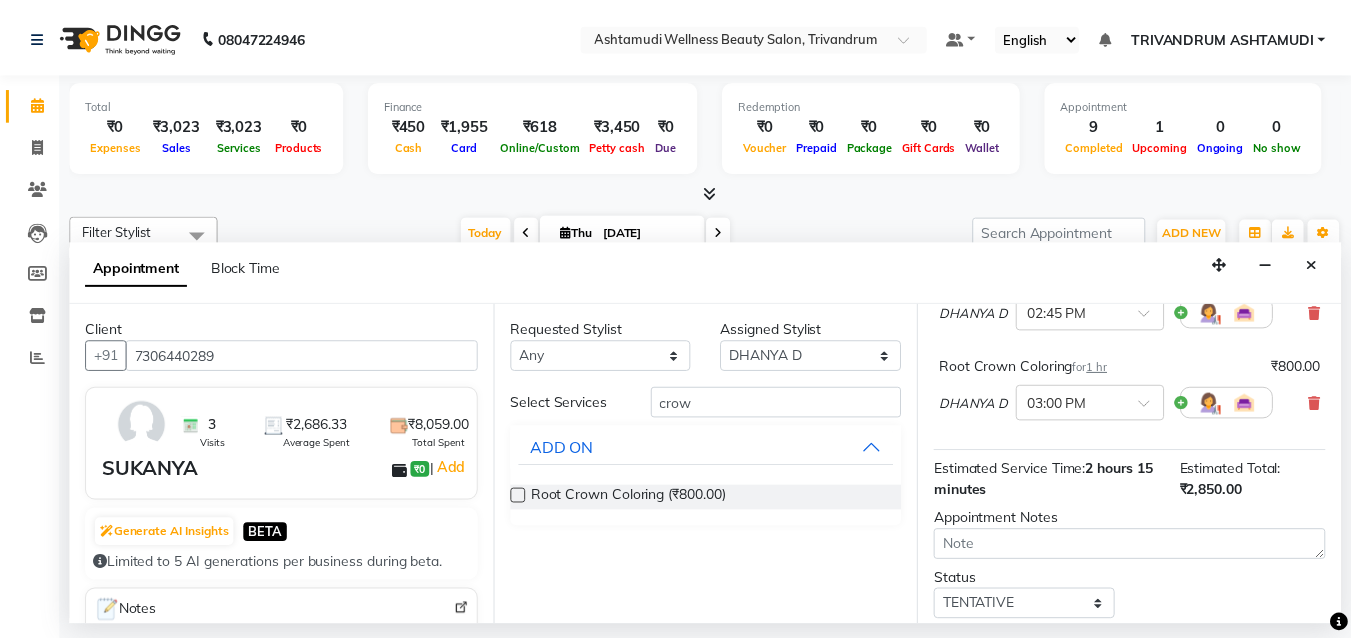 scroll, scrollTop: 421, scrollLeft: 0, axis: vertical 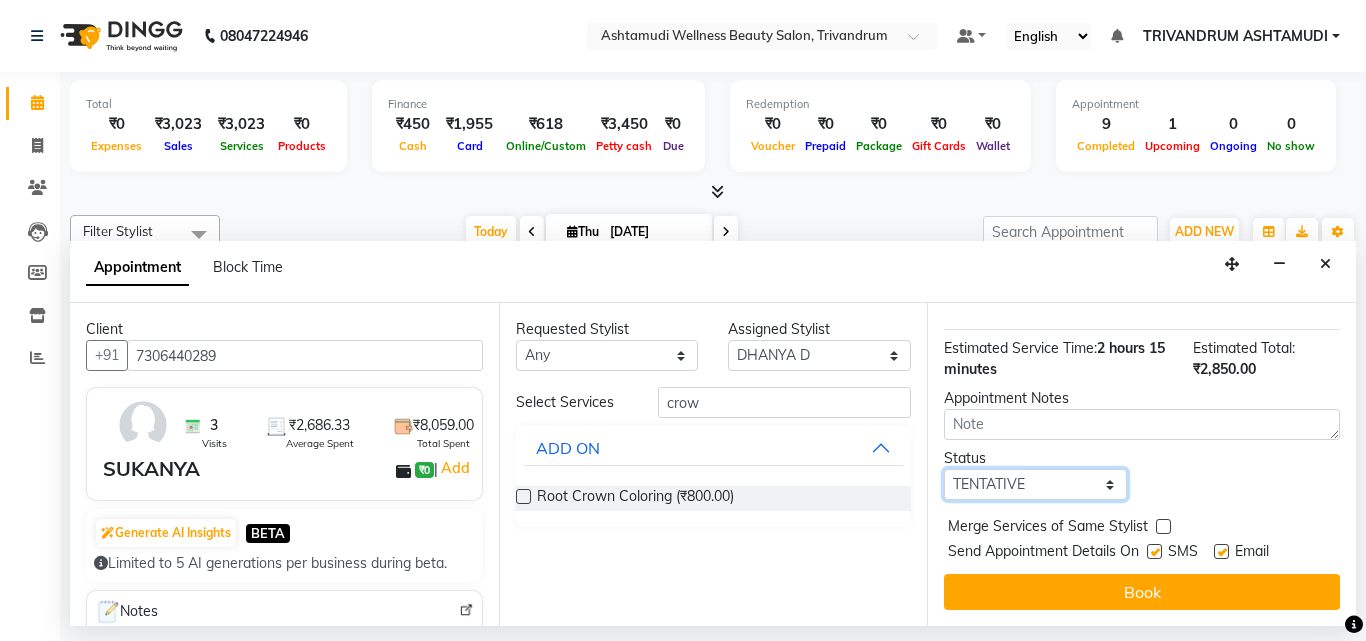 click on "Select TENTATIVE CONFIRM CHECK-IN UPCOMING" at bounding box center (1035, 484) 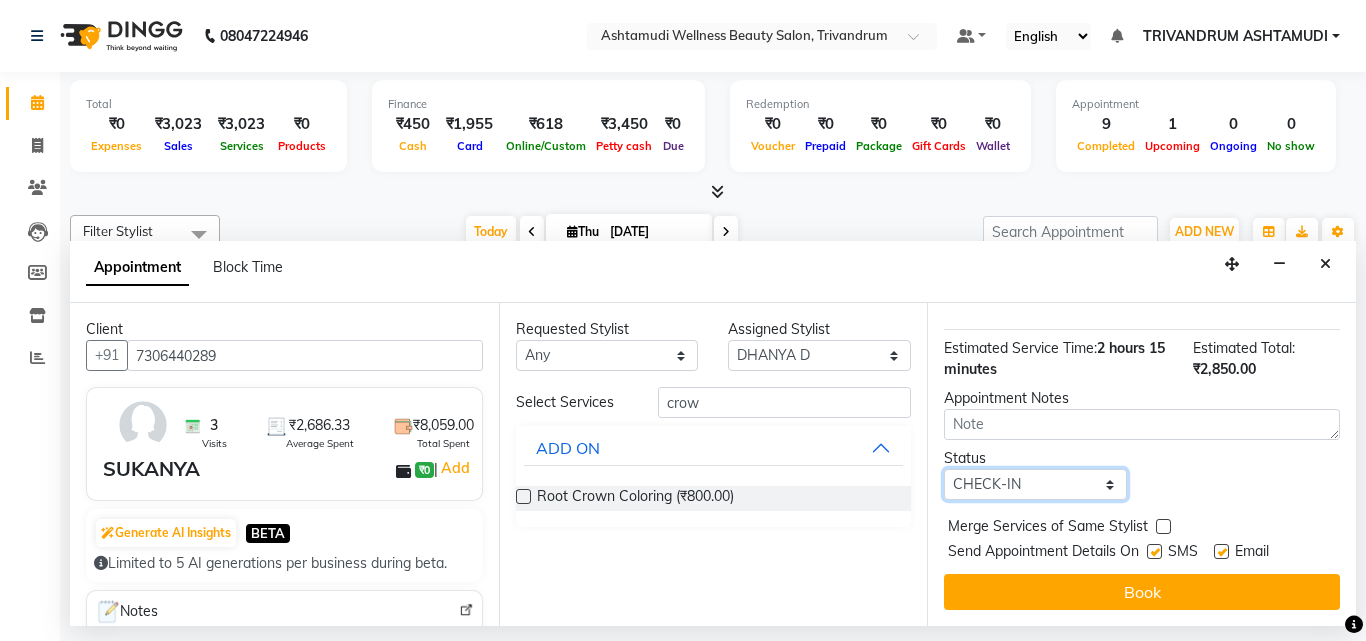 click on "Select TENTATIVE CONFIRM CHECK-IN UPCOMING" at bounding box center (1035, 484) 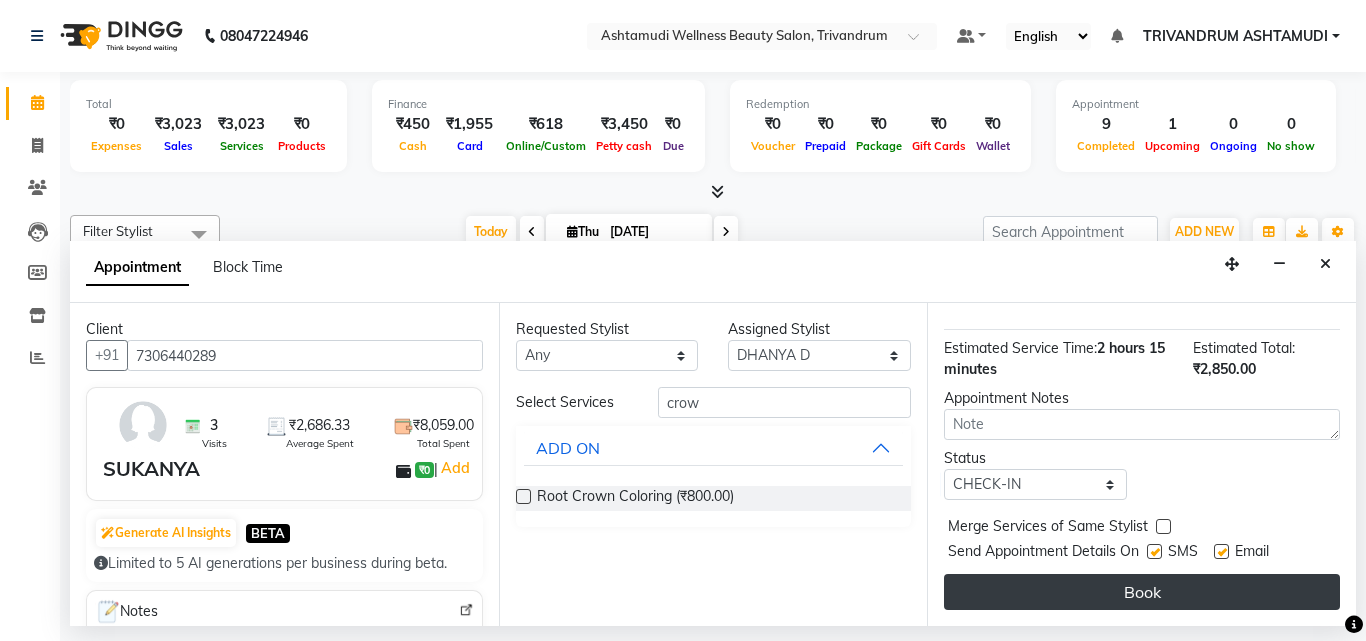 click on "Book" at bounding box center (1142, 592) 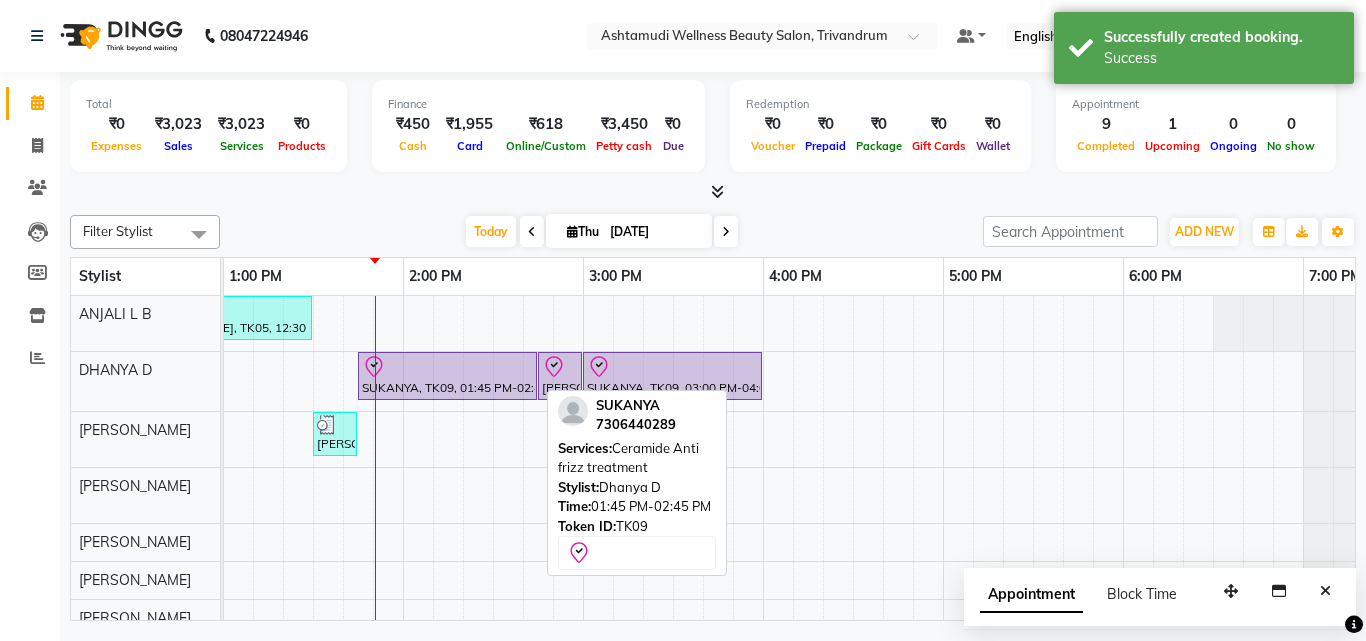 click on "SUKANYA, TK09, 01:45 PM-02:45 PM, Ceramide  Anti frizz treatment" at bounding box center (447, 376) 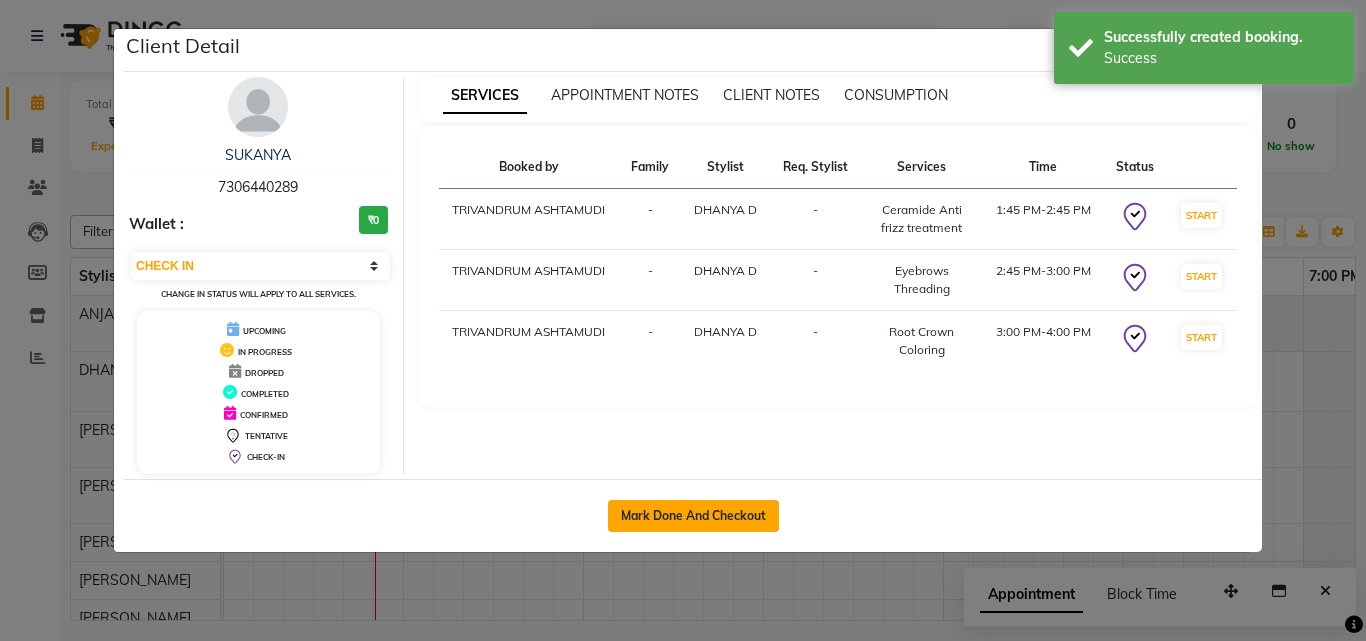 click on "Mark Done And Checkout" 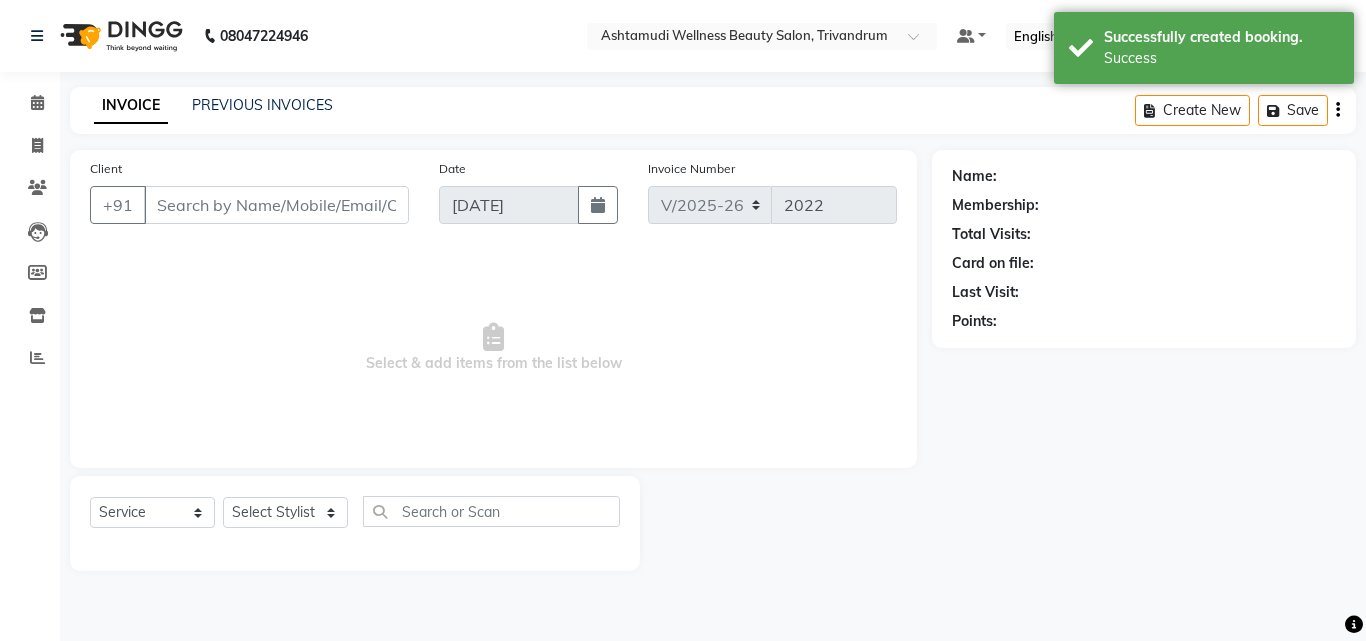 type on "7306440289" 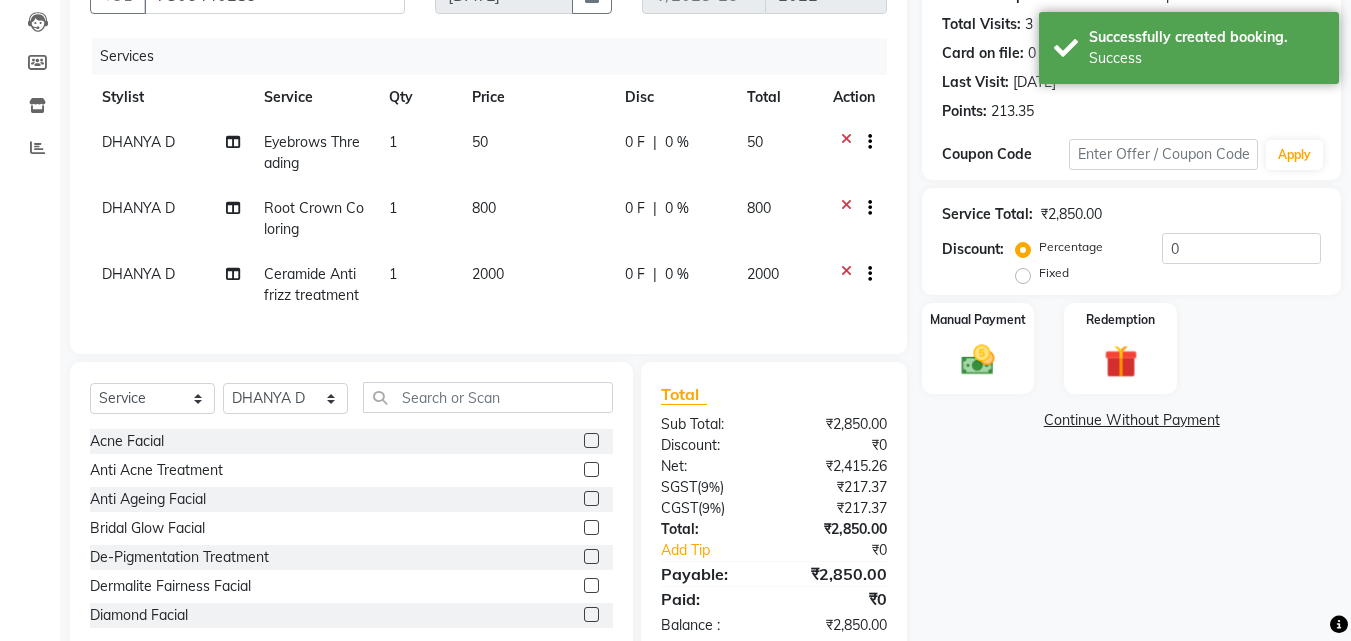 scroll, scrollTop: 271, scrollLeft: 0, axis: vertical 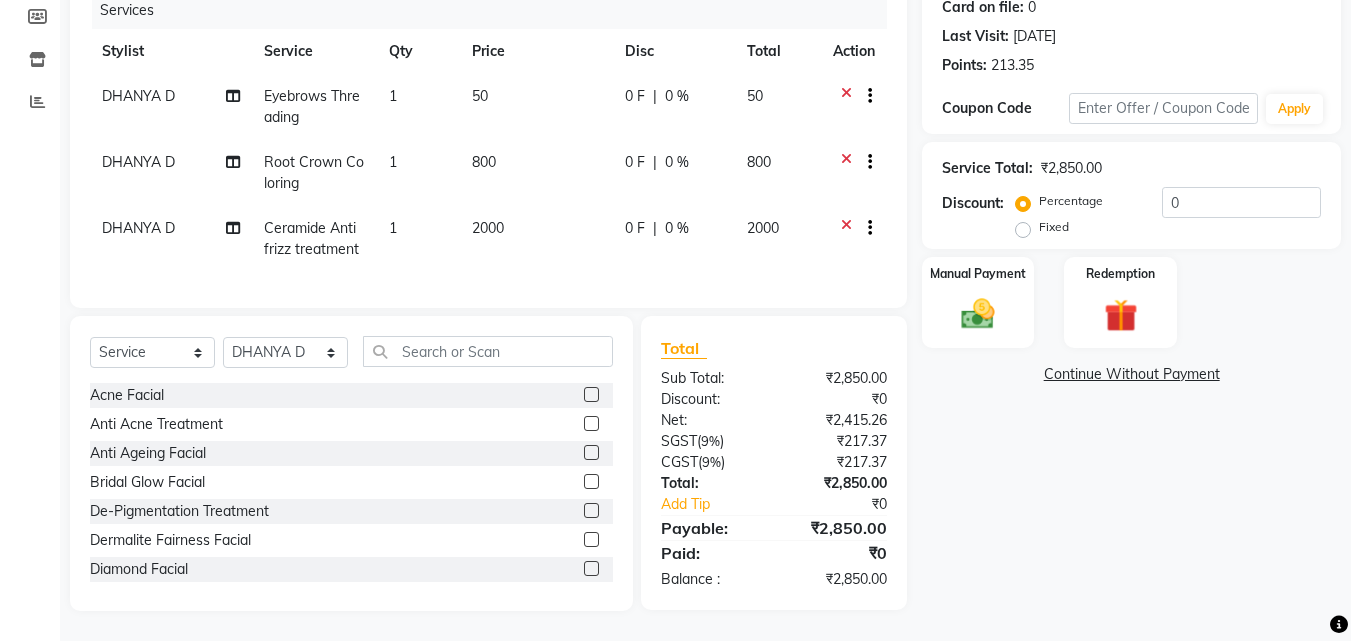 click on "Name: Sukanya  Membership:  No Active Membership  Total Visits:  3 Card on file:  0 Last Visit:   [DATE] Points:   213.35" 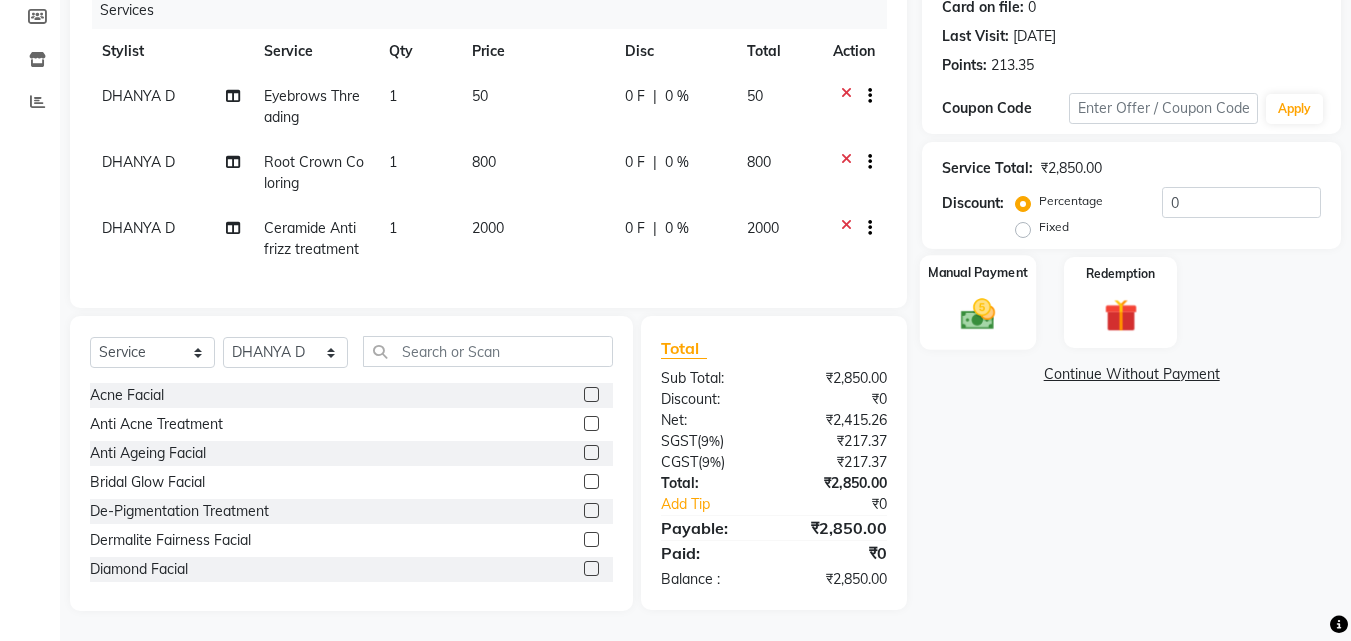 click on "Manual Payment" 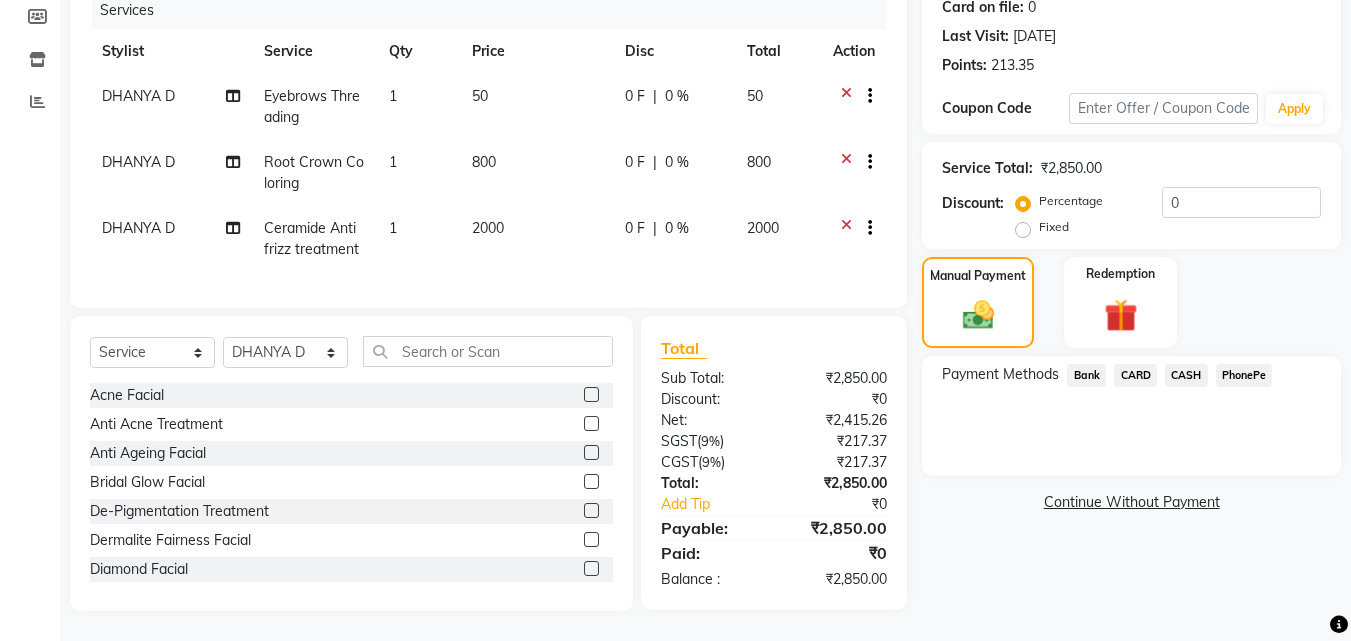 click on "PhonePe" 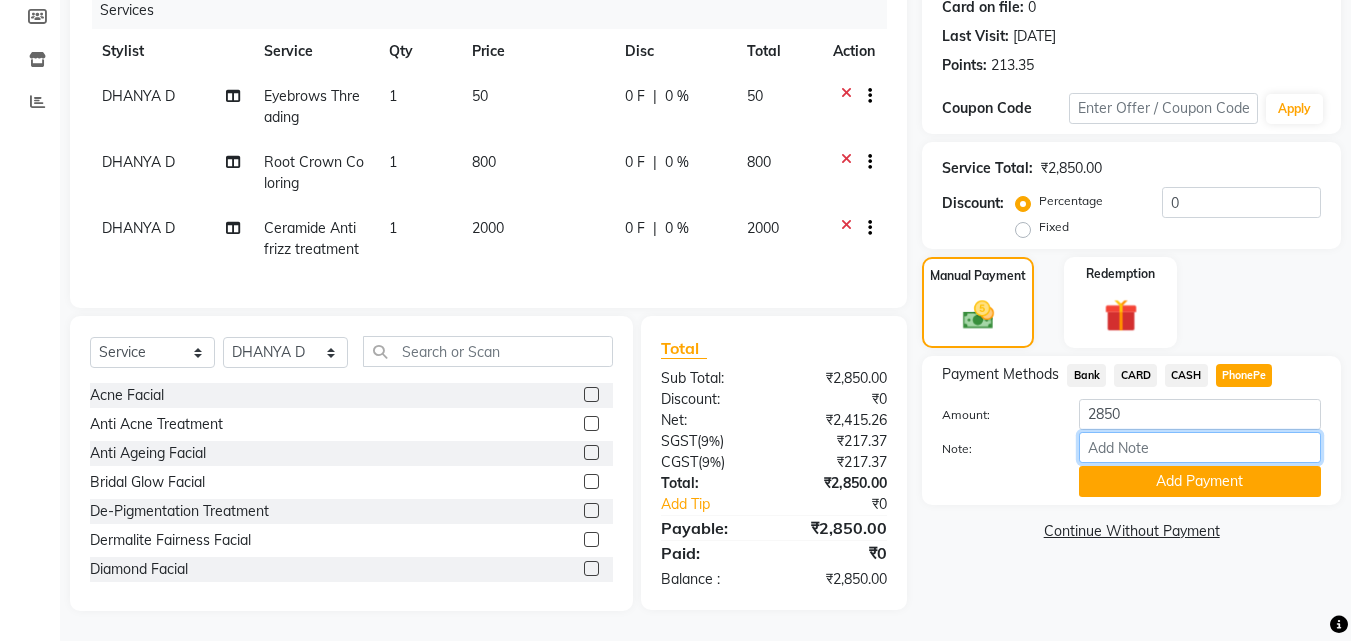 click on "Note:" at bounding box center (1200, 447) 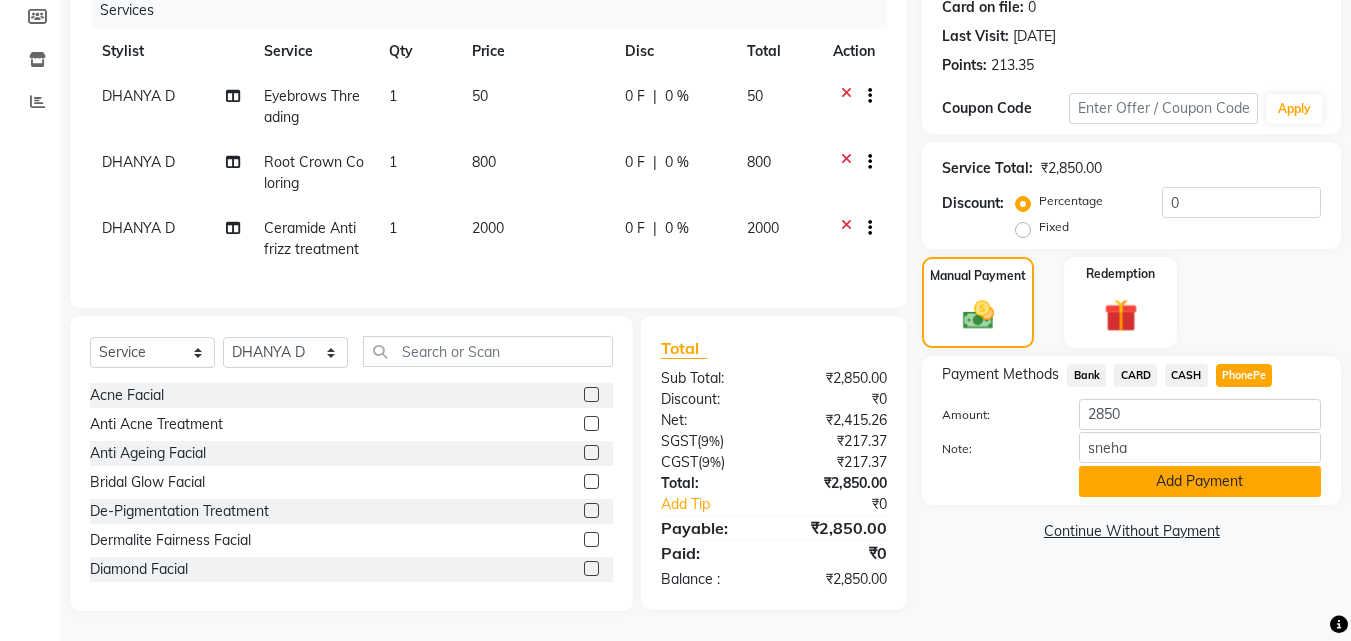 click on "Add Payment" 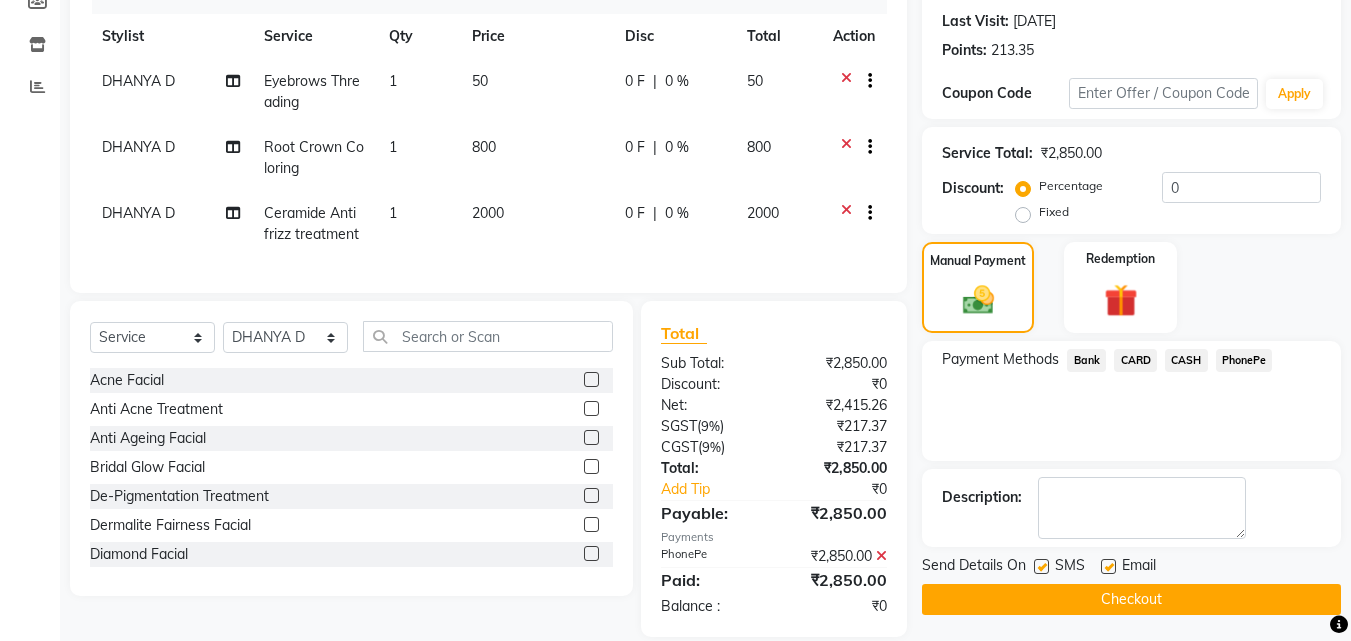 click on "Checkout" 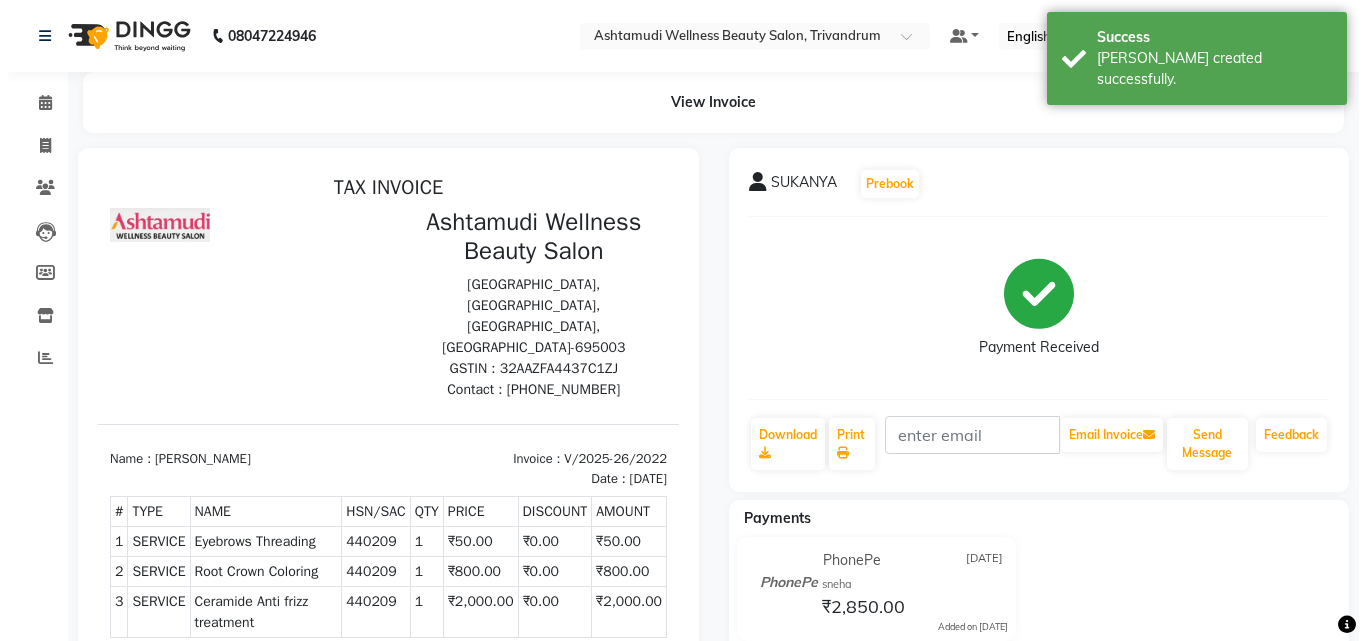 scroll, scrollTop: 0, scrollLeft: 0, axis: both 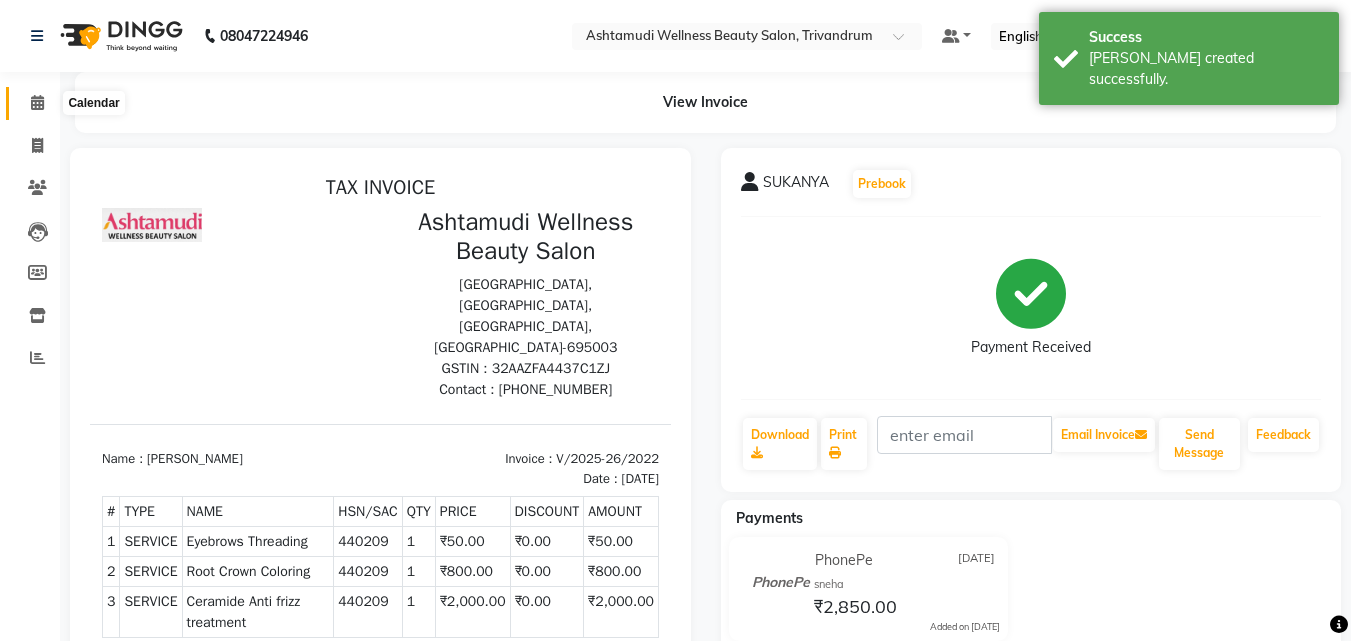 click 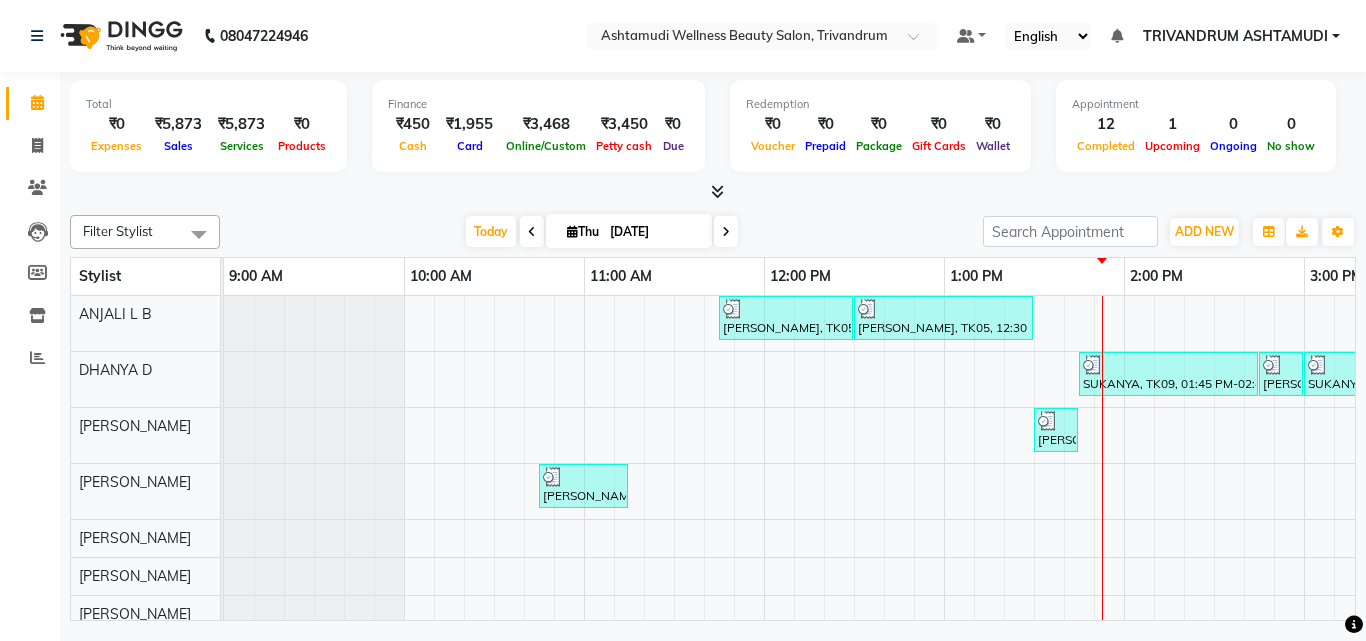 click on "Filter Stylist Select All ANJALI L B	 CHIPPY DHANYA D [PERSON_NAME]	 [PERSON_NAME] [PERSON_NAME] [PERSON_NAME]	 [PERSON_NAME] TRIVANDRUM ASHTAMUDI [PERSON_NAME] S [DATE]  [DATE] Toggle Dropdown Add Appointment Add Invoice Add Expense Add Attendance Add Client Toggle Dropdown Add Appointment Add Invoice Add Expense Add Attendance Add Client ADD NEW Toggle Dropdown Add Appointment Add Invoice Add Expense Add Attendance Add Client Filter Stylist Select All ANJALI L B	 CHIPPY DHANYA D [PERSON_NAME]	 [PERSON_NAME] [PERSON_NAME] [PERSON_NAME]	 [PERSON_NAME] TRIVANDRUM ASHTAMUDI [PERSON_NAME] S Group By  Staff View   Room View  View as Vertical  Vertical - Week View  Horizontal  Horizontal - Week View  List  Toggle Dropdown Calendar Settings Manage Tags   Arrange Stylists   Reset Stylists  Full Screen Appointment Form Zoom 150% Stylist 9:00 AM 10:00 AM 11:00 AM 12:00 PM 1:00 PM 2:00 PM 3:00 PM 4:00 PM 5:00 PM 6:00 PM 7:00 PM 8:00 PM 9:00 PM 10:00 PM ANJALI L B	 DHANYA D [PERSON_NAME]	 [PERSON_NAME]	 [PERSON_NAME]	 [PERSON_NAME]" 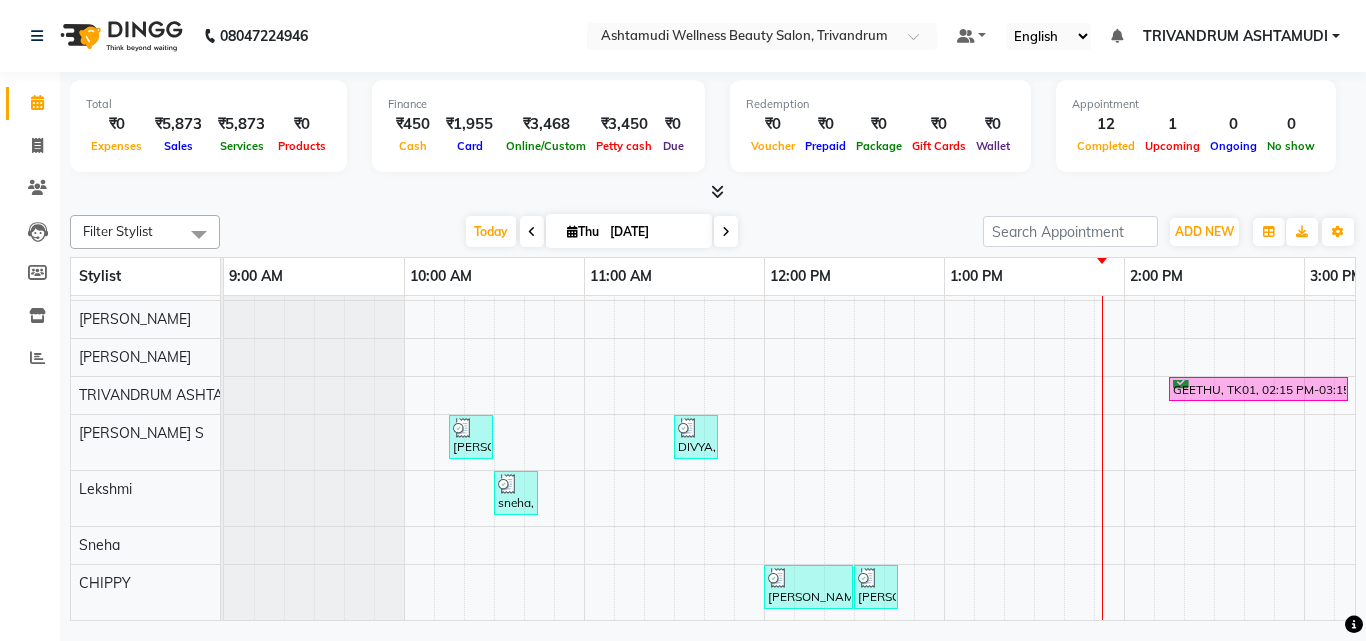 scroll, scrollTop: 272, scrollLeft: 0, axis: vertical 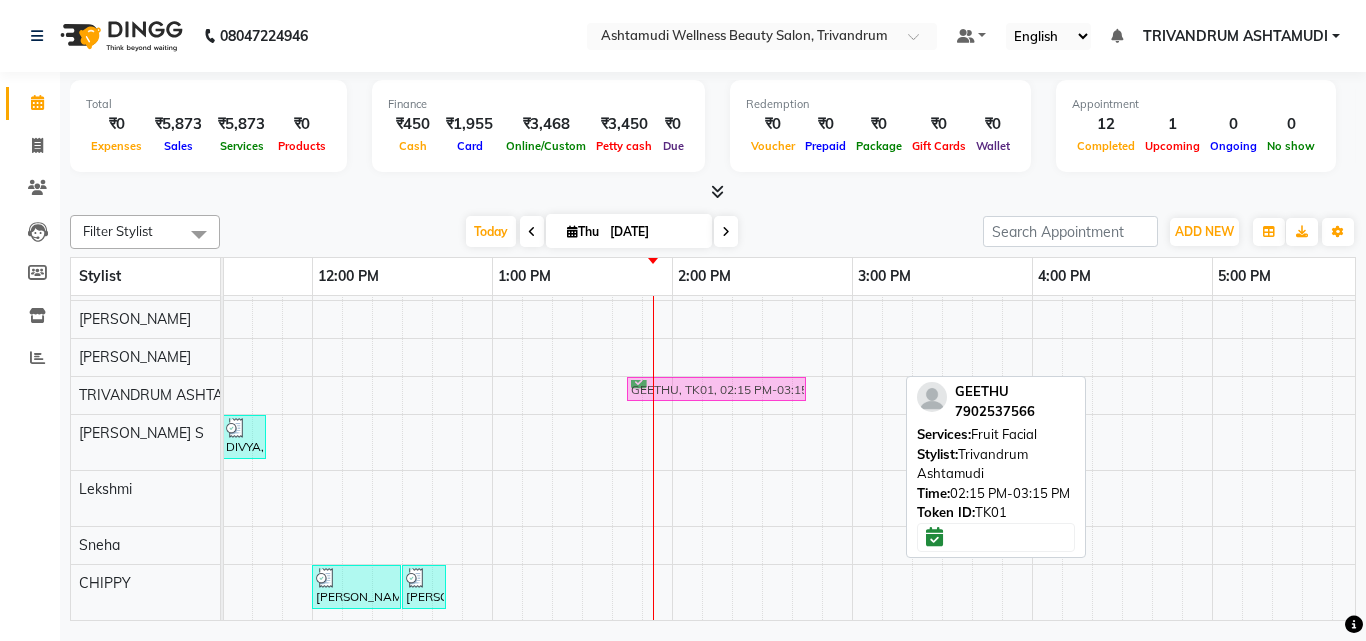 drag, startPoint x: 798, startPoint y: 365, endPoint x: 715, endPoint y: 369, distance: 83.09633 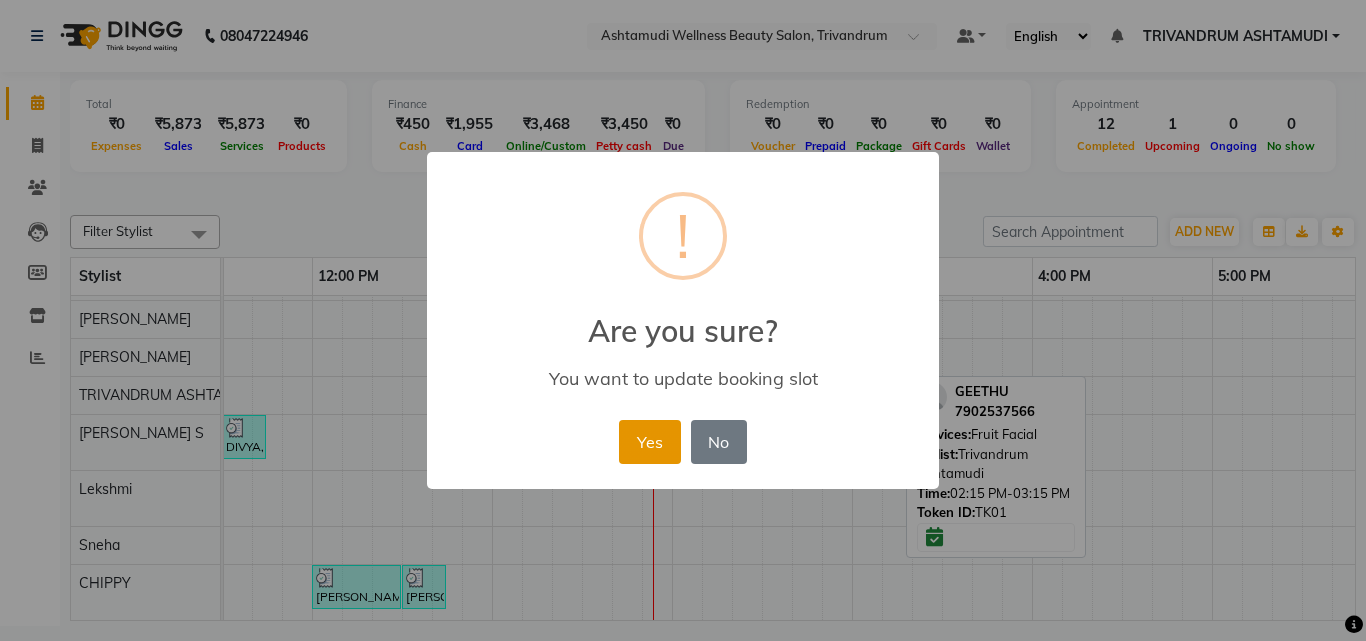 click on "Yes" at bounding box center (649, 442) 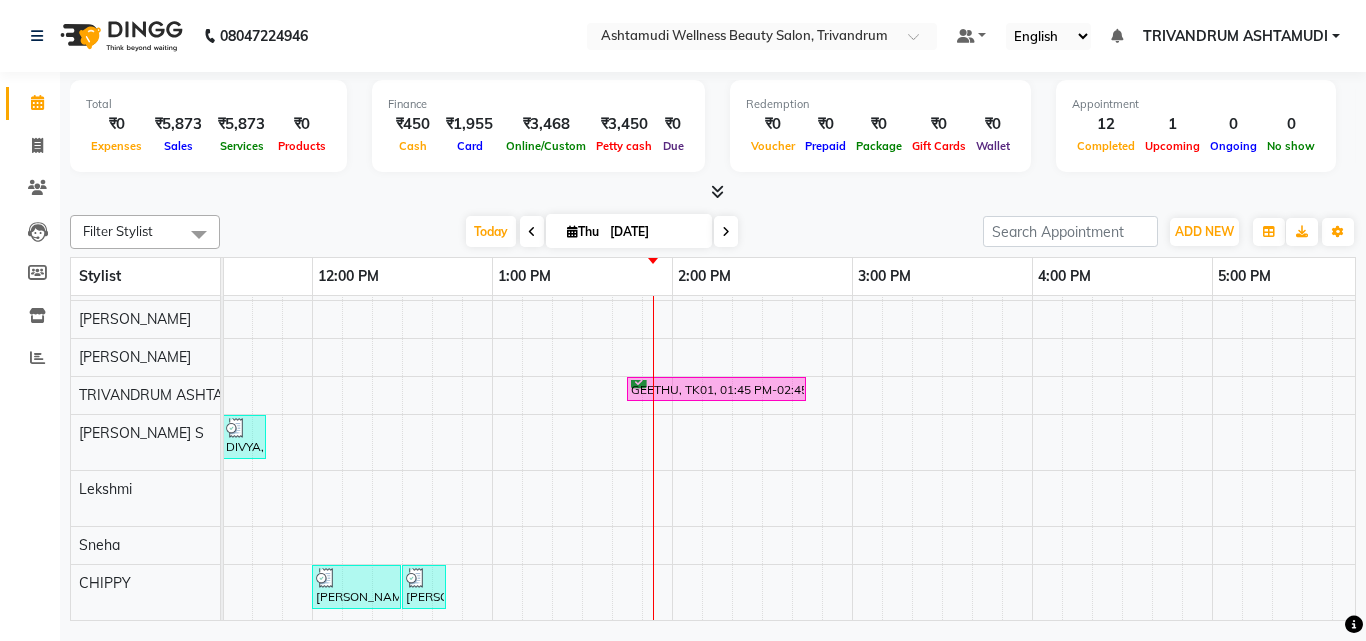 click at bounding box center (713, 192) 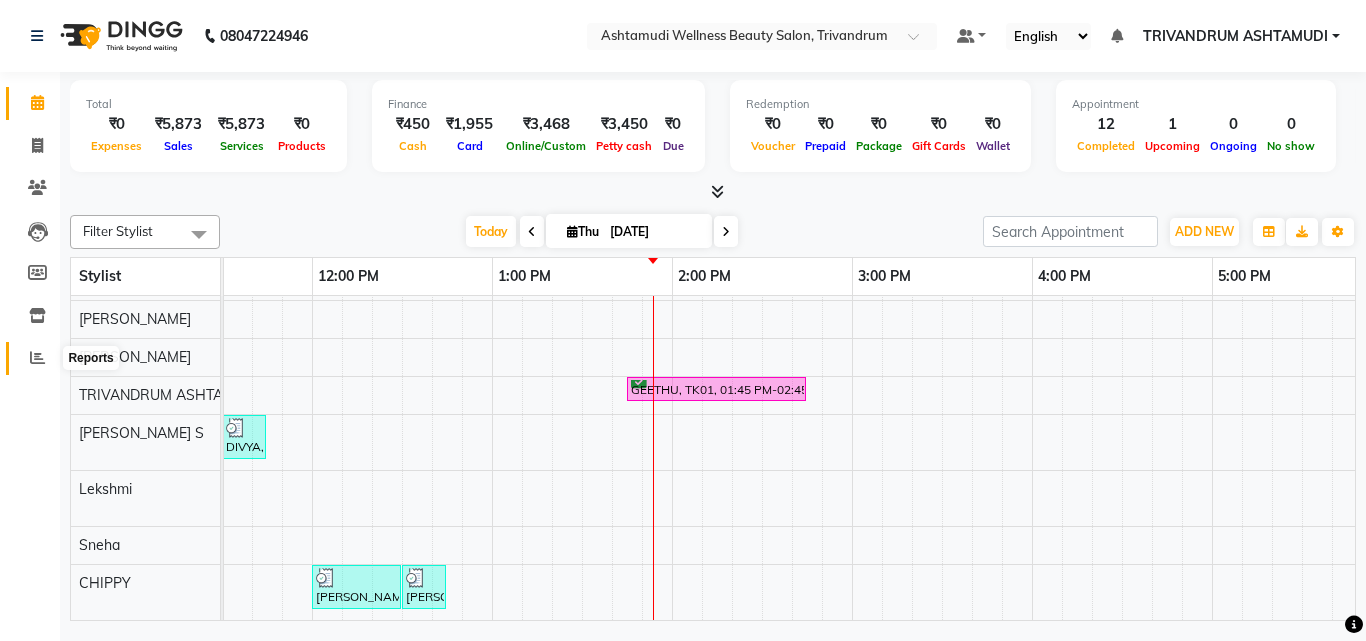 click 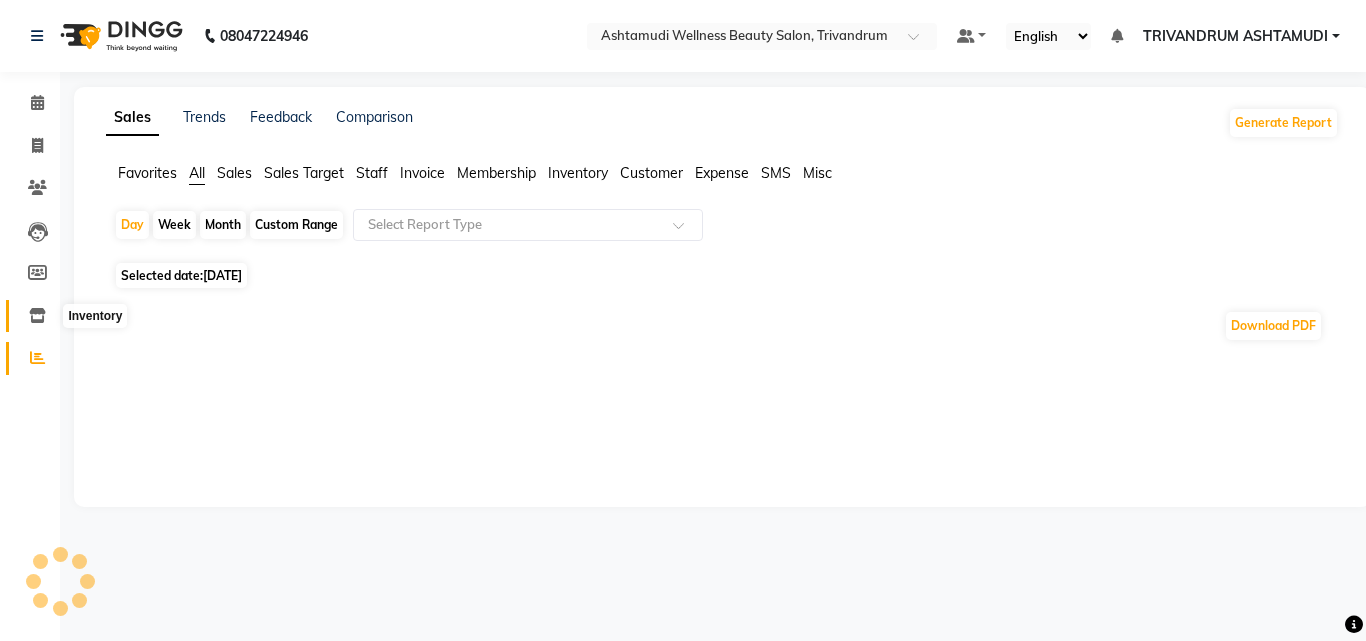 click 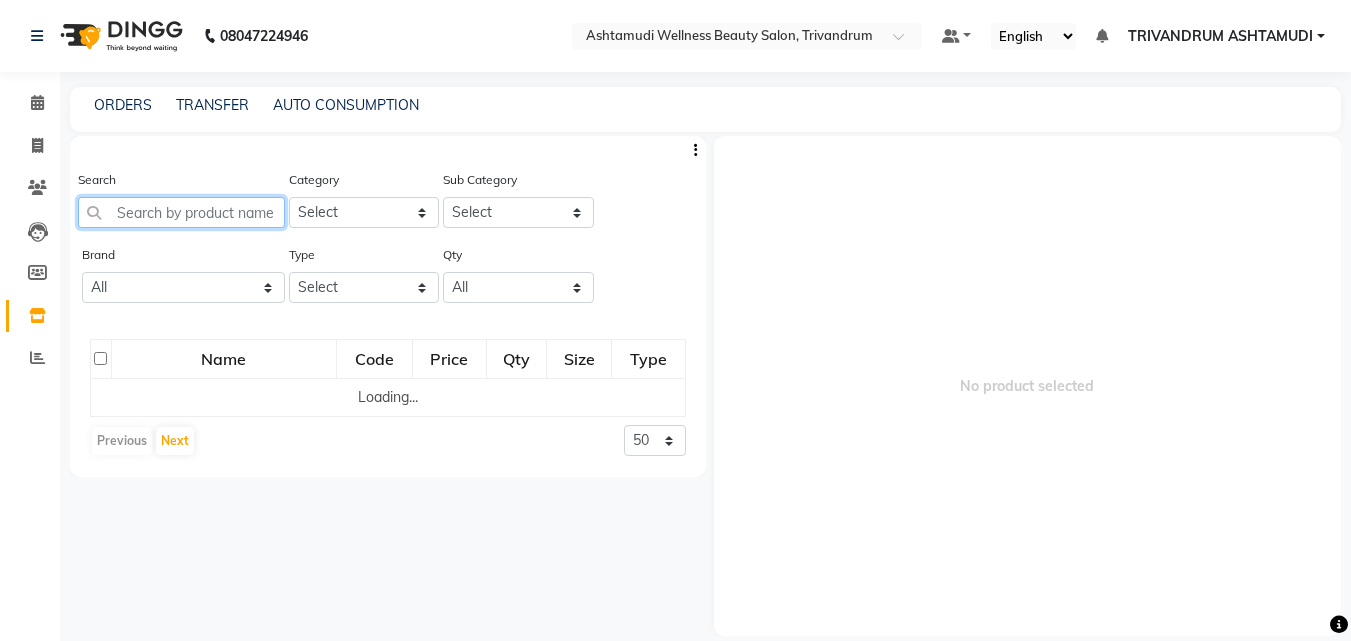 click 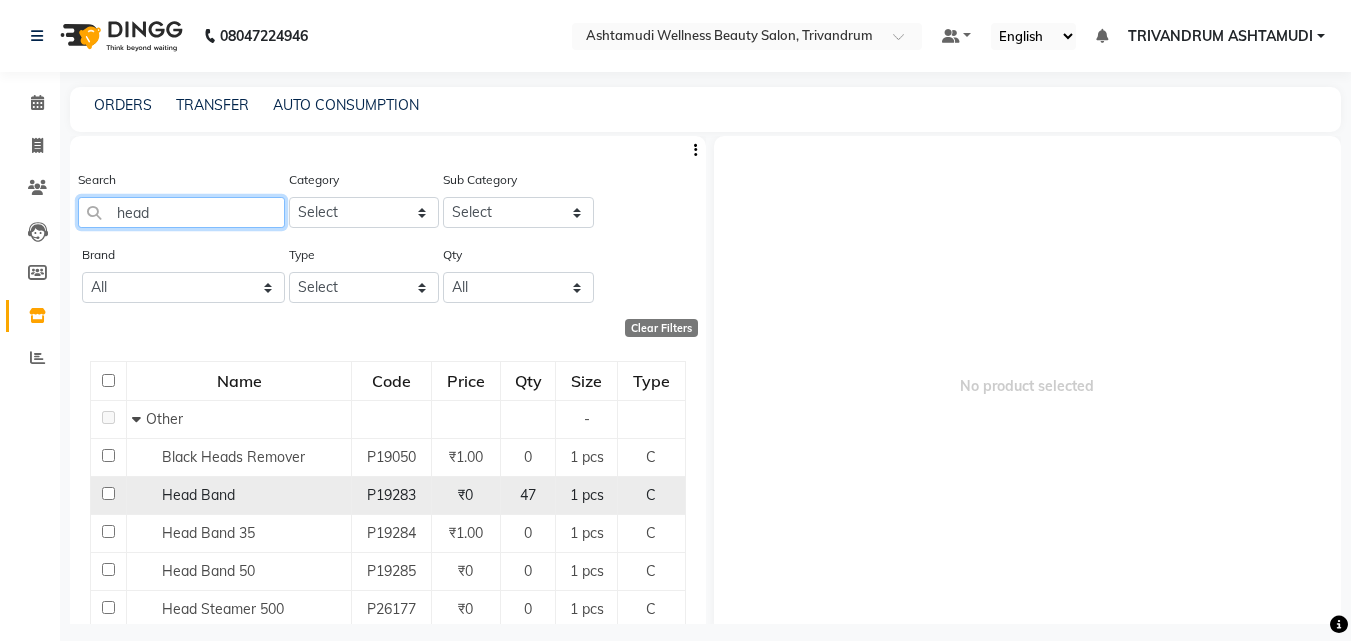 type on "head" 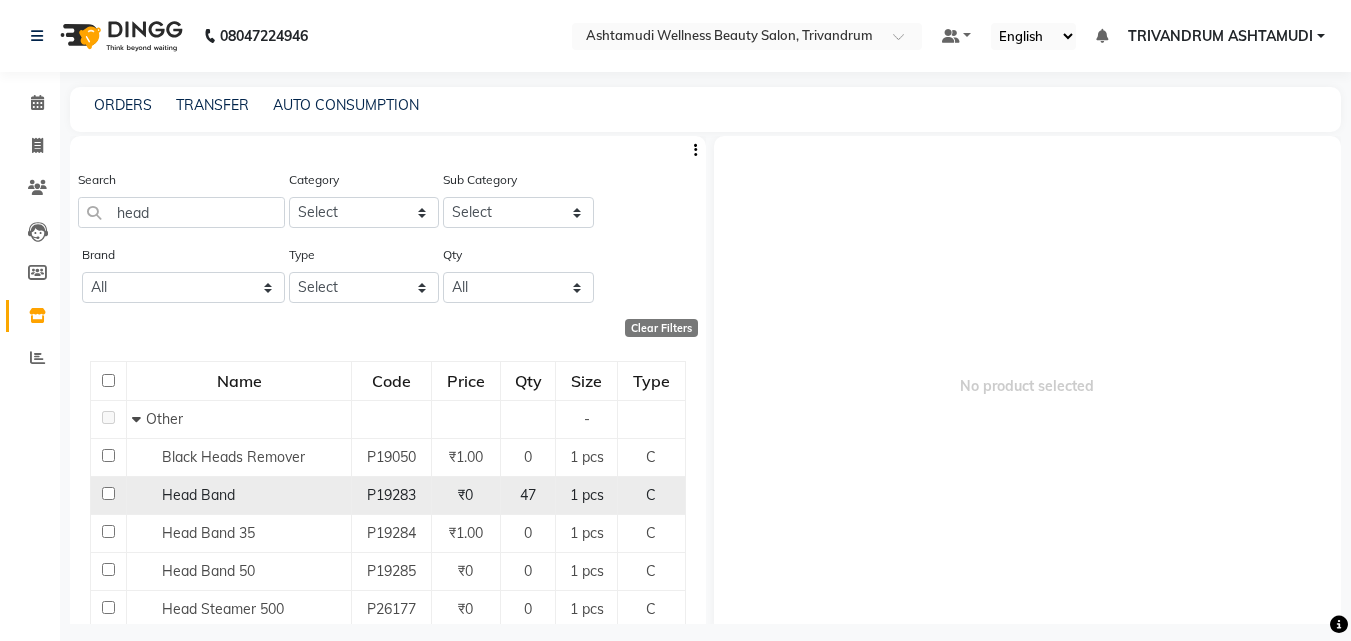click 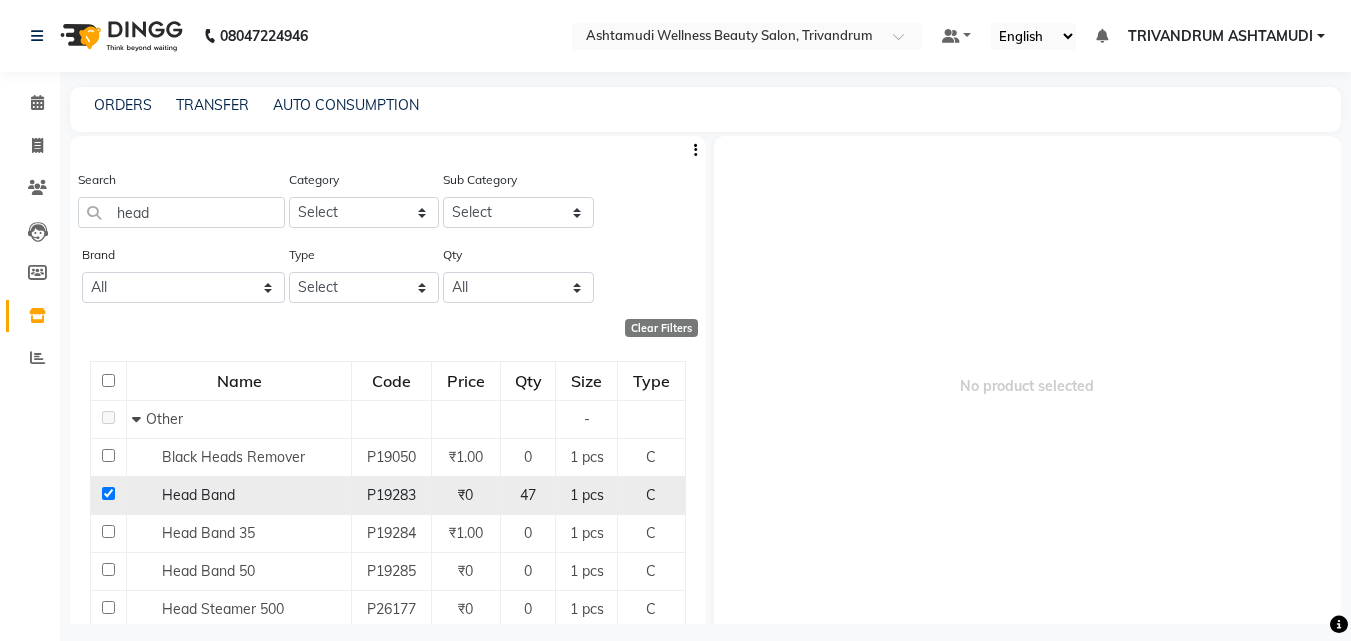 checkbox on "true" 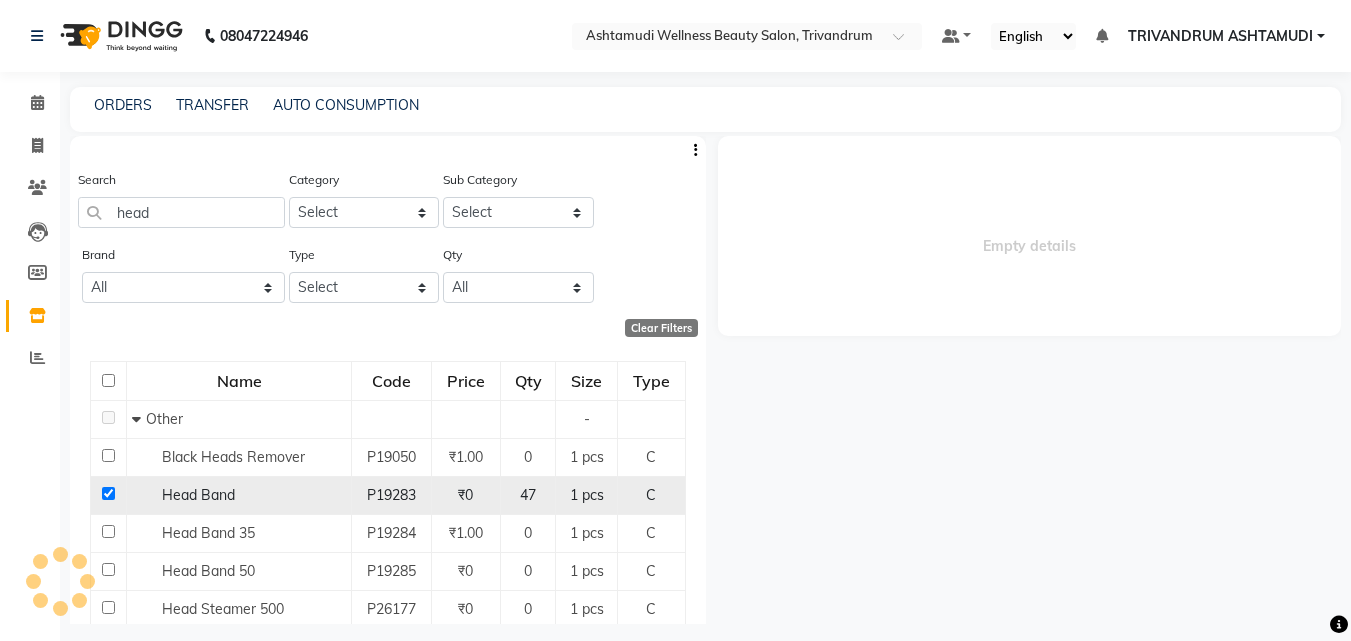 select 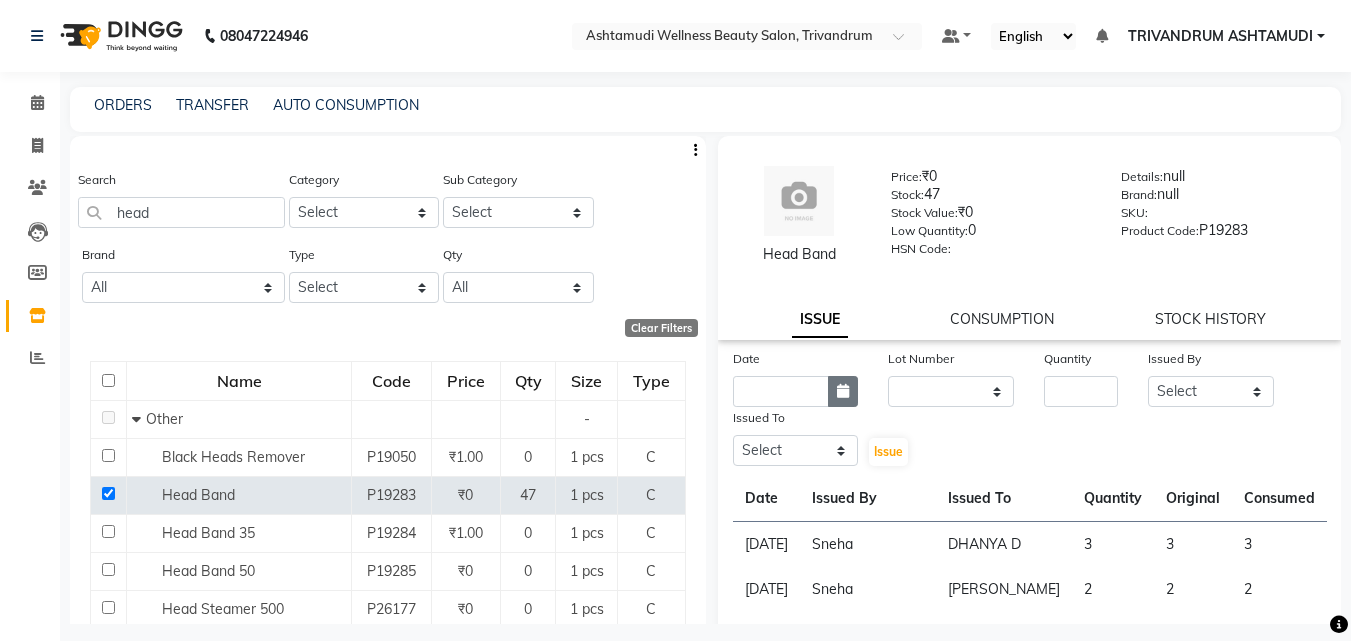 click 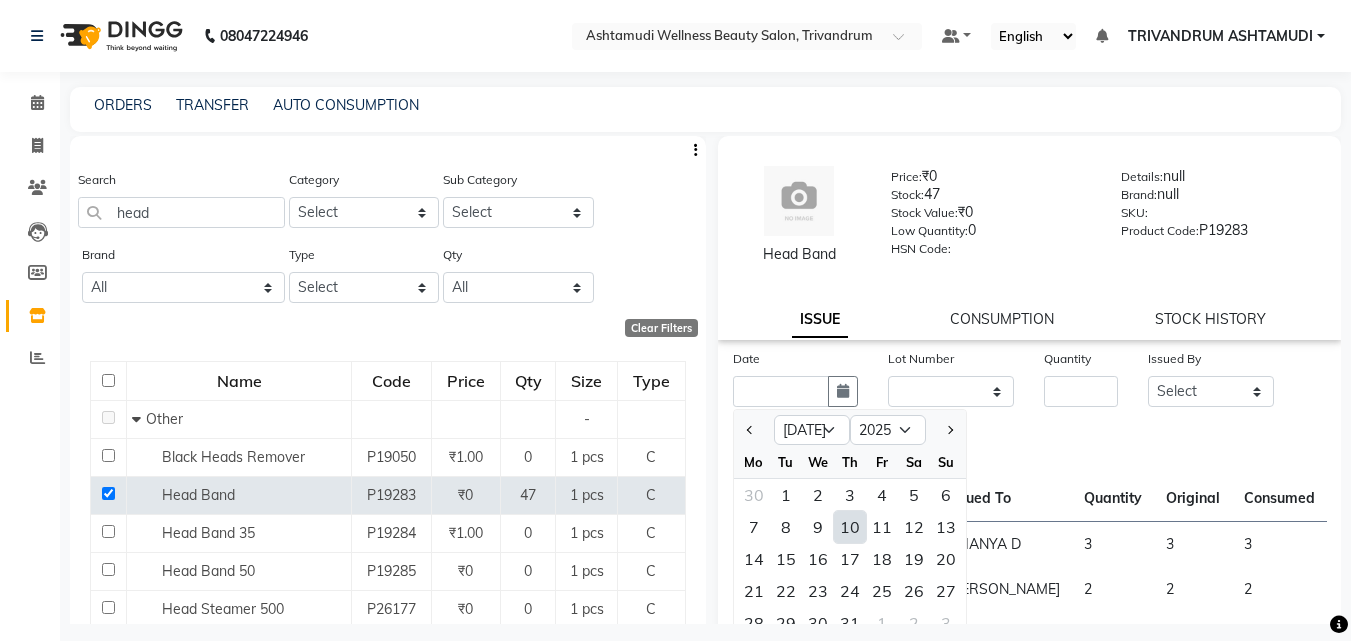 click on "10" 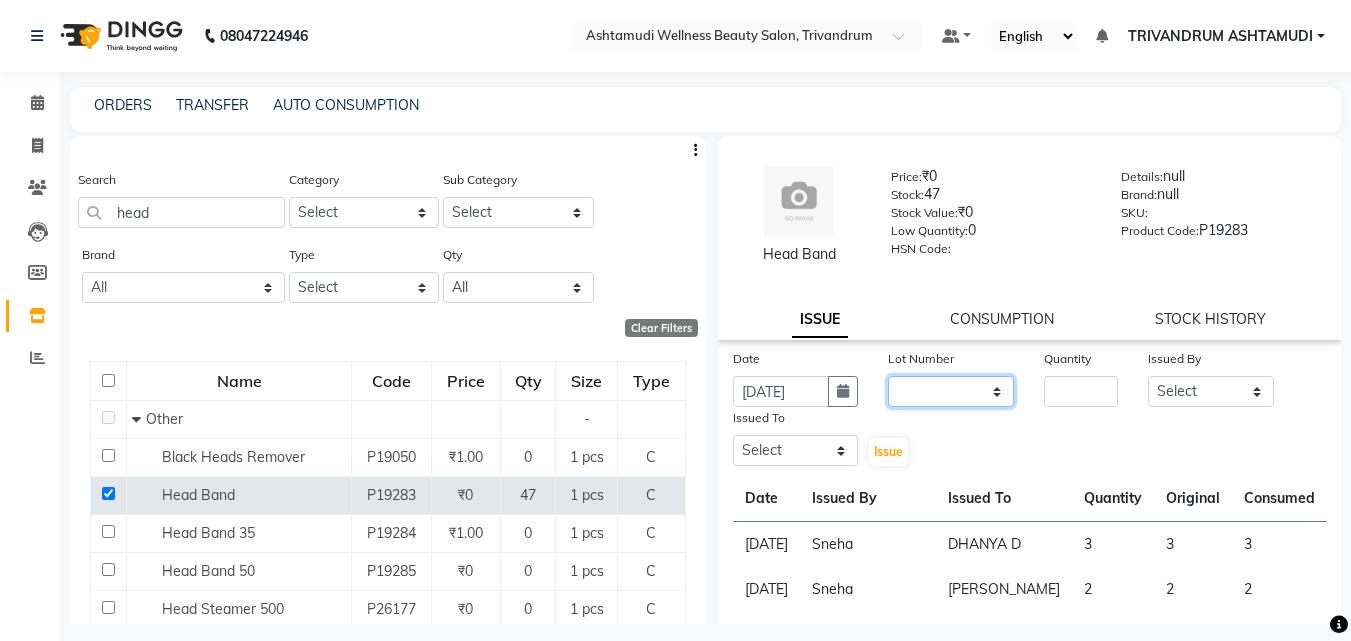 click on "None" 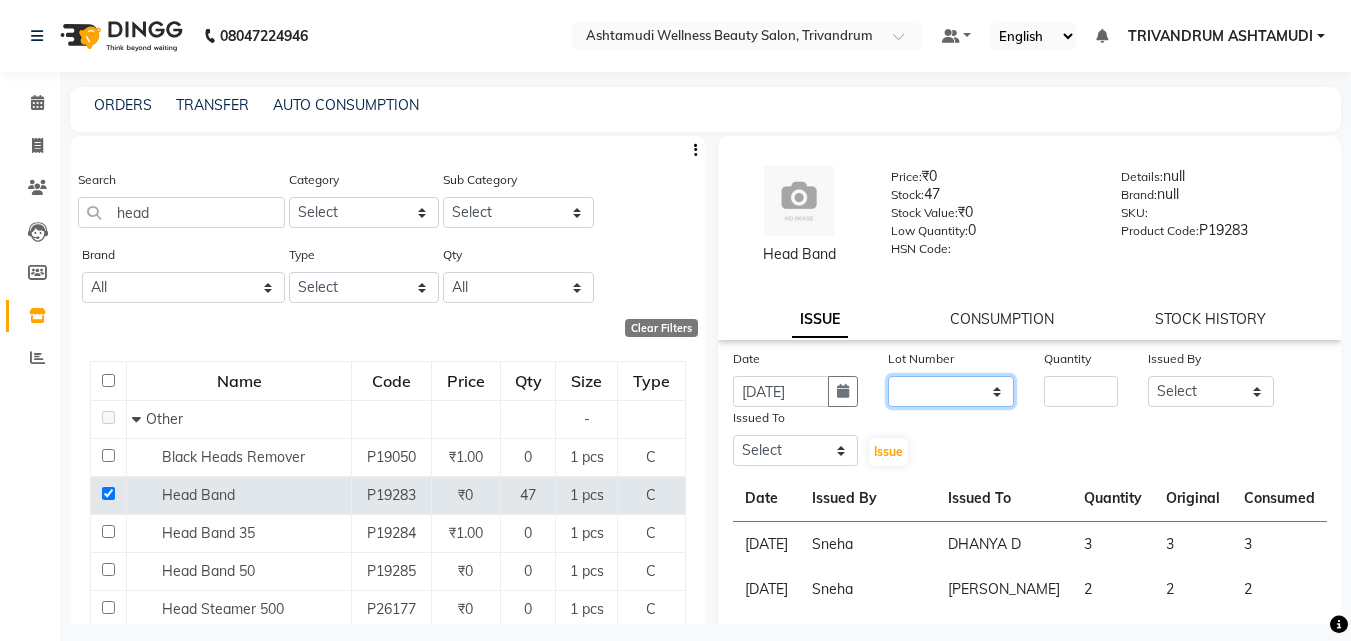 select on "0: null" 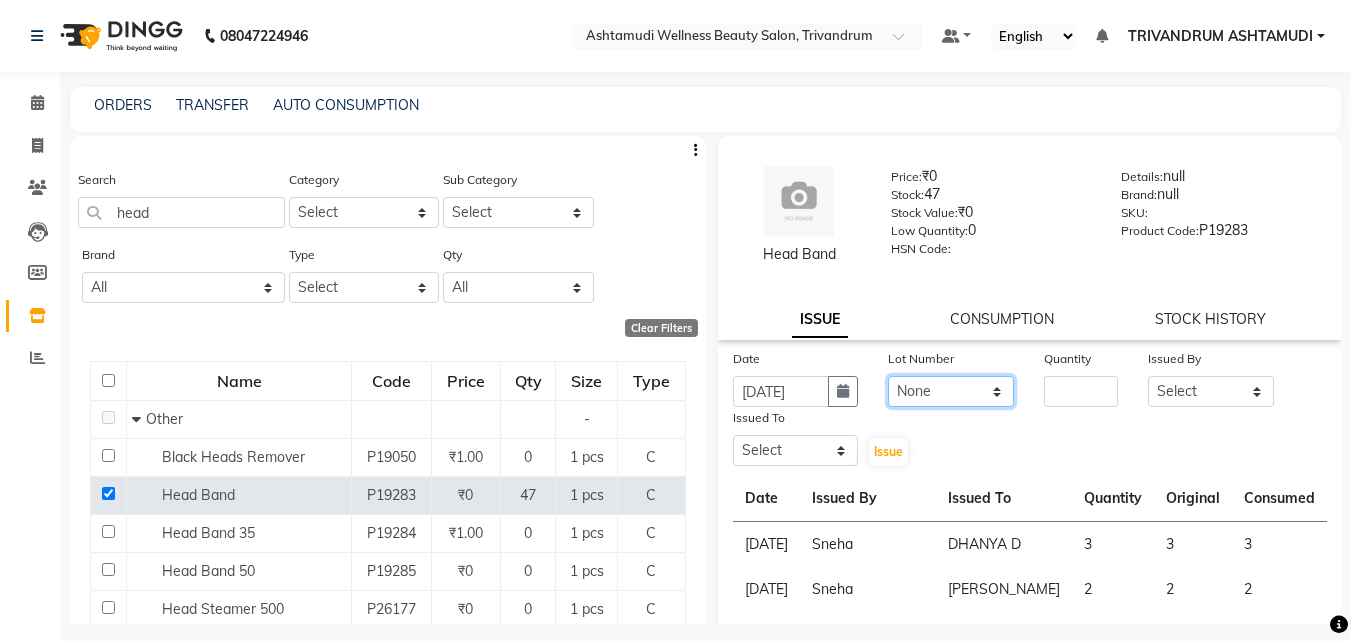 click on "None" 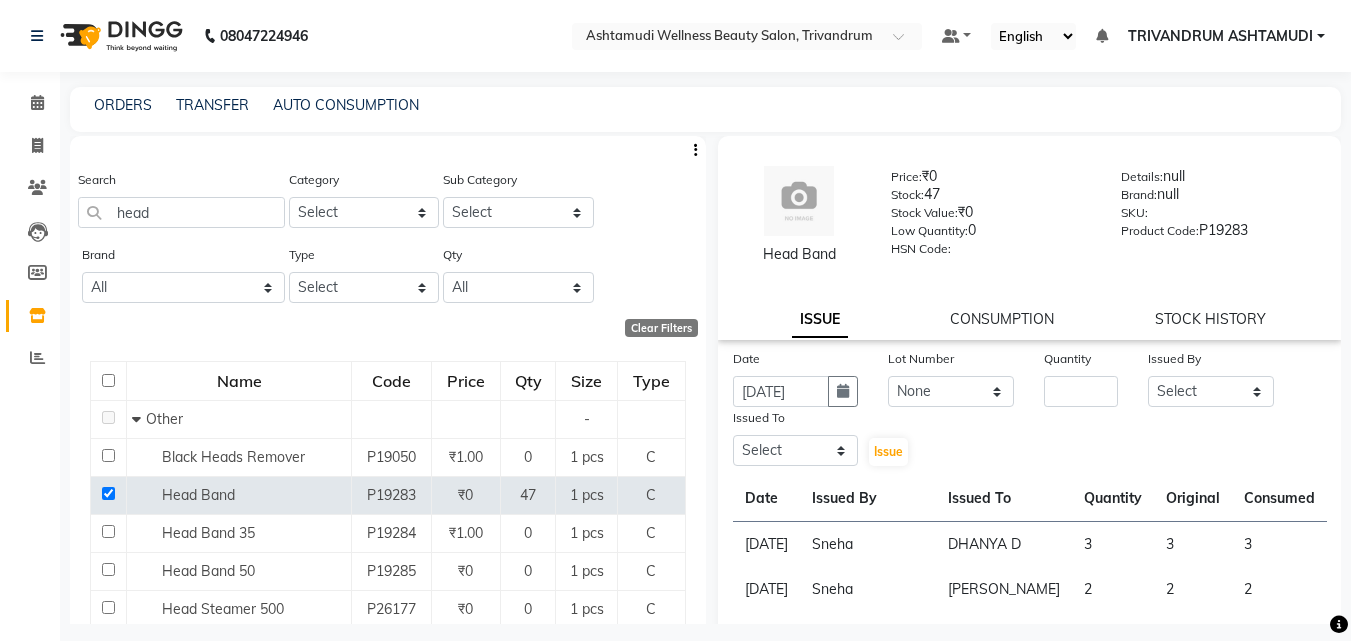 click on "Brand All Null Type Select Both Retail Consumable Qty All Low Out Of Stock" 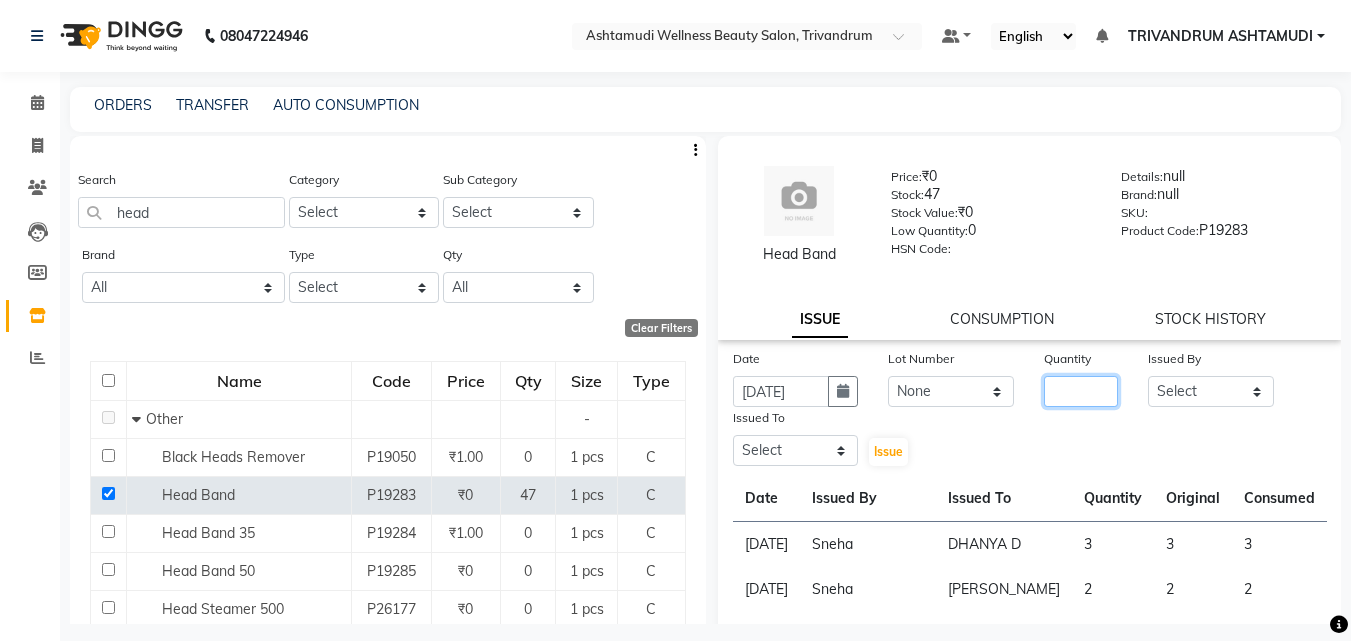 click 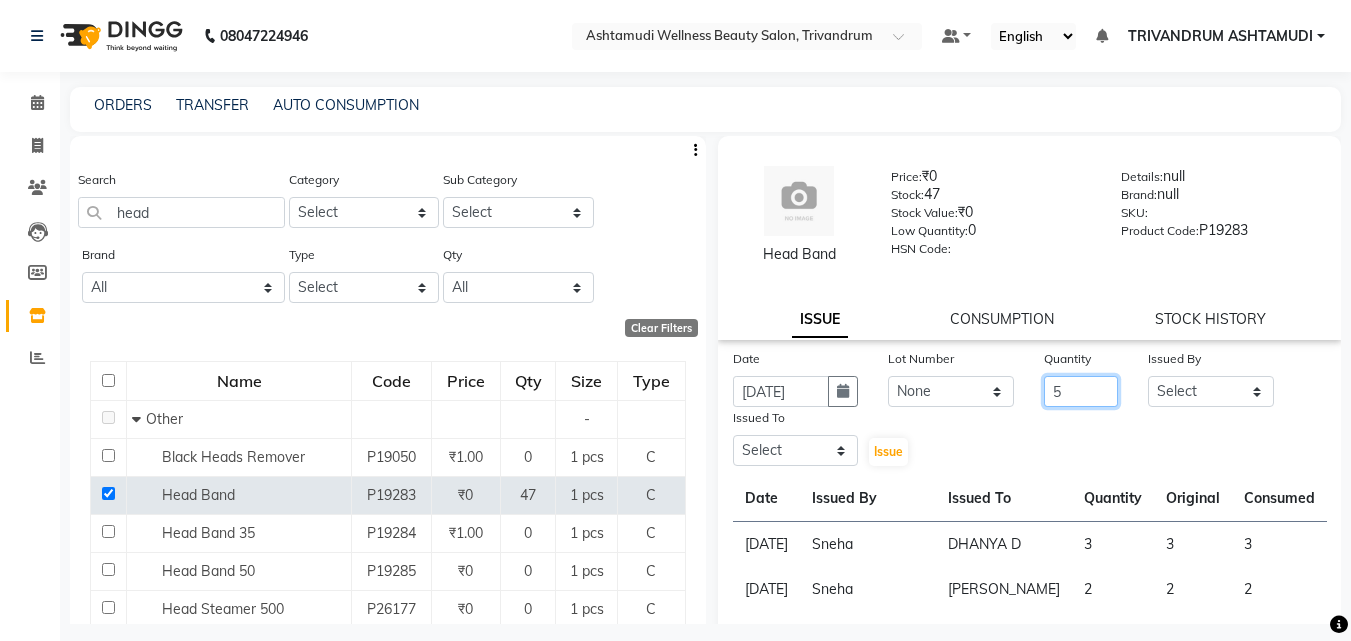 type on "5" 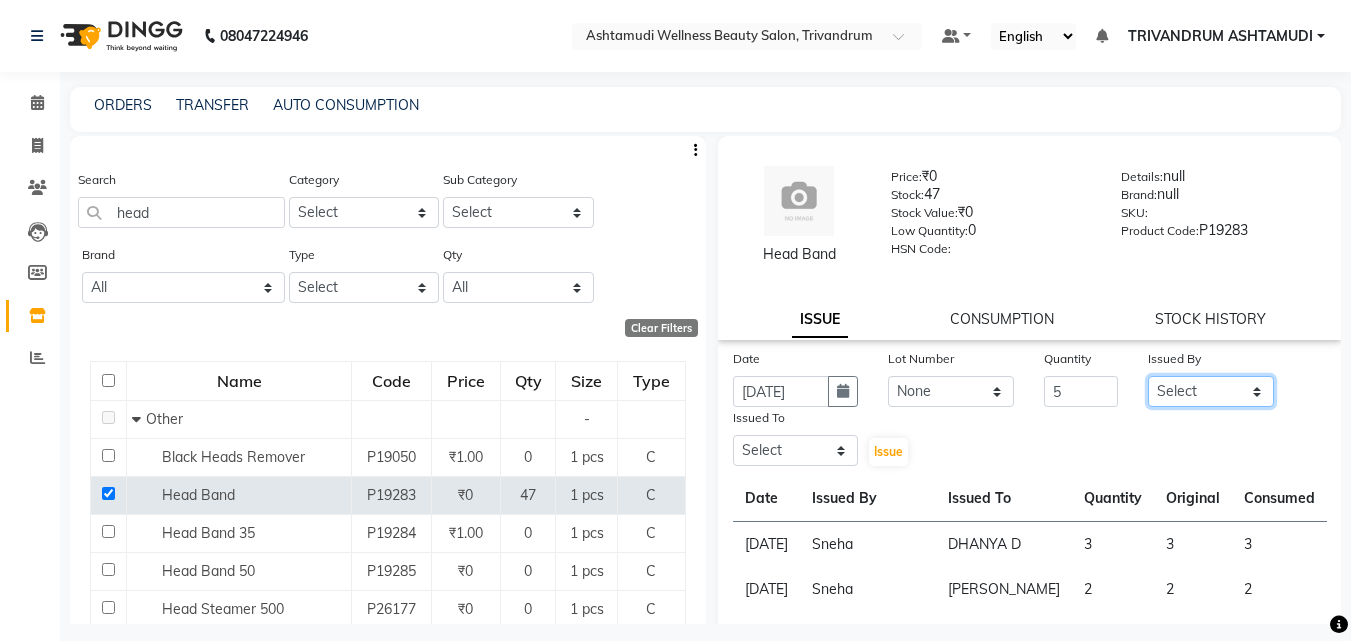 click on "Select ANJALI L B	 CHIPPY DHANYA D [PERSON_NAME]	 [PERSON_NAME] [PERSON_NAME]	 [PERSON_NAME]	 [PERSON_NAME] [PERSON_NAME] TRIVANDRUM ASHTAMUDI [PERSON_NAME] S" 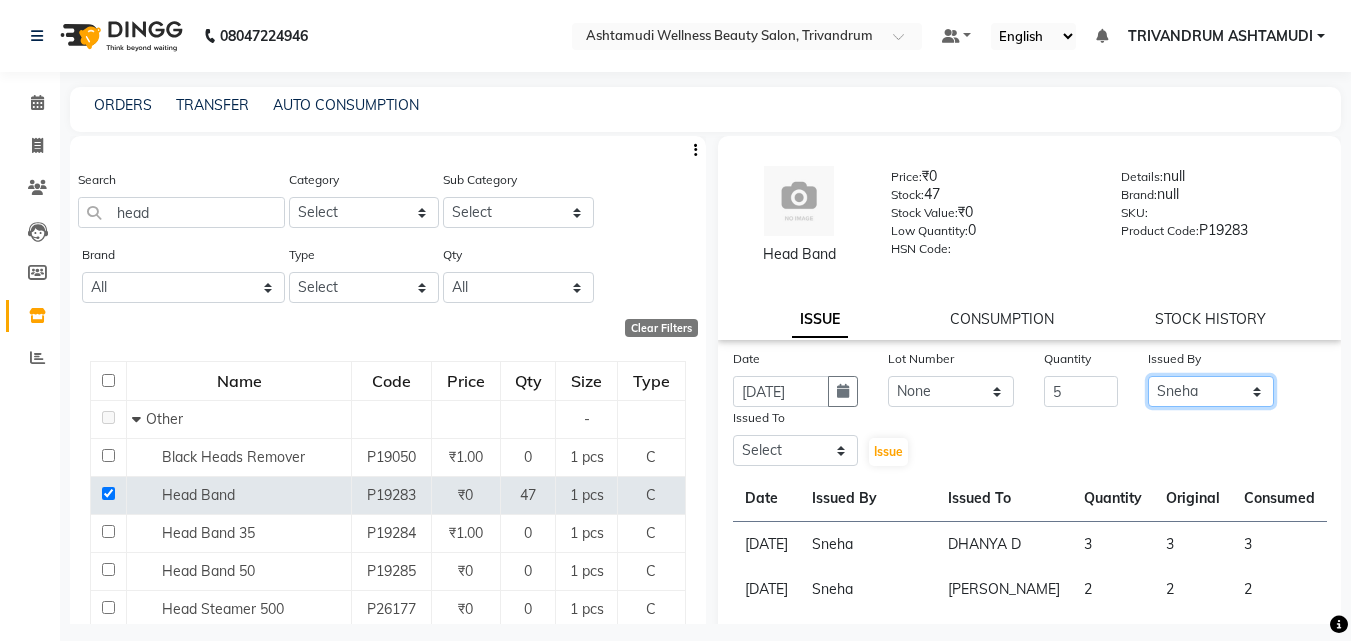 click on "Select ANJALI L B	 CHIPPY DHANYA D [PERSON_NAME]	 [PERSON_NAME] [PERSON_NAME]	 [PERSON_NAME]	 [PERSON_NAME] [PERSON_NAME] TRIVANDRUM ASHTAMUDI [PERSON_NAME] S" 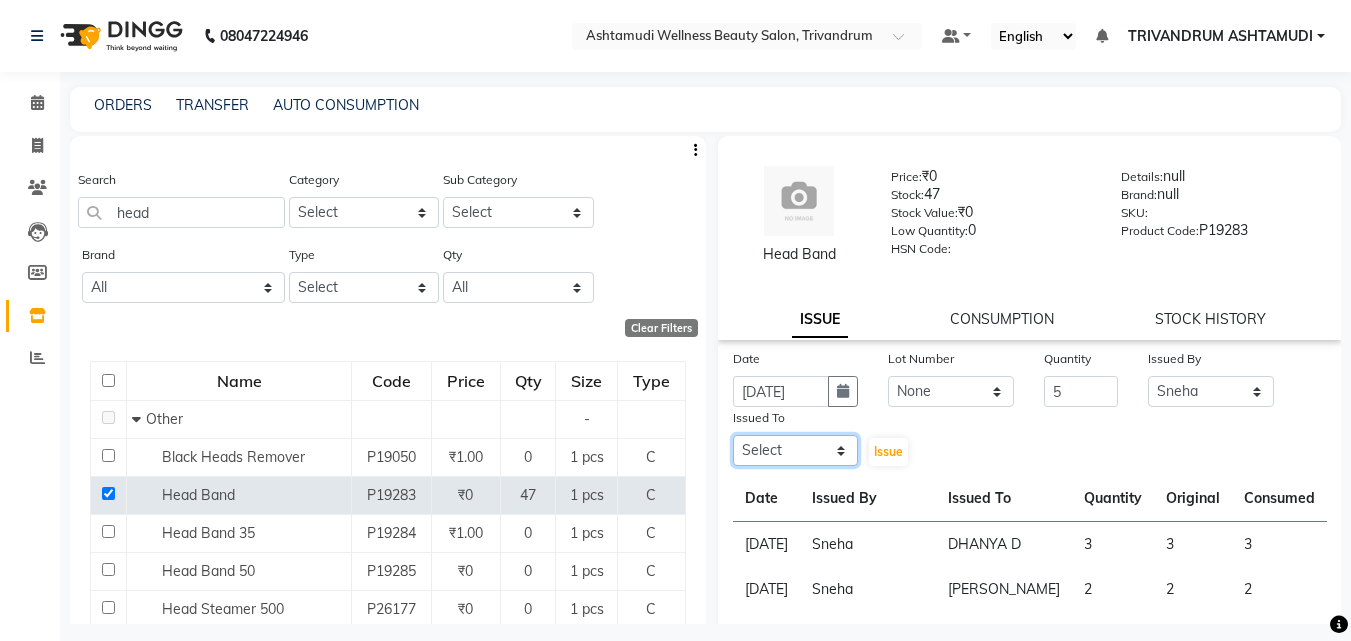 click on "Select ANJALI L B	 CHIPPY DHANYA D [PERSON_NAME]	 [PERSON_NAME] [PERSON_NAME]	 [PERSON_NAME]	 [PERSON_NAME] [PERSON_NAME] TRIVANDRUM ASHTAMUDI [PERSON_NAME] S" 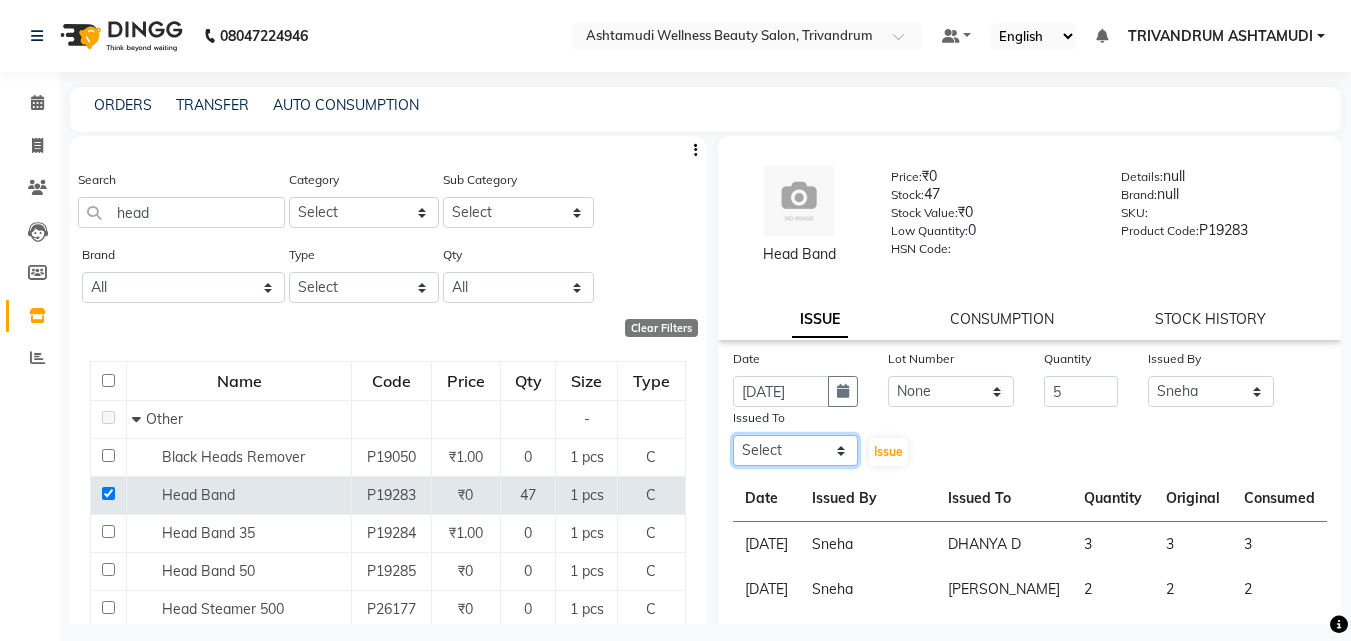 type 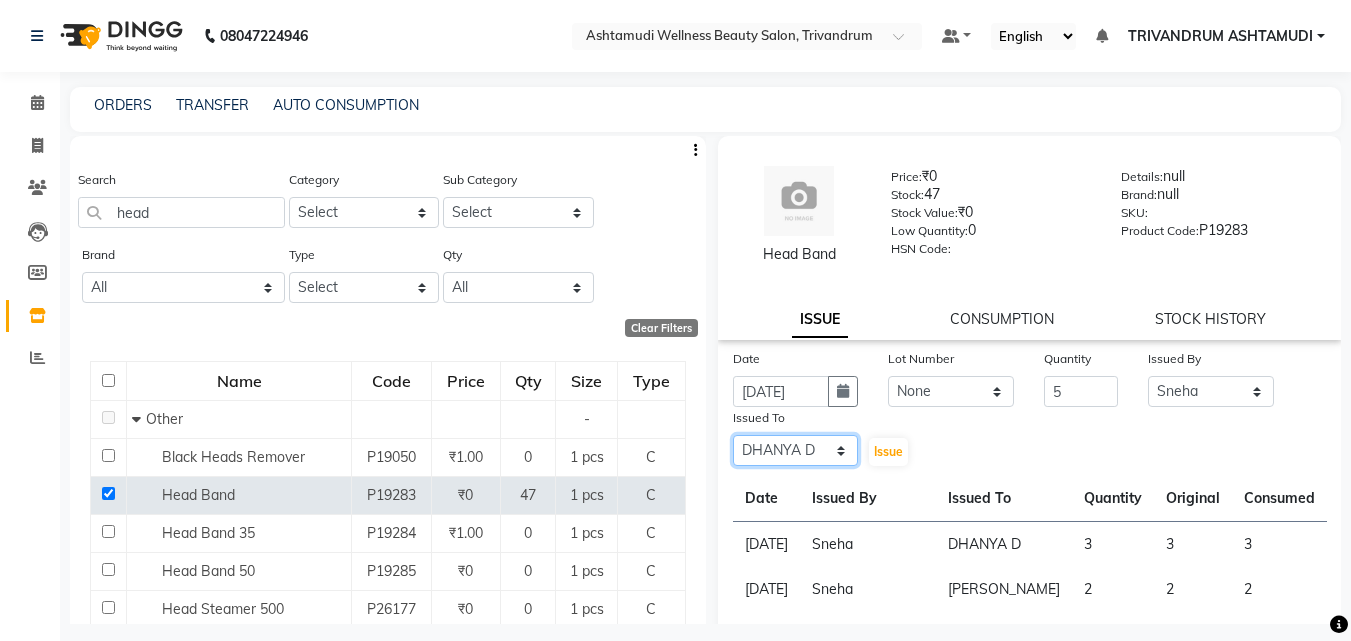 click on "Select ANJALI L B	 CHIPPY DHANYA D [PERSON_NAME]	 [PERSON_NAME] [PERSON_NAME]	 [PERSON_NAME]	 [PERSON_NAME] [PERSON_NAME] TRIVANDRUM ASHTAMUDI [PERSON_NAME] S" 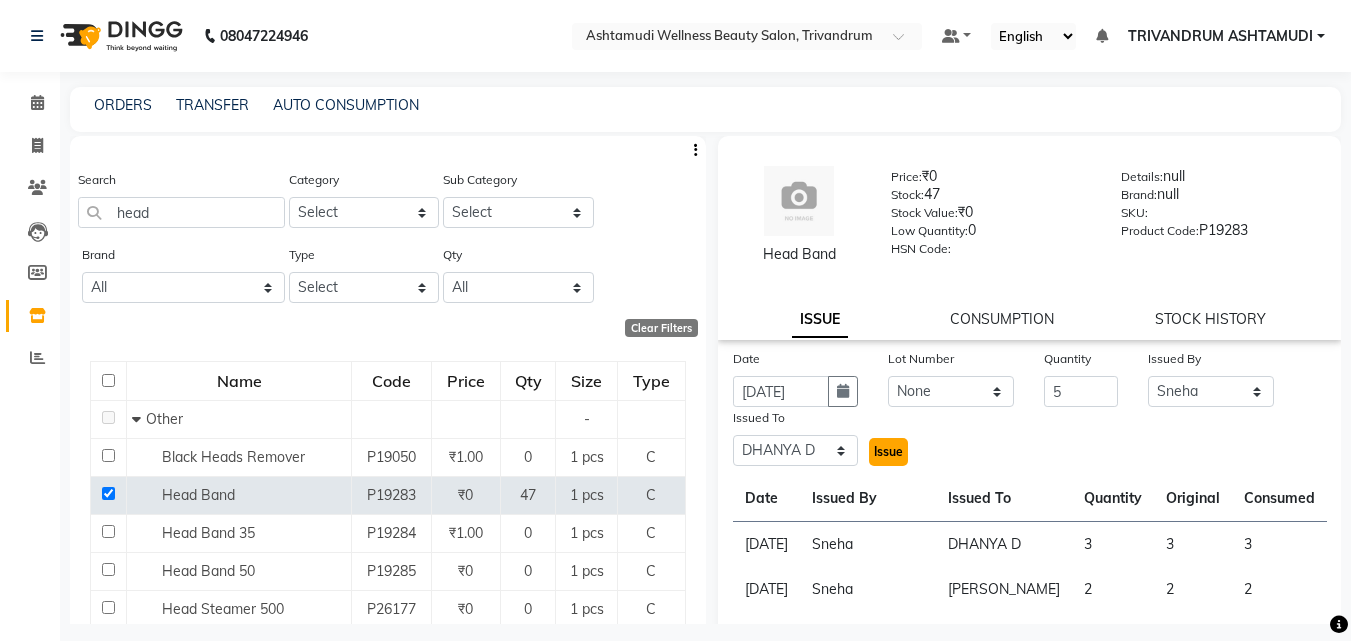 click on "Issue" 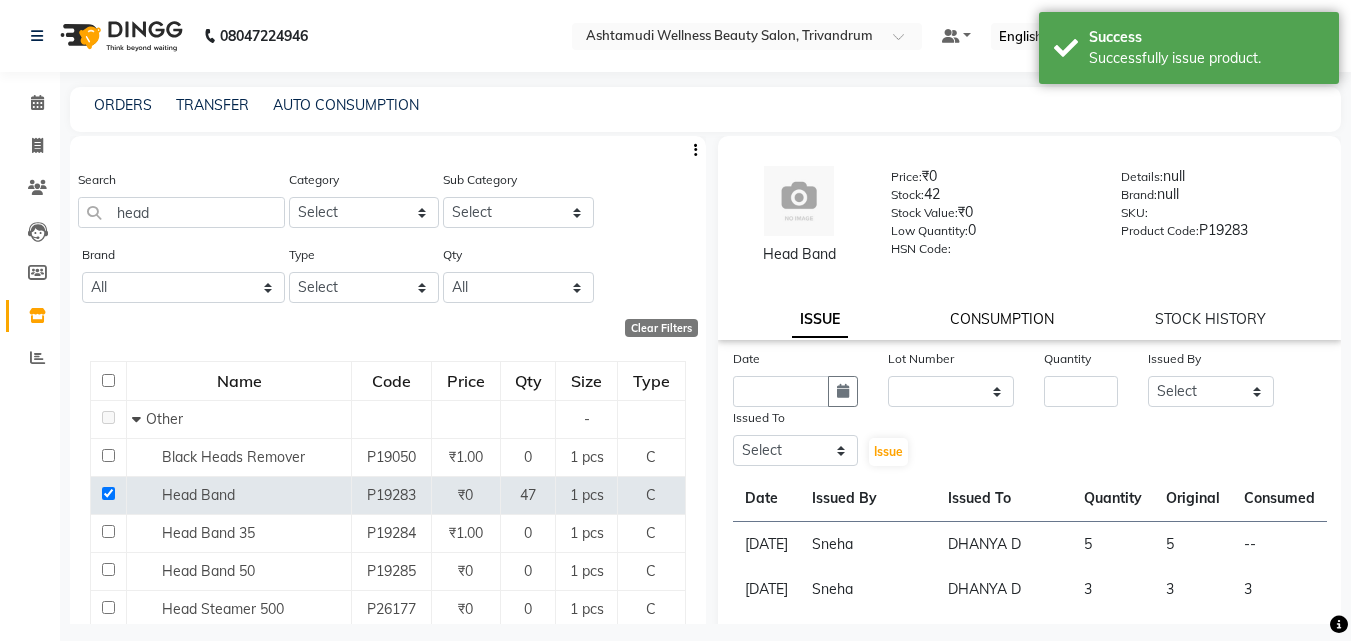click on "CONSUMPTION" 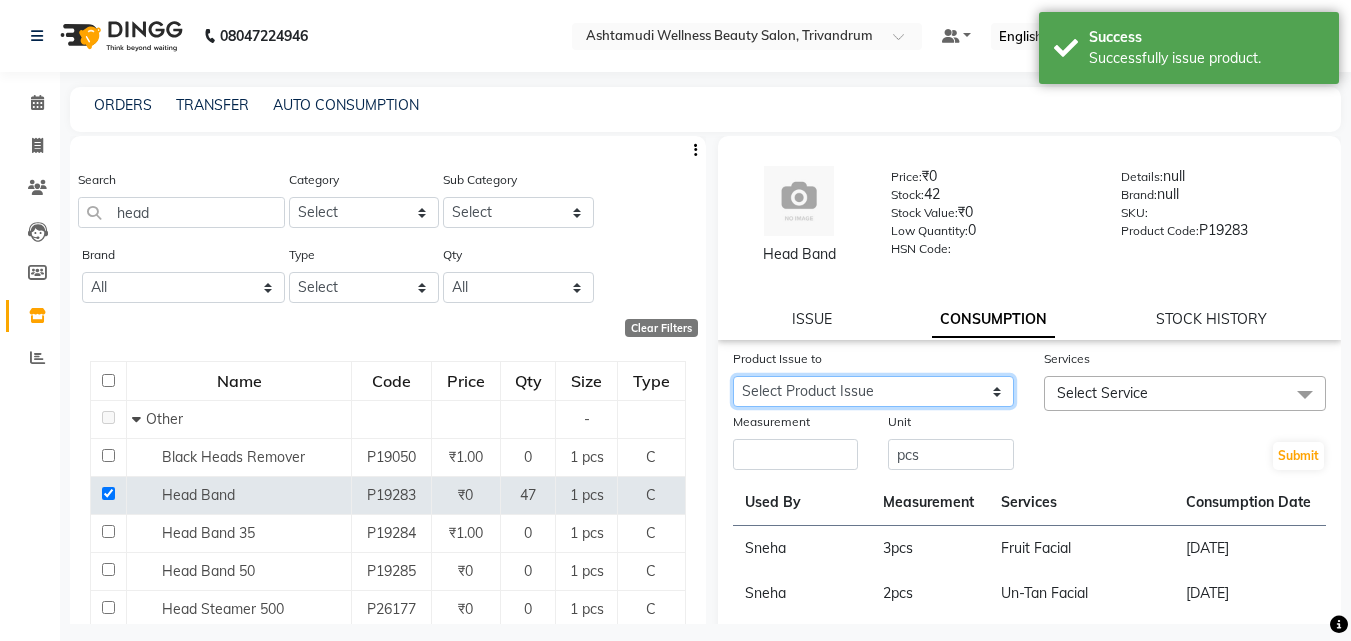 click on "Select Product Issue [DATE], Issued to: DHANYA D, Balance: 5" 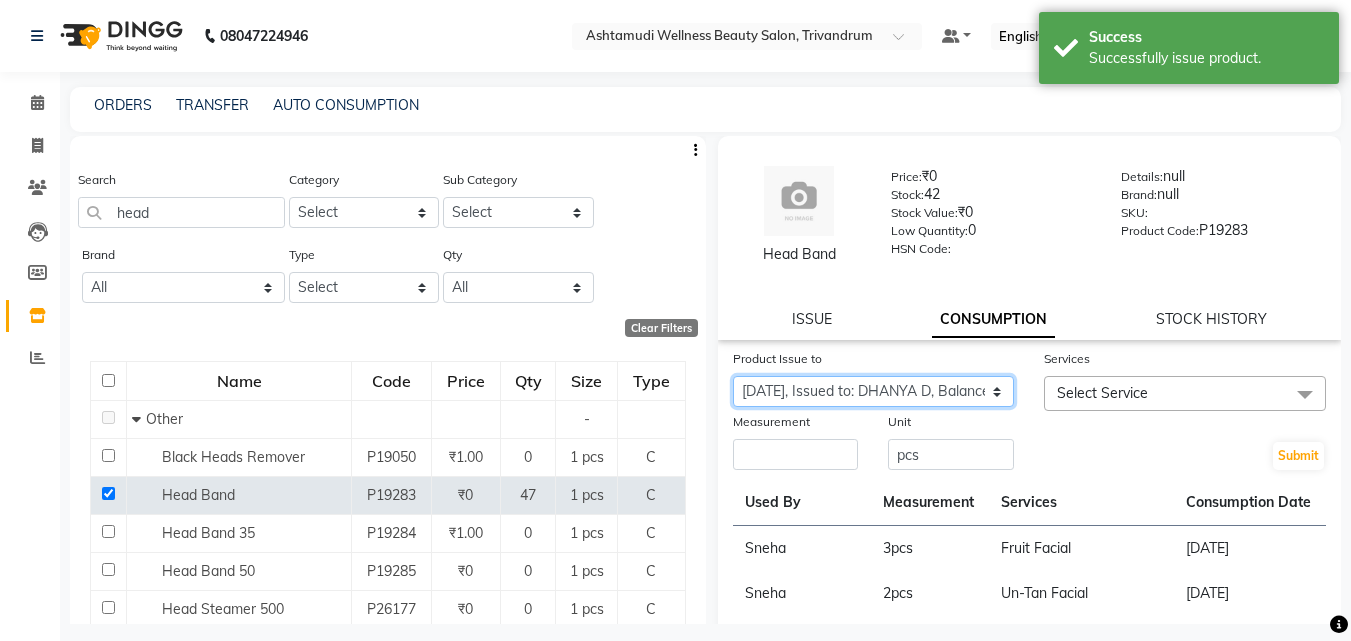 click on "Select Product Issue [DATE], Issued to: DHANYA D, Balance: 5" 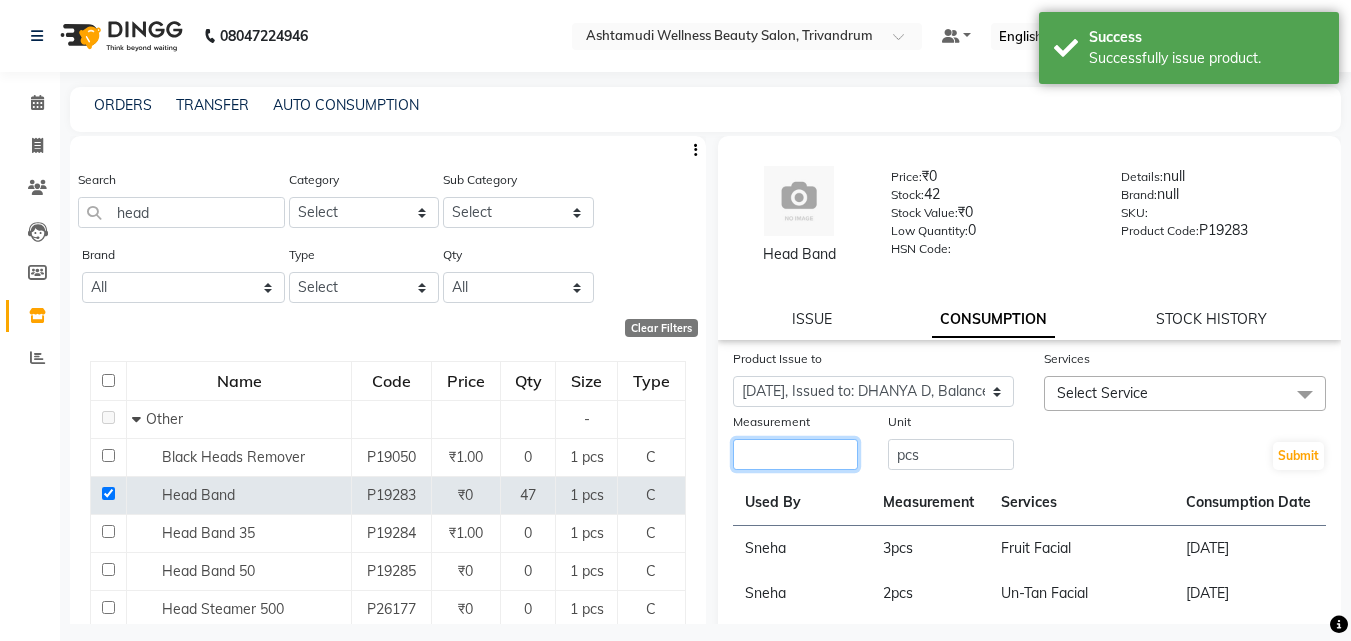 click 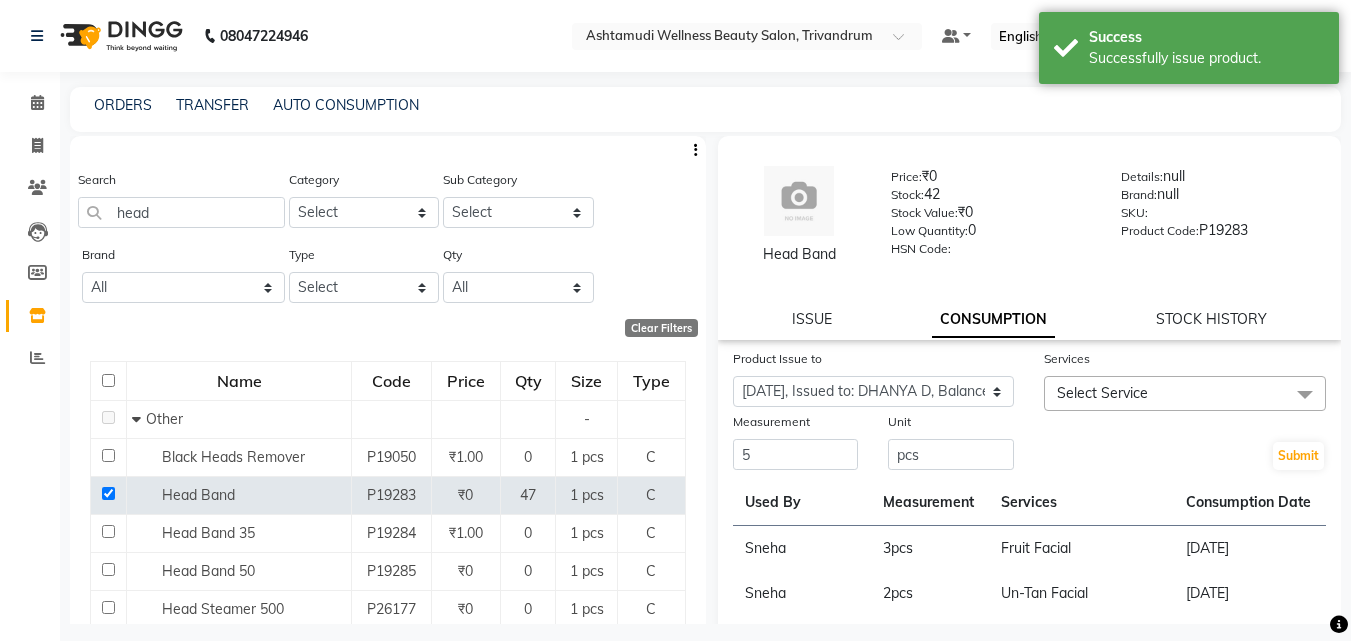 click on "Services" 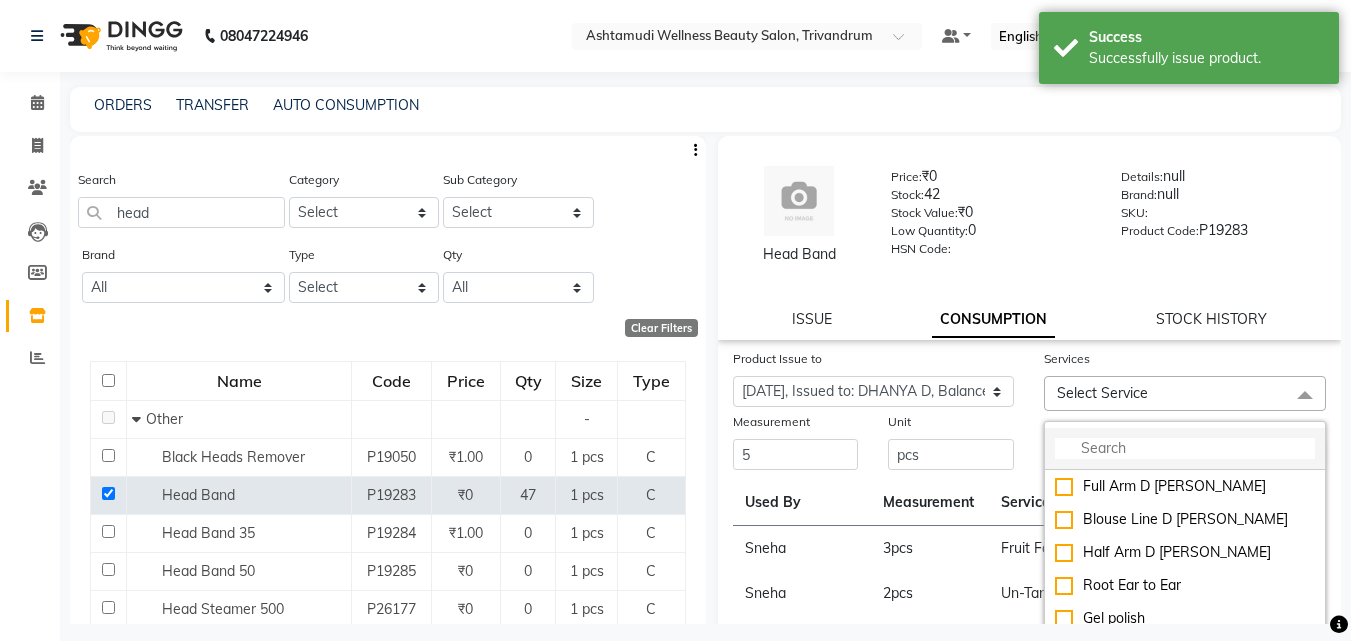 click 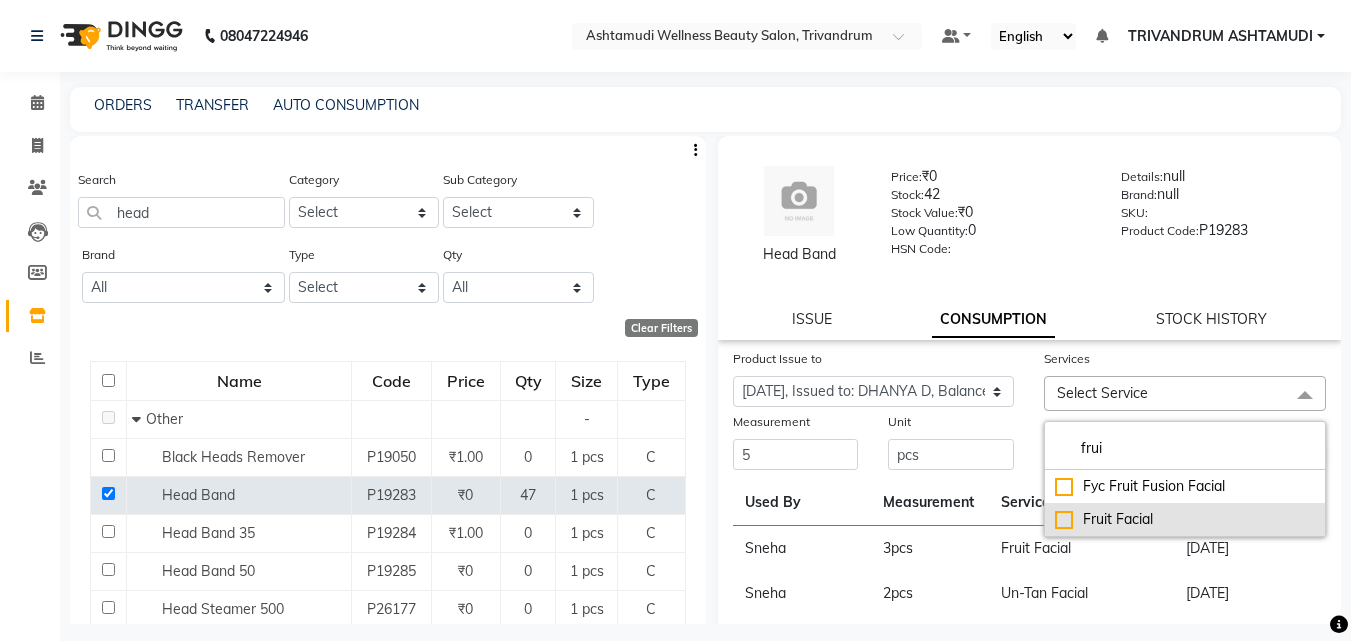 click on "Fruit Facial" 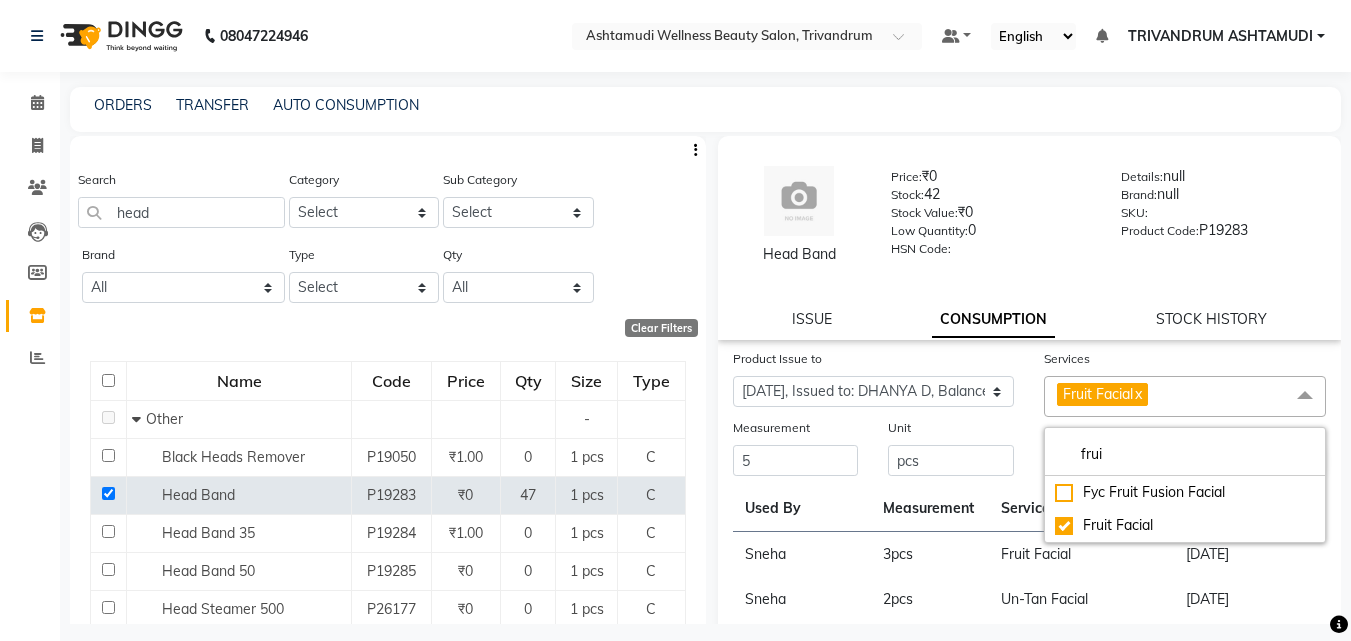 click on "Unit pcs" 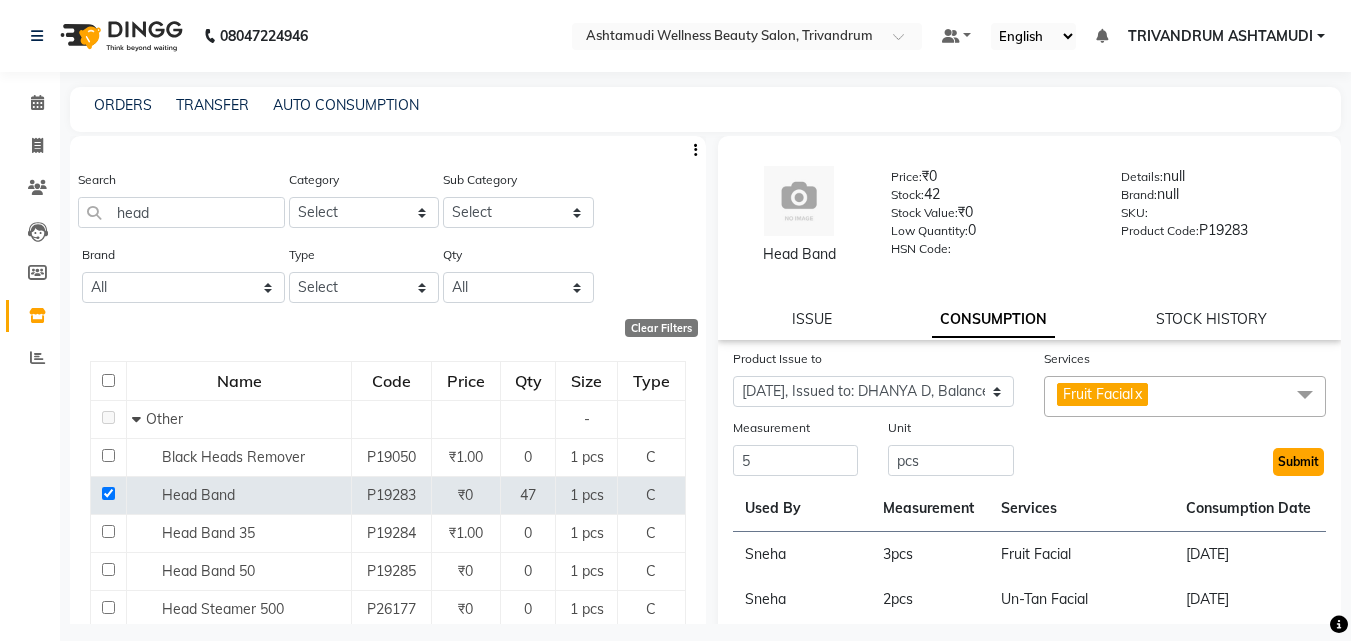 click on "Submit" 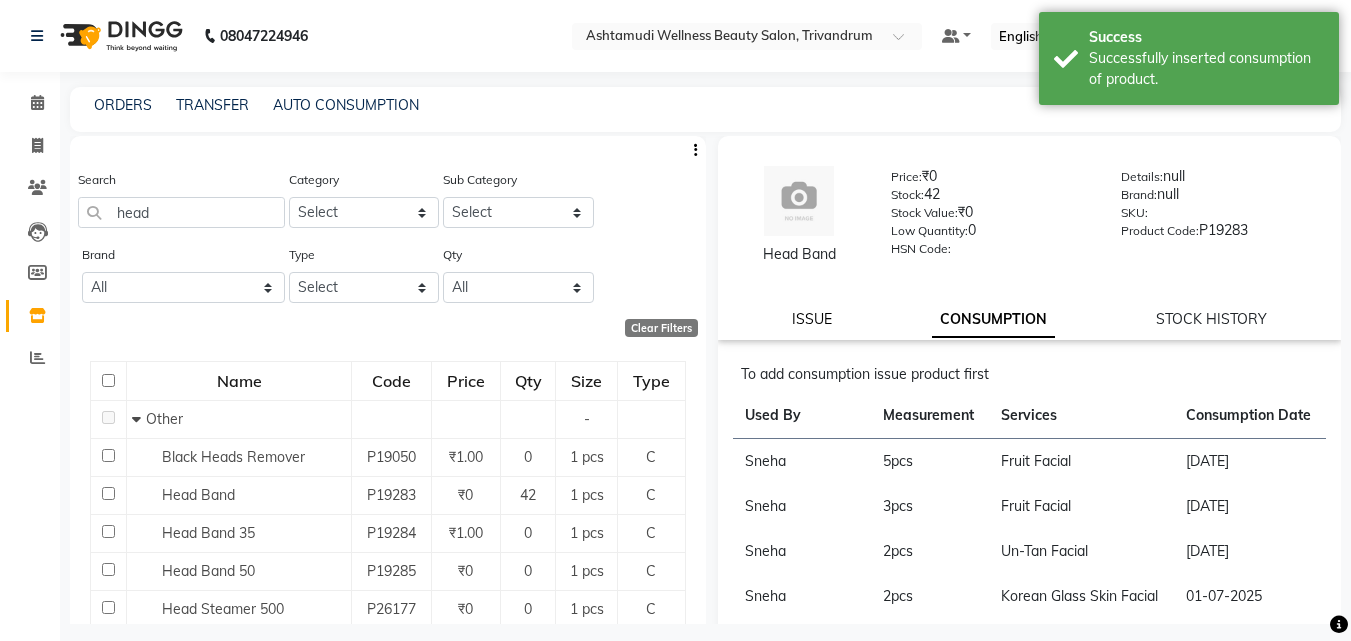 click on "ISSUE" 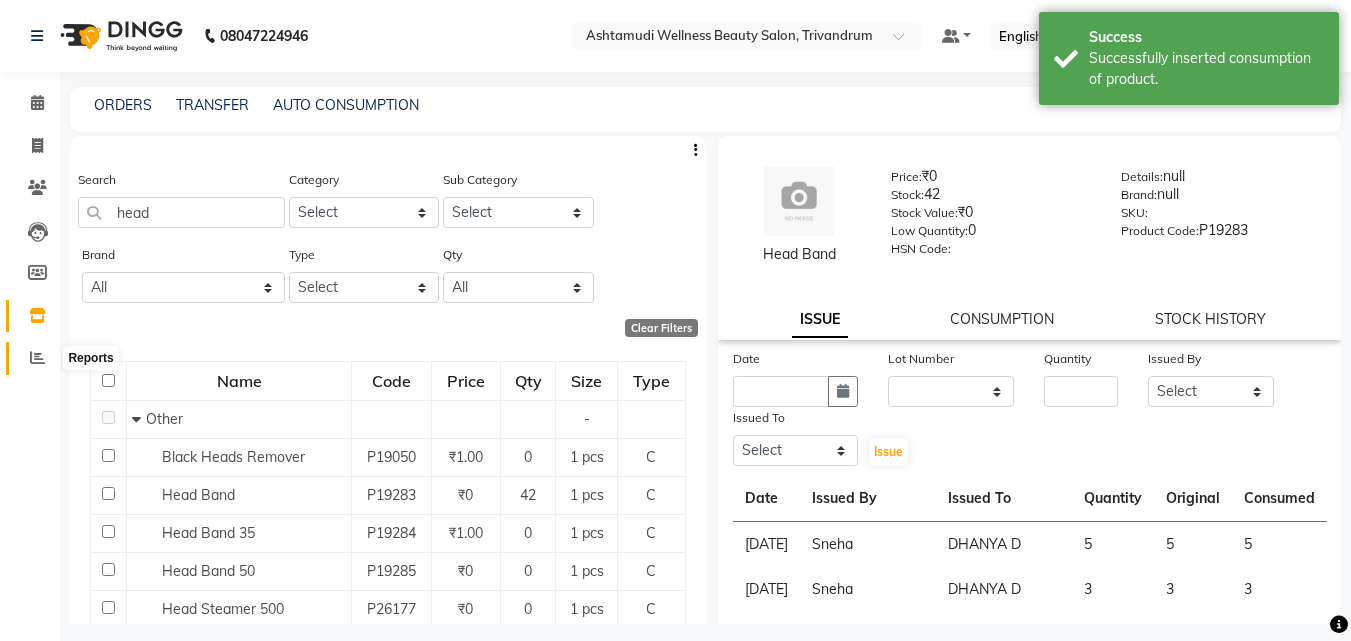 click 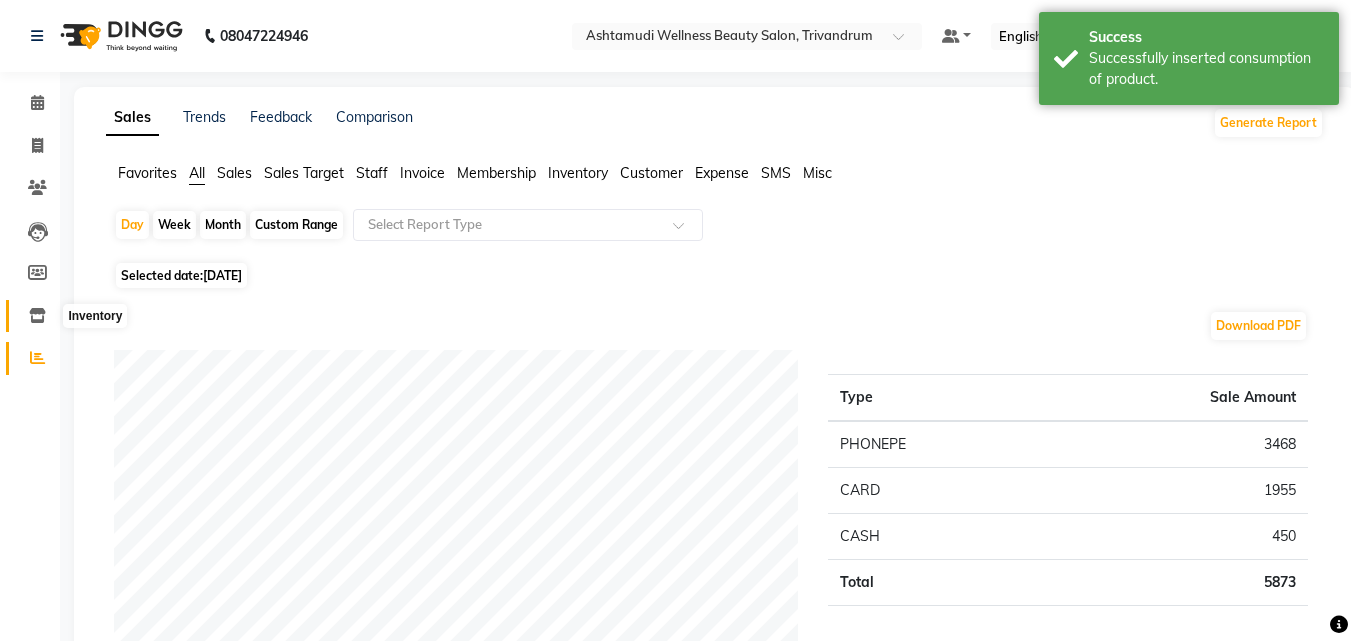 click 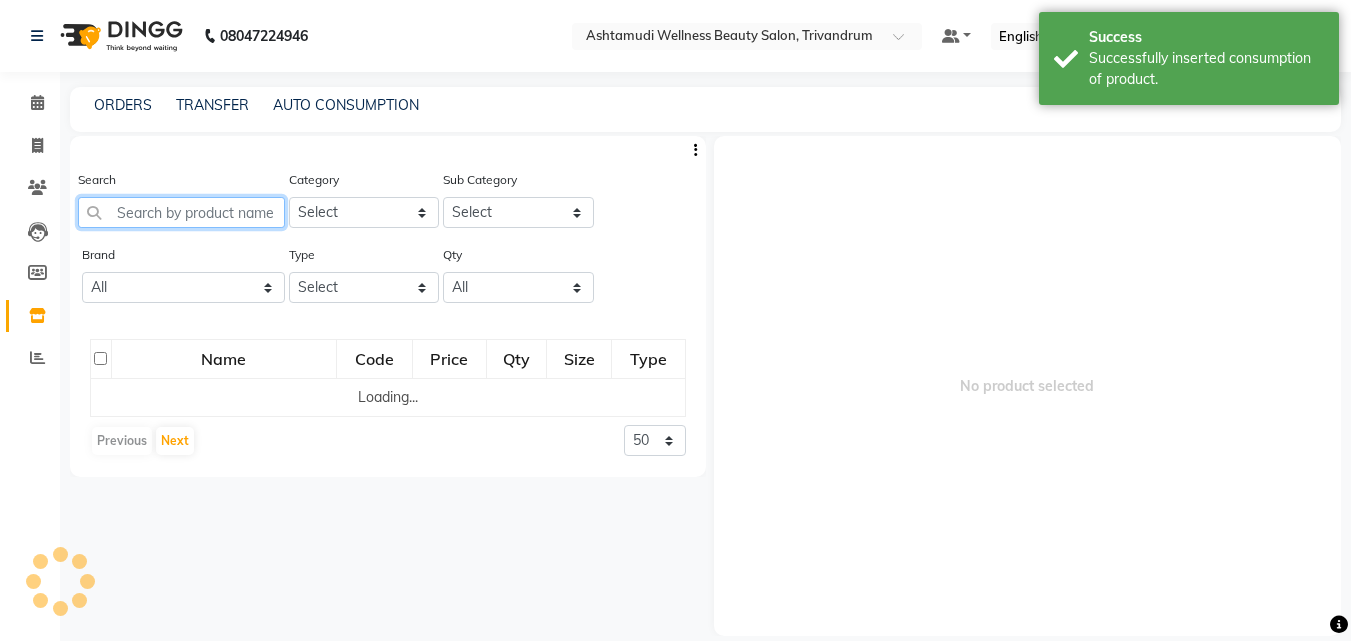 click 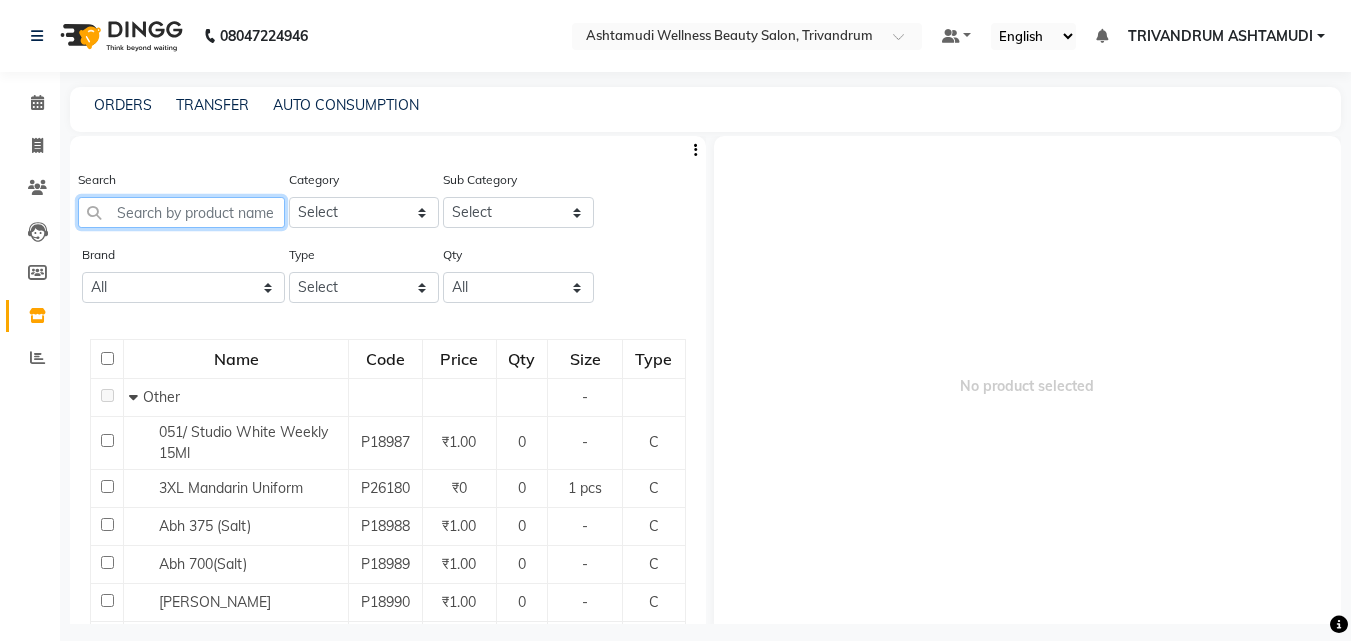 click 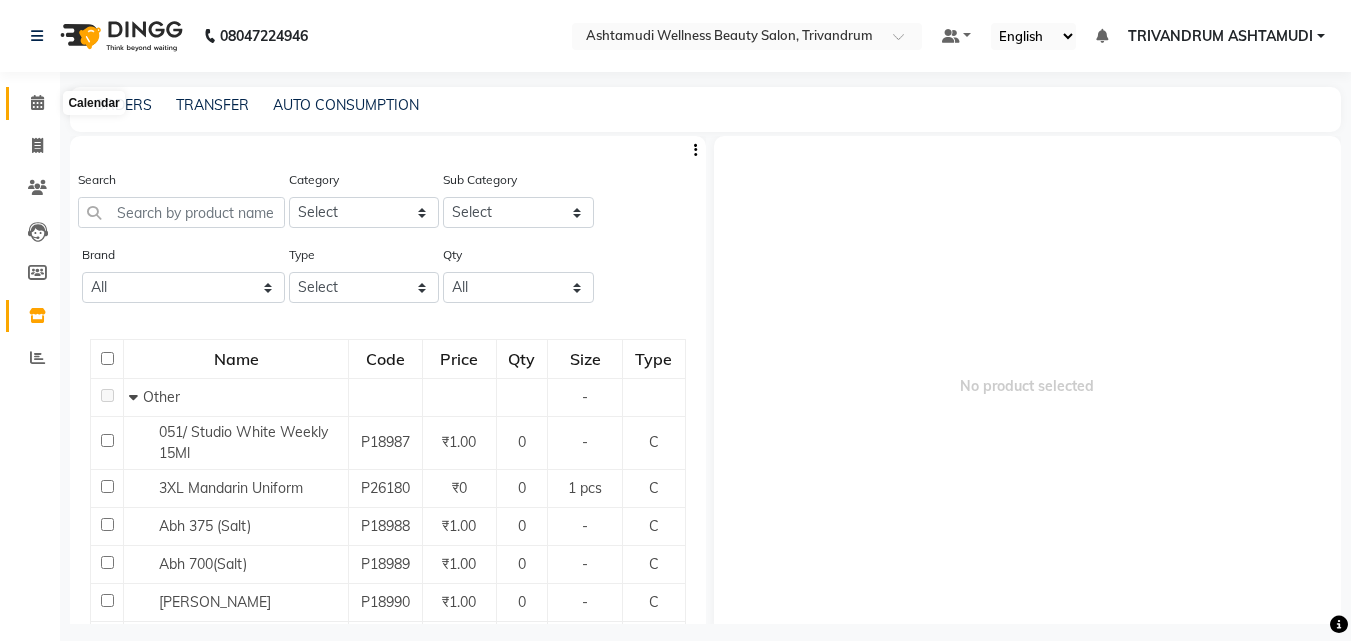 click 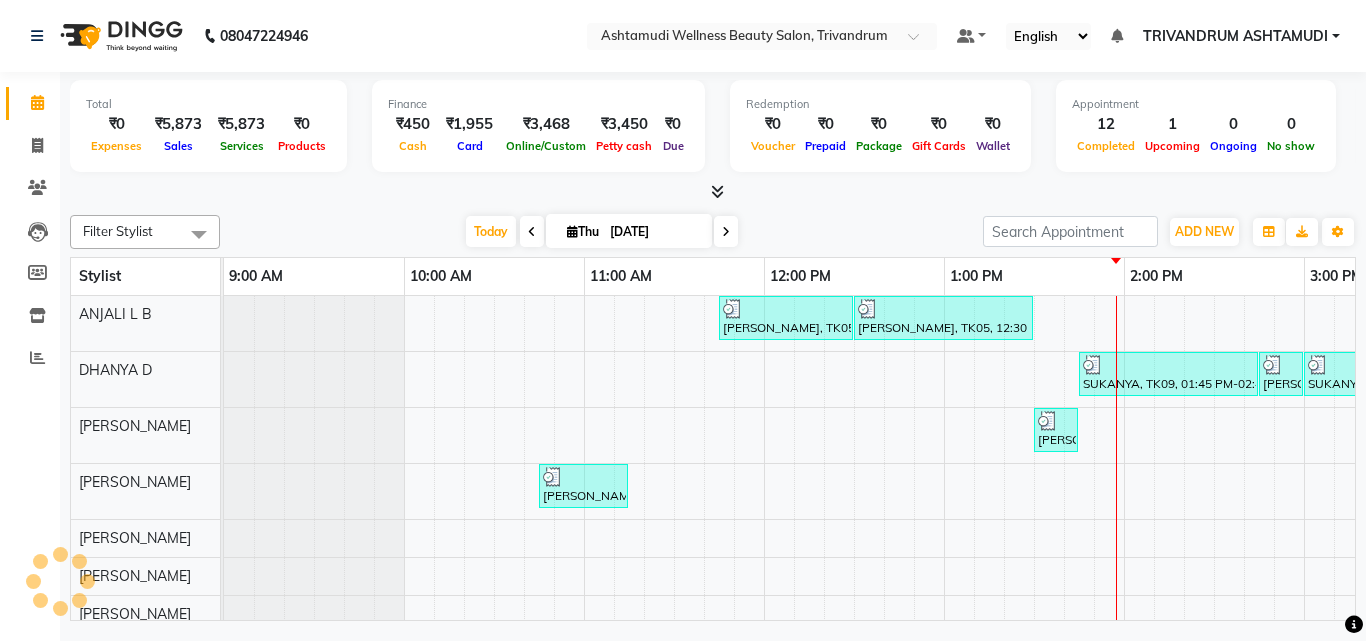 scroll, scrollTop: 0, scrollLeft: 721, axis: horizontal 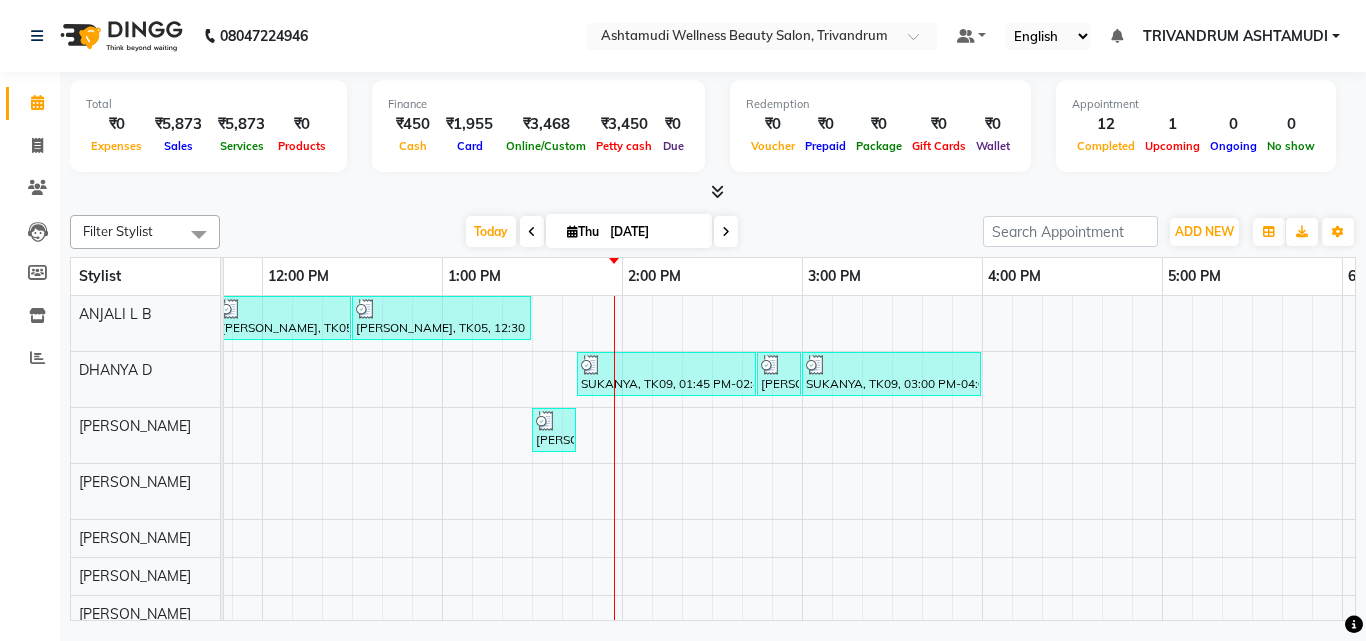 click on "[PERSON_NAME], TK05, 11:45 AM-12:30 PM, Root Touch-Up ([MEDICAL_DATA] Free)     [PERSON_NAME], TK05, 12:30 PM-01:30 PM, Hair Spa     SUKANYA, TK09, 01:45 PM-02:45 PM, Ceramide  Anti frizz treatment     SUKANYA, TK09, 02:45 PM-03:00 PM, Eyebrows Threading     SUKANYA, TK09, 03:00 PM-04:00 PM, Root Crown Coloring     [PERSON_NAME], TK08, 01:30 PM-01:45 PM, Eyebrows Threading     [PERSON_NAME], TK04, 10:45 AM-11:15 AM, Normal Hair Cut     GEETHU, TK01, 01:45 PM-02:45 PM, Fruit Facial     Priyanka, TK02, 10:15 AM-10:30 AM, Chin Threading     DIVYA, TK07, 11:30 AM-11:45 AM, Eyebrows Threading     sneha, TK03, 10:30 AM-10:45 AM, Eyebrows Threading     [PERSON_NAME], TK06, 12:00 PM-12:30 PM, Half Arm Waxing     [PERSON_NAME], TK06, 12:30 PM-12:45 PM, Eyebrows Threading" at bounding box center (982, 586) 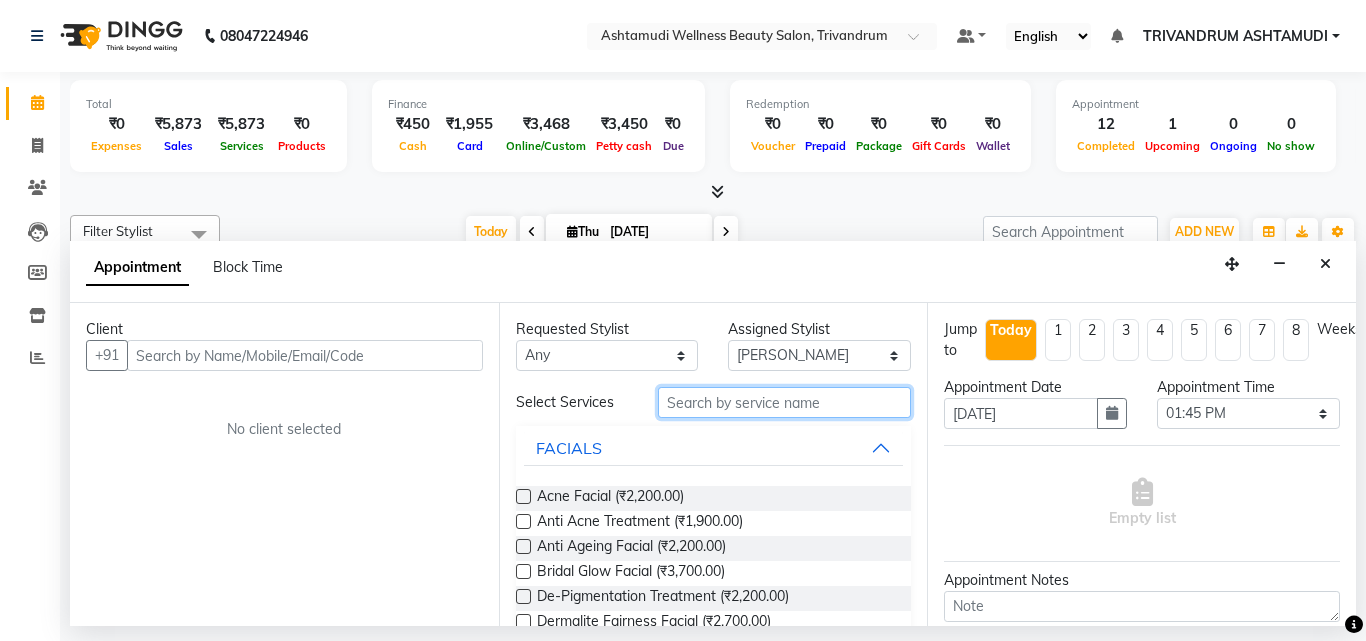 click at bounding box center [785, 402] 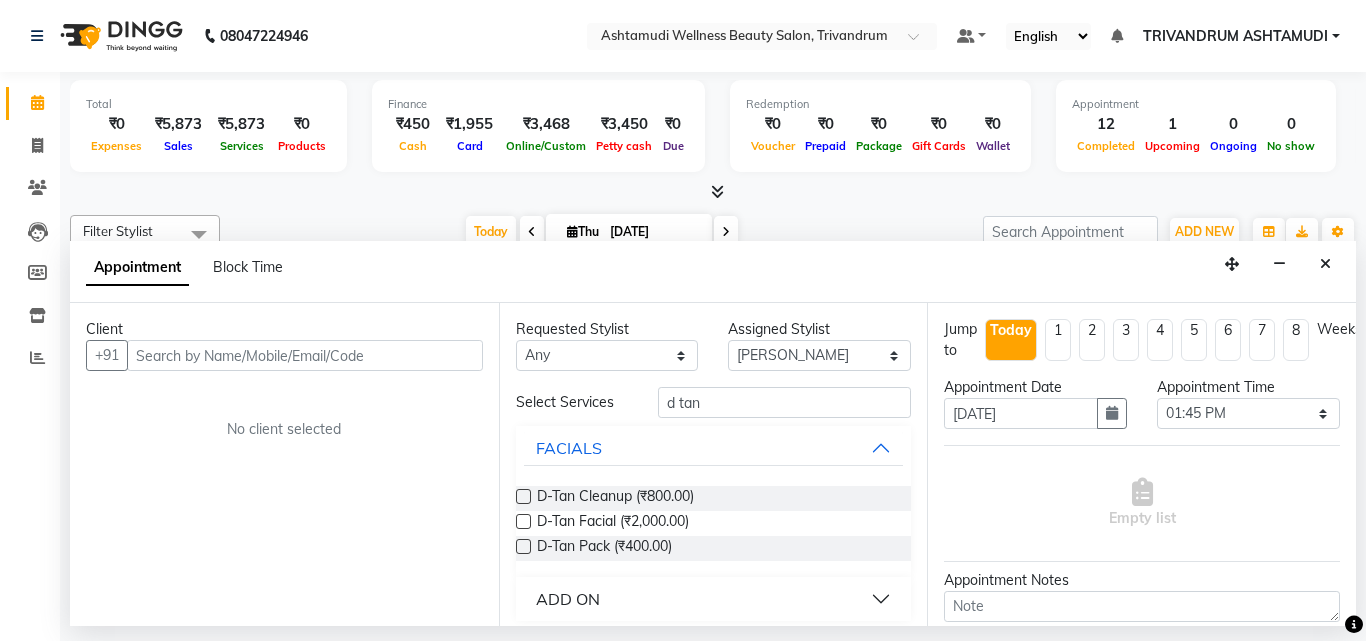 click at bounding box center (523, 496) 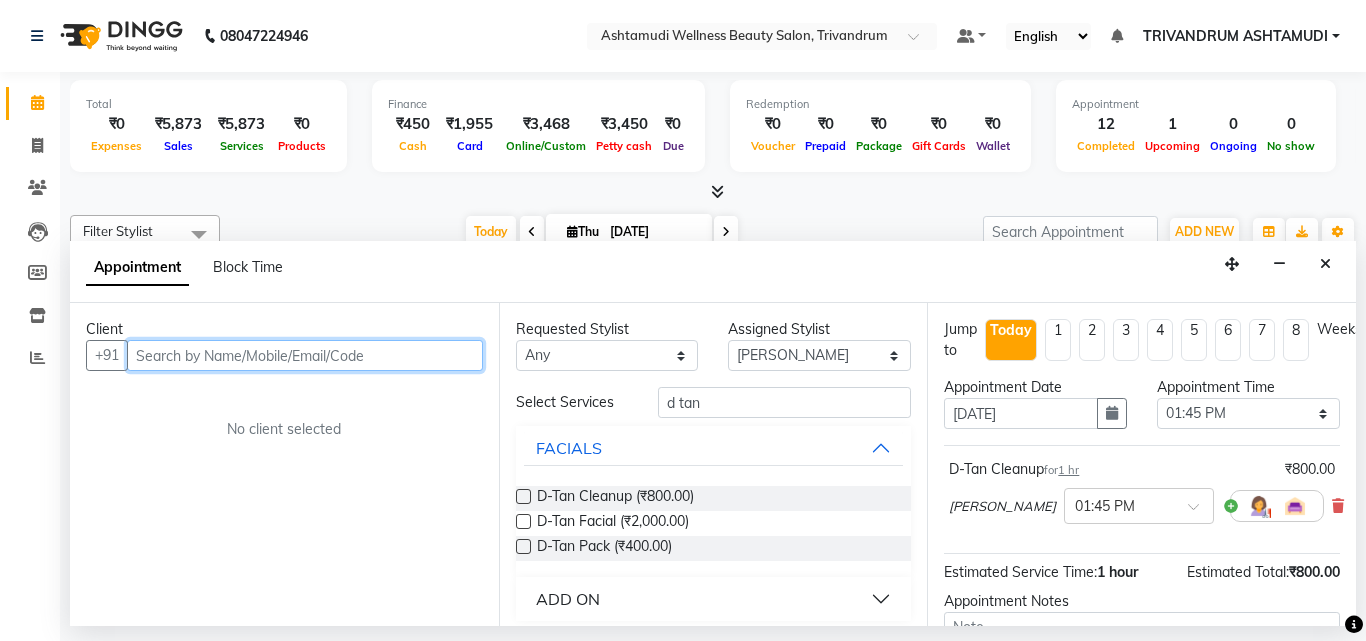 click at bounding box center [305, 355] 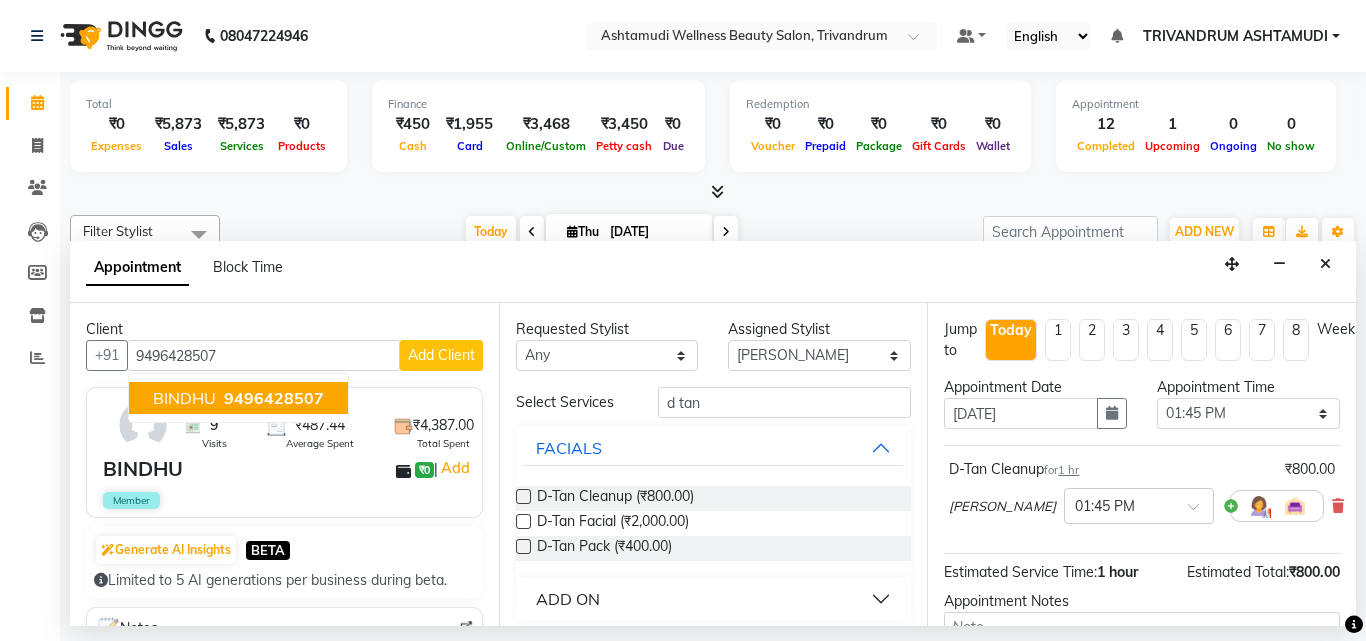 click on "BINDHU    ₹0  |   Add" at bounding box center [288, 469] 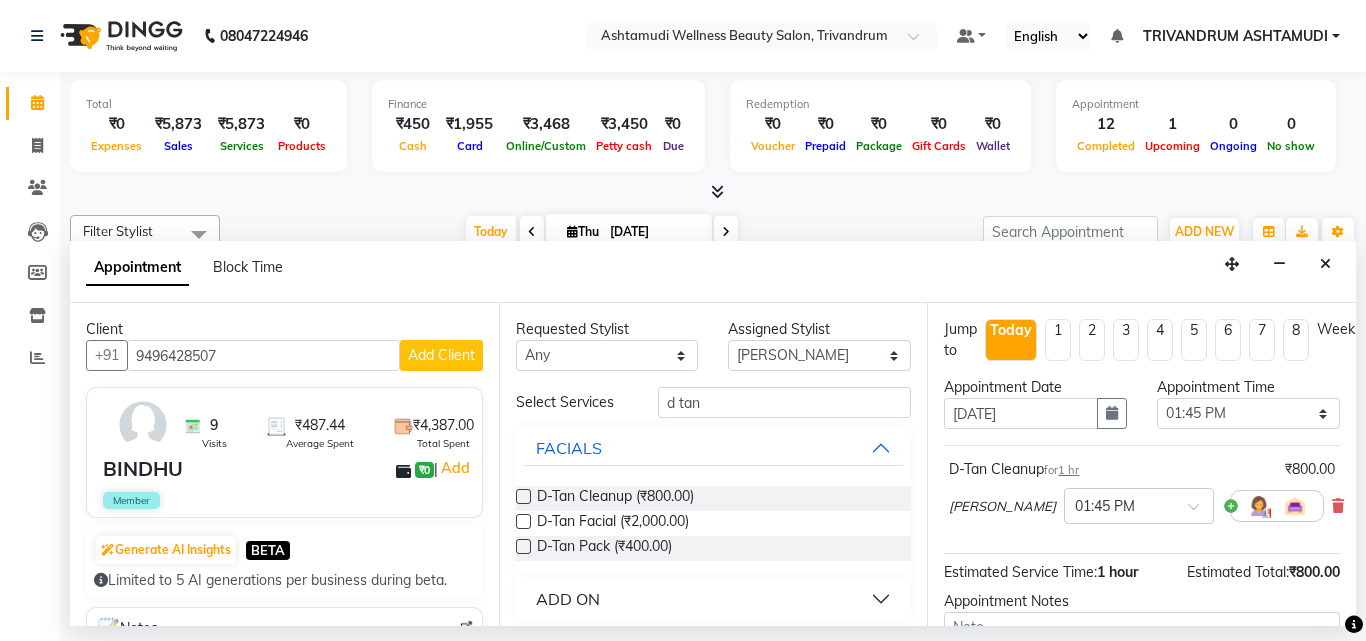 click on "BINDHU    ₹0  |   Add" at bounding box center [288, 469] 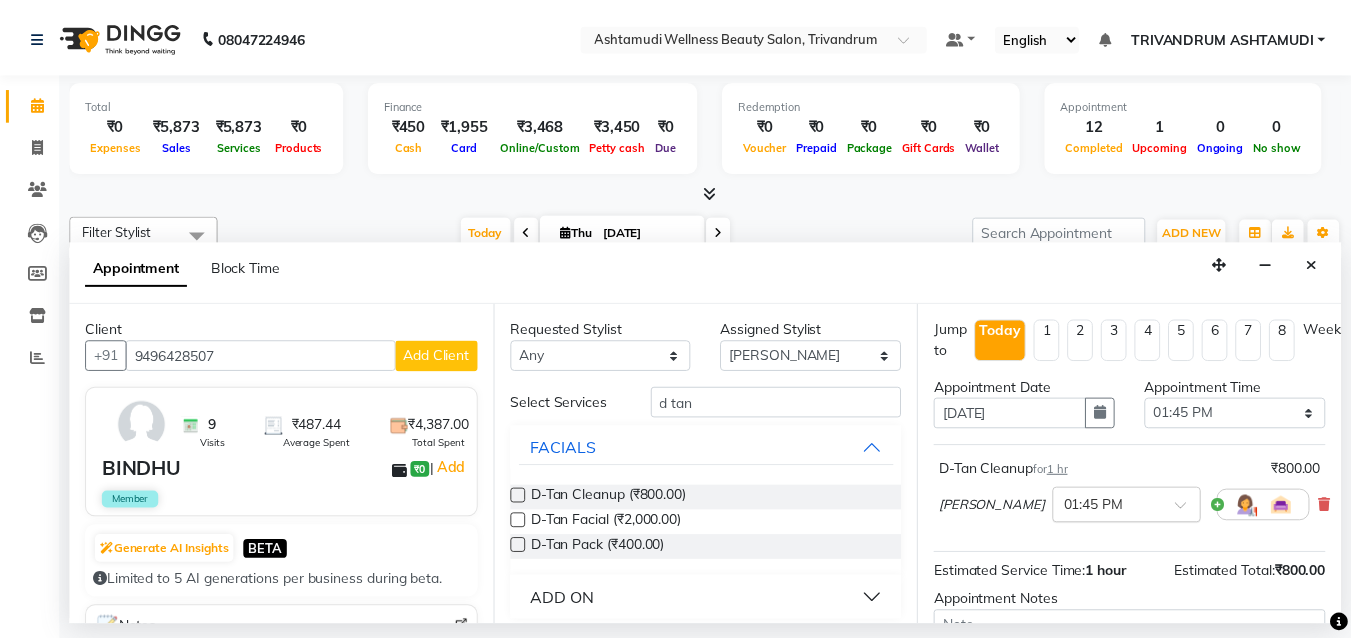 scroll, scrollTop: 218, scrollLeft: 0, axis: vertical 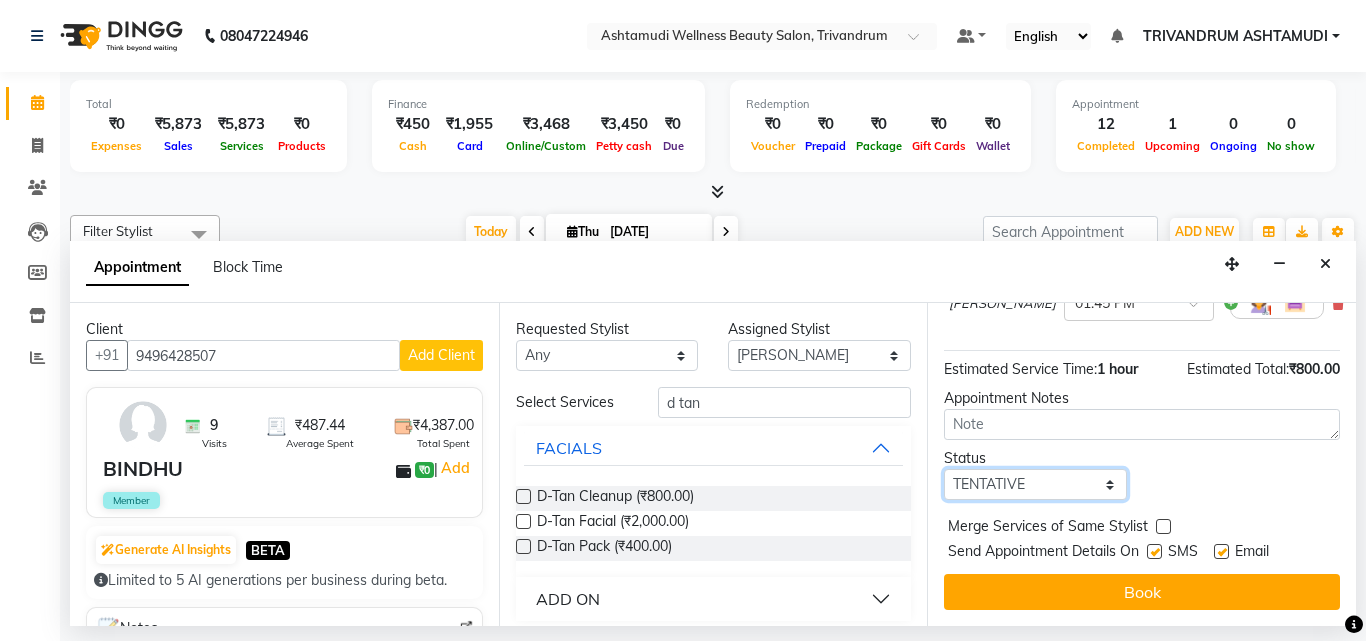 click on "Select TENTATIVE CONFIRM CHECK-IN UPCOMING" at bounding box center (1035, 484) 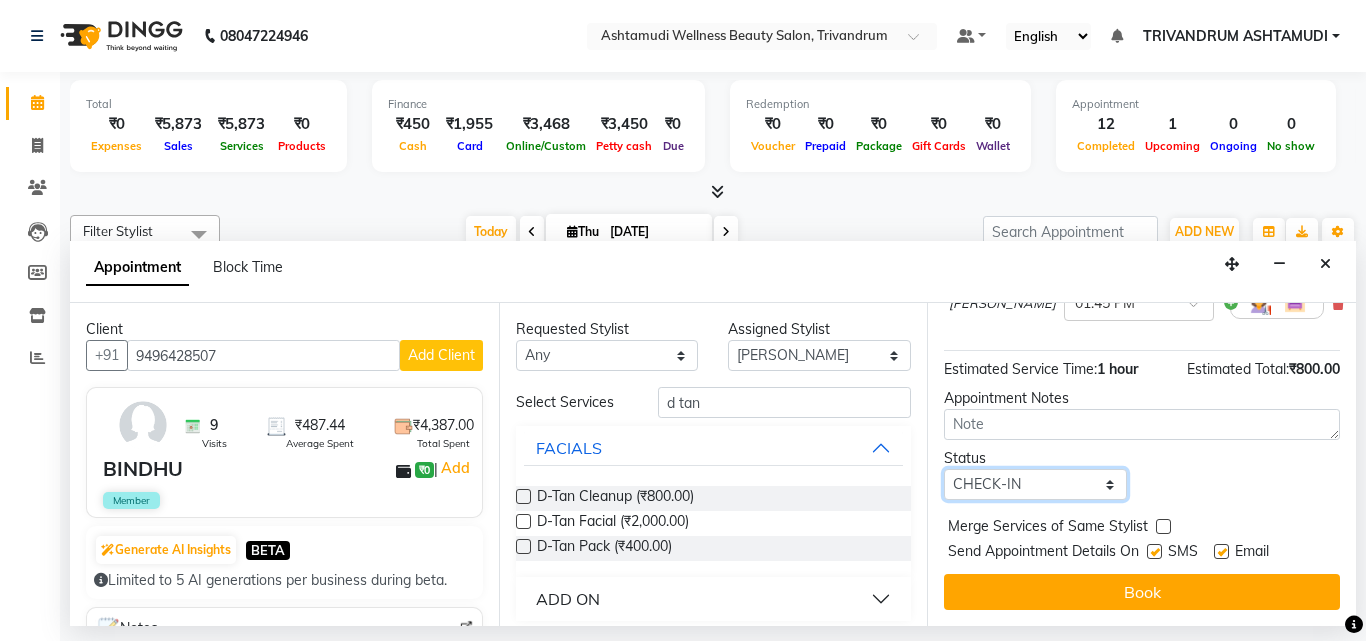 click on "Select TENTATIVE CONFIRM CHECK-IN UPCOMING" at bounding box center (1035, 484) 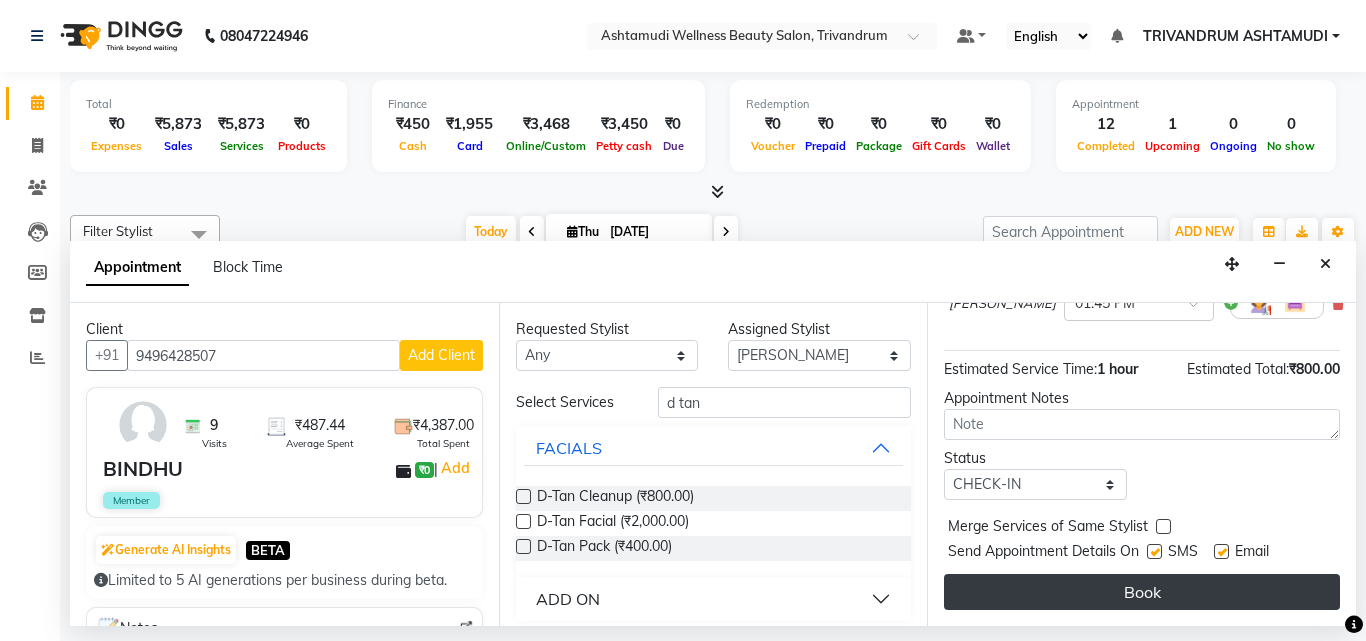 click on "Book" at bounding box center (1142, 592) 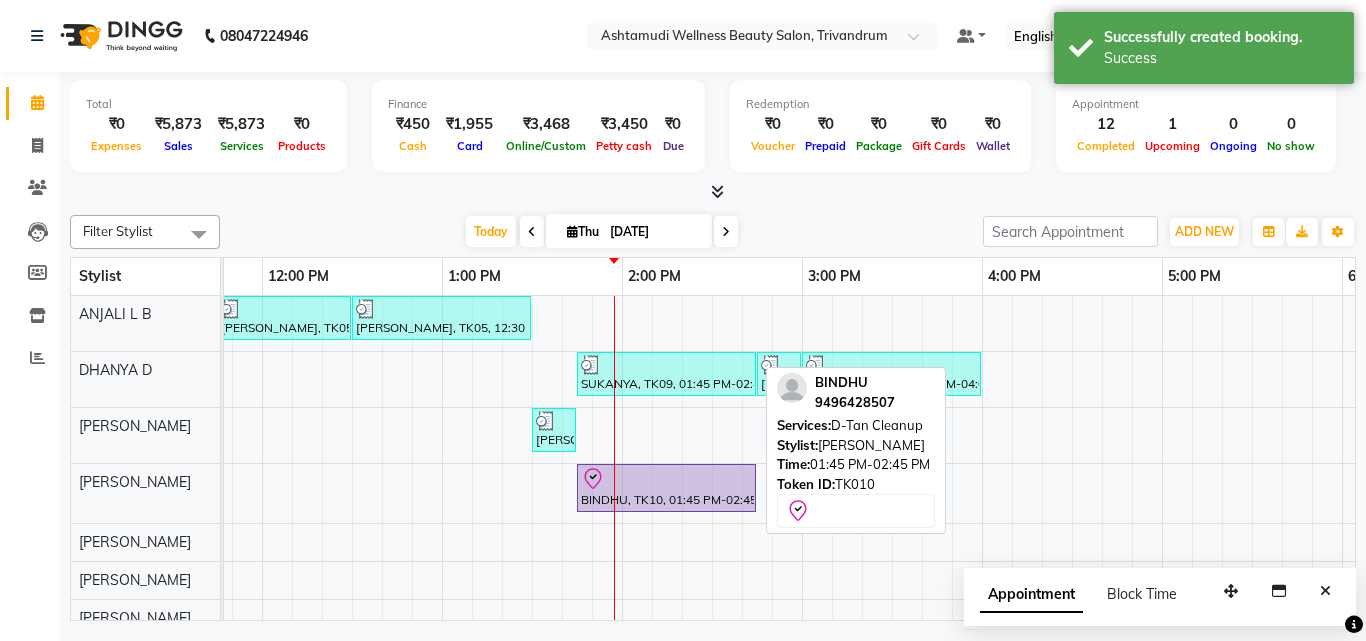 click on "BINDHU, TK10, 01:45 PM-02:45 PM, D-Tan Cleanup" at bounding box center (666, 488) 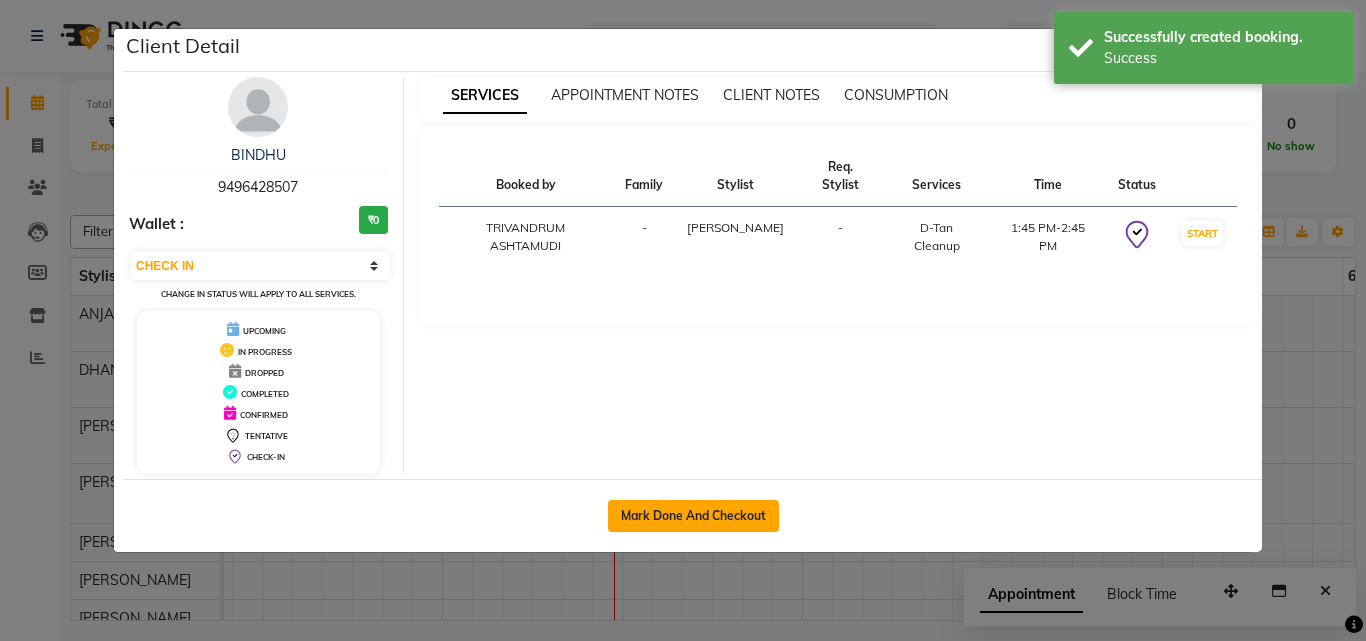 click on "Mark Done And Checkout" 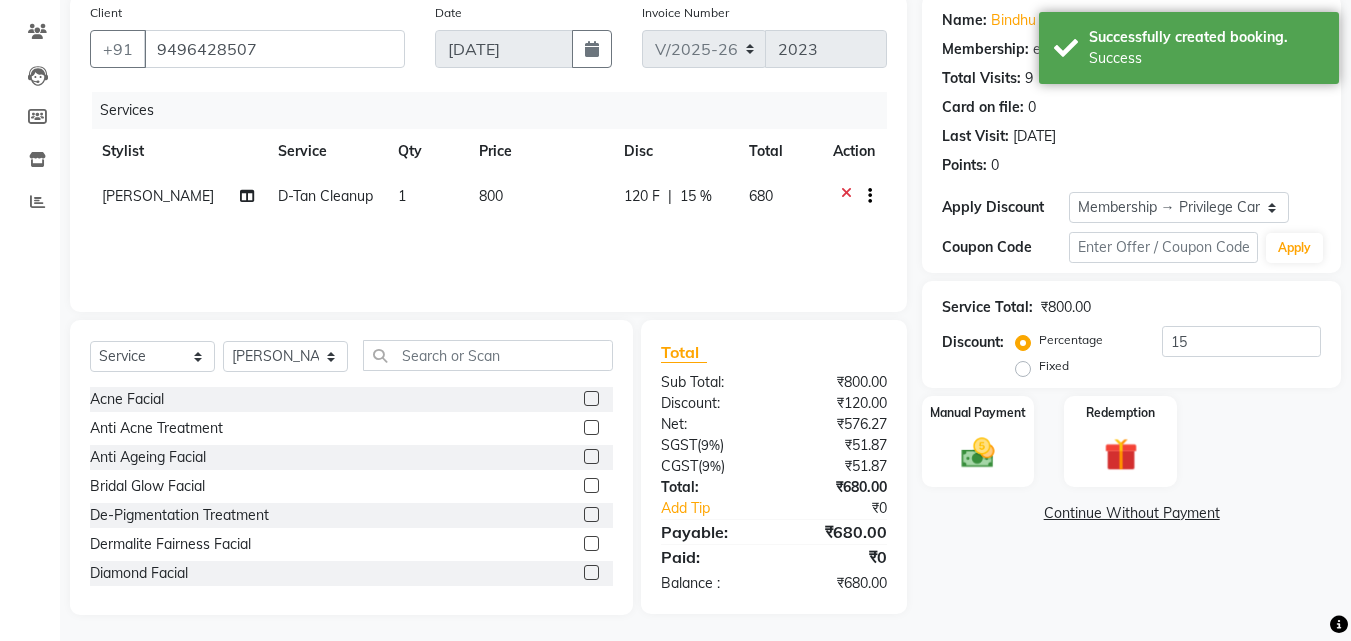 scroll, scrollTop: 160, scrollLeft: 0, axis: vertical 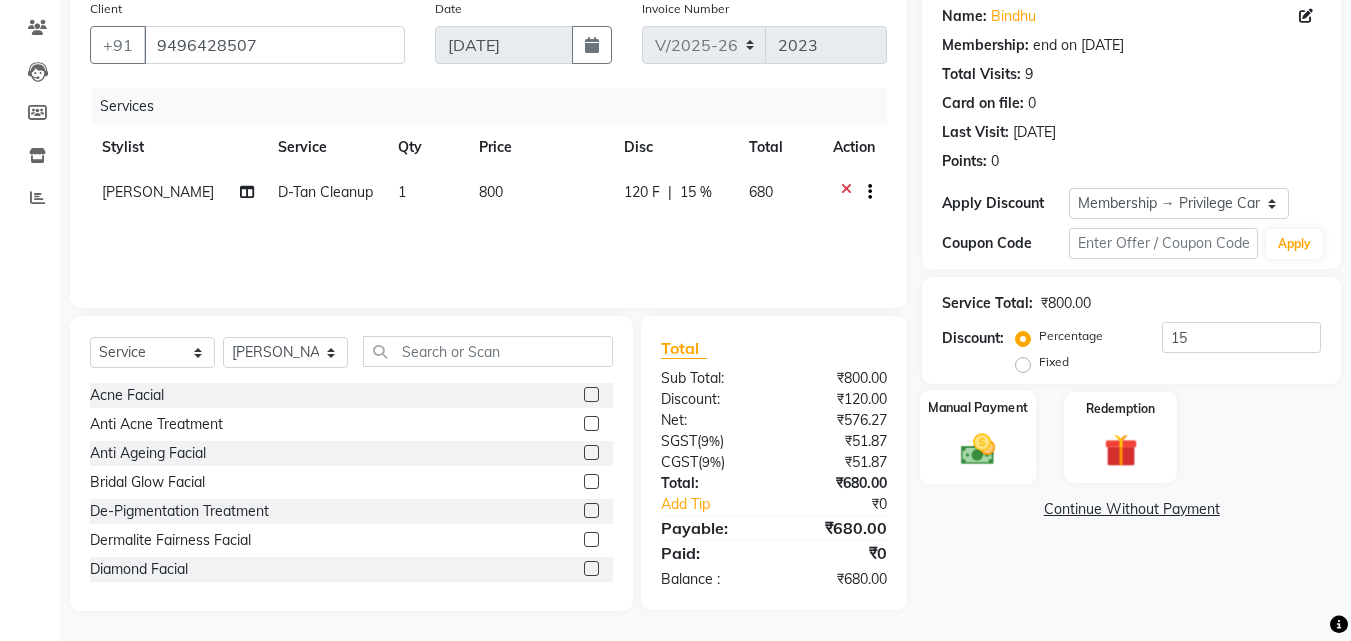 click 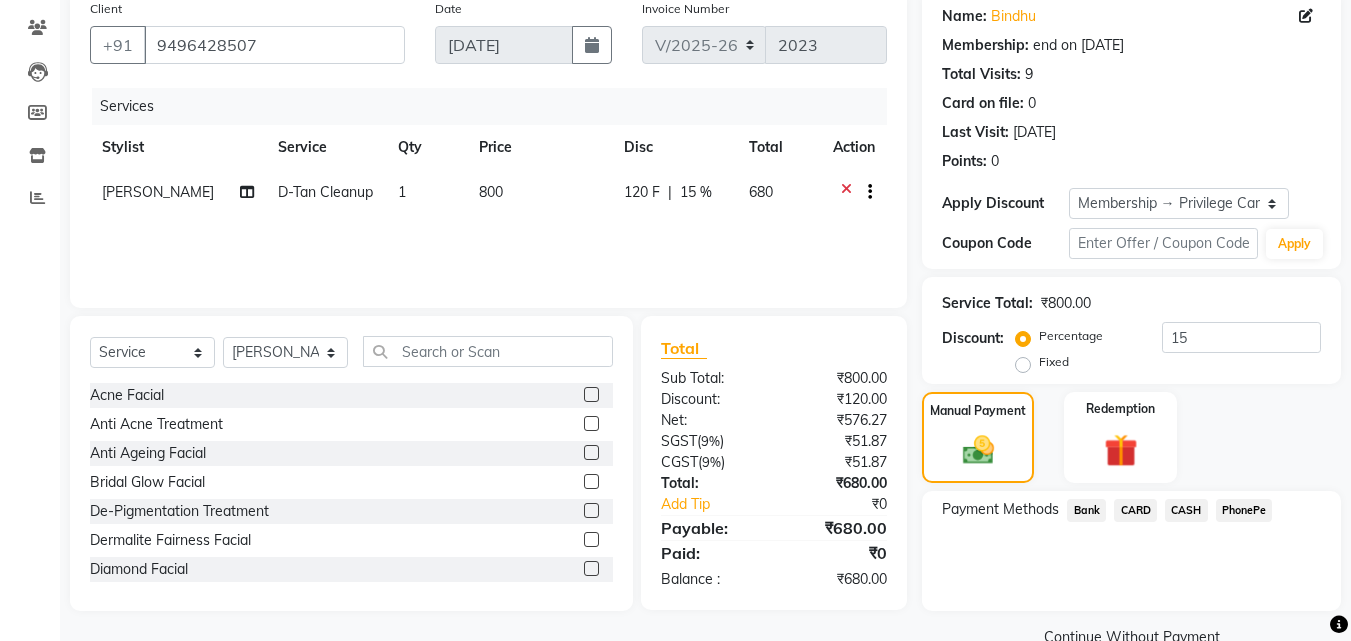 click on "PhonePe" 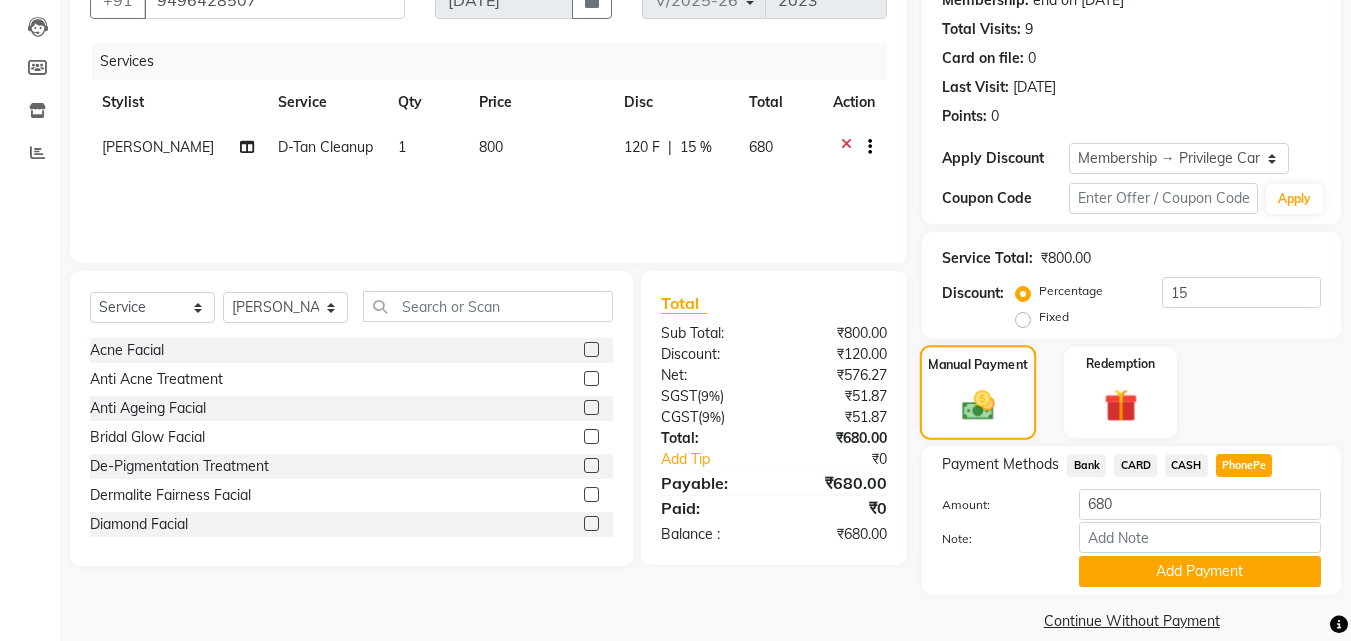 scroll, scrollTop: 230, scrollLeft: 0, axis: vertical 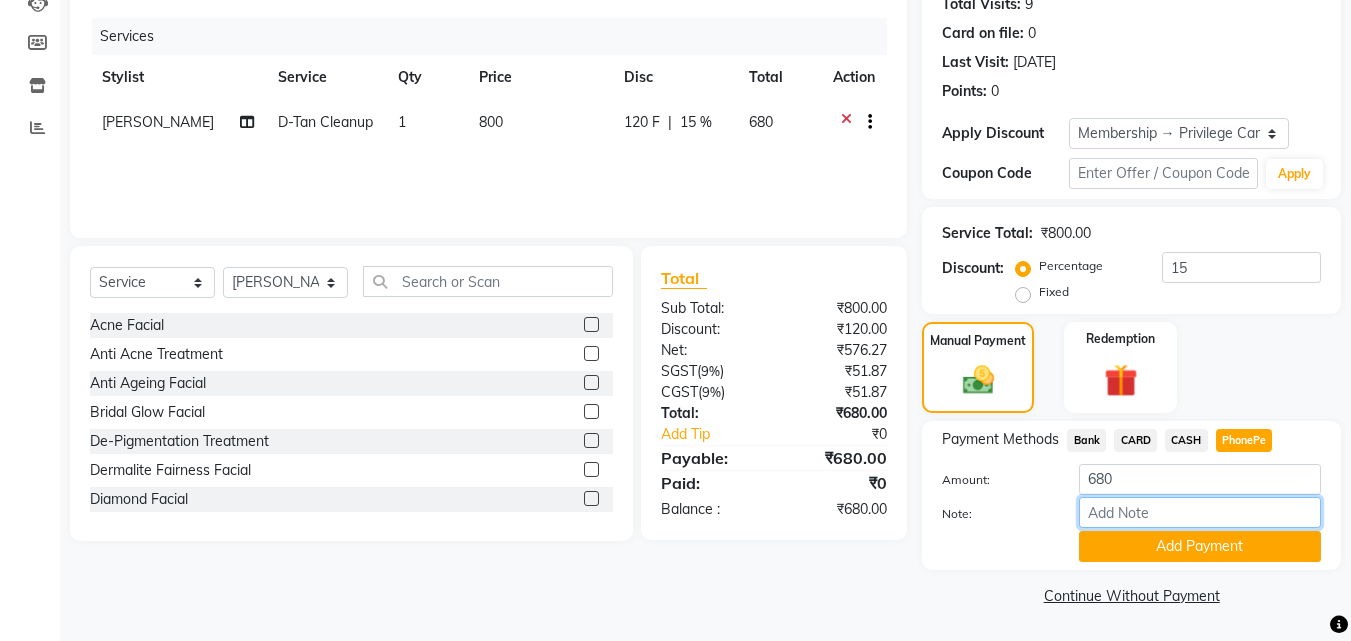 click on "Note:" at bounding box center [1200, 512] 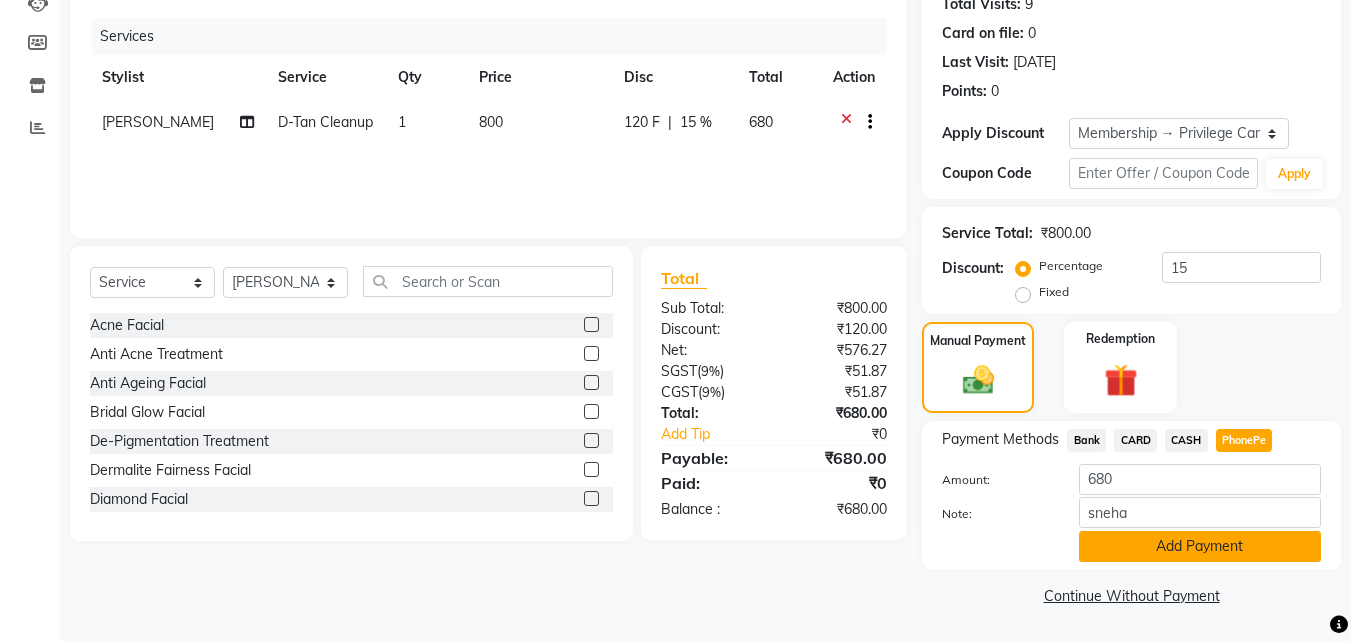 click on "Add Payment" 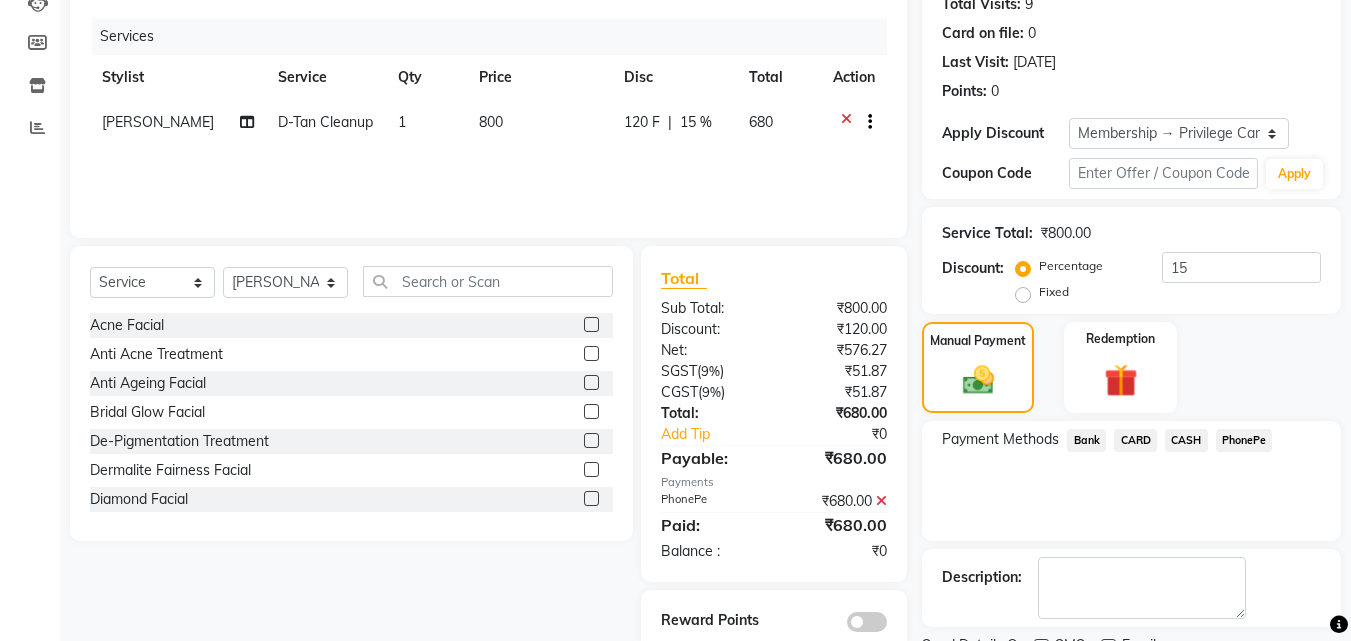 scroll, scrollTop: 314, scrollLeft: 0, axis: vertical 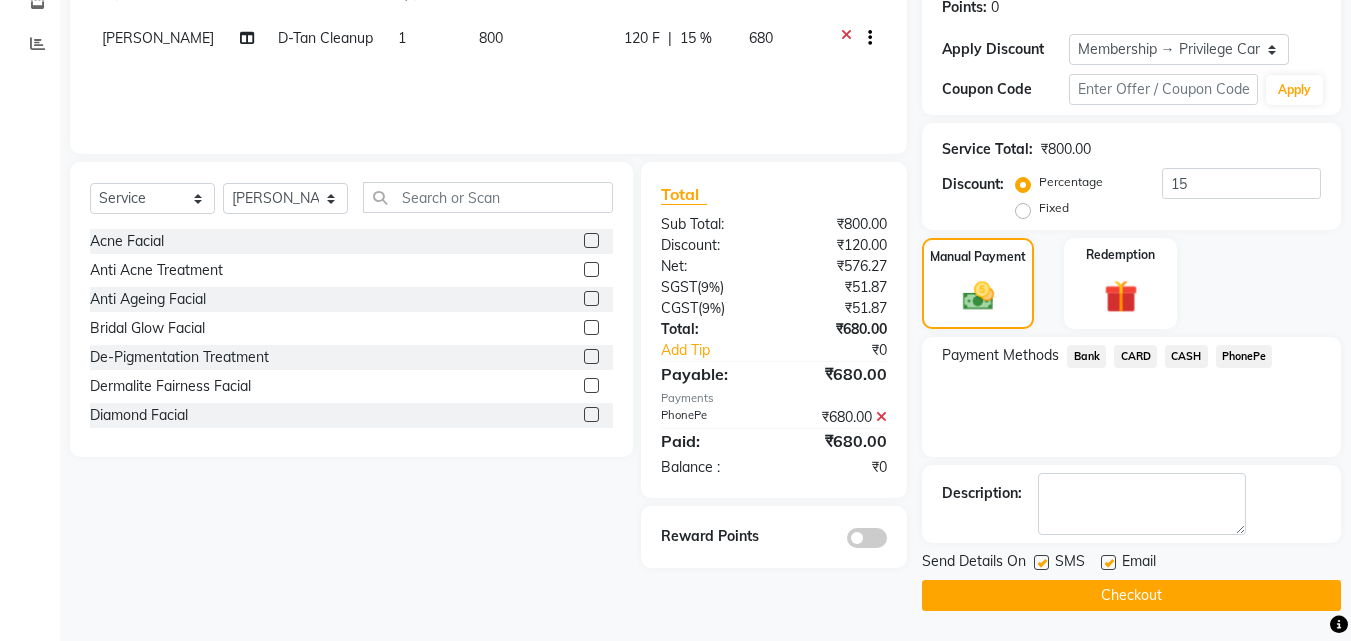 click on "Checkout" 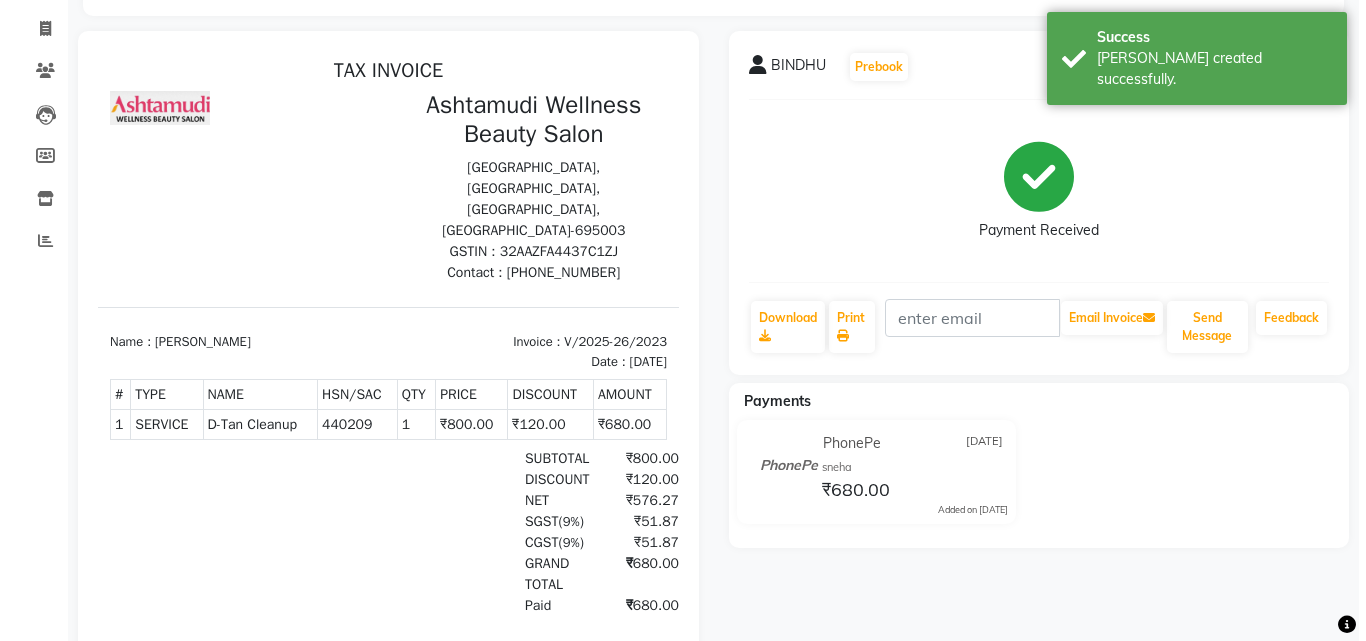 scroll, scrollTop: 0, scrollLeft: 0, axis: both 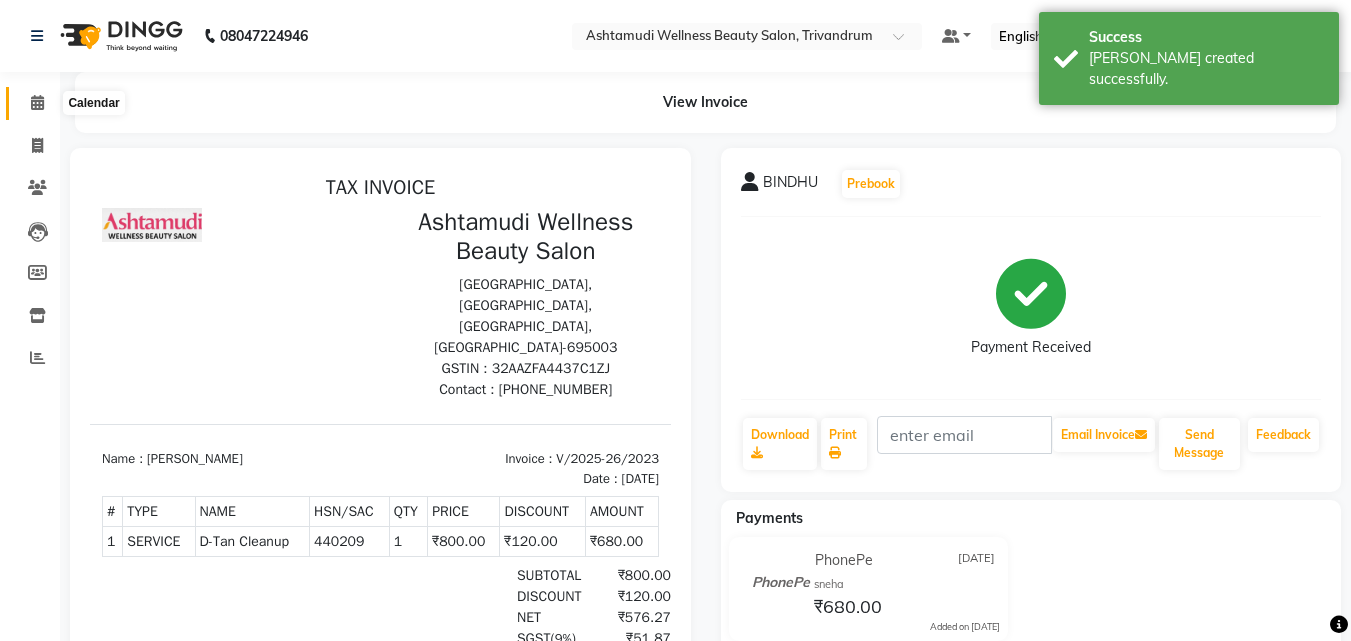 click 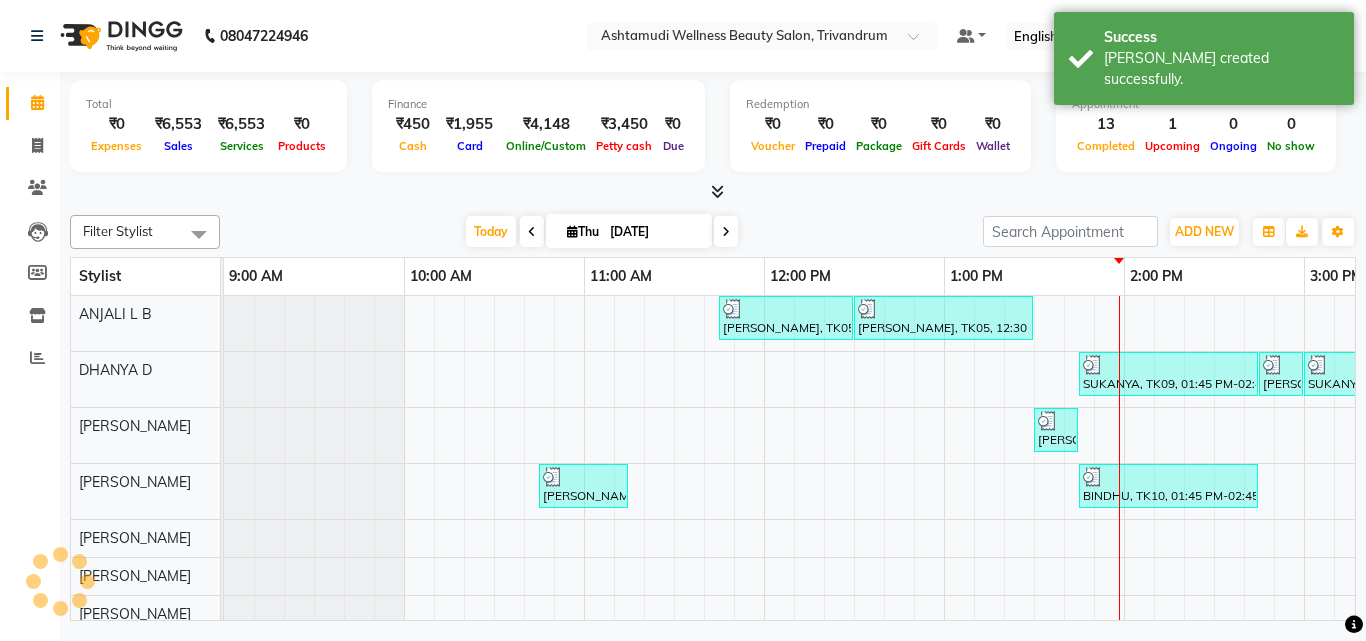 scroll, scrollTop: 0, scrollLeft: 0, axis: both 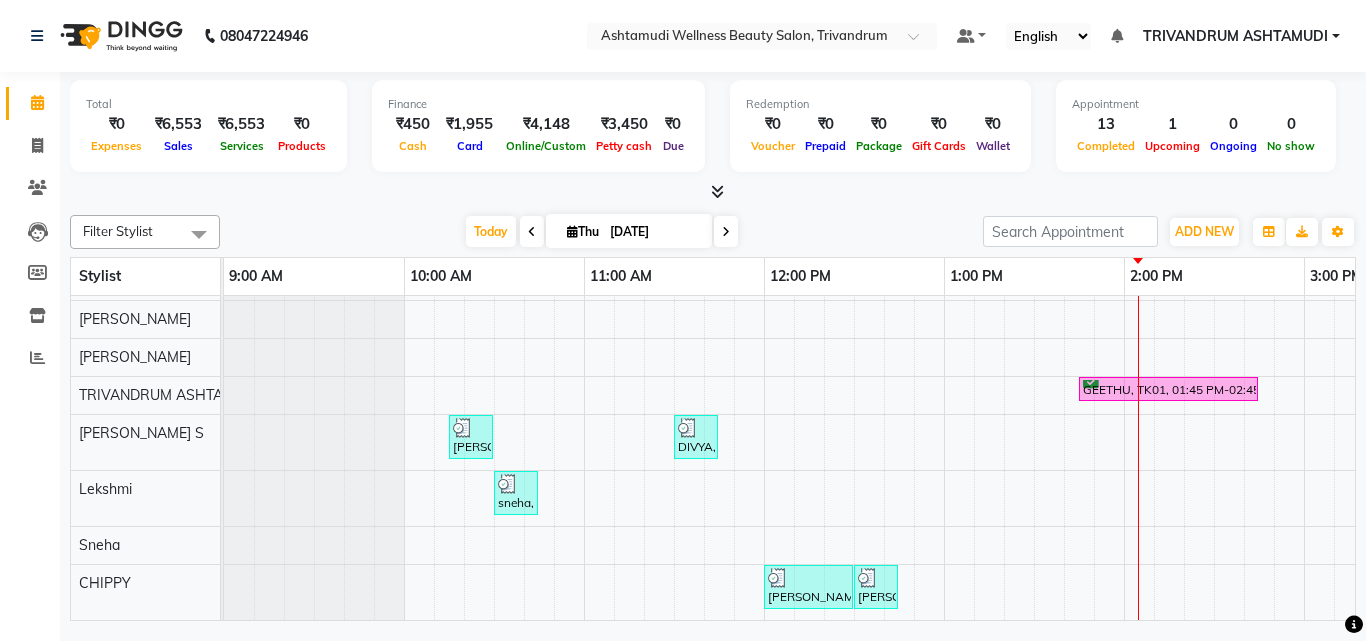 click on "[DATE]  [DATE]" at bounding box center (601, 232) 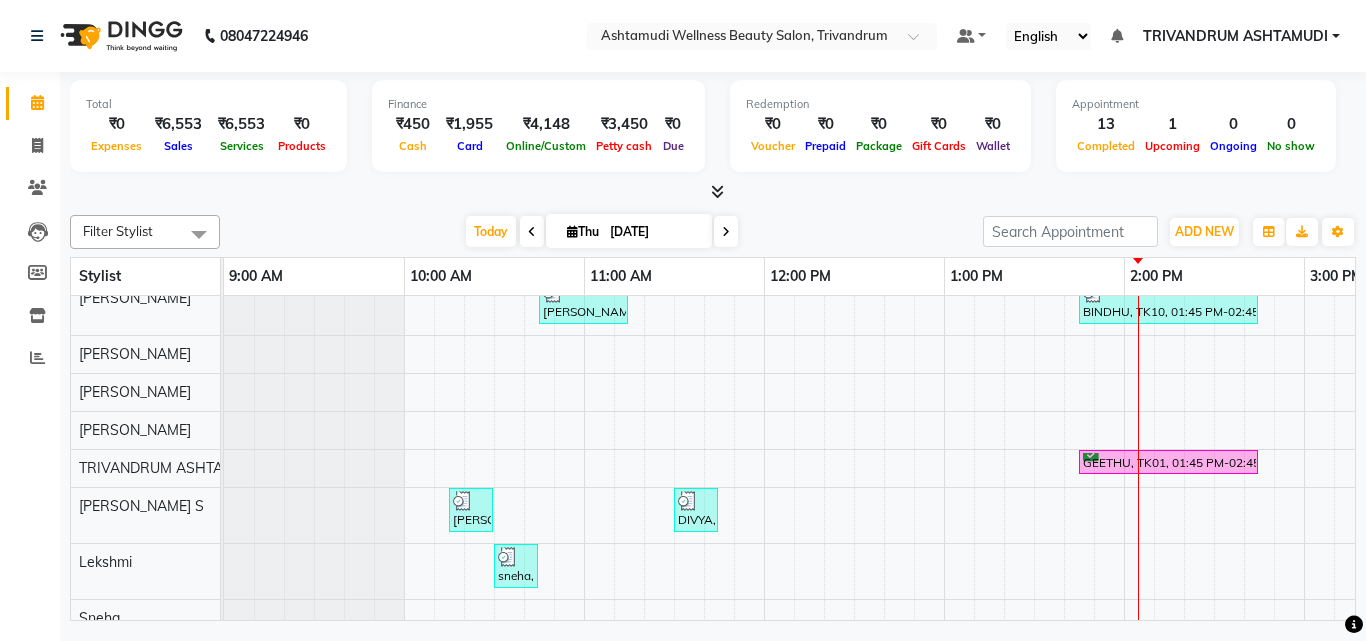 scroll, scrollTop: 3, scrollLeft: 0, axis: vertical 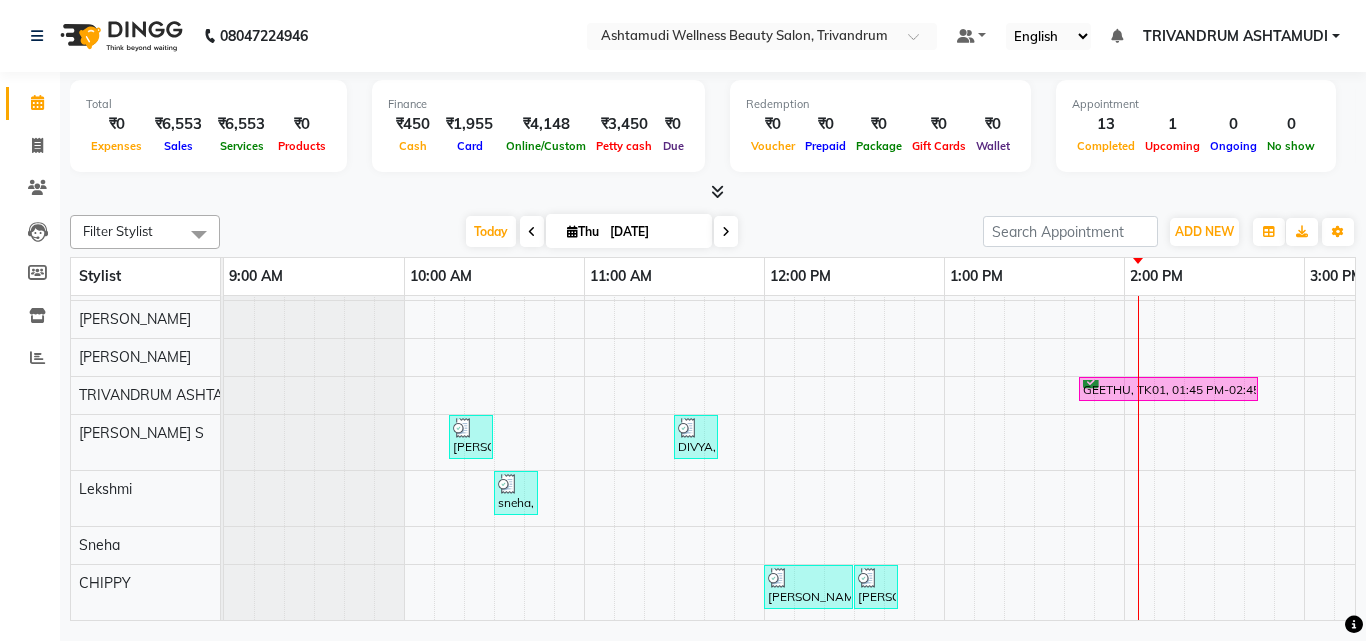 click at bounding box center [713, 192] 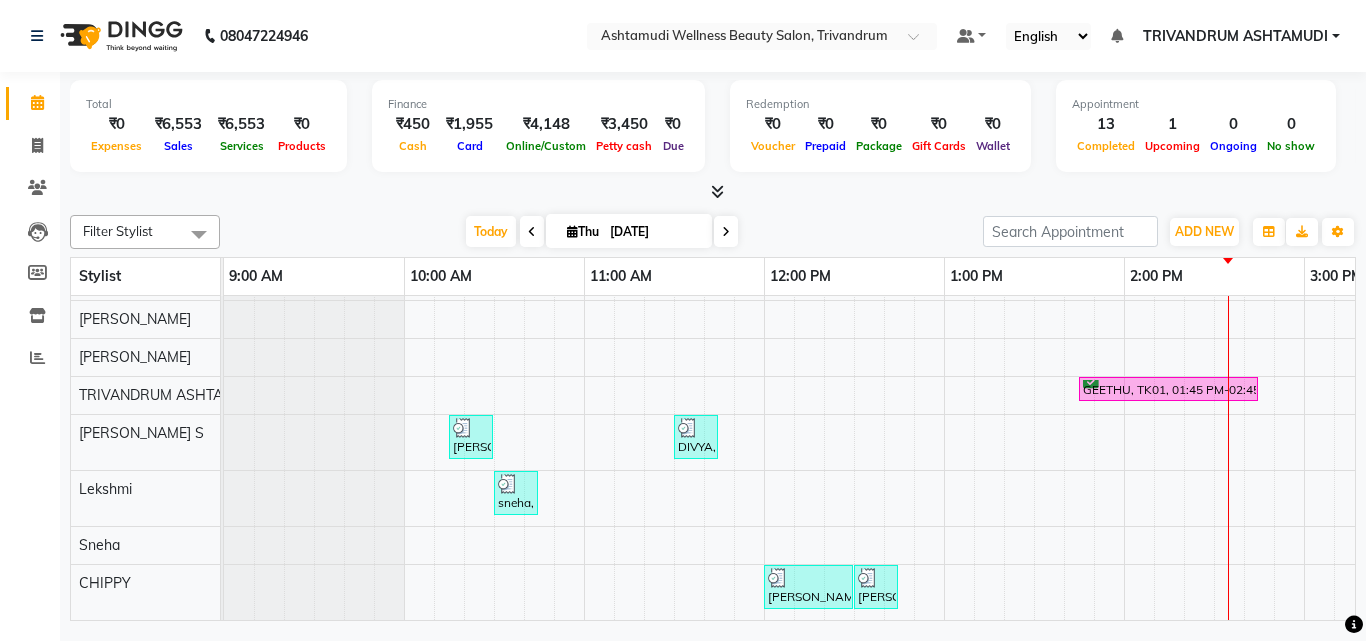 scroll, scrollTop: 272, scrollLeft: 128, axis: both 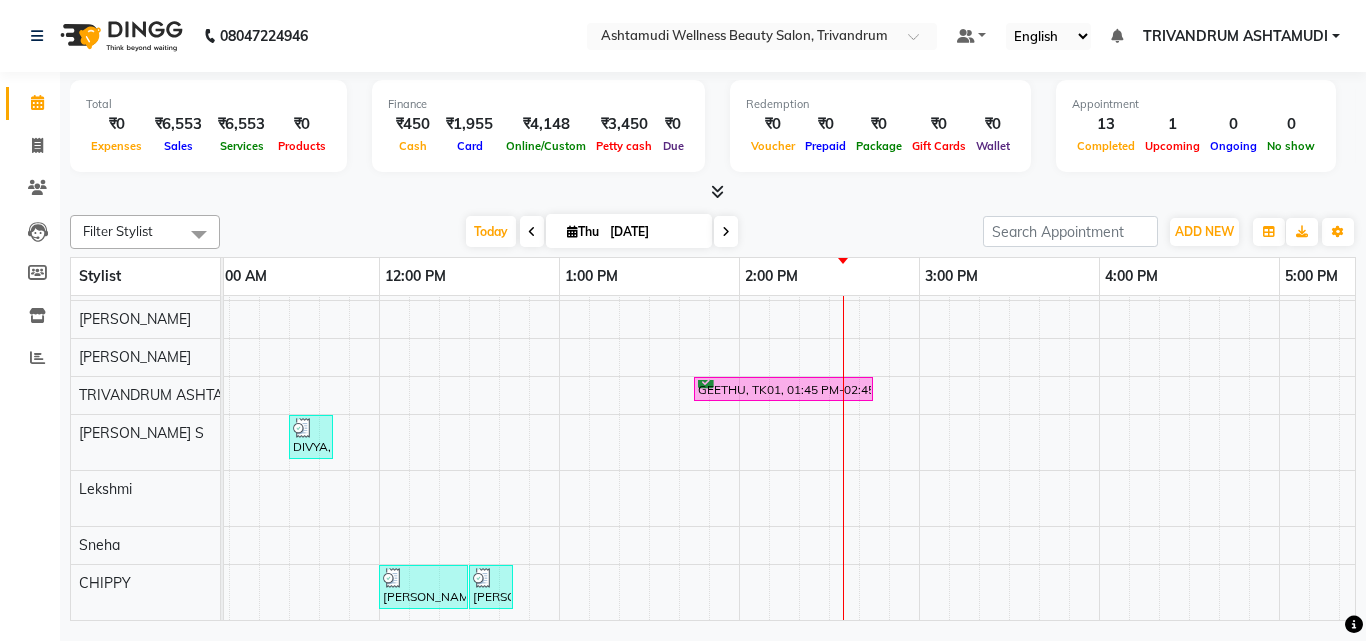 click on "[PERSON_NAME], TK05, 11:45 AM-12:30 PM, Root Touch-Up ([MEDICAL_DATA] Free)     [PERSON_NAME], TK05, 12:30 PM-01:30 PM, Hair Spa     SUKANYA, TK09, 01:45 PM-02:45 PM, Ceramide  Anti frizz treatment     SUKANYA, TK09, 02:45 PM-03:00 PM, Eyebrows Threading     SUKANYA, TK09, 03:00 PM-04:00 PM, Root Crown Coloring     [PERSON_NAME], TK08, 01:30 PM-01:45 PM, Eyebrows Threading     [PERSON_NAME], TK04, 10:45 AM-11:15 AM, Normal Hair Cut     BINDHU, TK10, 01:45 PM-02:45 PM, D-Tan Cleanup     GEETHU, TK01, 01:45 PM-02:45 PM, Fruit Facial     Priyanka, TK02, 10:15 AM-10:30 AM, Chin Threading     DIVYA, TK07, 11:30 AM-11:45 AM, Eyebrows Threading     sneha, TK03, 10:30 AM-10:45 AM, Eyebrows Threading     [PERSON_NAME], TK06, 12:00 PM-12:30 PM, Half Arm Waxing     [PERSON_NAME], TK06, 12:30 PM-12:45 PM, Eyebrows Threading" at bounding box center (1099, 329) 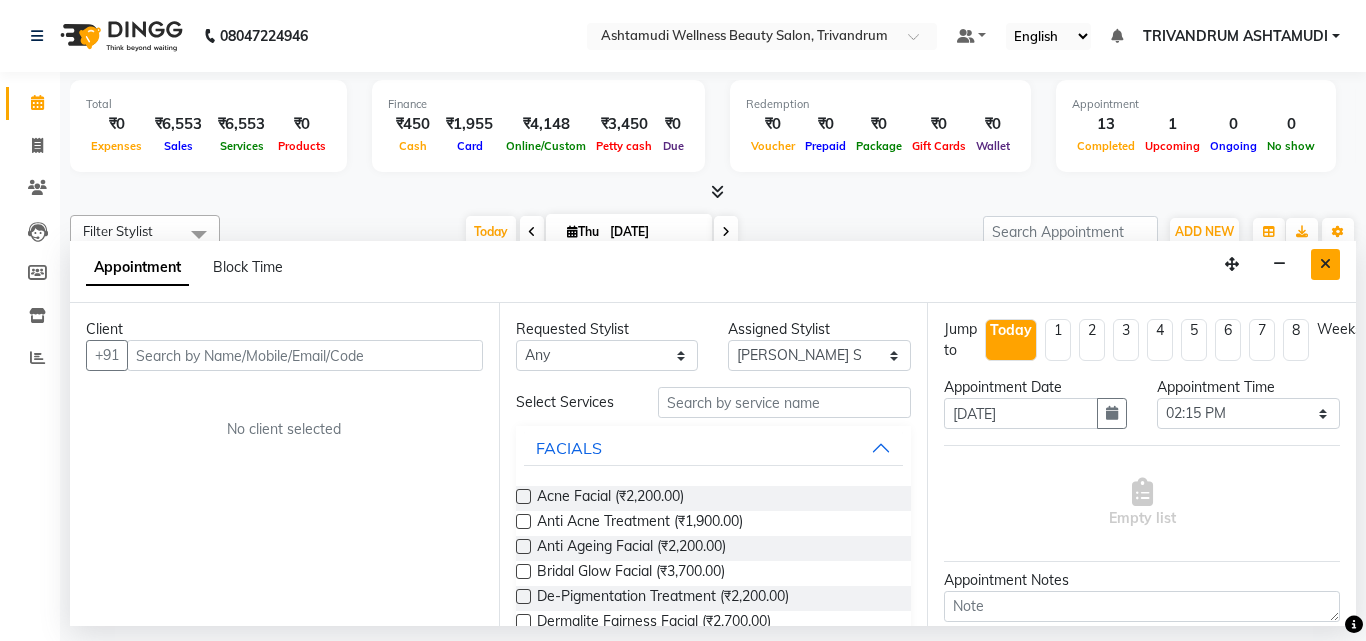 click at bounding box center [1325, 264] 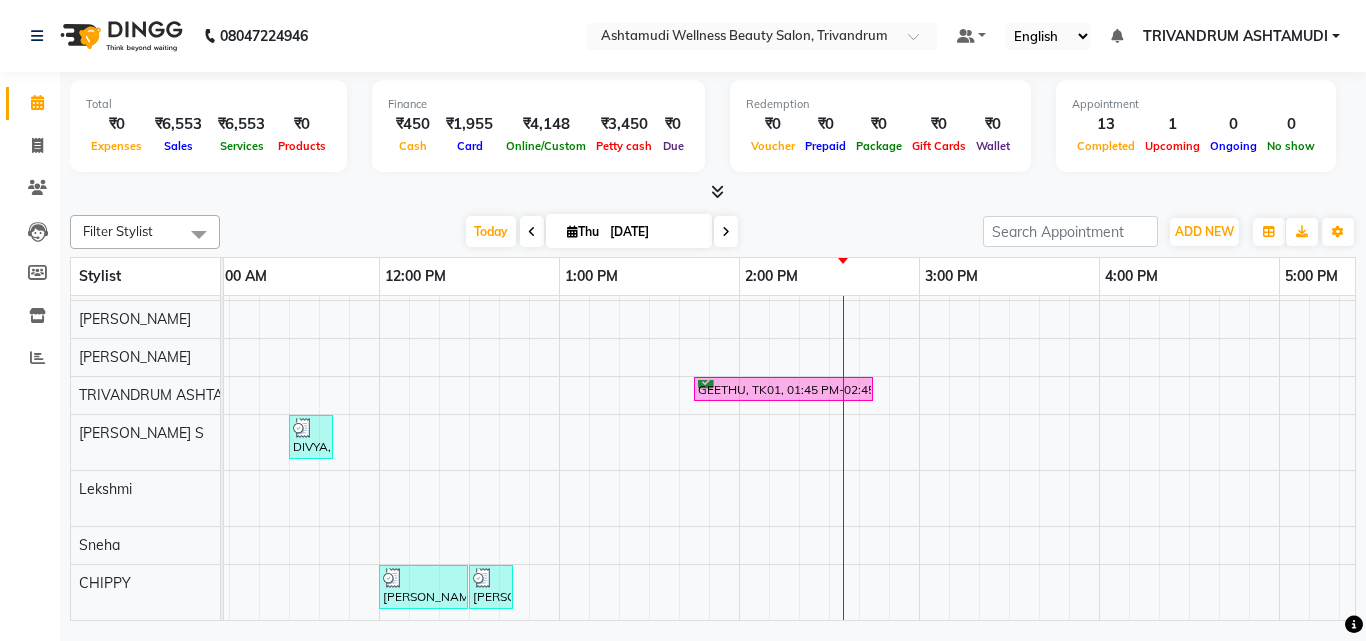 click on "[PERSON_NAME], TK05, 11:45 AM-12:30 PM, Root Touch-Up ([MEDICAL_DATA] Free)     [PERSON_NAME], TK05, 12:30 PM-01:30 PM, Hair Spa     SUKANYA, TK09, 01:45 PM-02:45 PM, Ceramide  Anti frizz treatment     SUKANYA, TK09, 02:45 PM-03:00 PM, Eyebrows Threading     SUKANYA, TK09, 03:00 PM-04:00 PM, Root Crown Coloring     [PERSON_NAME], TK08, 01:30 PM-01:45 PM, Eyebrows Threading     [PERSON_NAME], TK04, 10:45 AM-11:15 AM, Normal Hair Cut     BINDHU, TK10, 01:45 PM-02:45 PM, D-Tan Cleanup     GEETHU, TK01, 01:45 PM-02:45 PM, Fruit Facial     Priyanka, TK02, 10:15 AM-10:30 AM, Chin Threading     DIVYA, TK07, 11:30 AM-11:45 AM, Eyebrows Threading     sneha, TK03, 10:30 AM-10:45 AM, Eyebrows Threading     [PERSON_NAME], TK06, 12:00 PM-12:30 PM, Half Arm Waxing     [PERSON_NAME], TK06, 12:30 PM-12:45 PM, Eyebrows Threading" at bounding box center [1099, 329] 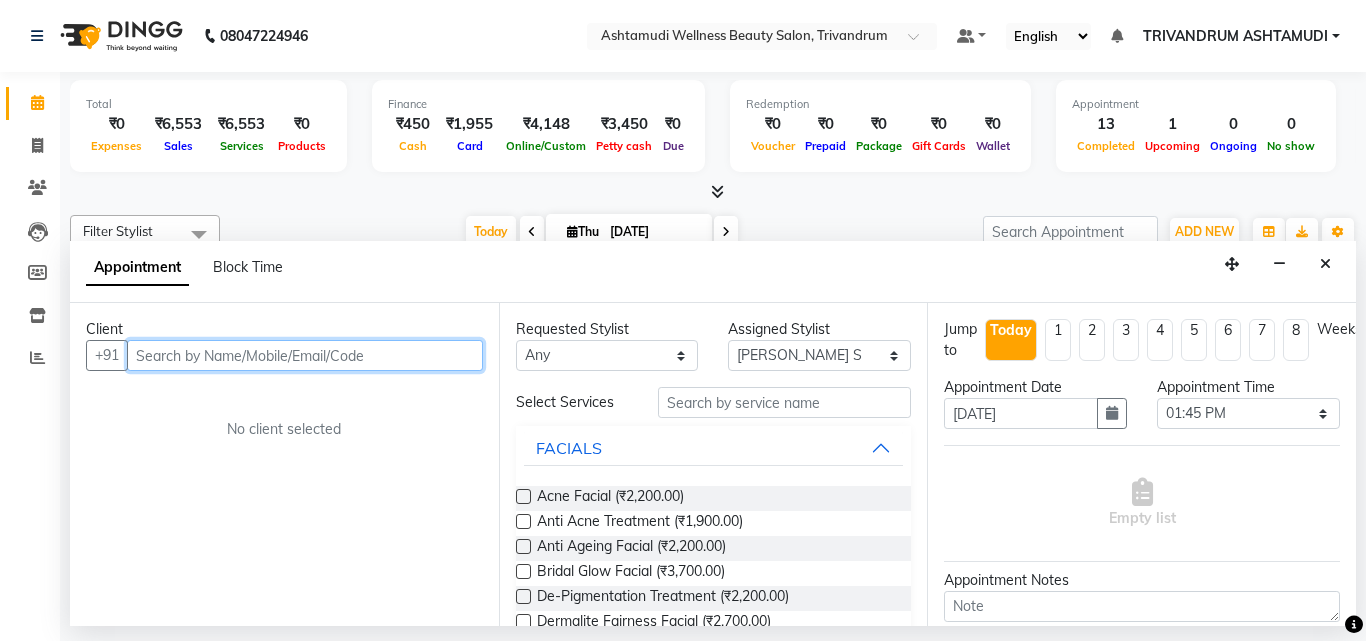 click at bounding box center (305, 355) 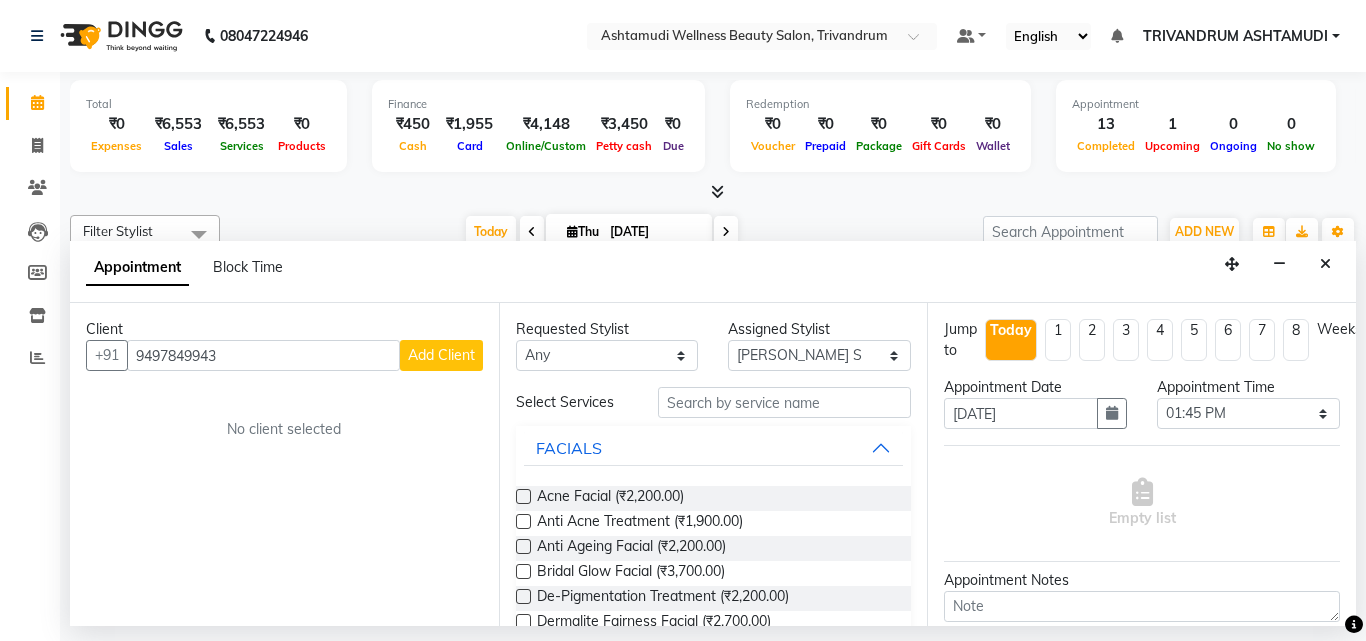 click on "Add Client" at bounding box center [441, 355] 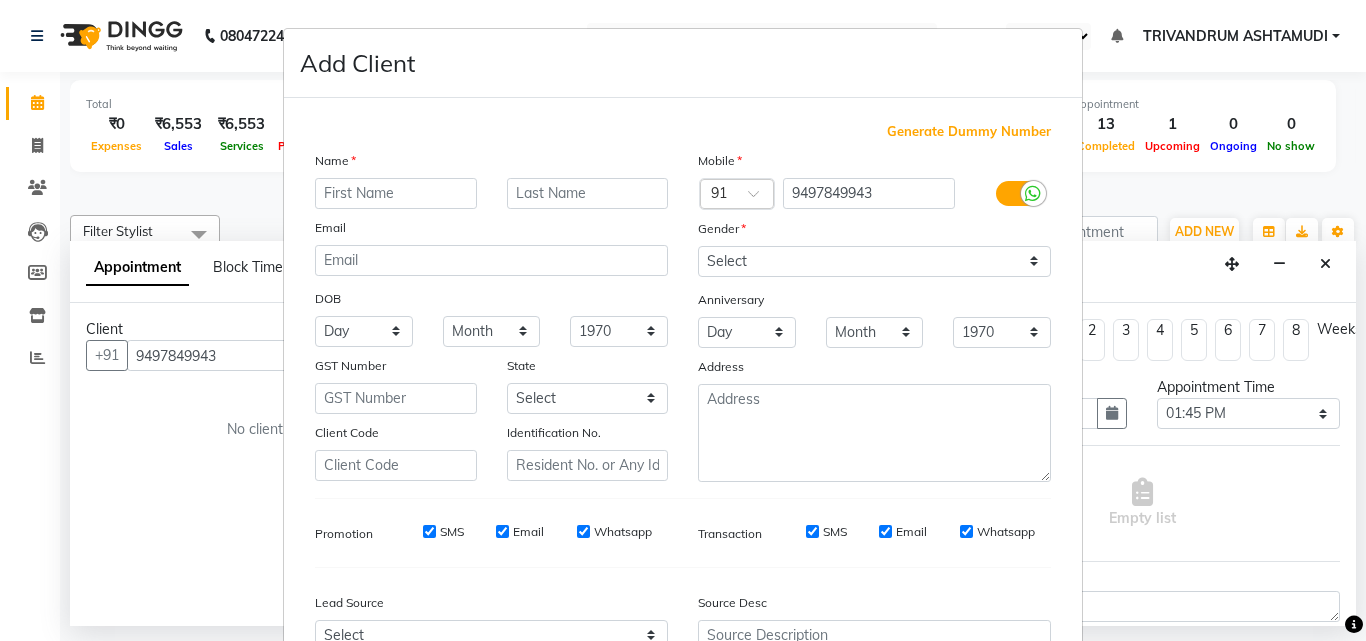 click at bounding box center [396, 193] 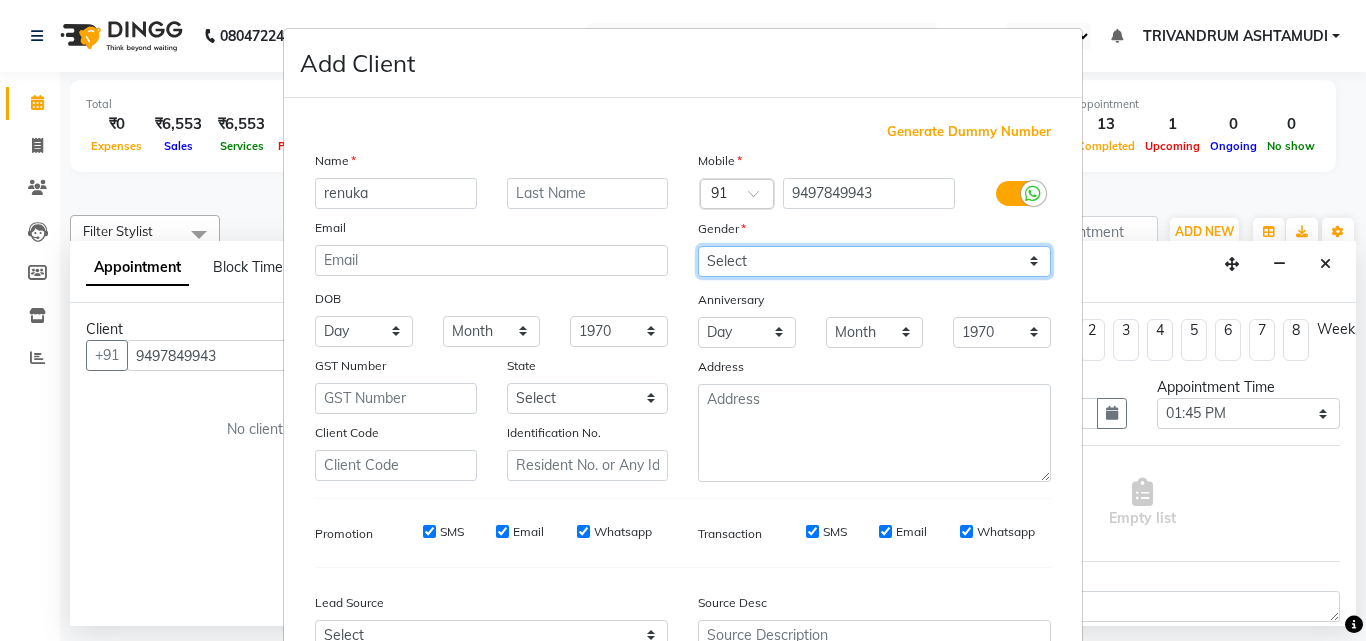 click on "Select [DEMOGRAPHIC_DATA] [DEMOGRAPHIC_DATA] Other Prefer Not To Say" at bounding box center [874, 261] 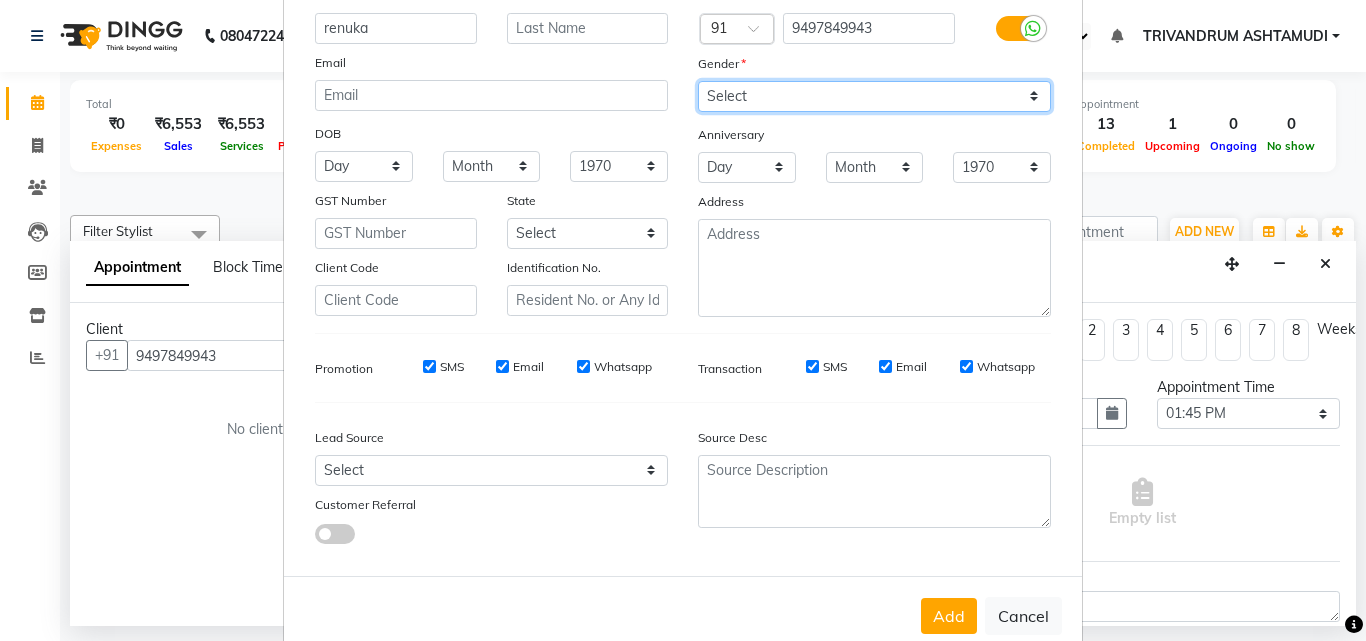 scroll, scrollTop: 208, scrollLeft: 0, axis: vertical 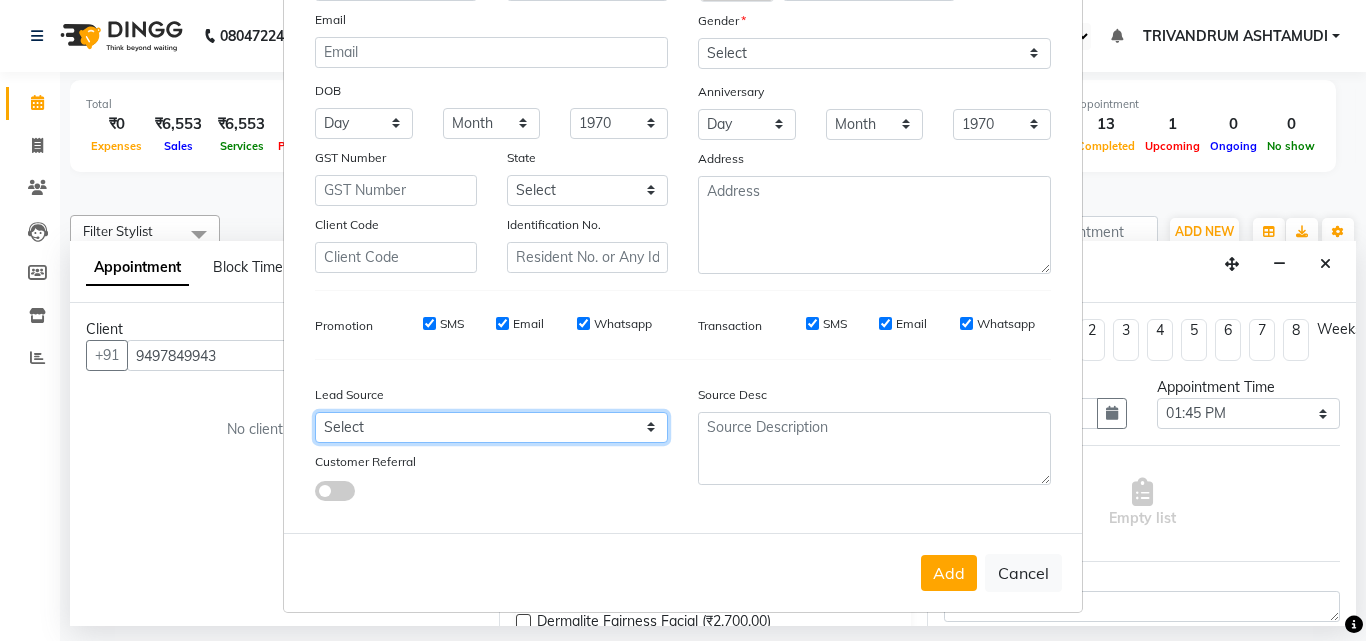 click on "Select Walk-in Referral Internet Friend Word of Mouth Advertisement Facebook JustDial Google Other Instagram  YouTube  WhatsApp" at bounding box center (491, 427) 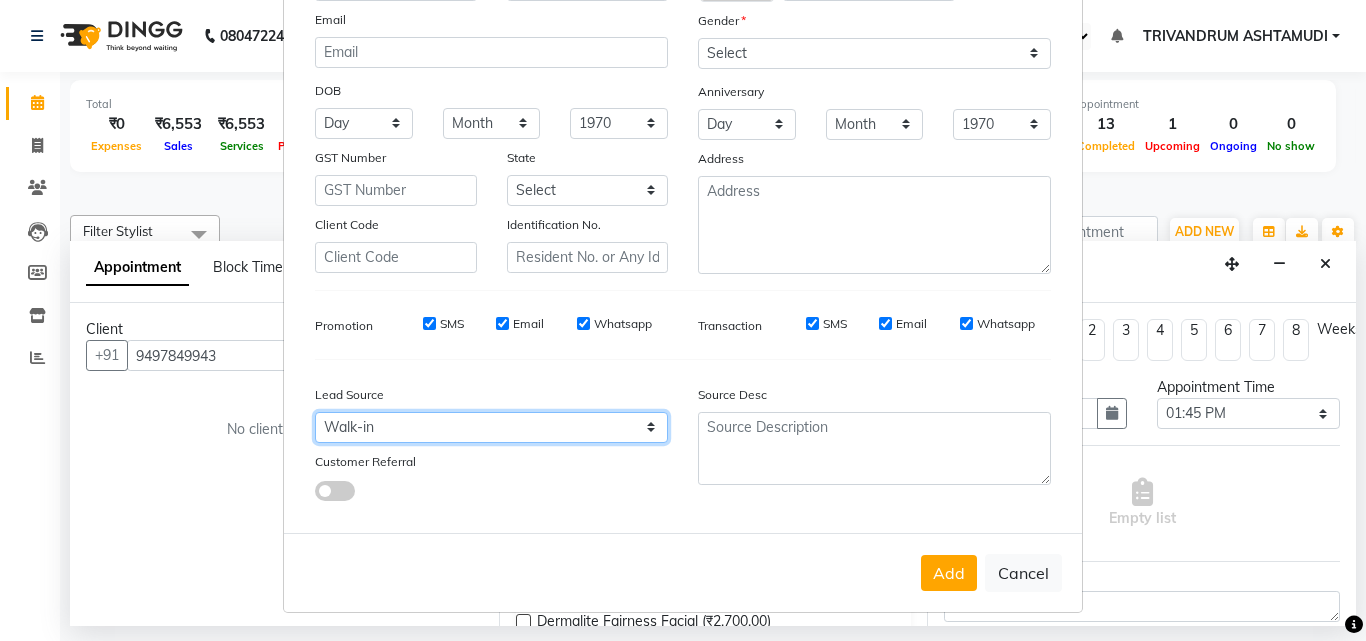 click on "Select Walk-in Referral Internet Friend Word of Mouth Advertisement Facebook JustDial Google Other Instagram  YouTube  WhatsApp" at bounding box center [491, 427] 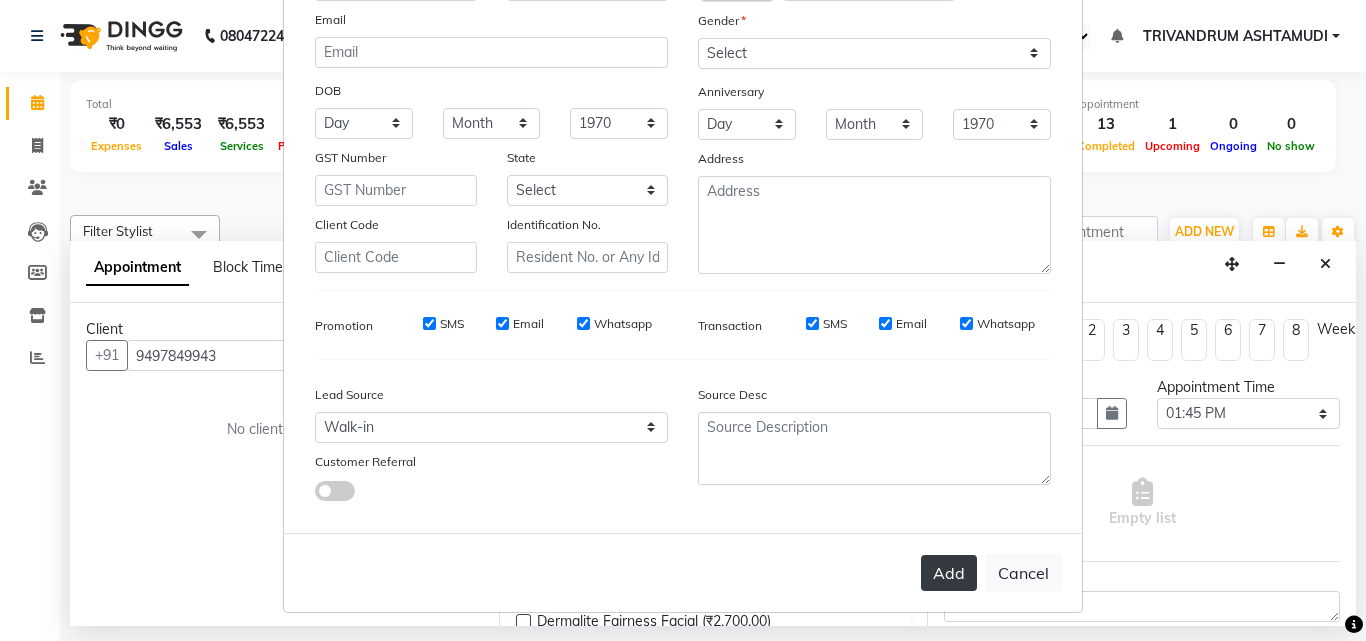 click on "Add" at bounding box center (949, 573) 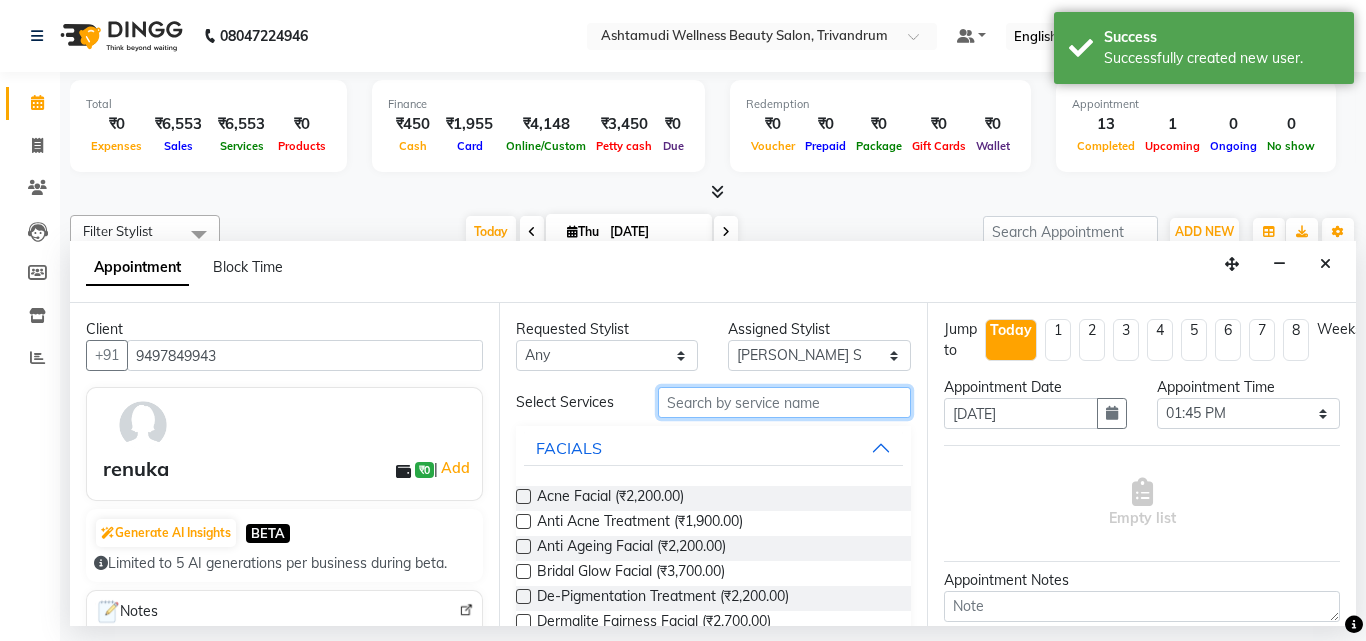 drag, startPoint x: 748, startPoint y: 404, endPoint x: 725, endPoint y: 353, distance: 55.946404 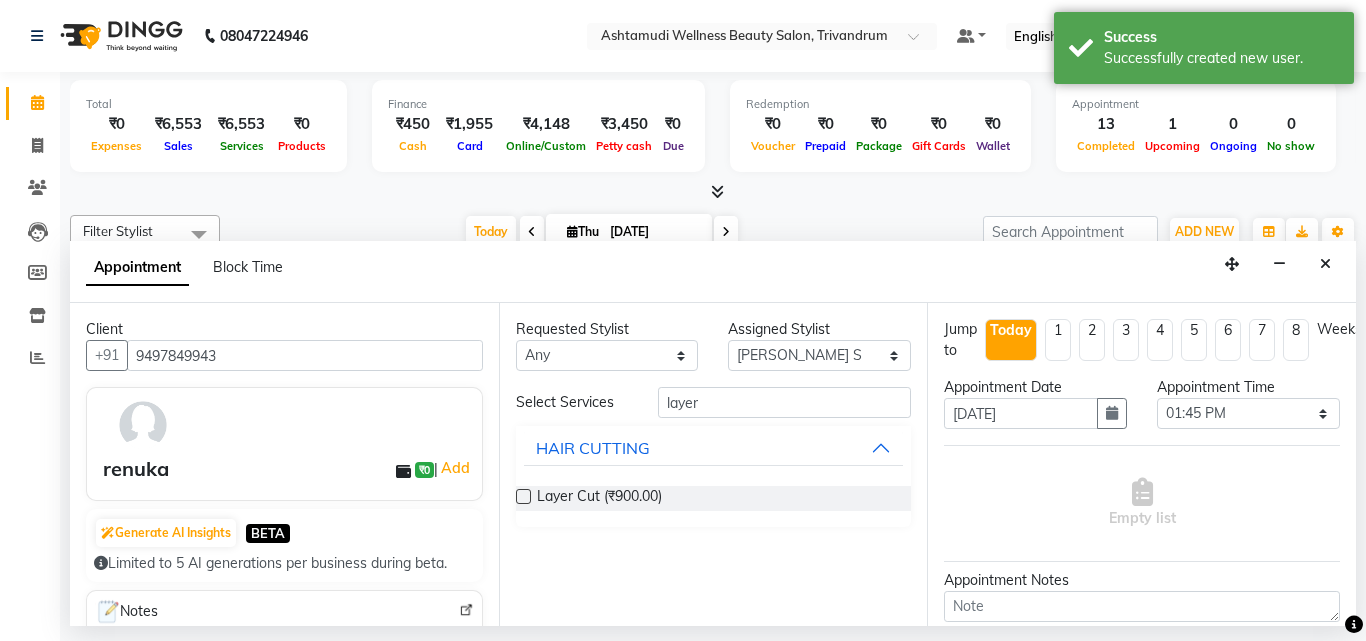 click at bounding box center (523, 496) 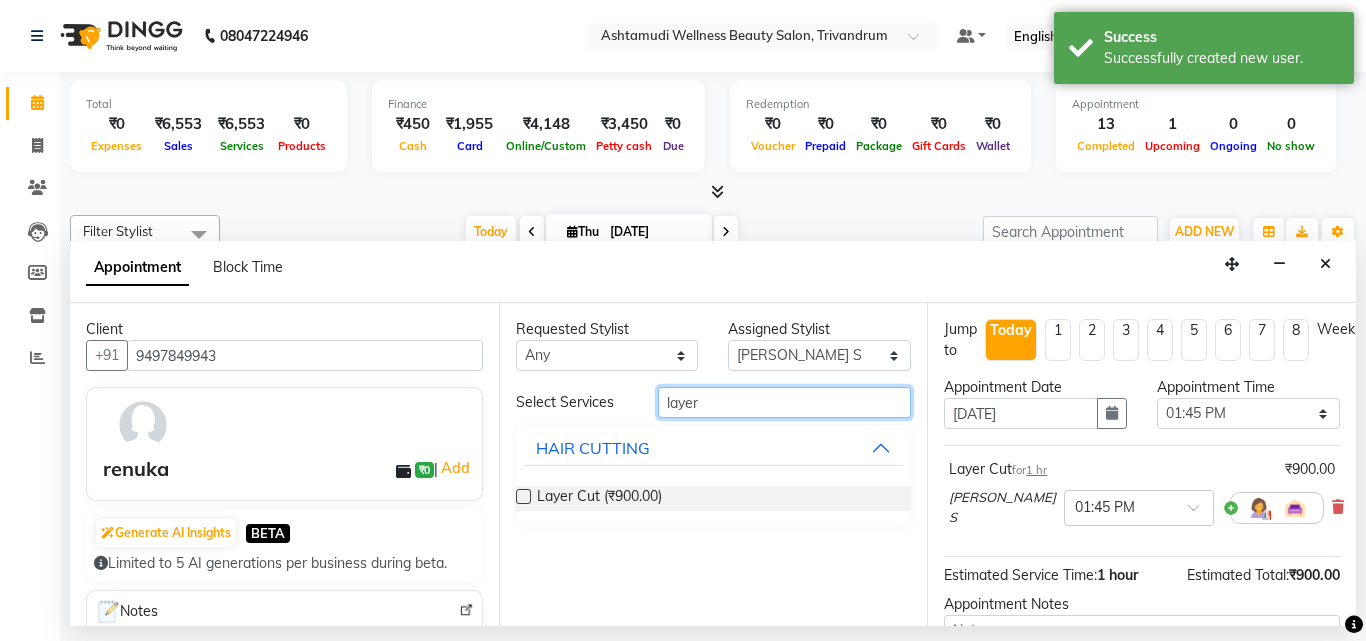 drag, startPoint x: 714, startPoint y: 404, endPoint x: 506, endPoint y: 405, distance: 208.00241 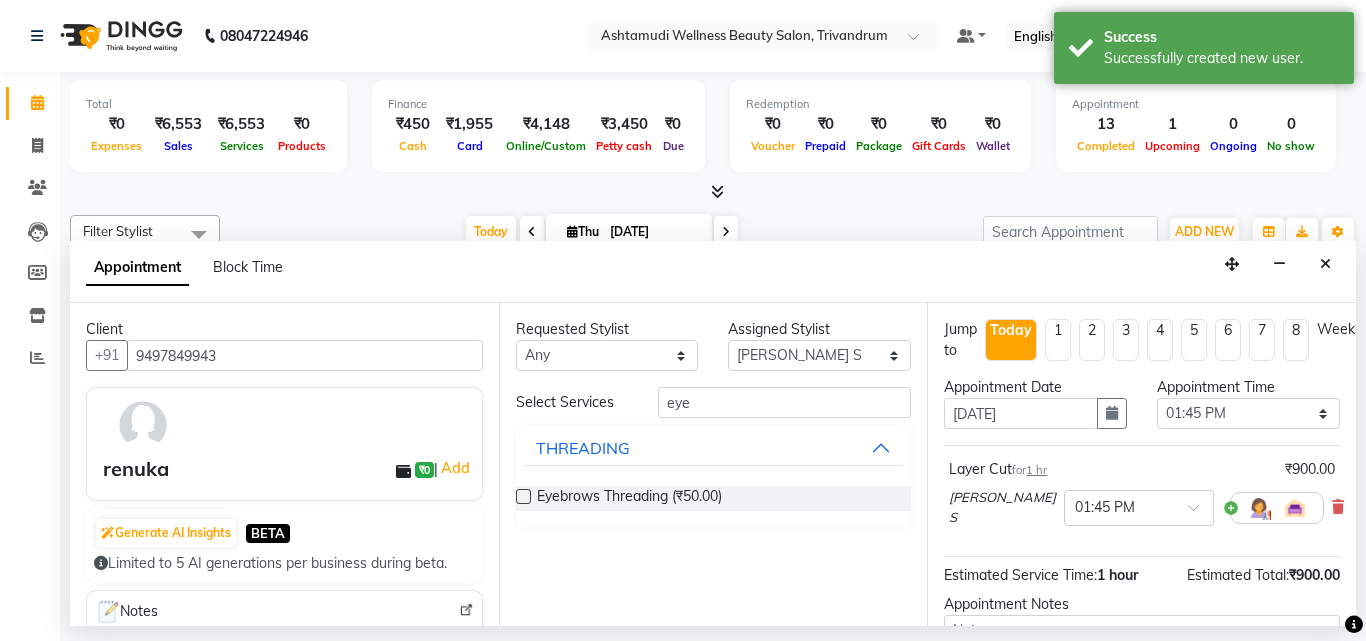 click at bounding box center (523, 496) 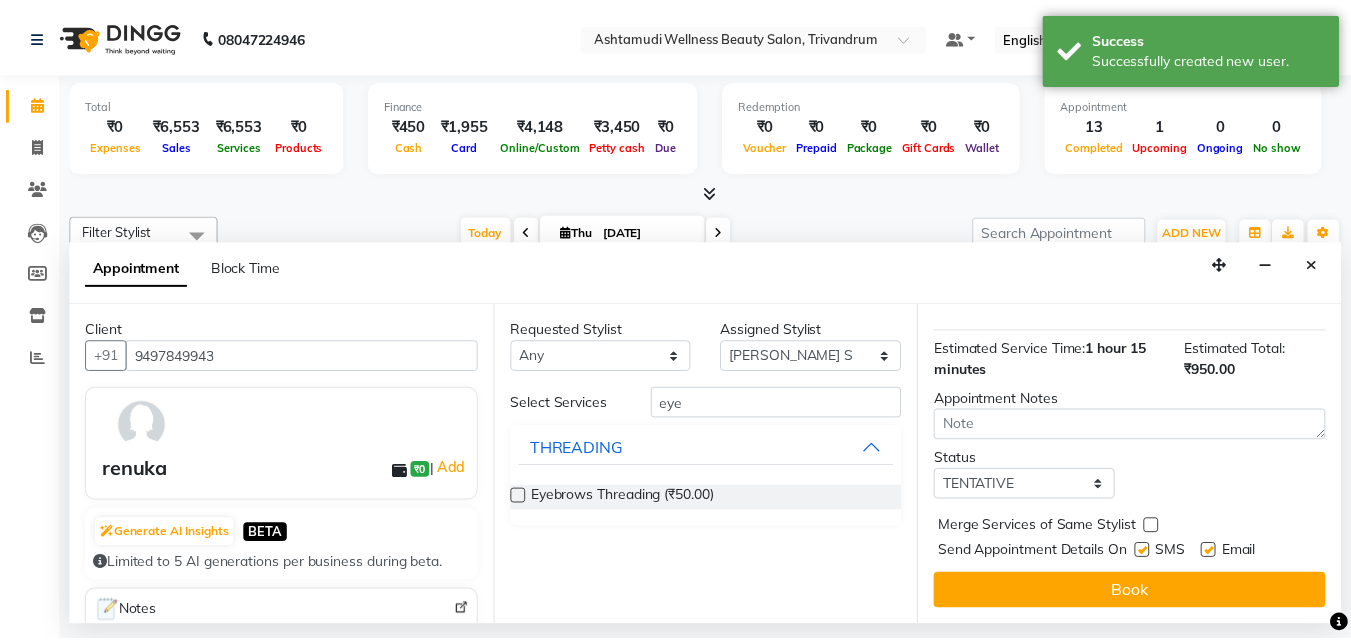 scroll, scrollTop: 336, scrollLeft: 0, axis: vertical 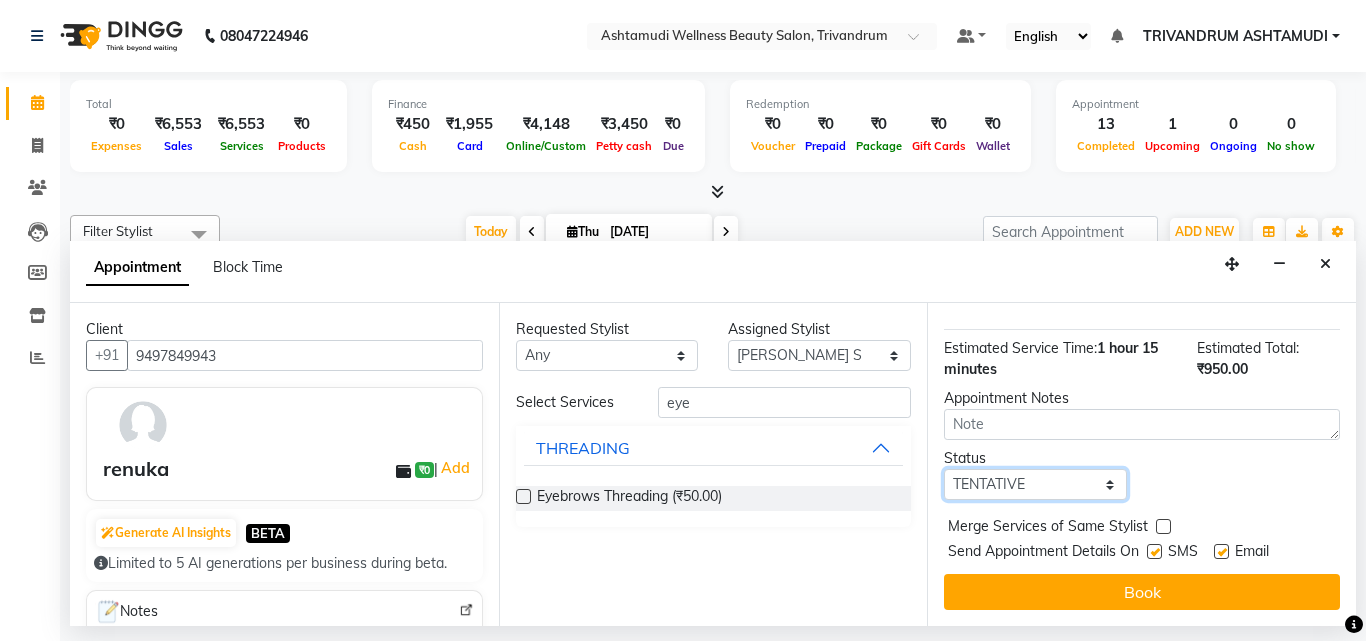 click on "Select TENTATIVE CONFIRM CHECK-IN UPCOMING" at bounding box center [1035, 484] 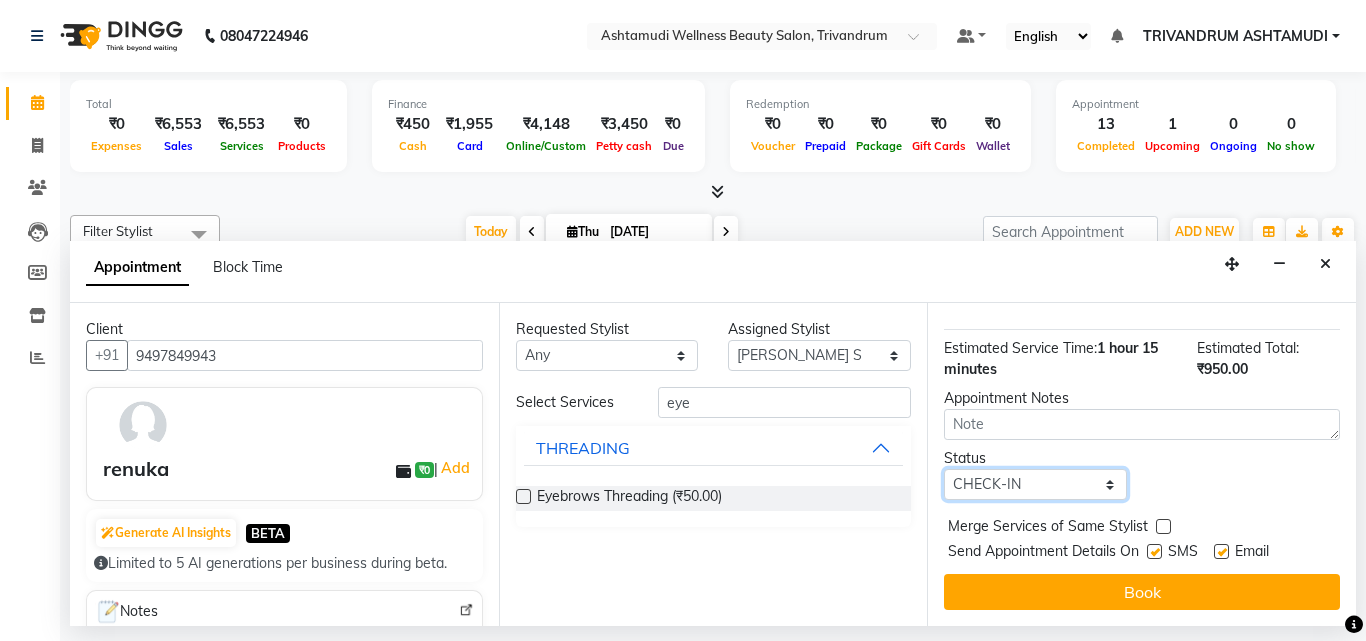 click on "Select TENTATIVE CONFIRM CHECK-IN UPCOMING" at bounding box center (1035, 484) 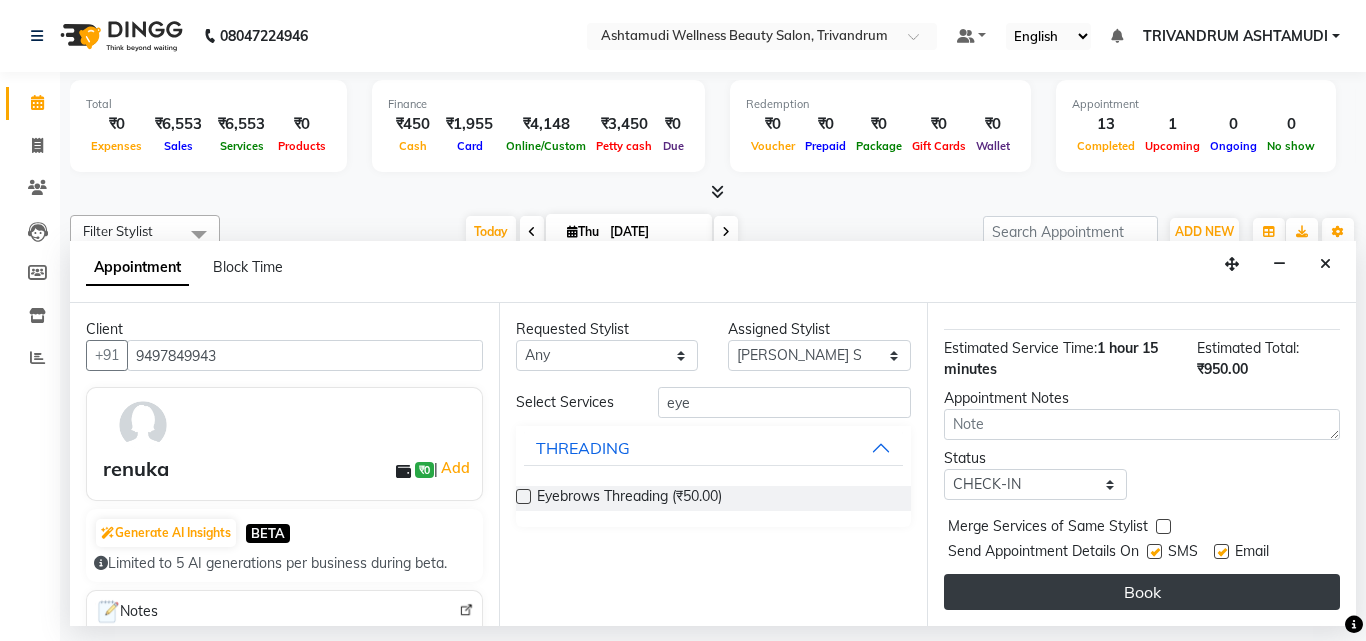click on "Book" at bounding box center (1142, 592) 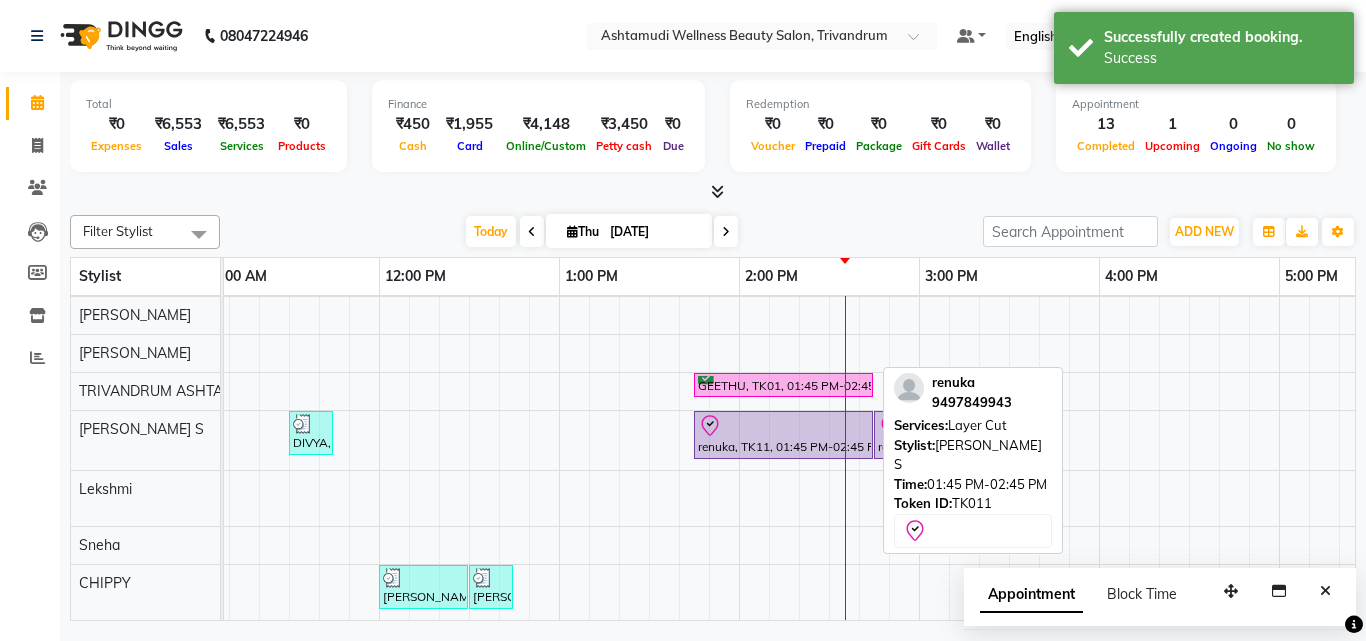 click at bounding box center [783, 426] 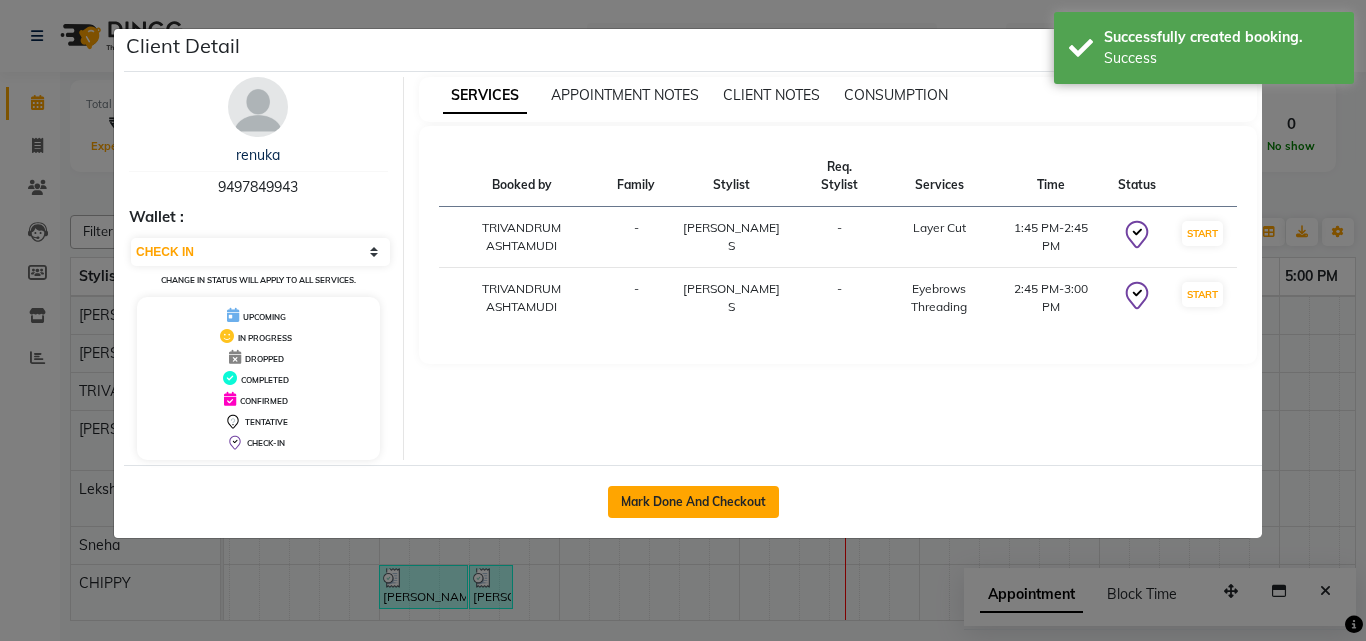 click on "Mark Done And Checkout" 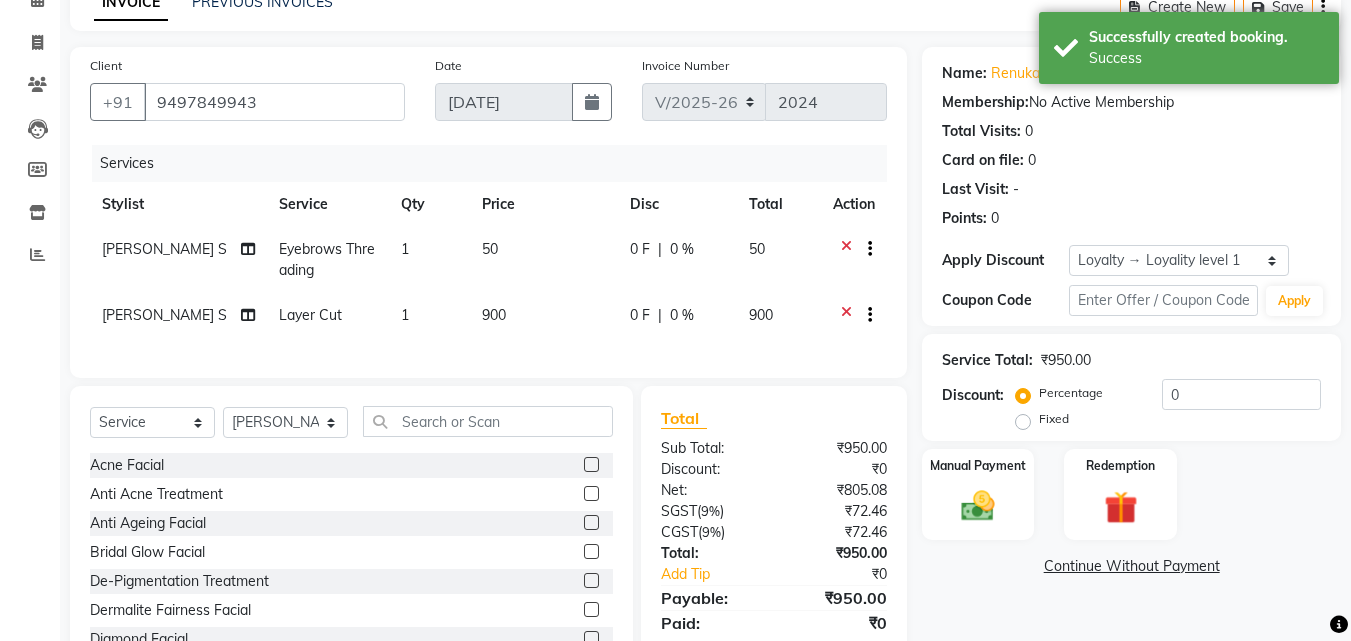 scroll, scrollTop: 188, scrollLeft: 0, axis: vertical 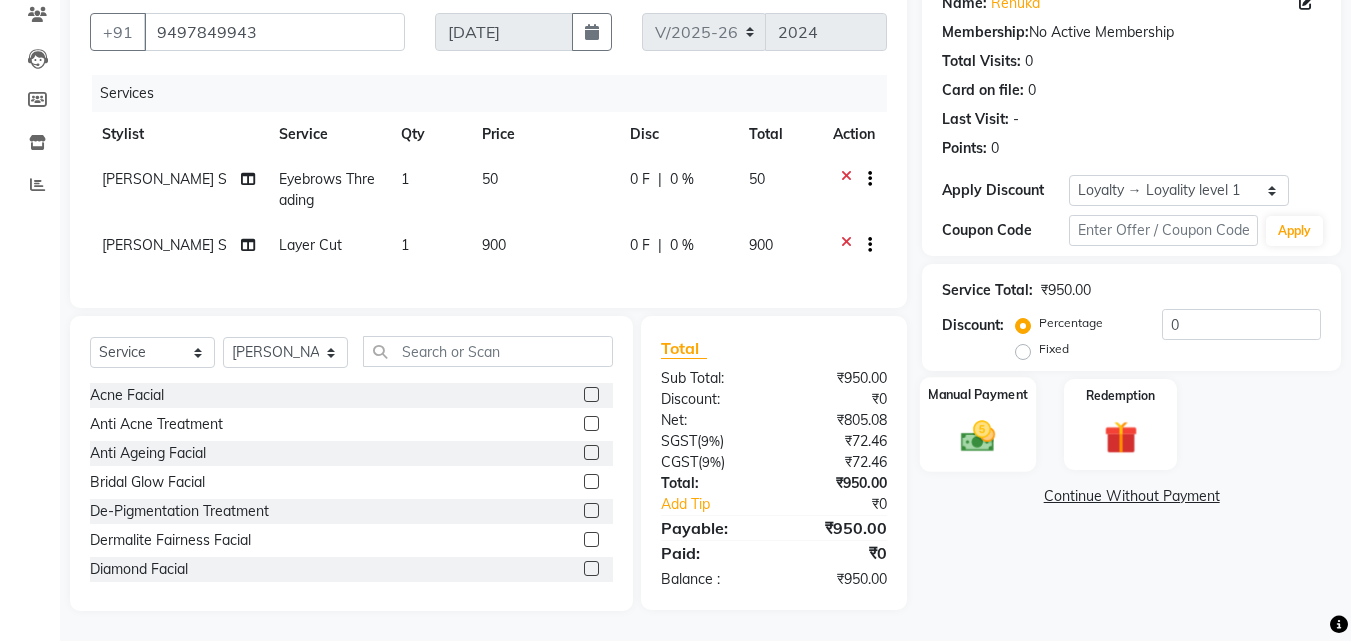click 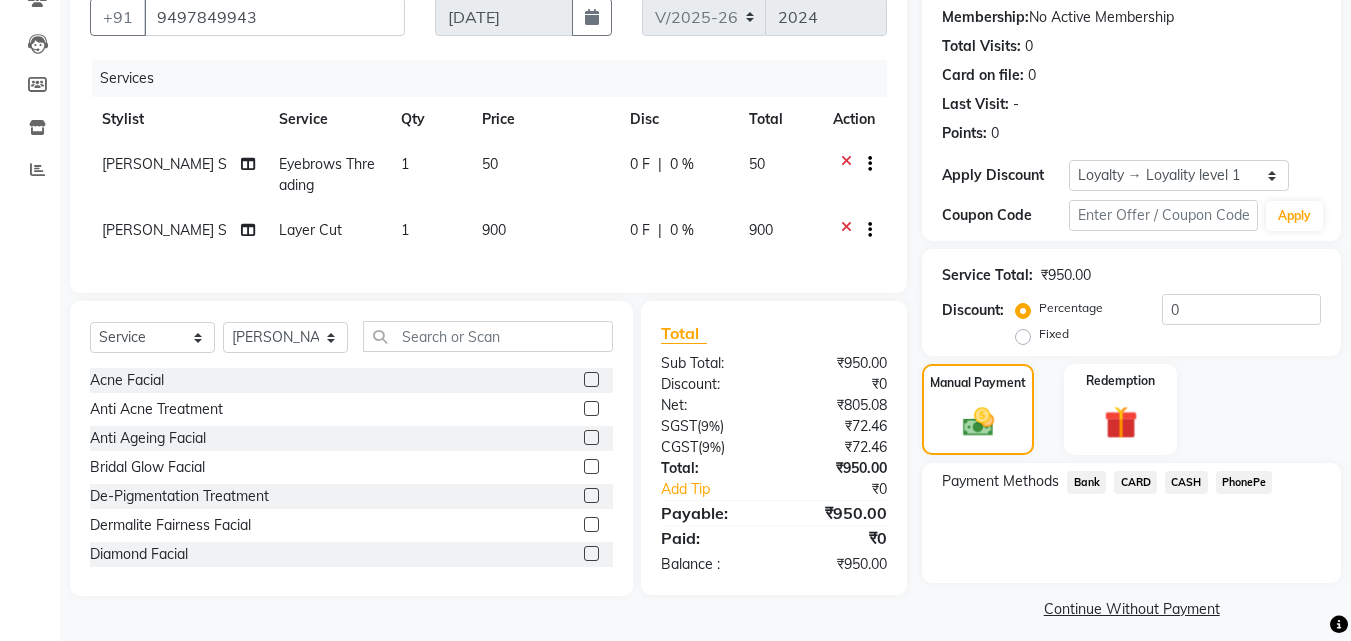 click on "PhonePe" 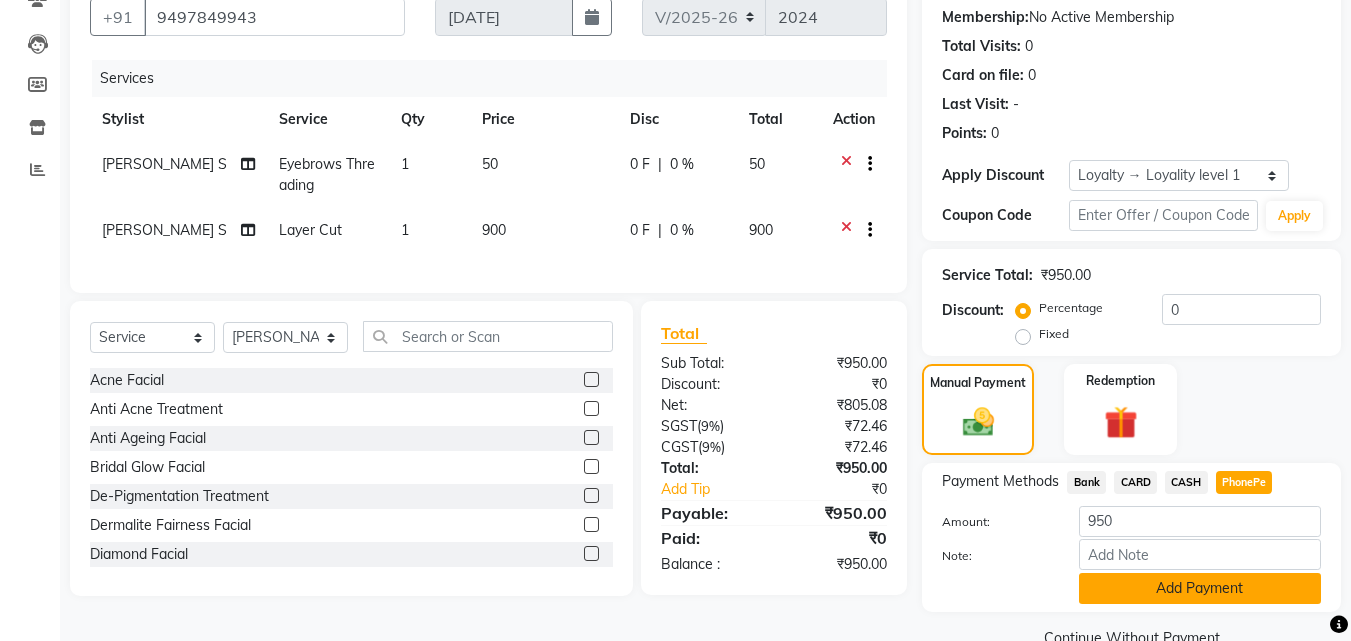 click on "Add Payment" 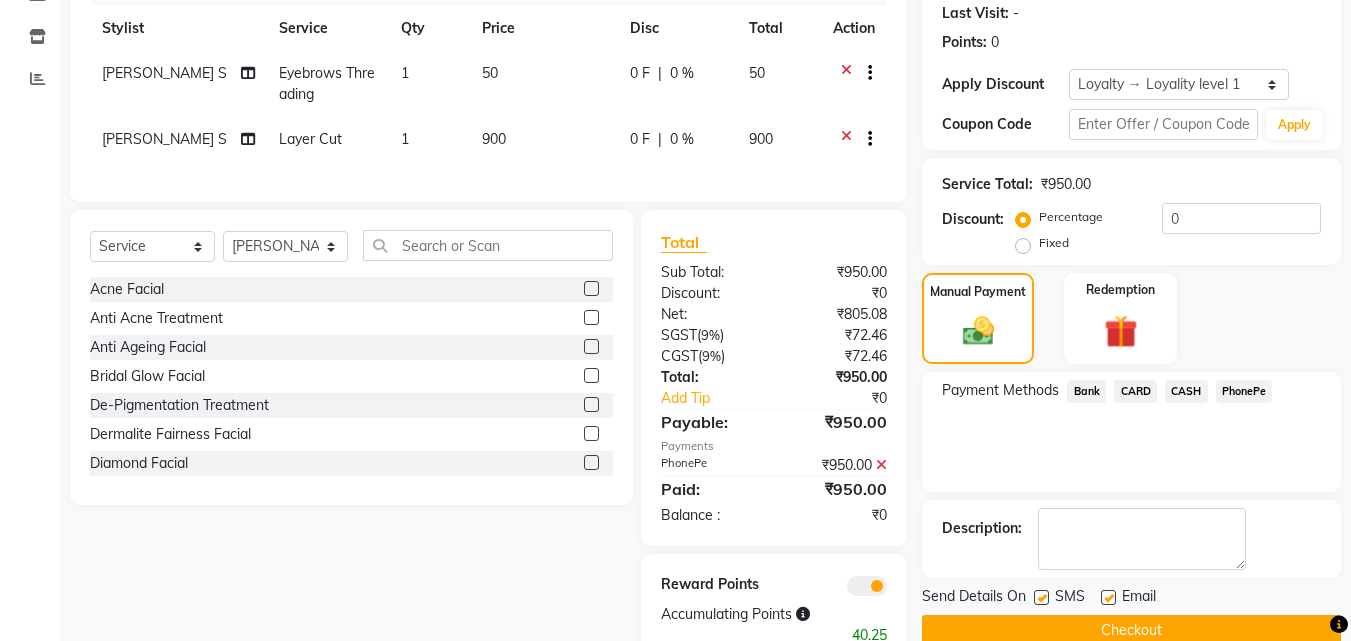 scroll, scrollTop: 349, scrollLeft: 0, axis: vertical 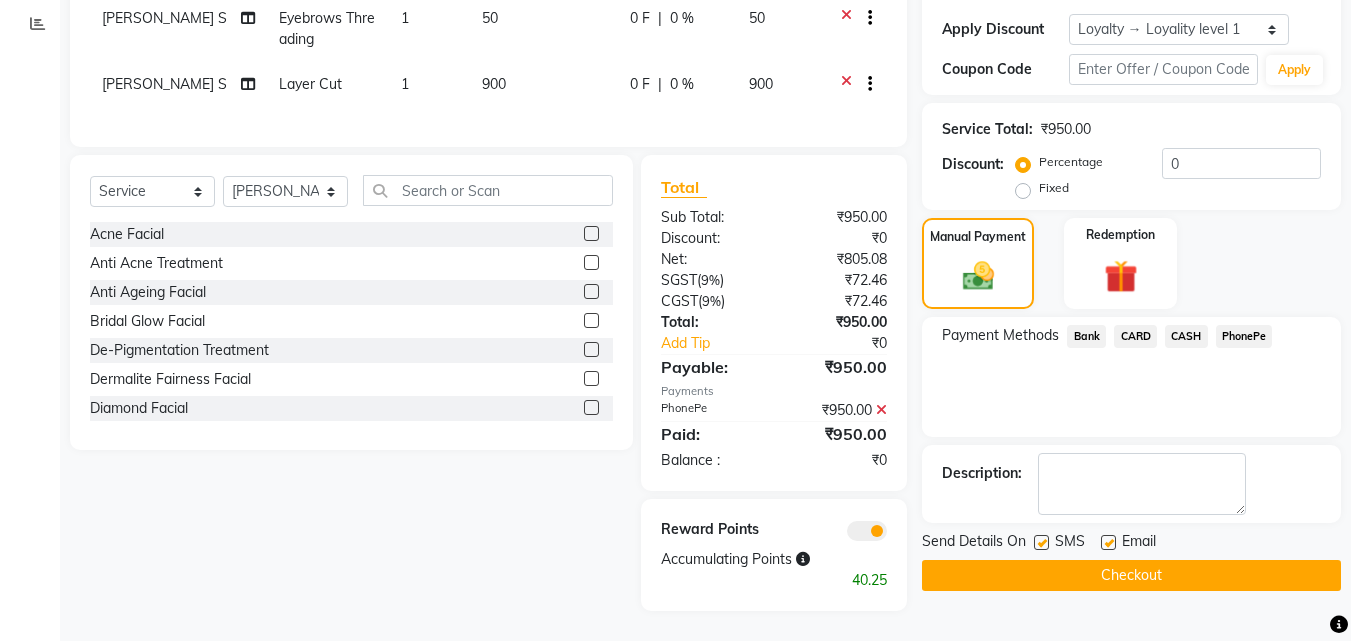 click on "Checkout" 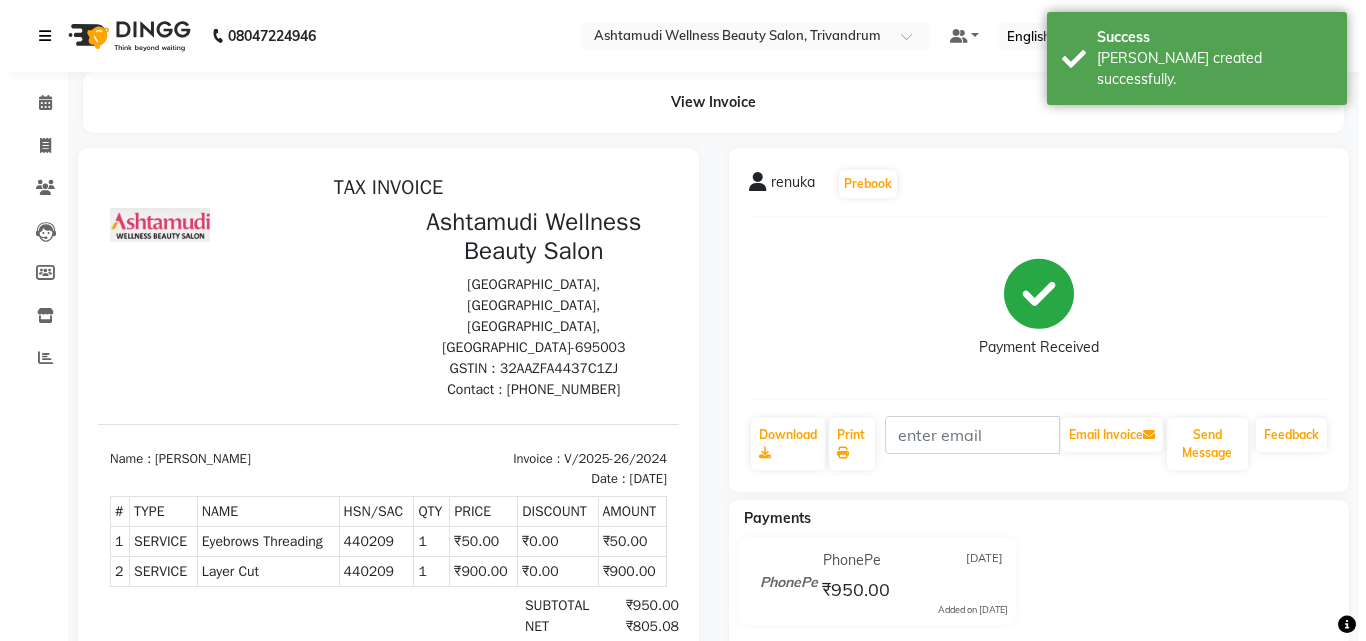 scroll, scrollTop: 0, scrollLeft: 0, axis: both 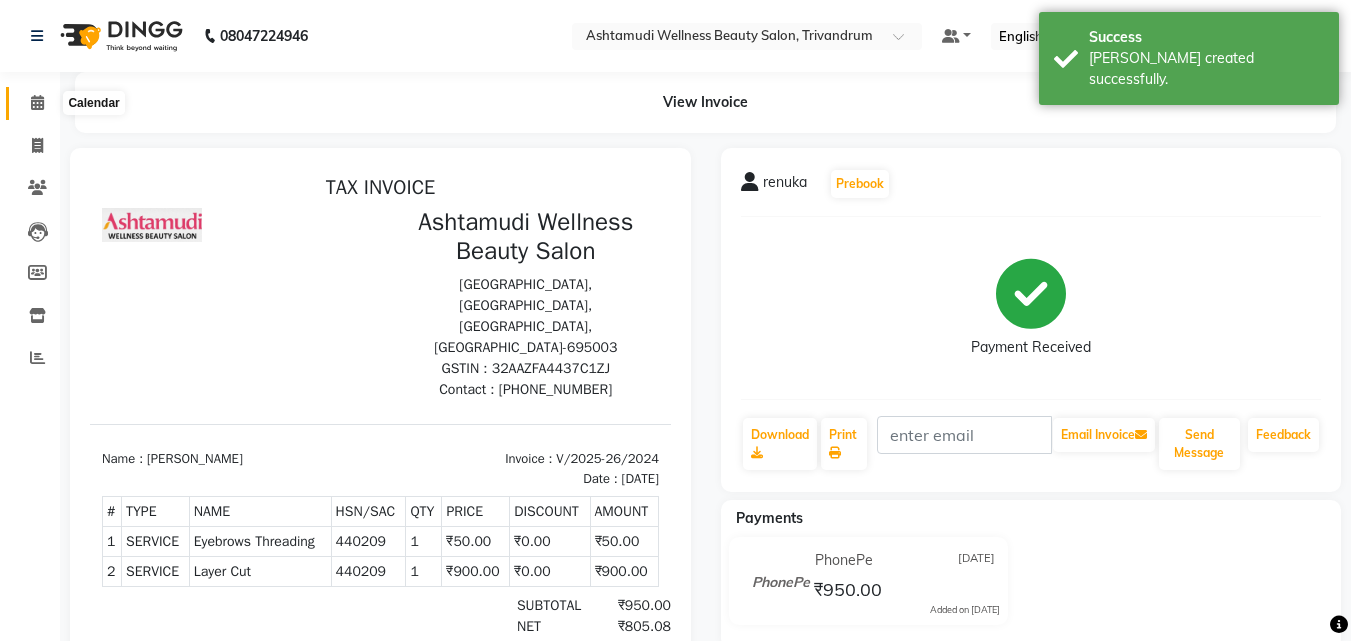 click 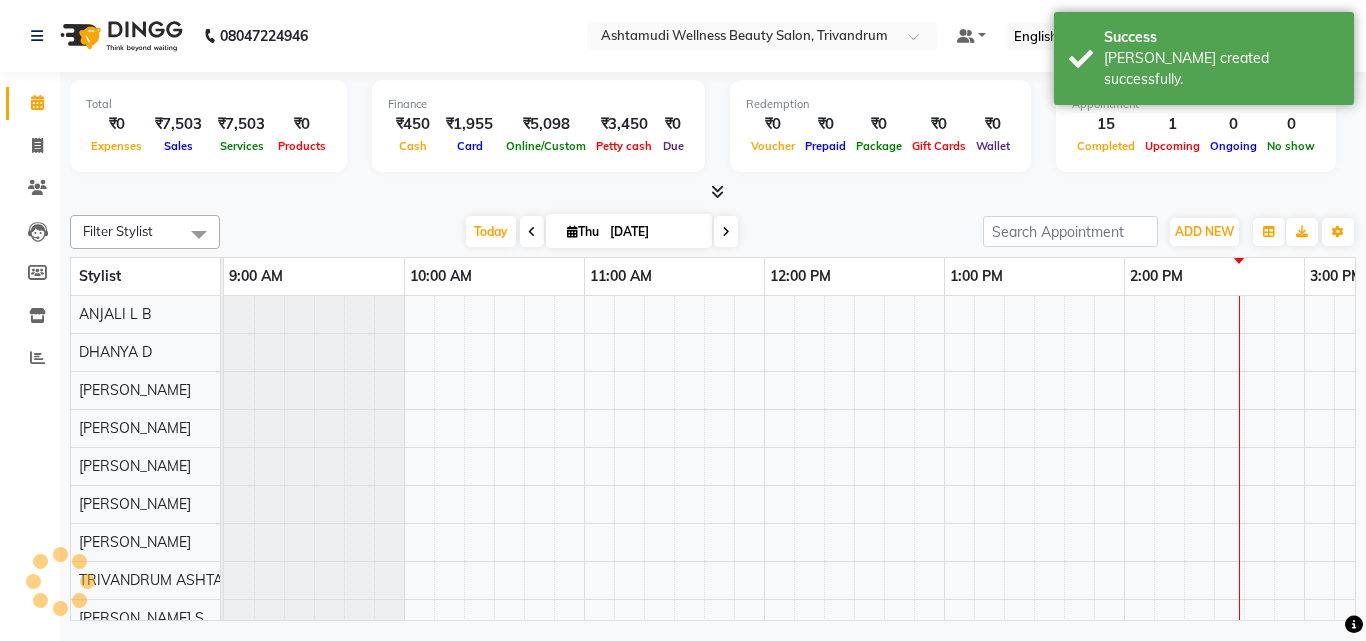 scroll, scrollTop: 0, scrollLeft: 0, axis: both 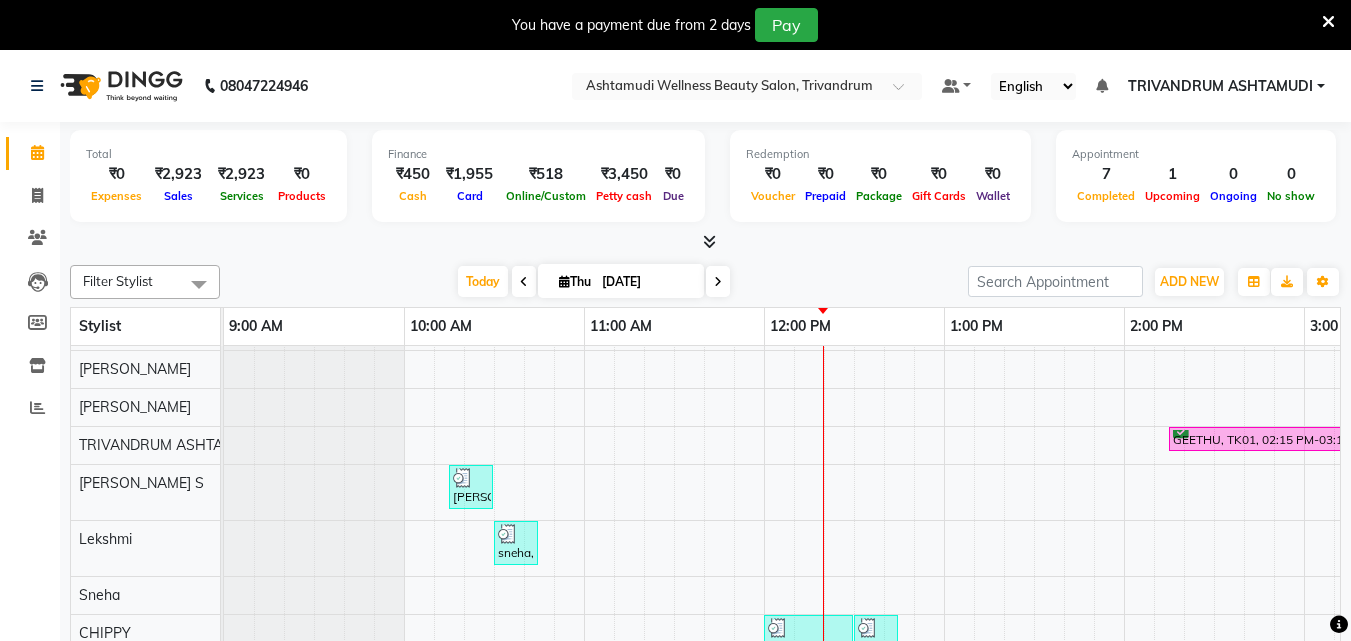 click on "Sreekumari, TK05, 11:45 AM-12:30 PM, Root Touch-Up (Ammonia Free)     Sreekumari, TK05, 12:30 PM-01:30 PM, Hair Spa     Greeshma, TK04, 10:45 AM-11:15 AM, Normal Hair Cut     GEETHU, TK01, 02:15 PM-03:15 PM, Fruit Facial     Priyanka, TK02, 10:15 AM-10:30 AM, Chin Threading     sneha, TK03, 10:30 AM-10:45 AM, Eyebrows Threading     NADHINI, TK06, 12:00 PM-12:30 PM, Half Arm Waxing     NADHINI, TK06, 12:30 PM-12:45 PM, Eyebrows Threading" at bounding box center [1484, 397] 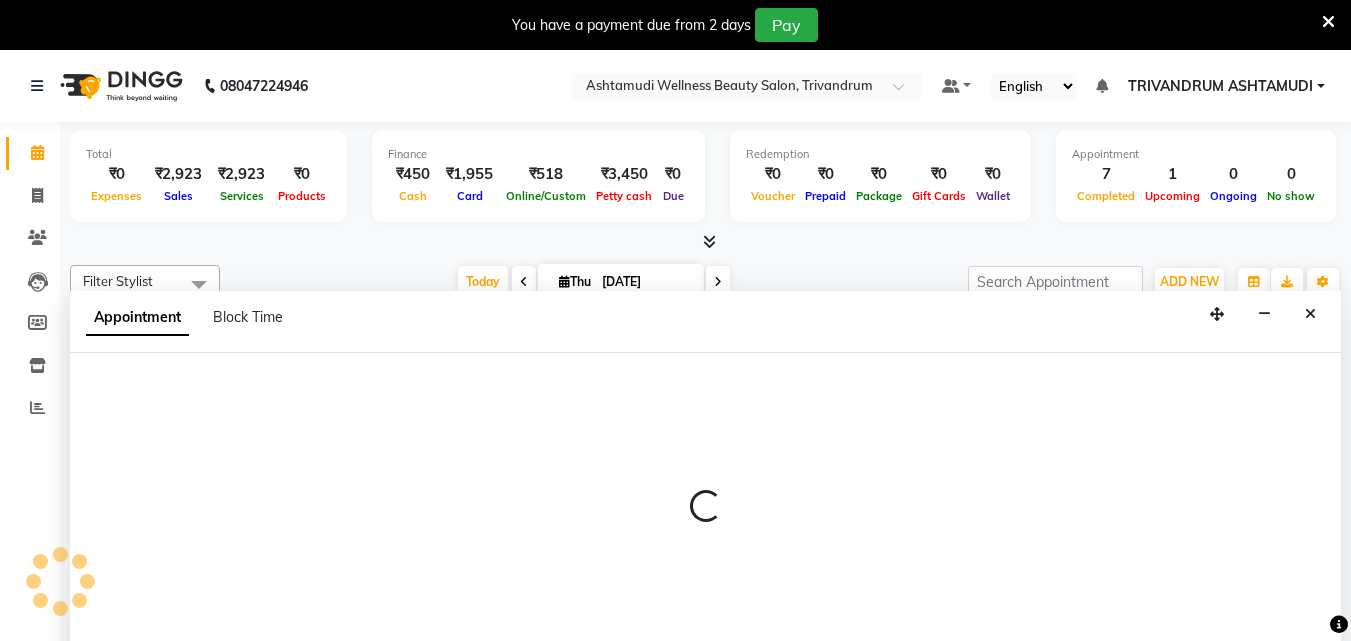 scroll, scrollTop: 50, scrollLeft: 0, axis: vertical 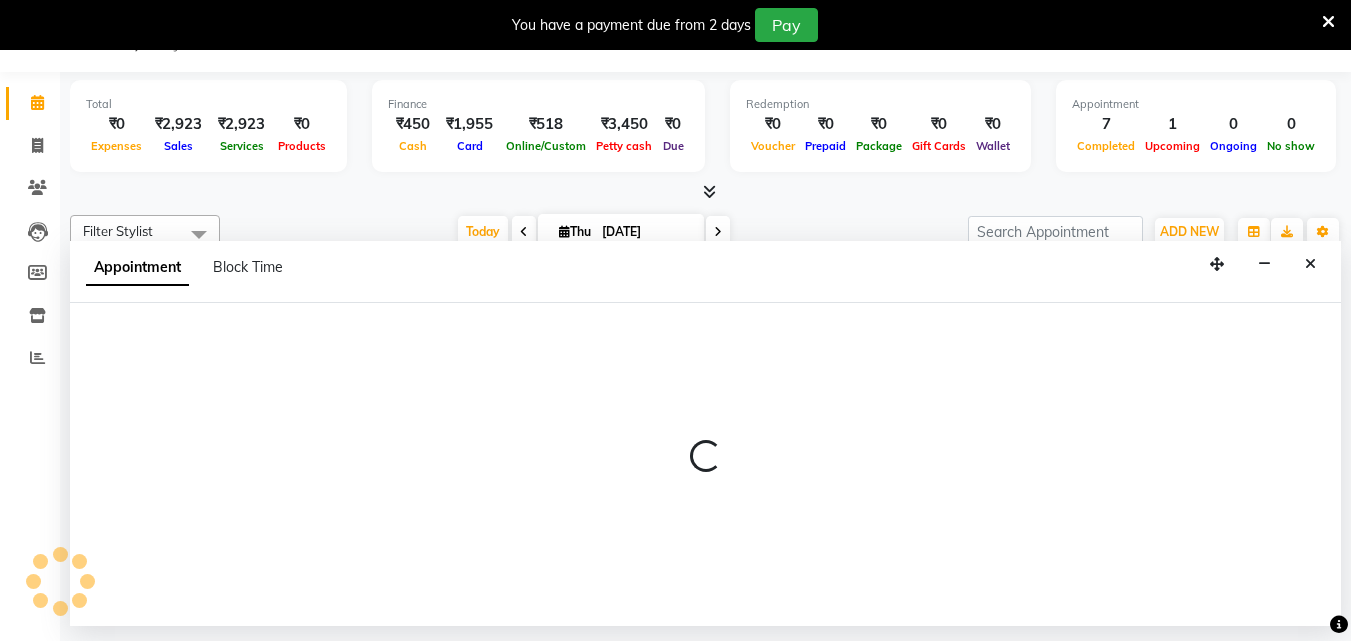 select on "52027" 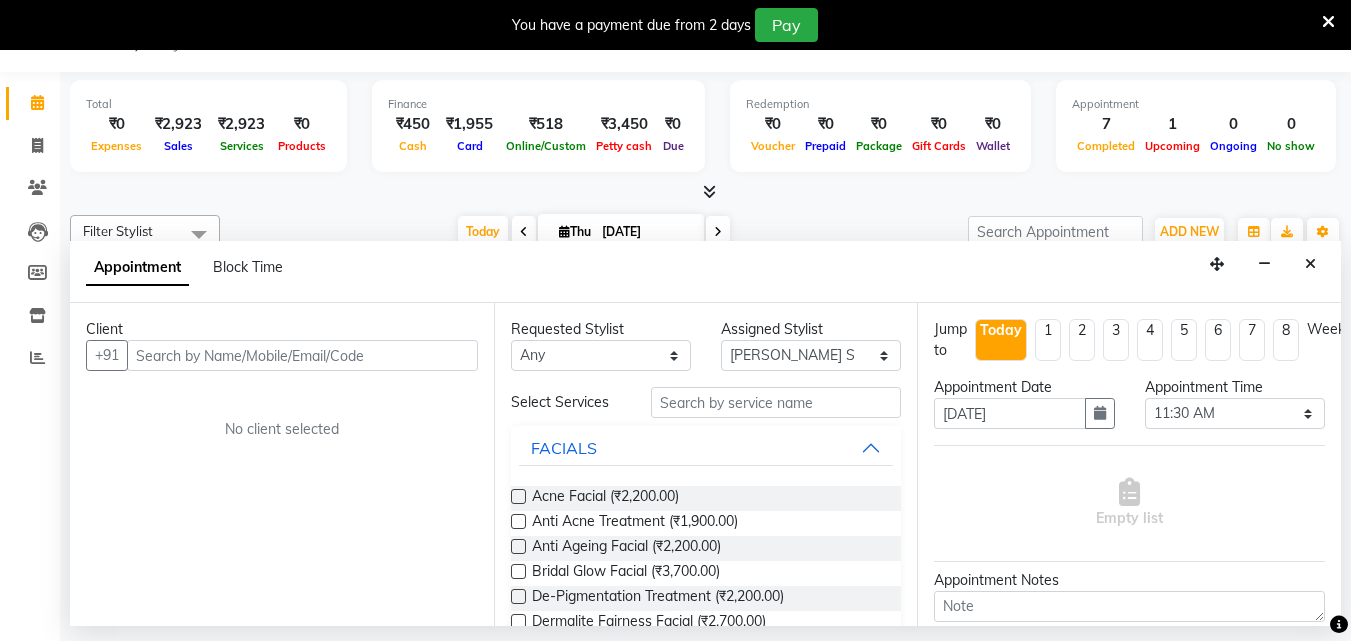 click at bounding box center [302, 355] 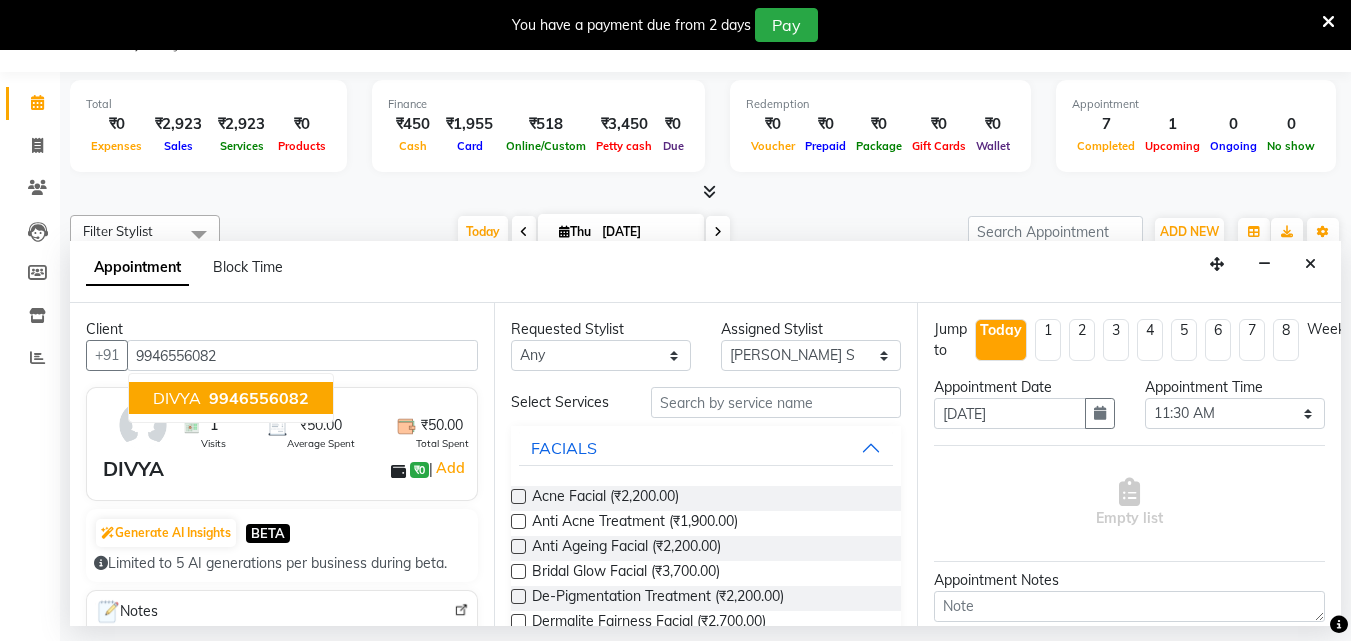 type on "9946556082" 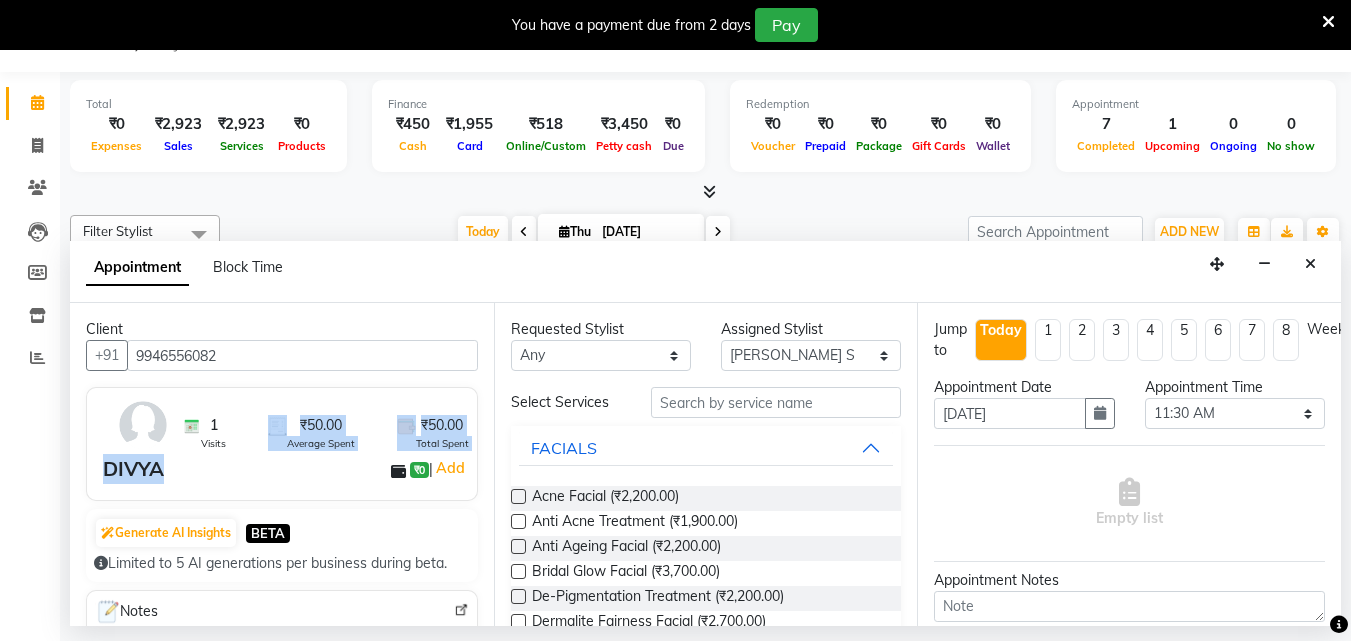 click on "DIVYA    ₹0  |   Add" at bounding box center (286, 469) 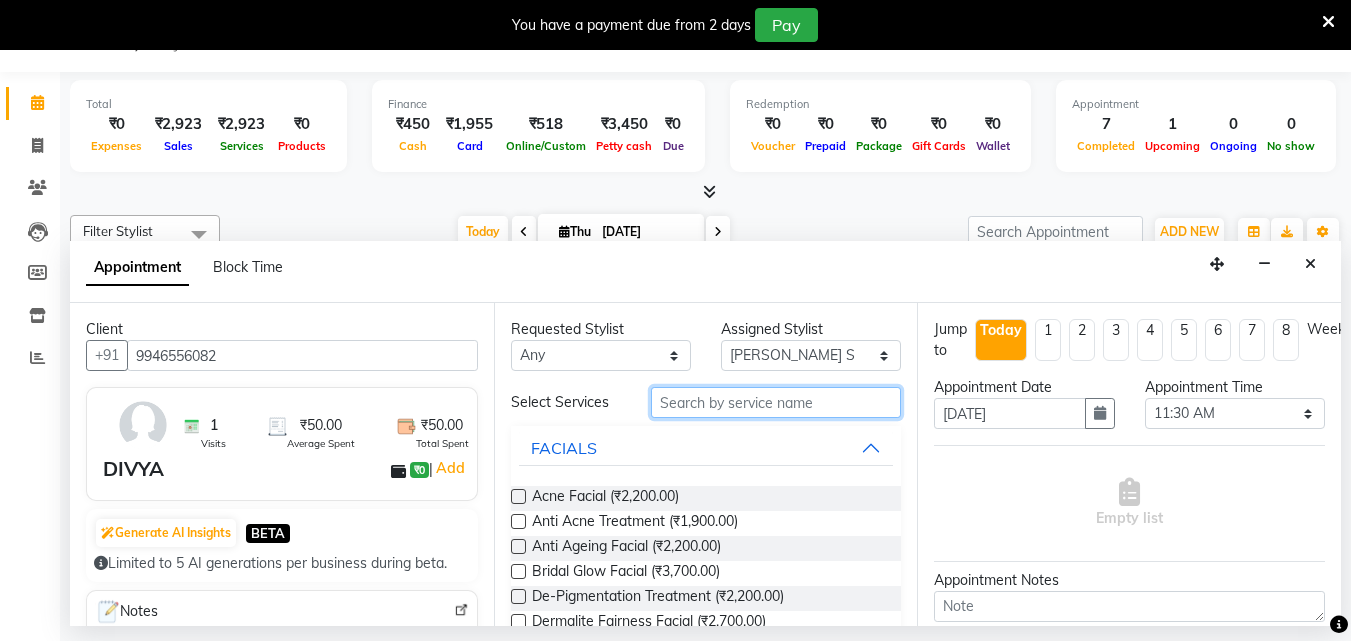 click at bounding box center [776, 402] 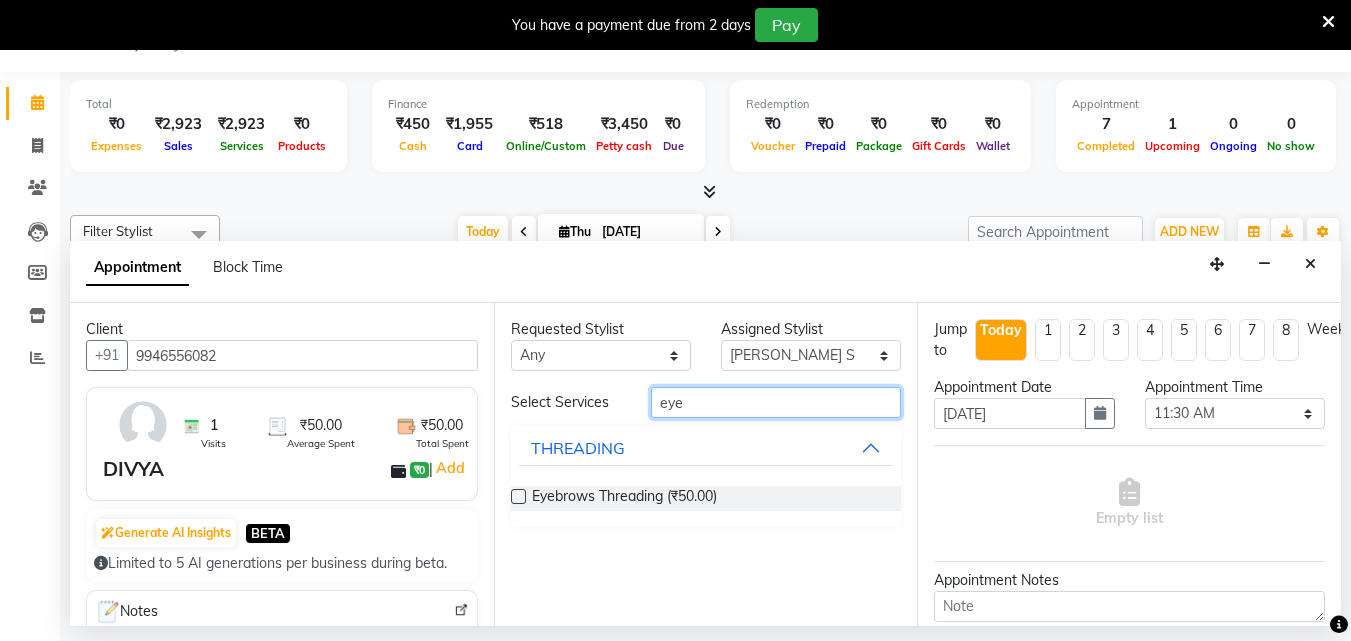 type on "eye" 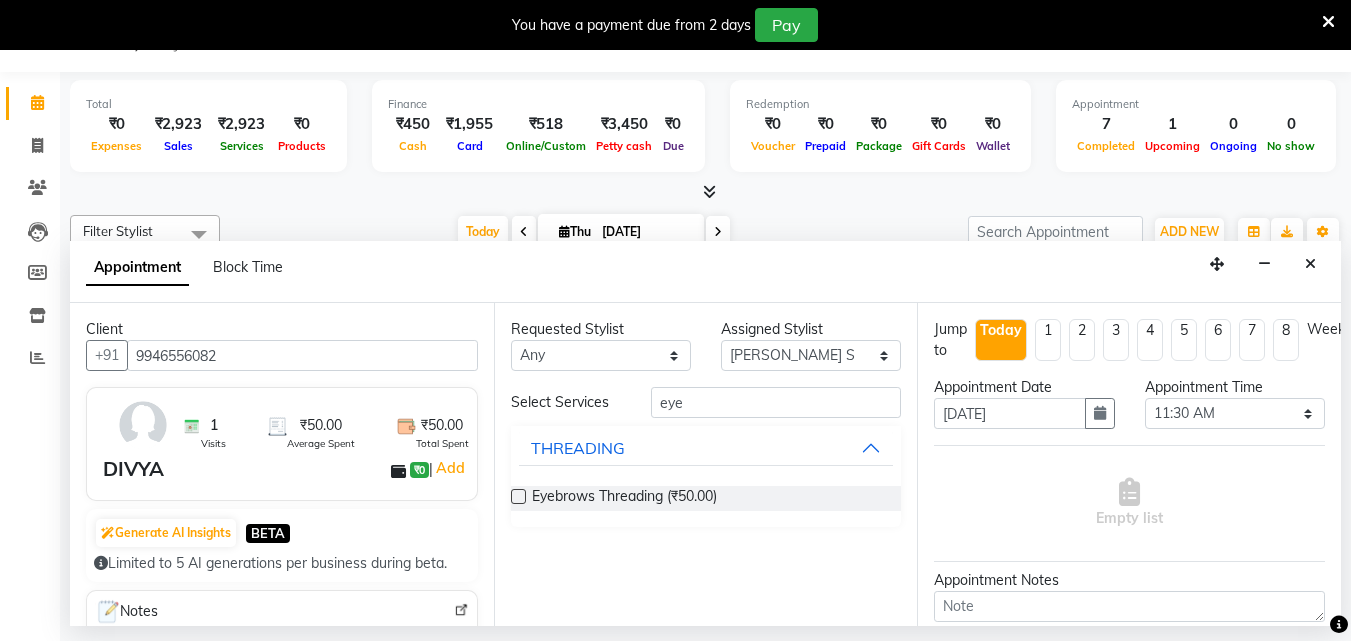 click at bounding box center [518, 496] 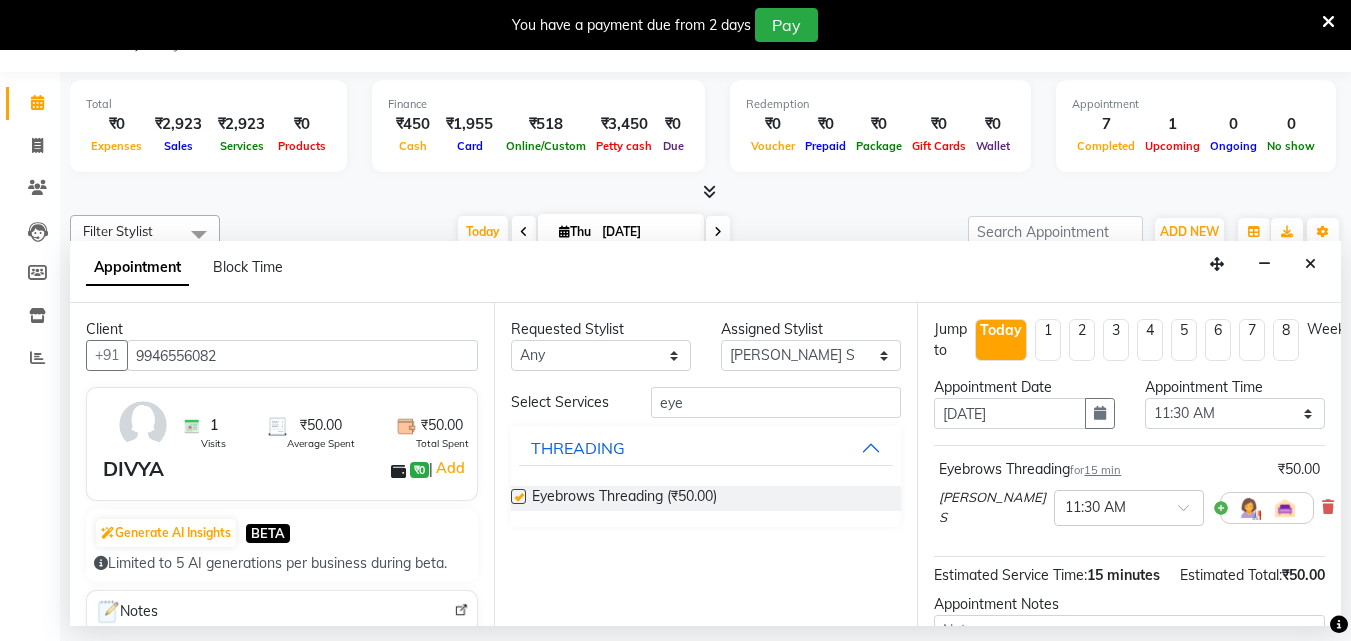 checkbox on "false" 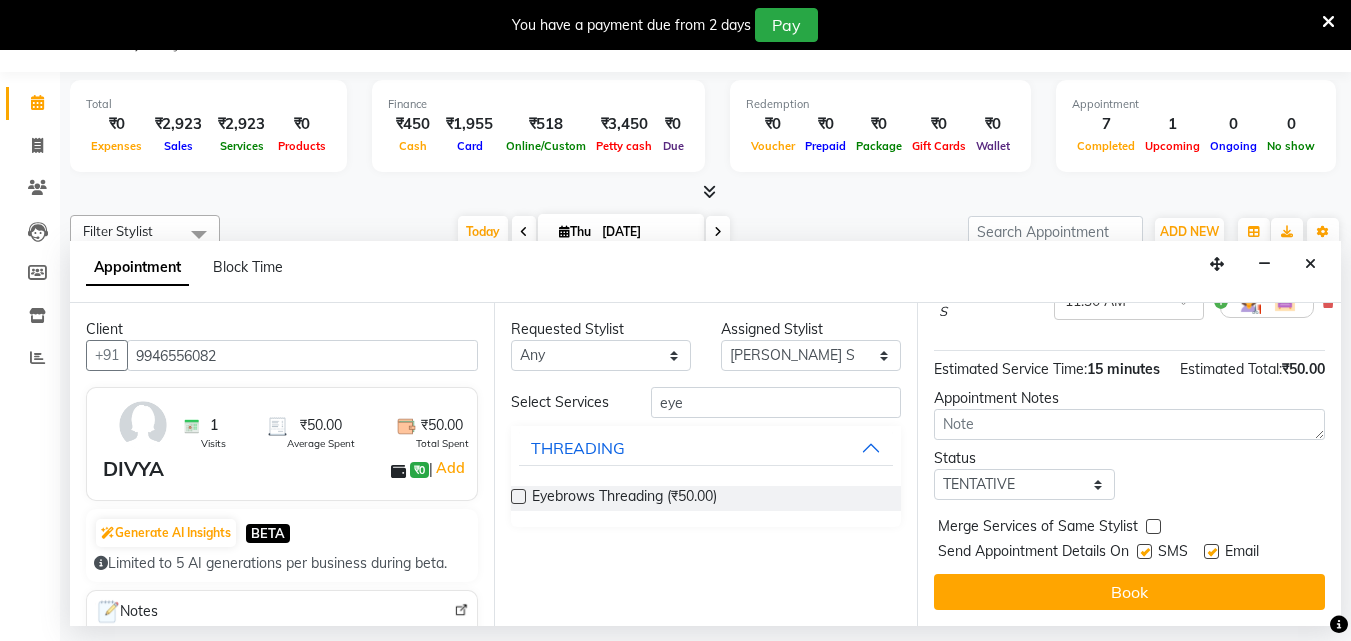 scroll 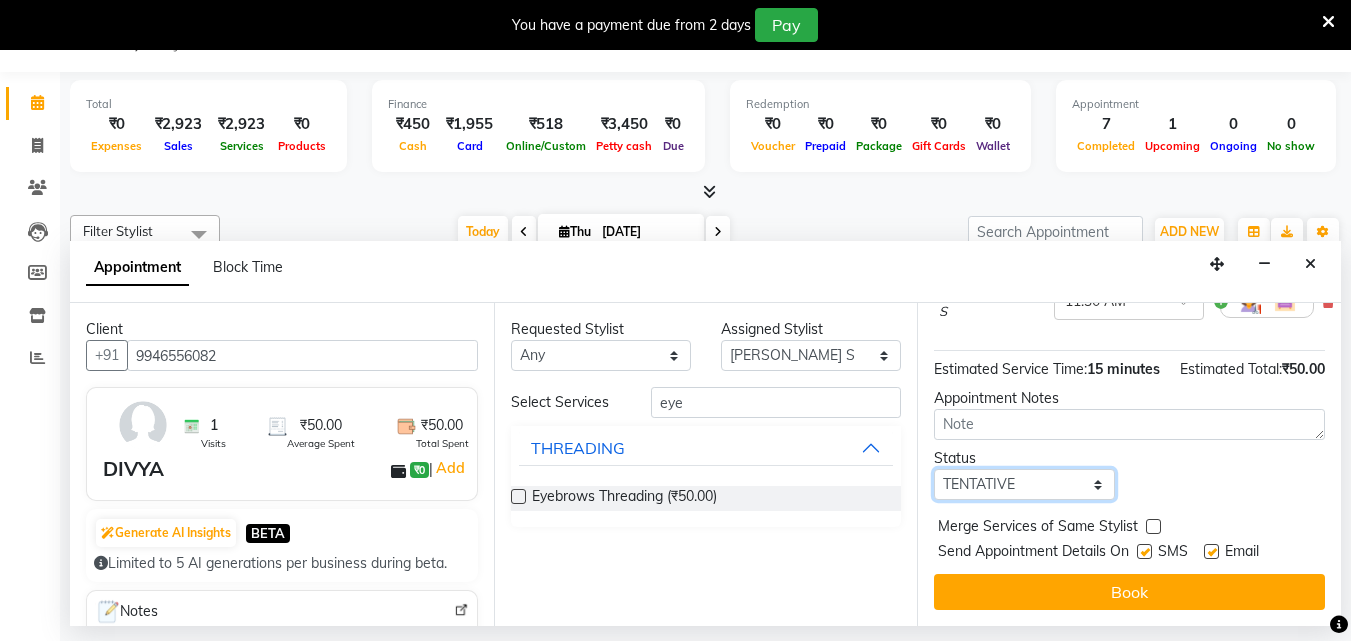 click on "Select TENTATIVE CONFIRM CHECK-IN UPCOMING" at bounding box center (1024, 484) 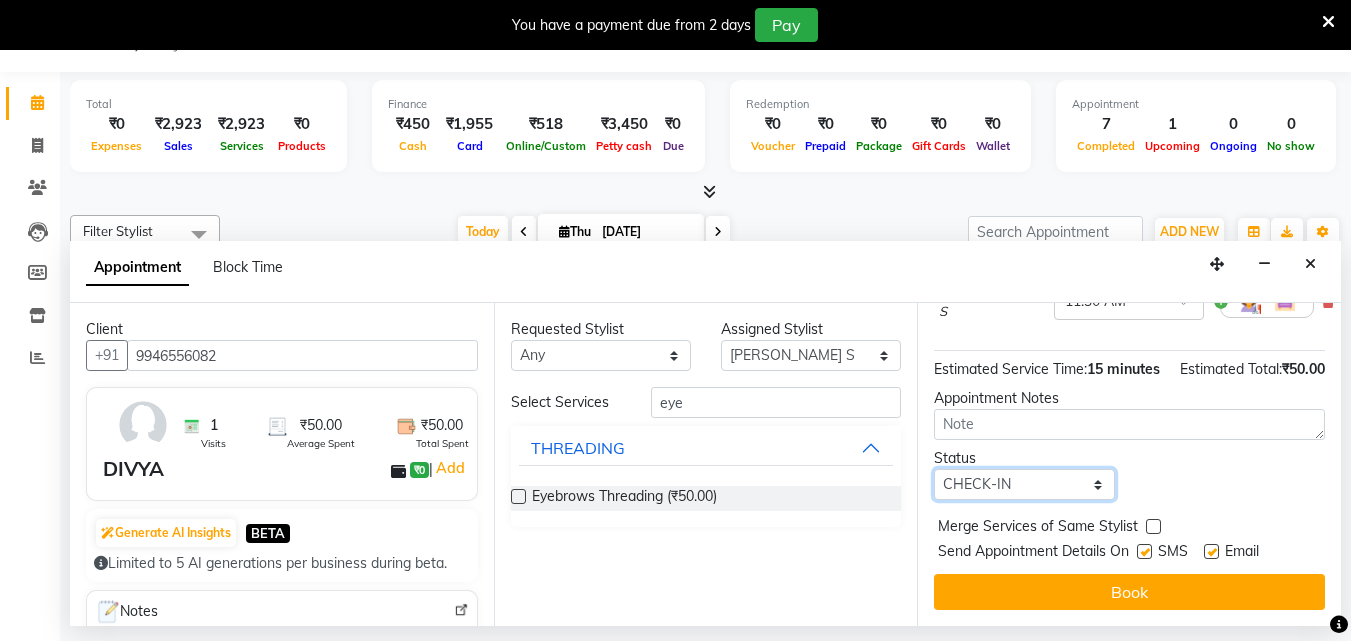 click on "Select TENTATIVE CONFIRM CHECK-IN UPCOMING" at bounding box center [1024, 484] 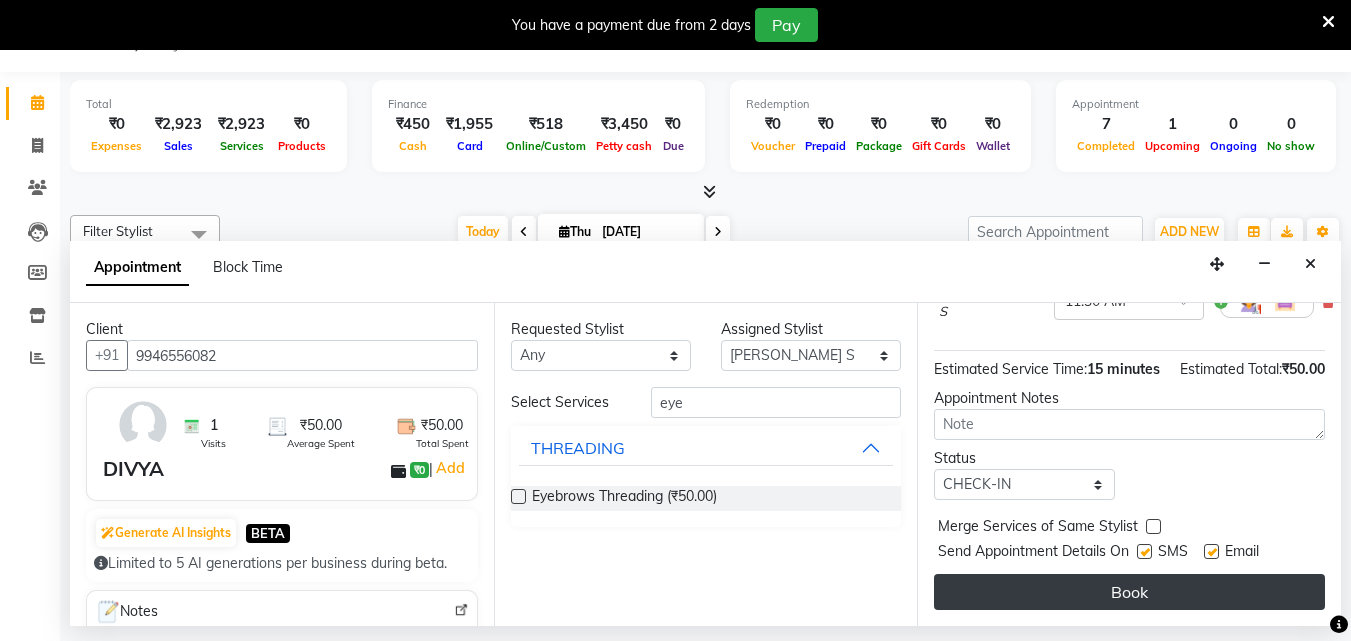click on "Book" at bounding box center [1129, 592] 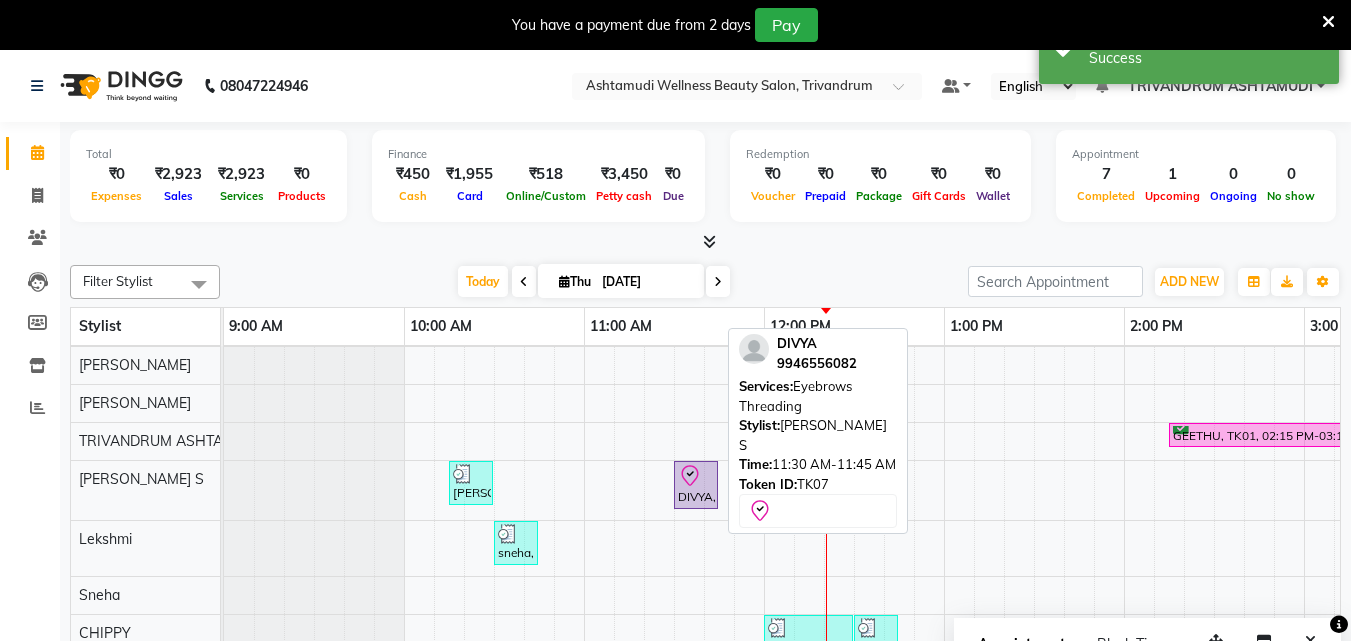 click 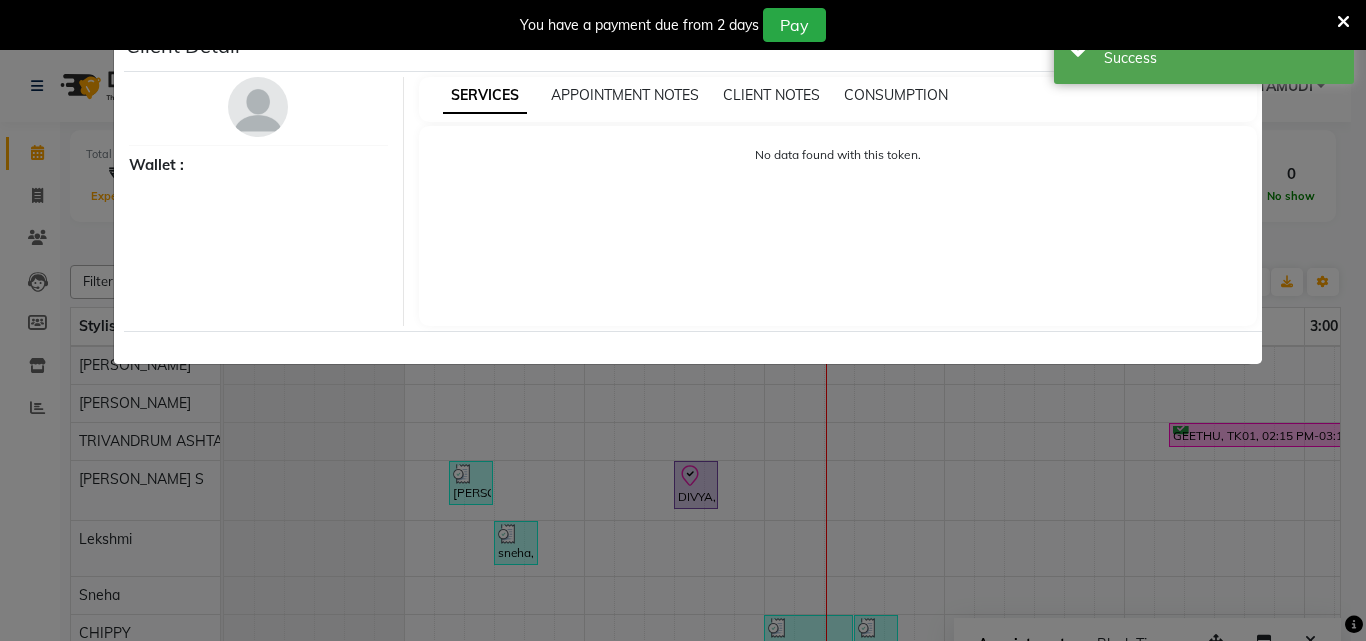 select on "8" 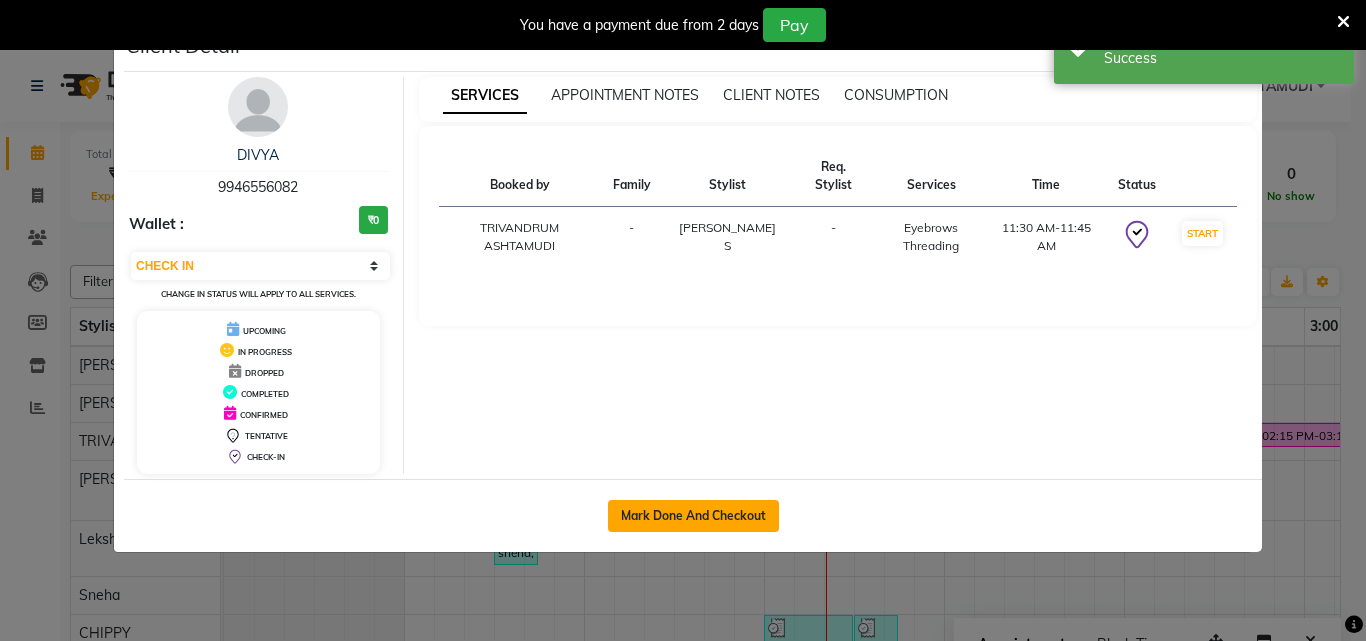 click on "Mark Done And Checkout" 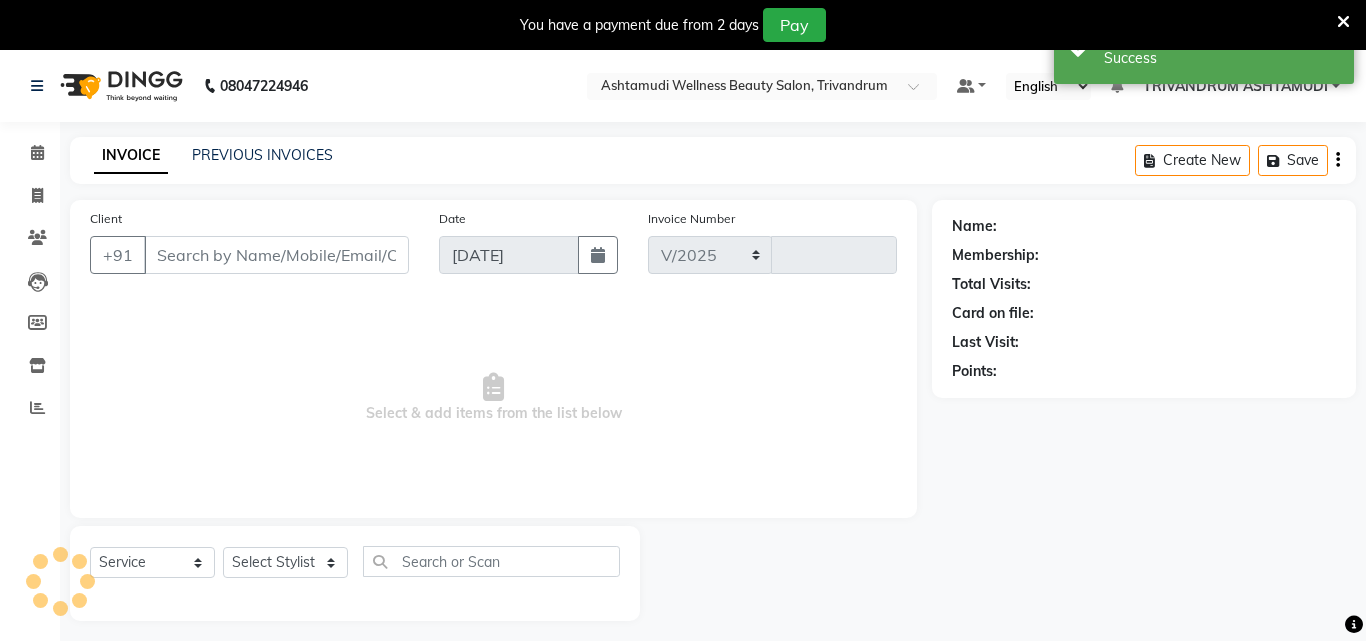 select on "4636" 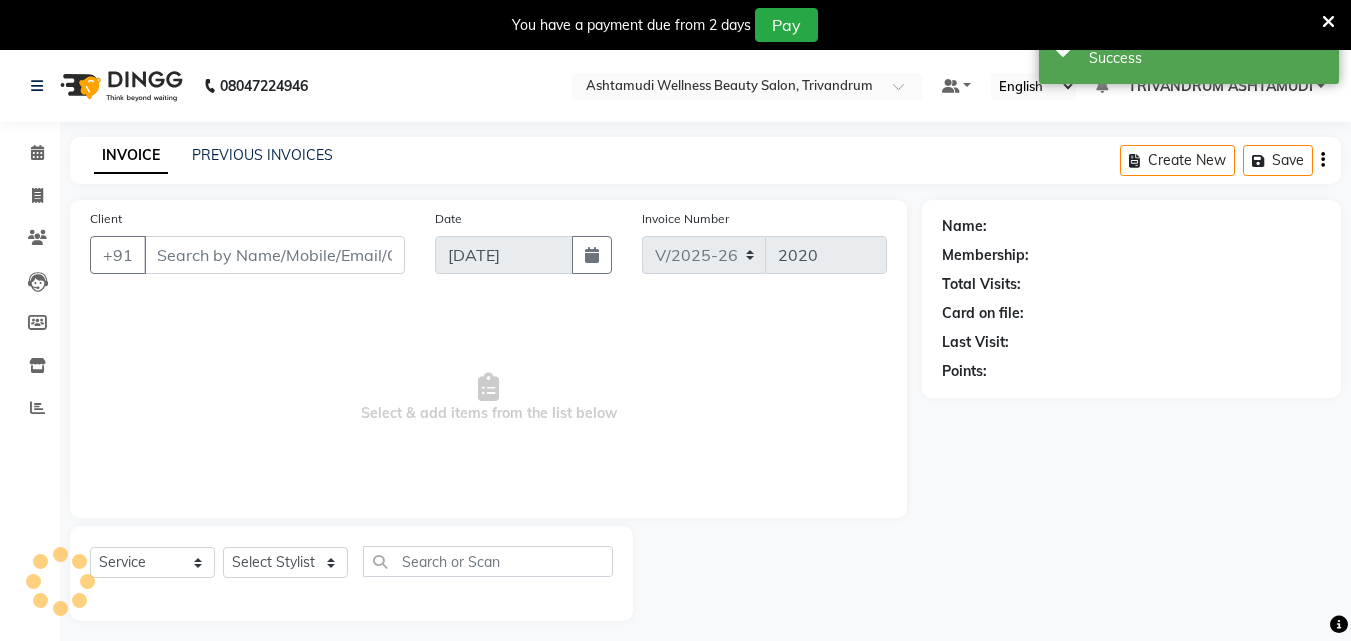 type on "9946556082" 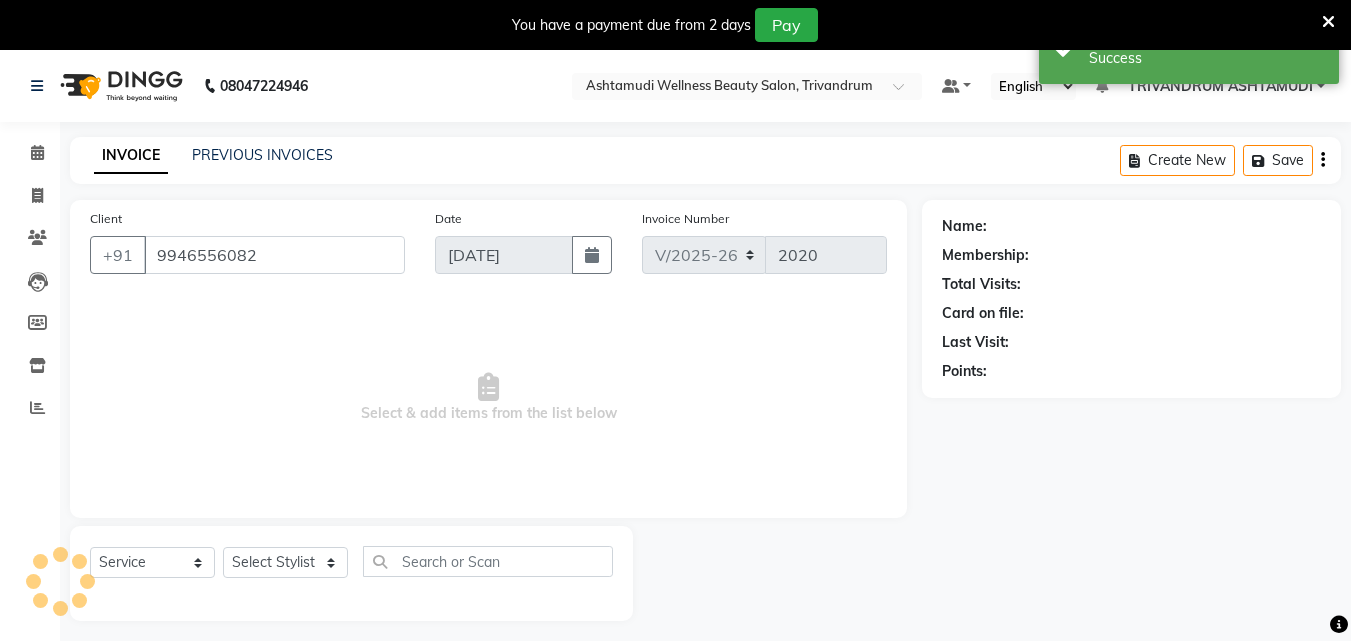select on "52027" 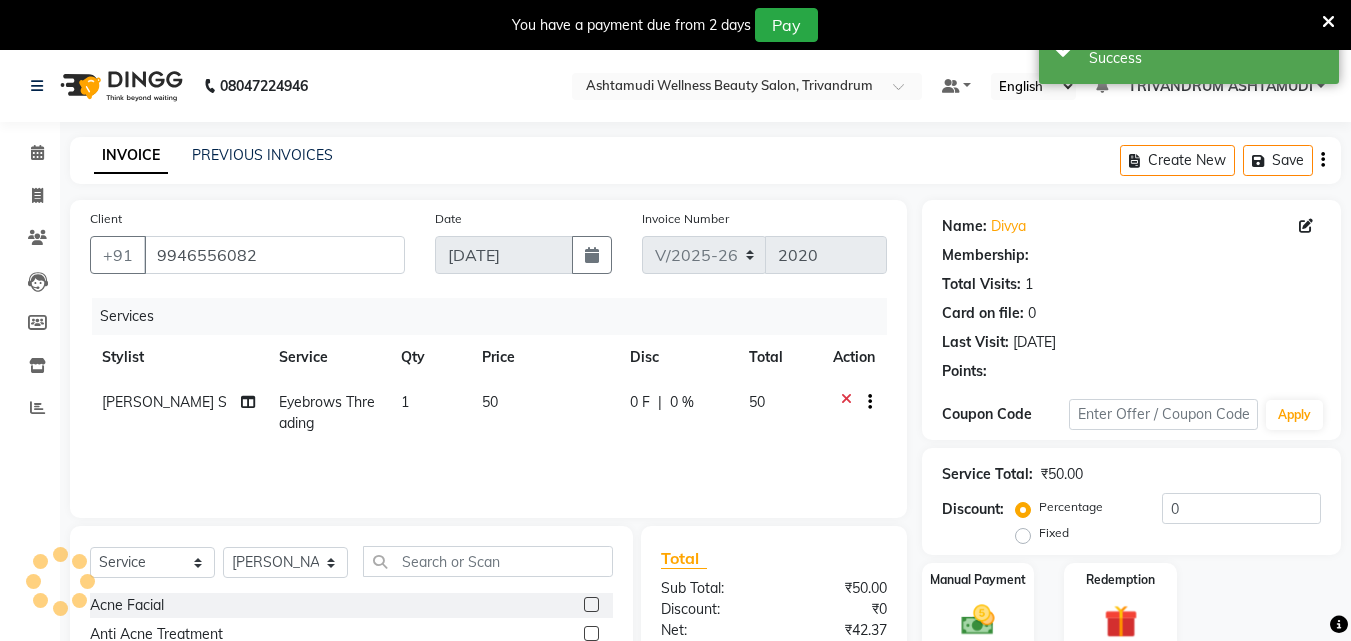 select on "1: Object" 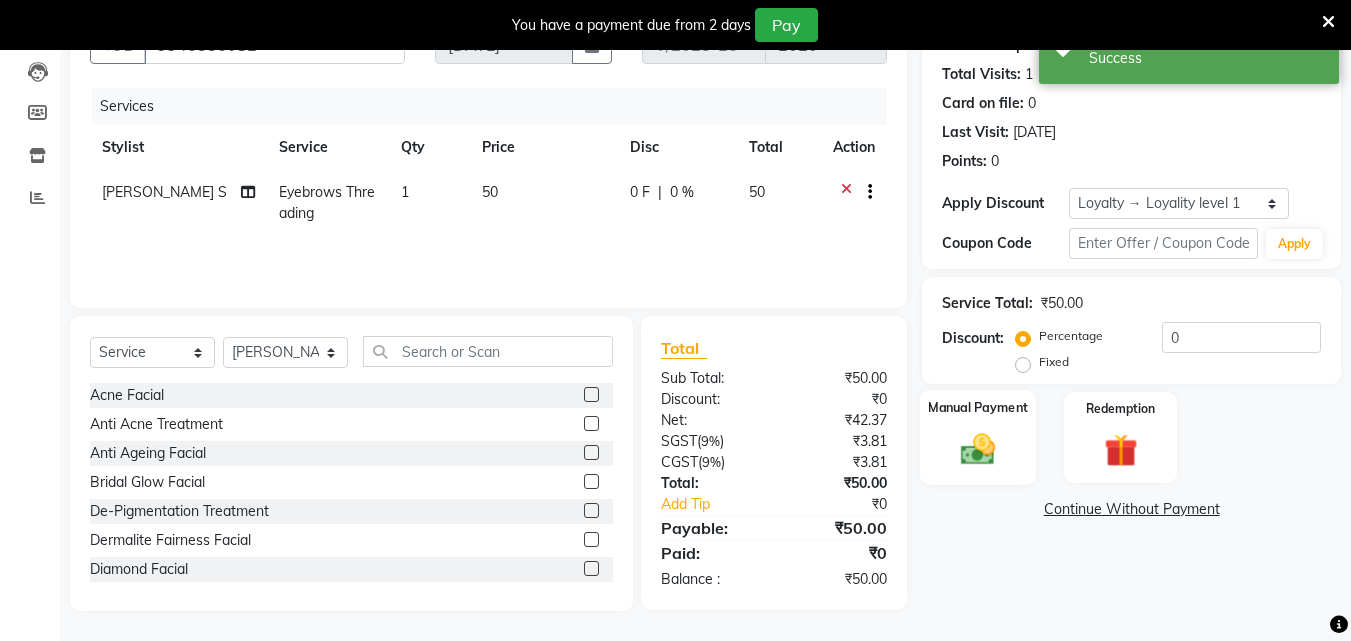 click 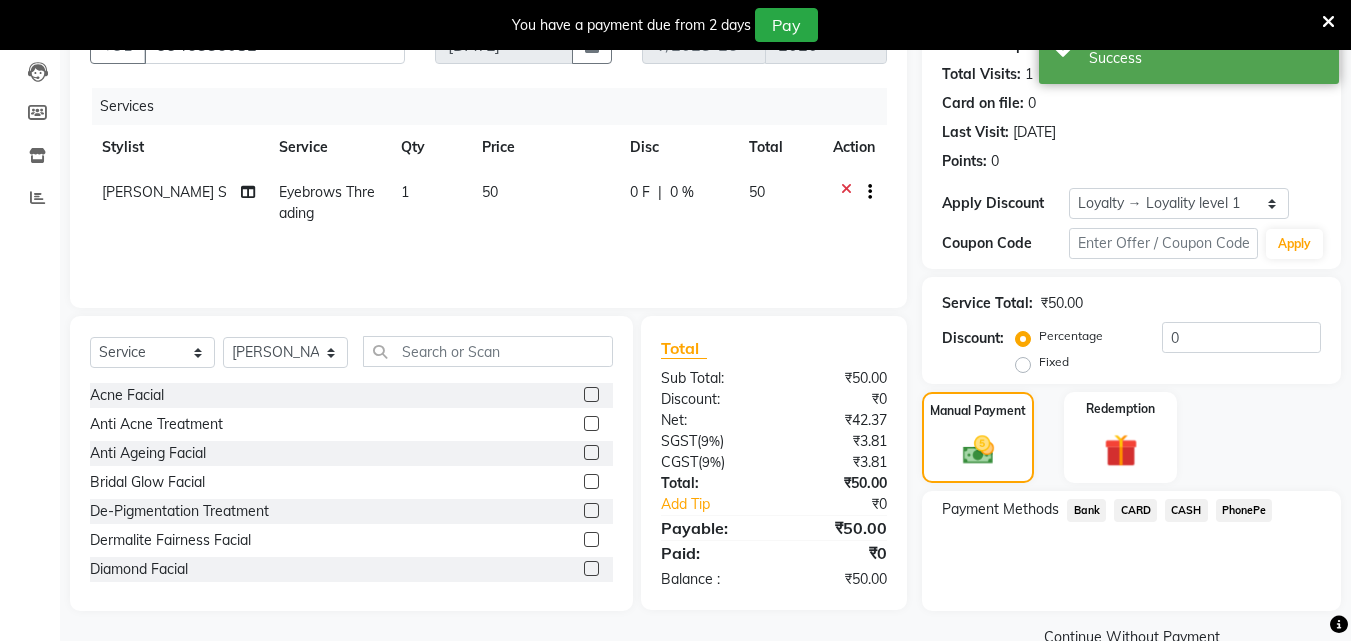click on "PhonePe" 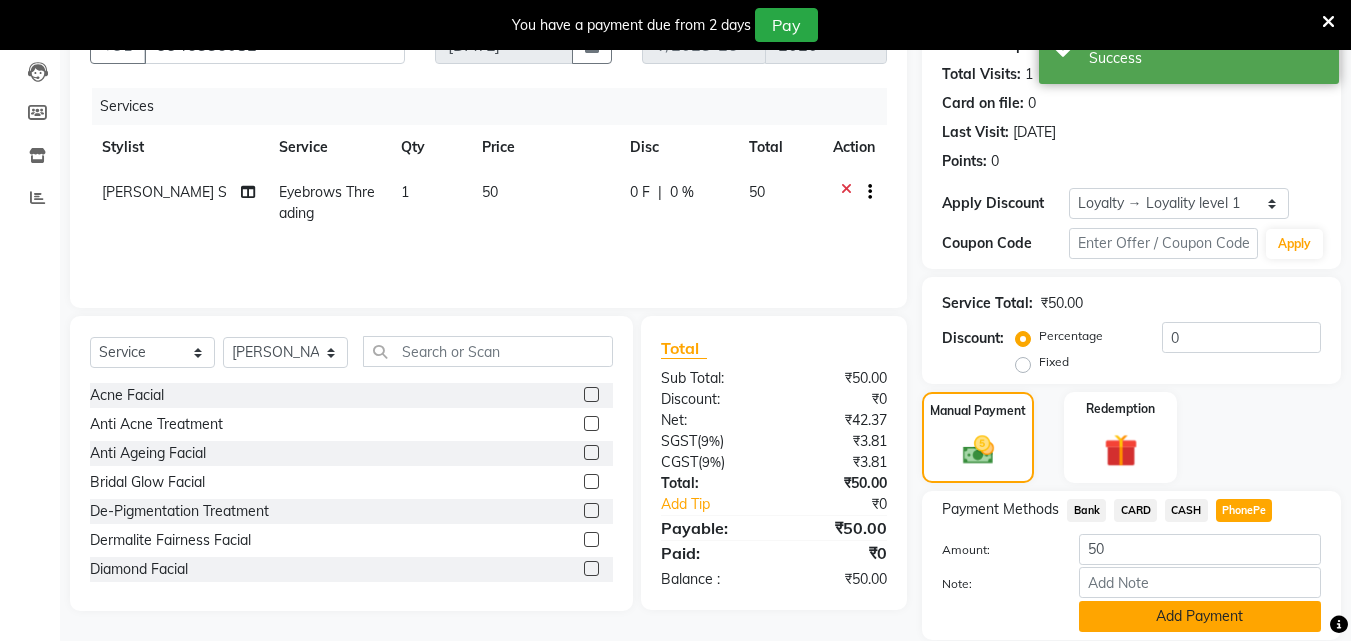 click on "Add Payment" 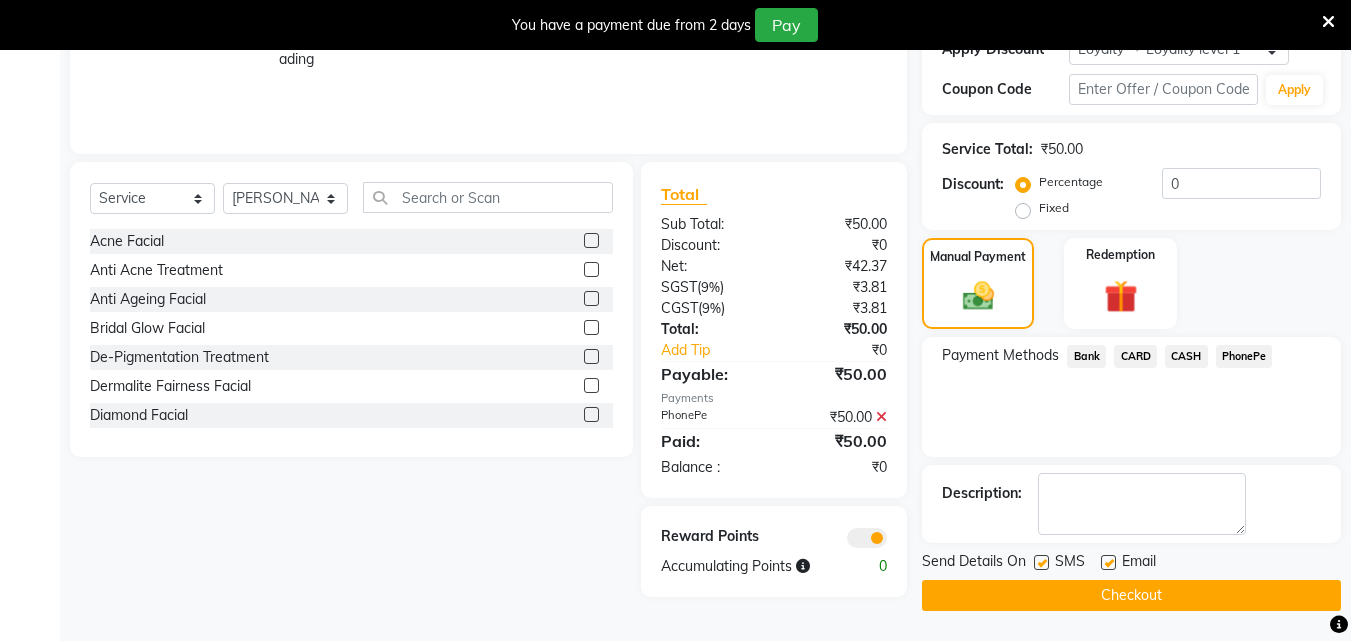 click on "Checkout" 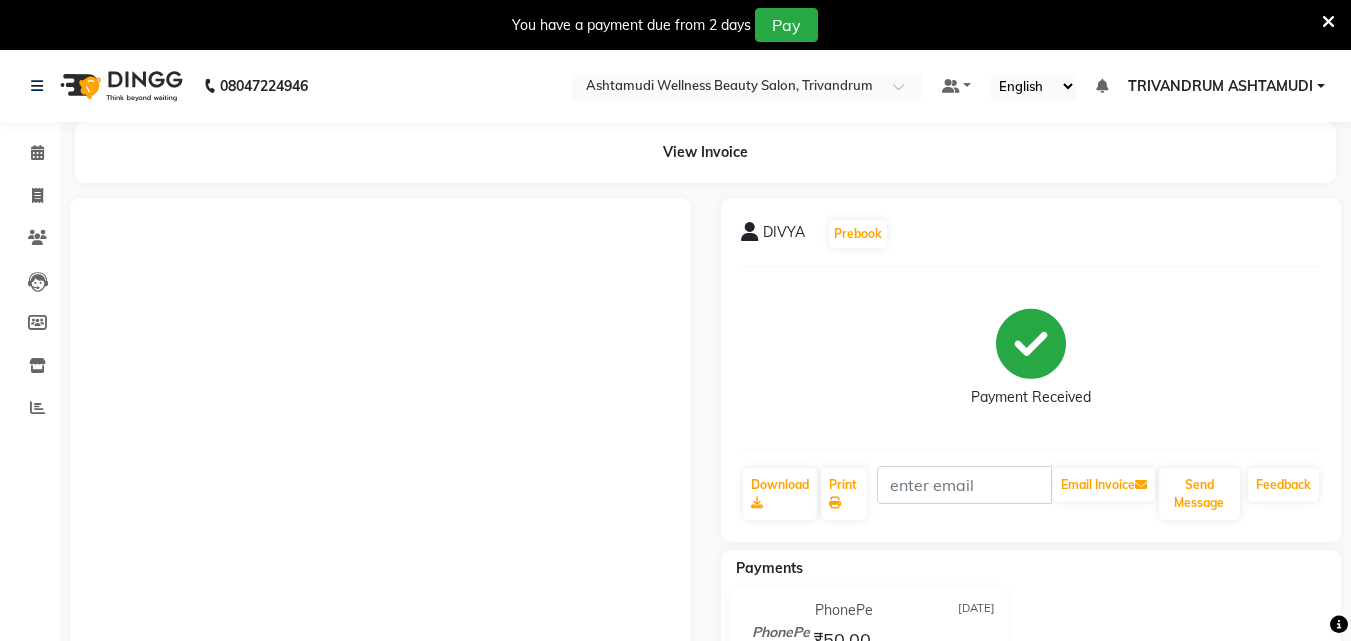scroll, scrollTop: 250, scrollLeft: 0, axis: vertical 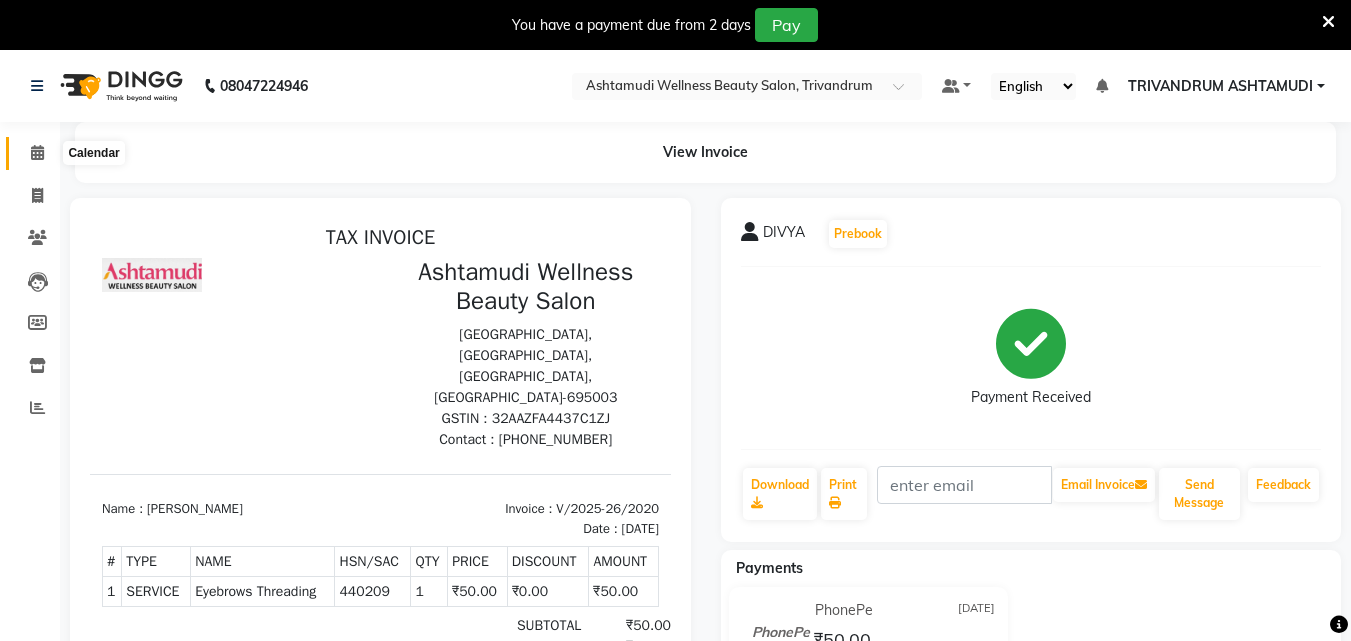 click 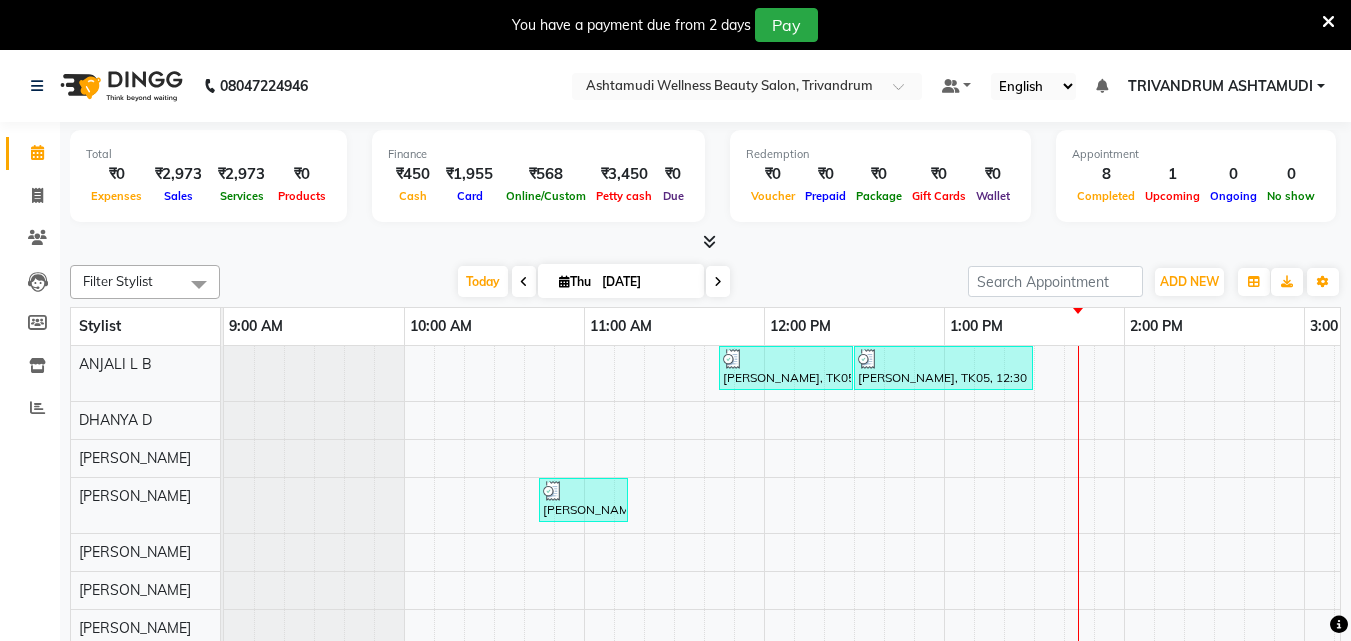scroll, scrollTop: 0, scrollLeft: 0, axis: both 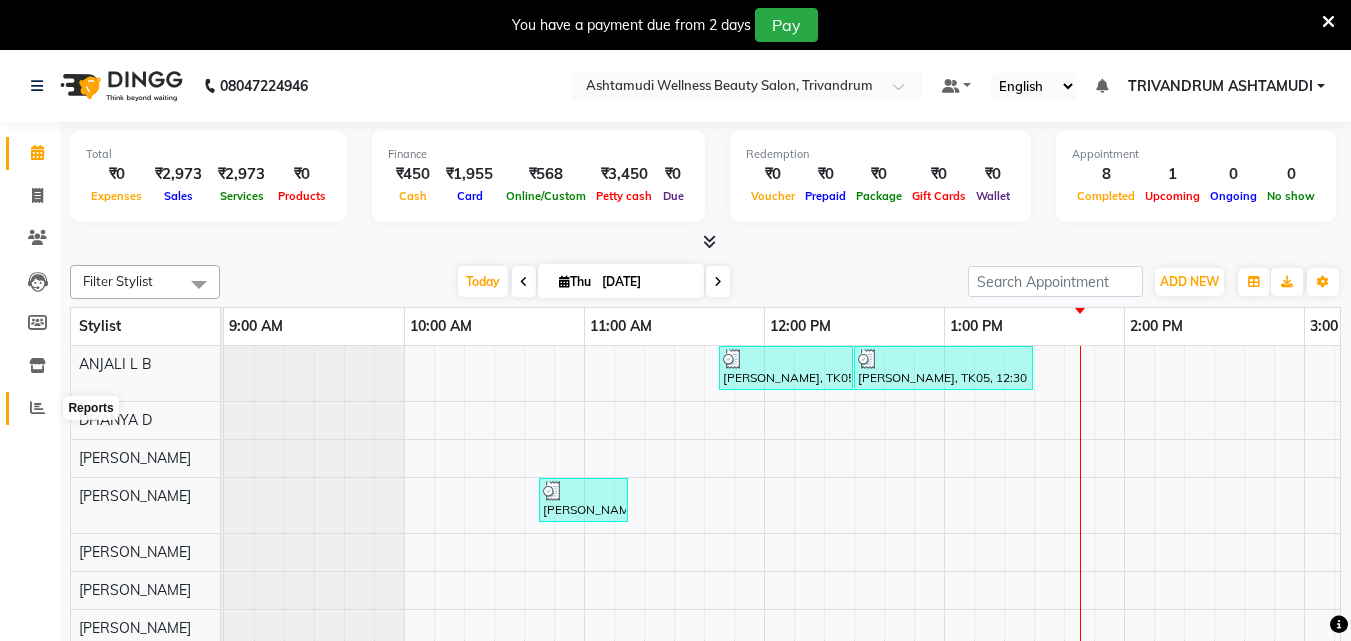 click 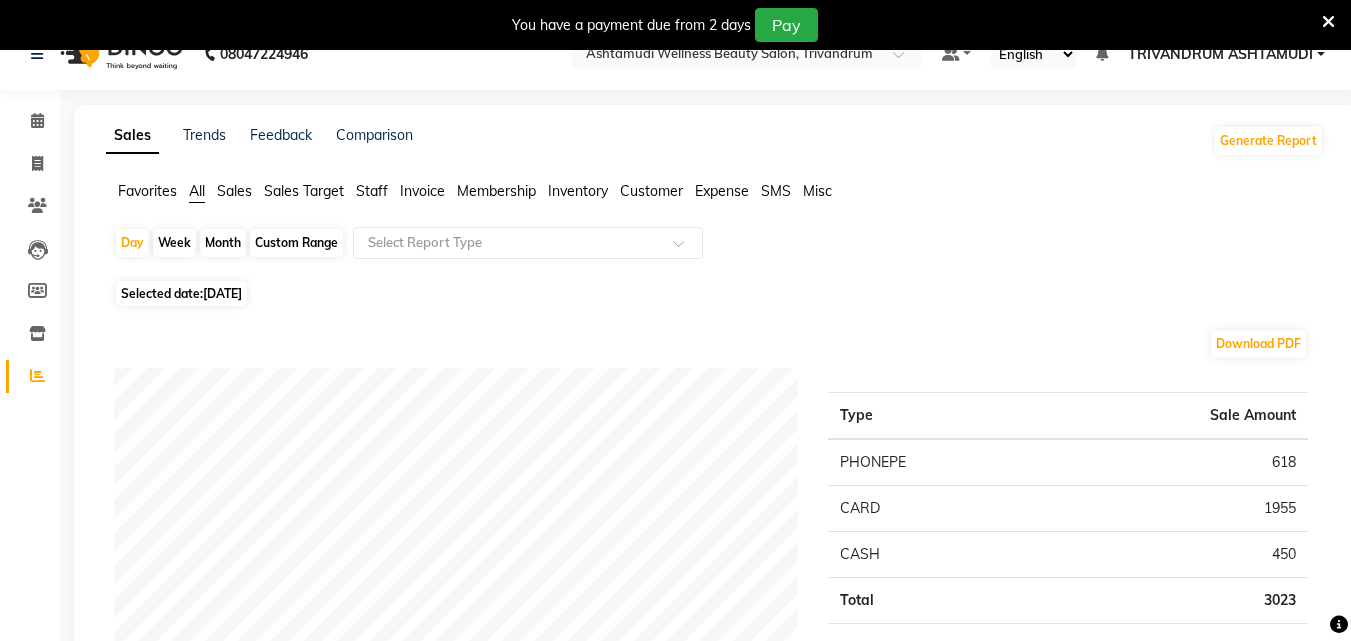 scroll, scrollTop: 0, scrollLeft: 0, axis: both 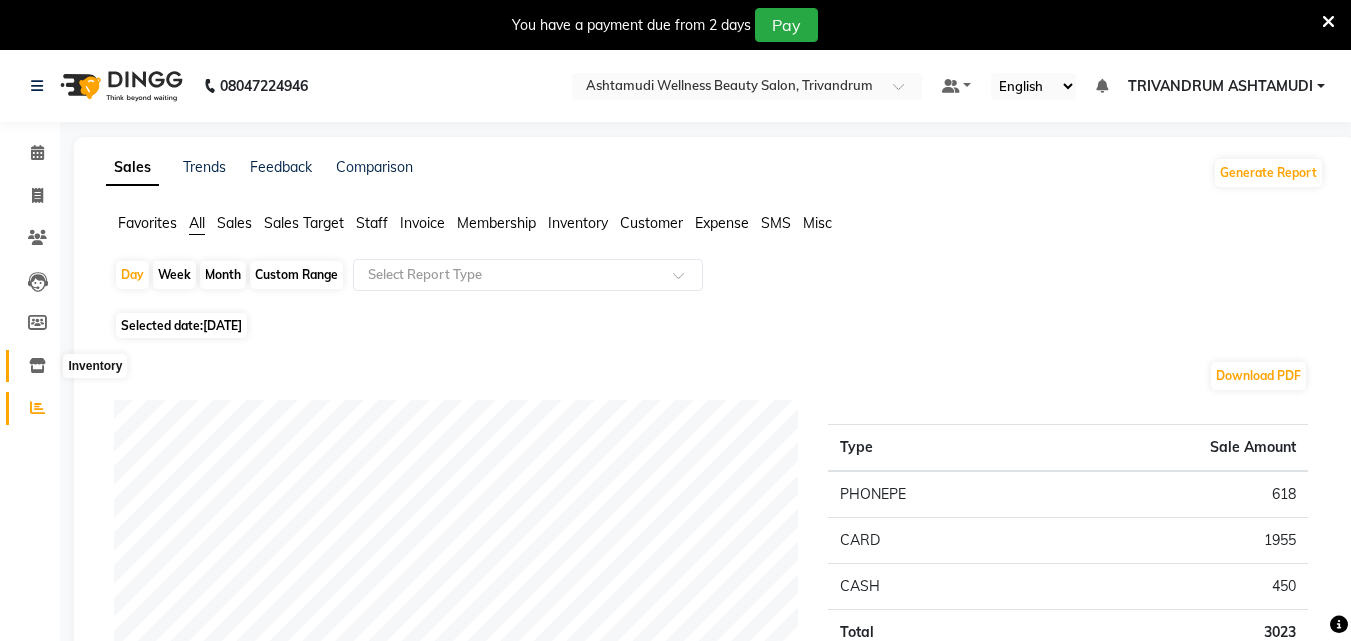 click 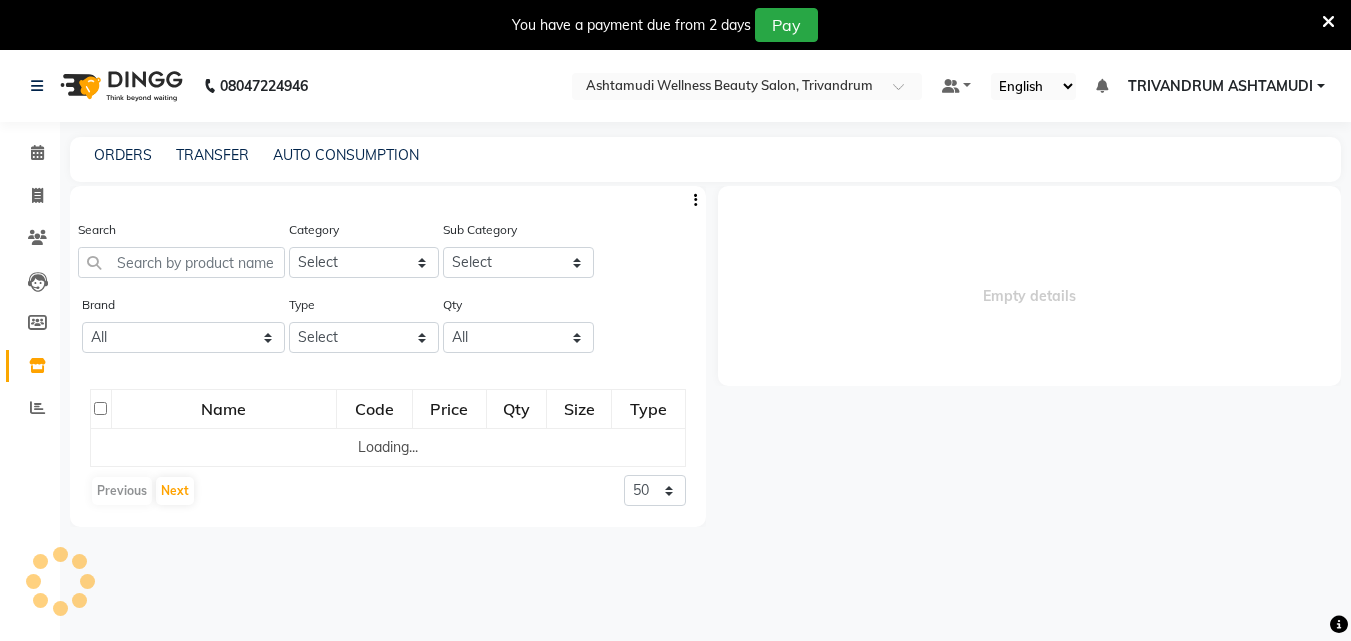 select 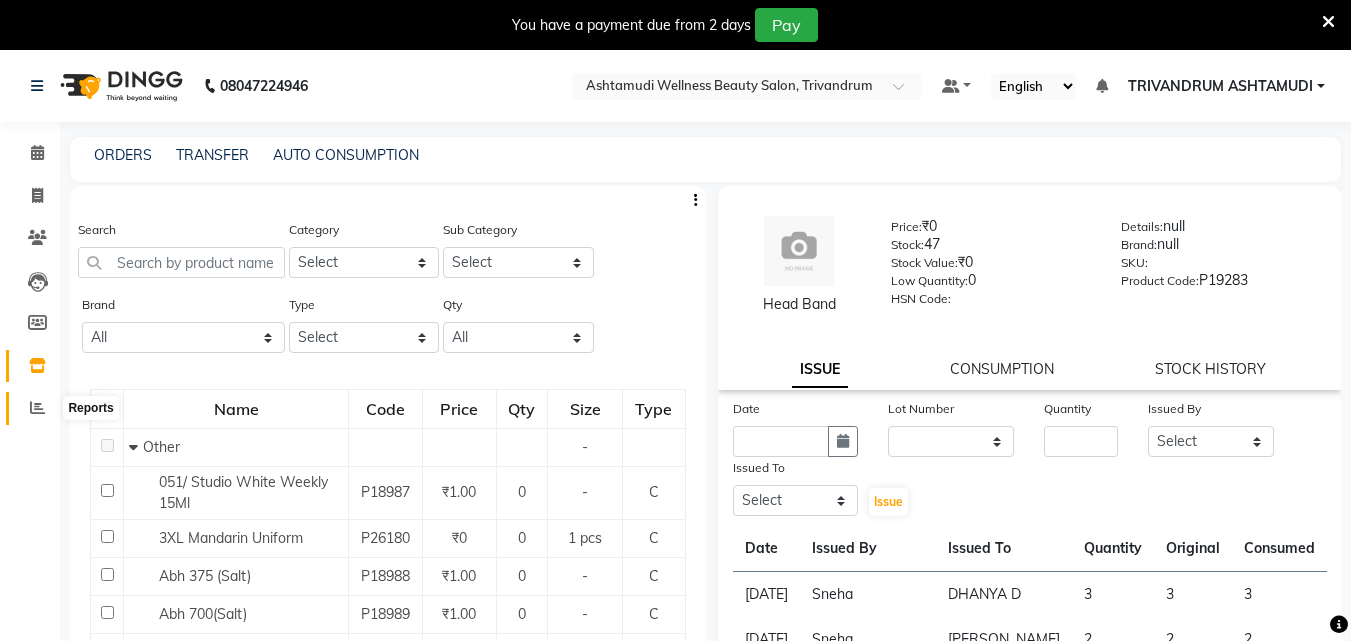 click 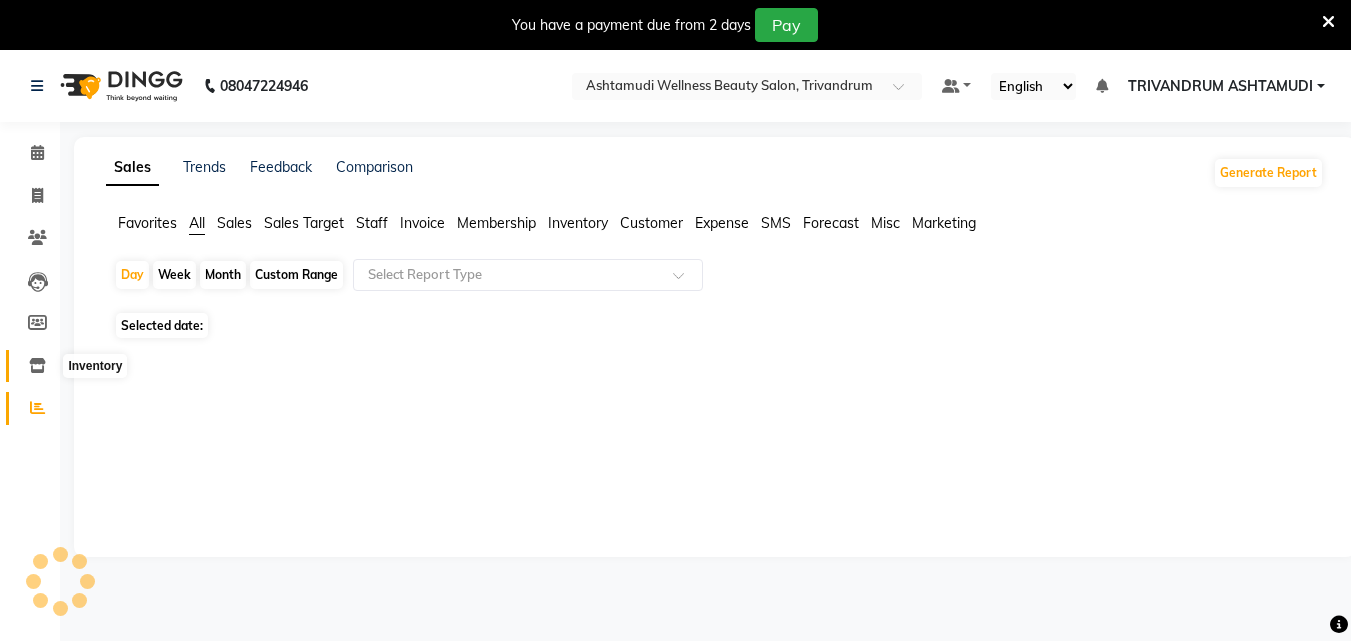 click 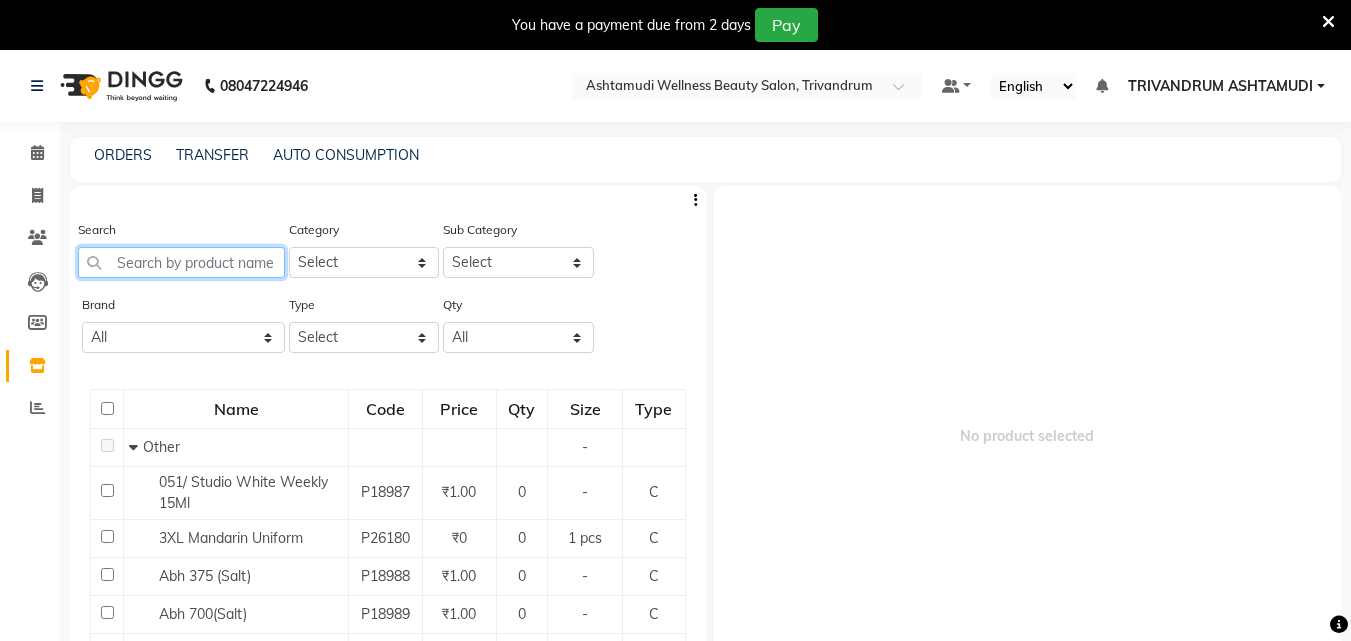 click 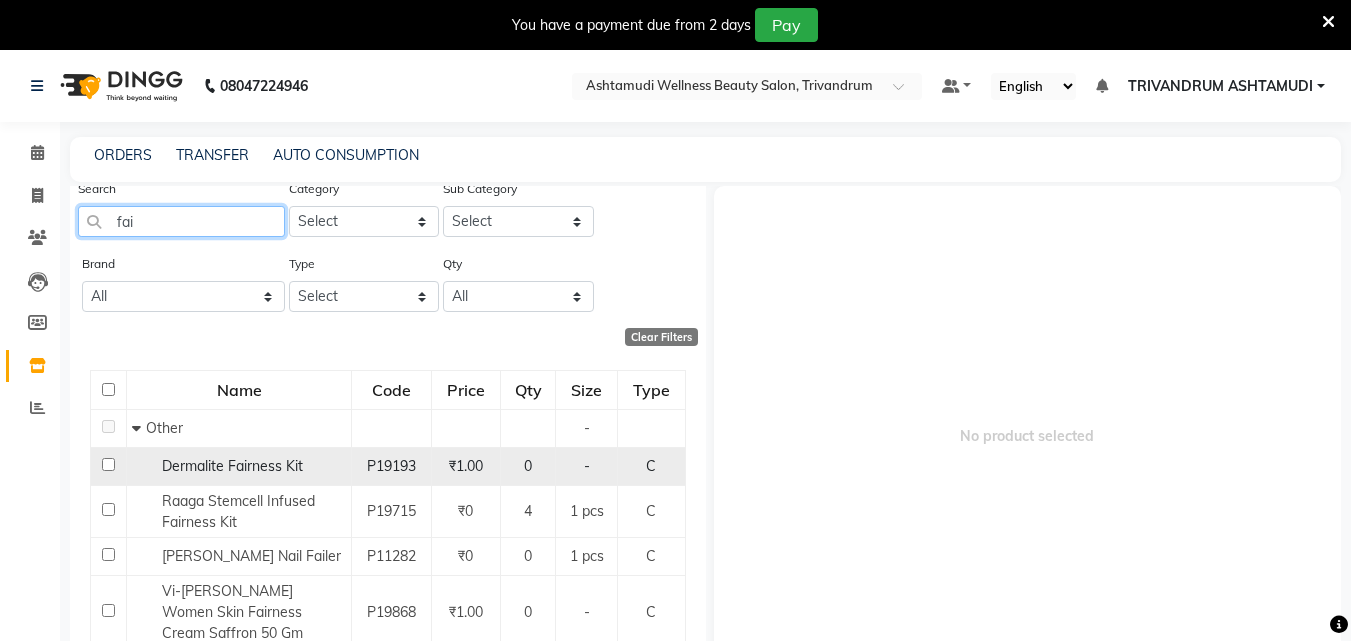 scroll, scrollTop: 77, scrollLeft: 0, axis: vertical 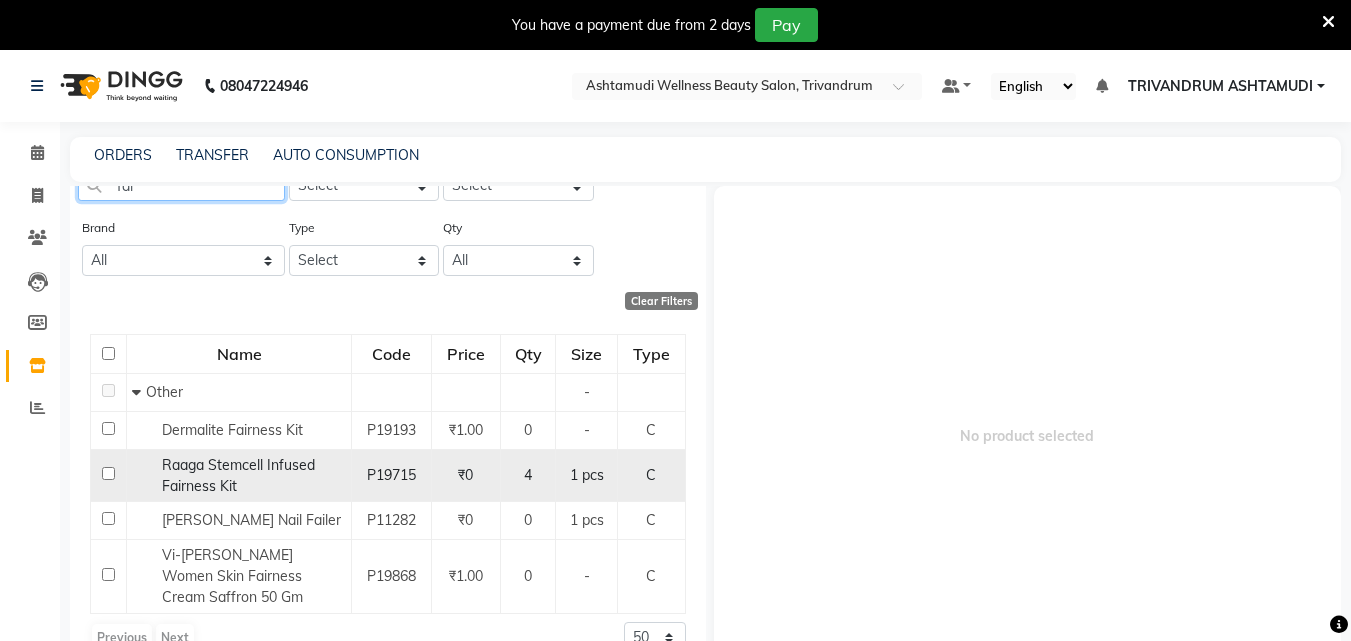 type on "fai" 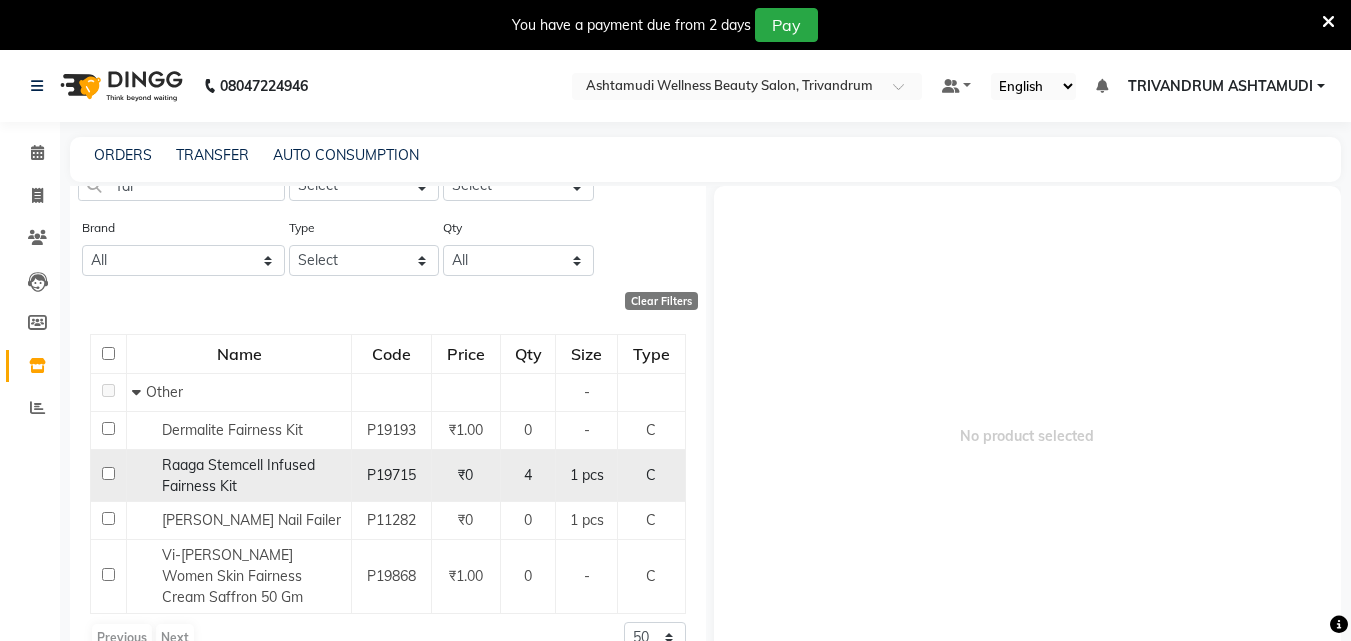 click 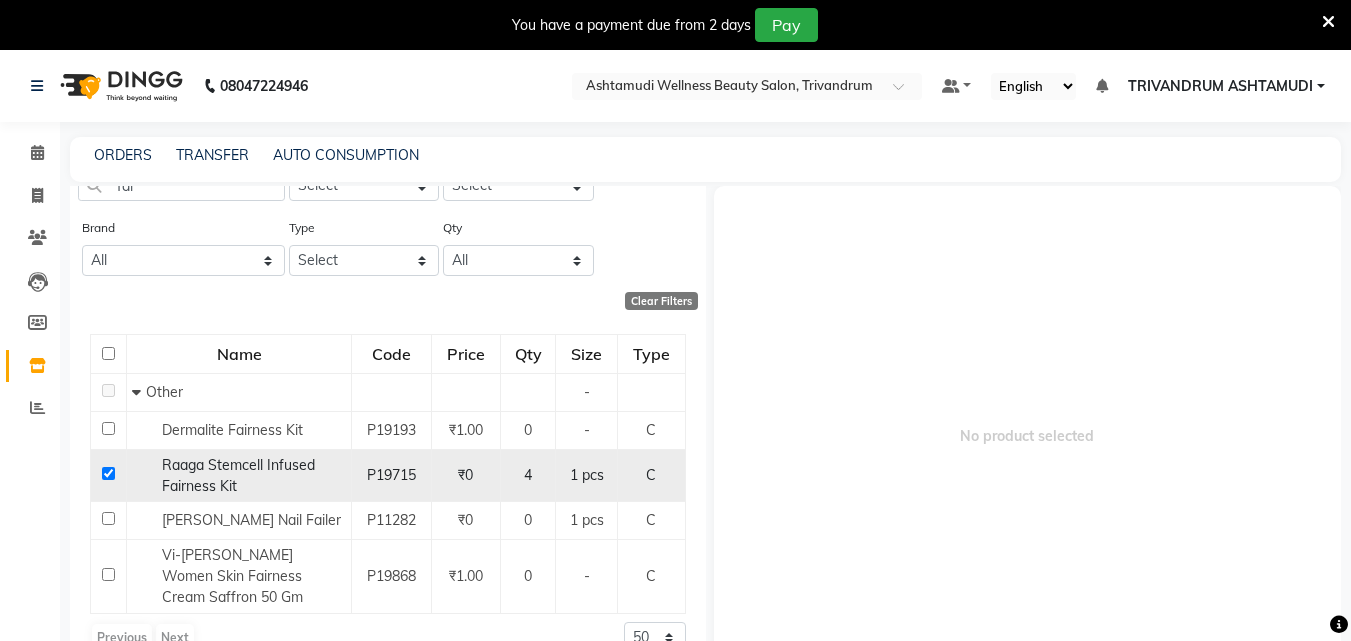 checkbox on "true" 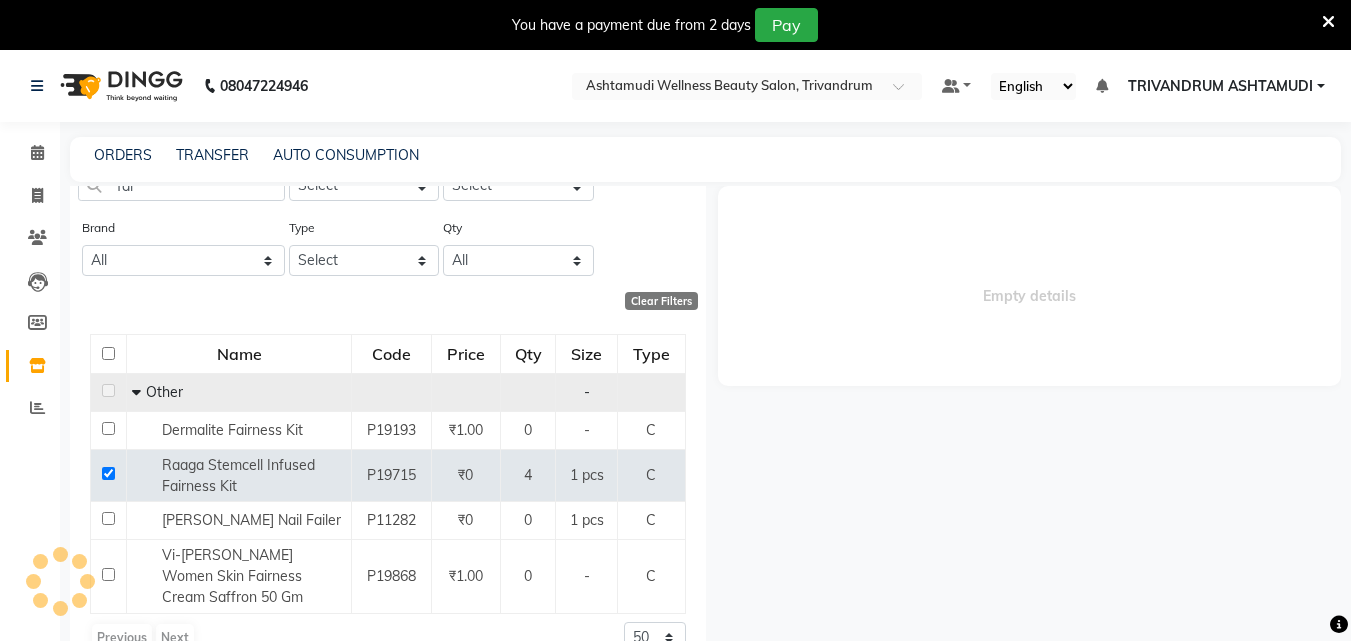 select 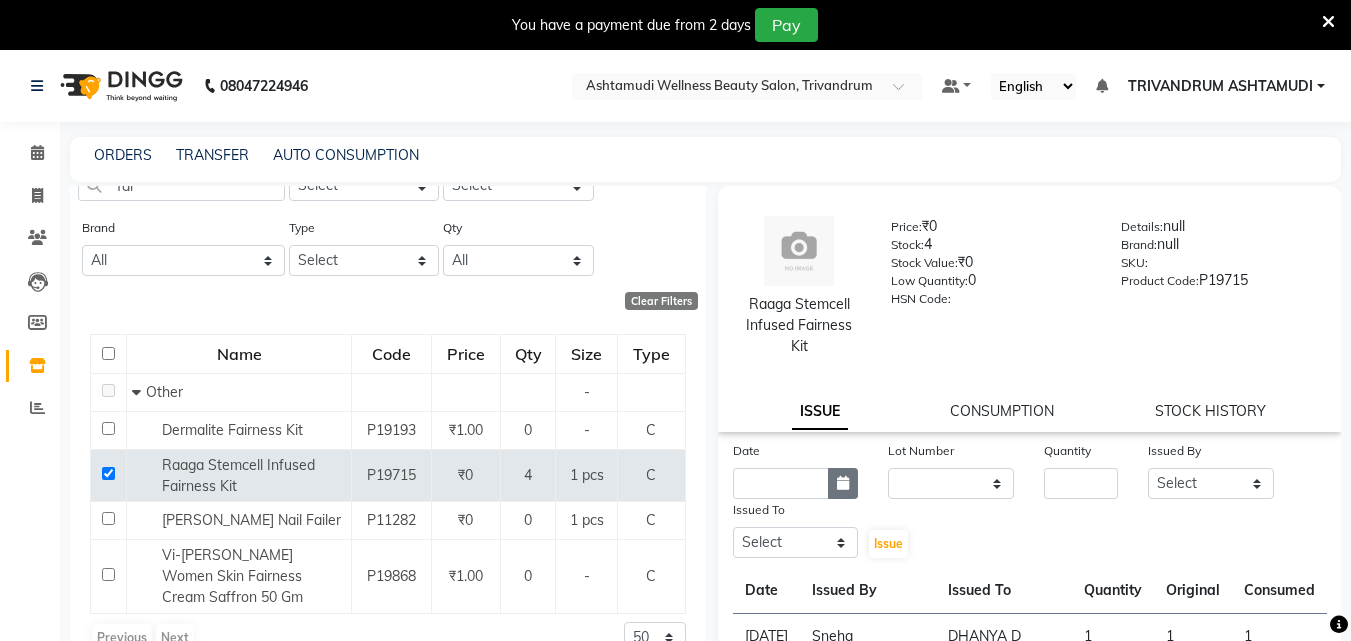 click 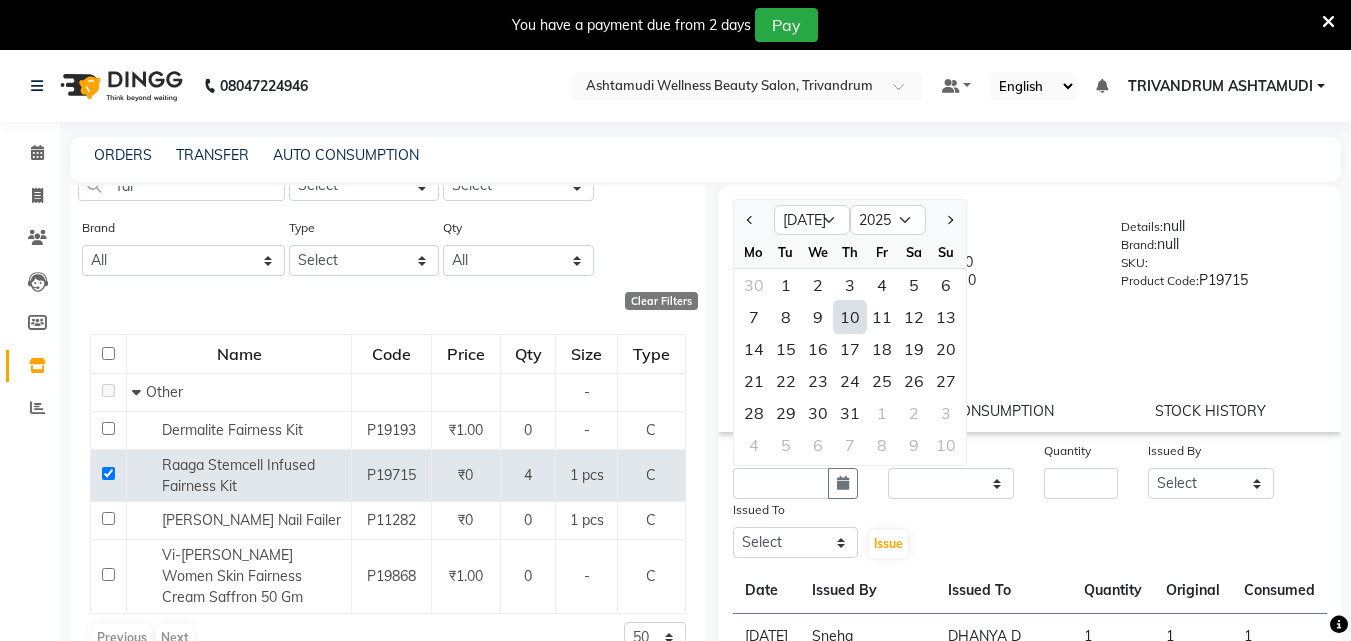 click on "10" 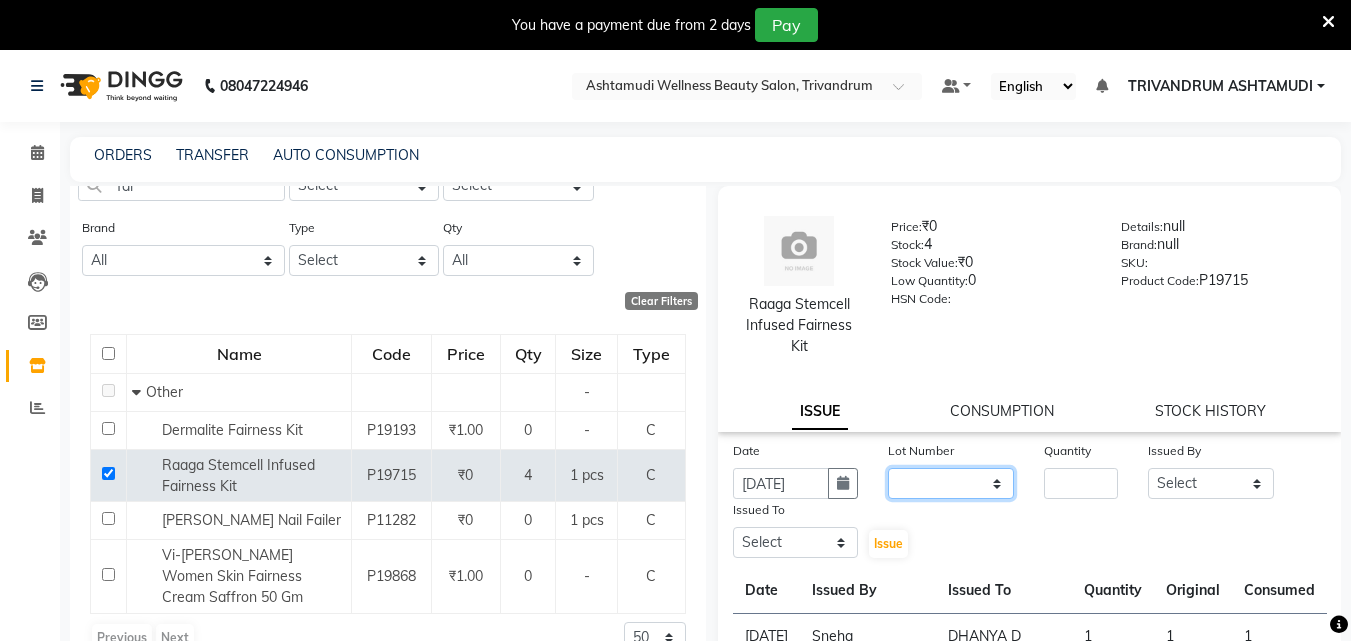 click on "None" 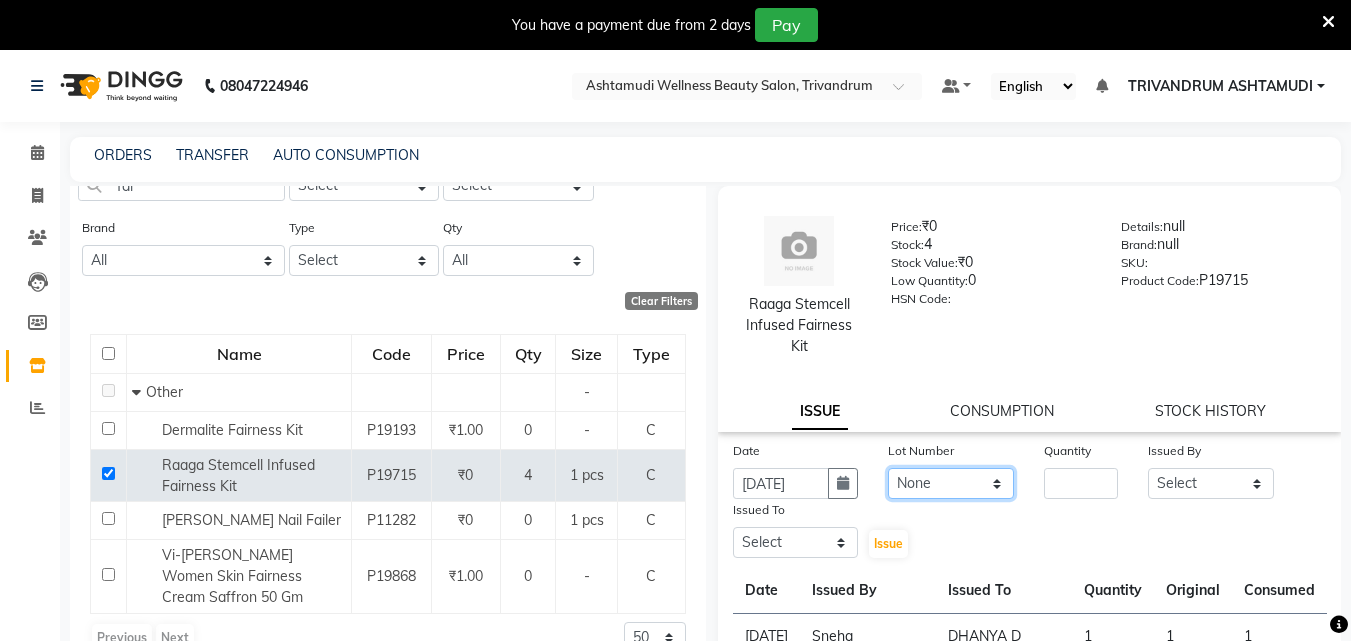 click on "None" 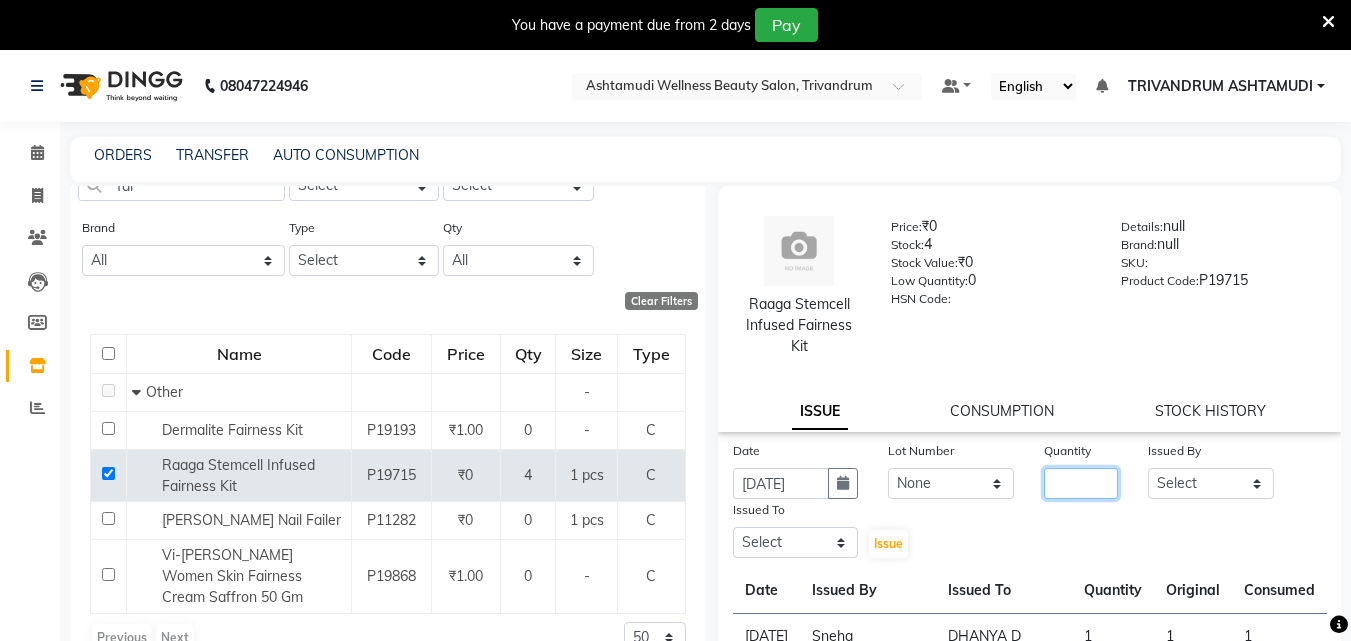 click 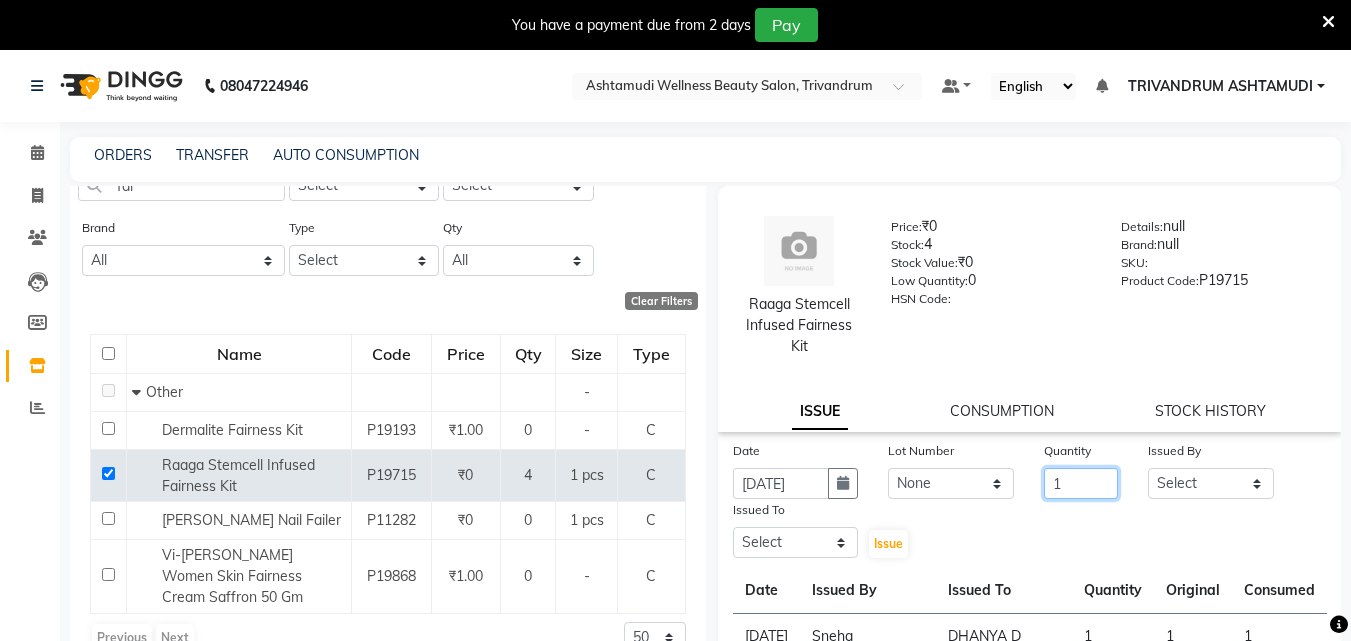 type on "1" 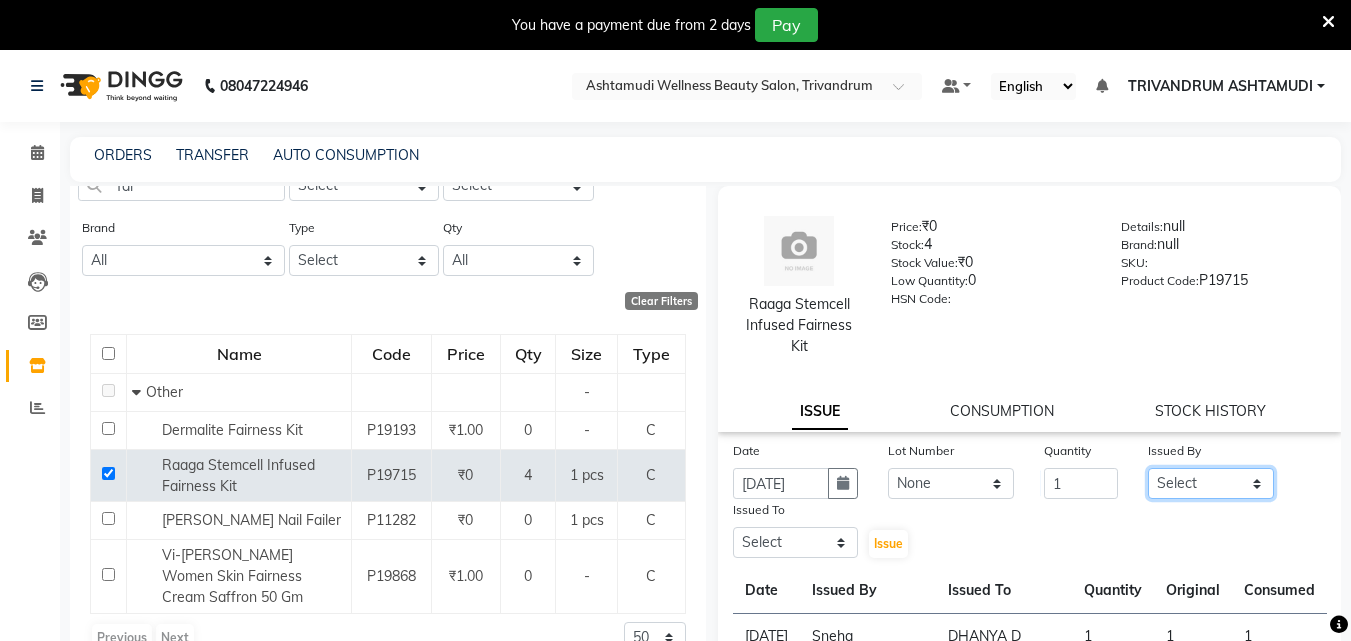 click on "Select ANJALI L B	 CHIPPY DHANYA D [PERSON_NAME]	 [PERSON_NAME] [PERSON_NAME]	 [PERSON_NAME]	 [PERSON_NAME] [PERSON_NAME] TRIVANDRUM ASHTAMUDI [PERSON_NAME] S" 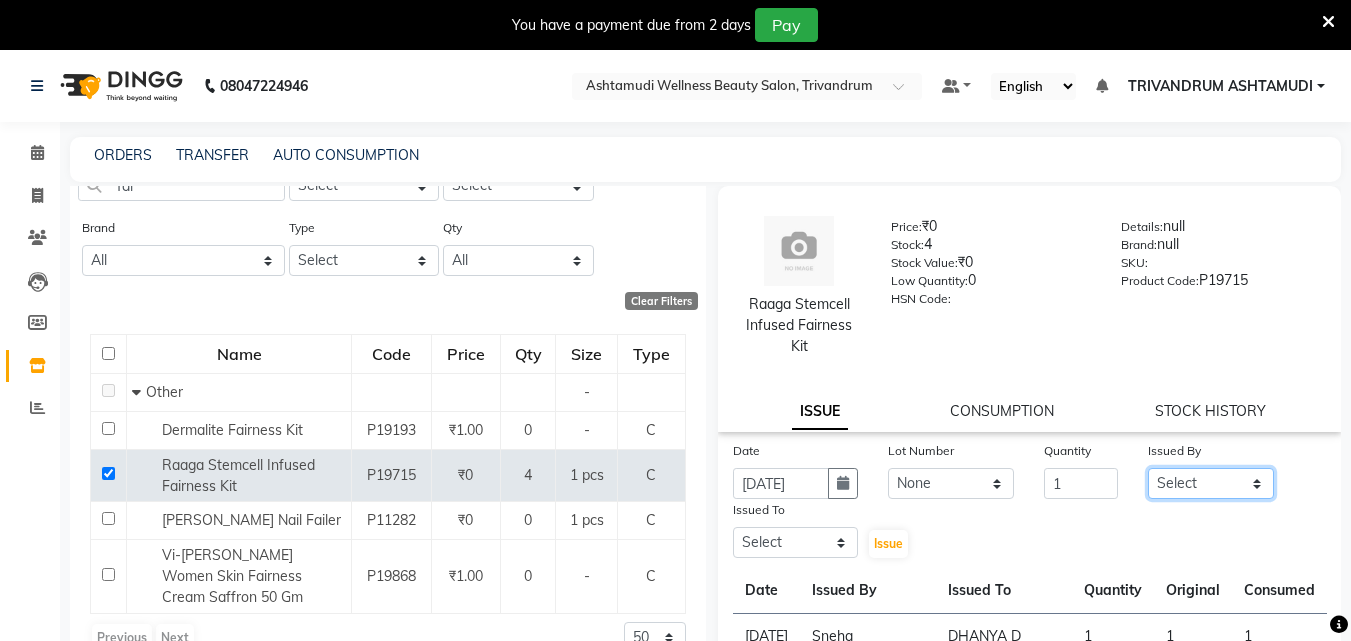 select on "72581" 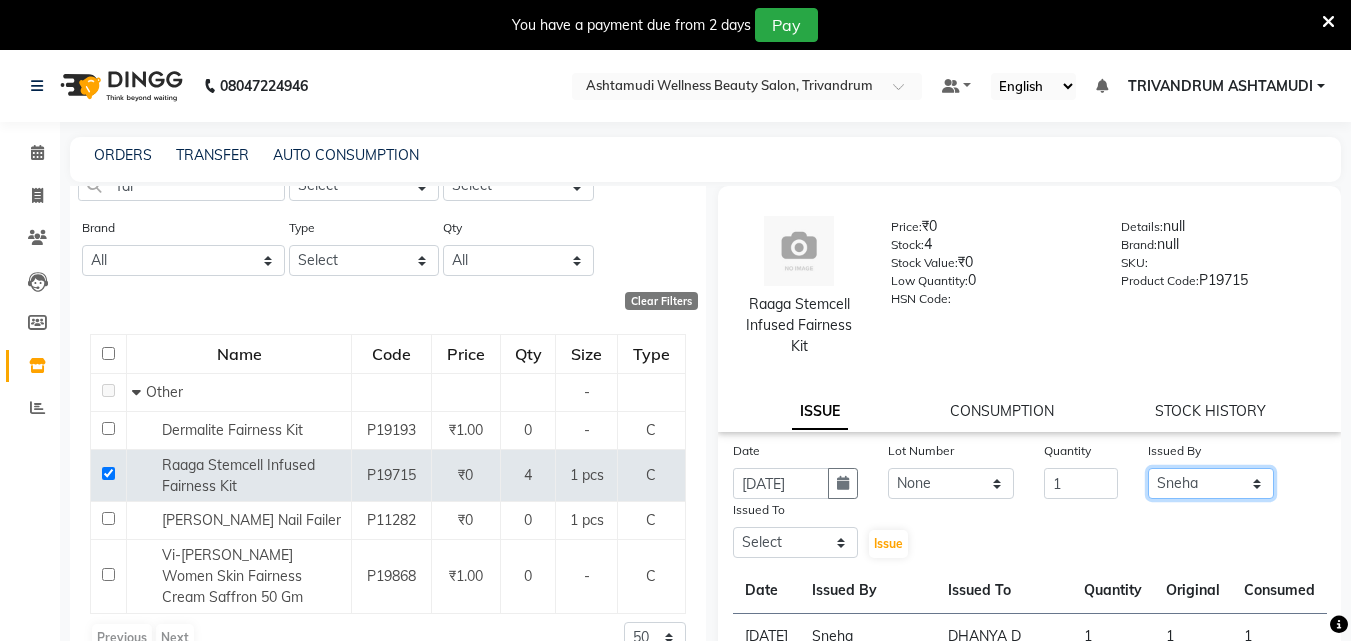 click on "Select ANJALI L B	 CHIPPY DHANYA D [PERSON_NAME]	 [PERSON_NAME] [PERSON_NAME]	 [PERSON_NAME]	 [PERSON_NAME] [PERSON_NAME] TRIVANDRUM ASHTAMUDI [PERSON_NAME] S" 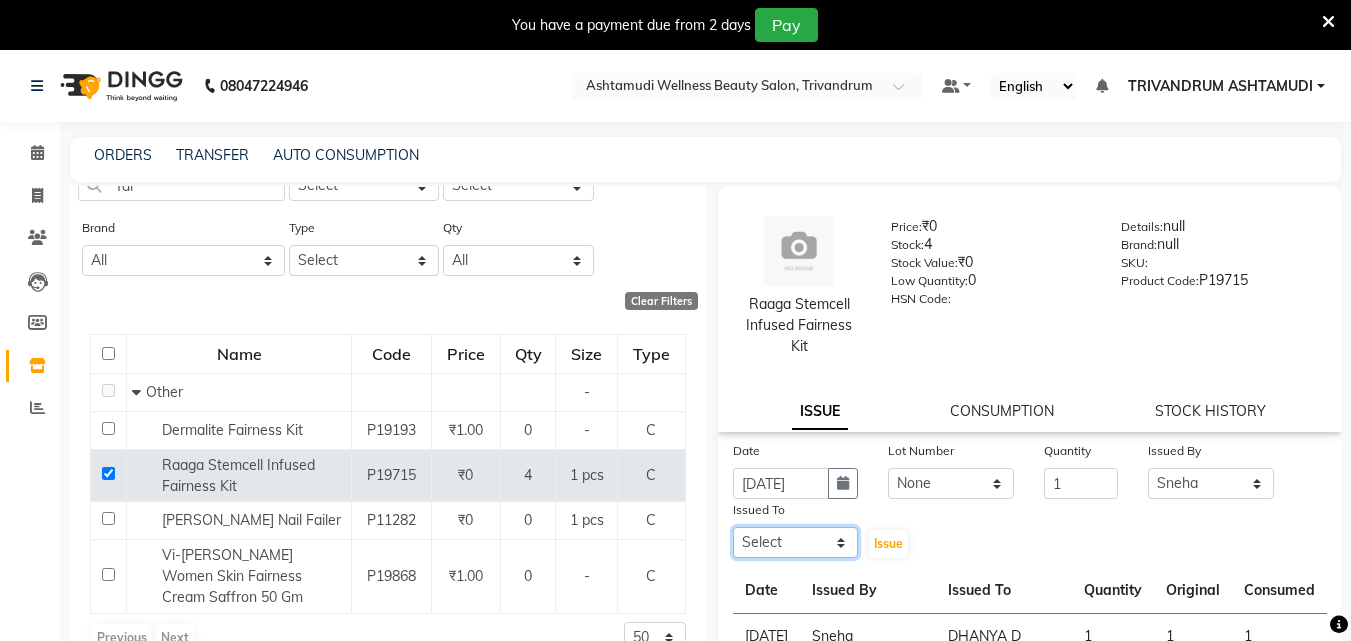 click on "Select ANJALI L B	 CHIPPY DHANYA D [PERSON_NAME]	 [PERSON_NAME] [PERSON_NAME]	 [PERSON_NAME]	 [PERSON_NAME] [PERSON_NAME] TRIVANDRUM ASHTAMUDI [PERSON_NAME] S" 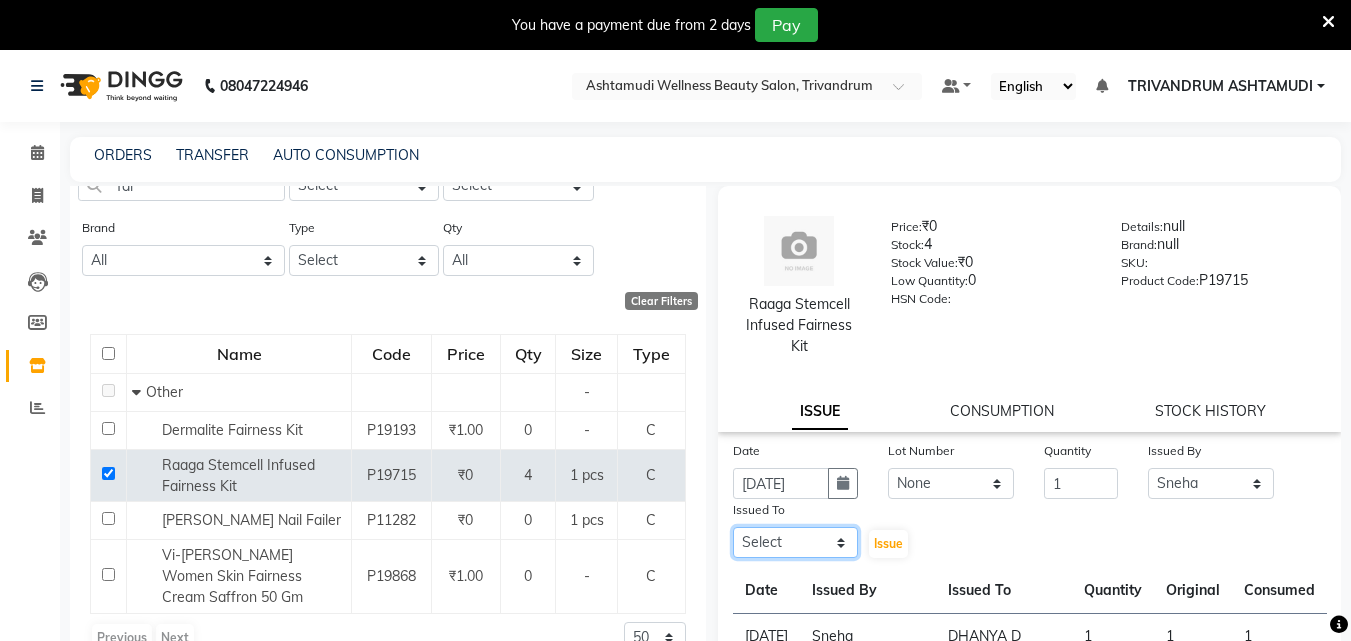 select on "82502" 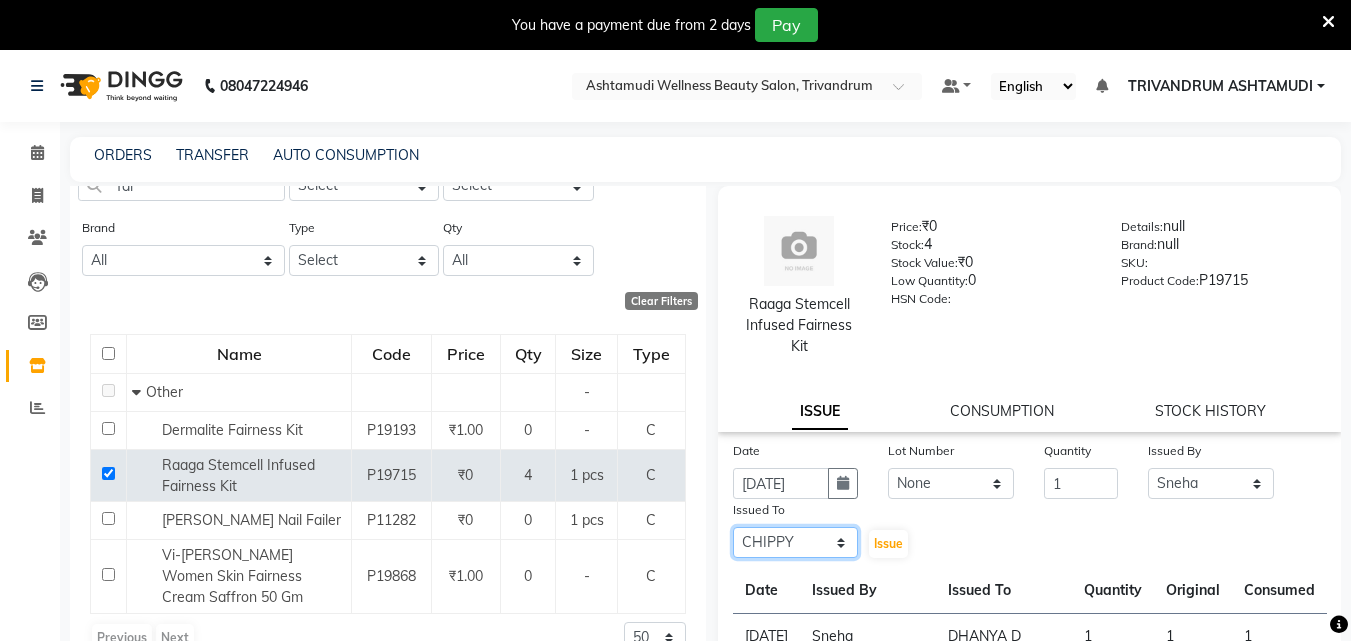 click on "Select ANJALI L B	 CHIPPY DHANYA D [PERSON_NAME]	 [PERSON_NAME] [PERSON_NAME]	 [PERSON_NAME]	 [PERSON_NAME] [PERSON_NAME] TRIVANDRUM ASHTAMUDI [PERSON_NAME] S" 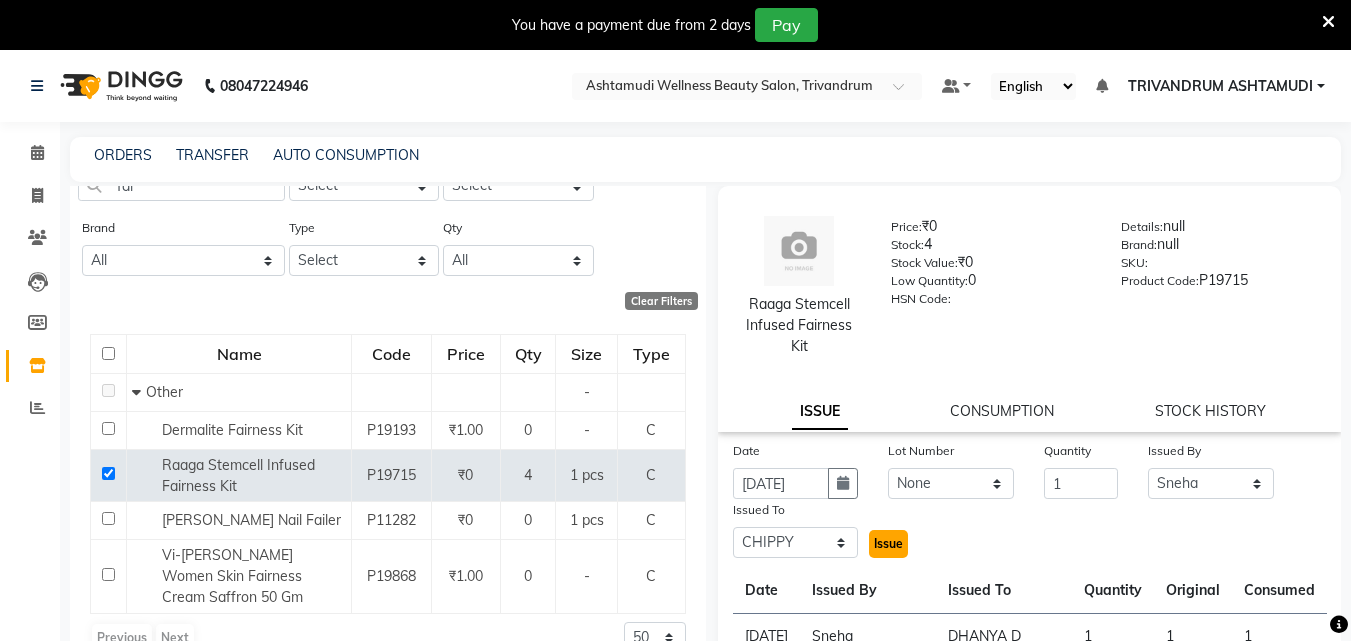 click on "Issue" 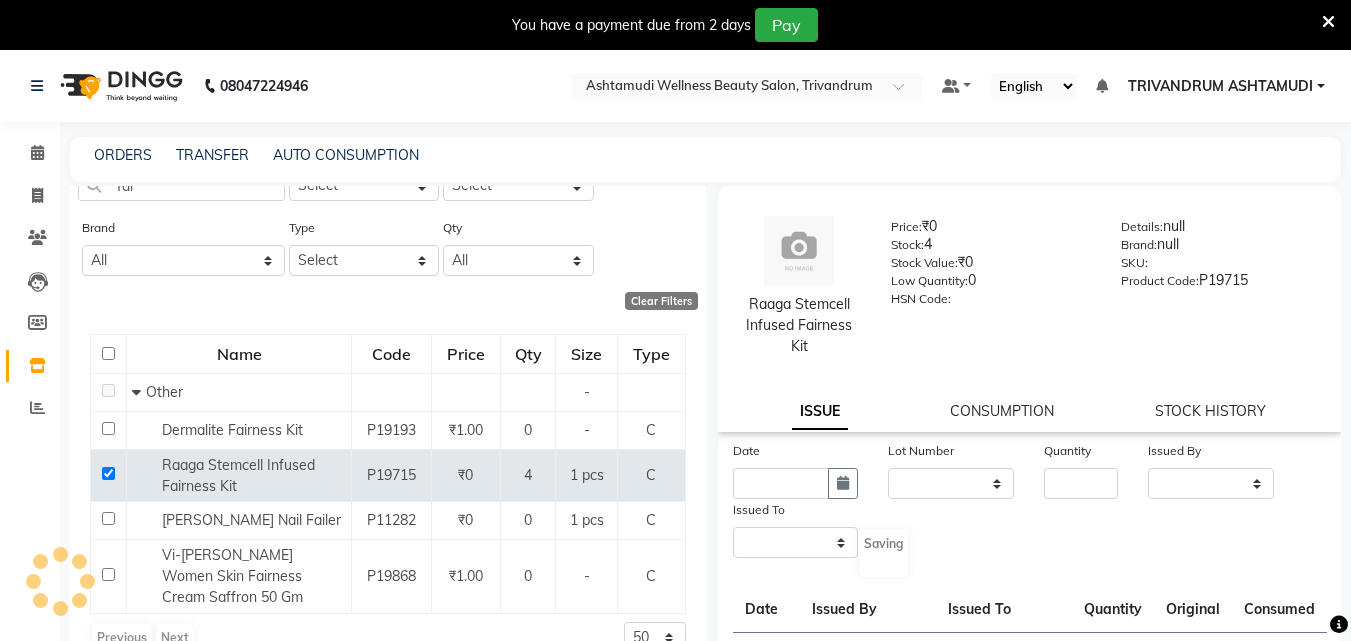 select 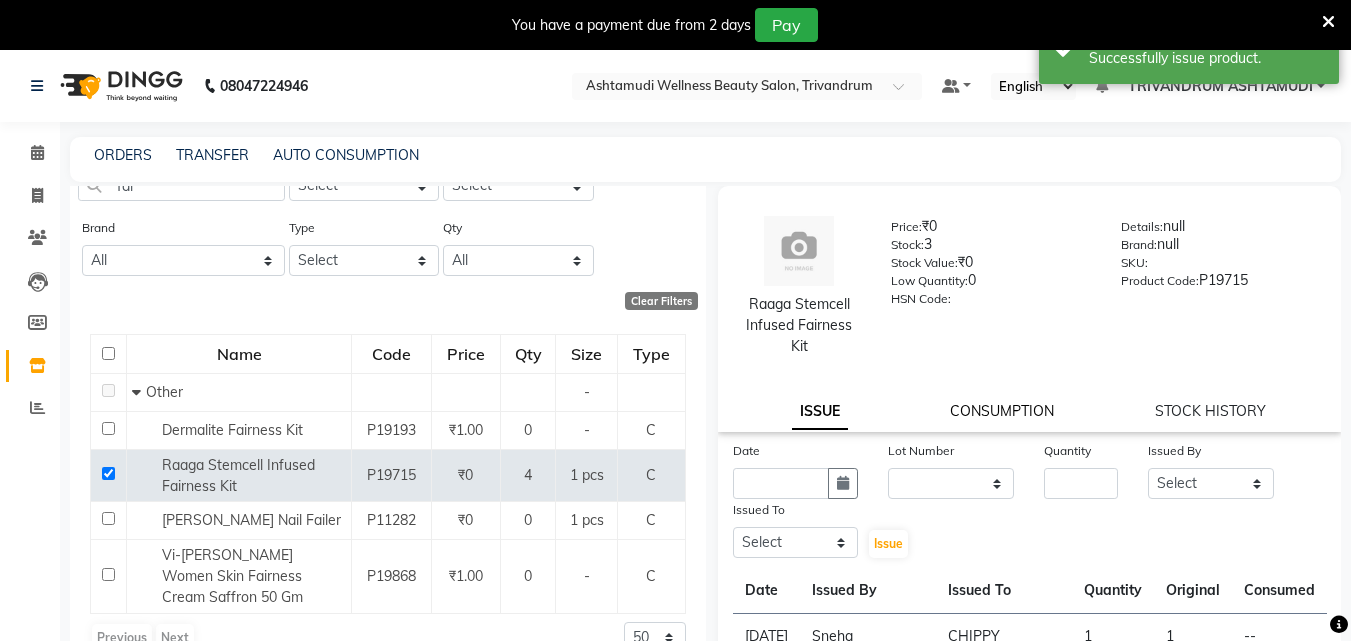 click on "CONSUMPTION" 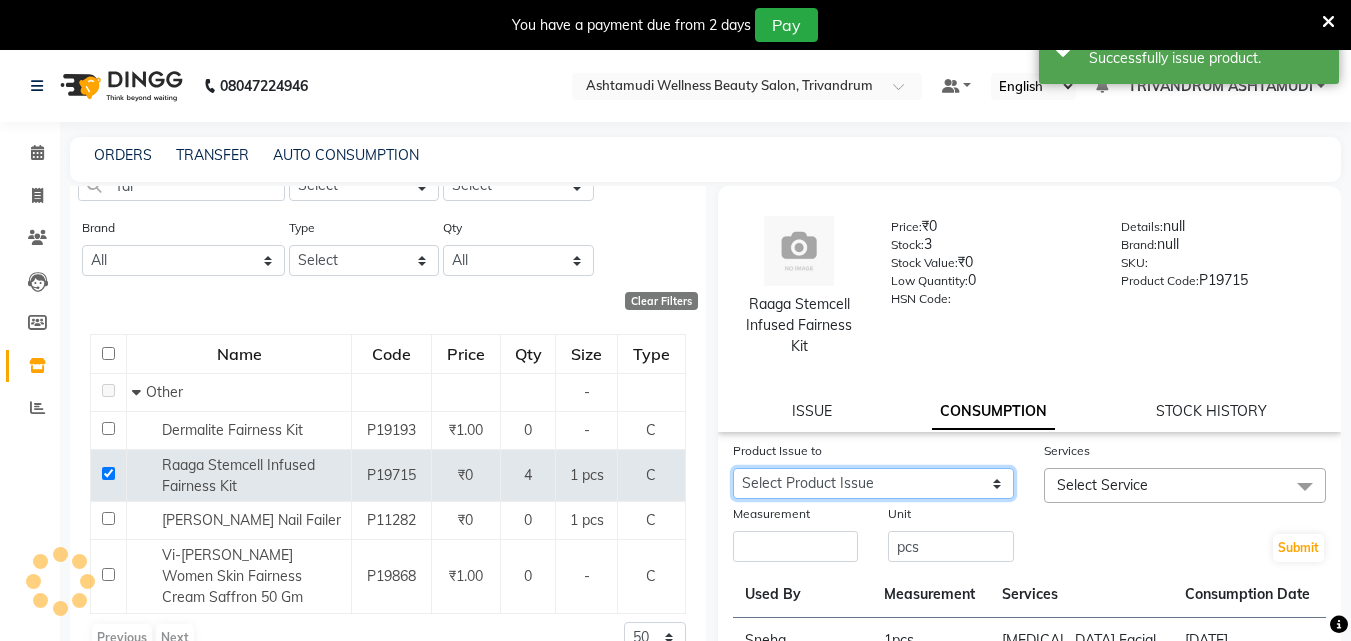click on "Select Product Issue 2025-07-10, Issued to: CHIPPY, Balance: 1" 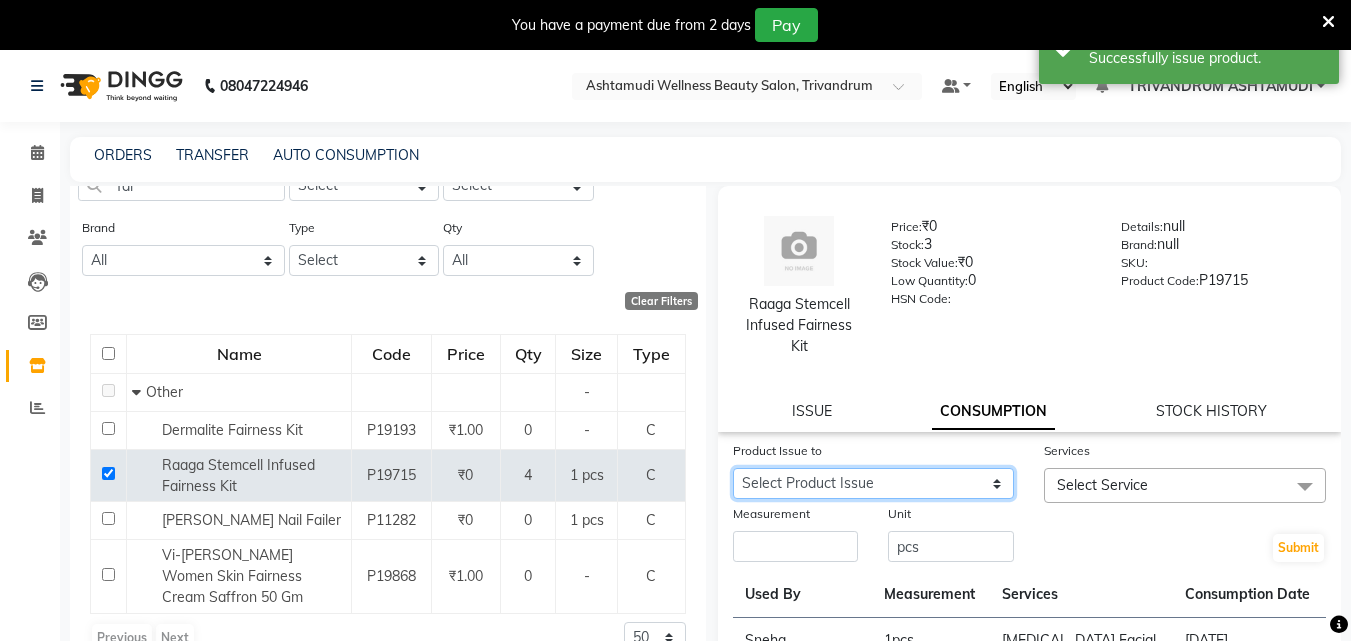 select on "1064364" 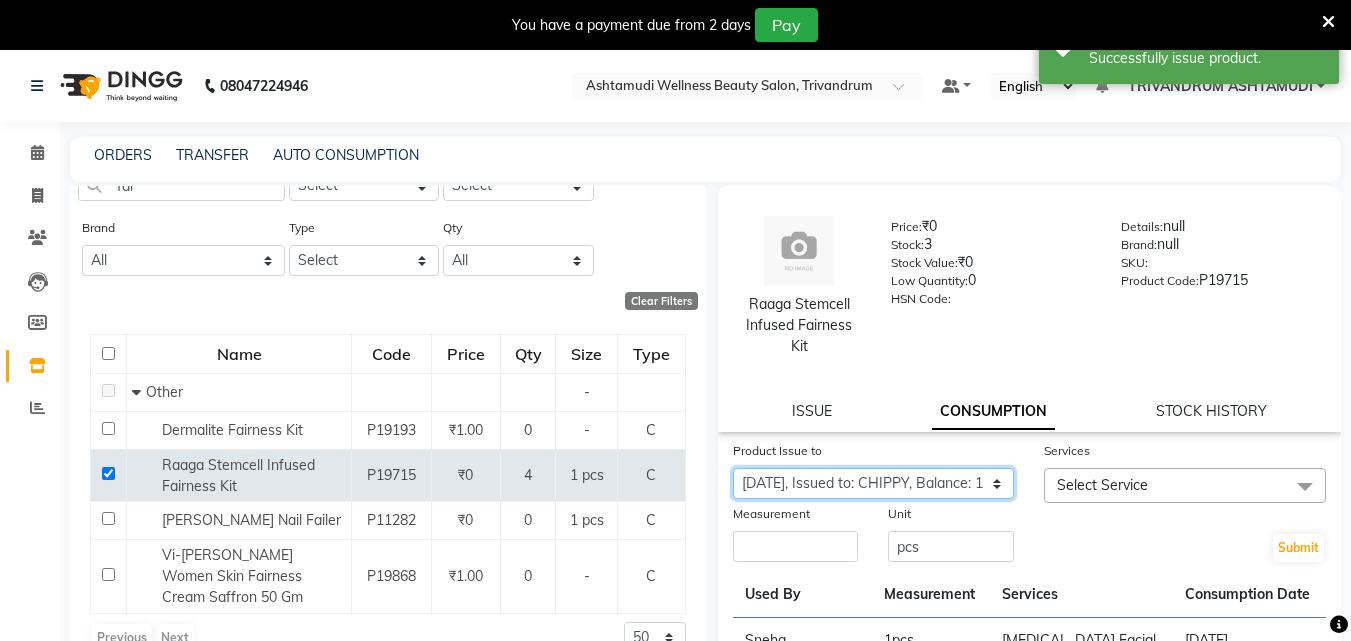 click on "Select Product Issue 2025-07-10, Issued to: CHIPPY, Balance: 1" 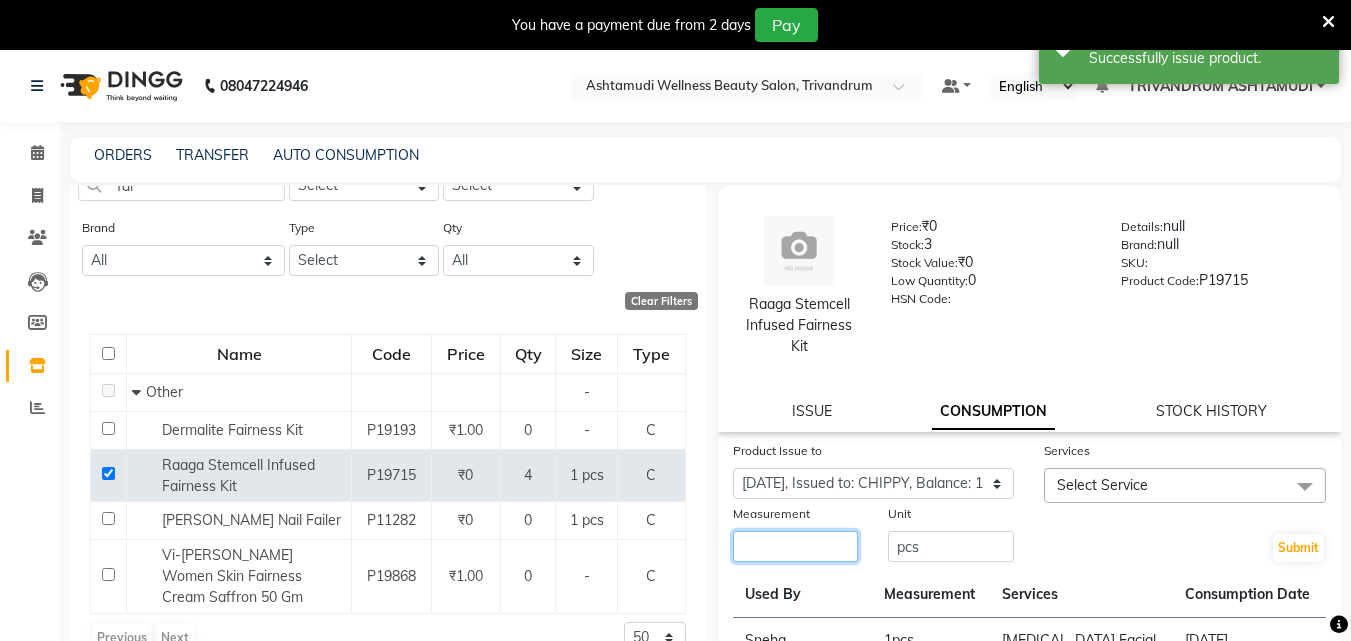 click 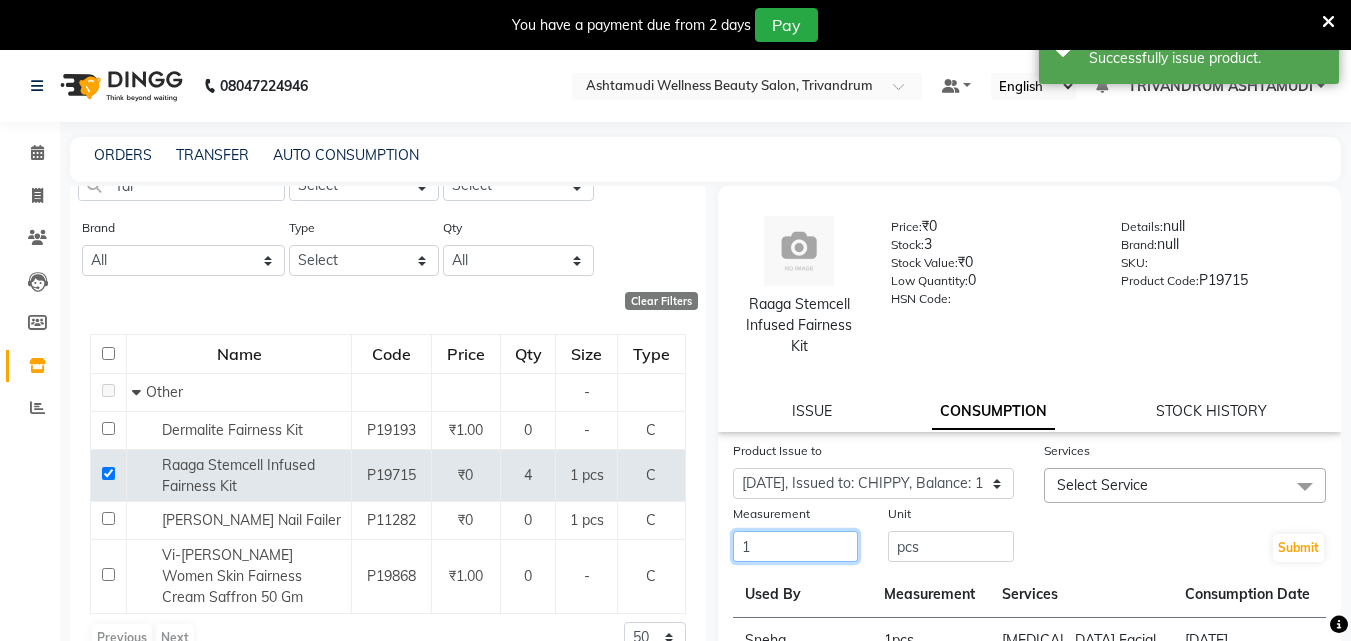 type on "1" 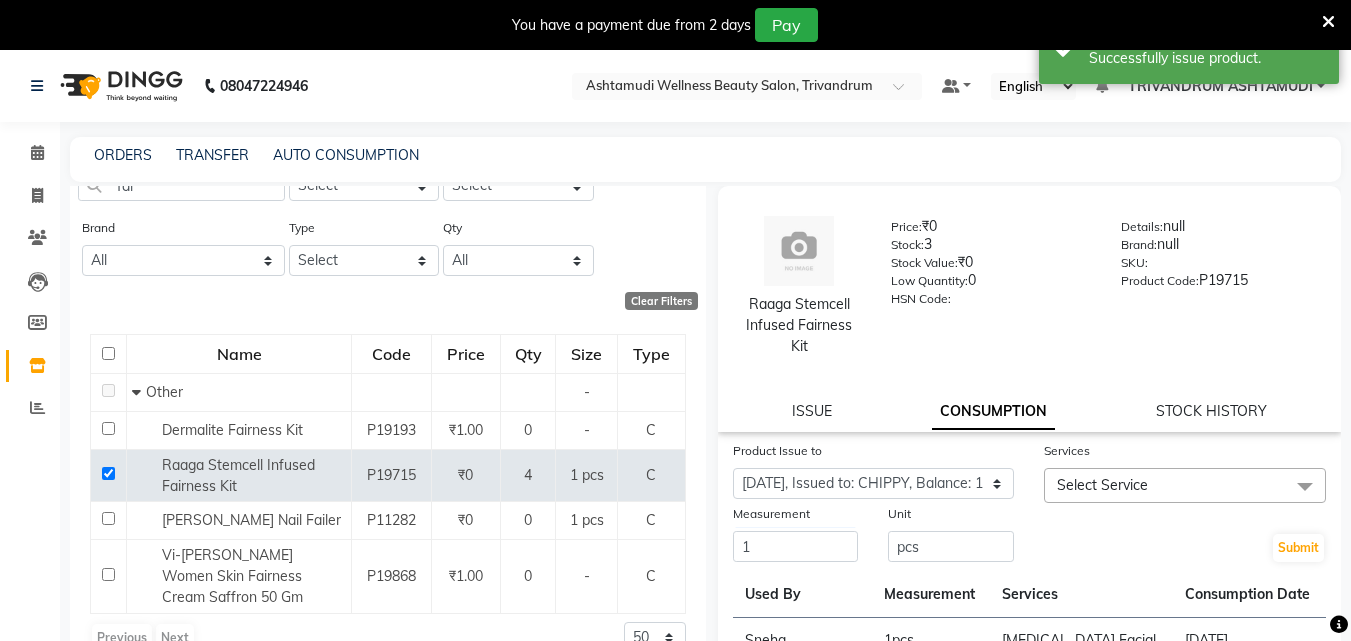 click on "Select Service" 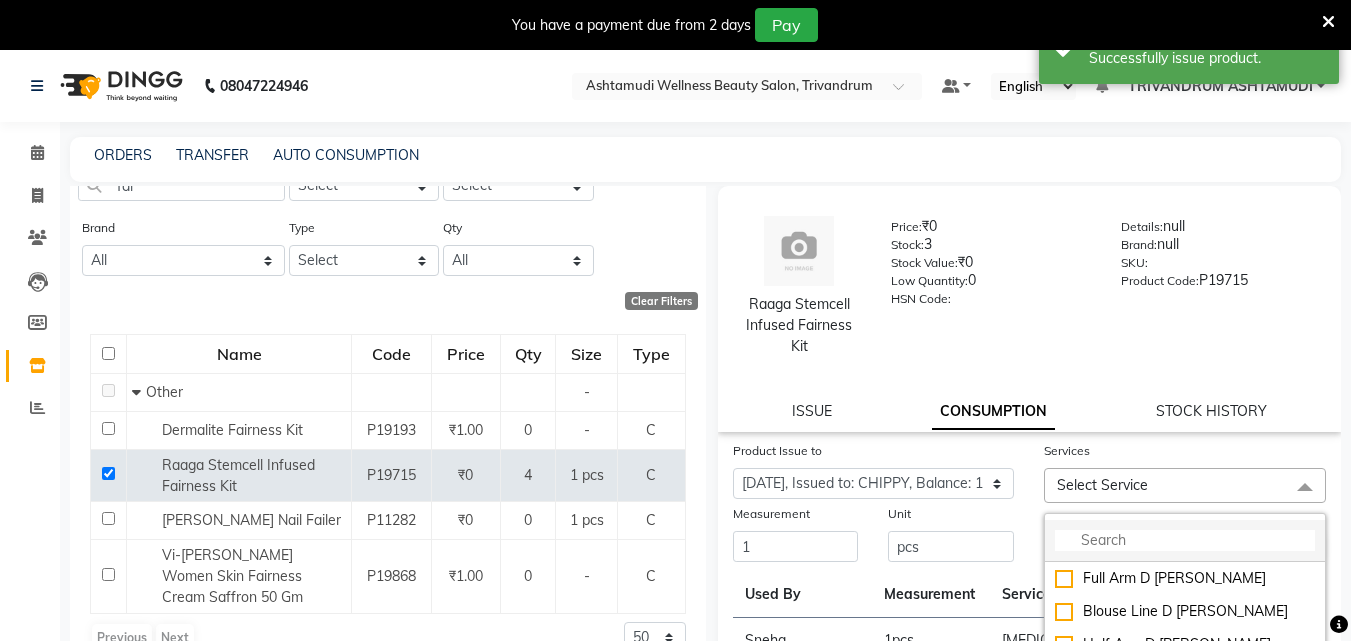 click 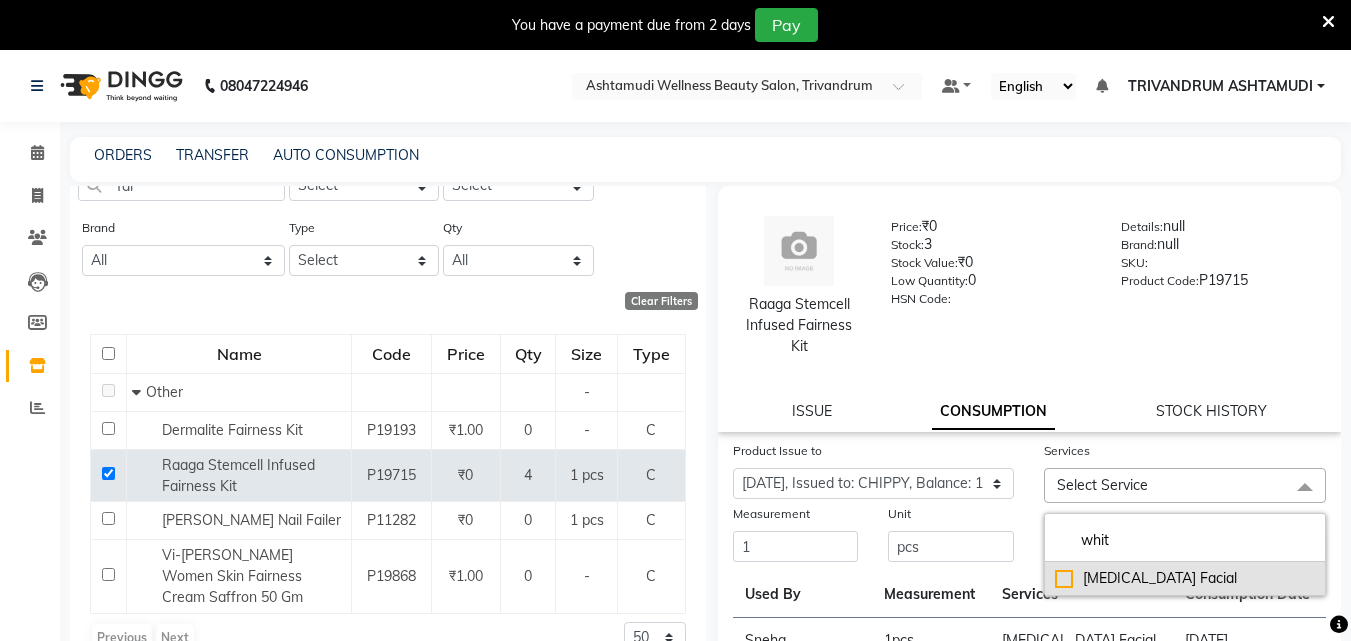 type on "whit" 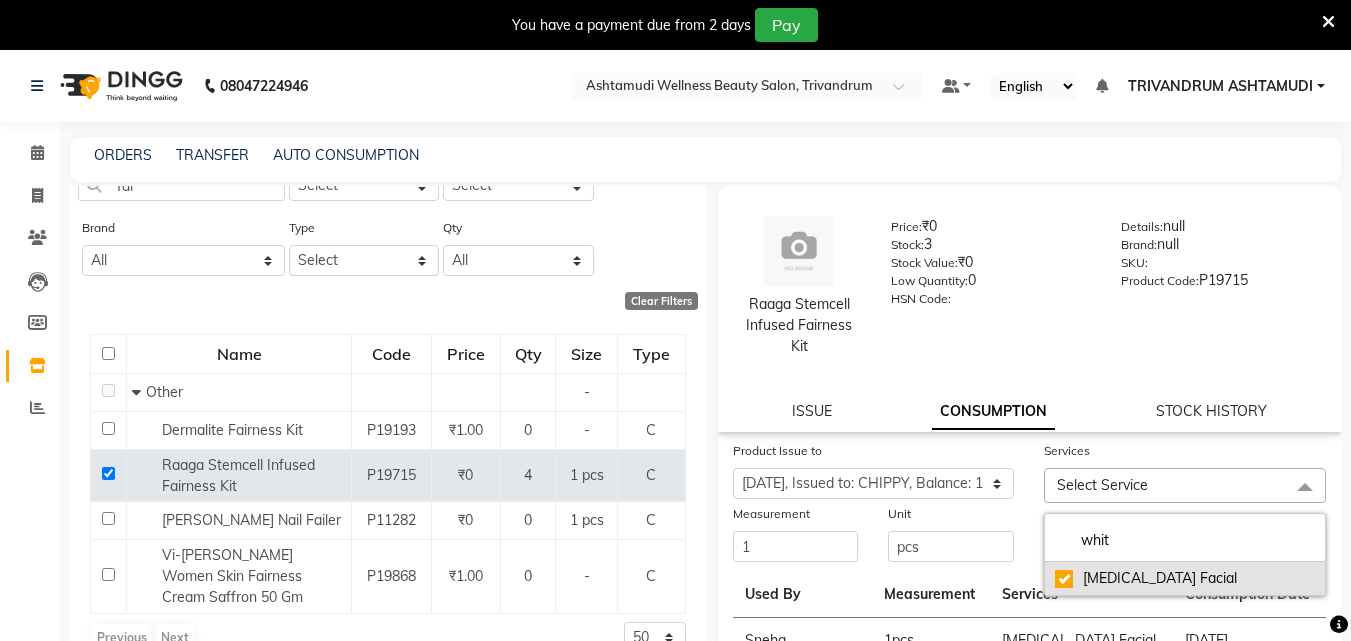 checkbox on "true" 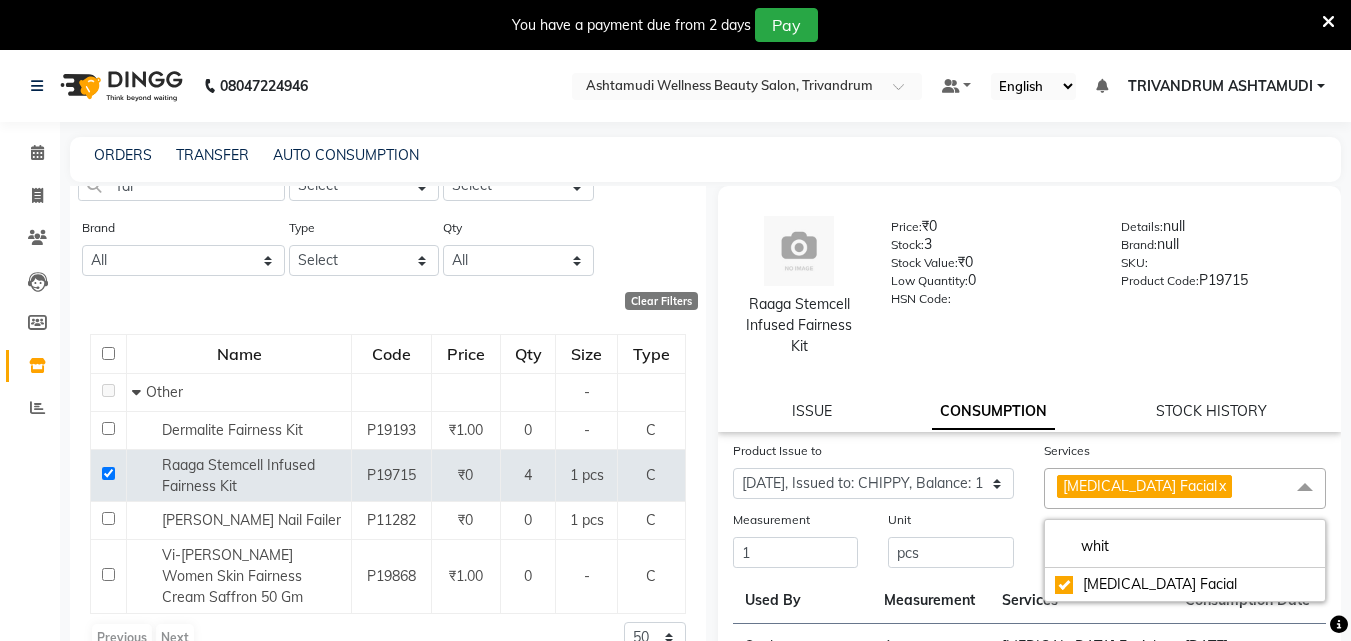 click on "Submit" 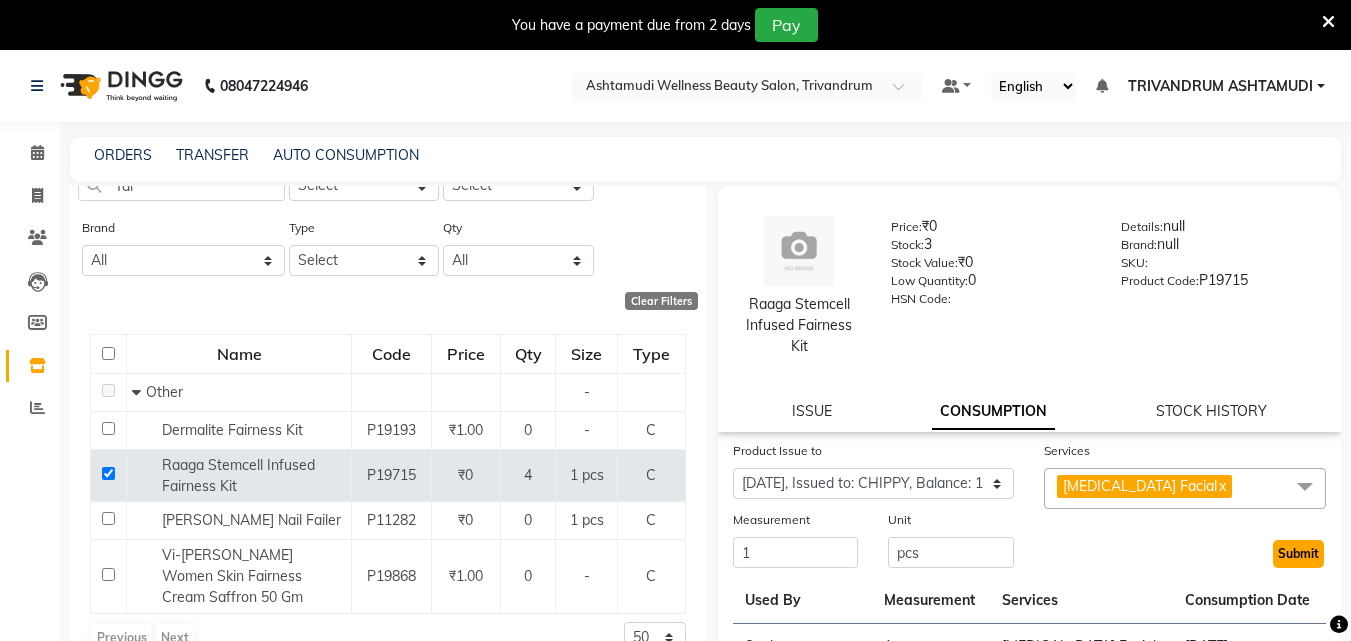 click on "Submit" 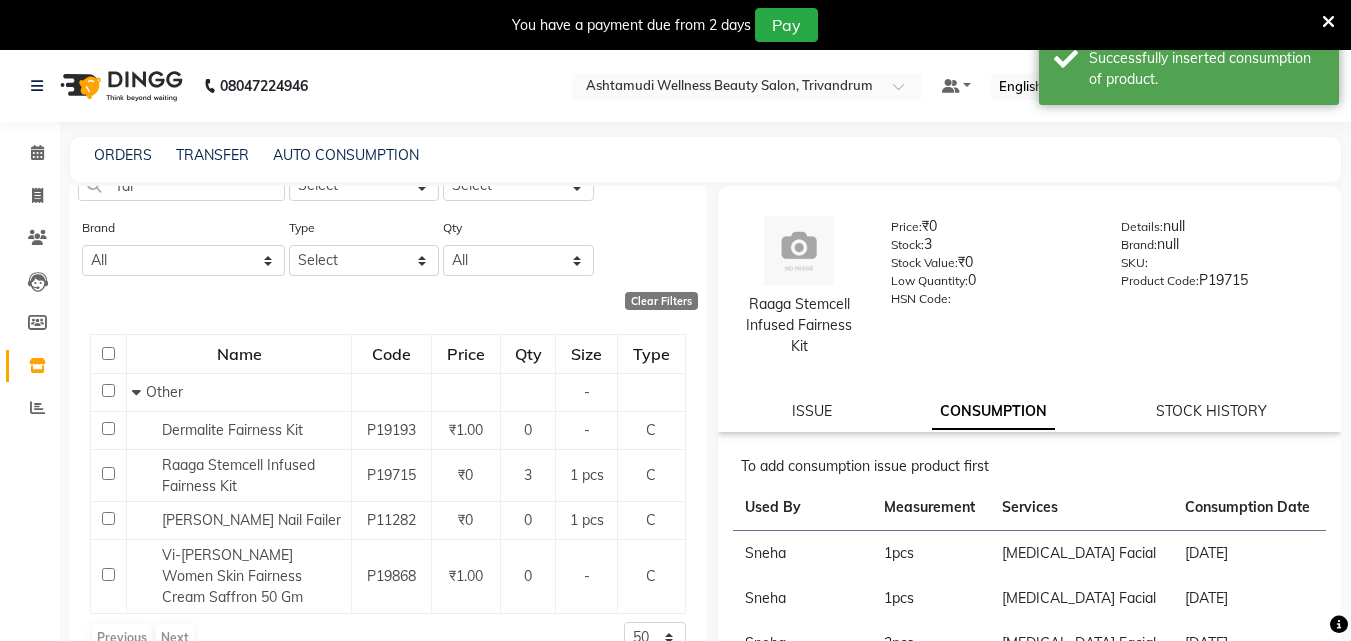 scroll, scrollTop: 0, scrollLeft: 0, axis: both 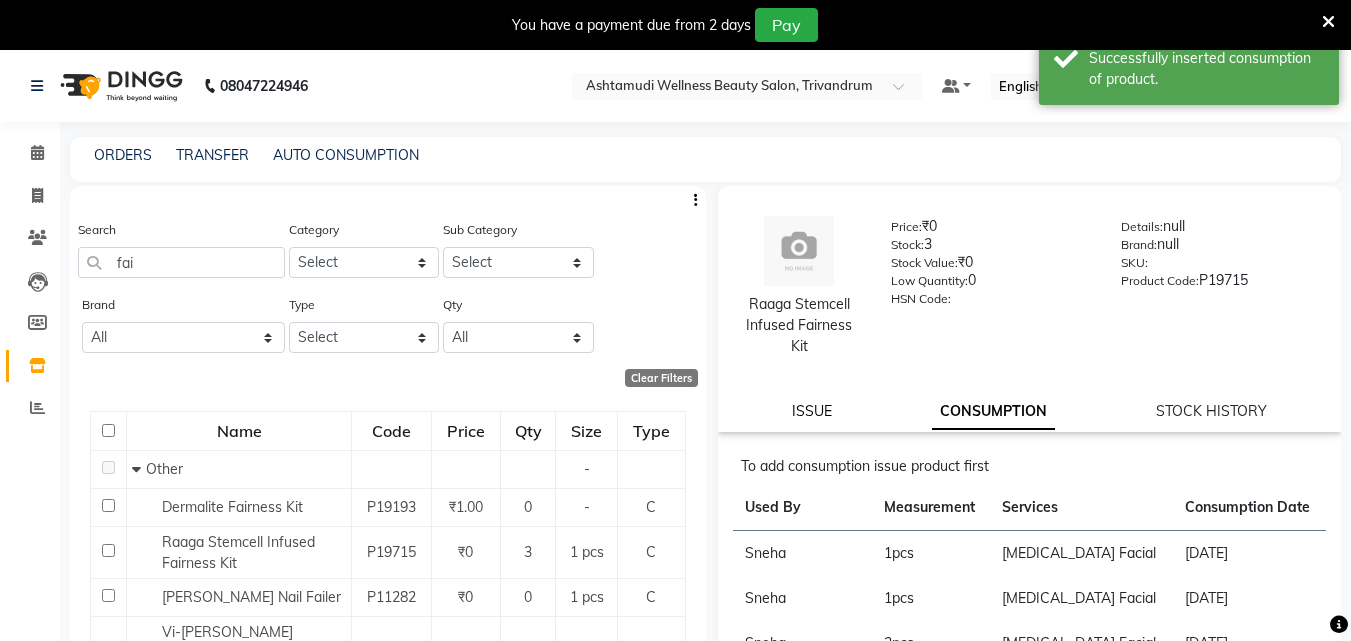 click on "ISSUE" 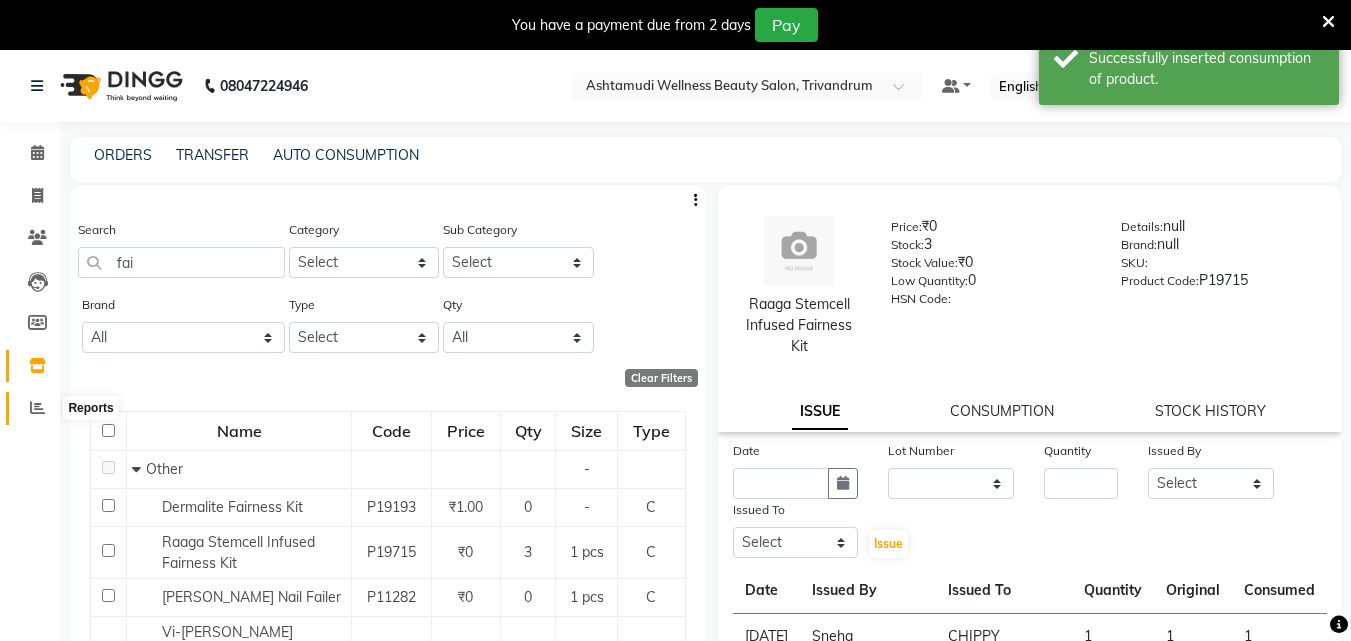 click 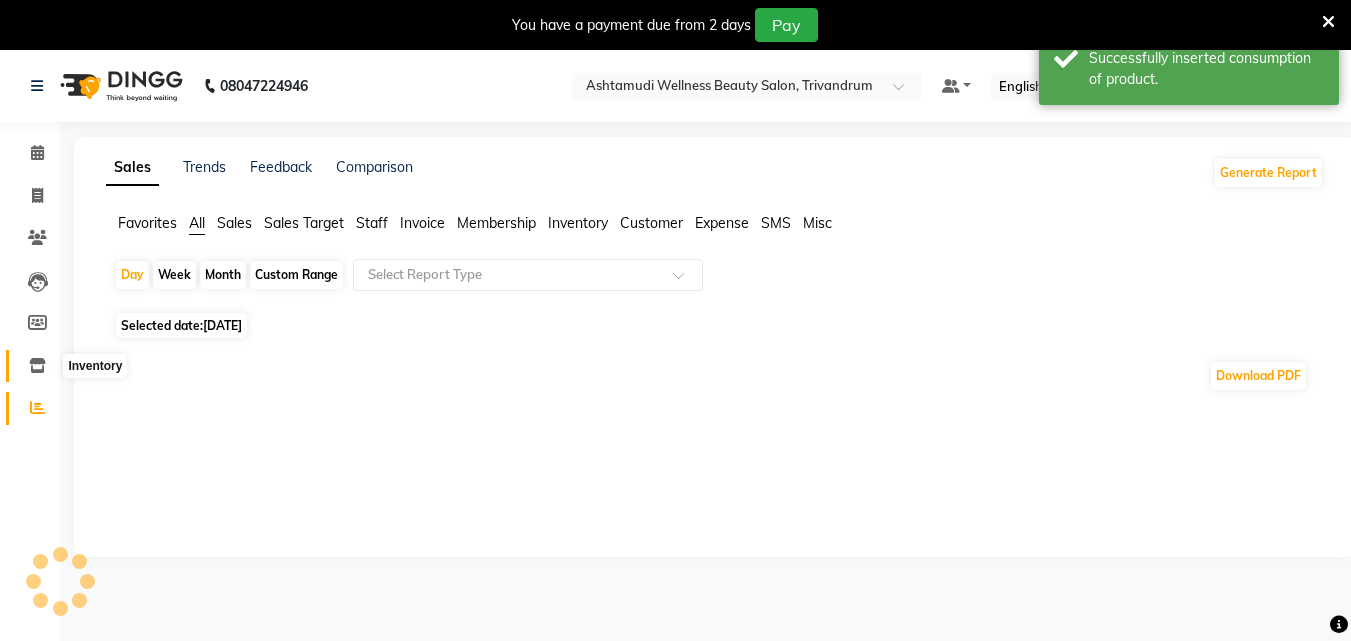 click 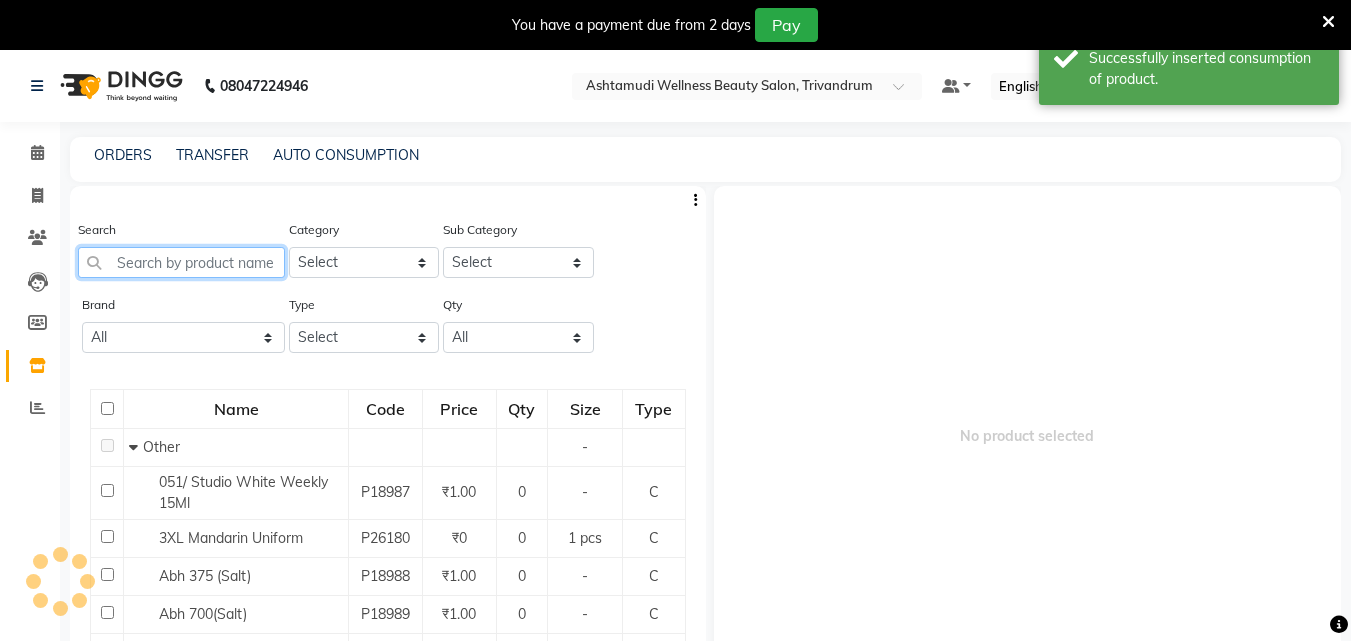 click 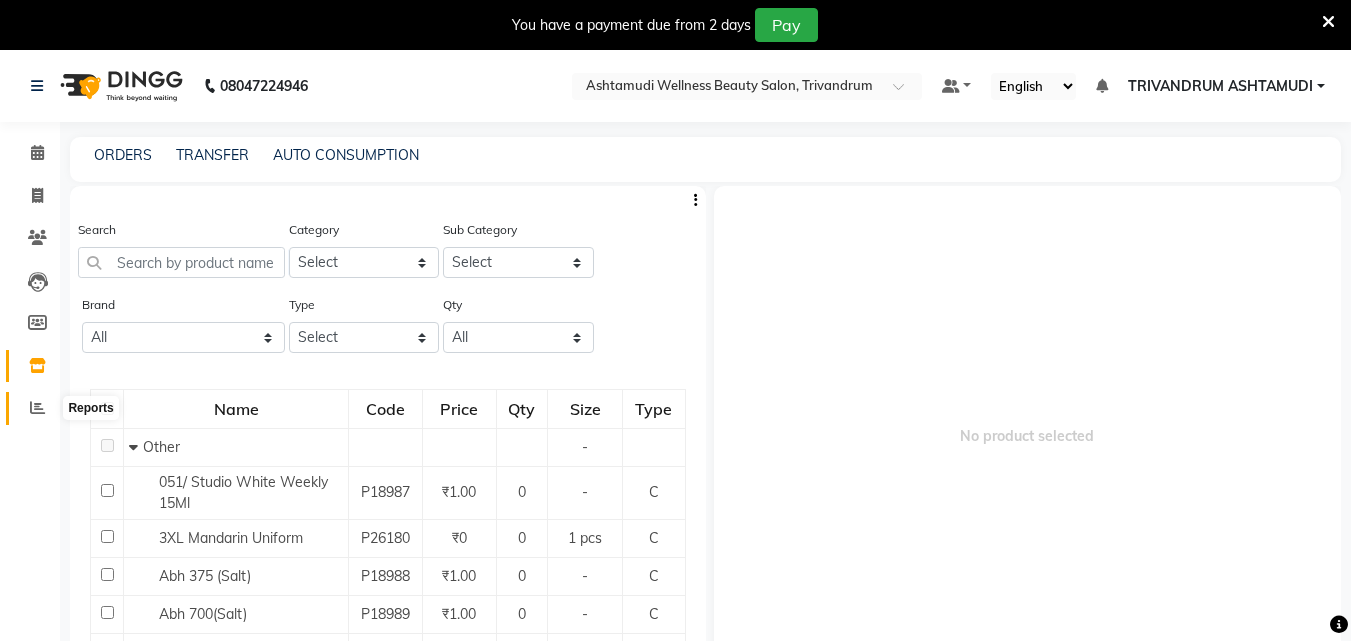 click 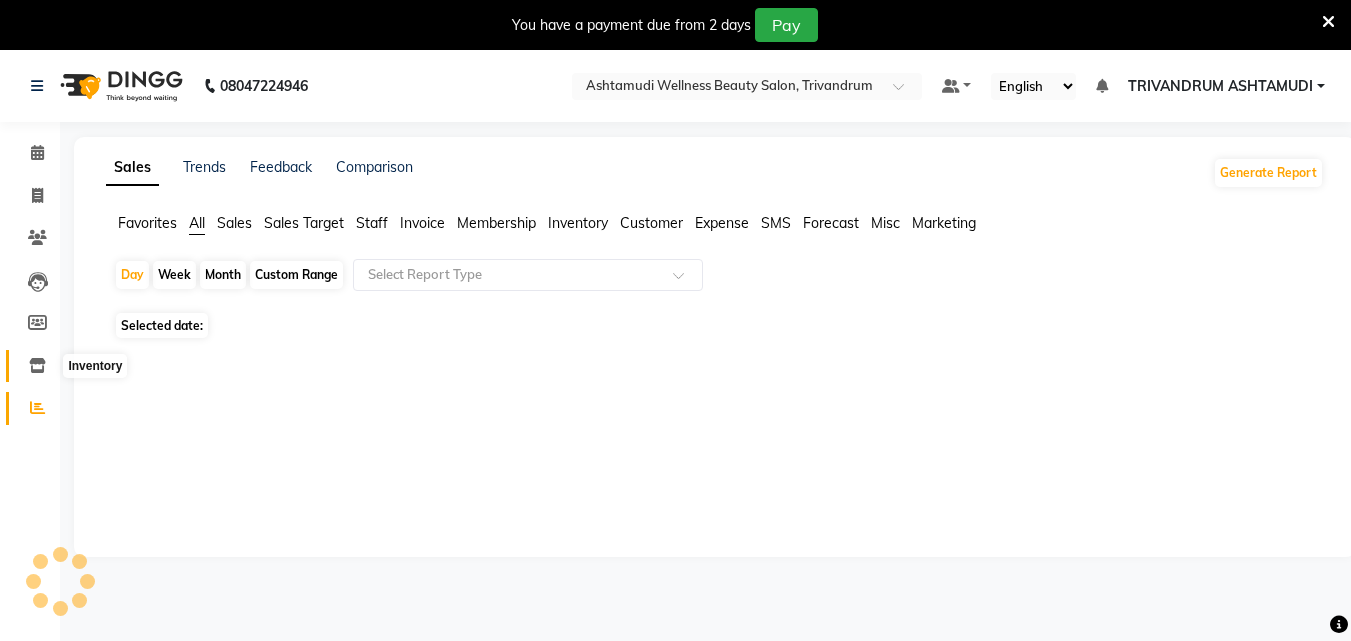 click 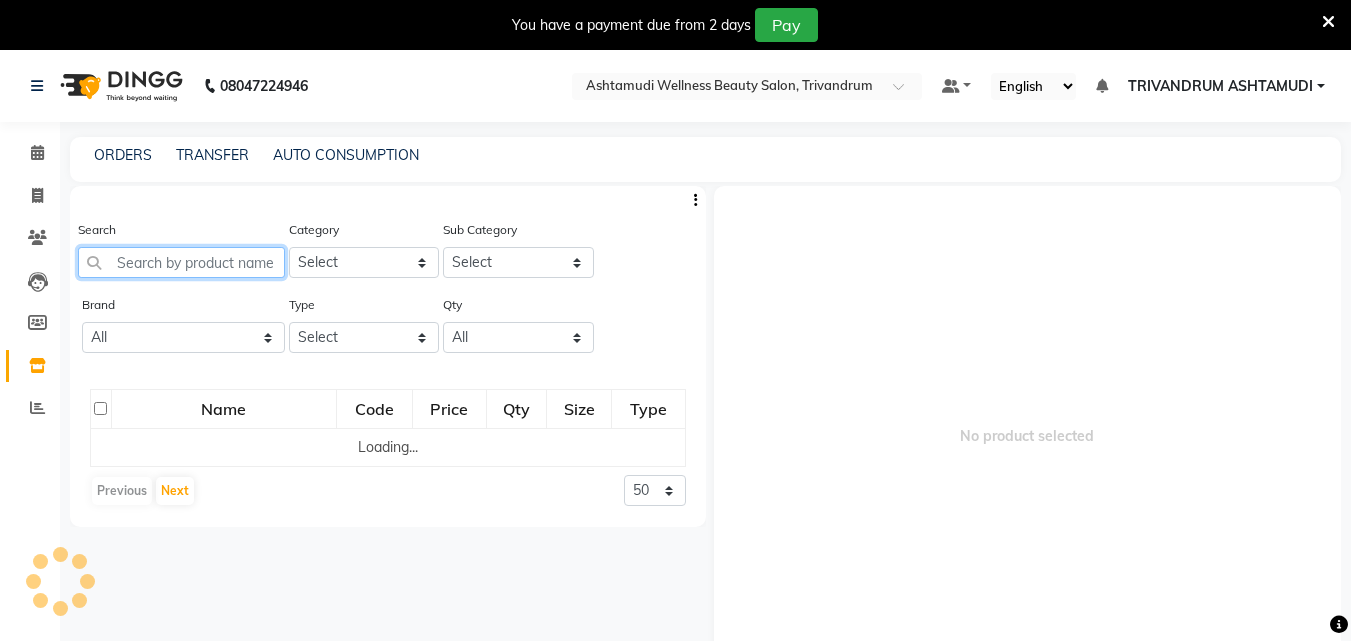 click 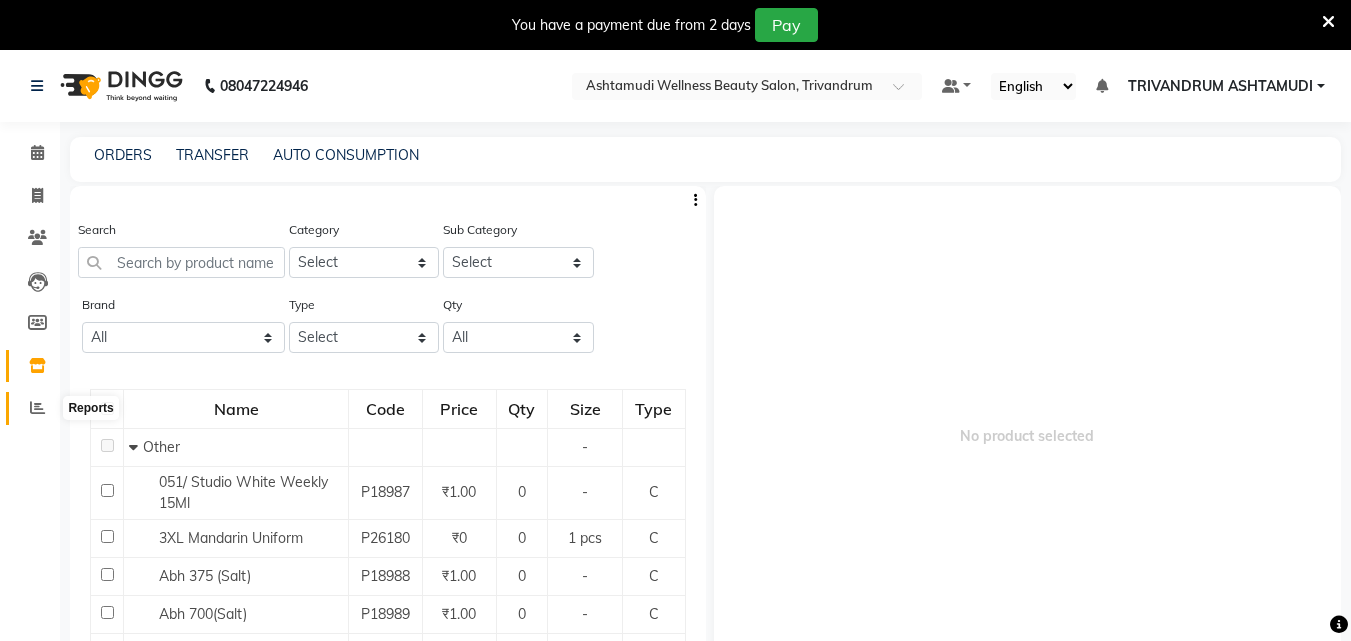 click 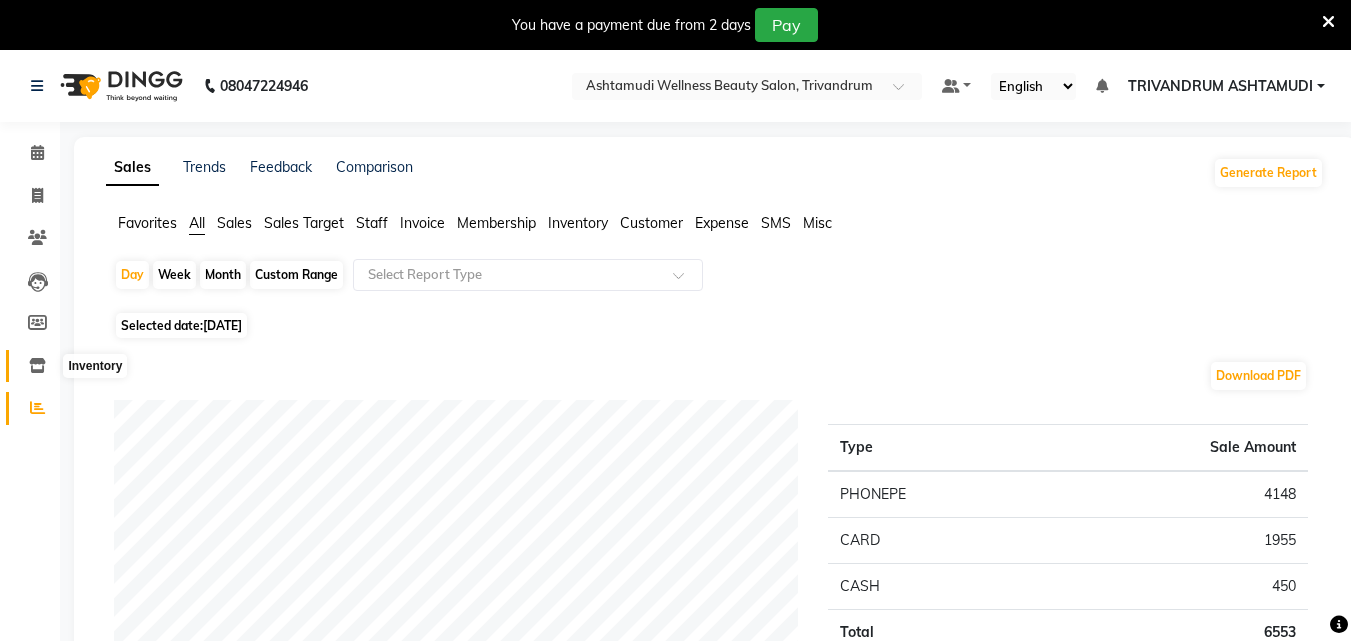 click 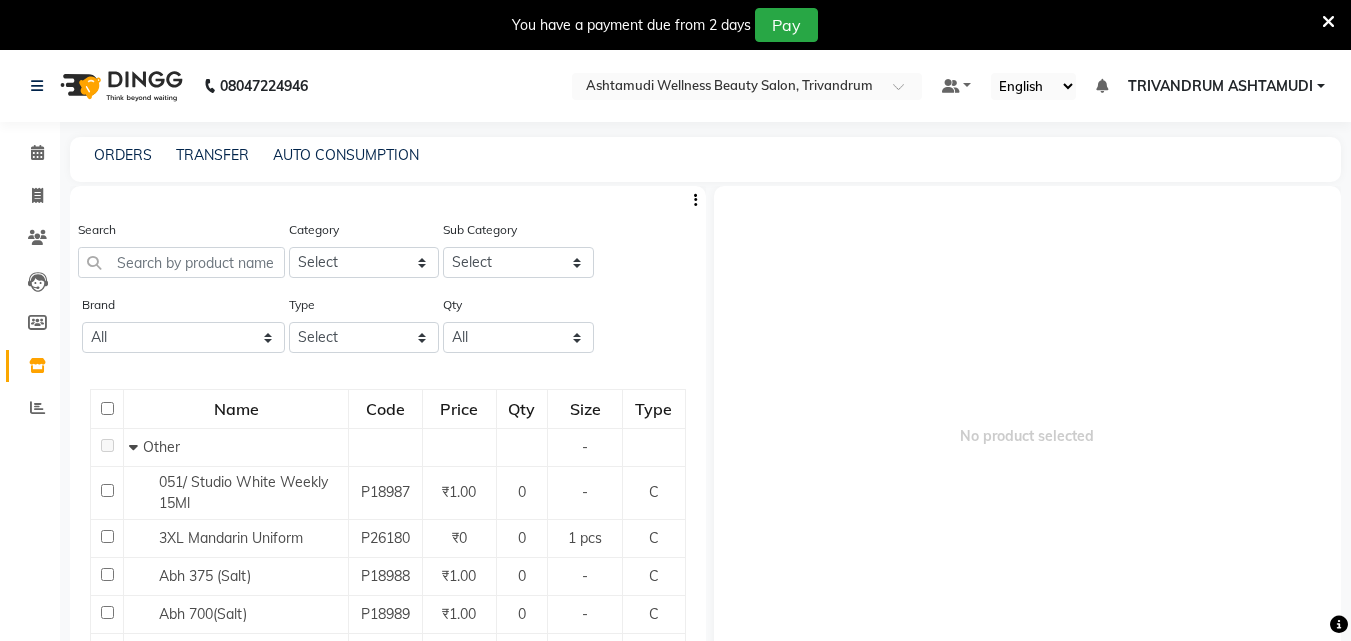 click on "No product selected" at bounding box center (1028, 436) 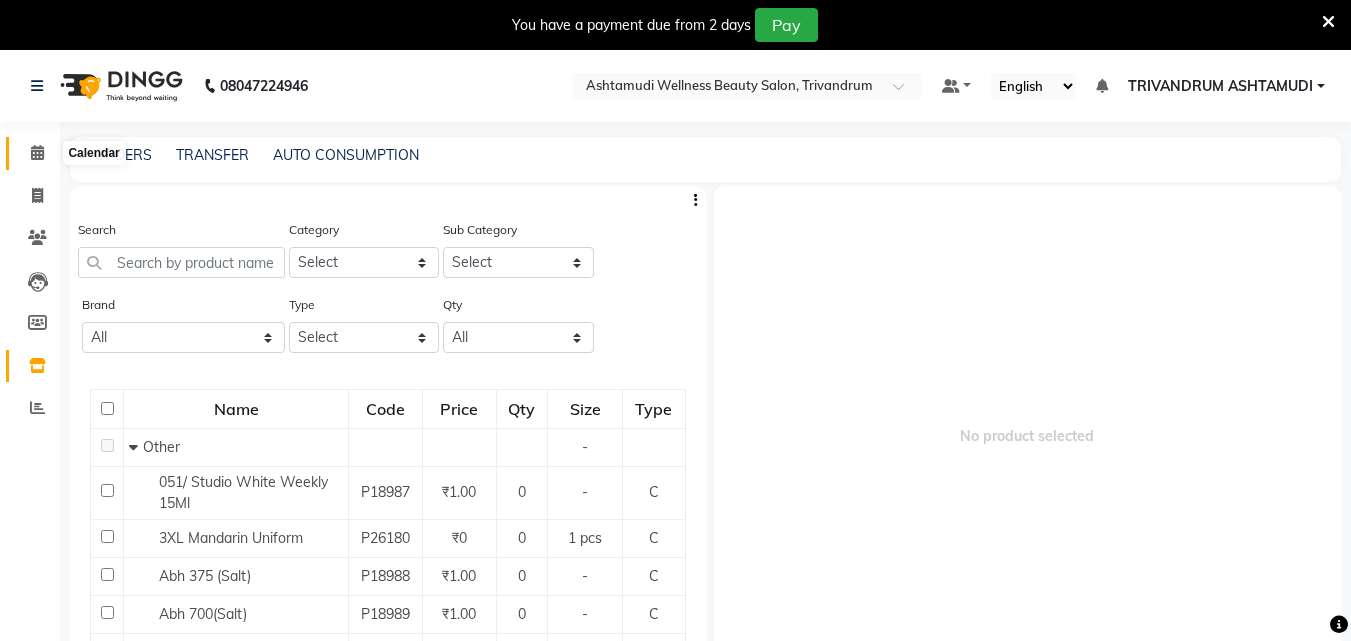 click 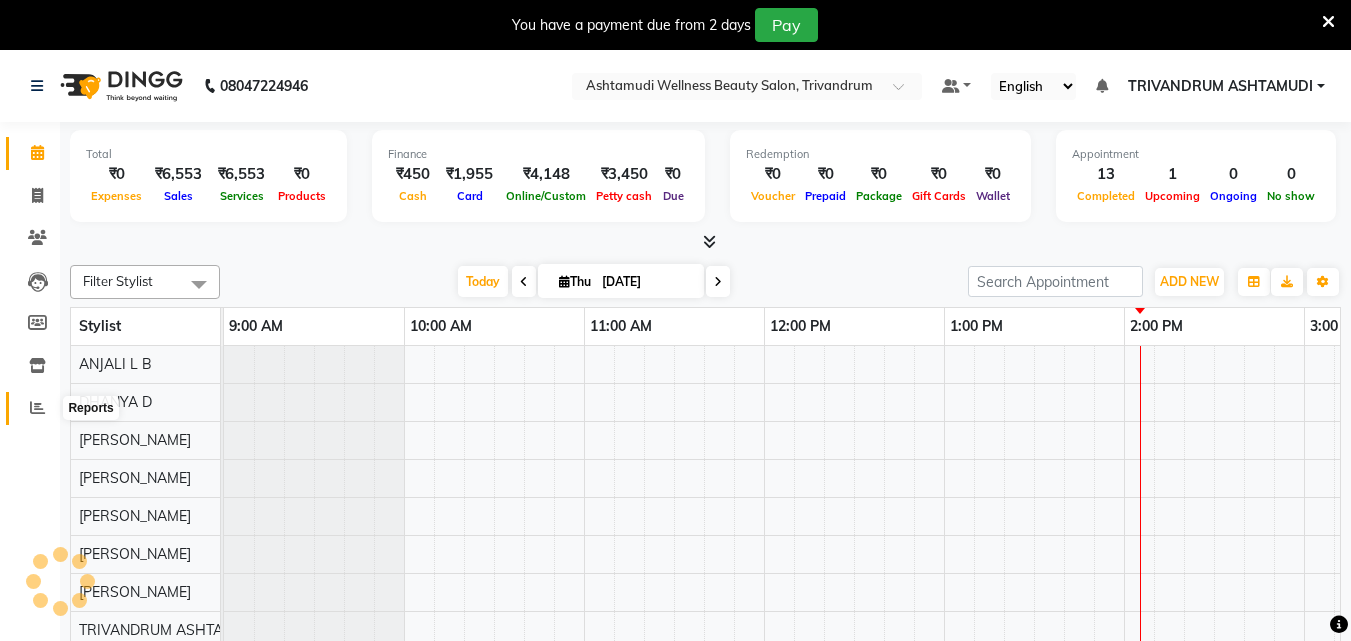 click 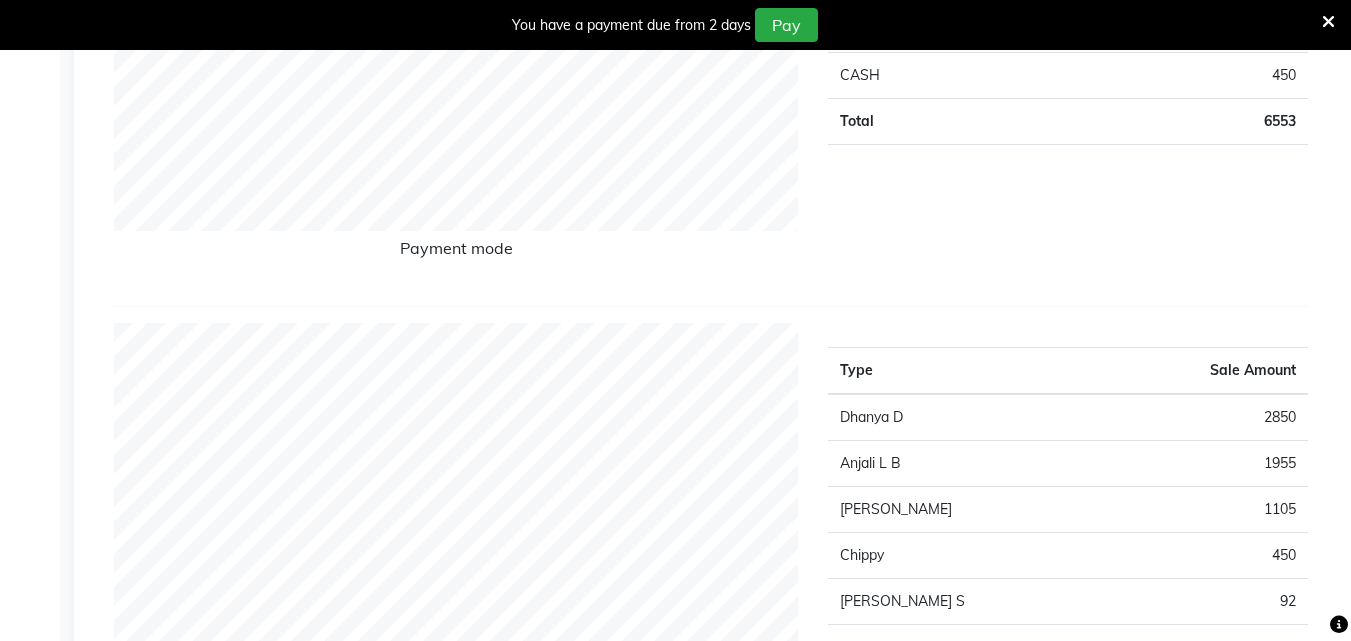 scroll, scrollTop: 560, scrollLeft: 0, axis: vertical 